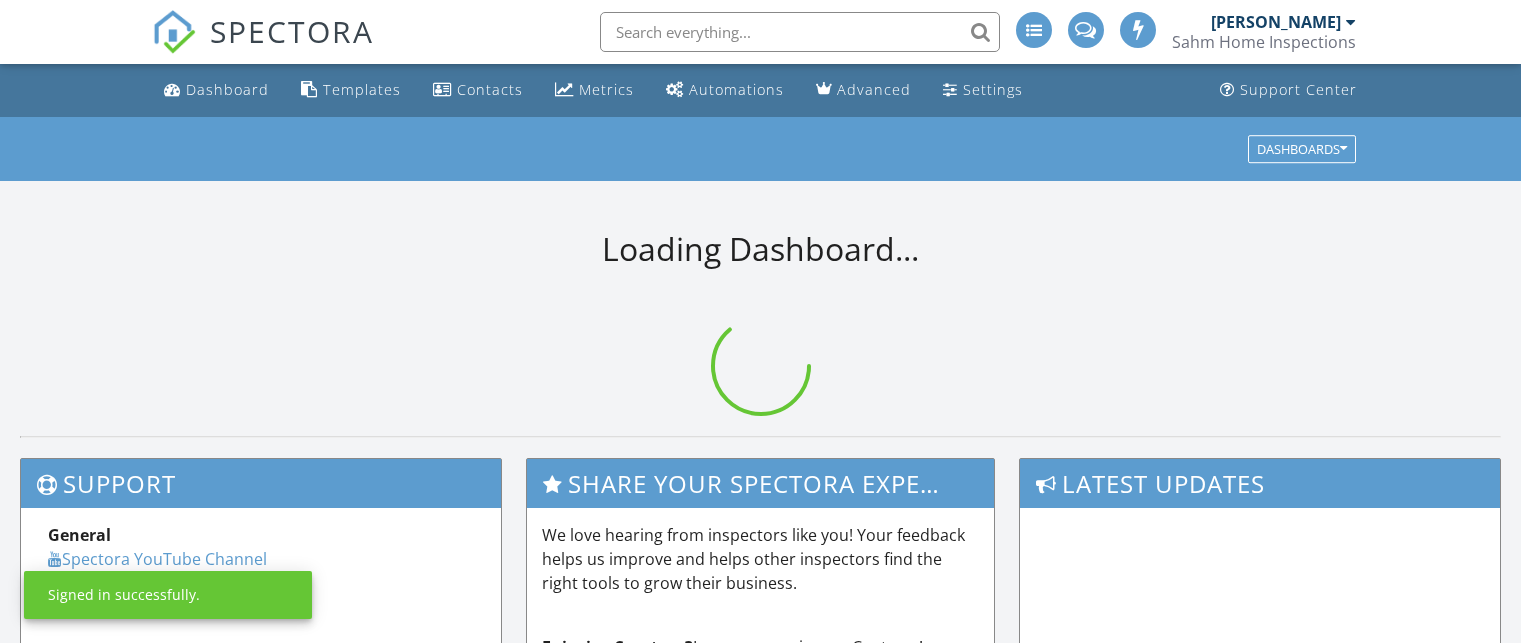 scroll, scrollTop: 0, scrollLeft: 0, axis: both 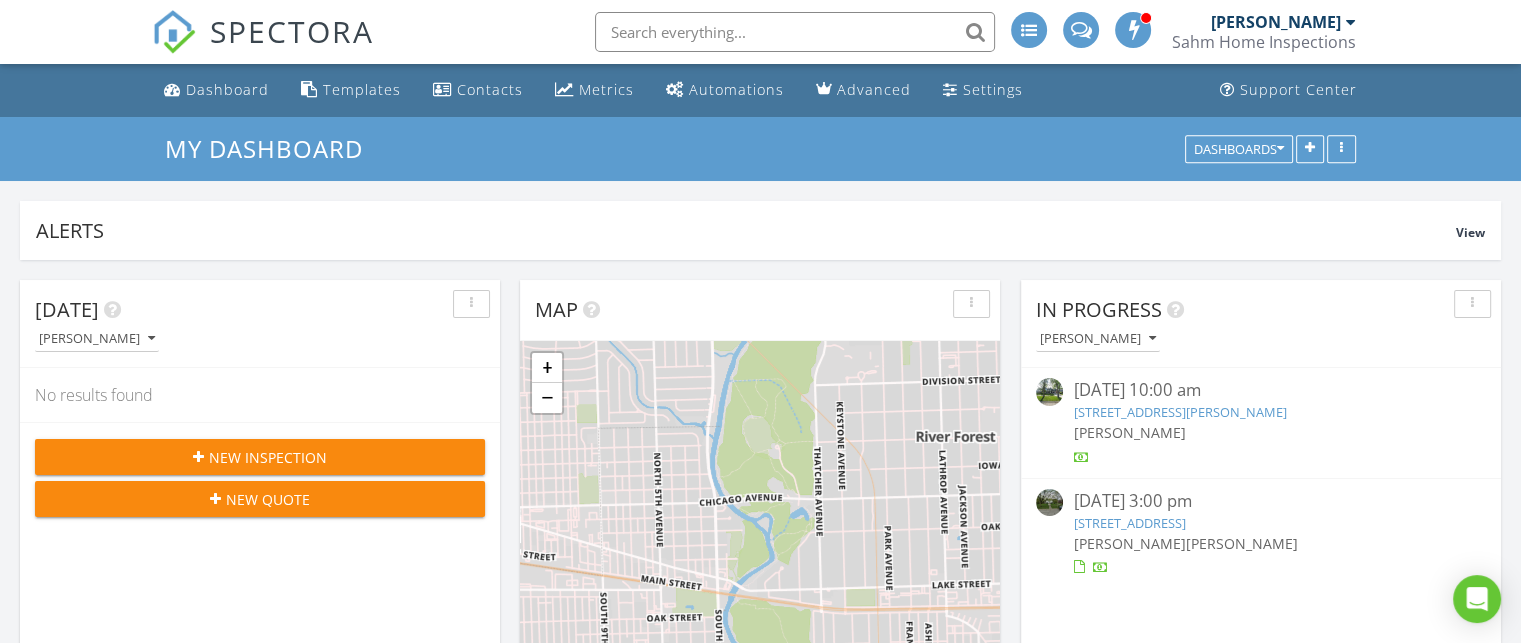 click at bounding box center [1078, 567] 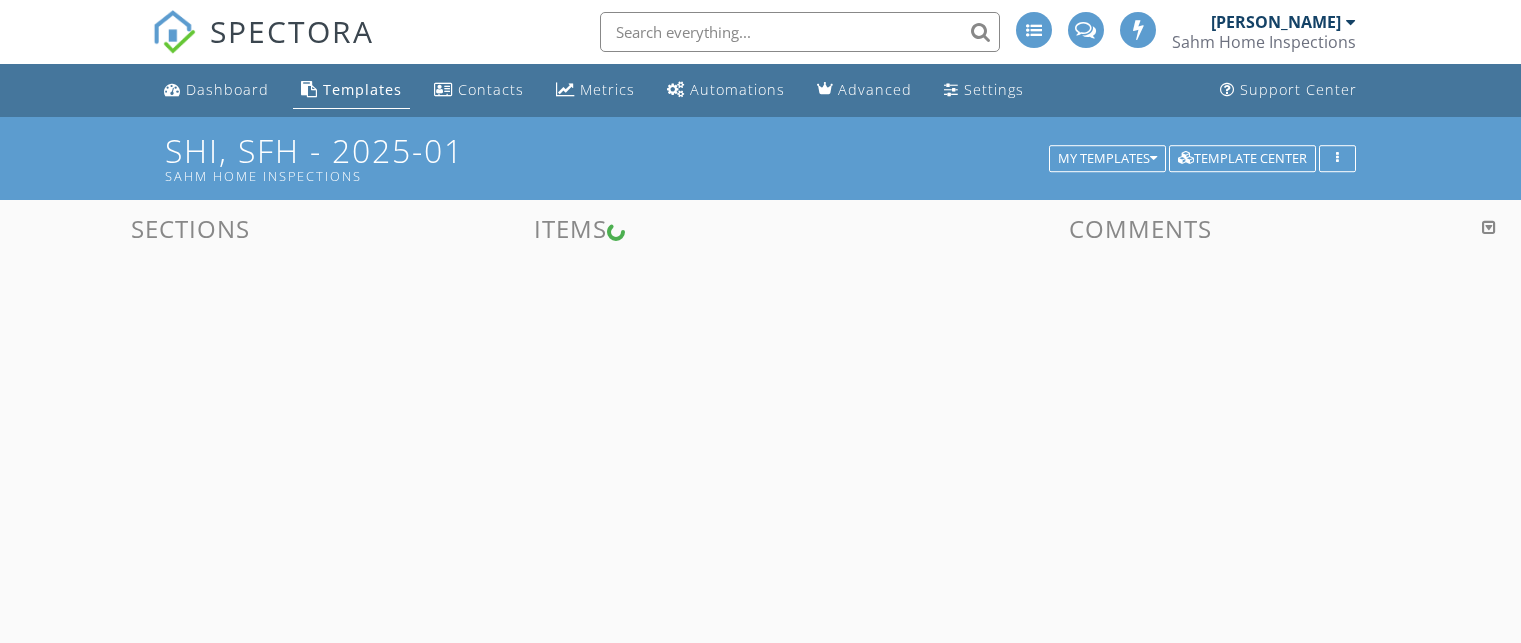 scroll, scrollTop: 0, scrollLeft: 0, axis: both 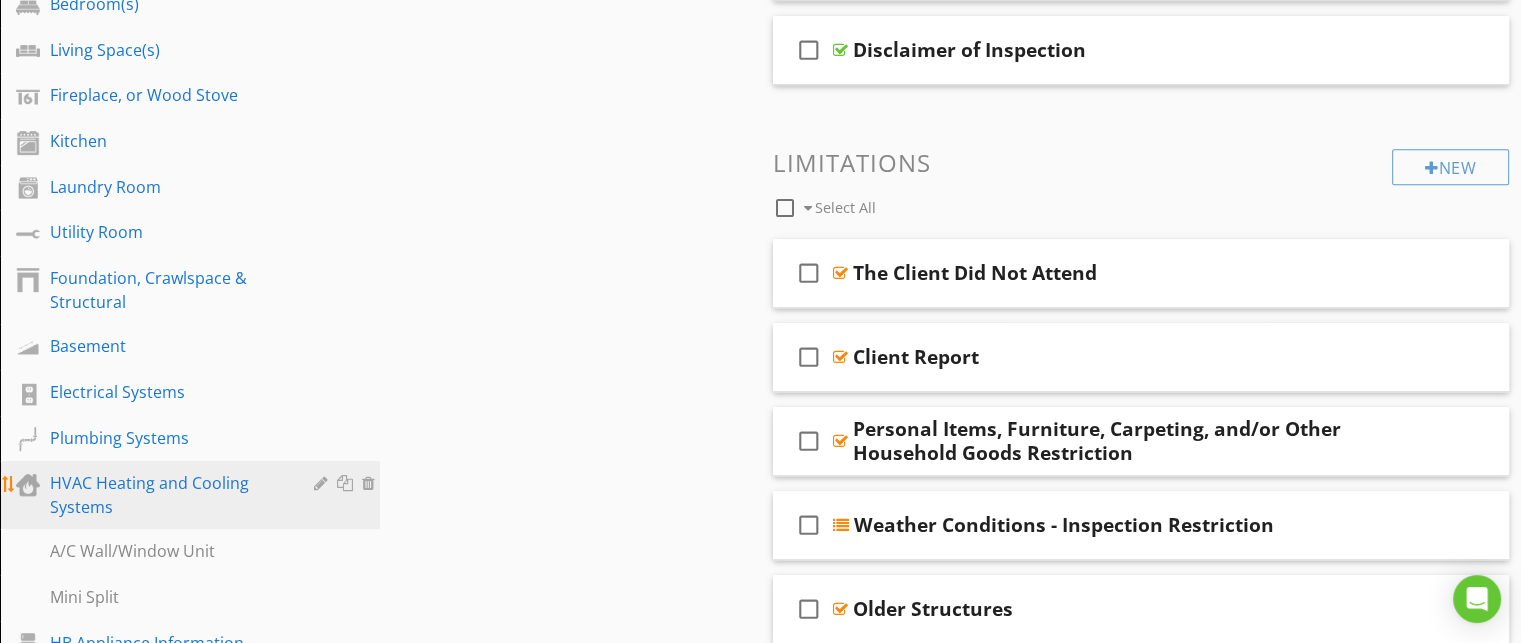 click on "HVAC Heating and Cooling Systems" at bounding box center (167, 495) 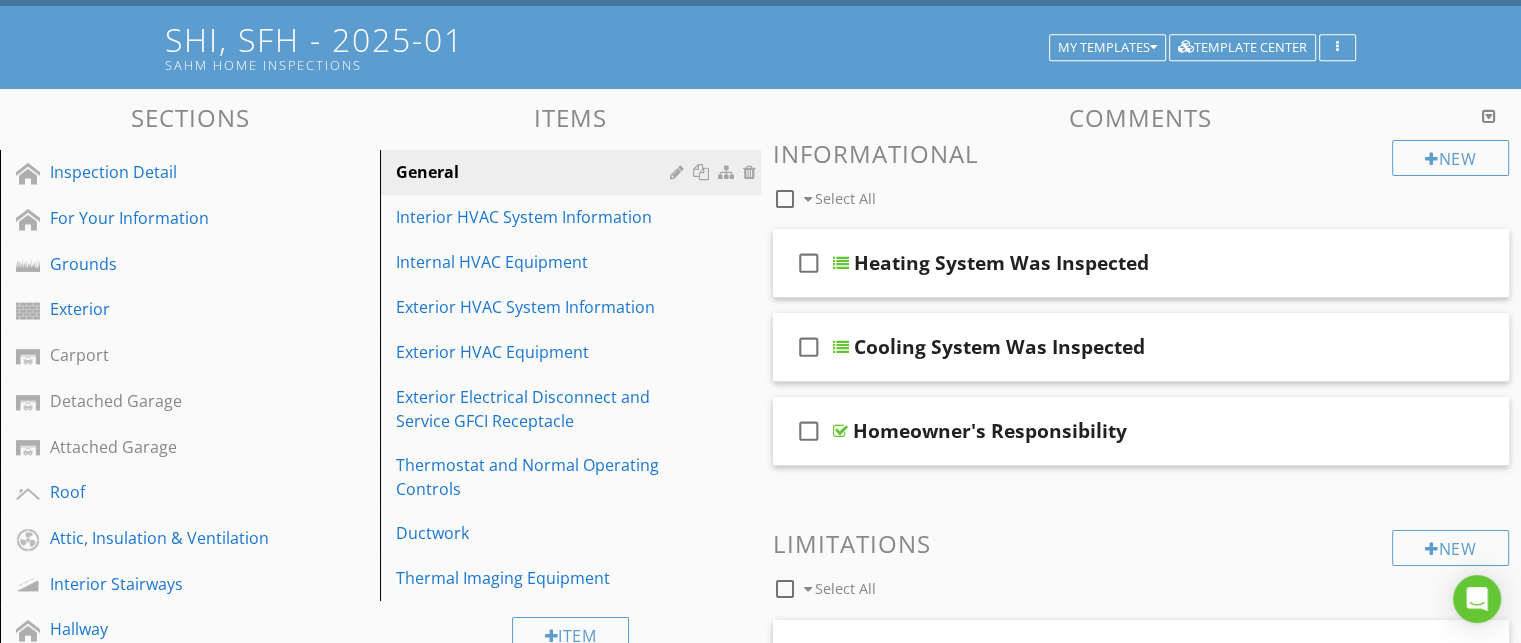 scroll, scrollTop: 107, scrollLeft: 0, axis: vertical 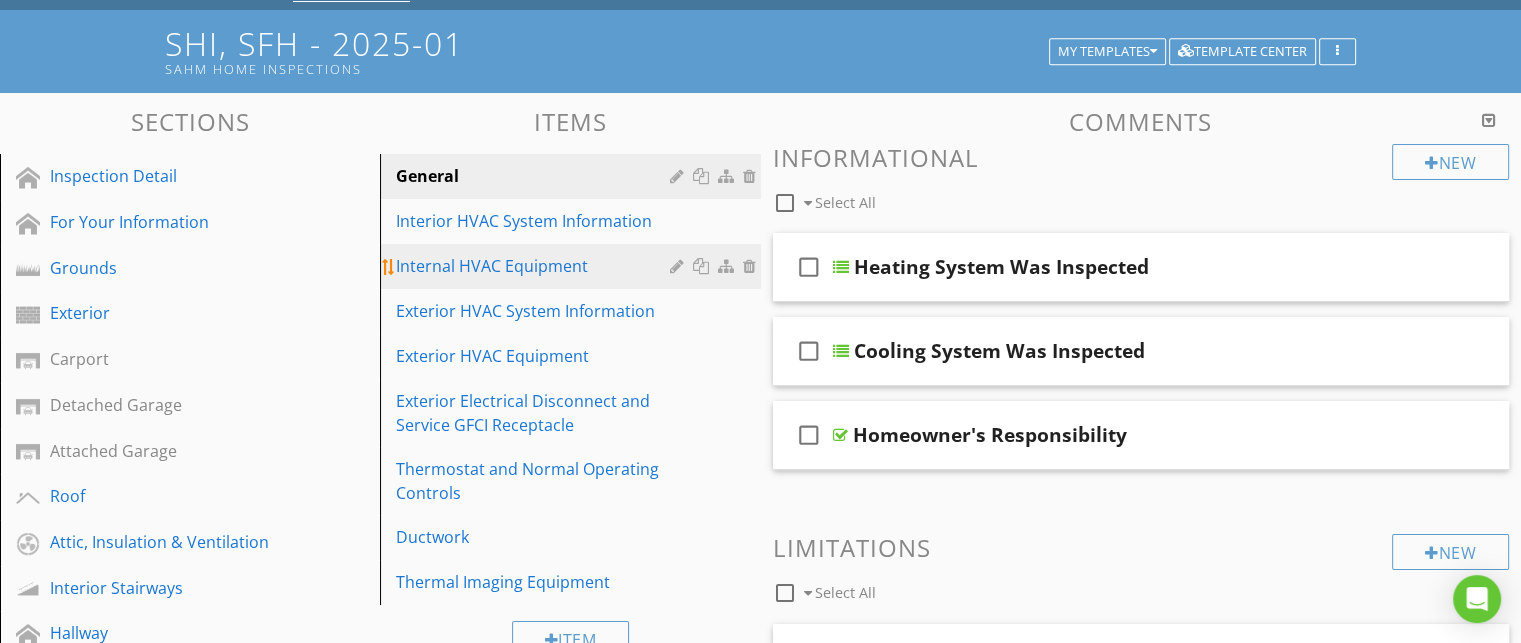 click on "Internal HVAC Equipment" at bounding box center [535, 266] 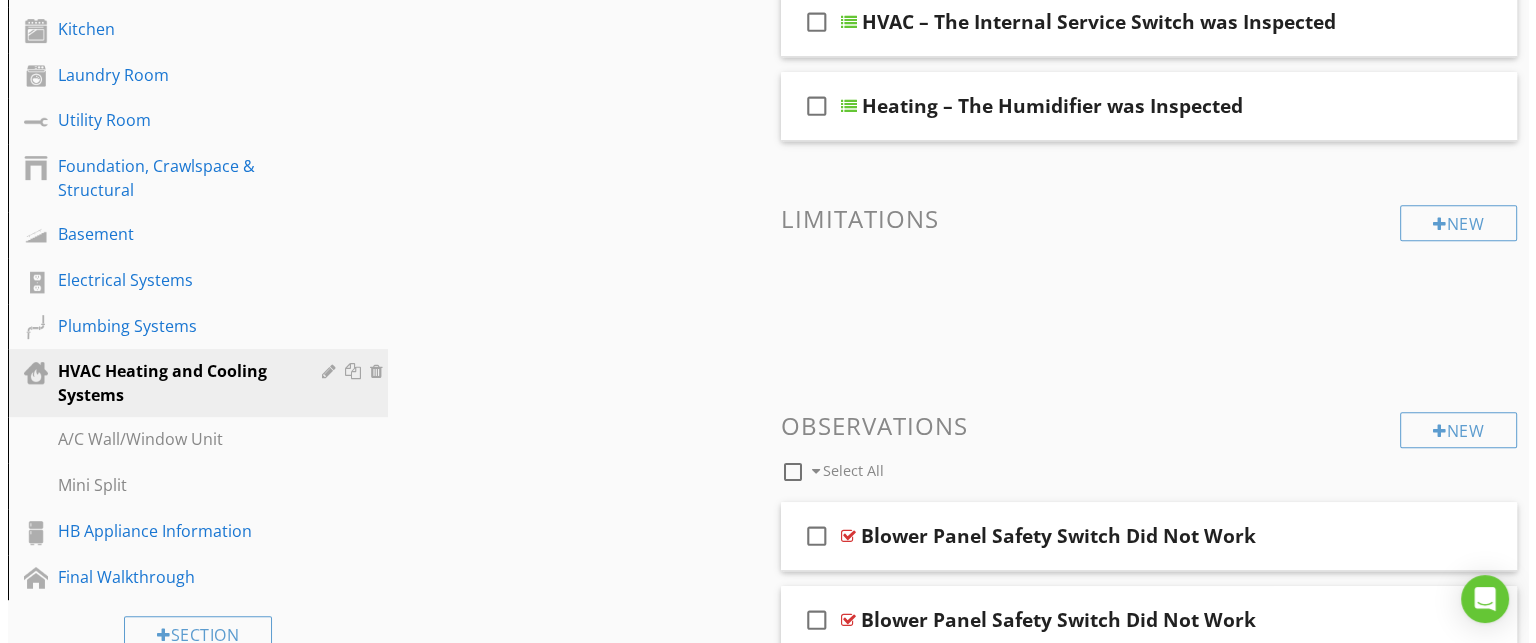 scroll, scrollTop: 1012, scrollLeft: 0, axis: vertical 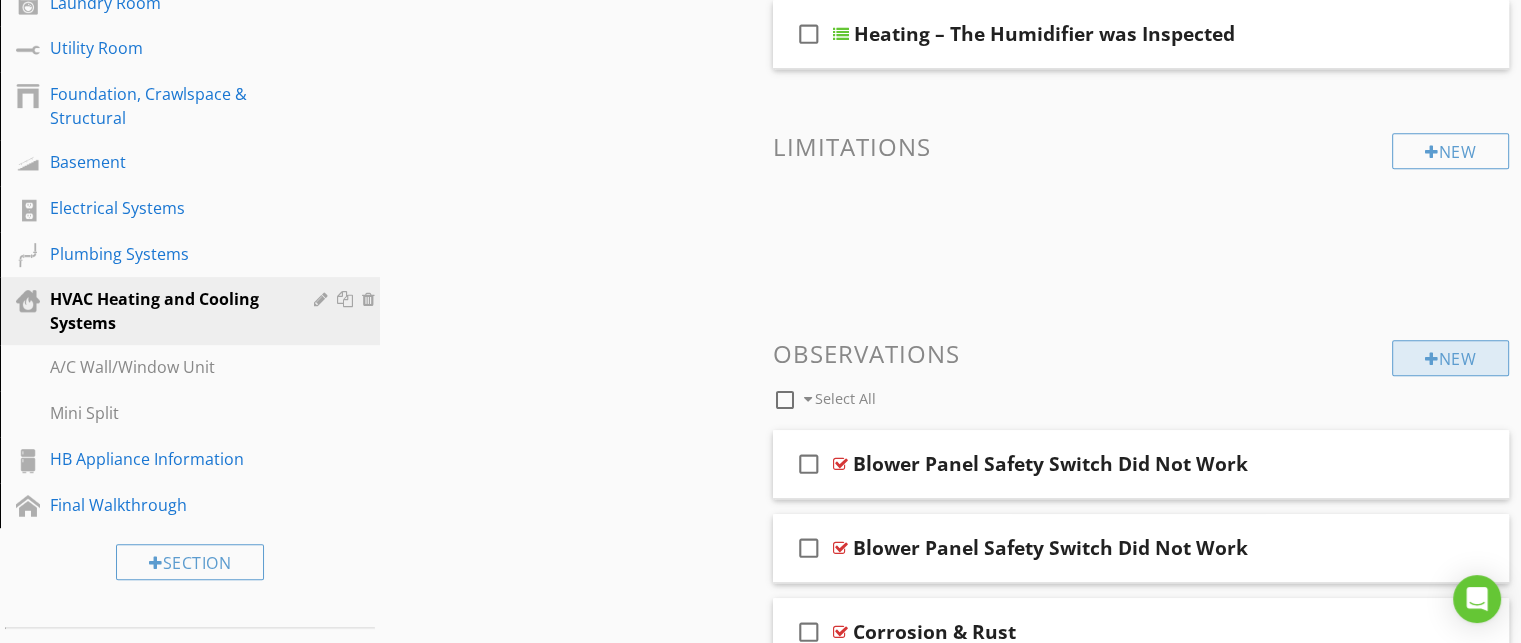 click on "New" at bounding box center [1450, 358] 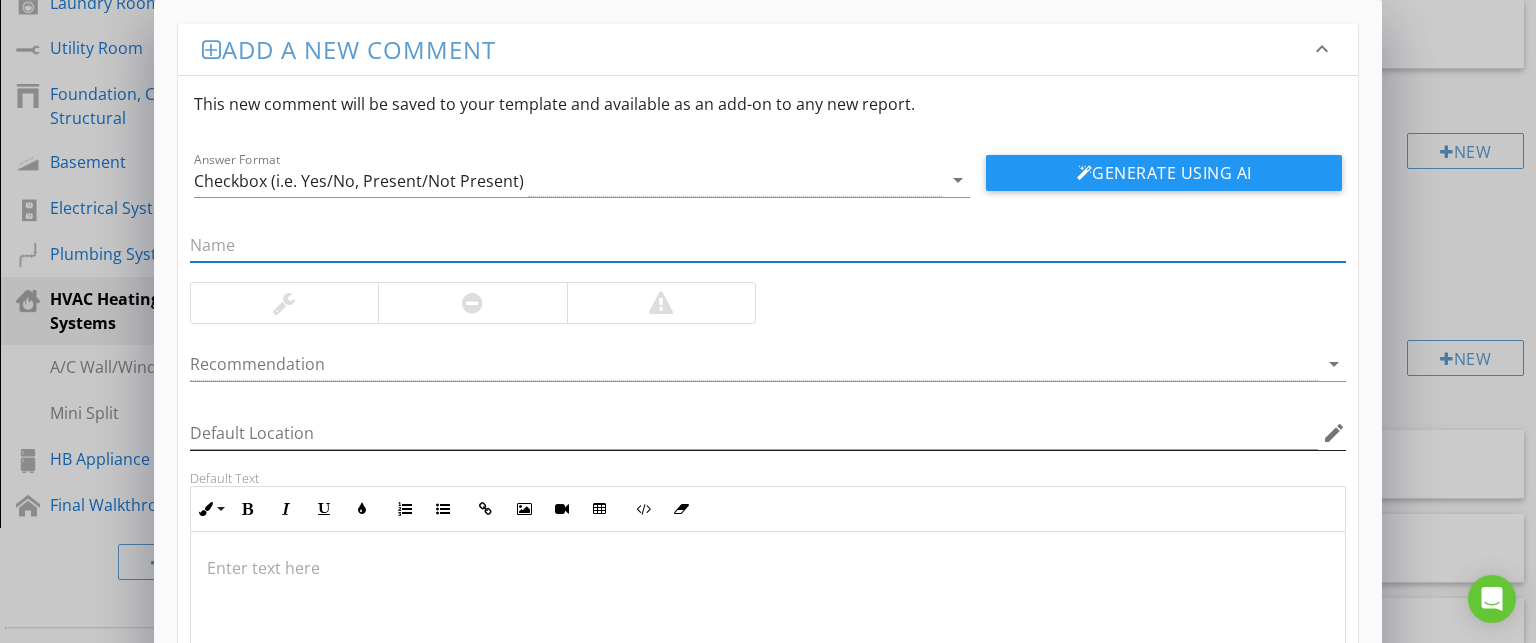 scroll, scrollTop: 2, scrollLeft: 0, axis: vertical 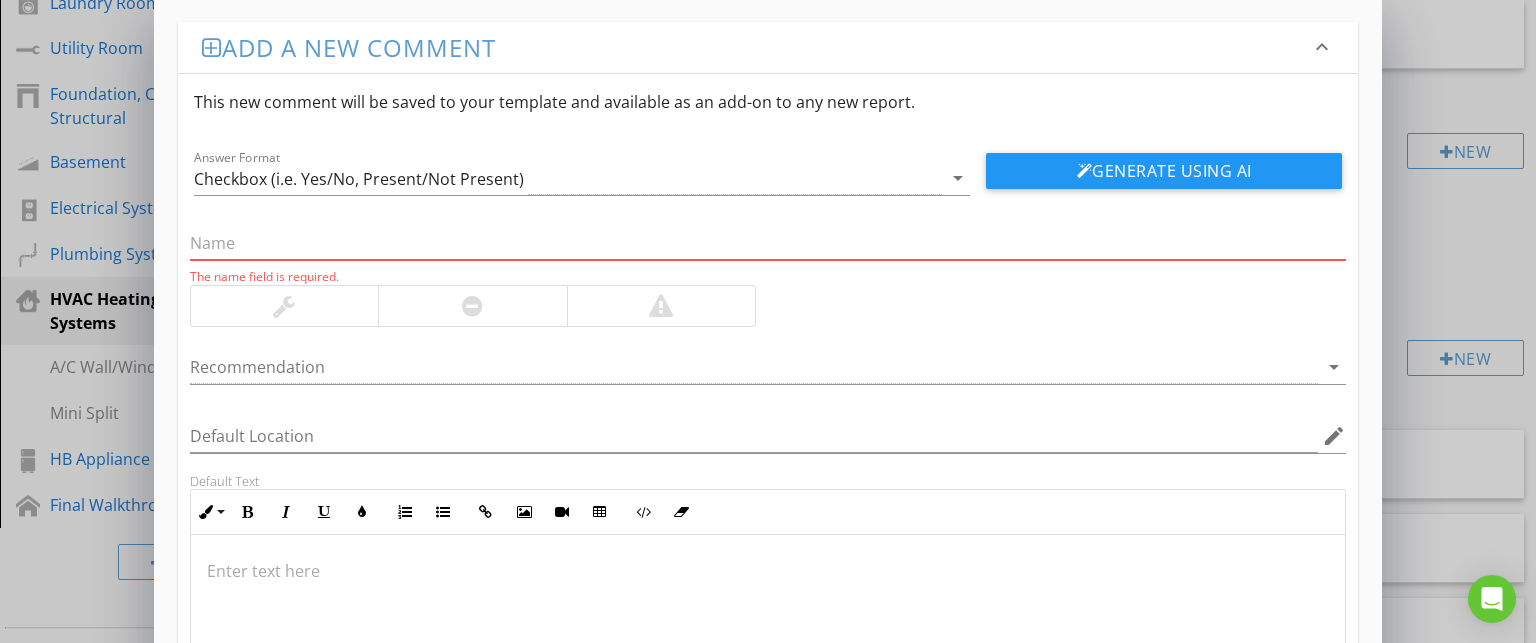 click at bounding box center [768, 571] 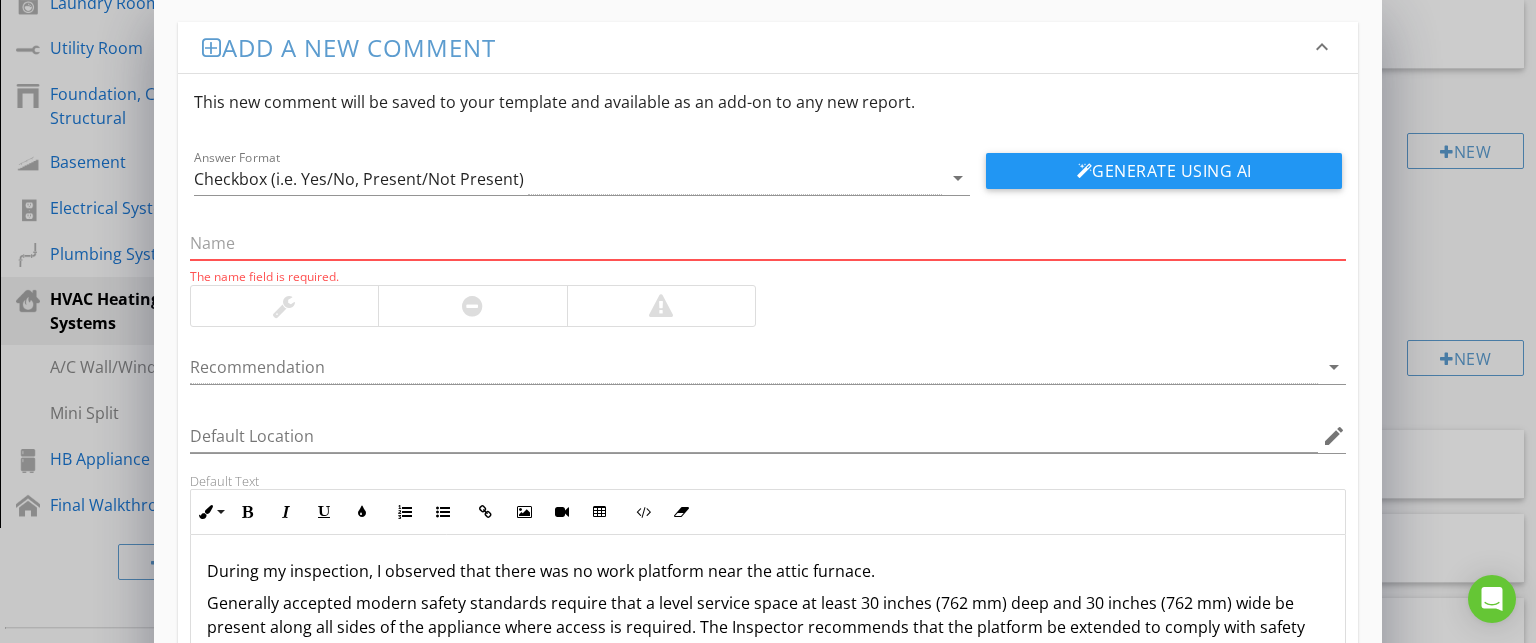 click at bounding box center (768, 243) 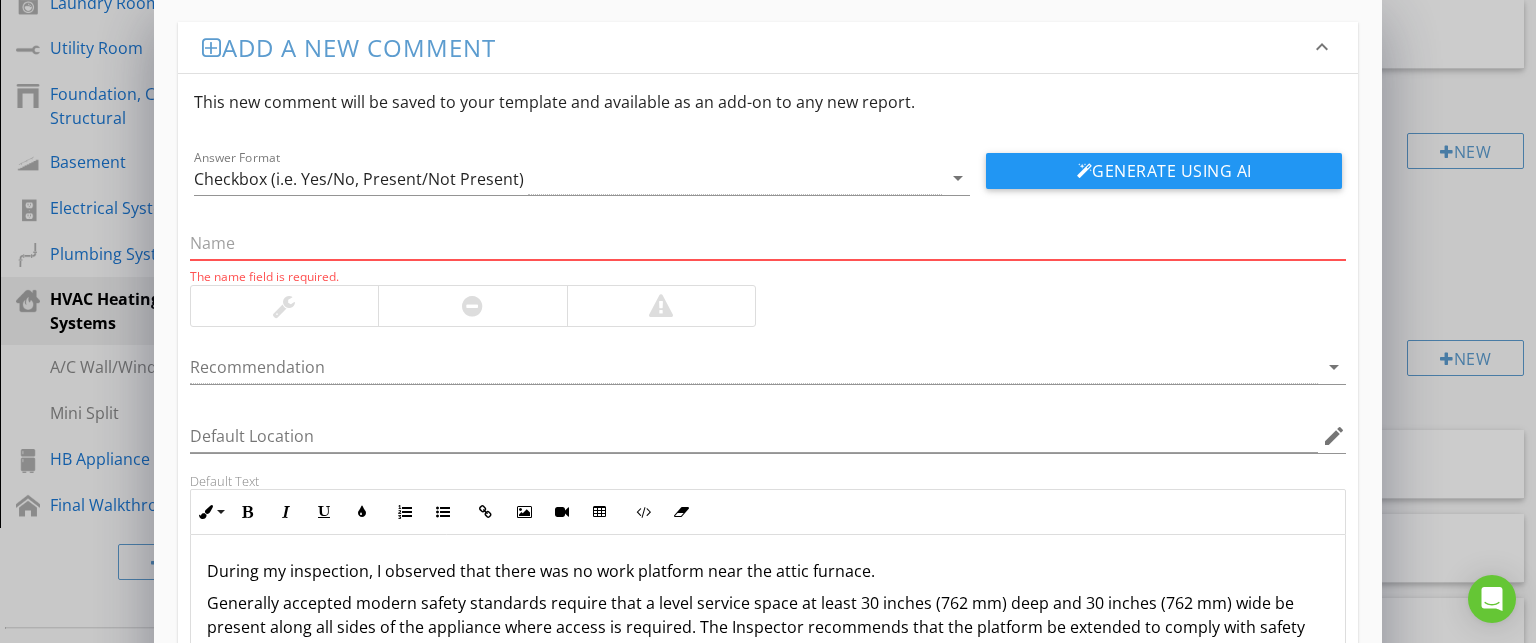 paste on "HVAC Furnace – Missing Work Platform in Attic" 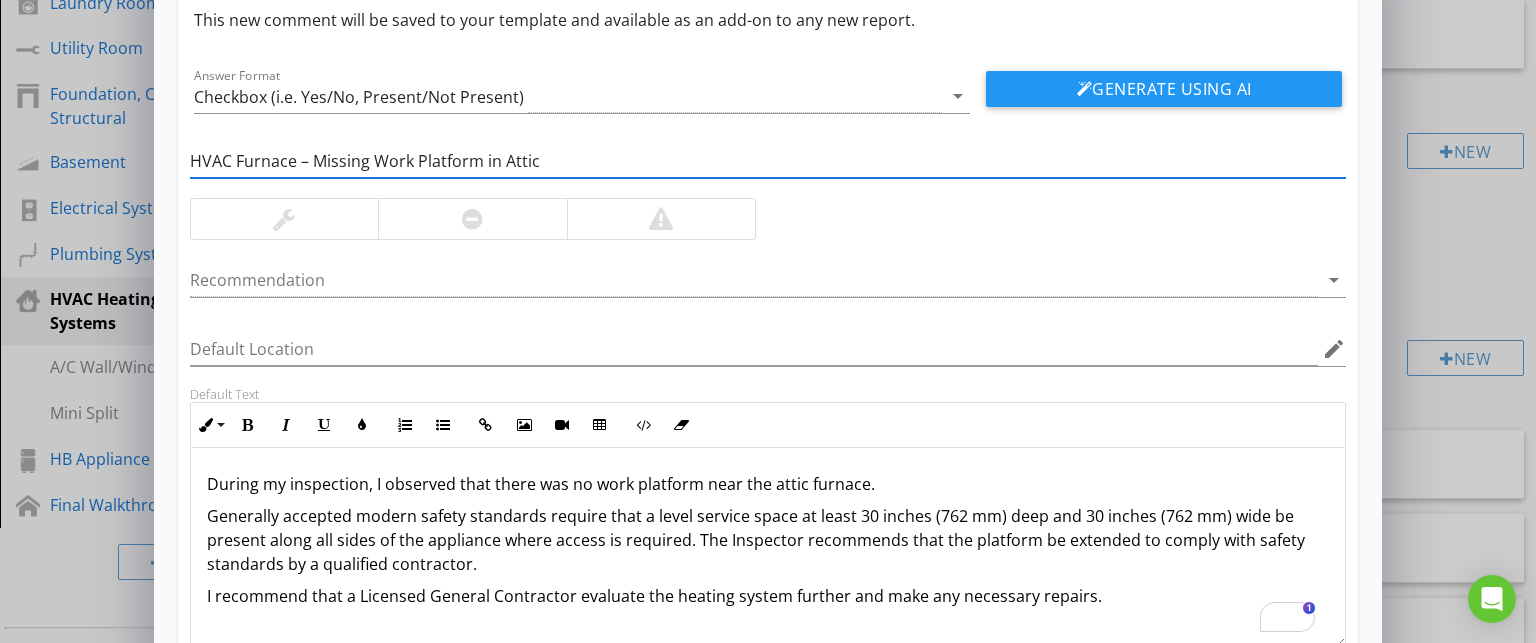 scroll, scrollTop: 96, scrollLeft: 0, axis: vertical 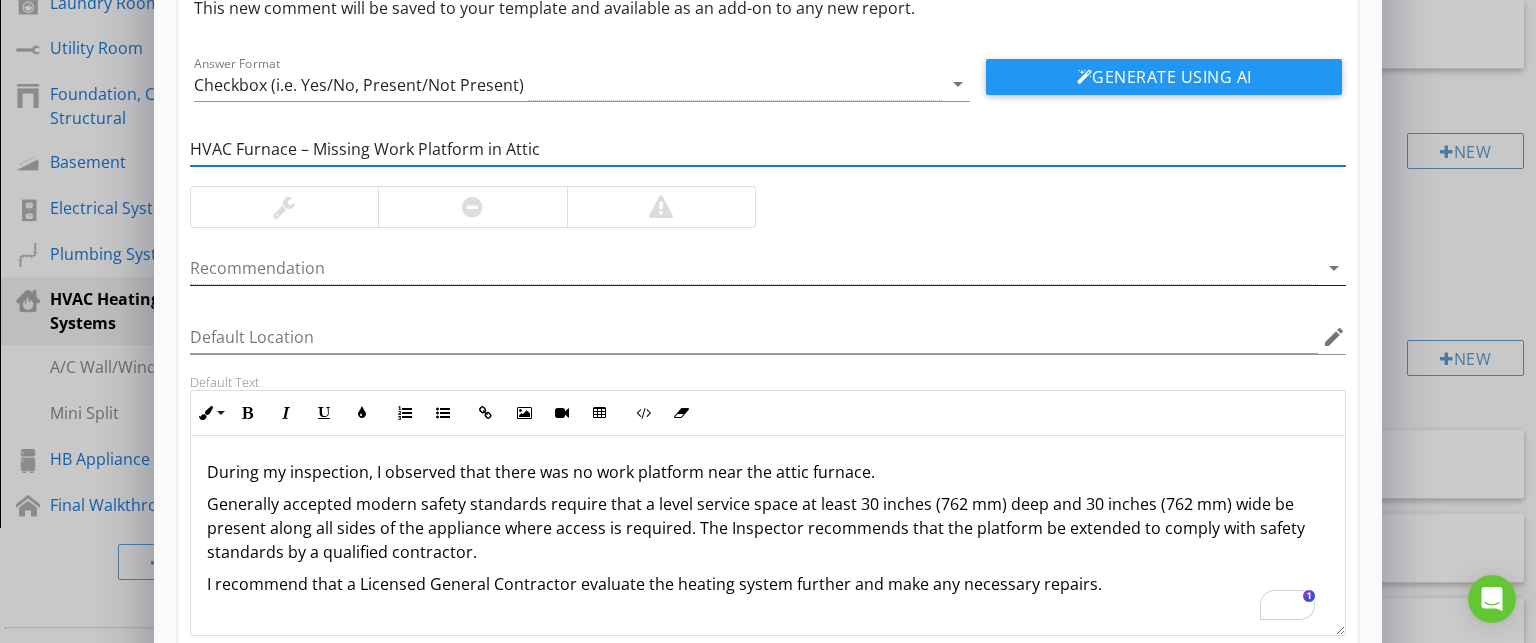 type on "HVAC Furnace – Missing Work Platform in Attic" 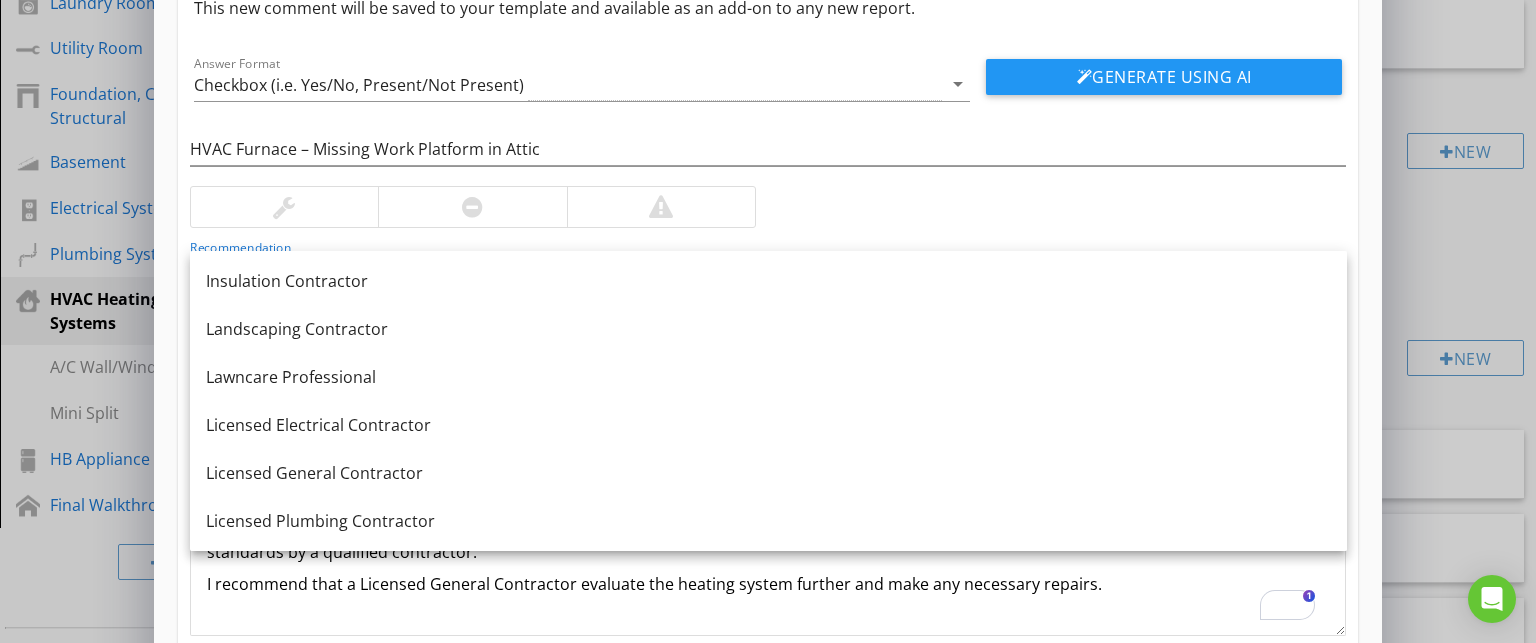 scroll, scrollTop: 1532, scrollLeft: 0, axis: vertical 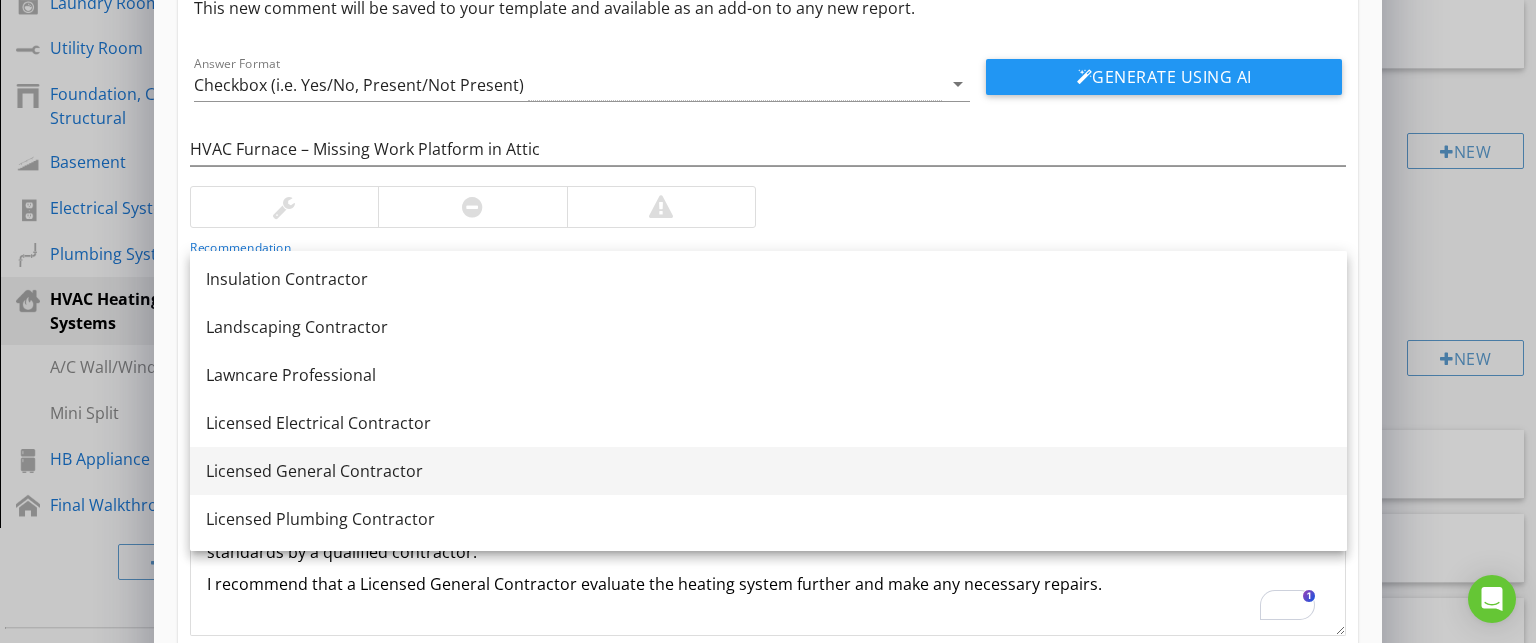 click on "Licensed General Contractor" at bounding box center [768, 471] 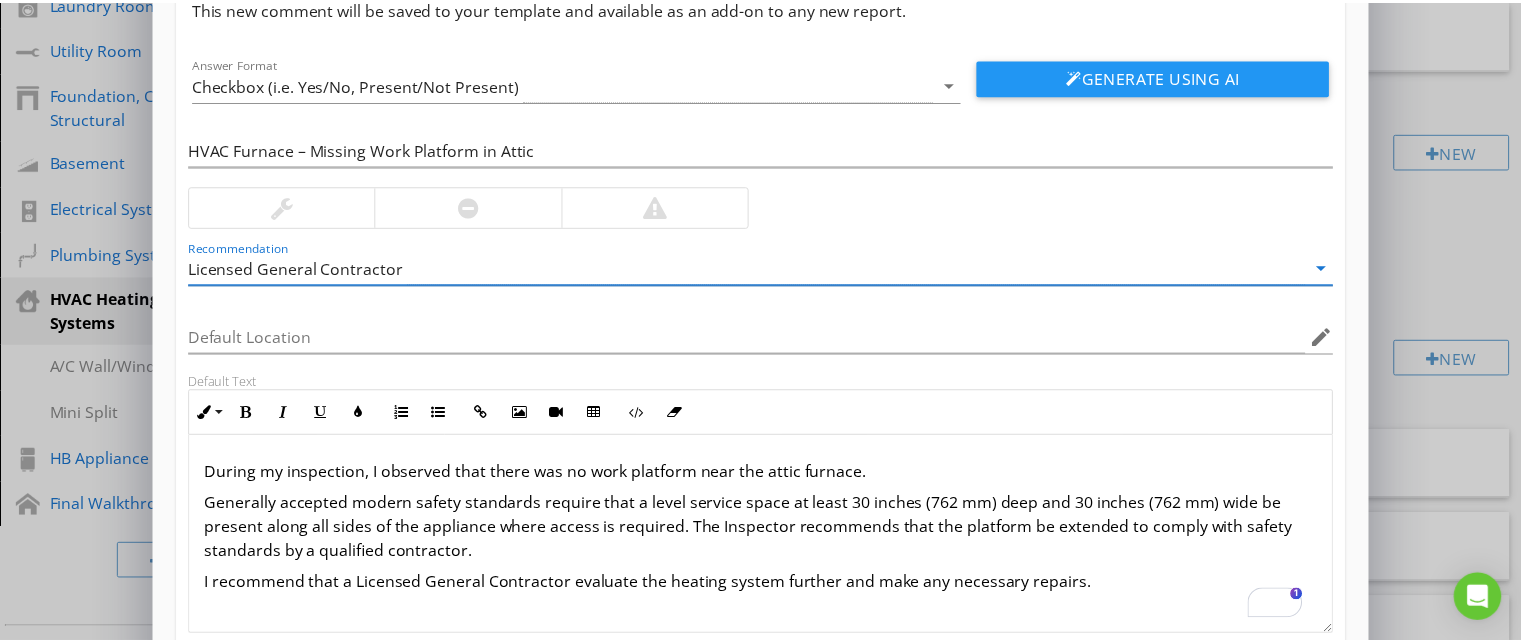 scroll, scrollTop: 223, scrollLeft: 0, axis: vertical 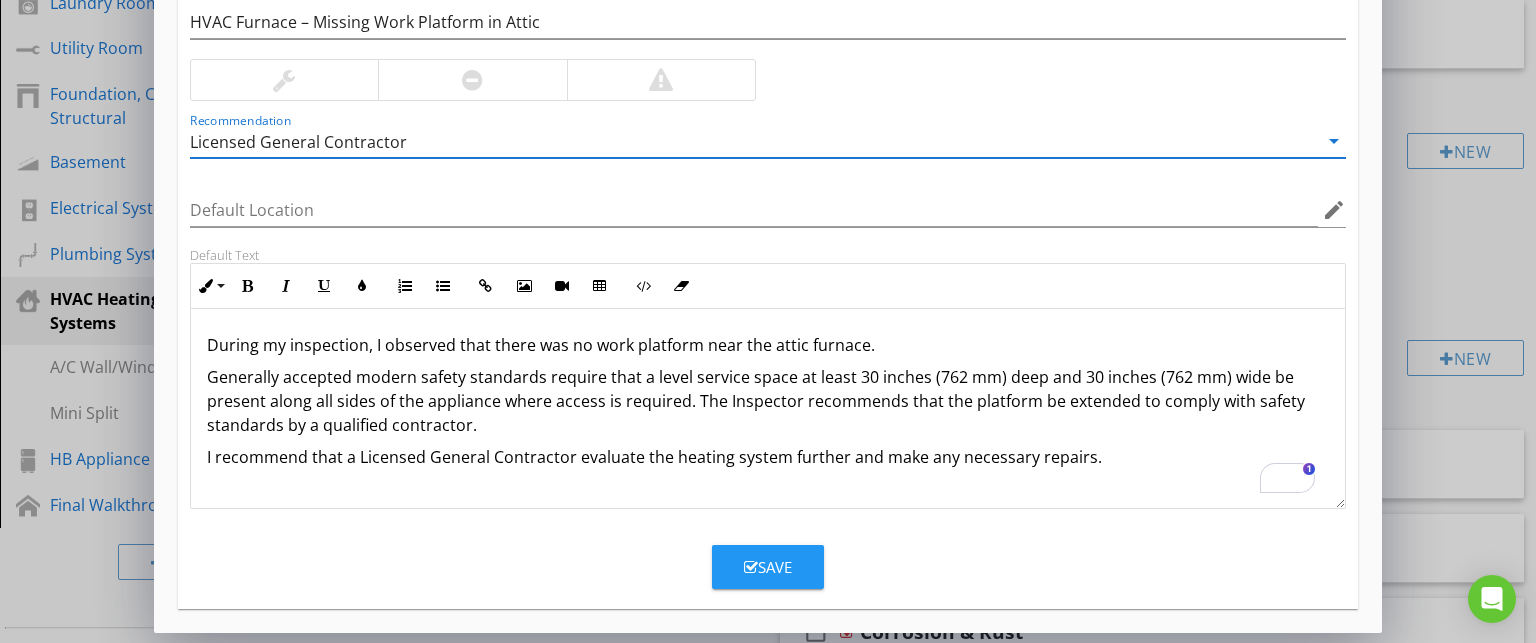 click on "Save" at bounding box center [768, 567] 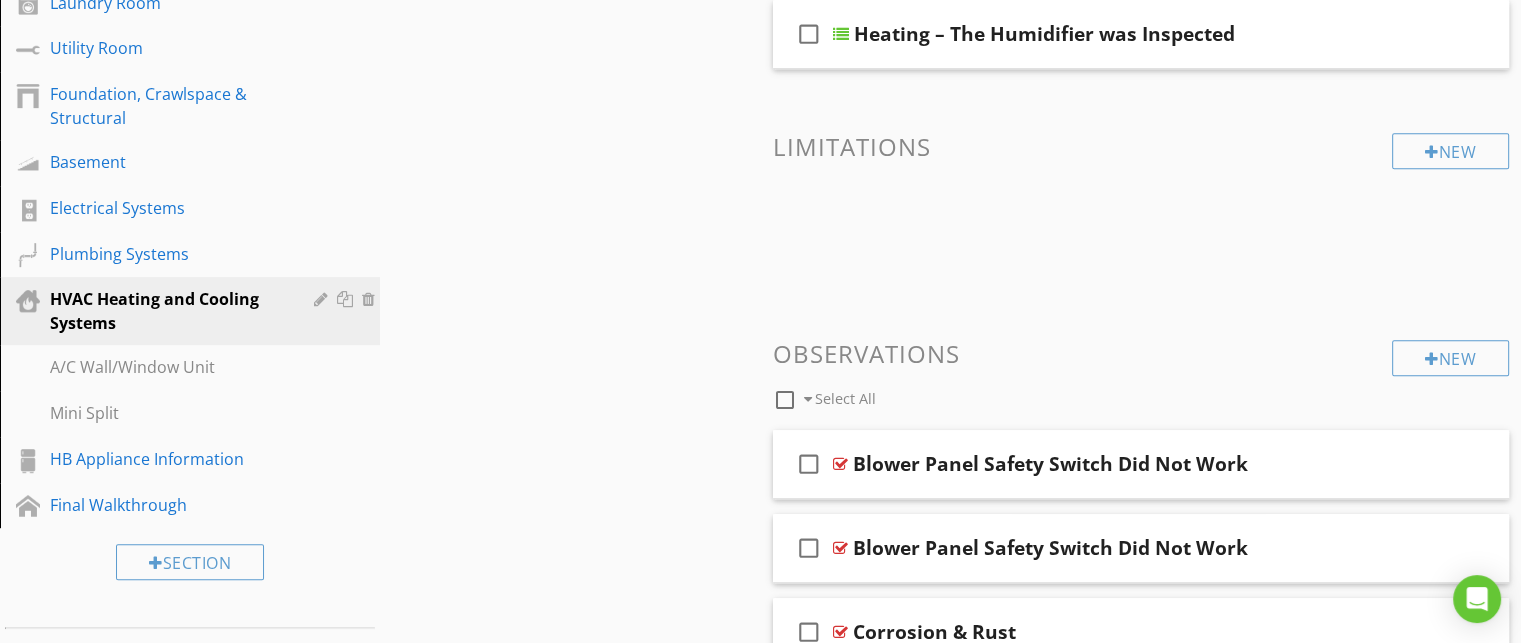 scroll, scrollTop: 127, scrollLeft: 0, axis: vertical 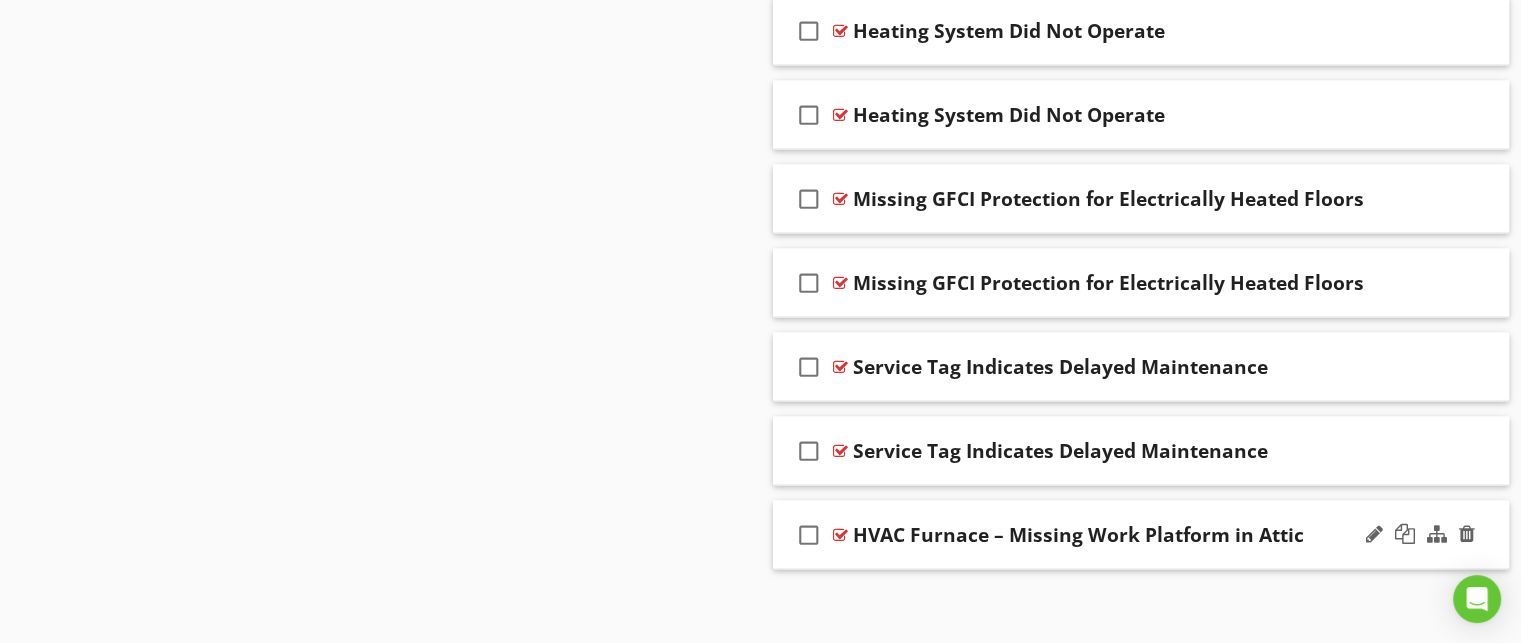 click on "check_box_outline_blank
HVAC Furnace – Missing Work Platform in Attic" at bounding box center (1141, 535) 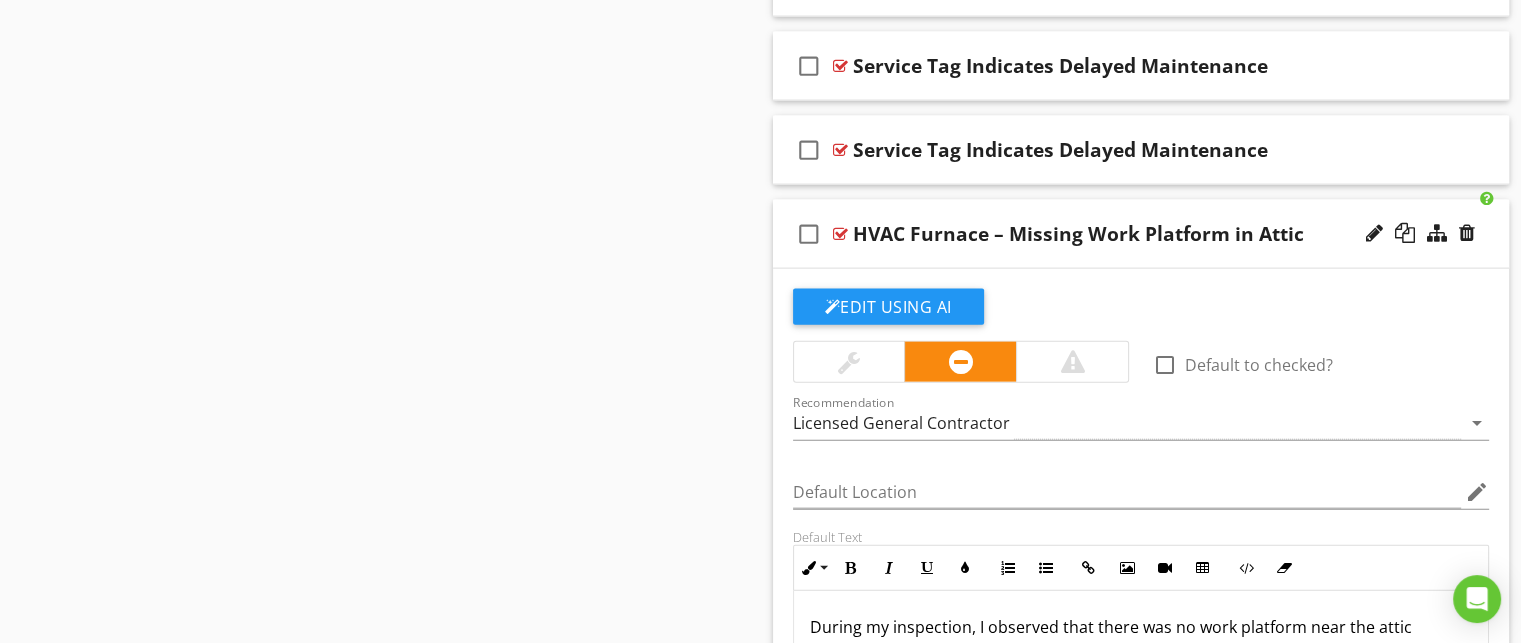 scroll, scrollTop: 4436, scrollLeft: 0, axis: vertical 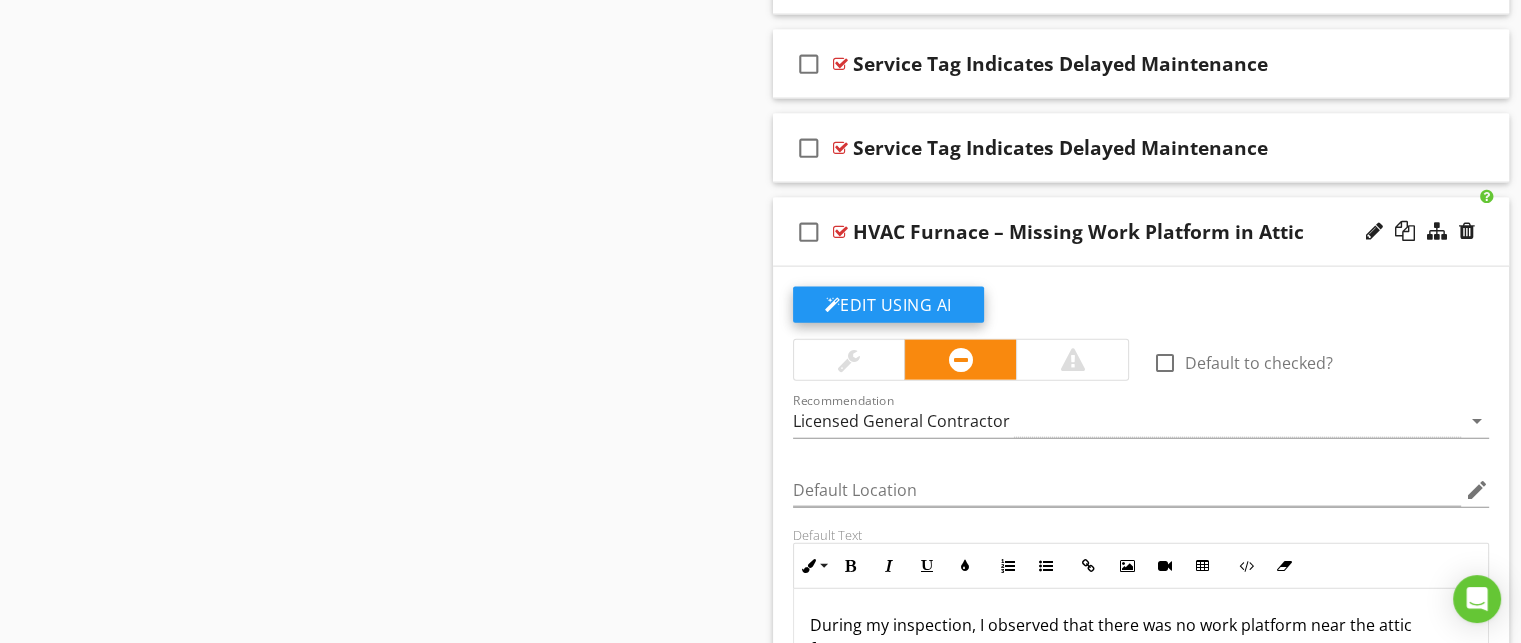 click on "Edit Using AI" at bounding box center [888, 305] 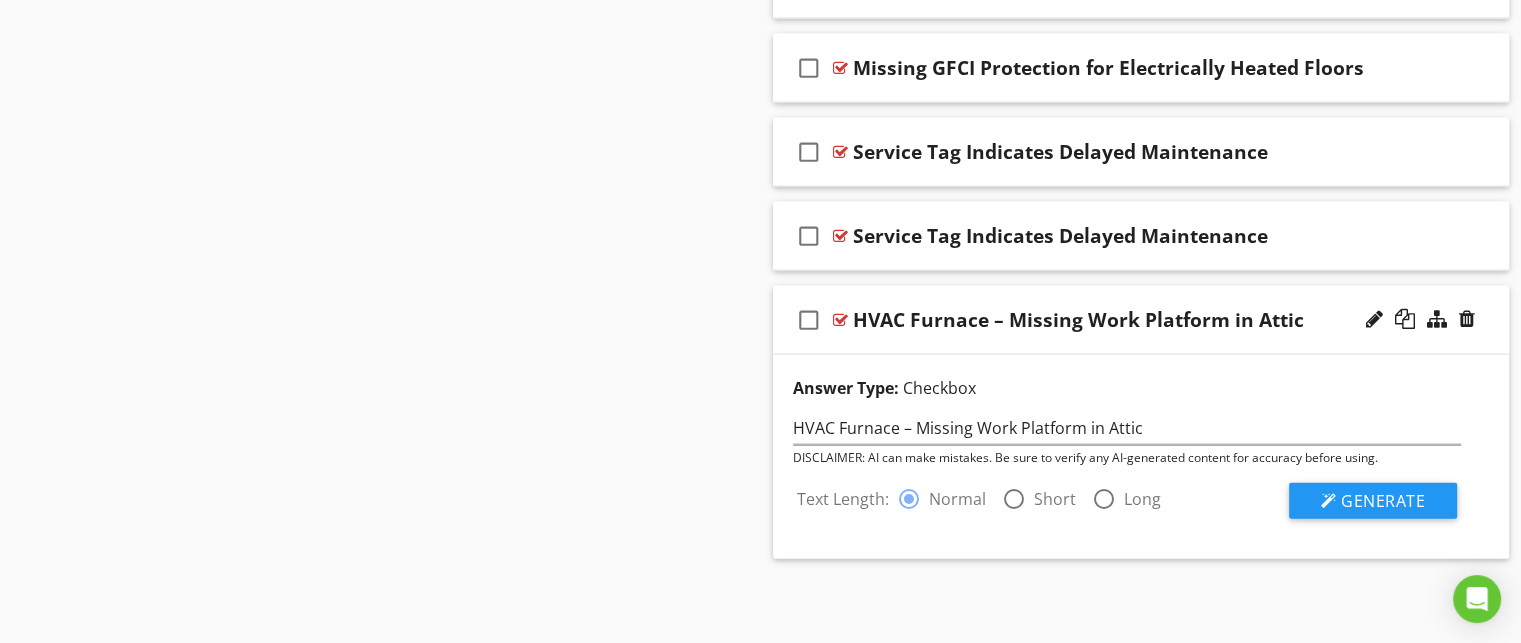 scroll, scrollTop: 4337, scrollLeft: 0, axis: vertical 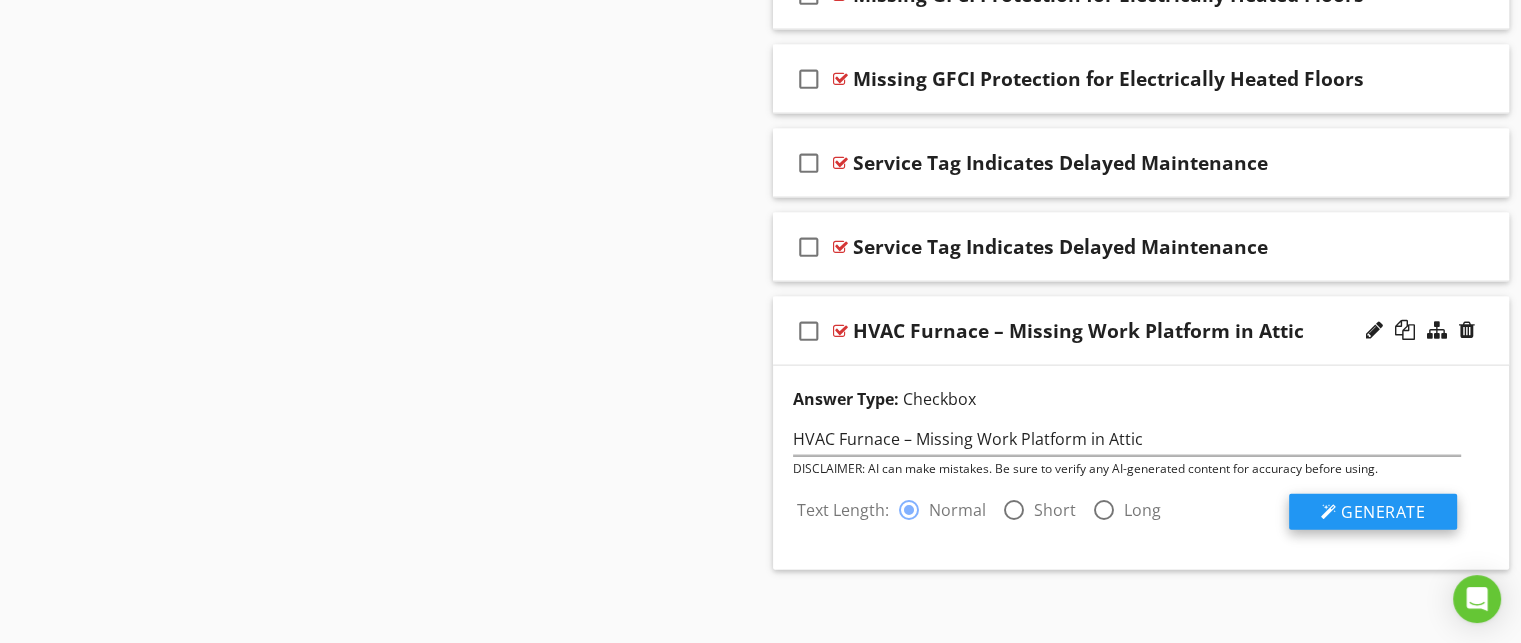 click on "Generate" at bounding box center (1383, 512) 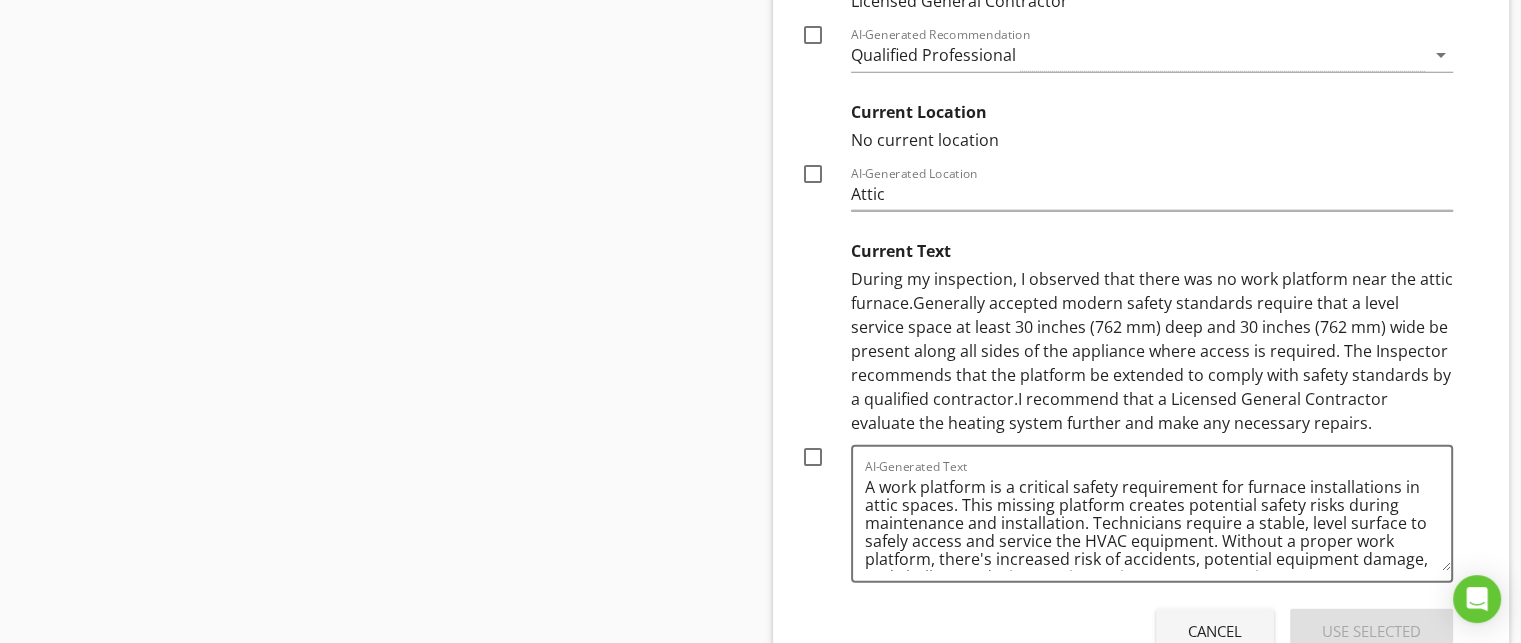 scroll, scrollTop: 5115, scrollLeft: 0, axis: vertical 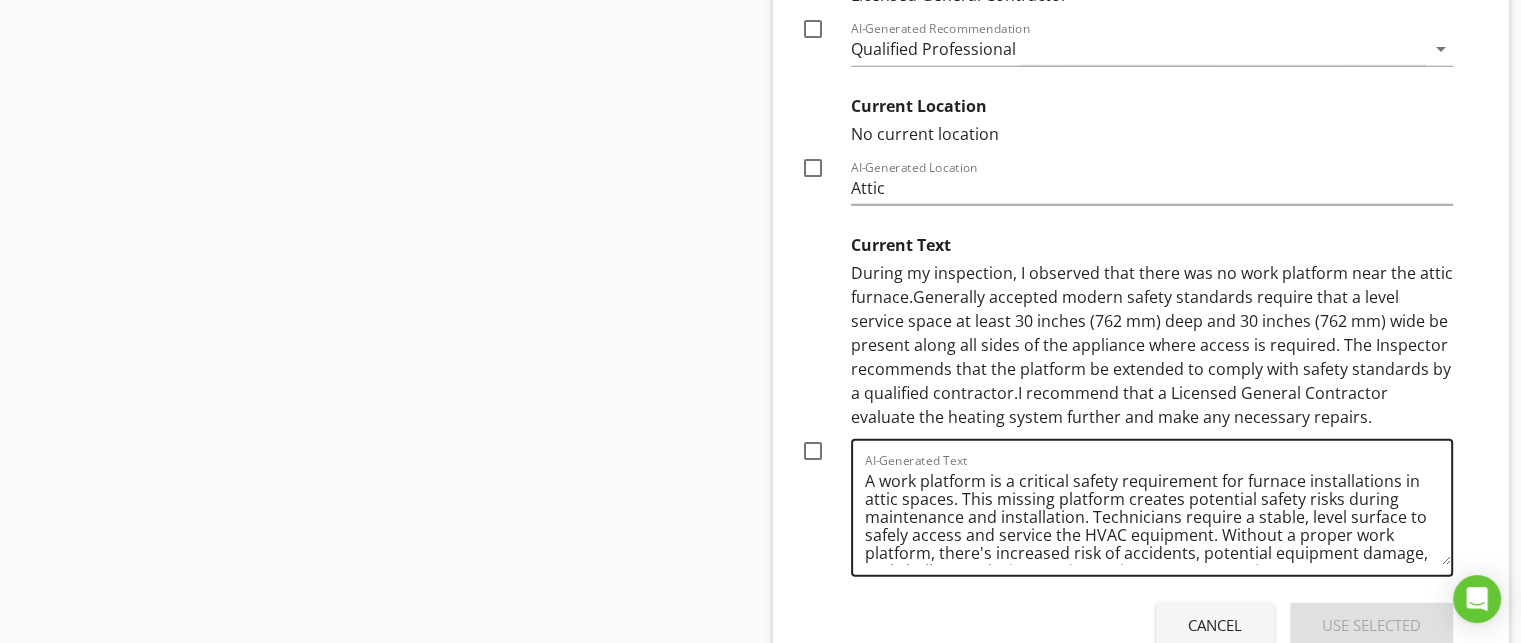 click on "A work platform is a critical safety requirement for furnace installations in attic spaces. This missing platform creates potential safety risks during maintenance and installation. Technicians require a stable, level surface to safely access and service the HVAC equipment. Without a proper work platform, there's increased risk of accidents, potential equipment damage, and challenges during routine maintenance or repairs." at bounding box center [1158, 515] 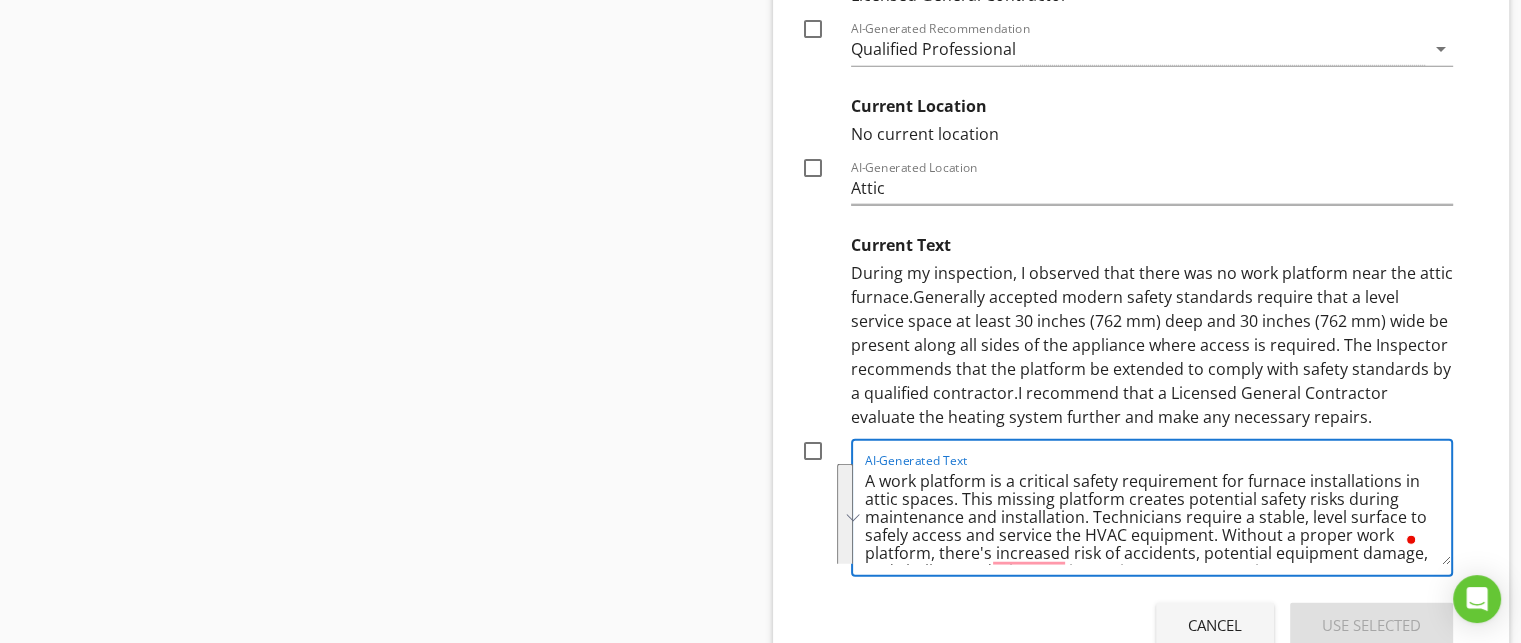 click on "Cancel" at bounding box center [1215, 625] 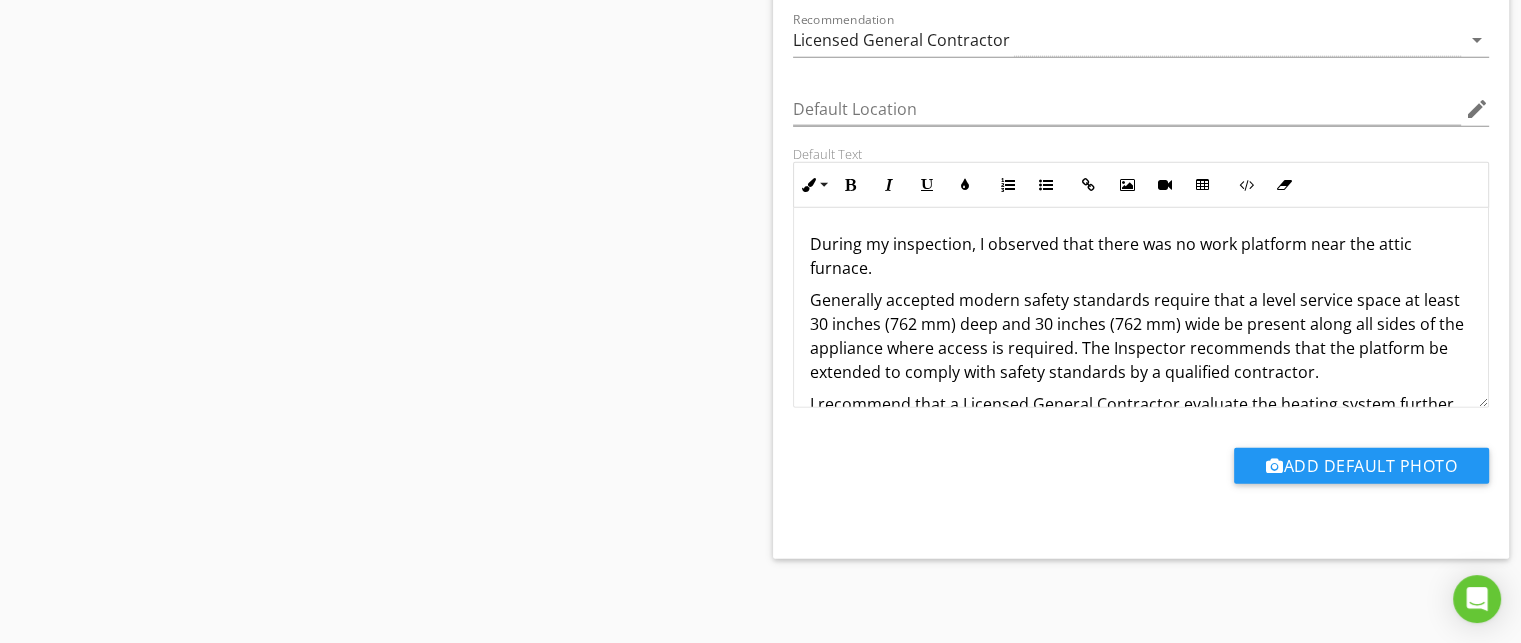 scroll, scrollTop: 4805, scrollLeft: 0, axis: vertical 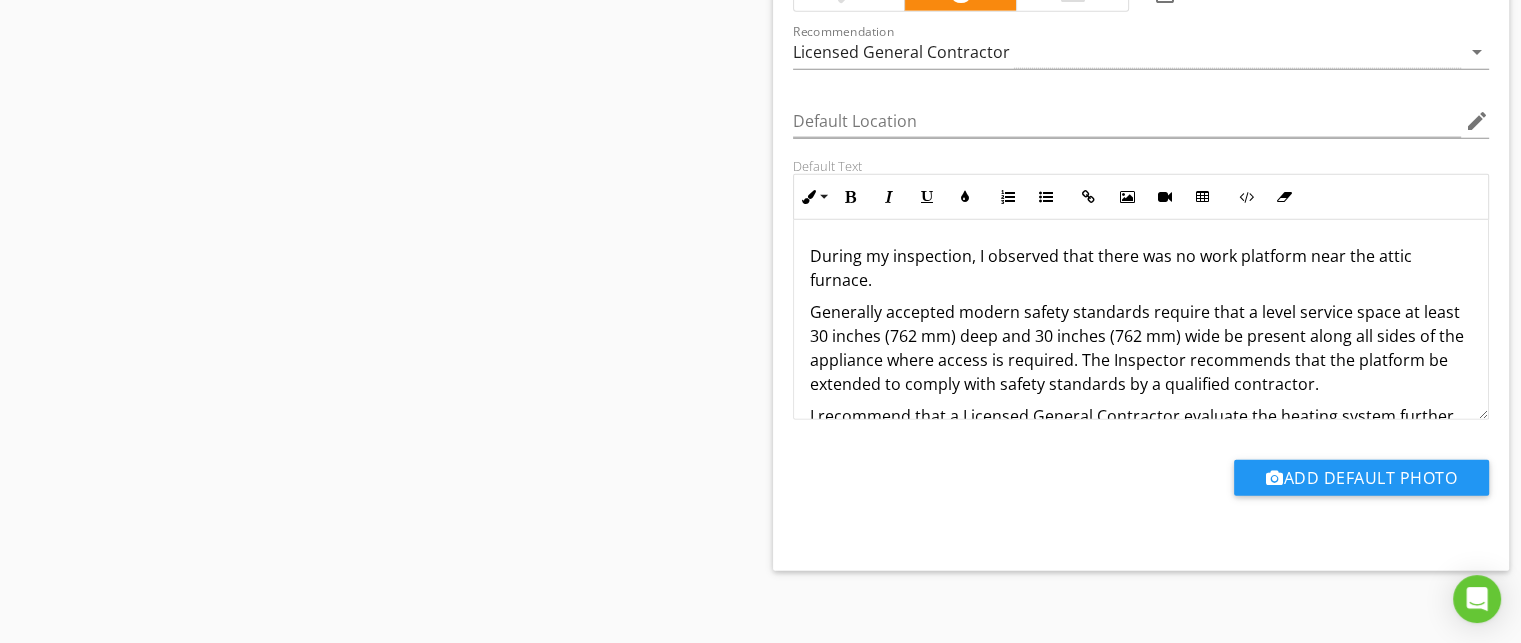 click on "During my inspection, I observed that there was no work platform near the attic furnace." at bounding box center [1141, 268] 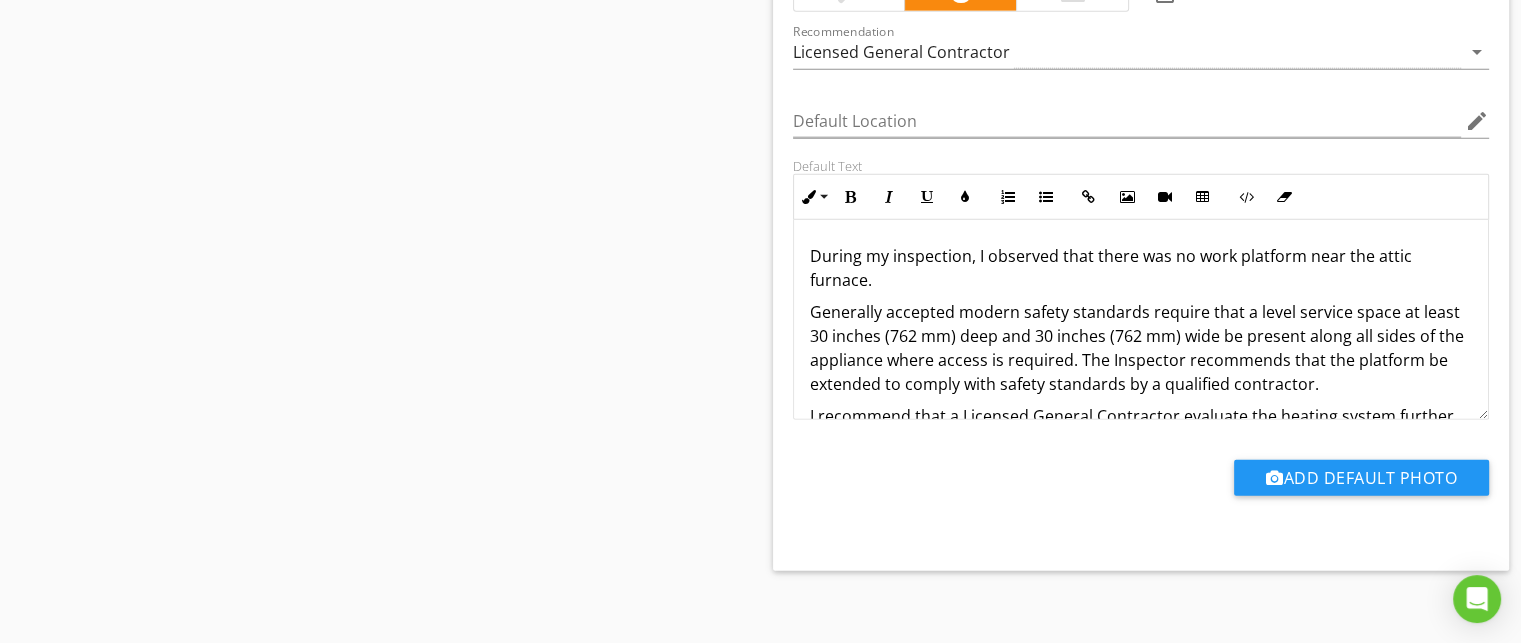 type 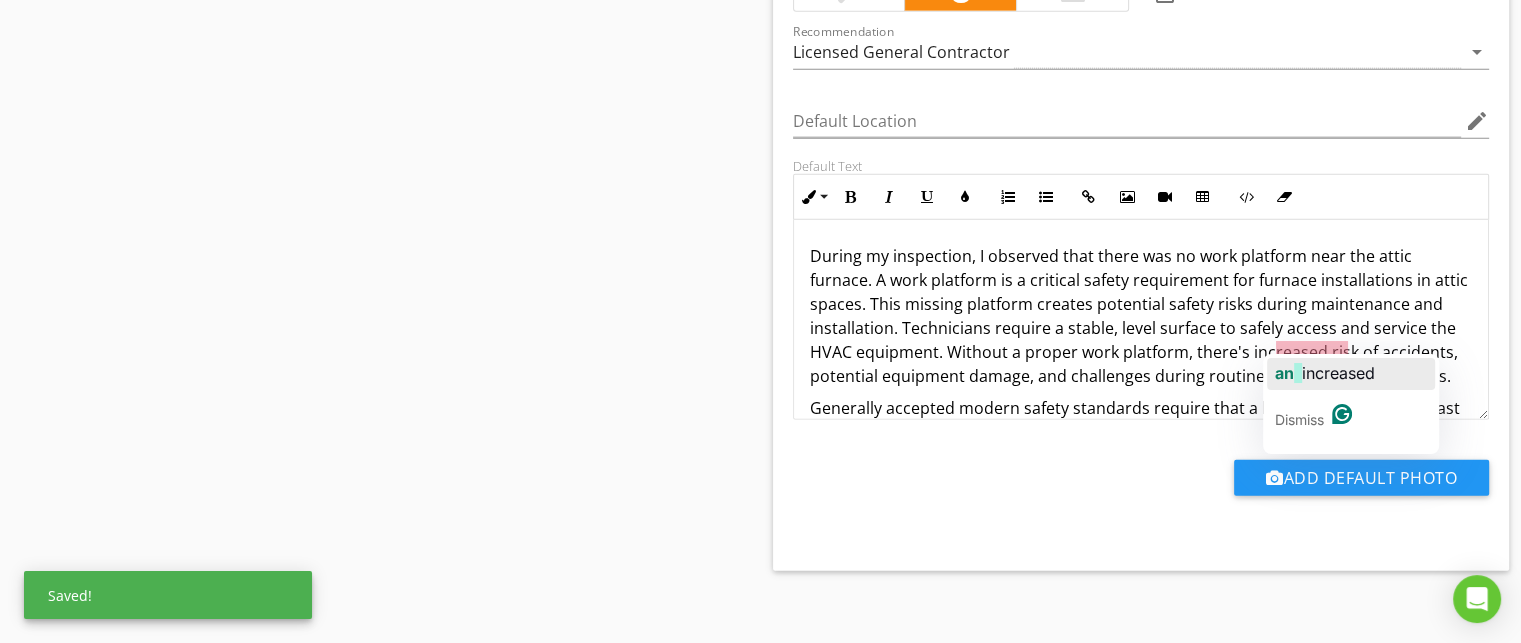 click on "increased" 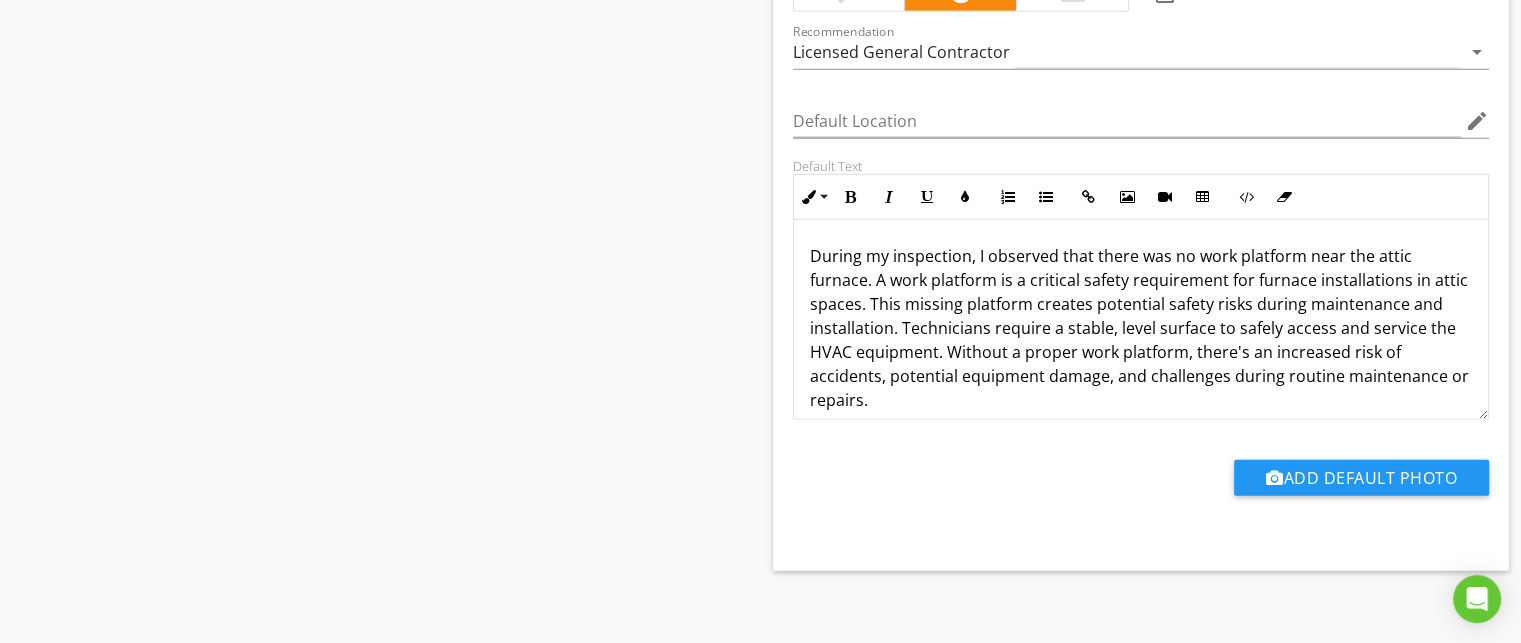 click on "During my inspection, I observed that there was no work platform near the attic furnace. A work platform is a critical safety requirement for furnace installations in attic spaces. This missing platform creates potential safety risks during maintenance and installation. Technicians require a stable, level surface to safely access and service the HVAC equipment. Without a proper work platform, there's an increased risk of accidents, potential equipment damage, and challenges during routine maintenance or repairs." at bounding box center [1141, 328] 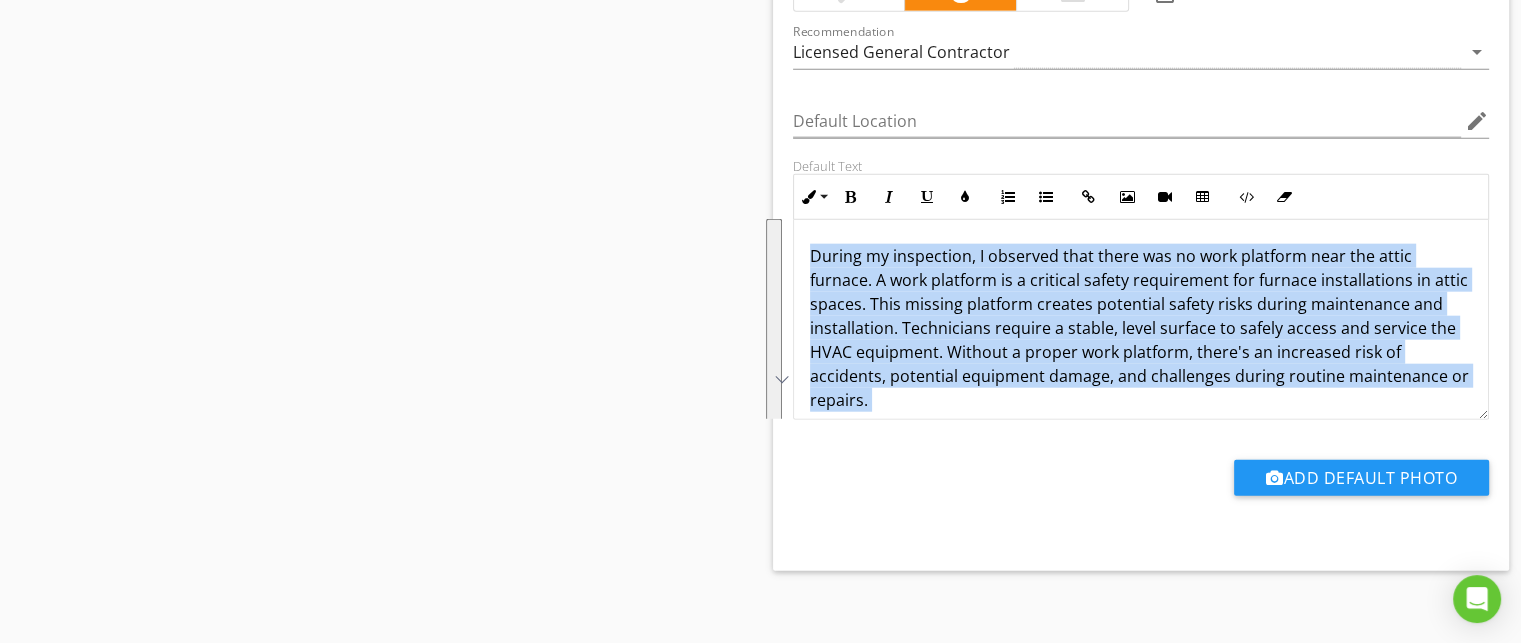 copy on "During my inspection, I observed that there was no work platform near the attic furnace. A work platform is a critical safety requirement for furnace installations in attic spaces. This missing platform creates potential safety risks during maintenance and installation. Technicians require a stable, level surface to safely access and service the HVAC equipment. Without a proper work platform, there's an increased risk of accidents, potential equipment damage, and challenges during routine maintenance or repairs. Generally accepted modern safety standards require that a level service space at least 30 inches (762 mm) deep and 30 inches (762 mm) wide be present along all sides of the appliance where access is required. The Inspector recommends that the platform be extended to comply with safety standards by a qualified contractor. I recommend that a Licensed General Contractor evaluate the heating system further and make any necessary repairs." 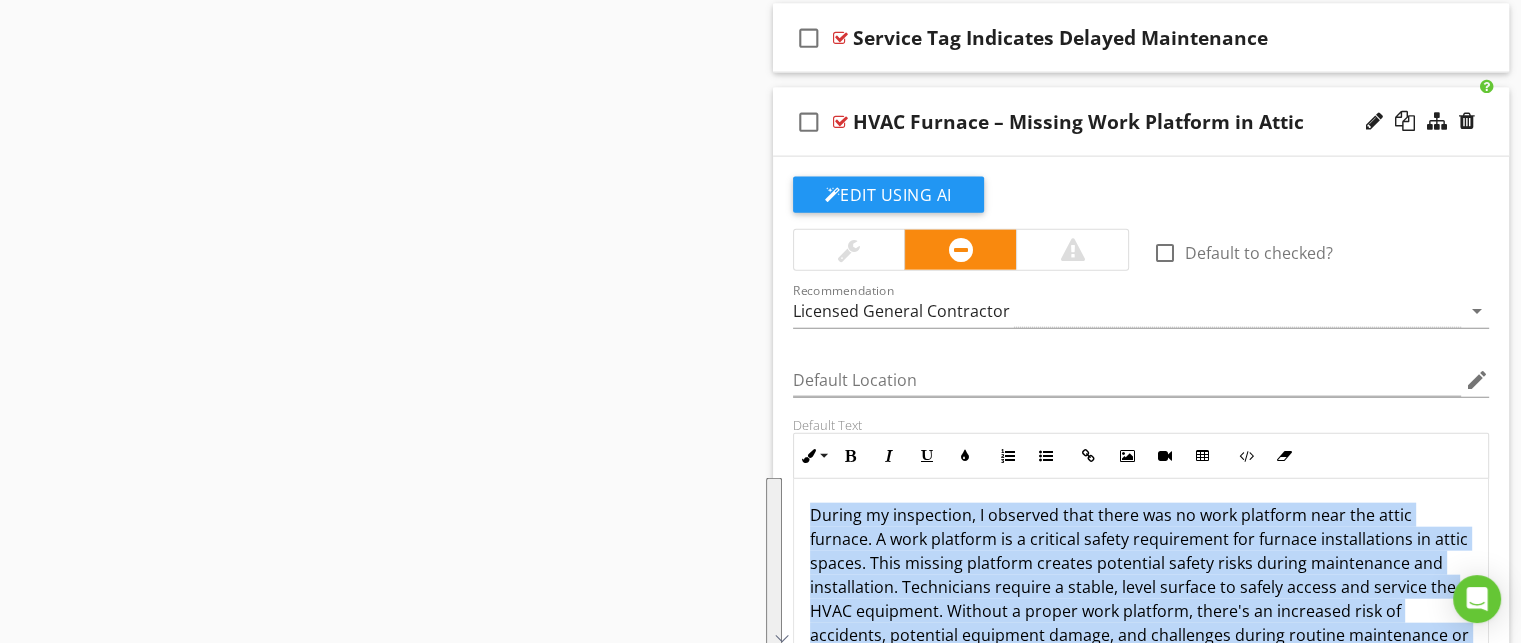 scroll, scrollTop: 4545, scrollLeft: 0, axis: vertical 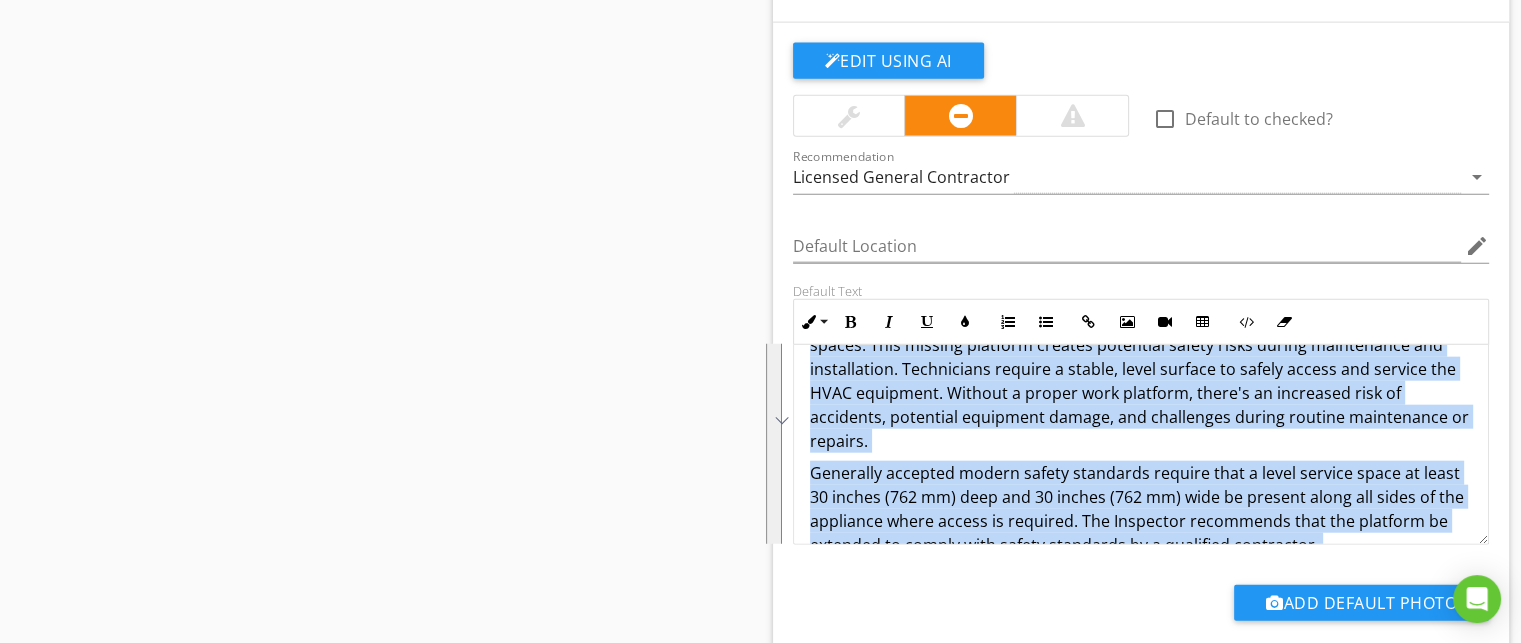click on "During my inspection, I observed that there was no work platform near the attic furnace. A work platform is a critical safety requirement for furnace installations in attic spaces. This missing platform creates potential safety risks during maintenance and installation. Technicians require a stable, level surface to safely access and service the HVAC equipment. Without a proper work platform, there's an increased risk of accidents, potential equipment damage, and challenges during routine maintenance or repairs." at bounding box center (1141, 369) 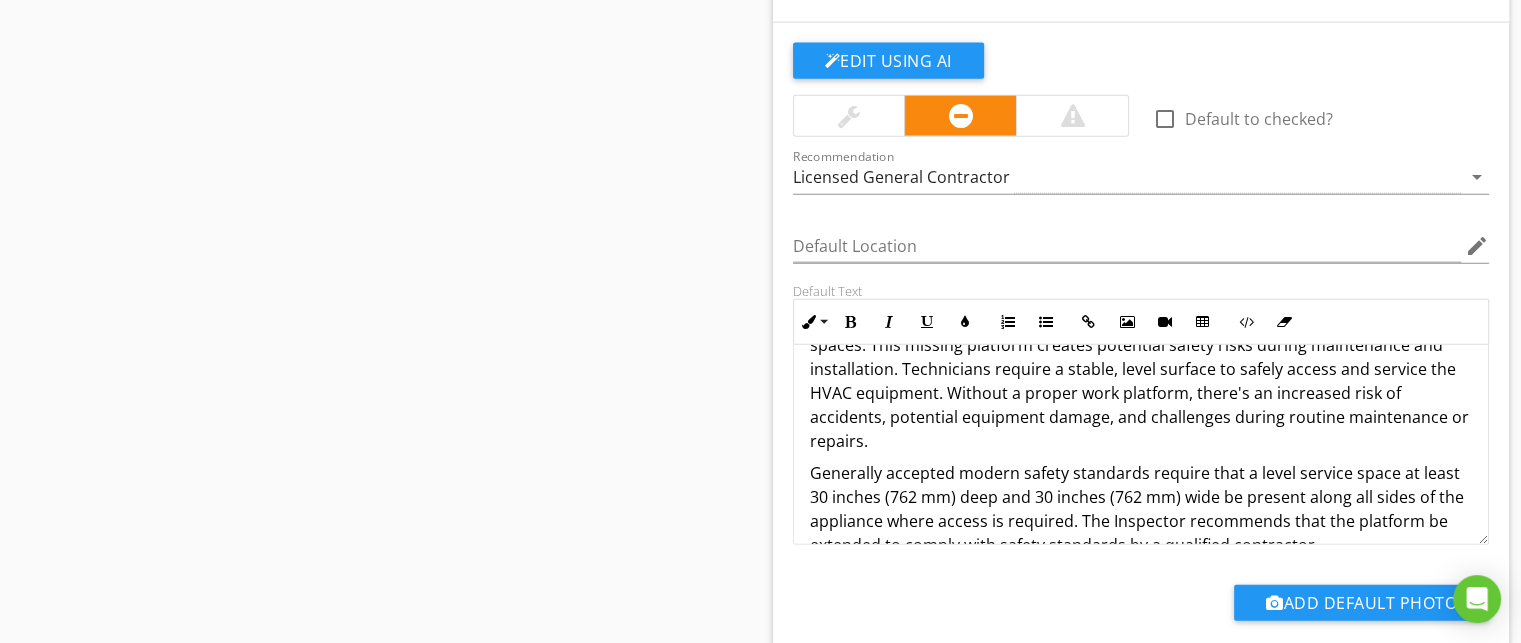 scroll, scrollTop: 0, scrollLeft: 0, axis: both 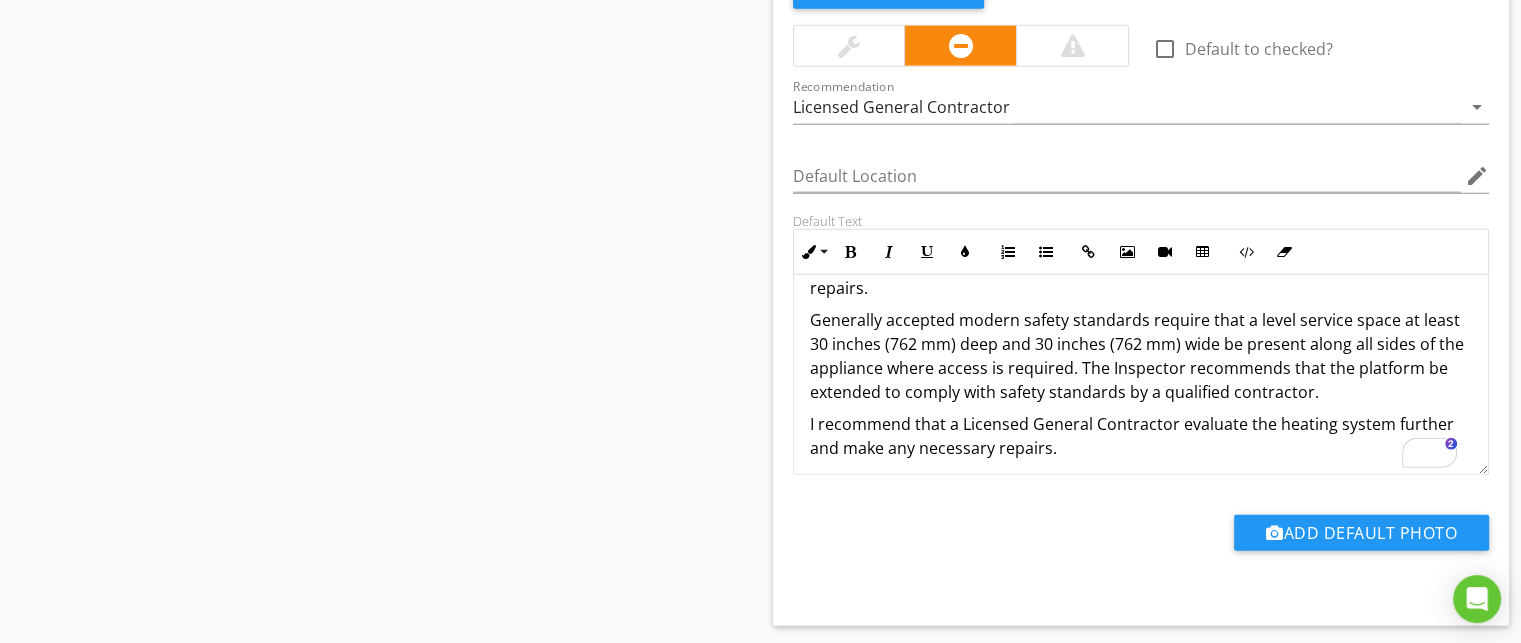 click on "Generally accepted modern safety standards require that a level service space at least 30 inches (762 mm) deep and 30 inches (762 mm) wide be present along all sides of the appliance where access is required. The Inspector recommends that the platform be extended to comply with safety standards by a qualified contractor." at bounding box center (1141, 356) 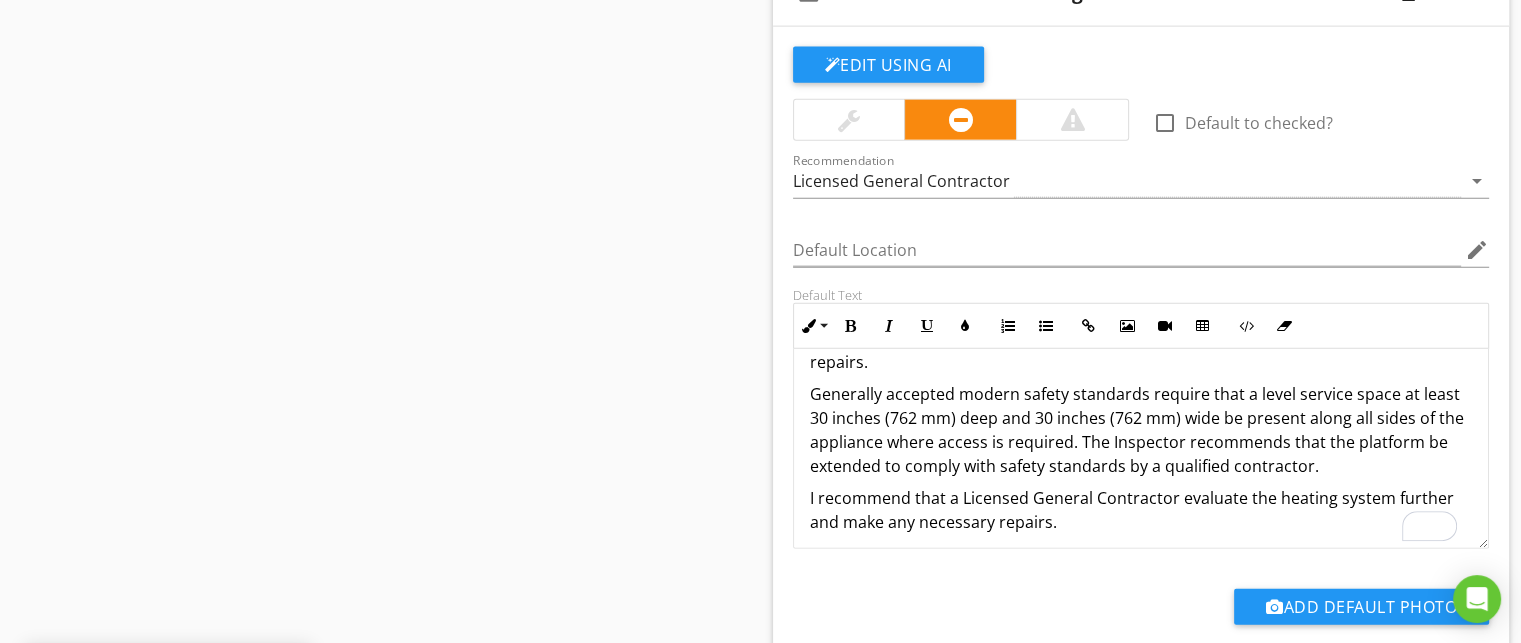 scroll, scrollTop: 4677, scrollLeft: 0, axis: vertical 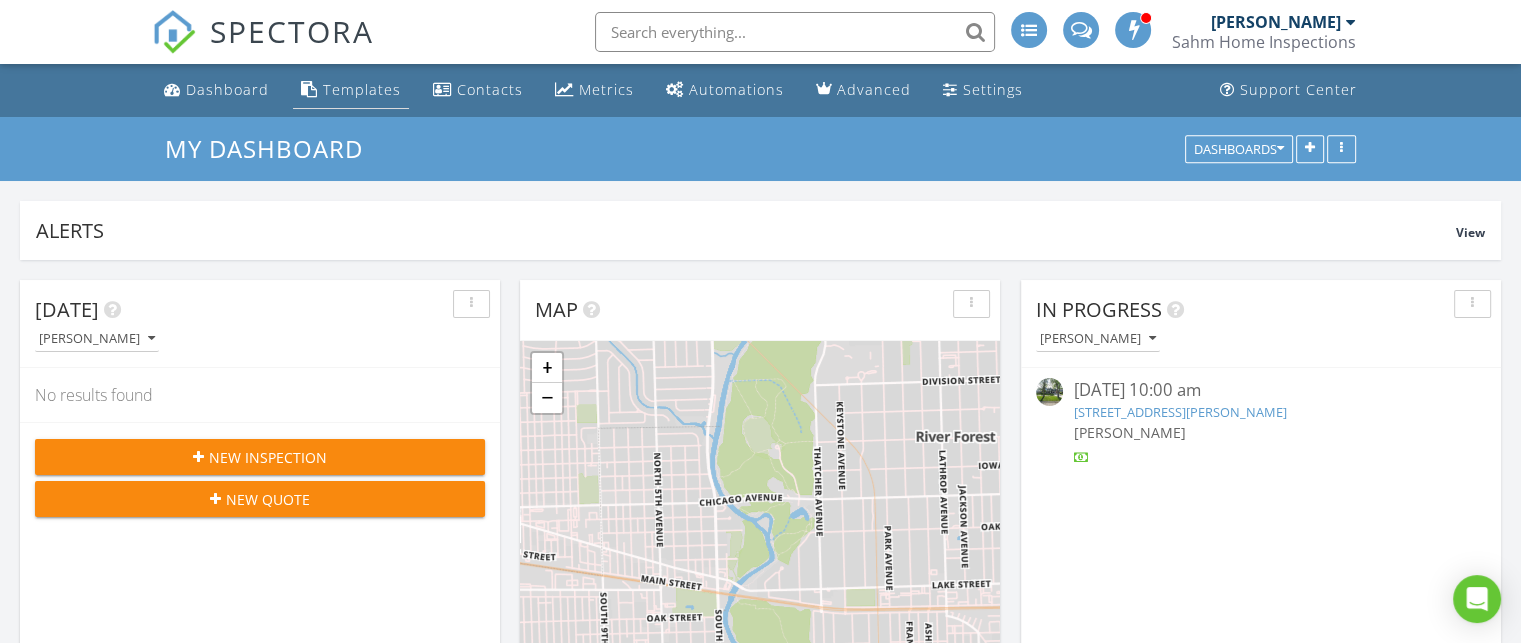 click on "Templates" at bounding box center [362, 89] 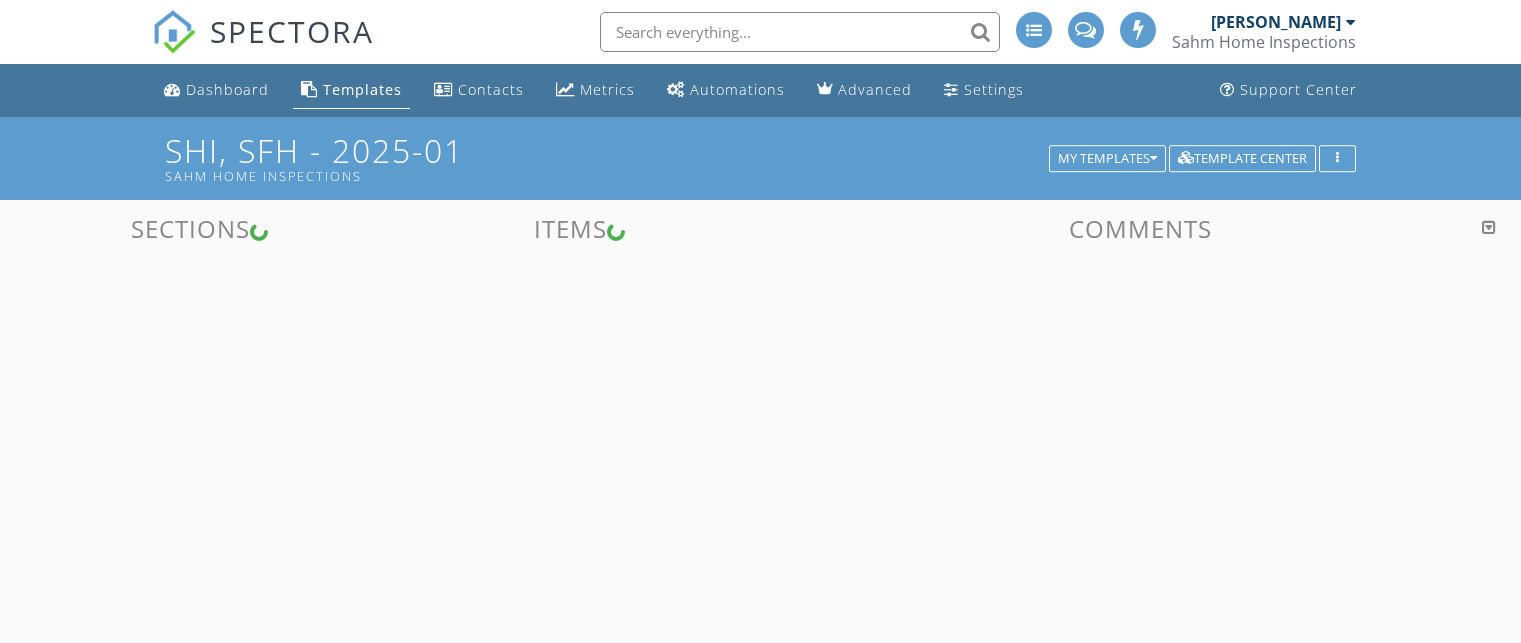 scroll, scrollTop: 0, scrollLeft: 0, axis: both 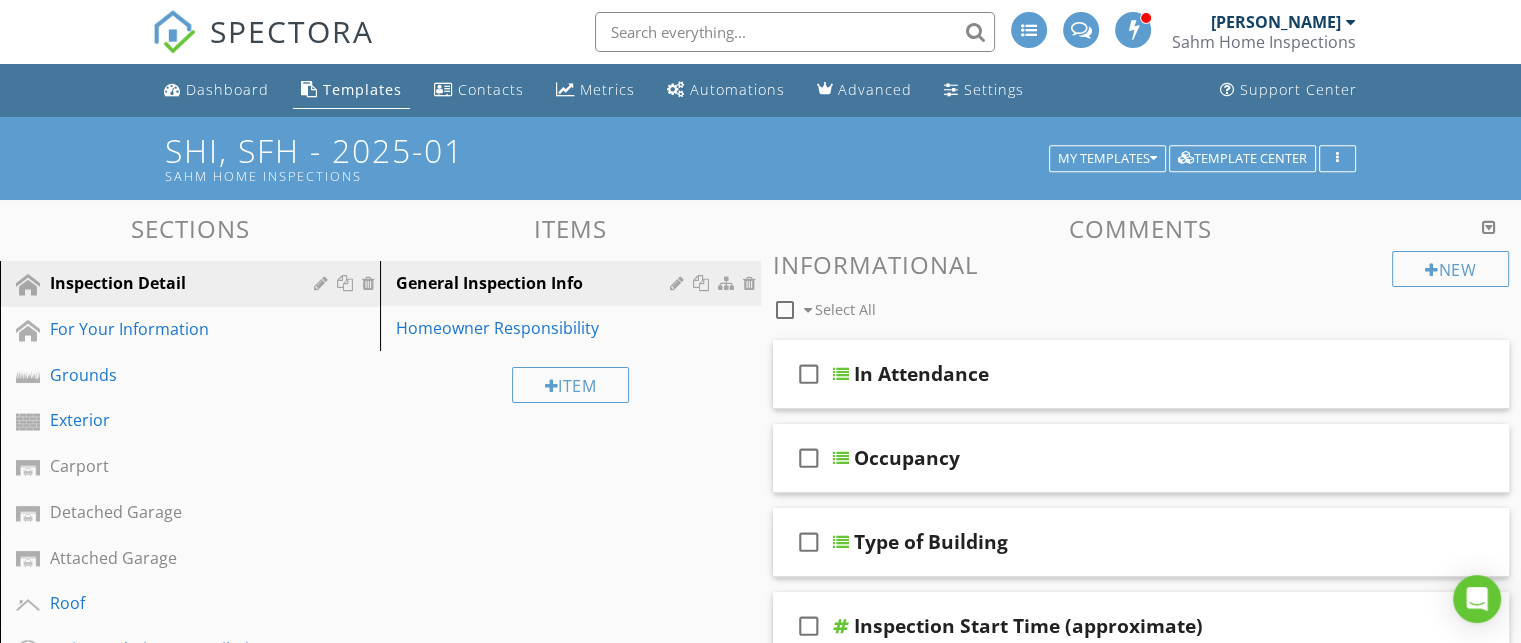 drag, startPoint x: 647, startPoint y: 479, endPoint x: 592, endPoint y: 469, distance: 55.9017 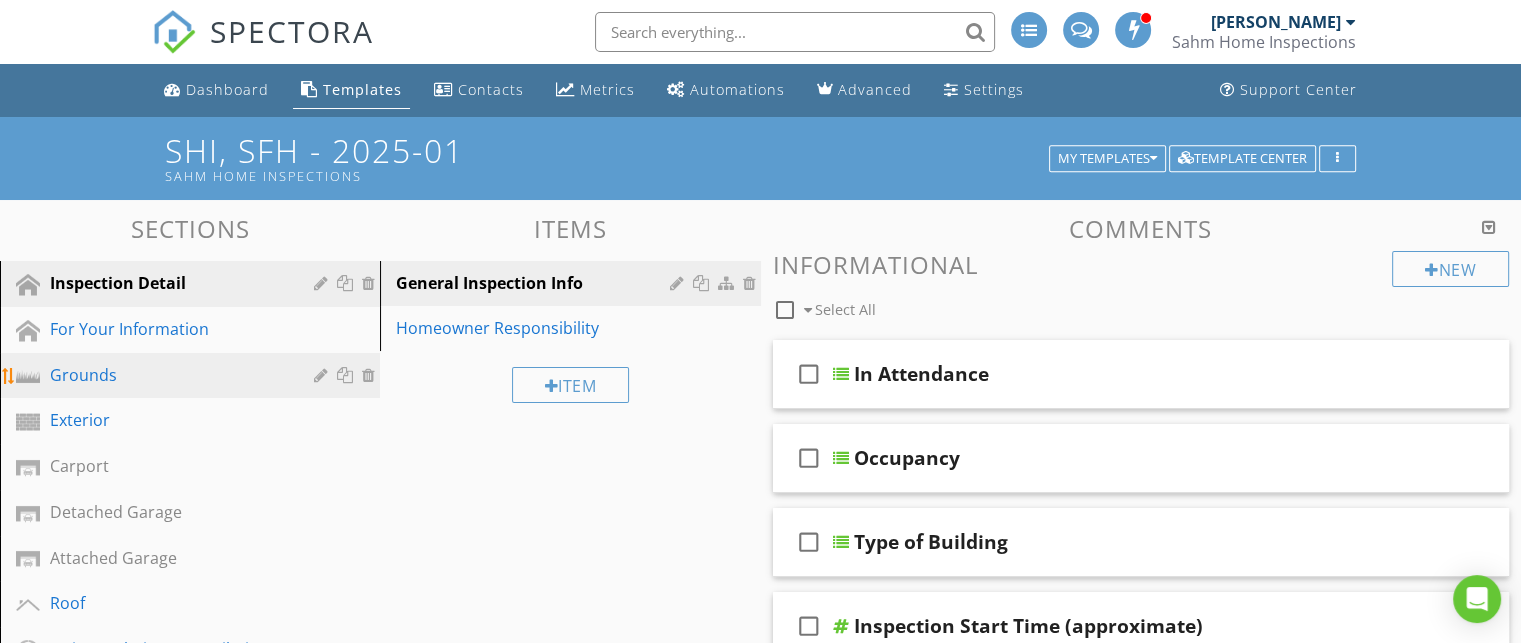 click on "Grounds" at bounding box center [167, 375] 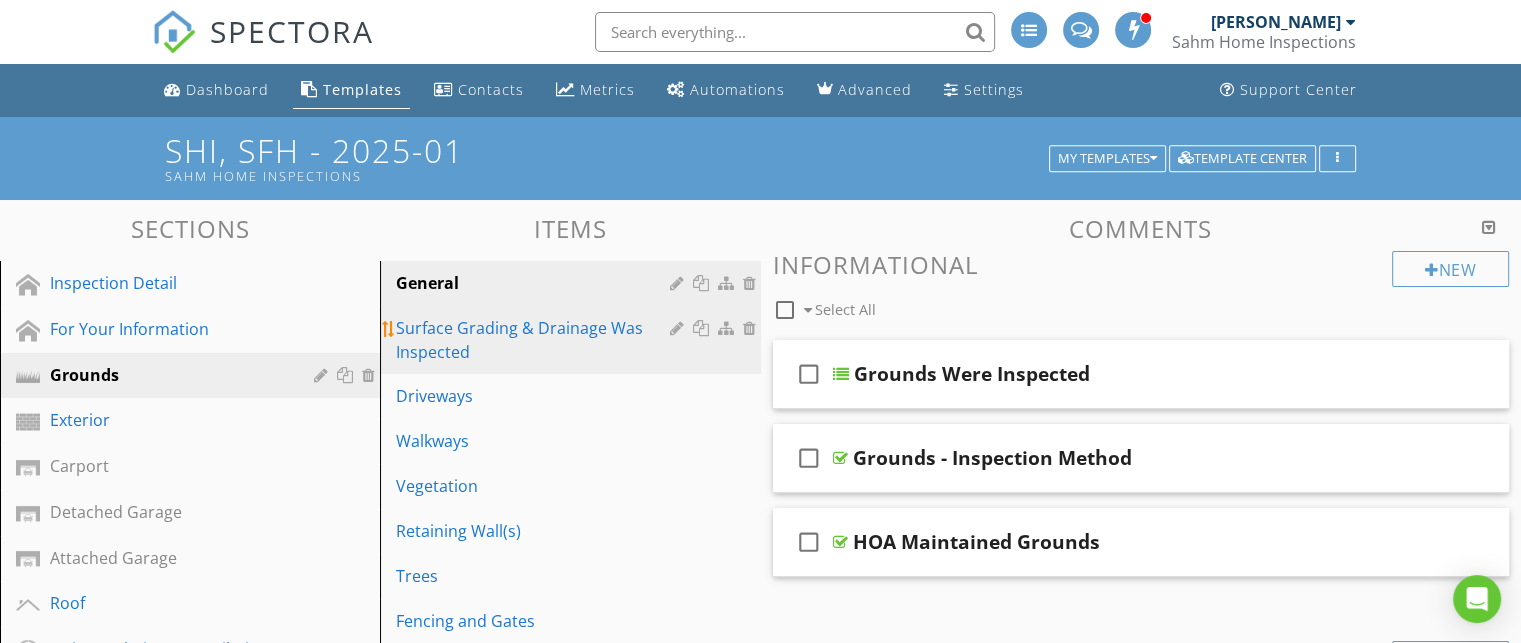 click on "Surface Grading & Drainage Was Inspected" at bounding box center [535, 340] 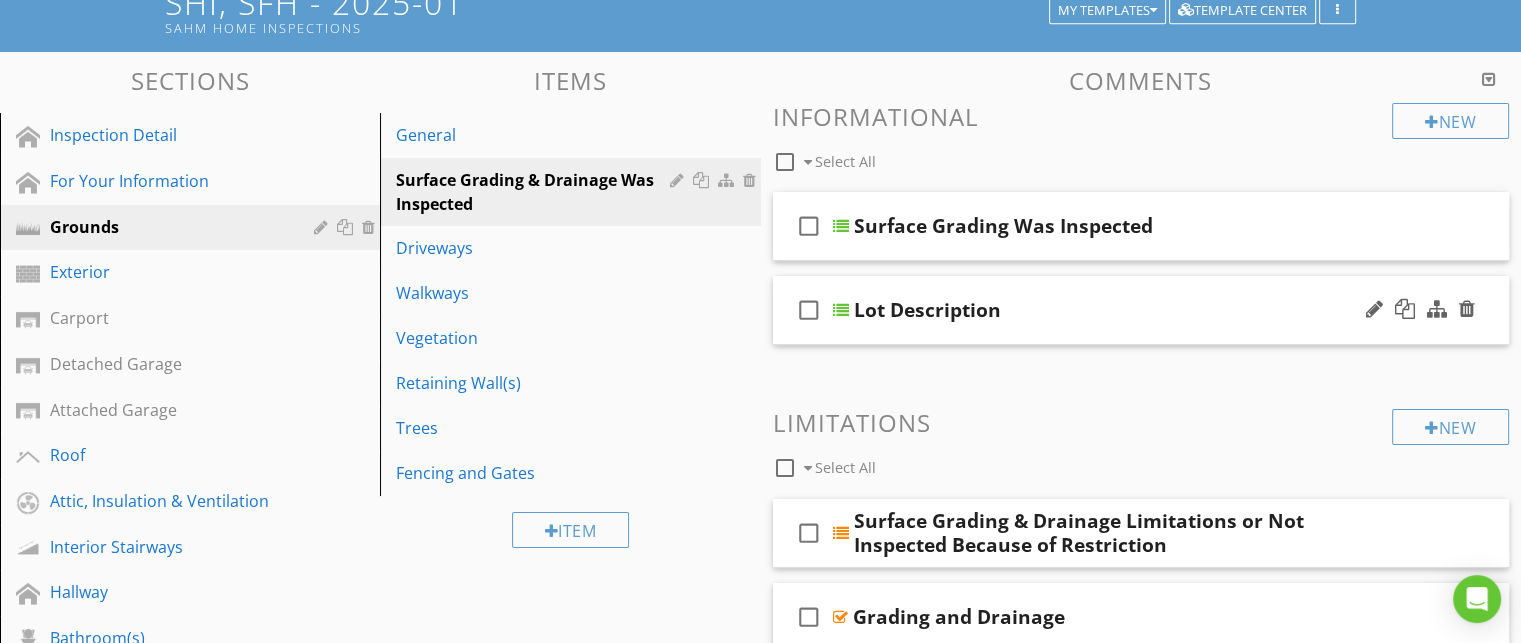 scroll, scrollTop: 156, scrollLeft: 0, axis: vertical 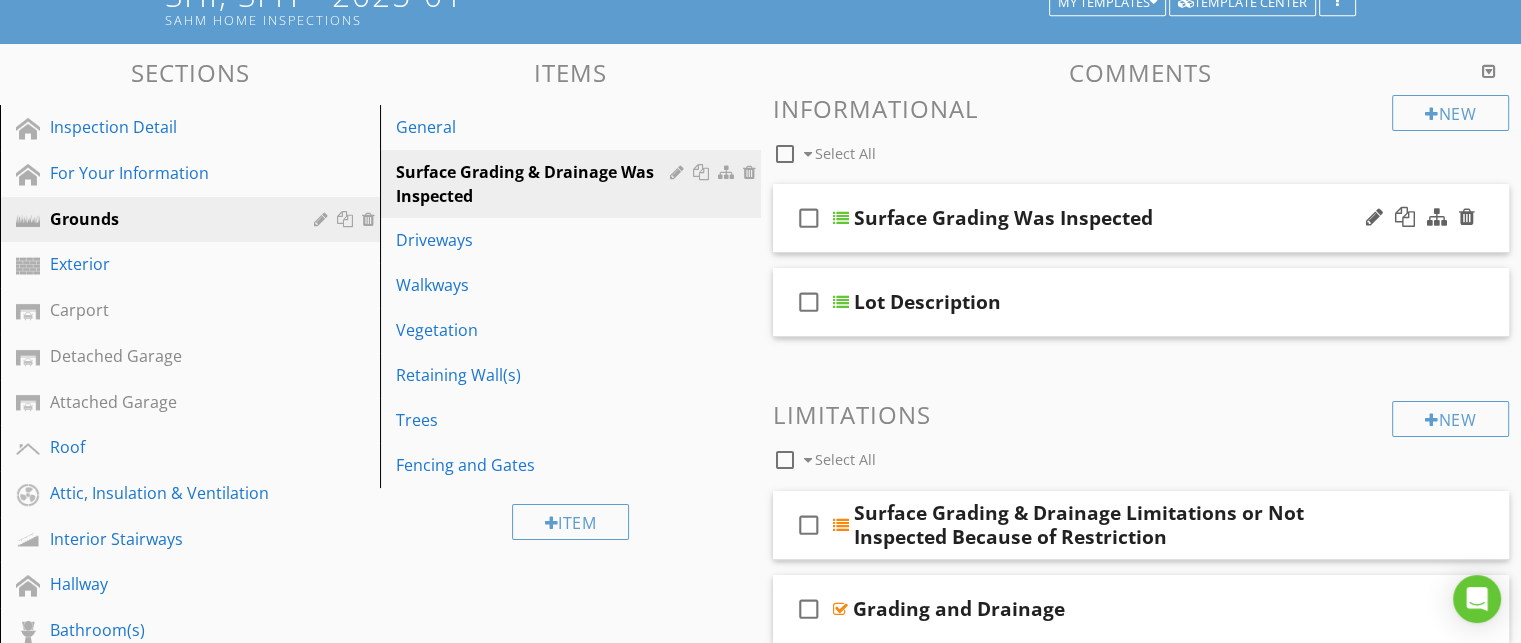 click on "check_box_outline_blank
Surface Grading Was Inspected" at bounding box center [1141, 218] 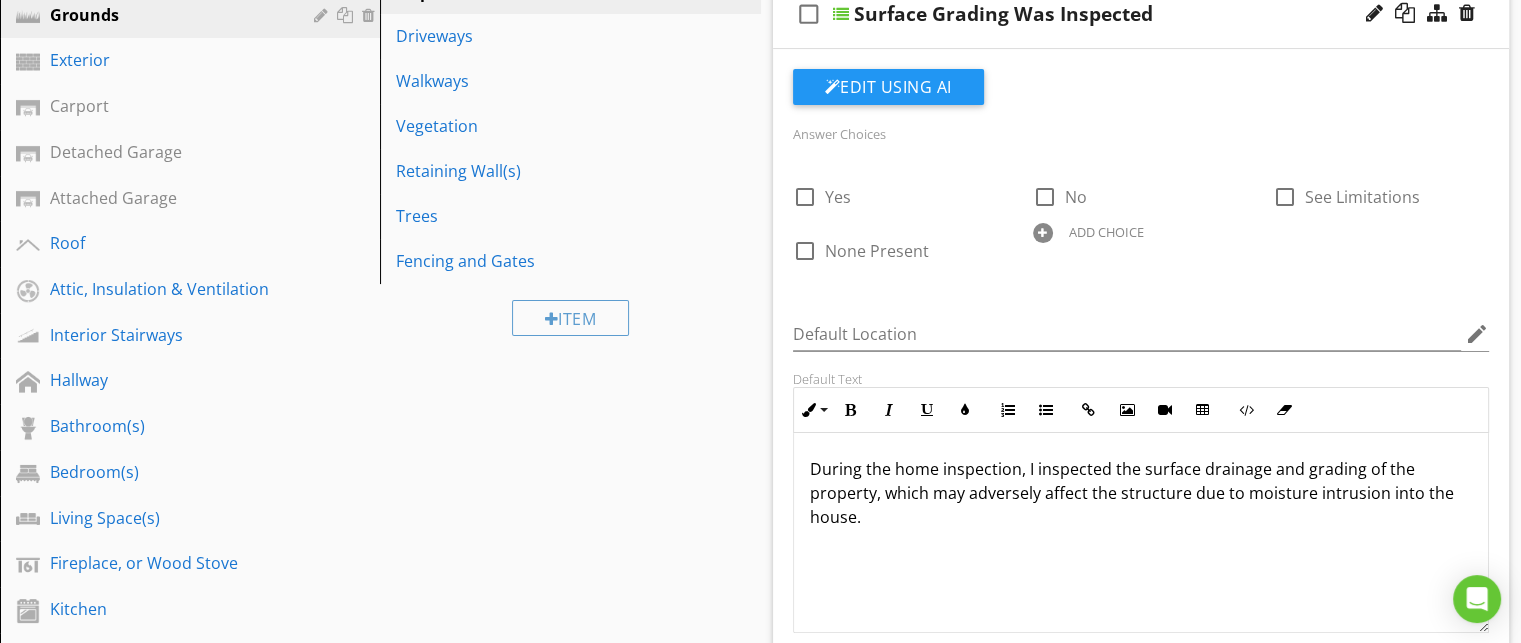 scroll, scrollTop: 362, scrollLeft: 0, axis: vertical 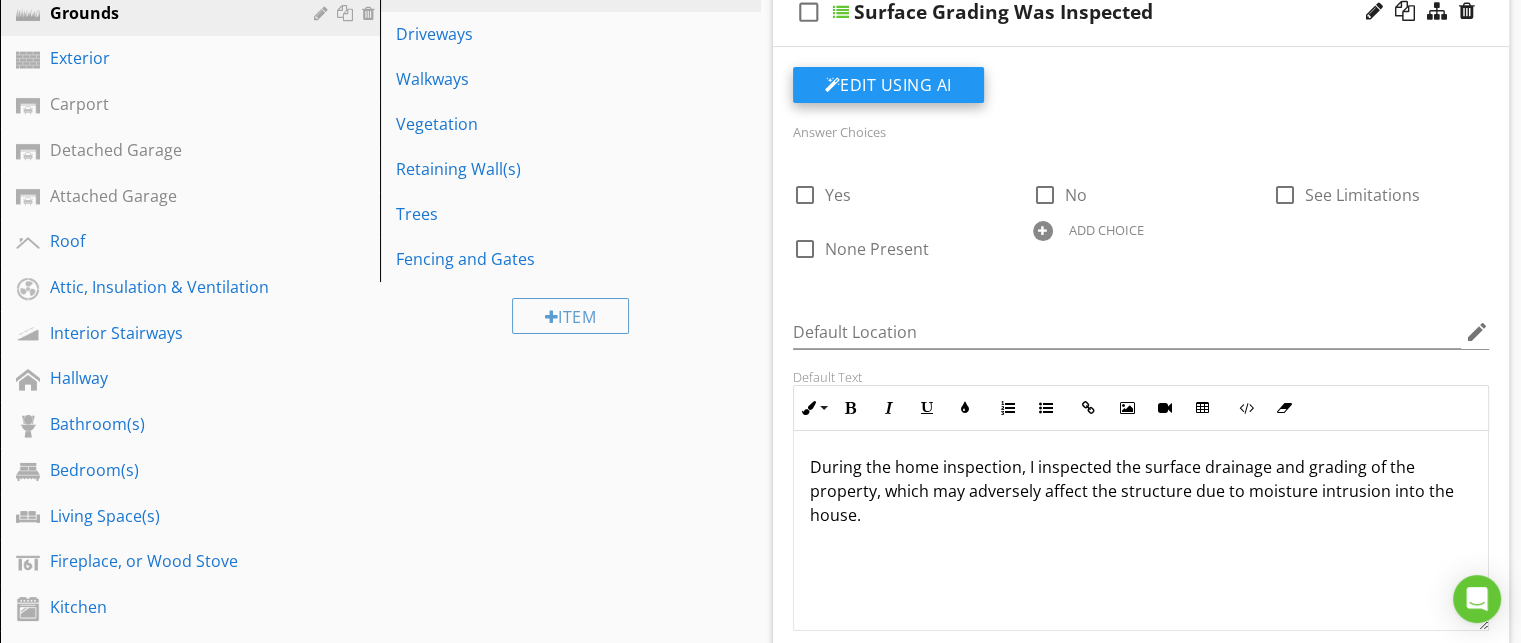 click on "Edit Using AI" at bounding box center (888, 85) 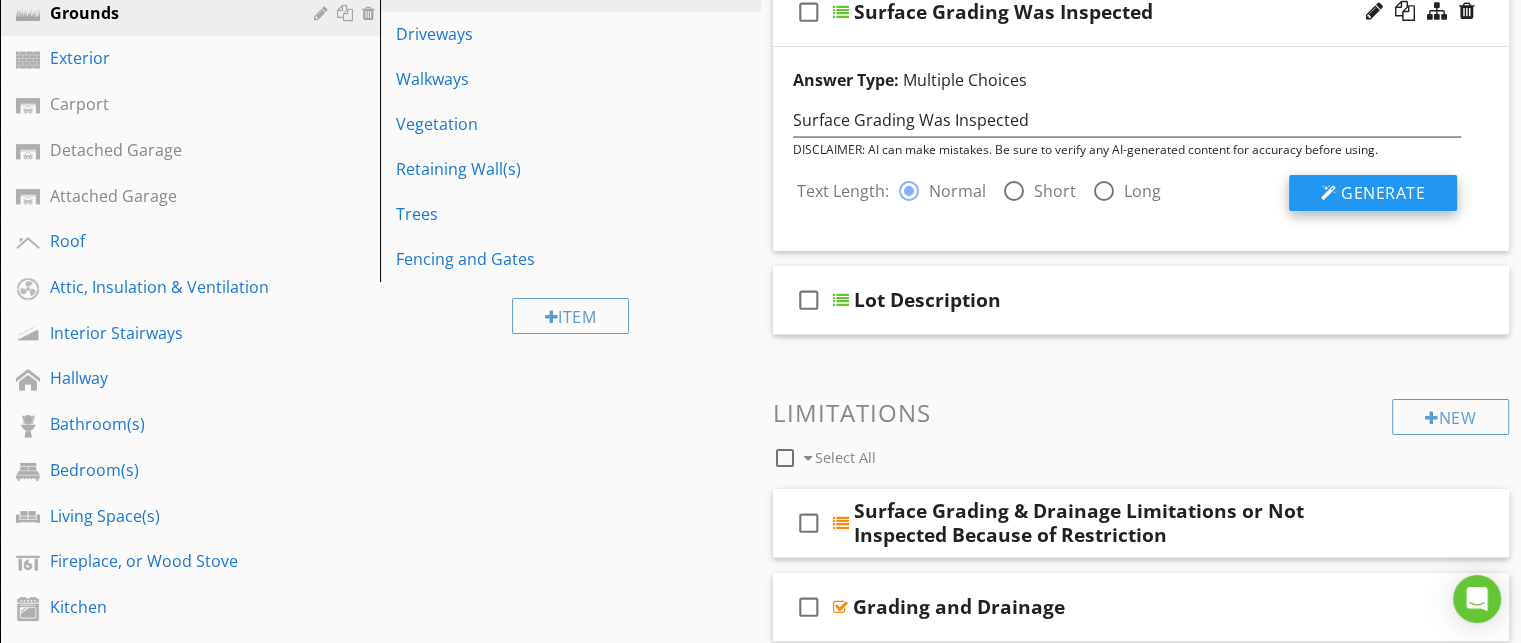 click on "Generate" at bounding box center [1383, 193] 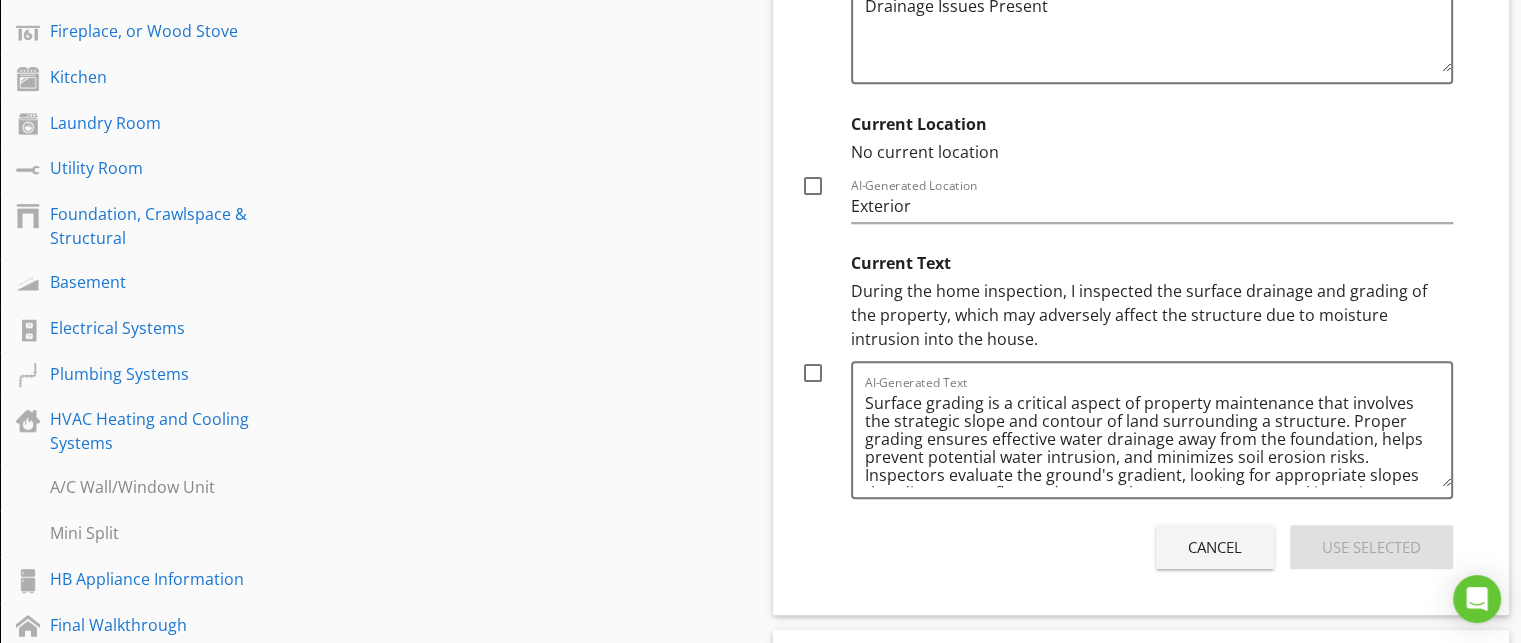 scroll, scrollTop: 903, scrollLeft: 0, axis: vertical 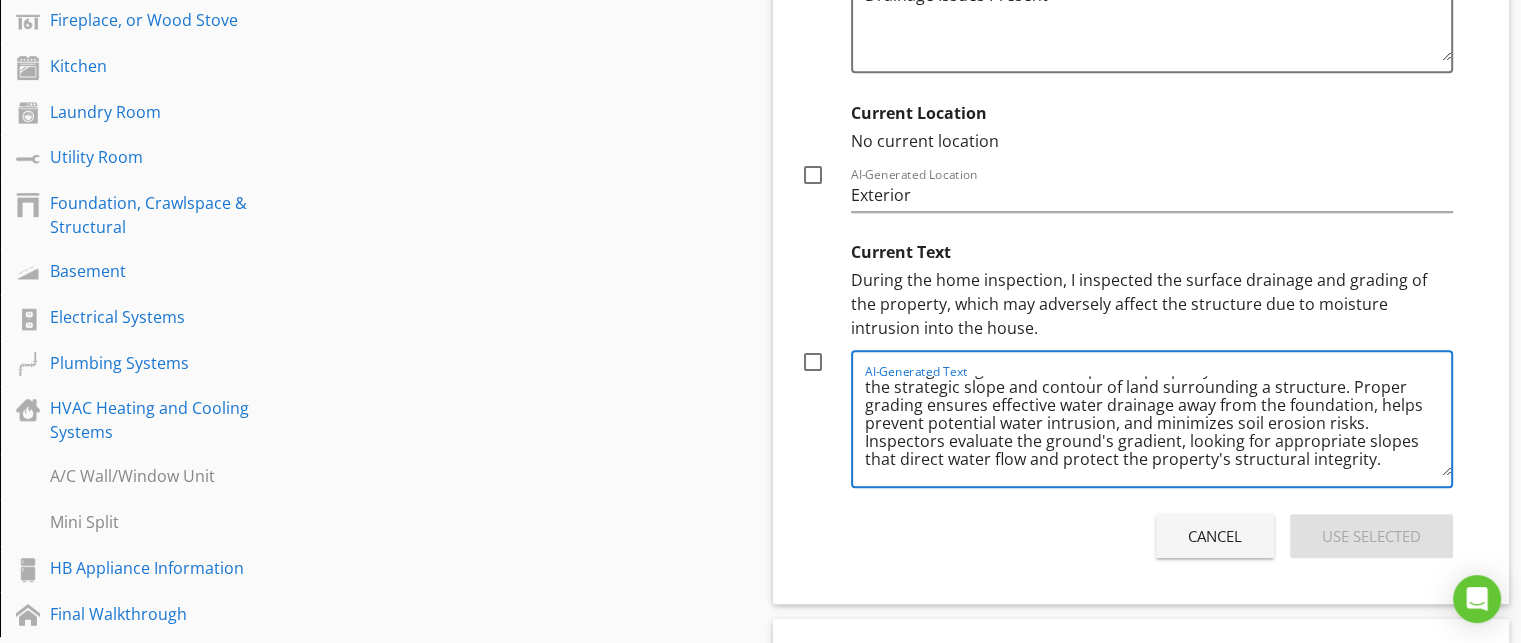 click on "Surface grading is a critical aspect of property maintenance that involves the strategic slope and contour of land surrounding a structure. Proper grading ensures effective water drainage away from the foundation, helps prevent potential water intrusion, and minimizes soil erosion risks. Inspectors evaluate the ground's gradient, looking for appropriate slopes that direct water flow and protect the property's structural integrity." at bounding box center (1158, 426) 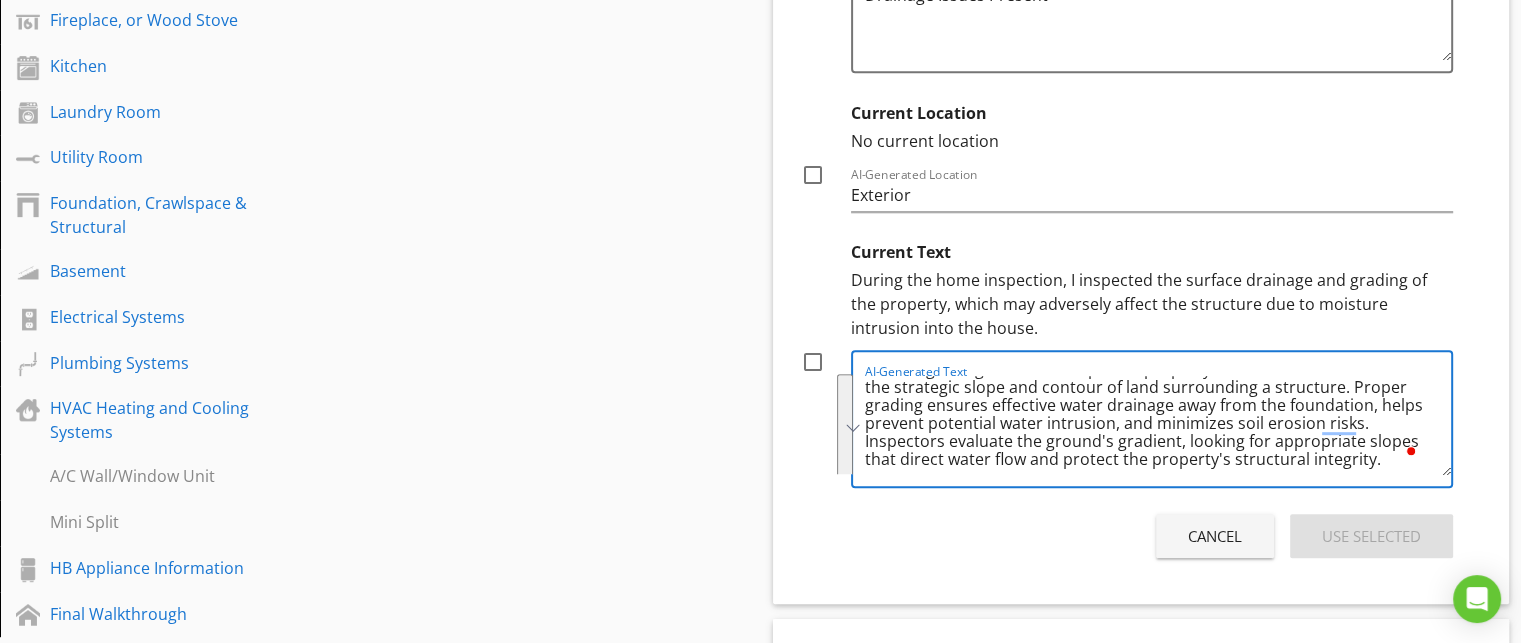 scroll, scrollTop: 23, scrollLeft: 0, axis: vertical 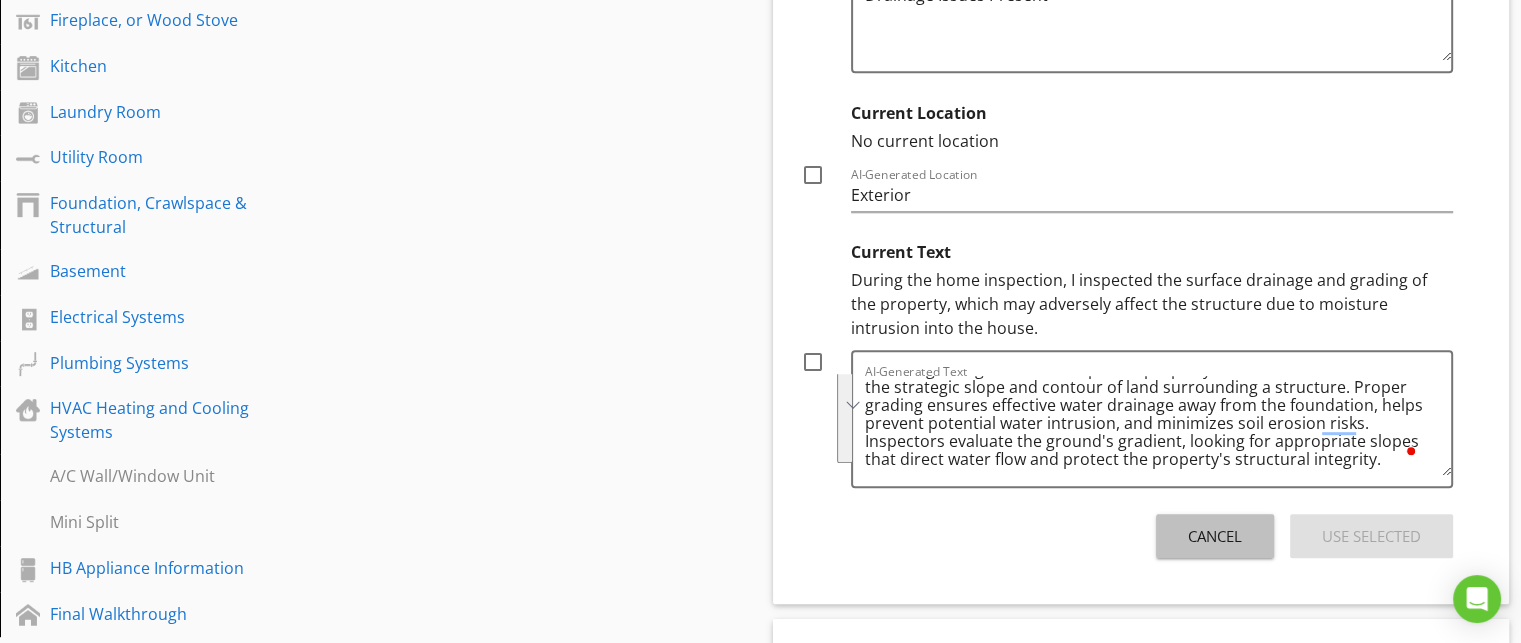 click on "Cancel" at bounding box center (1215, 536) 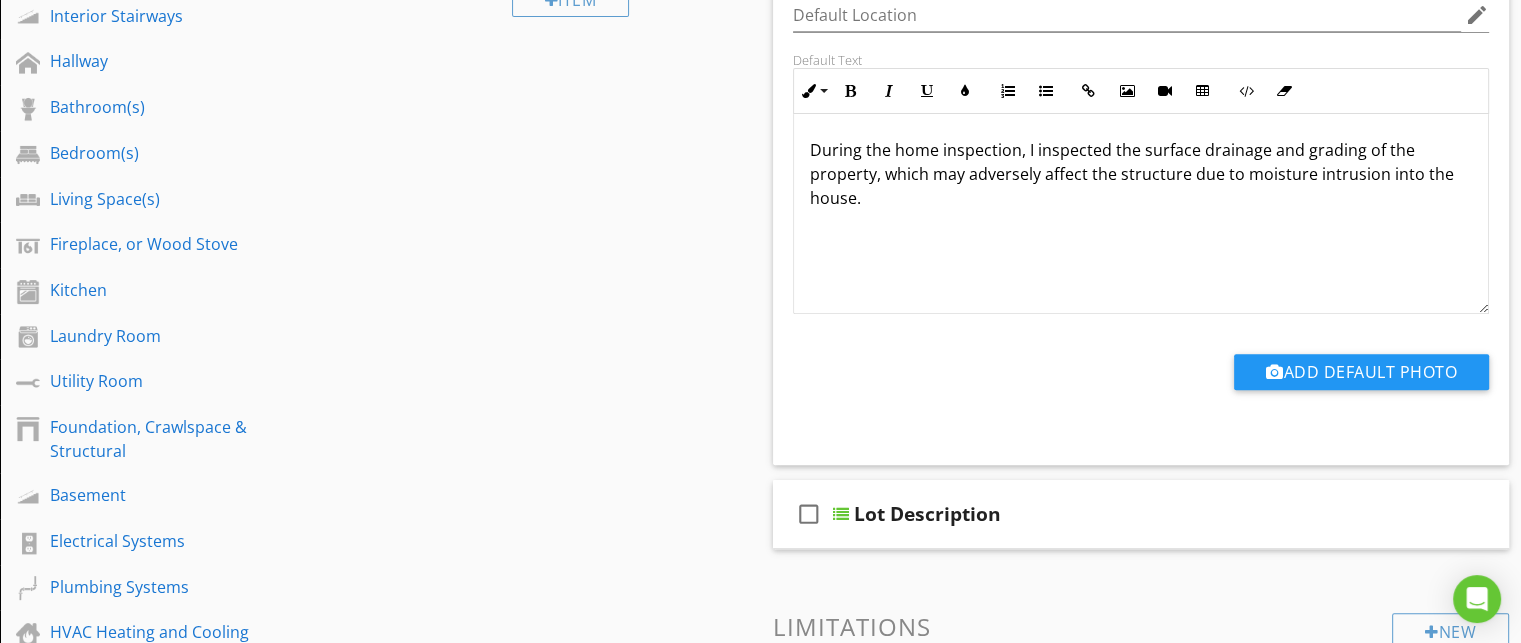 scroll, scrollTop: 668, scrollLeft: 0, axis: vertical 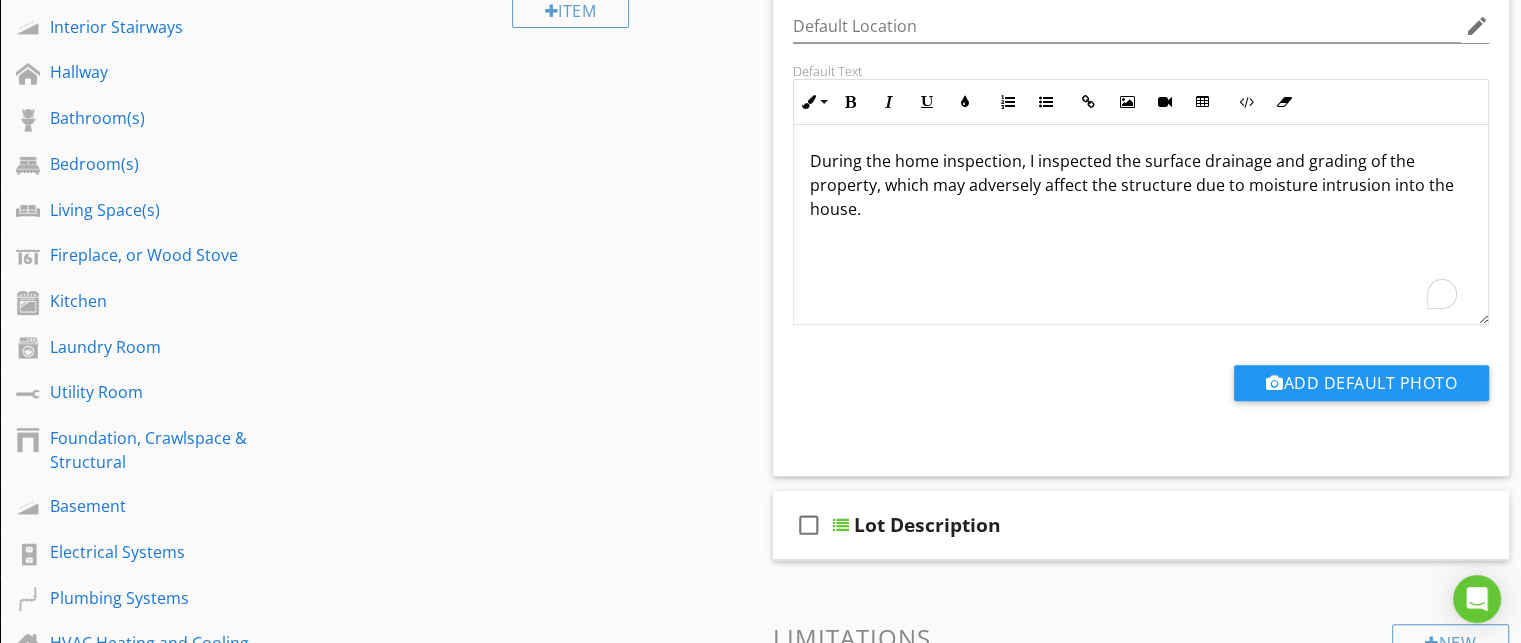 click on "During the home inspection, I inspected the surface drainage and grading of the property, which may adversely affect the structure due to moisture intrusion into the house." at bounding box center [1141, 185] 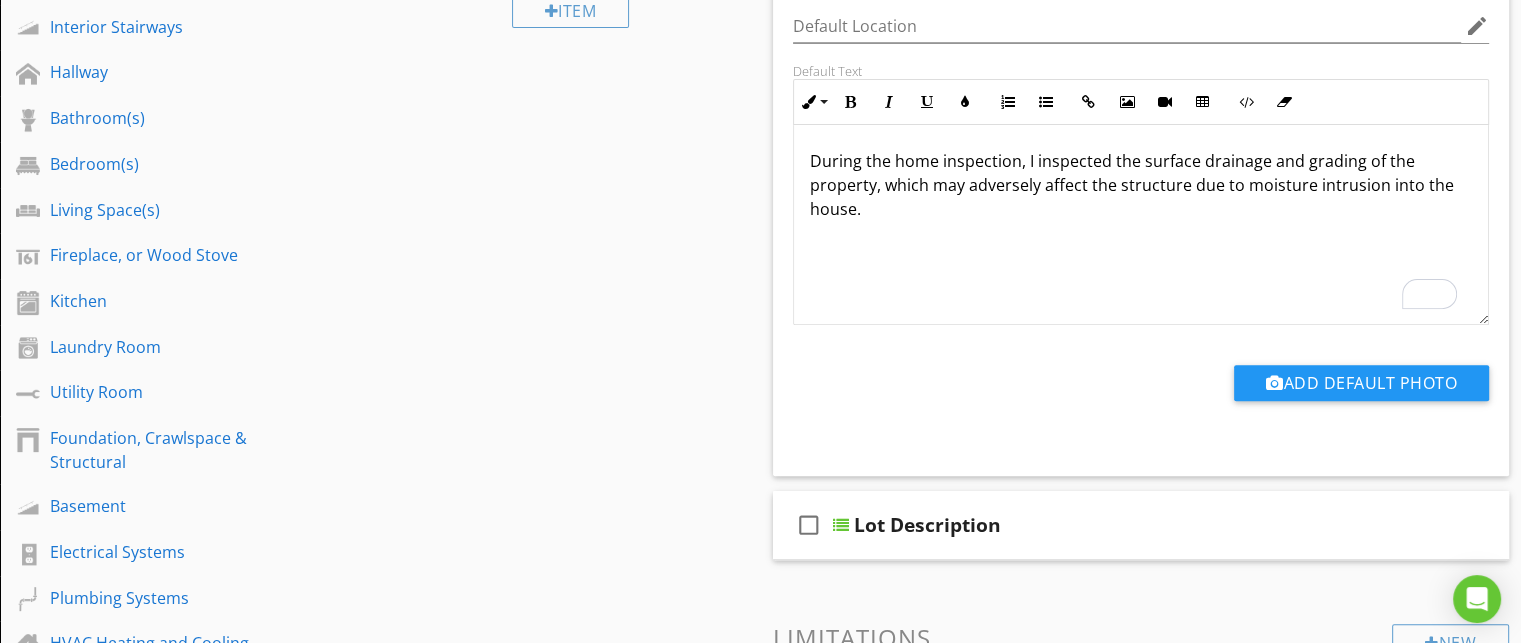 scroll, scrollTop: 45, scrollLeft: 0, axis: vertical 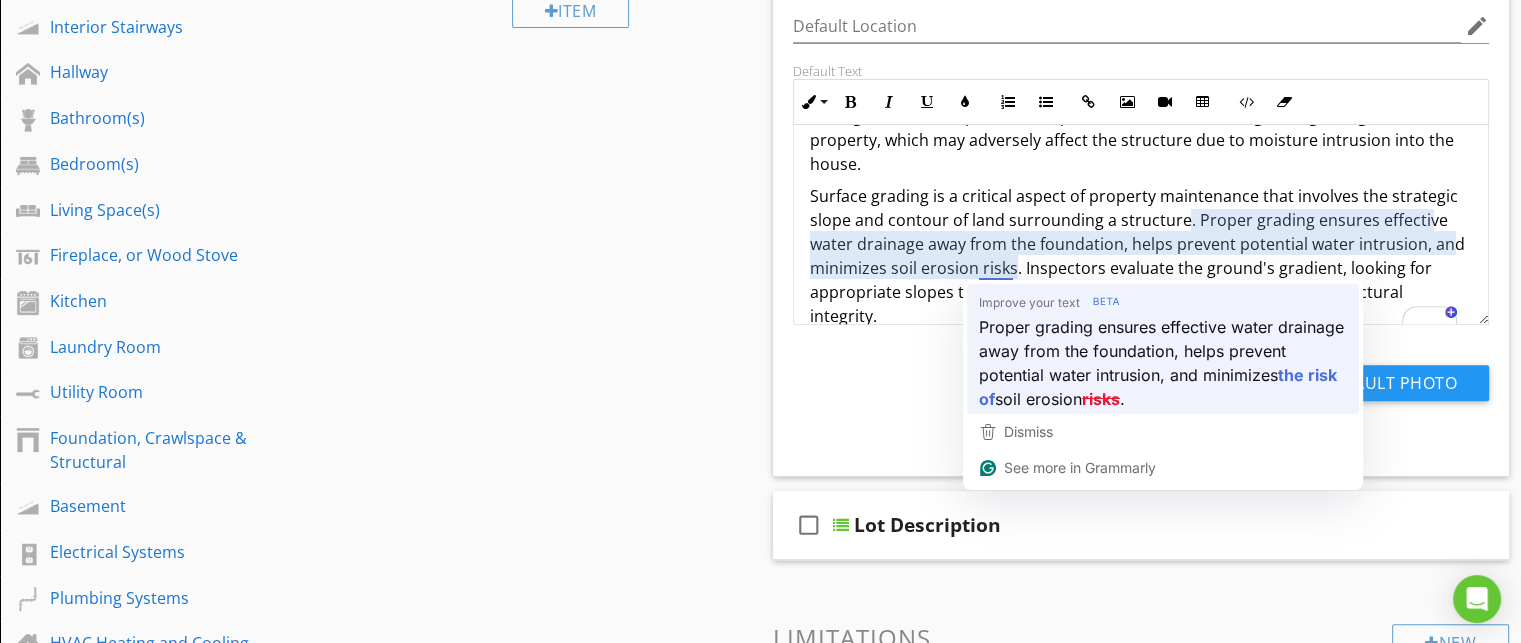 type 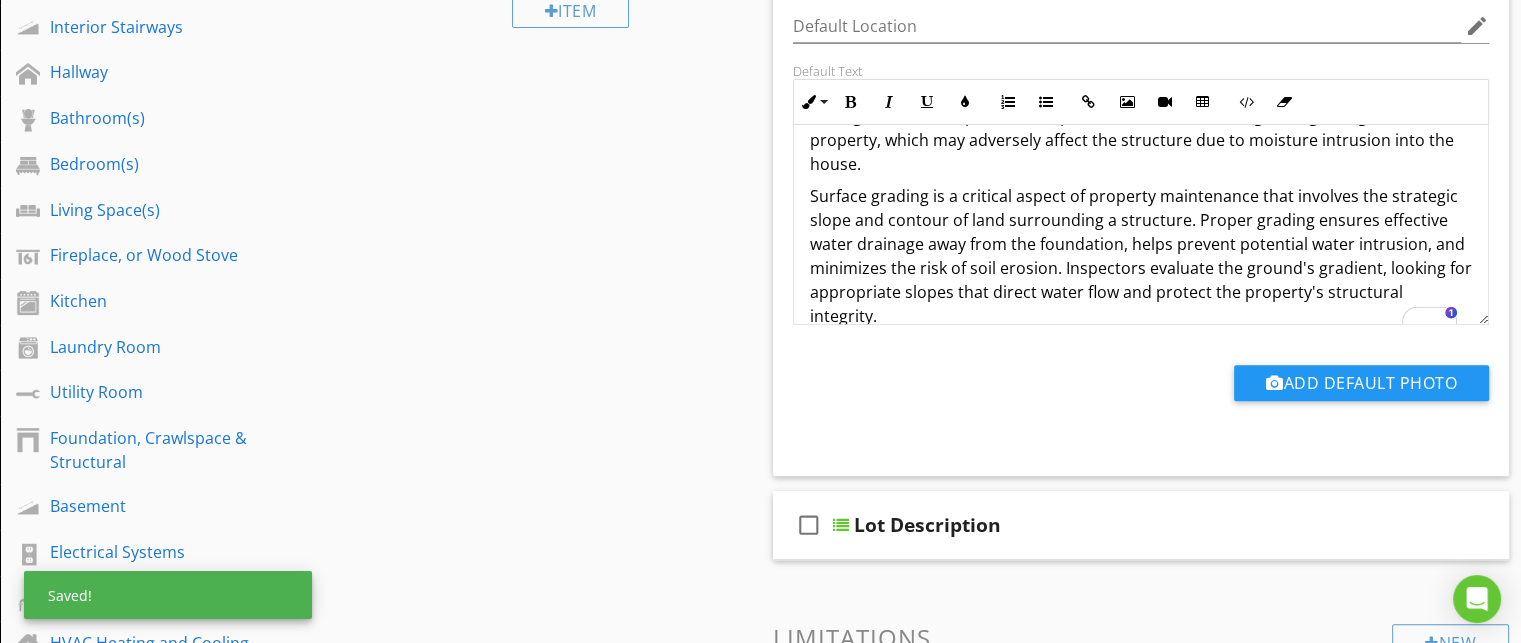scroll, scrollTop: 72, scrollLeft: 0, axis: vertical 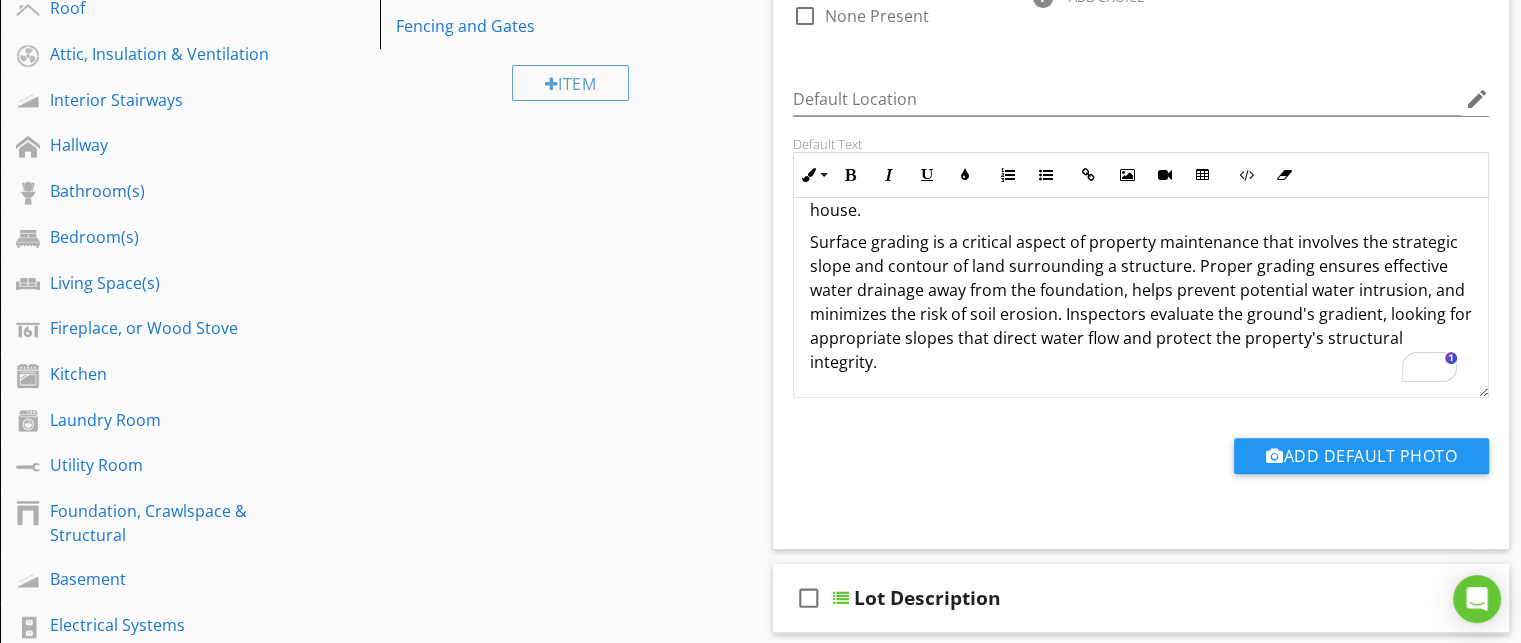 click on "Surface grading is a critical aspect of property maintenance that involves the strategic slope and contour of land surrounding a structure. Proper grading ensures effective water drainage away from the foundation, helps prevent potential water intrusion, and minimizes the risk of soil erosion. Inspectors evaluate the ground's gradient, looking for appropriate slopes that direct water flow and protect the property's structural integrity." at bounding box center (1141, 302) 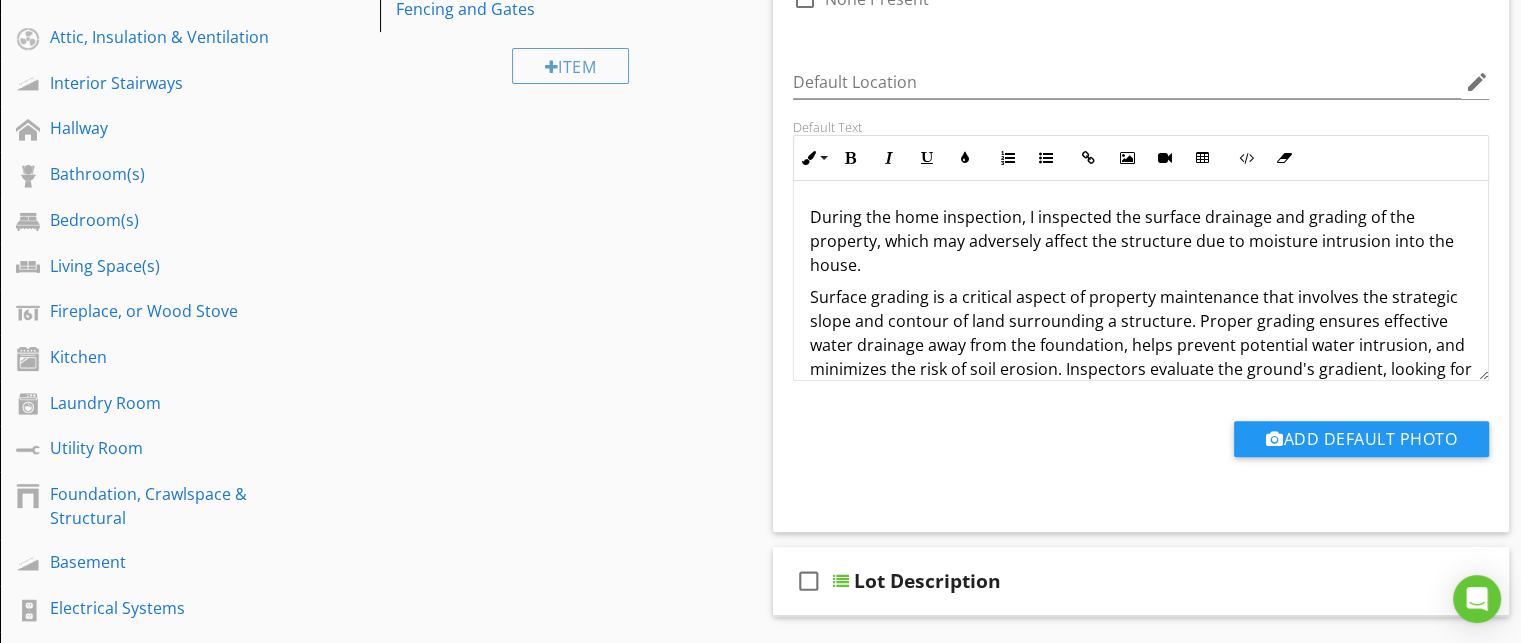 scroll, scrollTop: 615, scrollLeft: 0, axis: vertical 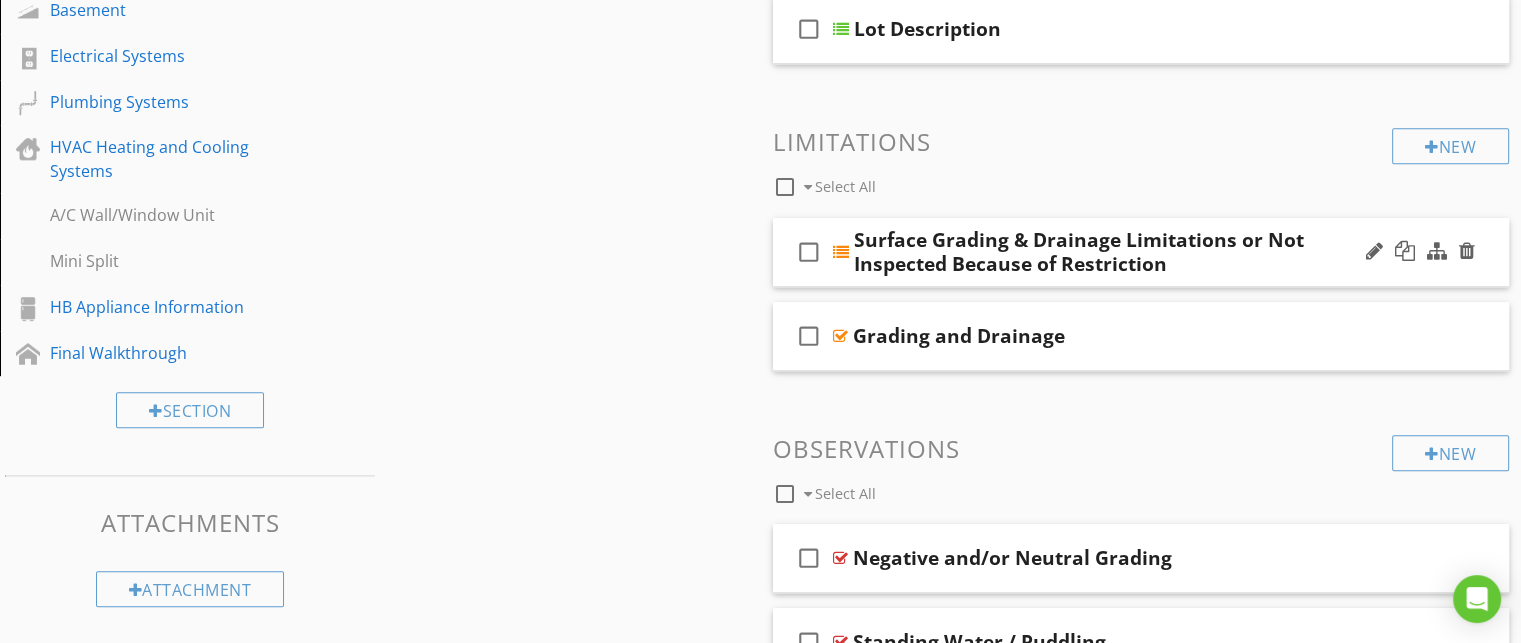 click on "check_box_outline_blank
Surface Grading & Drainage Limitations or Not Inspected Because of Restriction" at bounding box center [1141, 252] 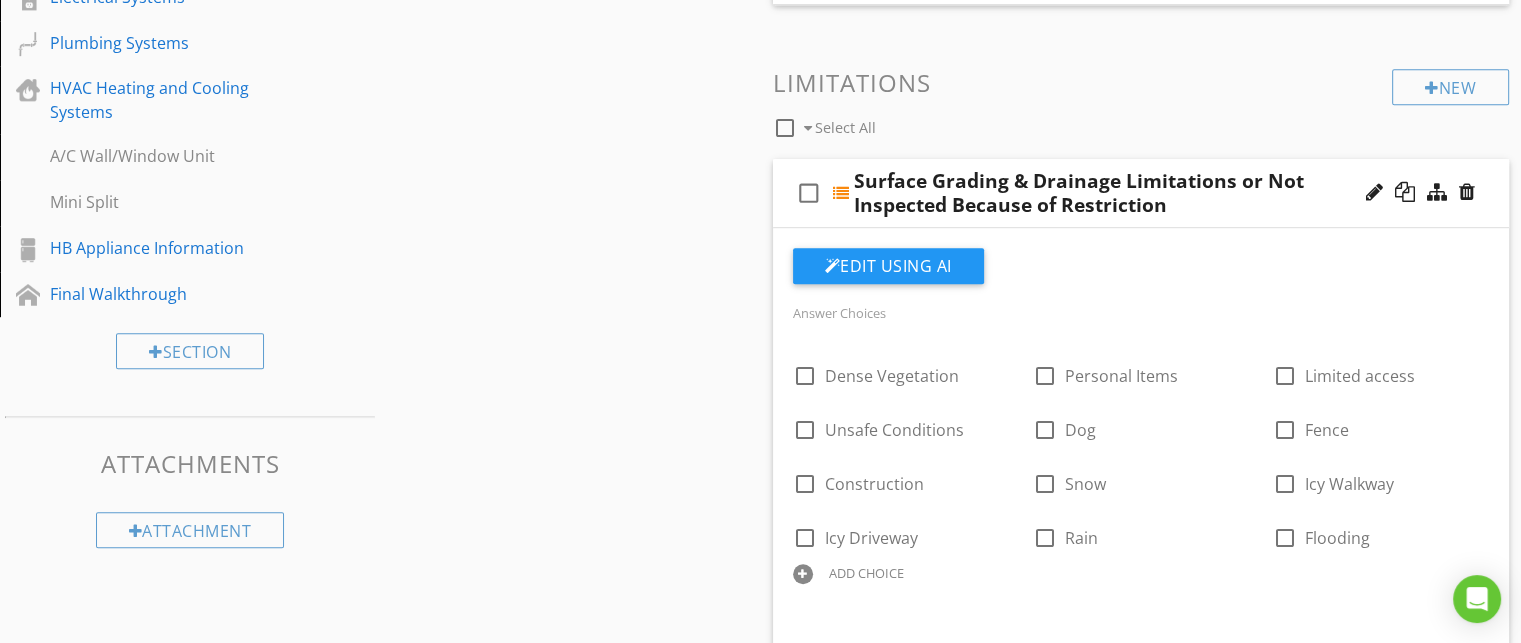scroll, scrollTop: 1224, scrollLeft: 0, axis: vertical 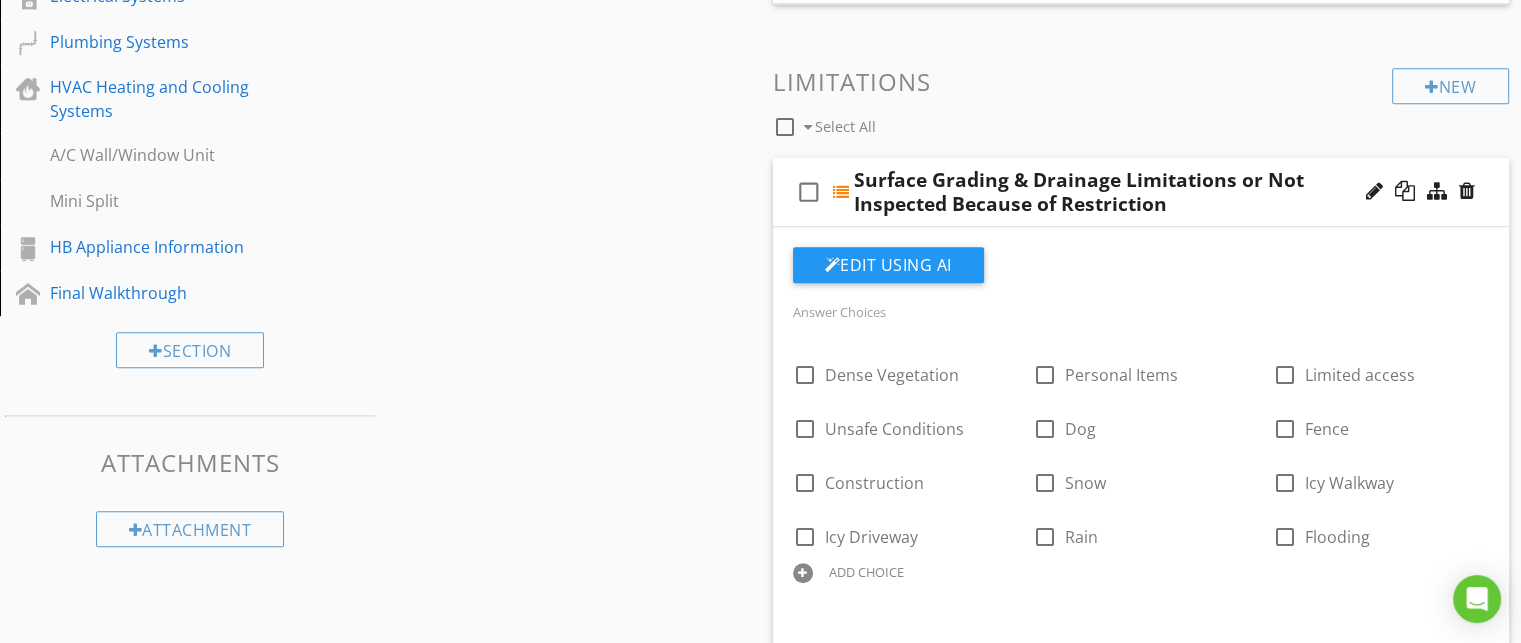 click on "check_box_outline_blank
Surface Grading & Drainage Limitations or Not Inspected Because of Restriction" at bounding box center (1141, 192) 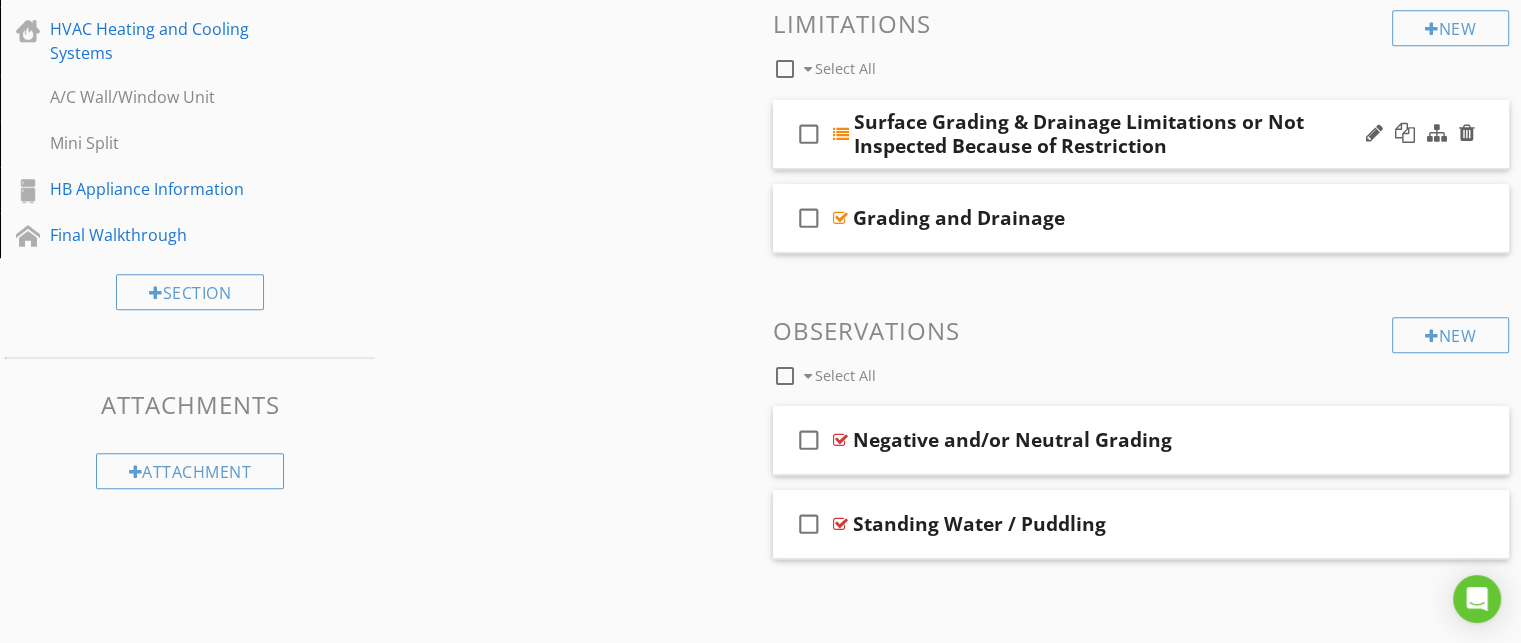 scroll, scrollTop: 1280, scrollLeft: 0, axis: vertical 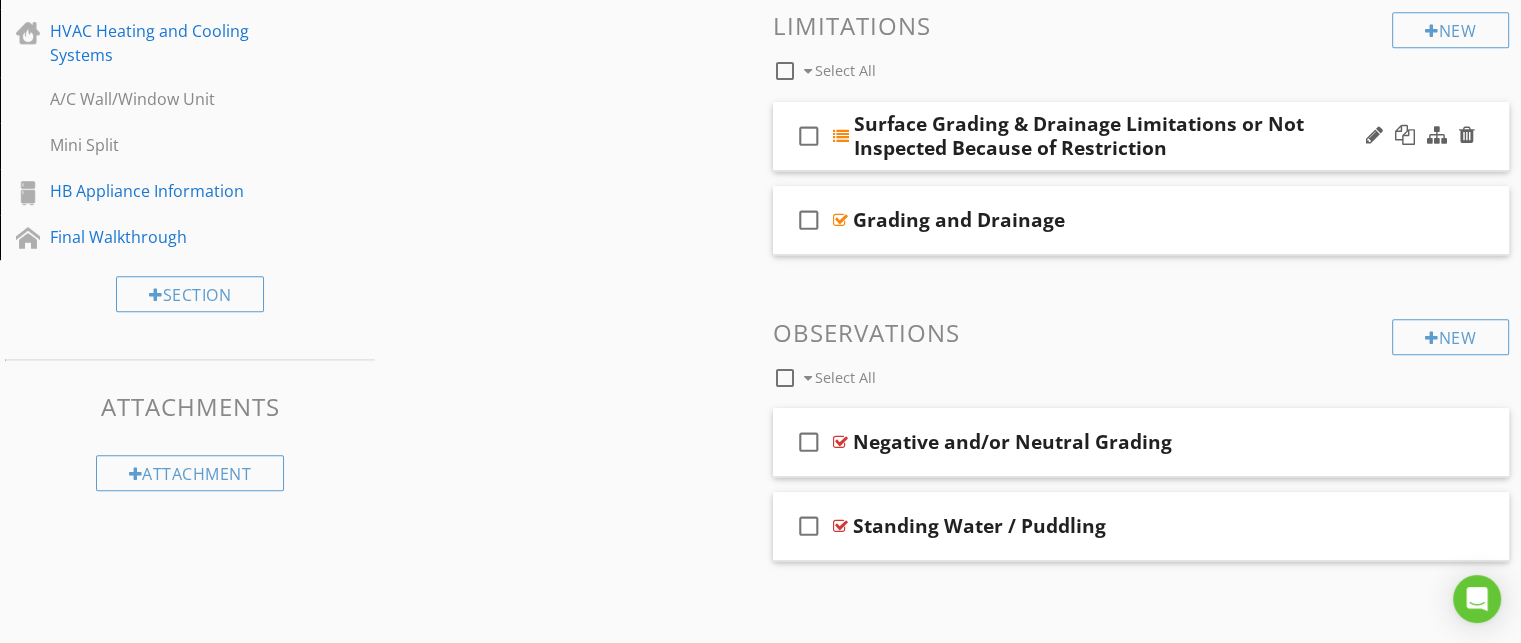 click on "check_box_outline_blank
Surface Grading & Drainage Limitations or Not Inspected Because of Restriction" at bounding box center [1141, 136] 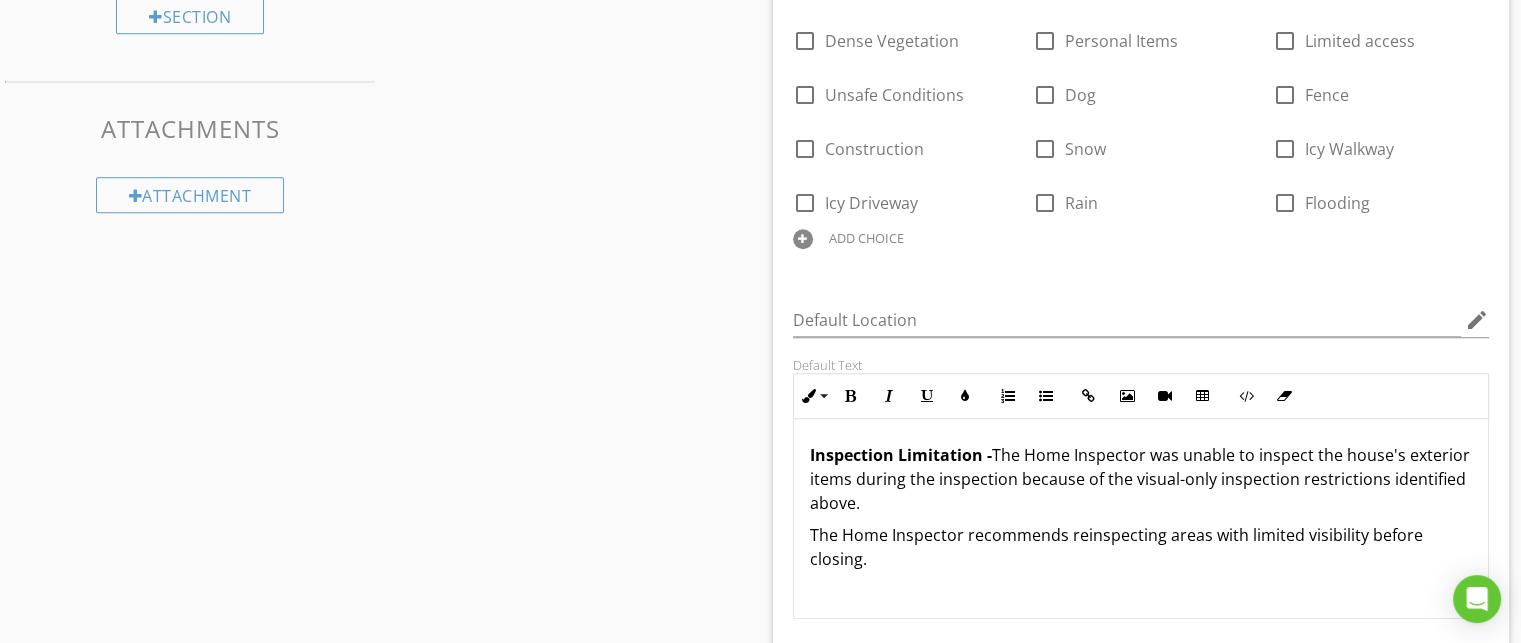 scroll, scrollTop: 1570, scrollLeft: 0, axis: vertical 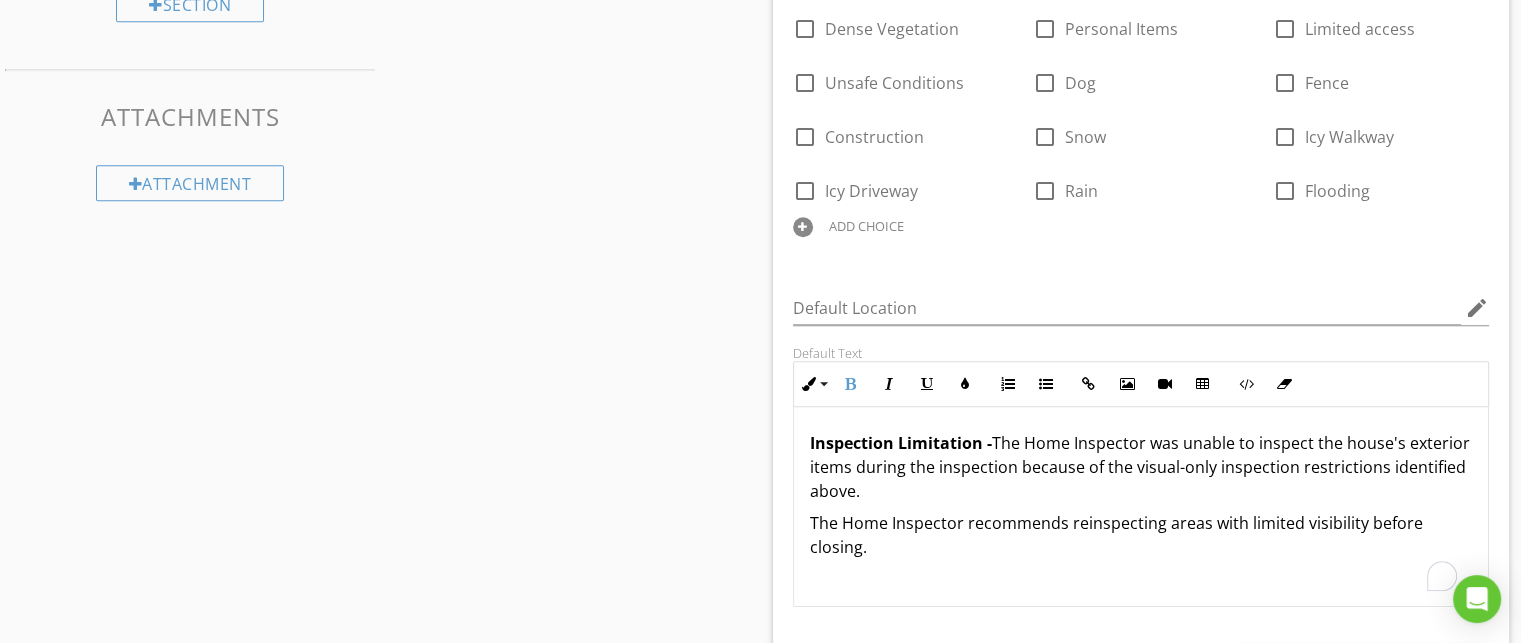 click on "Inspection Limitation -" at bounding box center (901, 443) 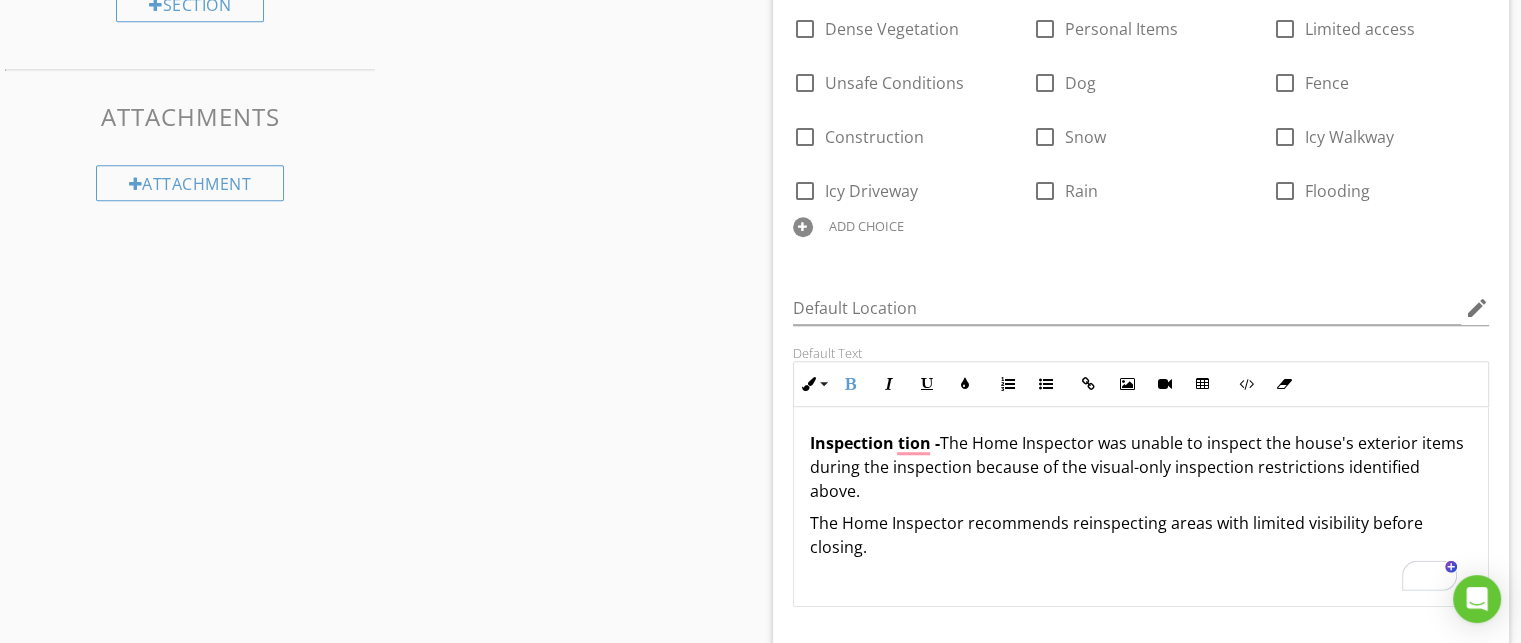 type 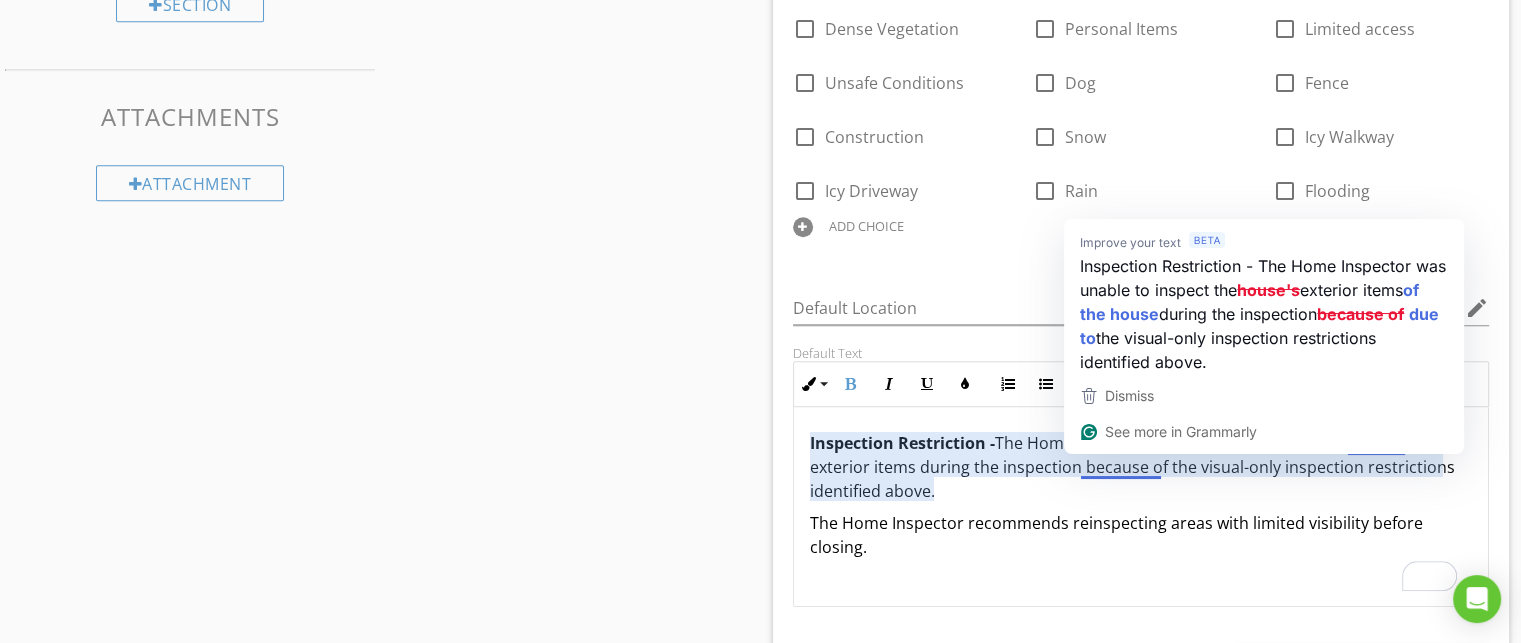 click on "Inspection Restriction -  The Home Inspector was unable to inspect the house's exterior items during the inspection because of the visual-only inspection restrictions identified above." at bounding box center [1141, 467] 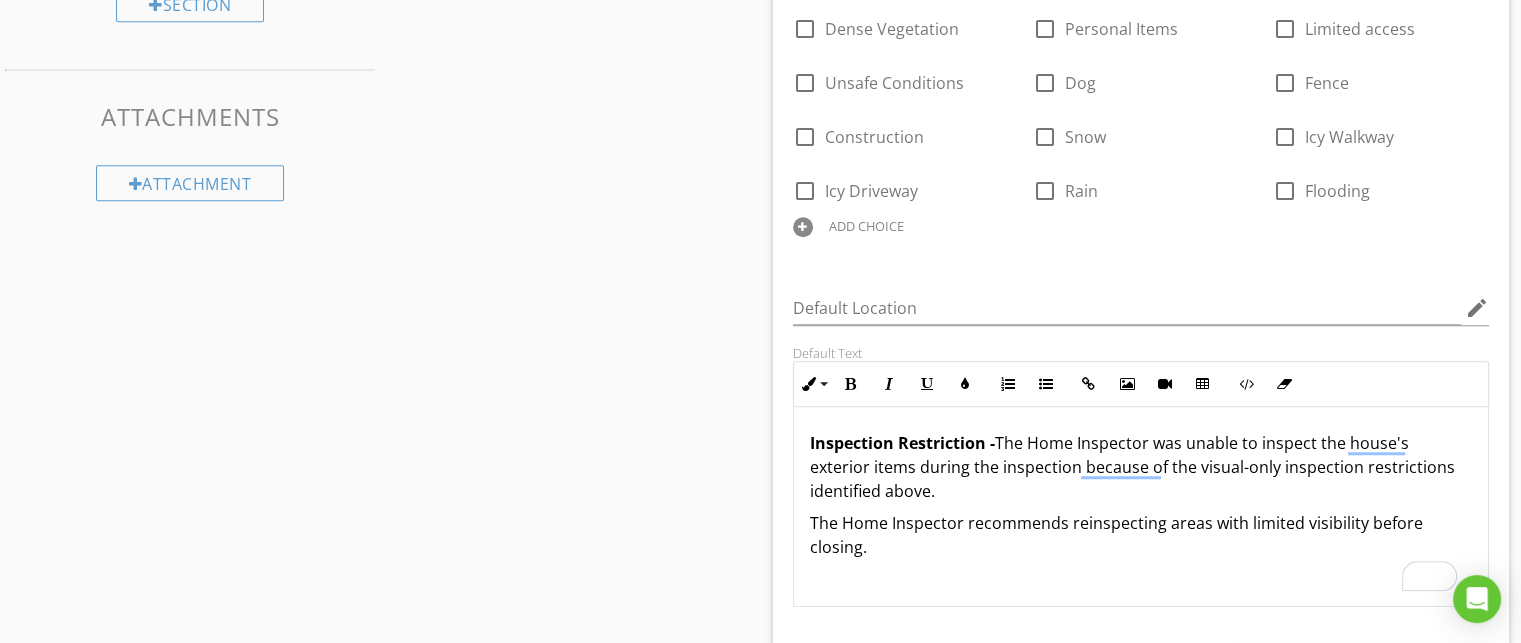 click on "Inspection Restriction -  The Home Inspector was unable to inspect the house's exterior items during the inspection because of the visual-only inspection restrictions identified above." at bounding box center (1141, 467) 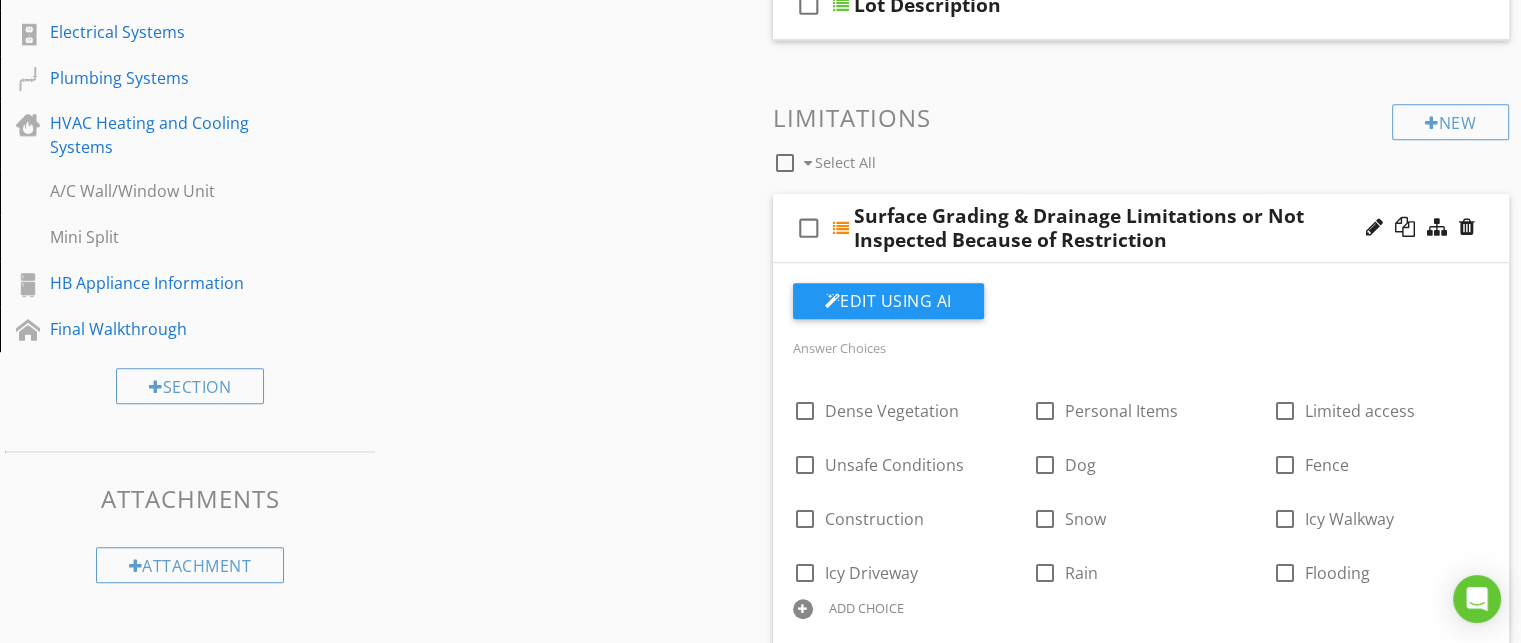 scroll, scrollTop: 1189, scrollLeft: 0, axis: vertical 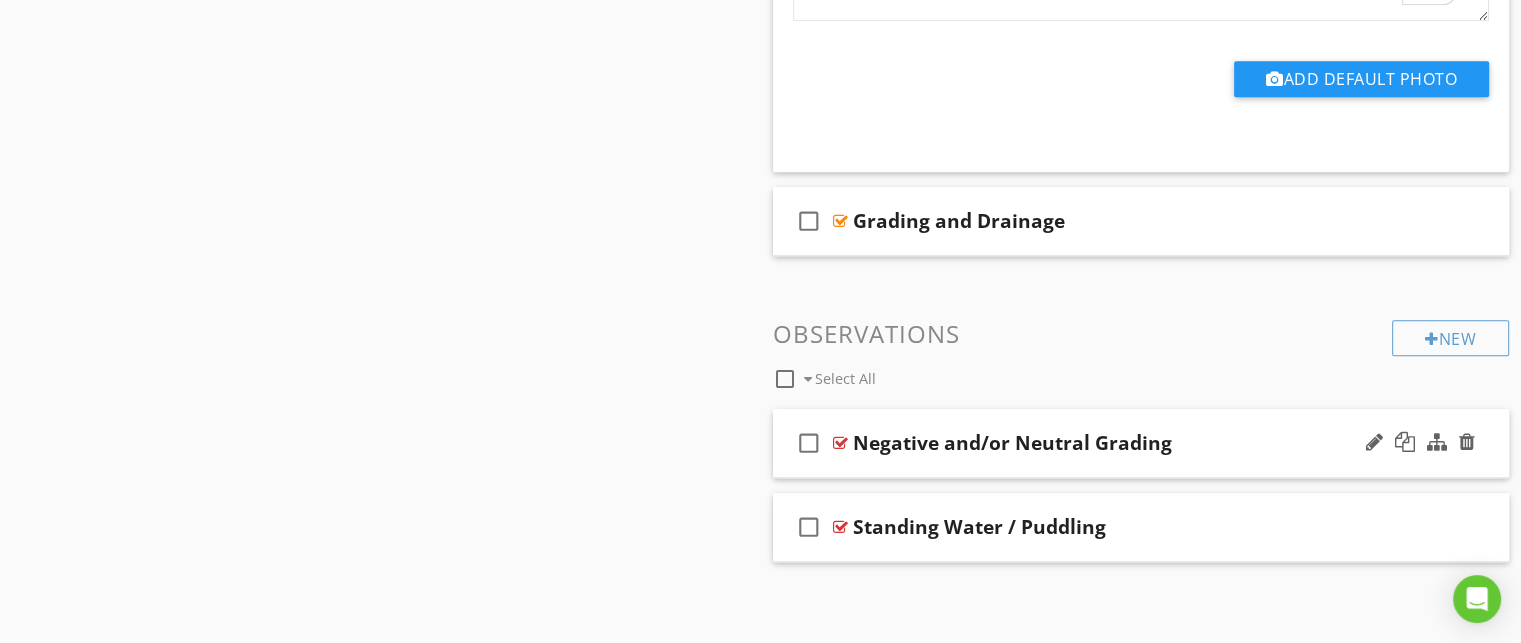 click on "check_box_outline_blank
Negative and/or Neutral Grading" at bounding box center (1141, 443) 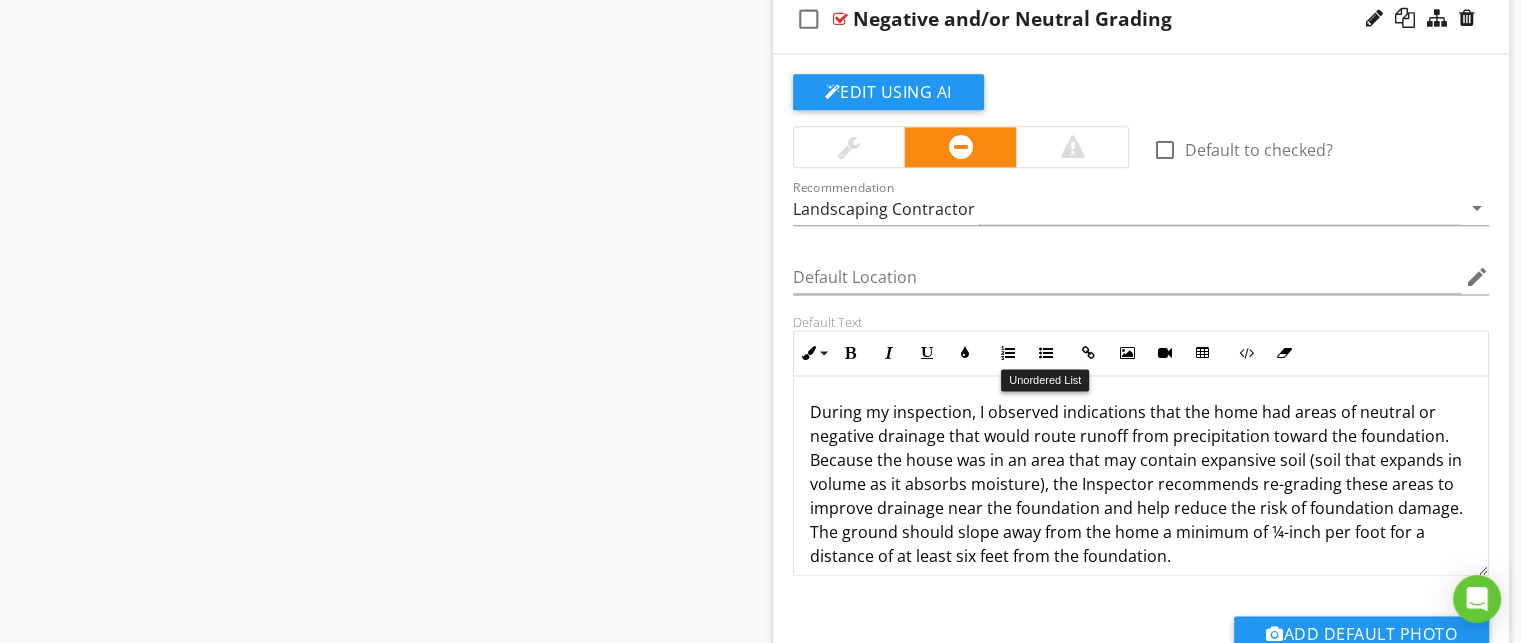 scroll, scrollTop: 2588, scrollLeft: 0, axis: vertical 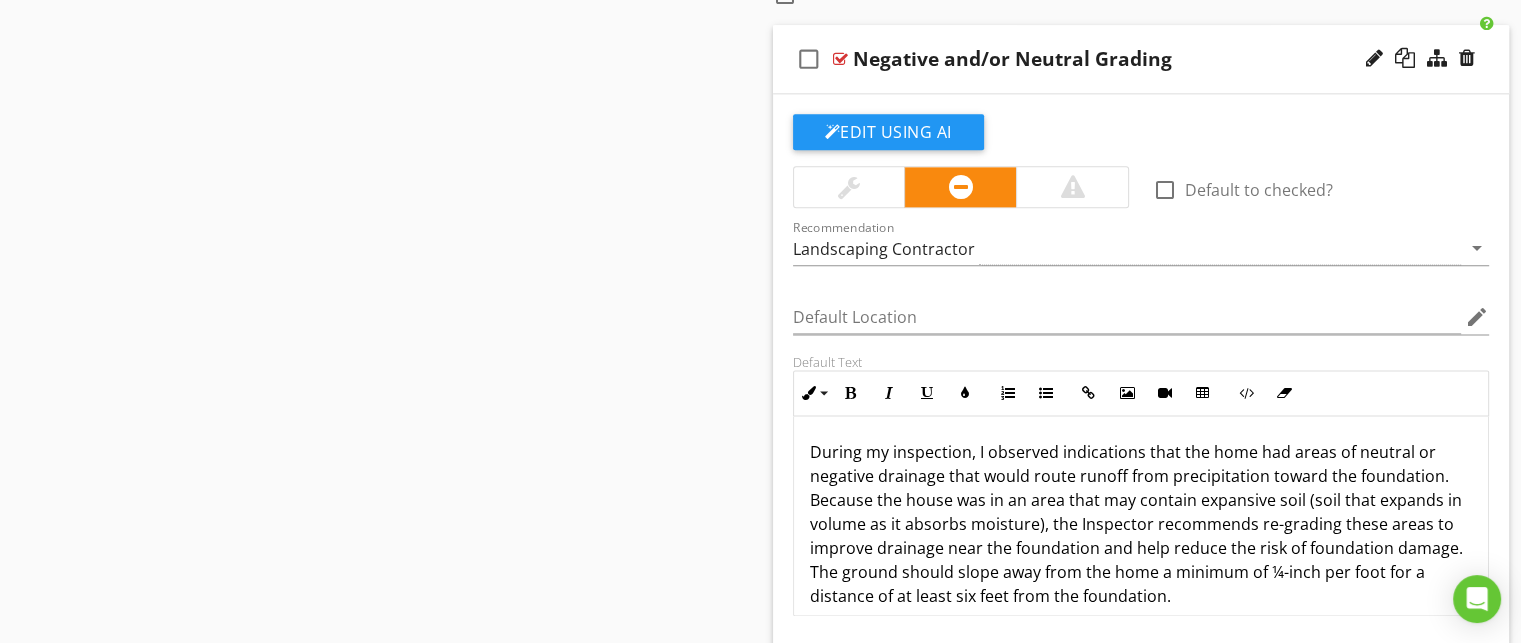click on "Negative and/or Neutral Grading" at bounding box center (1114, 59) 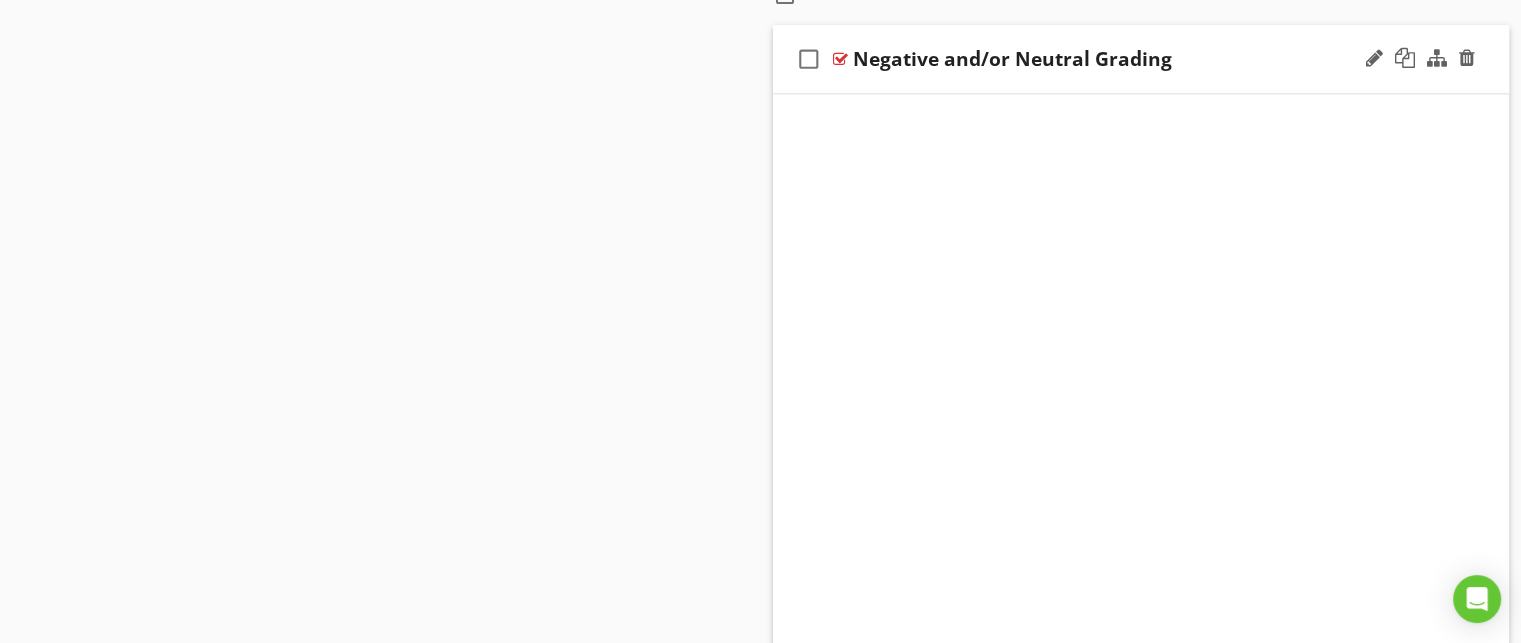 scroll, scrollTop: 2156, scrollLeft: 0, axis: vertical 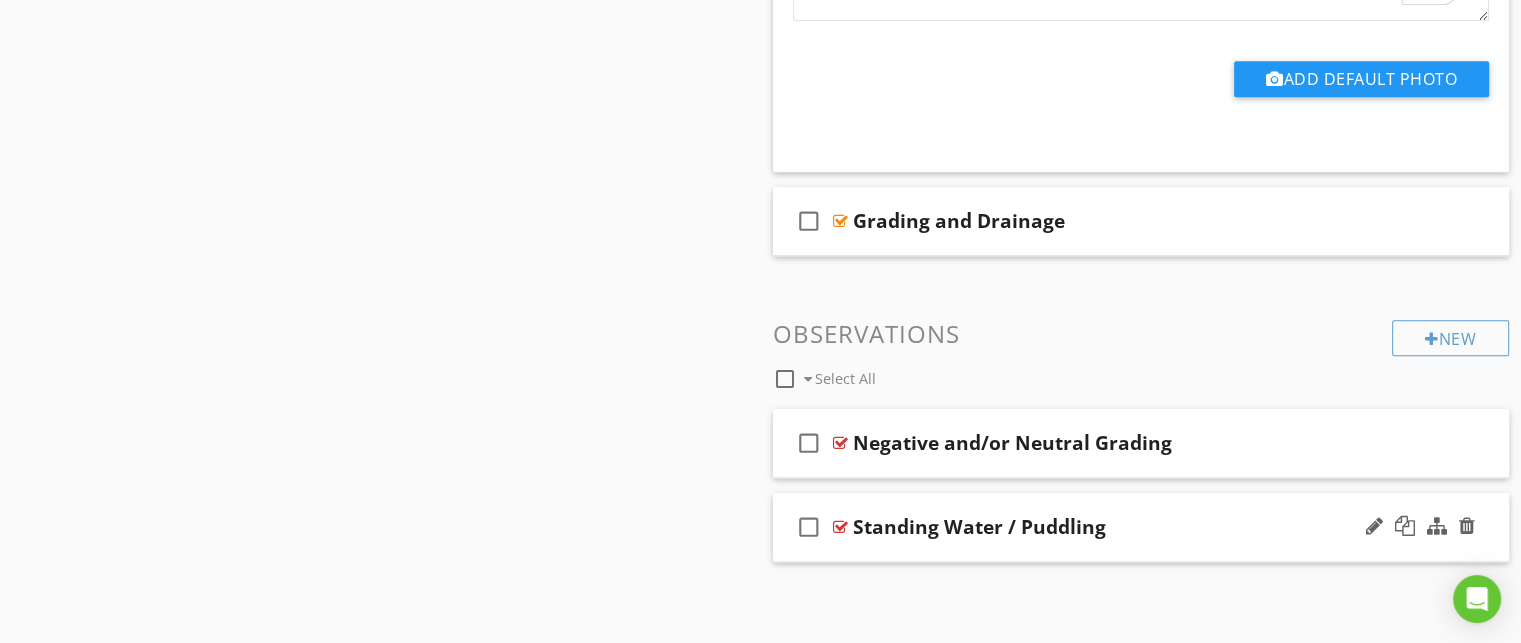 click on "check_box_outline_blank
Standing Water / Puddling" at bounding box center (1141, 527) 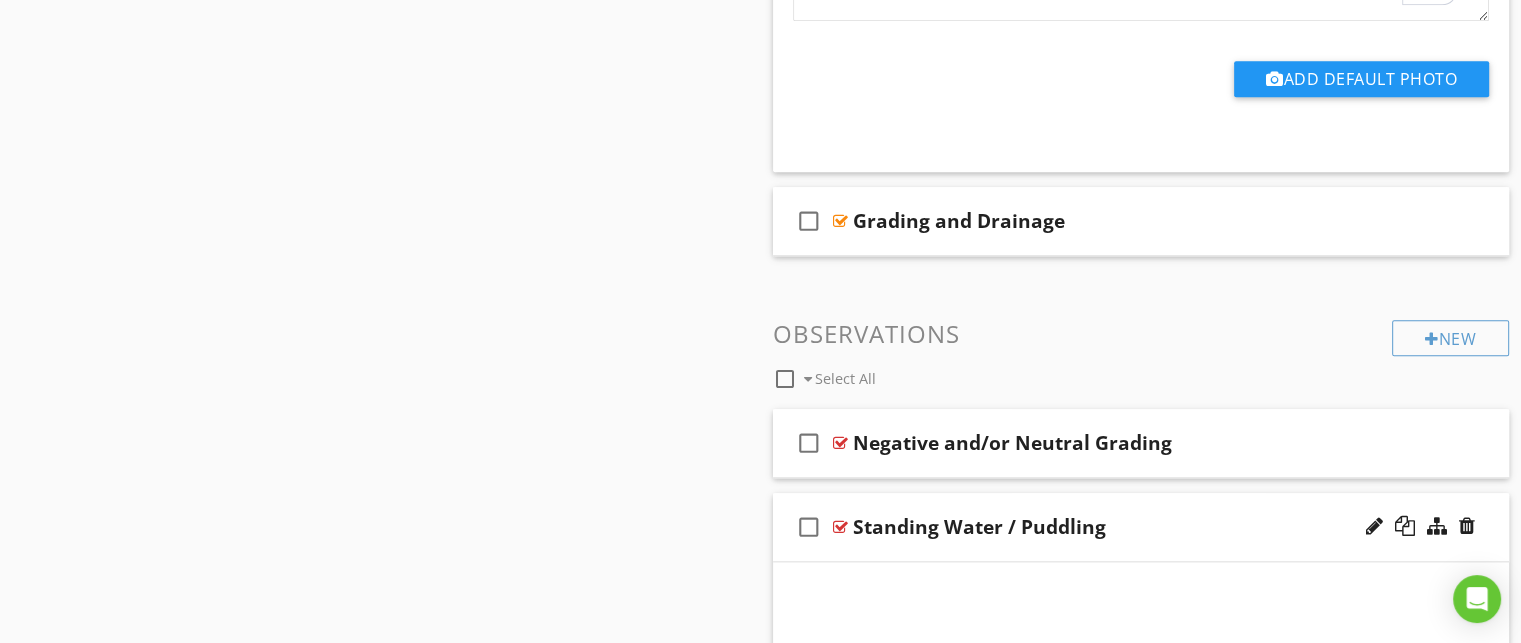 scroll, scrollTop: 2540, scrollLeft: 0, axis: vertical 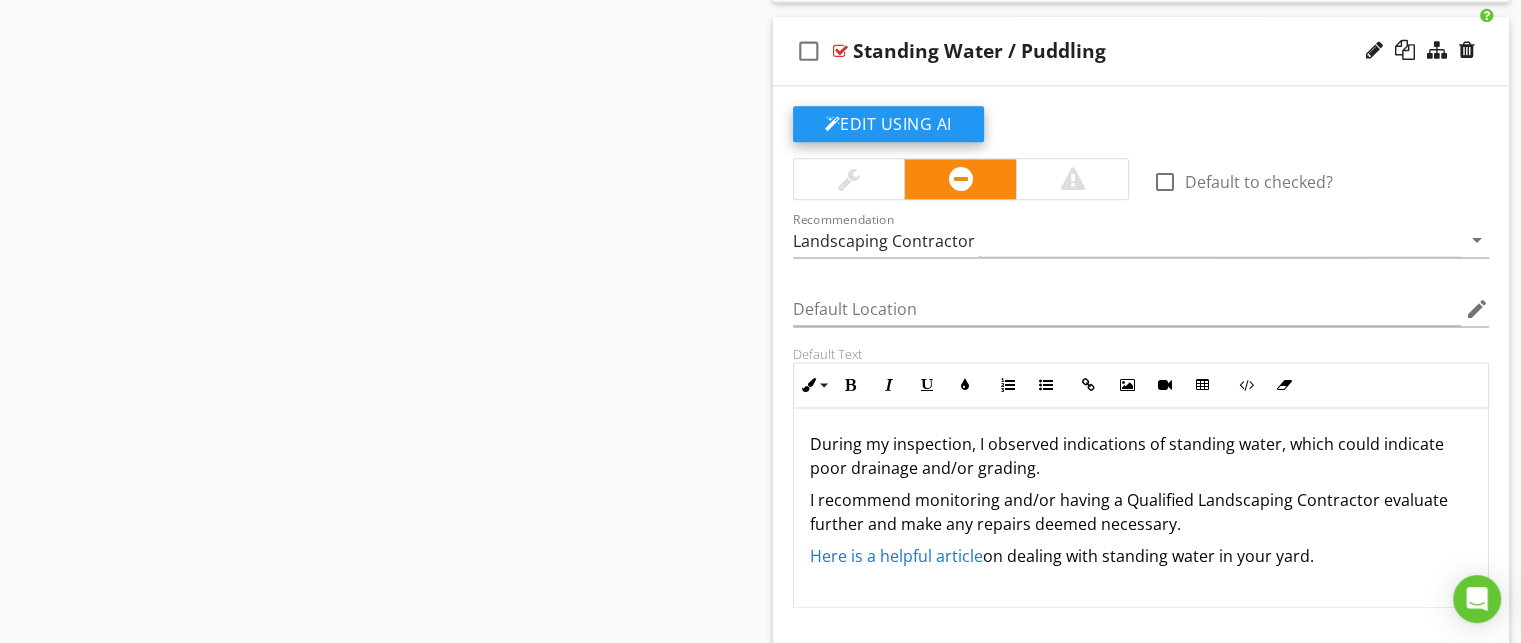 click on "Edit Using AI" at bounding box center [888, 124] 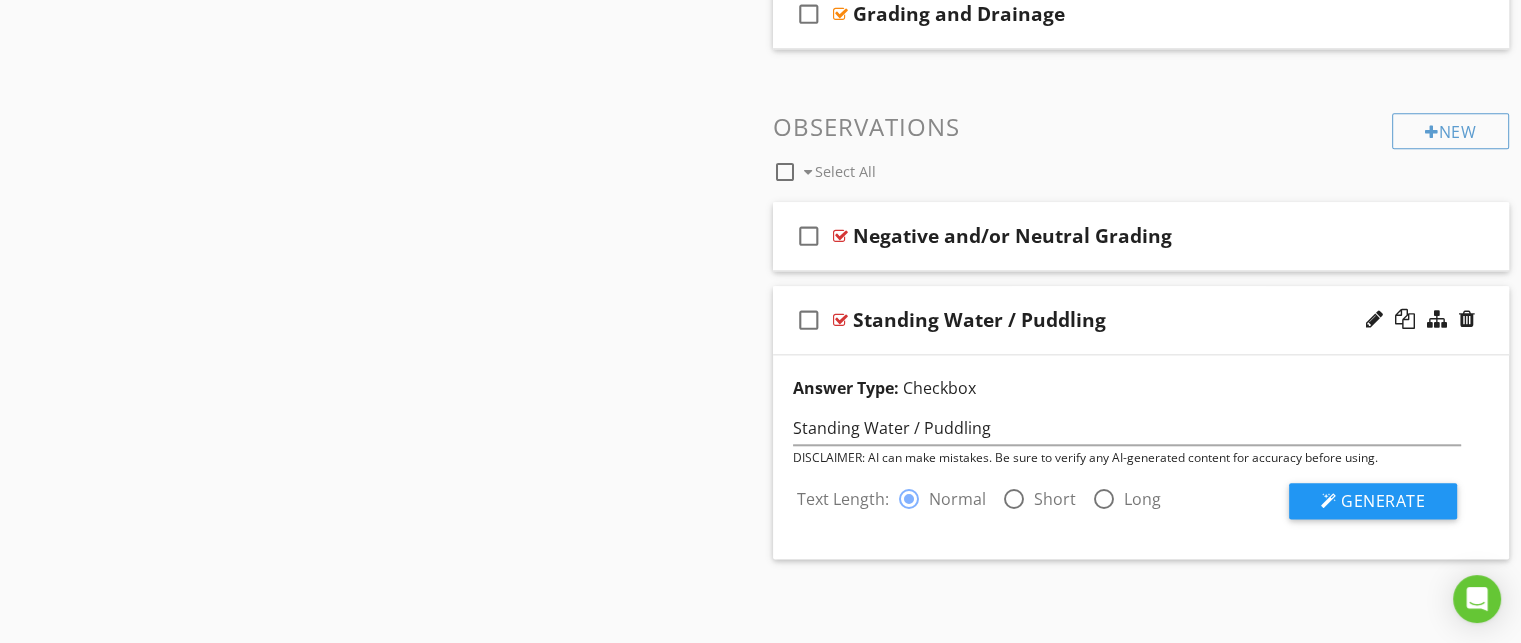 scroll, scrollTop: 2360, scrollLeft: 0, axis: vertical 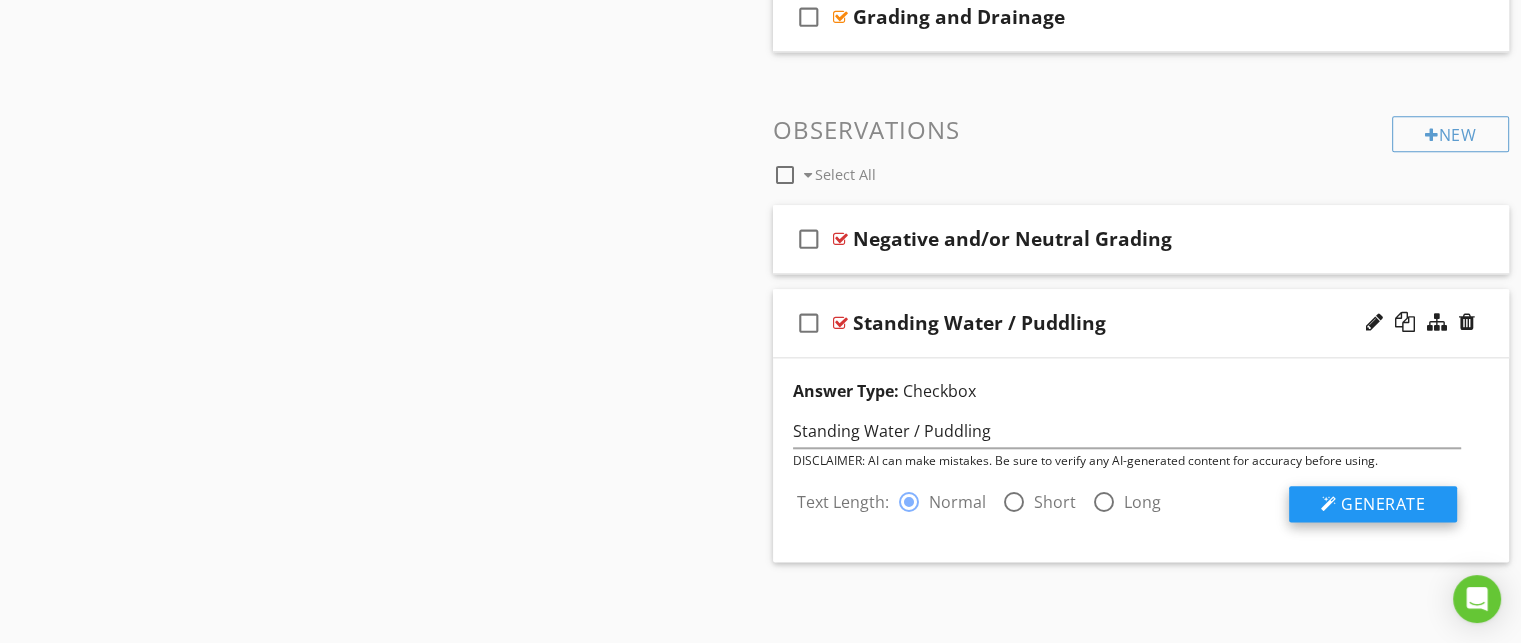 click on "Generate" at bounding box center [1383, 504] 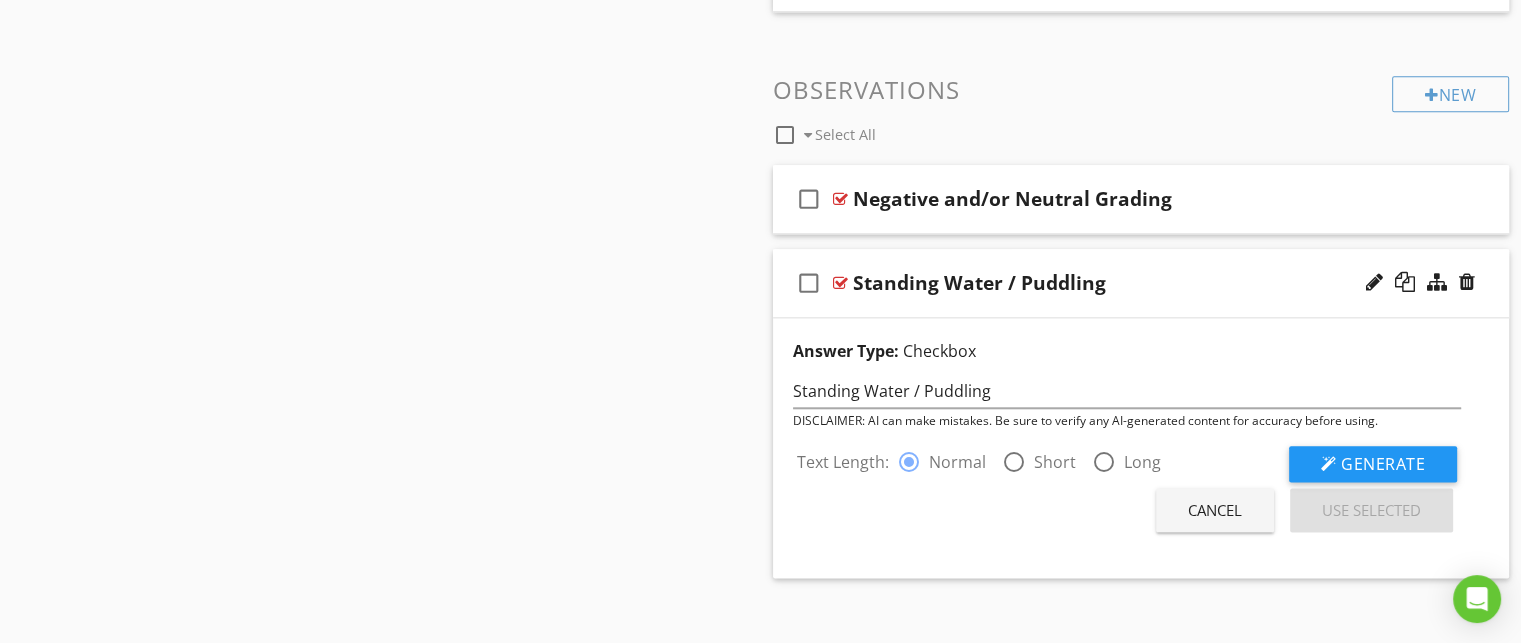 scroll, scrollTop: 2416, scrollLeft: 0, axis: vertical 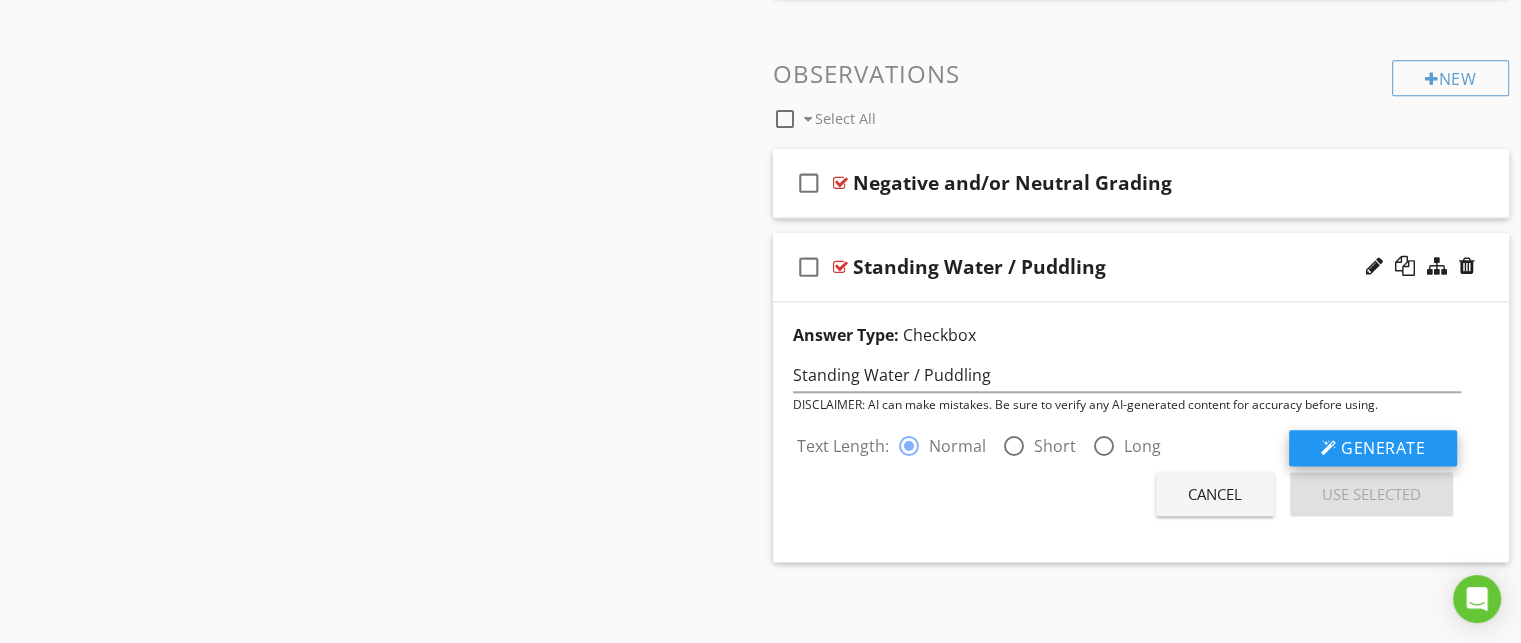 click on "Generate" at bounding box center (1383, 448) 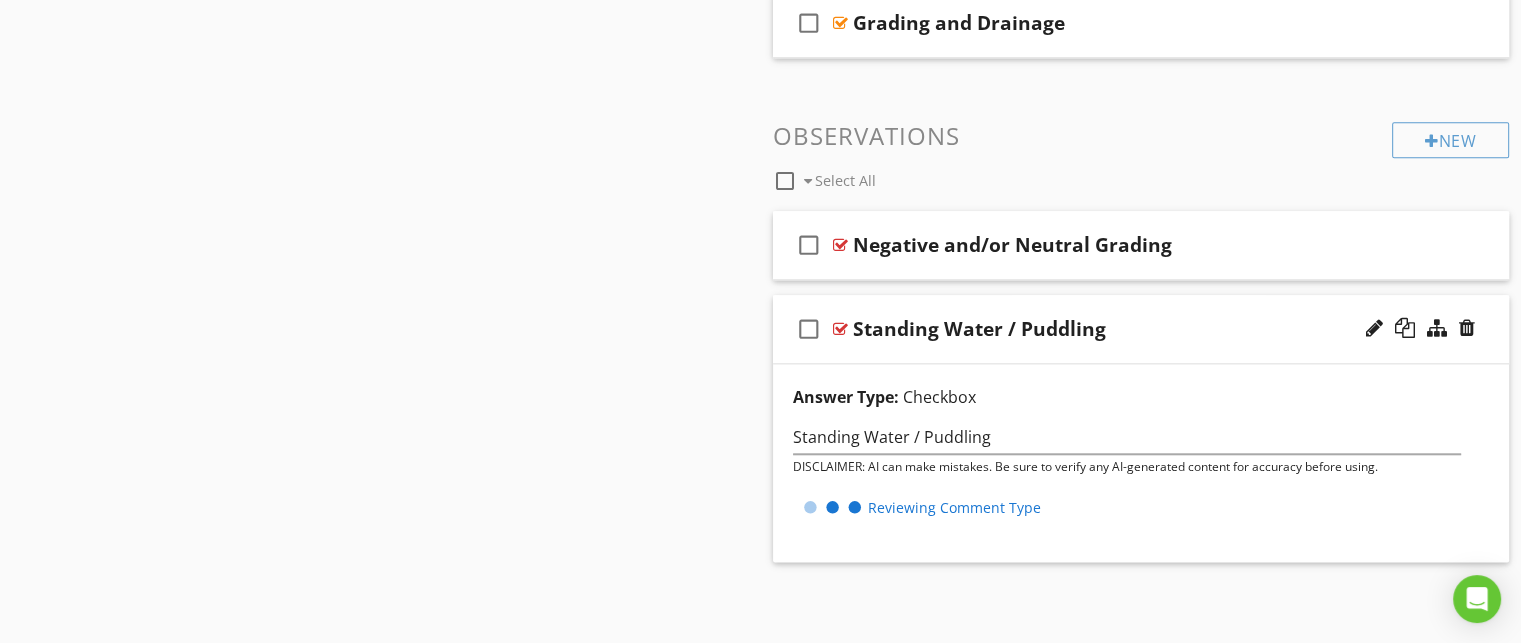 scroll, scrollTop: 2416, scrollLeft: 0, axis: vertical 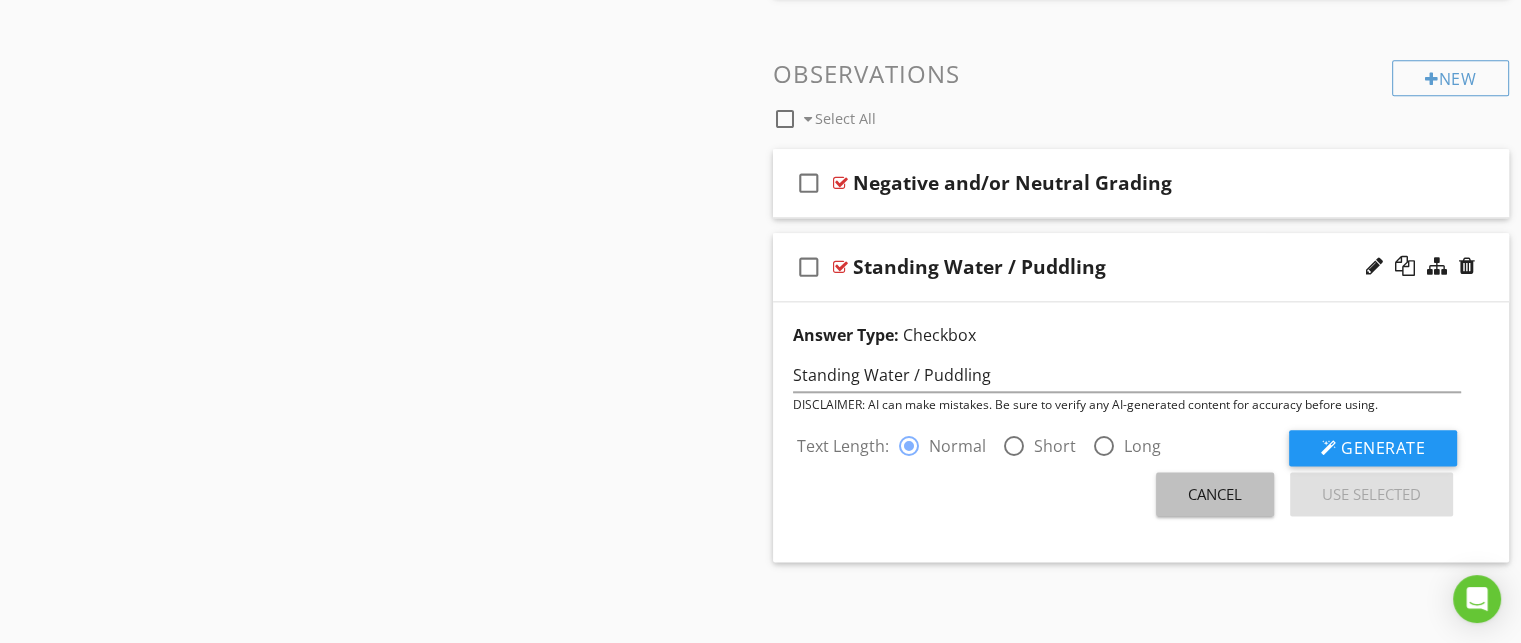 click on "Cancel" at bounding box center [1215, 494] 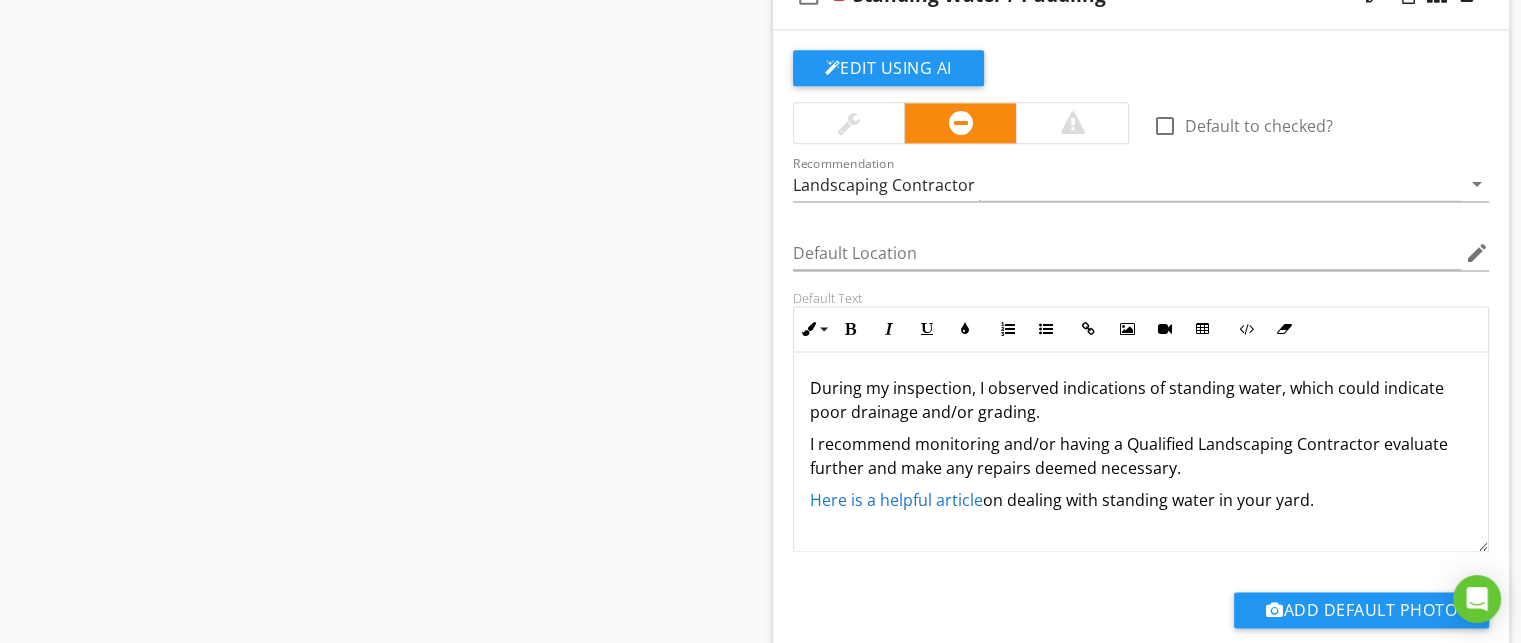 scroll, scrollTop: 2652, scrollLeft: 0, axis: vertical 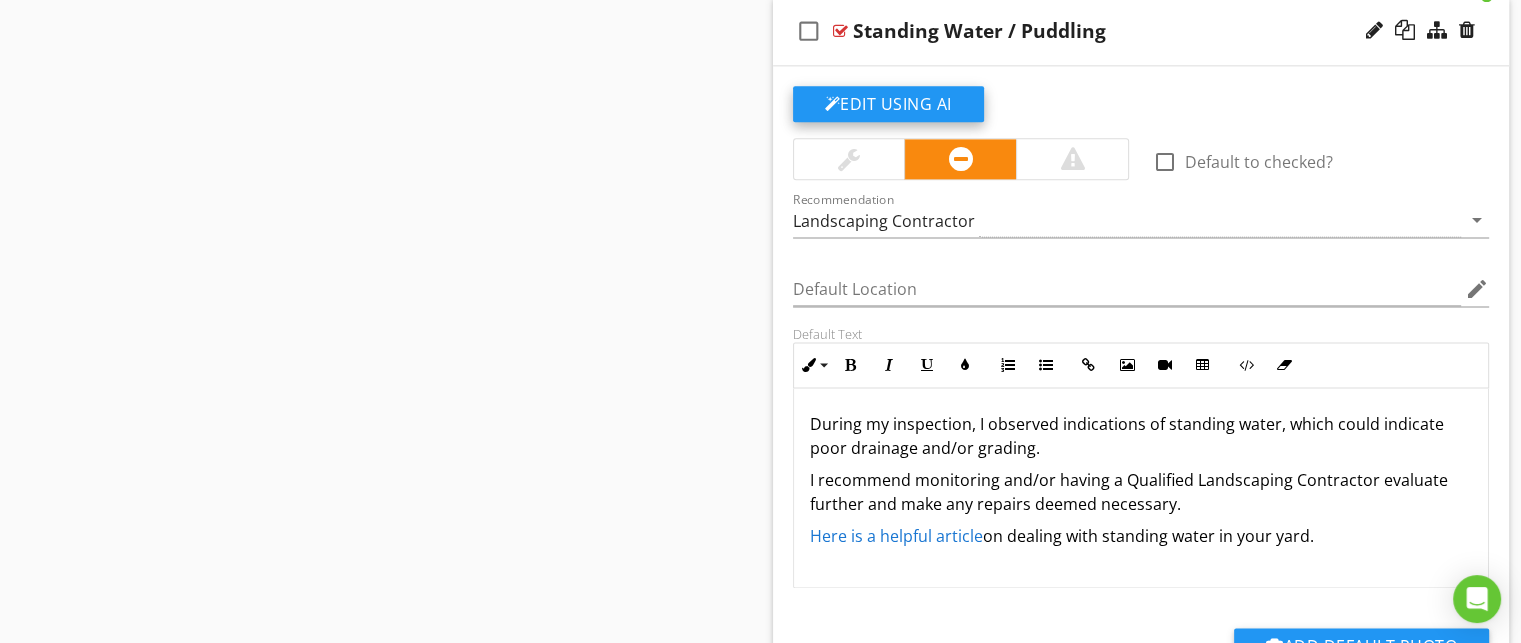 click on "Edit Using AI" at bounding box center (888, 104) 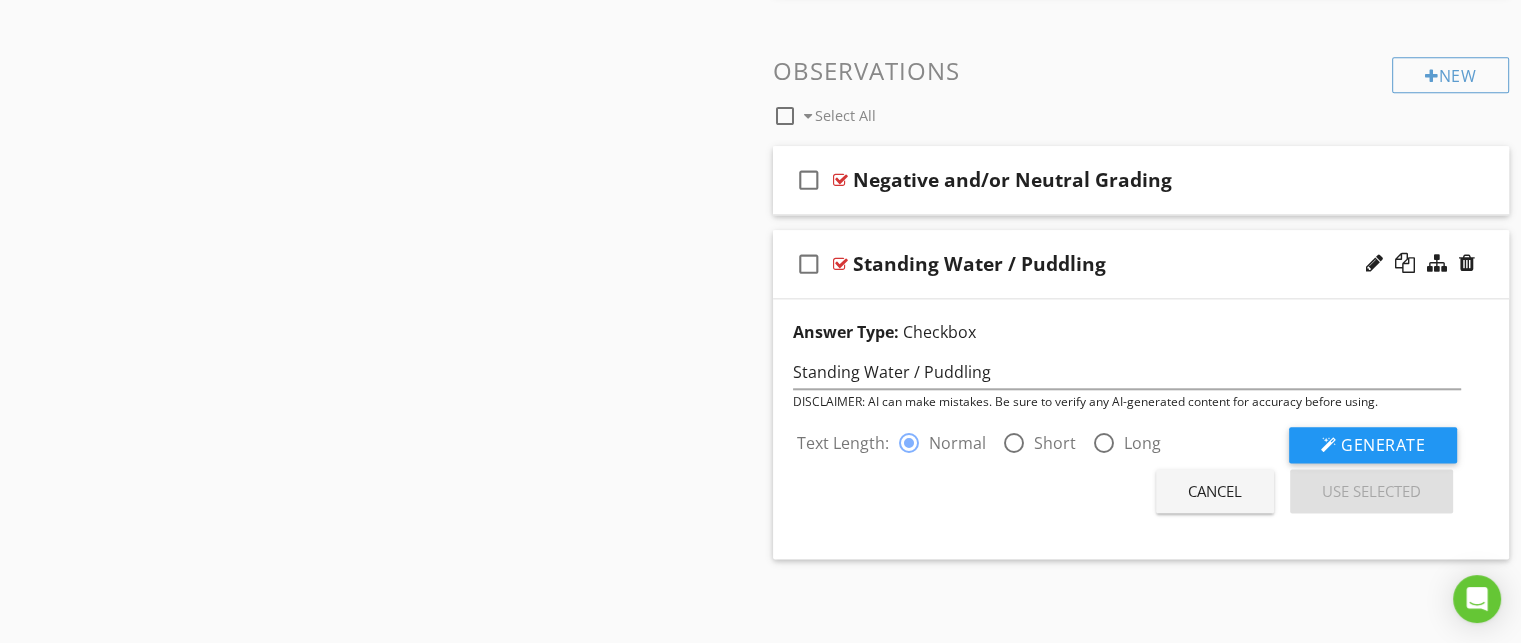 scroll, scrollTop: 2416, scrollLeft: 0, axis: vertical 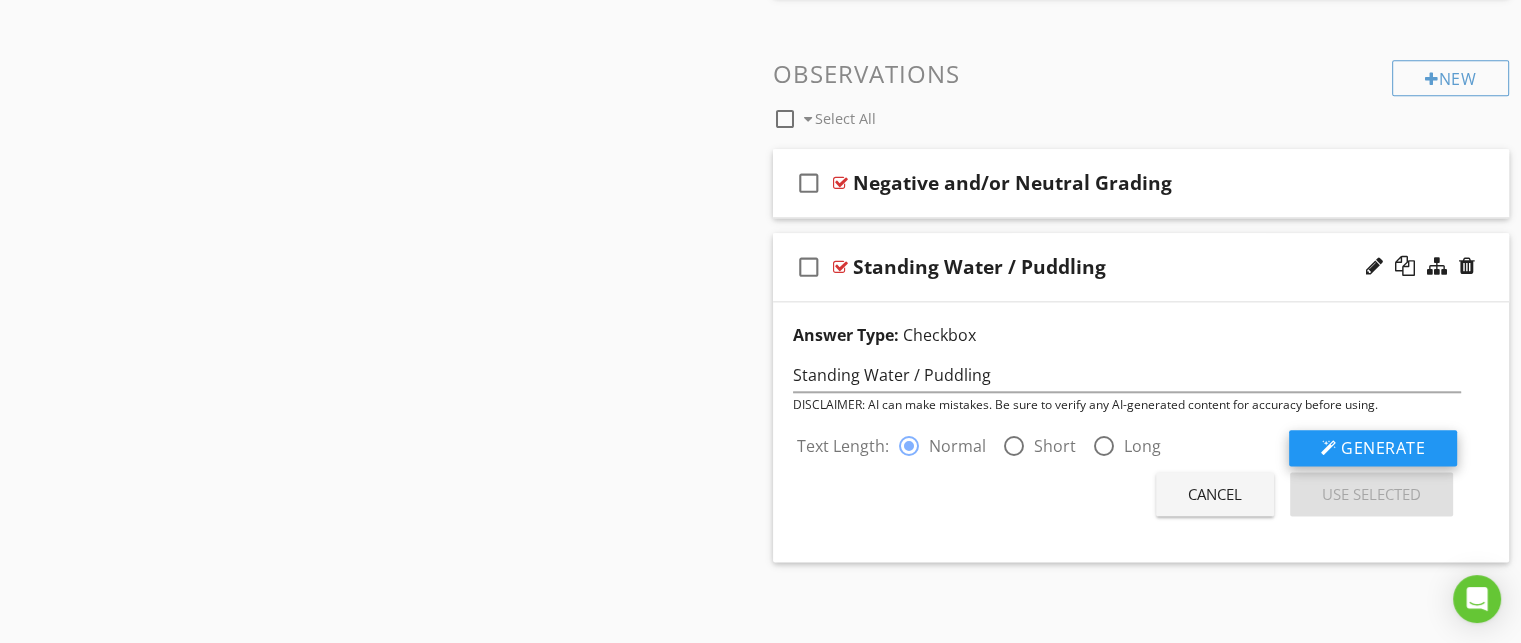 click on "Generate" at bounding box center [1383, 448] 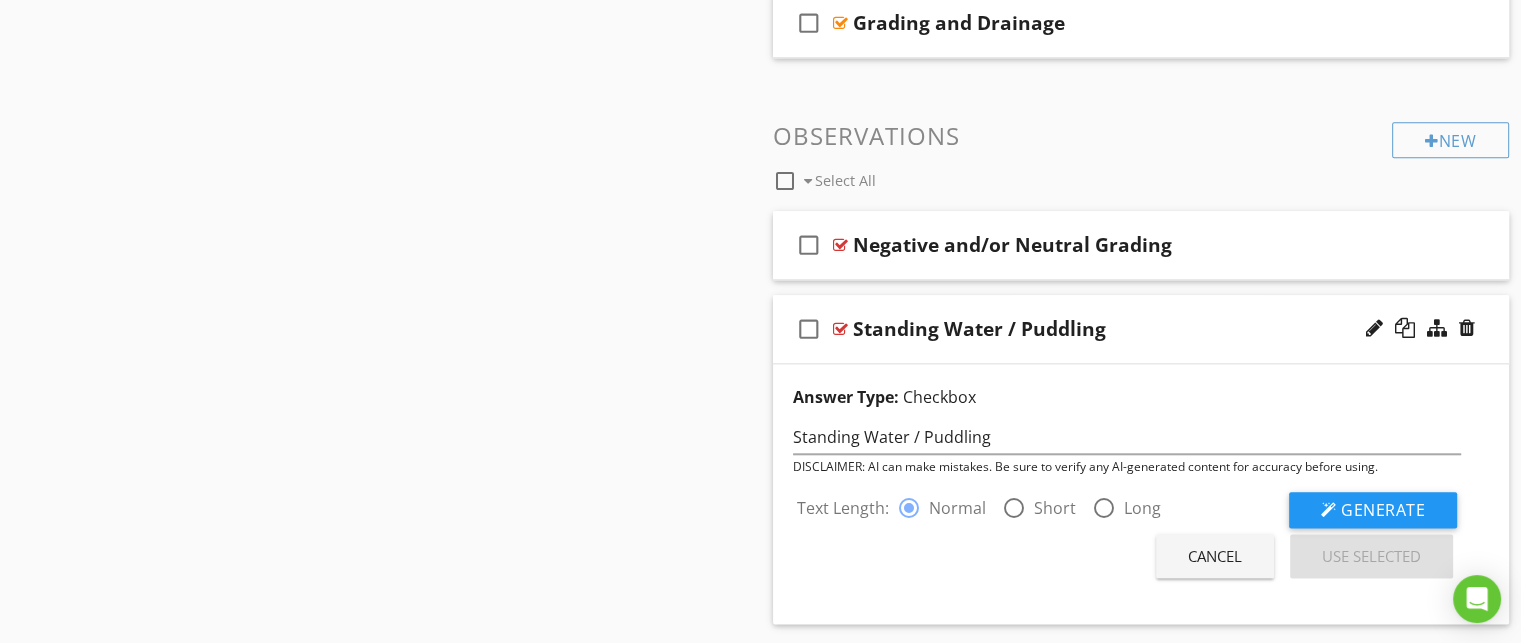 scroll, scrollTop: 2416, scrollLeft: 0, axis: vertical 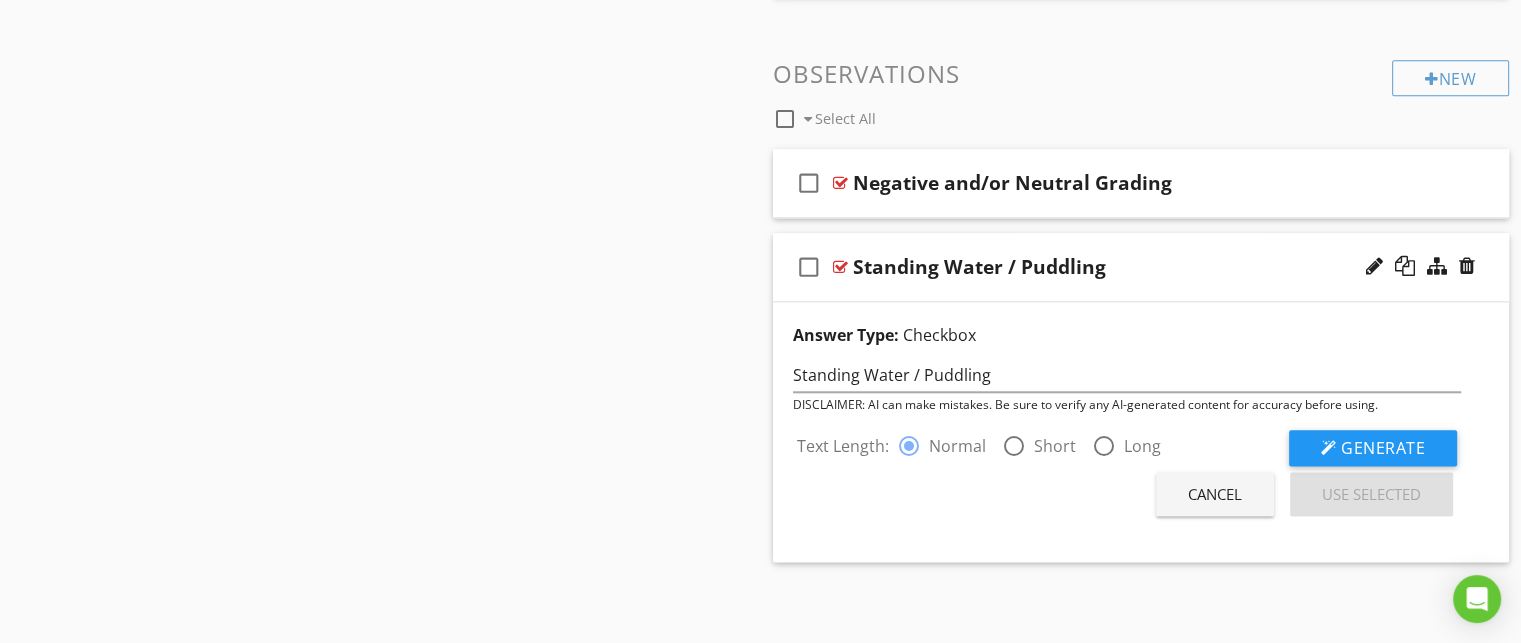 type 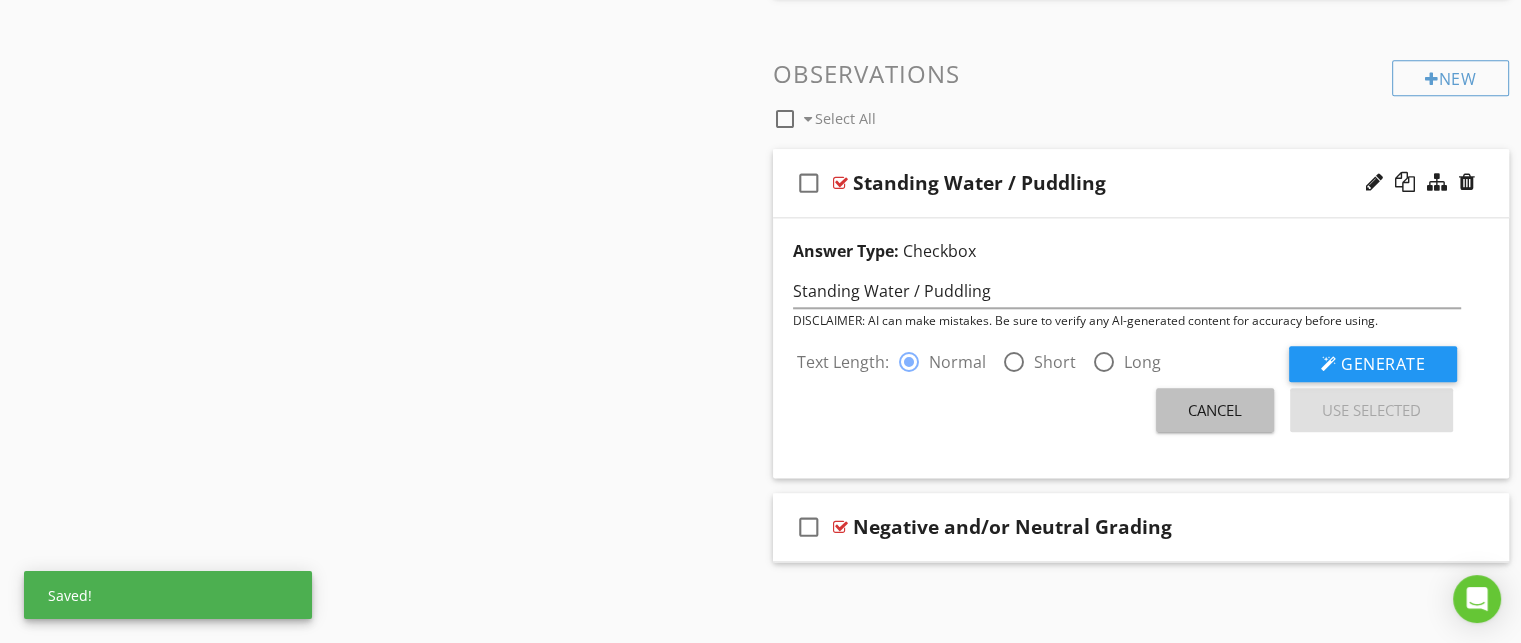 click on "Cancel" at bounding box center [1215, 410] 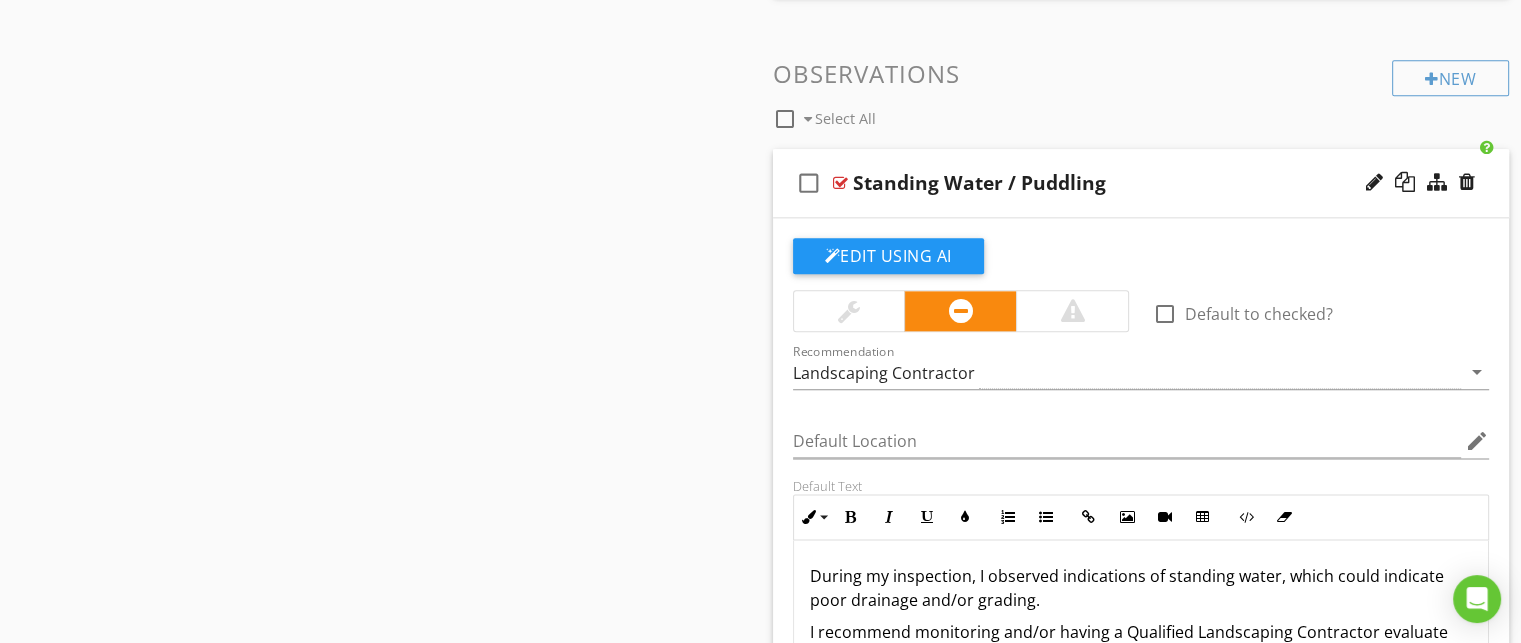 click on "Sections
Inspection Detail           For Your Information           Grounds           Exterior           Carport           Detached Garage           Attached Garage           Roof           Attic, Insulation & Ventilation           Interior Stairways           Hallway           Bathroom(s)           Bedroom(s)           Living Space(s)           Fireplace, or Wood Stove           Kitchen           Laundry Room           Utility Room           Foundation, Crawlspace & Structural           Basement           Electrical Systems           Plumbing Systems           HVAC Heating and Cooling Systems           A/C Wall/Window Unit           Mini Split           HB Appliance Information            Final Walkthrough
Section
Attachments
Attachment
Items
General           Surface Grading & Drainage Was Inspected           Driveways           Walkways           Vegetation" at bounding box center [760, -589] 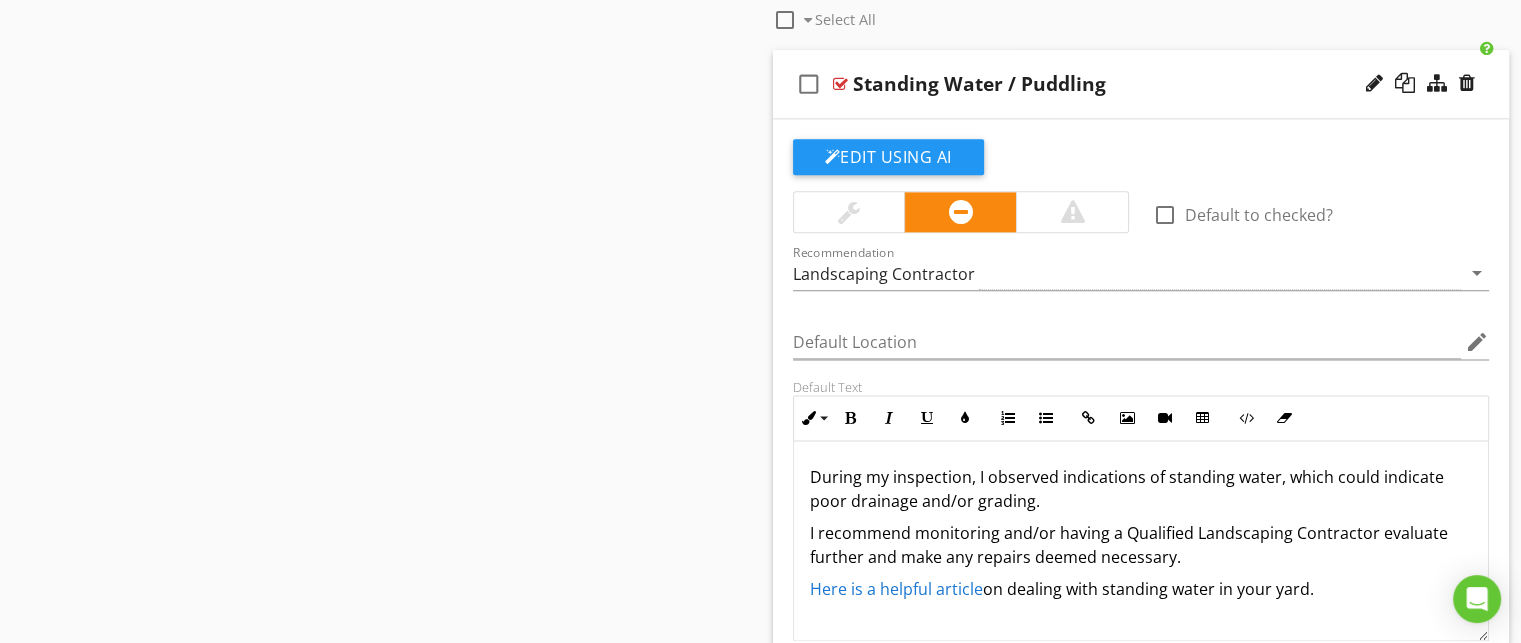 scroll, scrollTop: 2516, scrollLeft: 0, axis: vertical 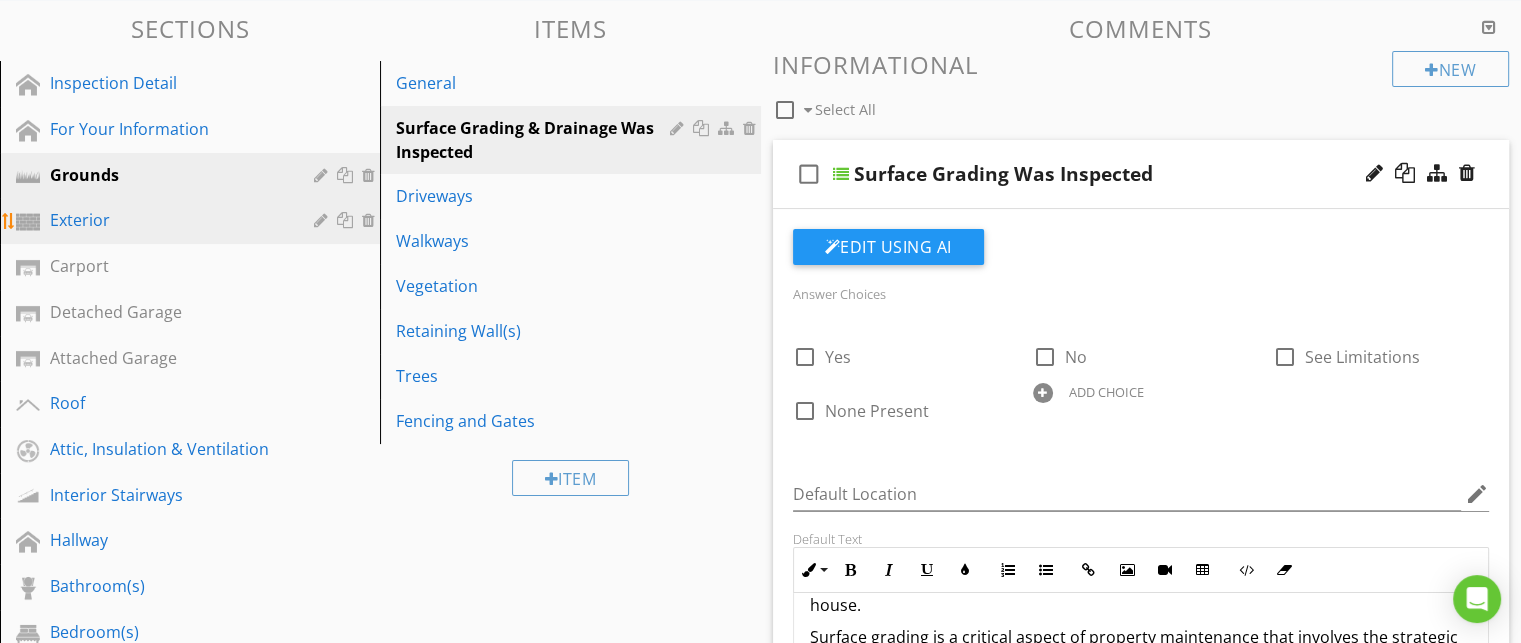 drag, startPoint x: 692, startPoint y: 204, endPoint x: 123, endPoint y: 227, distance: 569.46466 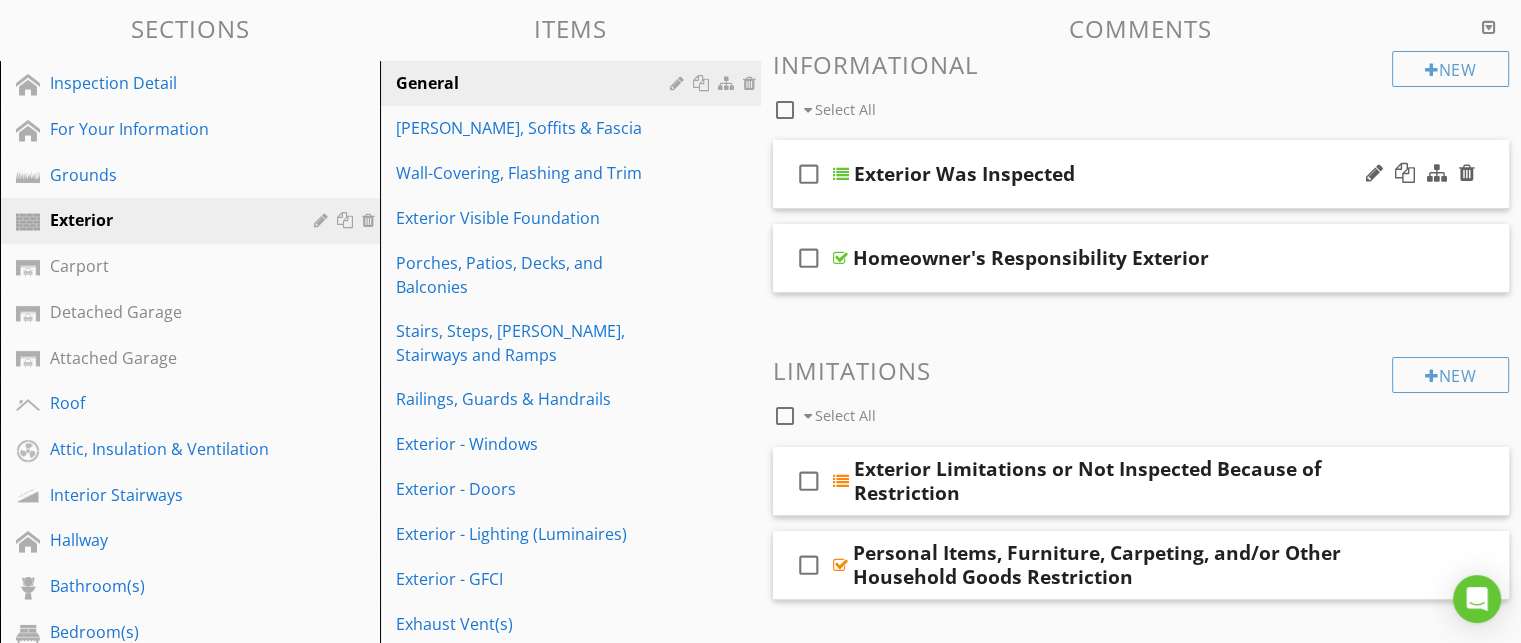 click on "check_box_outline_blank
Exterior Was Inspected" at bounding box center (1141, 174) 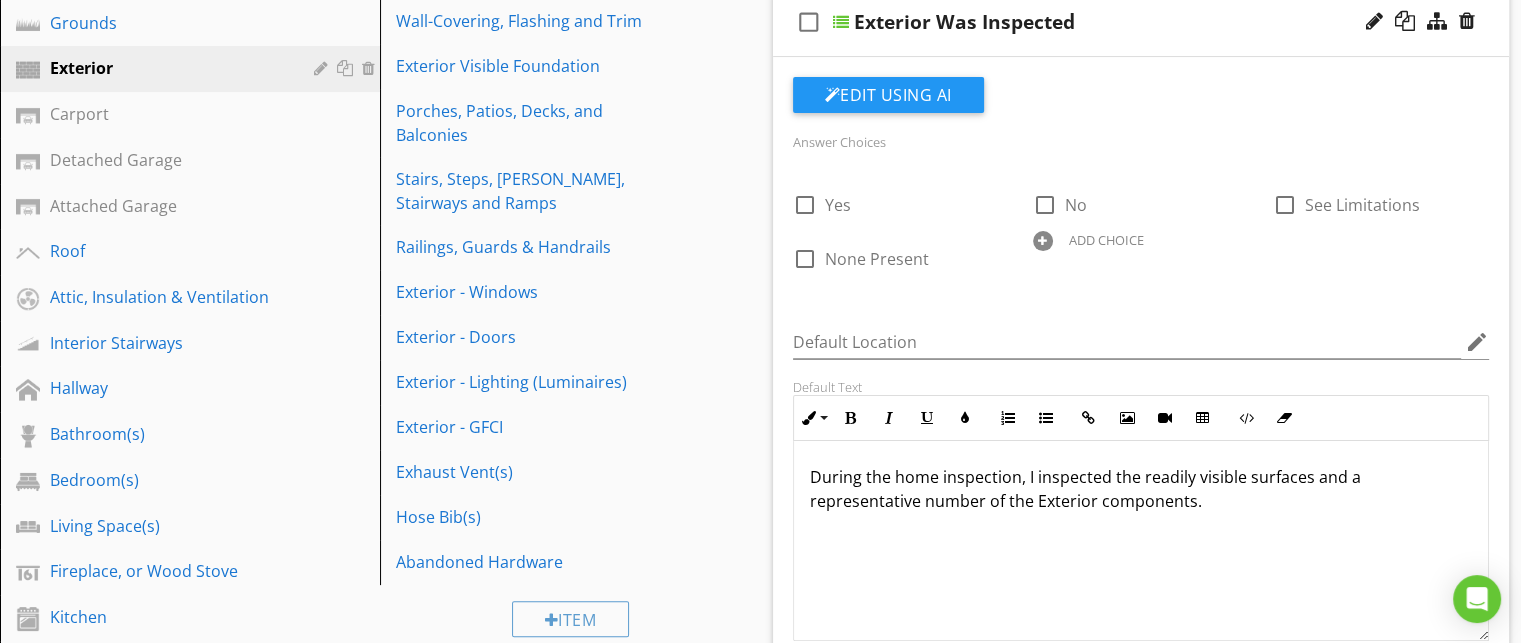 scroll, scrollTop: 375, scrollLeft: 0, axis: vertical 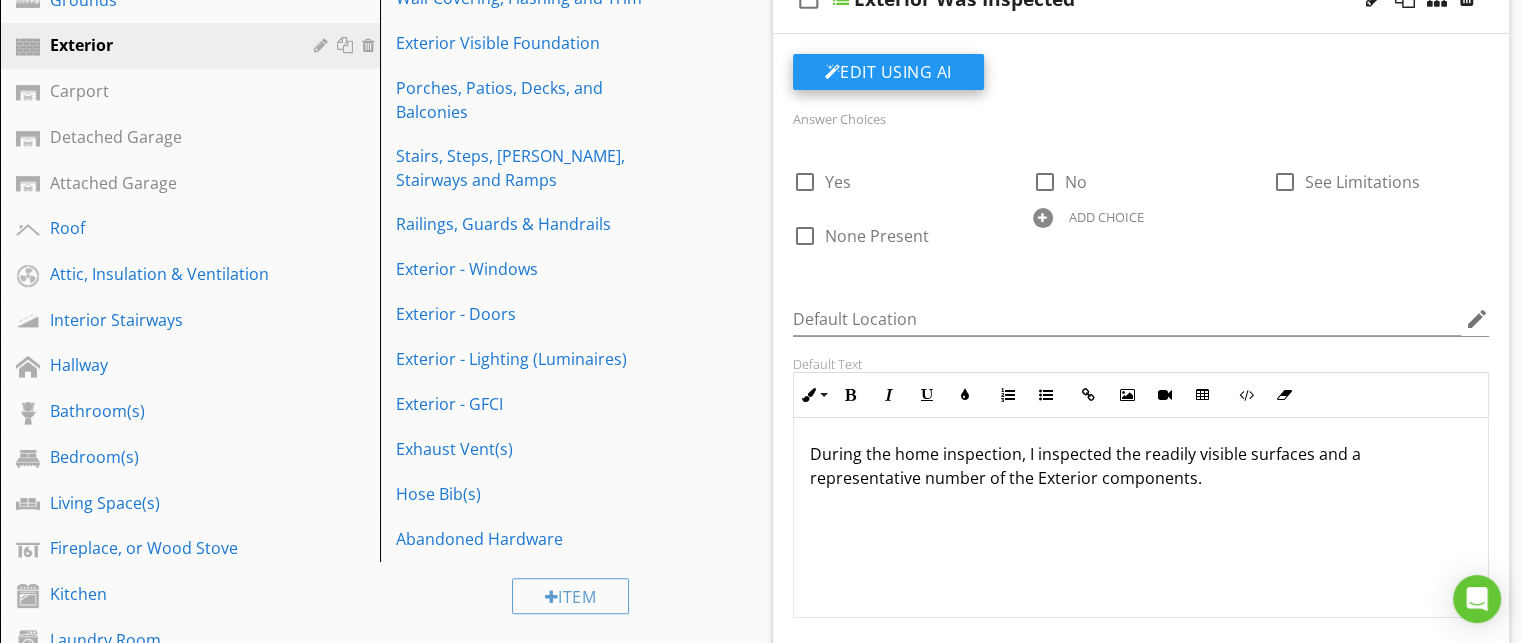 click on "Edit Using AI" at bounding box center (888, 72) 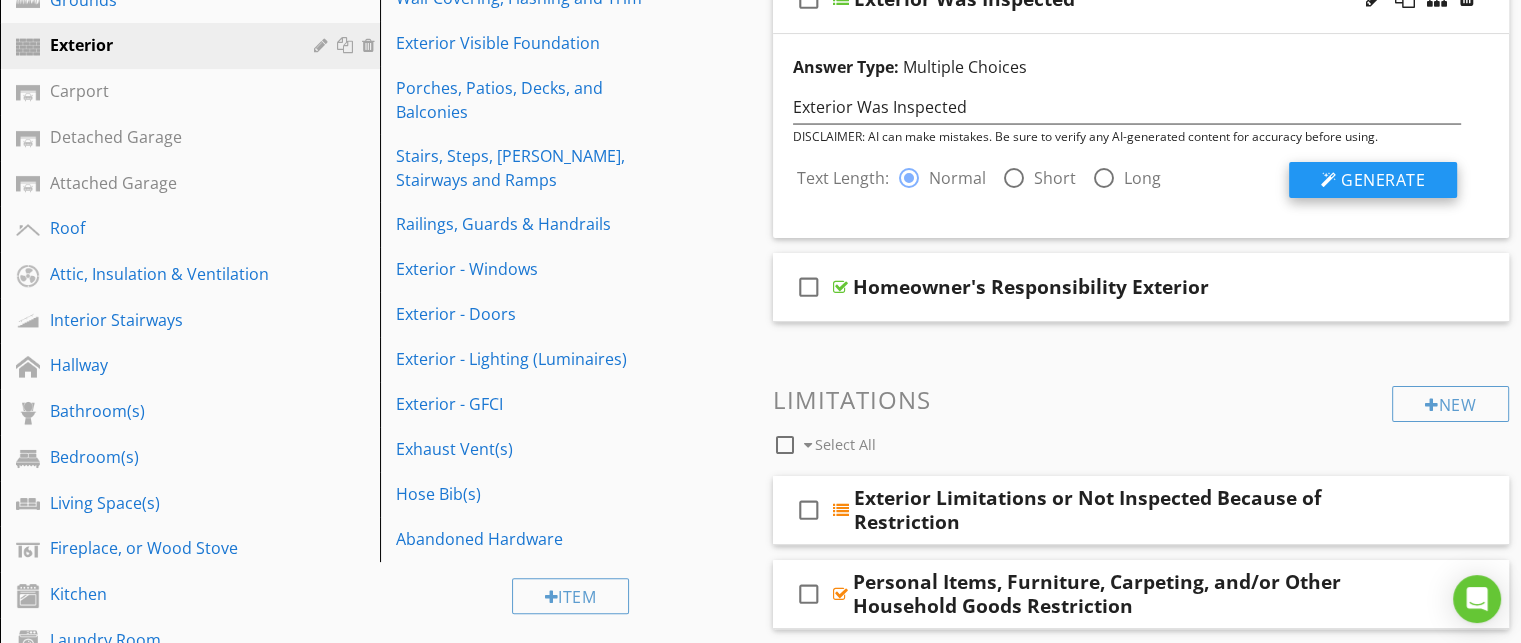 click on "Generate" at bounding box center (1383, 180) 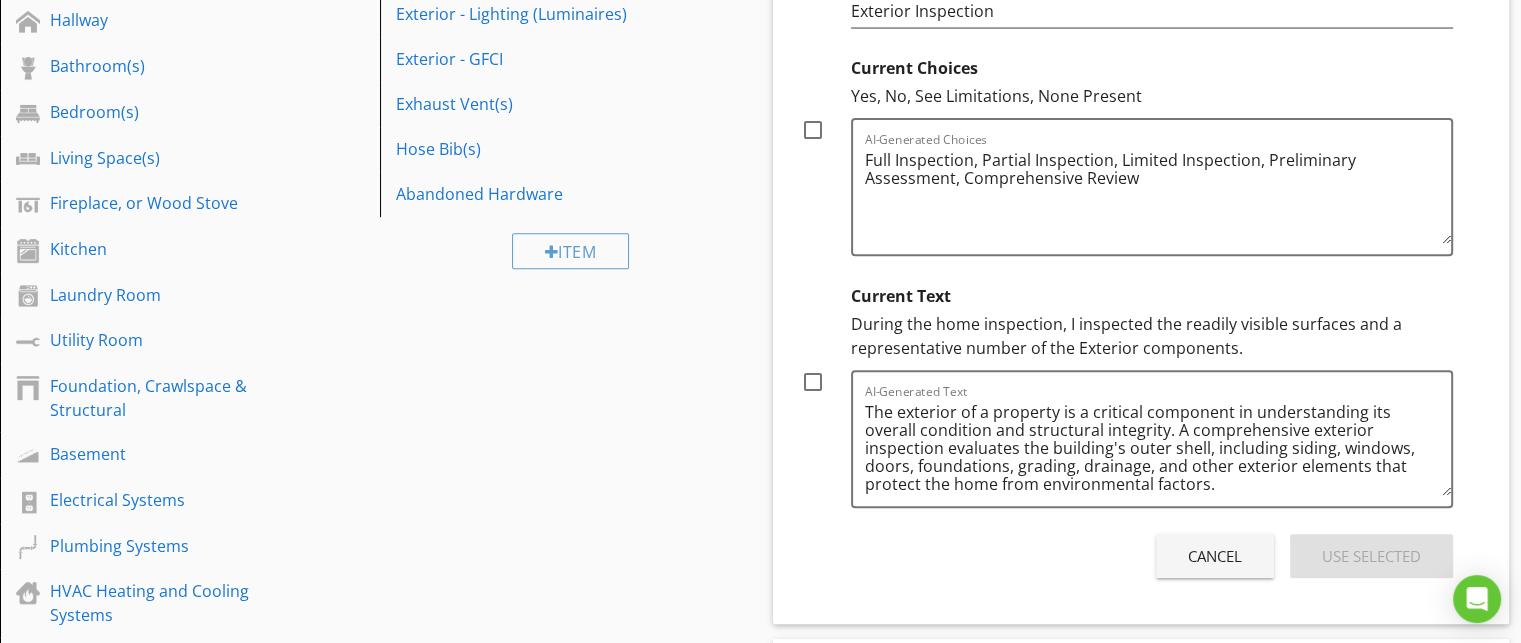 scroll, scrollTop: 722, scrollLeft: 0, axis: vertical 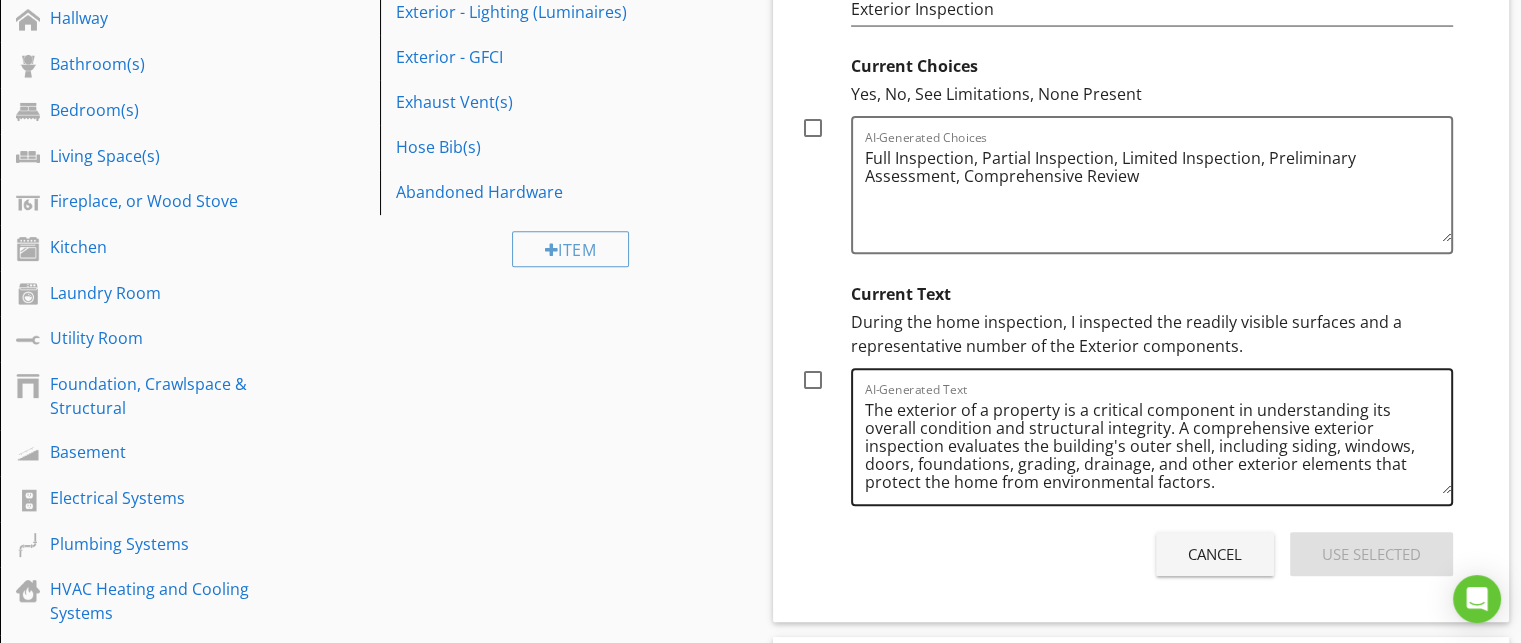 click on "The exterior of a property is a critical component in understanding its overall condition and structural integrity. A comprehensive exterior inspection evaluates the building's outer shell, including siding, windows, doors, foundations, grading, drainage, and other exterior elements that protect the home from environmental factors." at bounding box center [1158, 444] 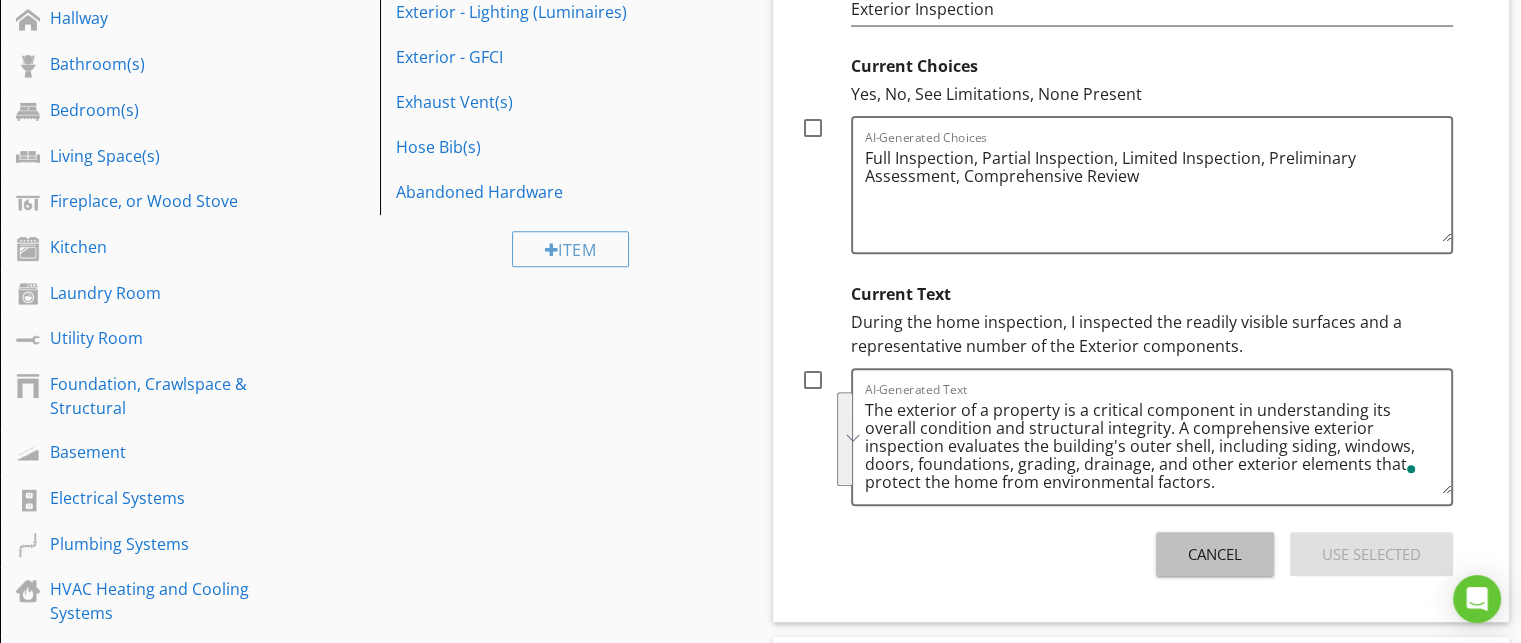 click on "Cancel" at bounding box center (1215, 554) 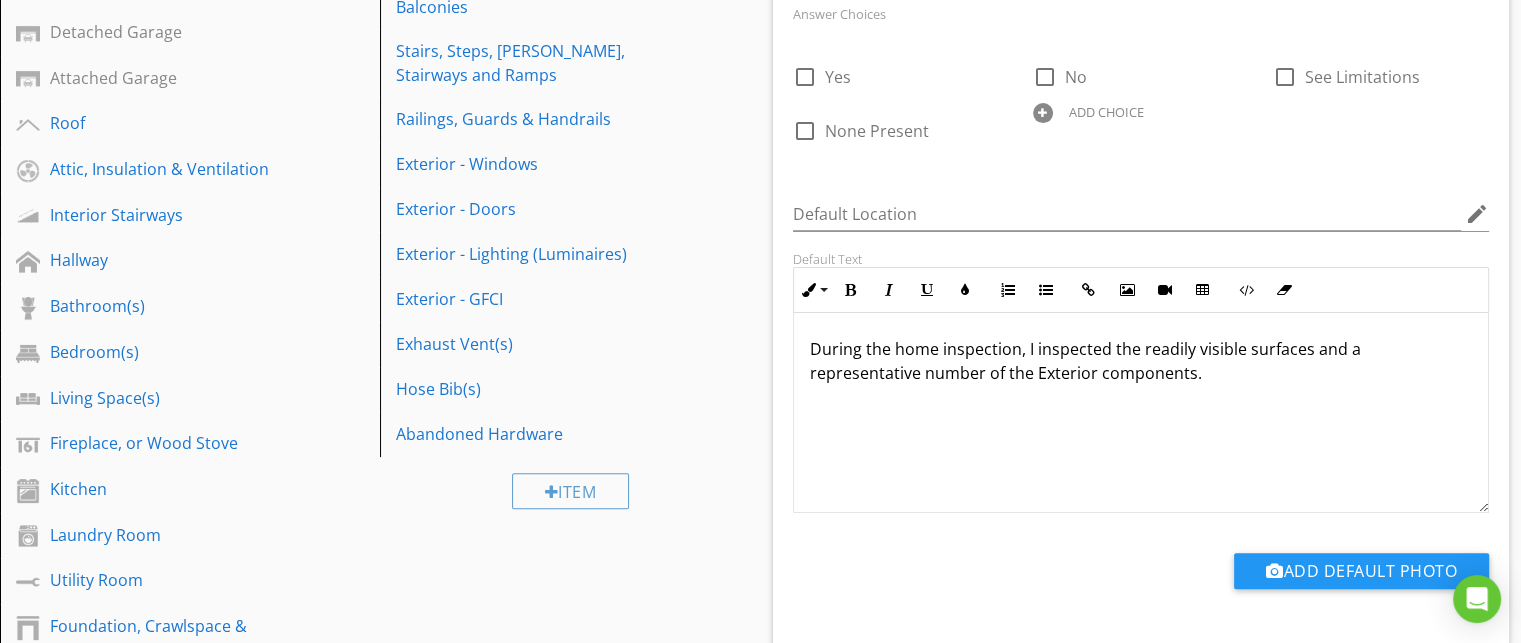scroll, scrollTop: 482, scrollLeft: 0, axis: vertical 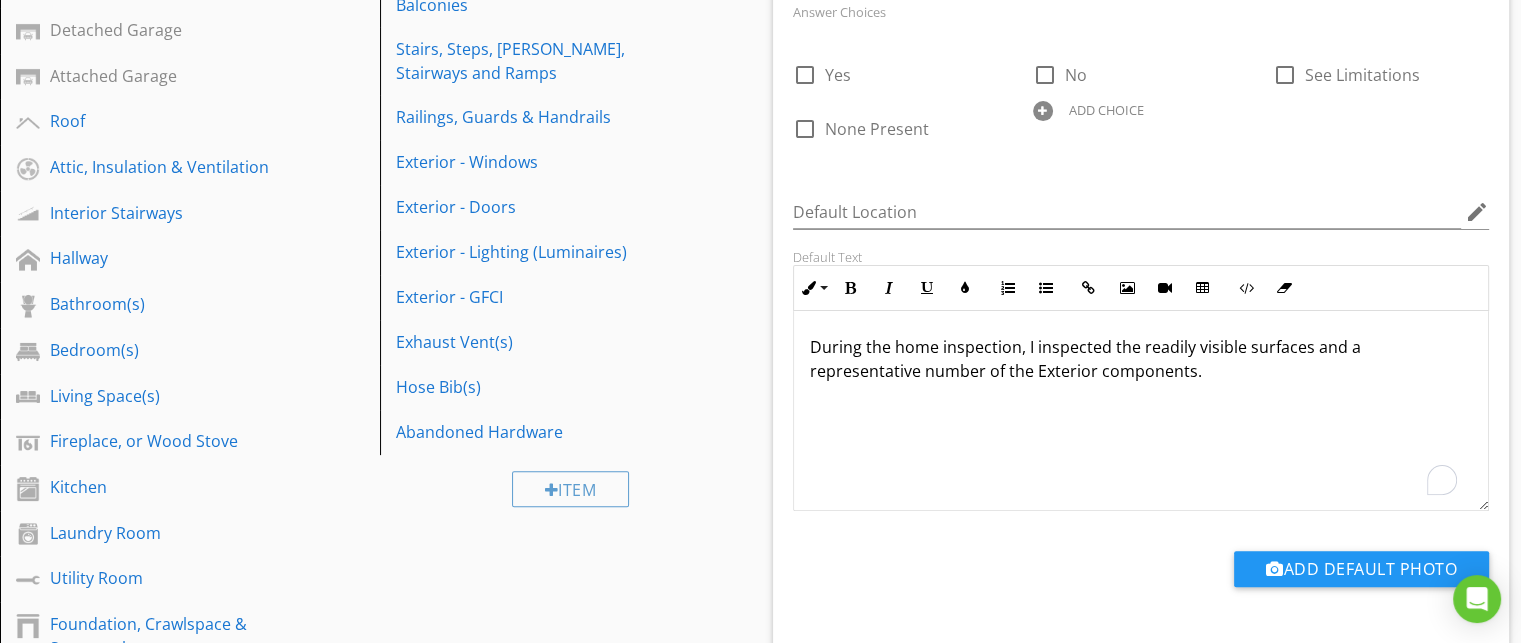 click on "During the home inspection, I inspected the readily visible surfaces and a representative number of the Exterior components." at bounding box center [1141, 359] 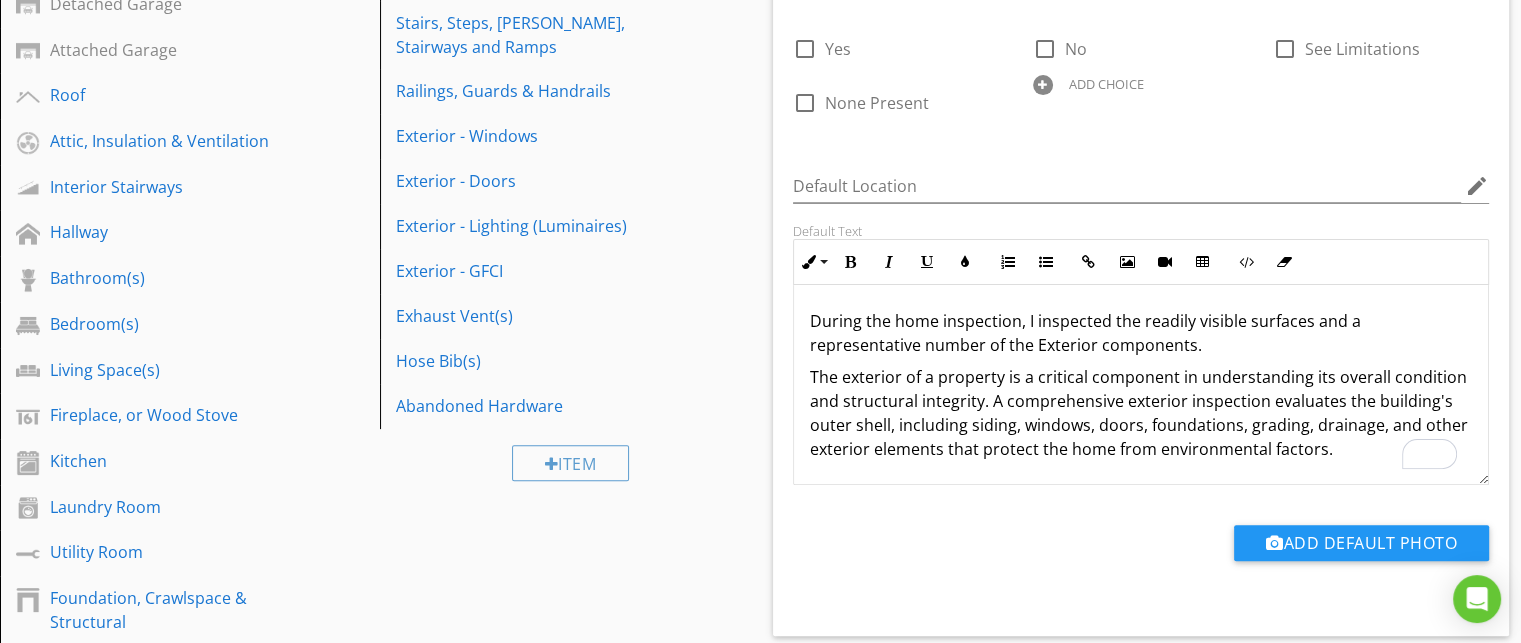 scroll, scrollTop: 508, scrollLeft: 0, axis: vertical 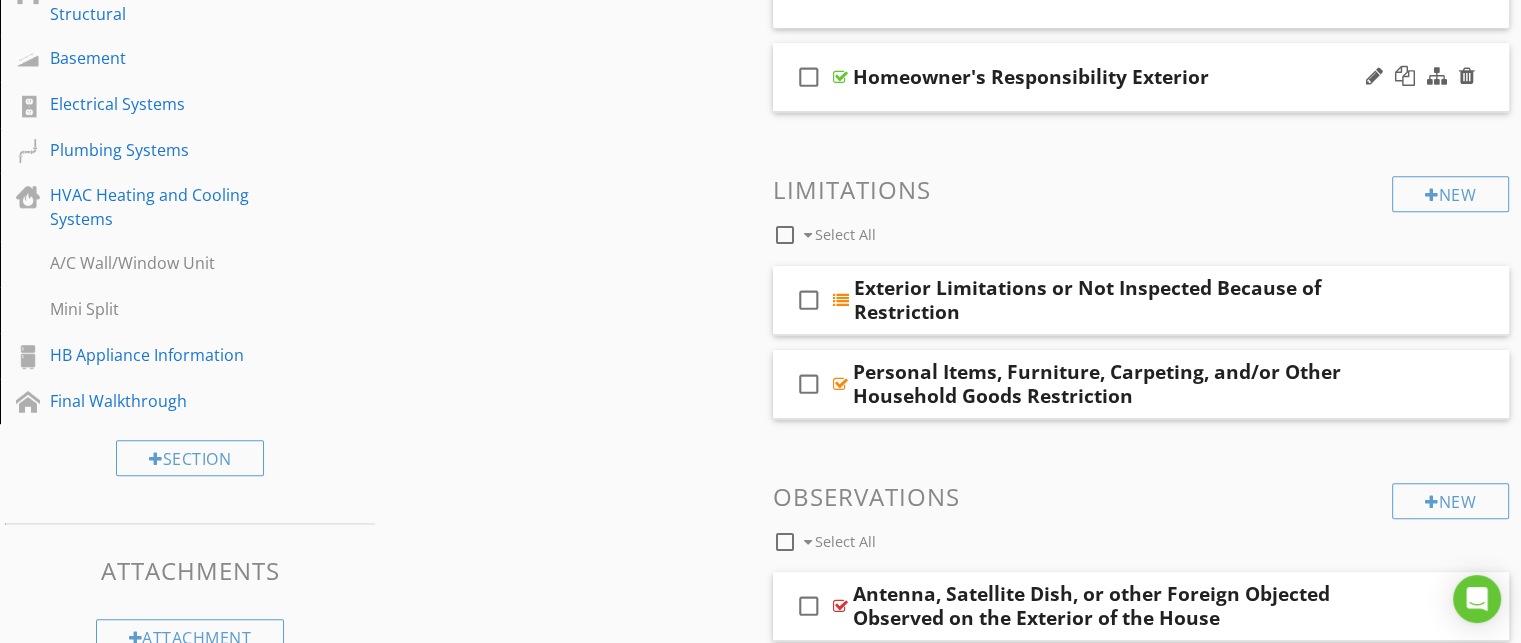 click on "check_box_outline_blank
Homeowner's Responsibility Exterior" at bounding box center [1141, 77] 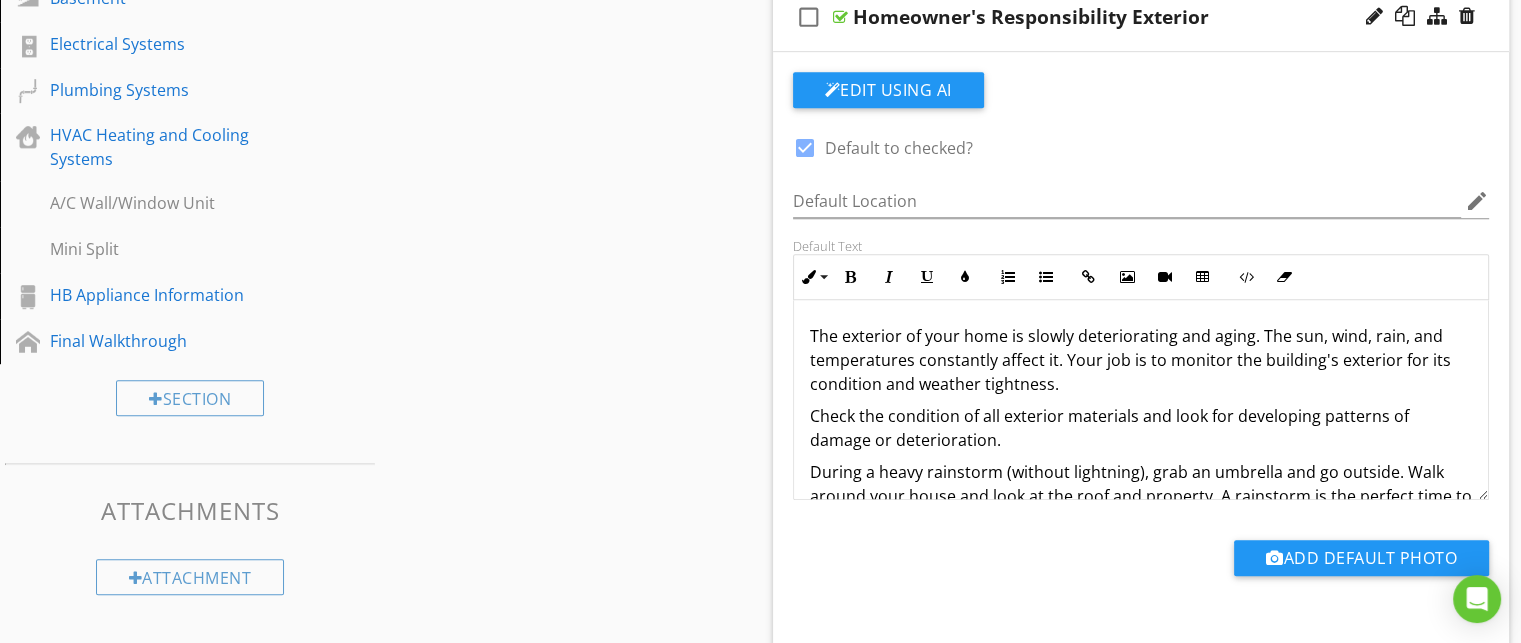 scroll, scrollTop: 1176, scrollLeft: 0, axis: vertical 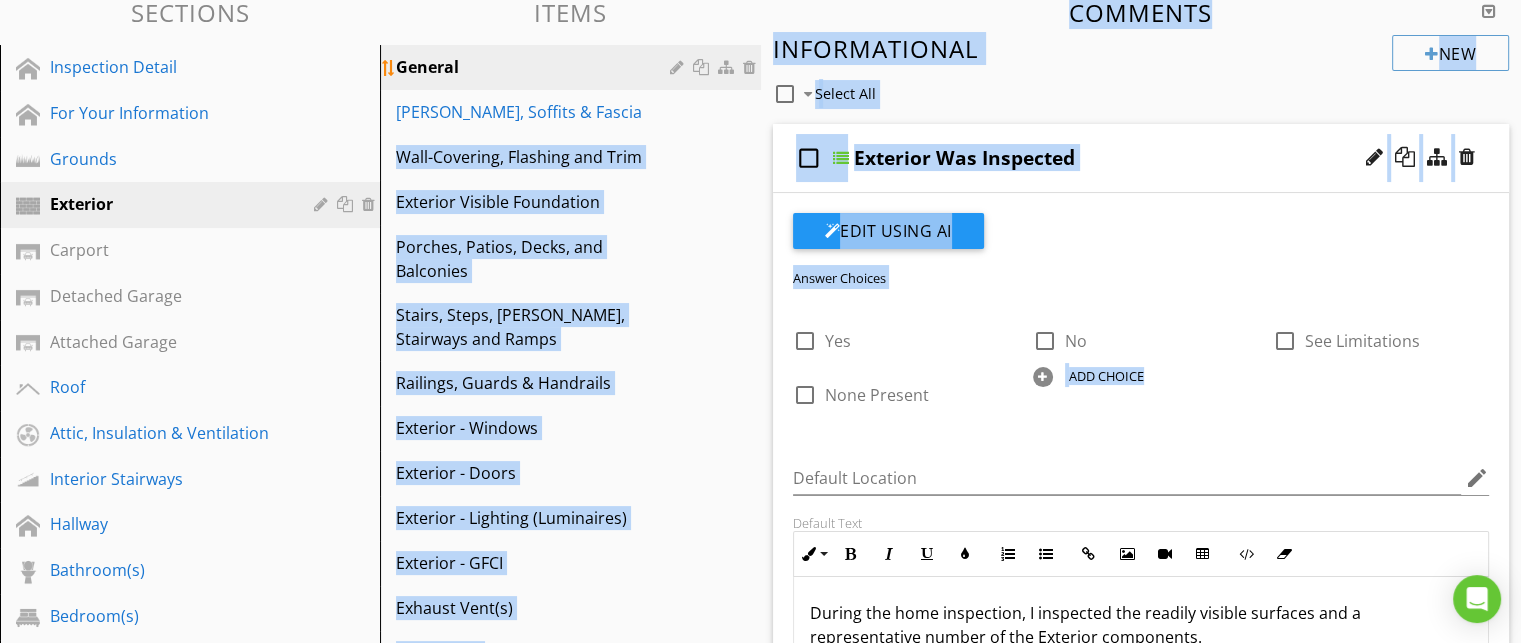 drag, startPoint x: 1158, startPoint y: 381, endPoint x: 575, endPoint y: 88, distance: 652.486 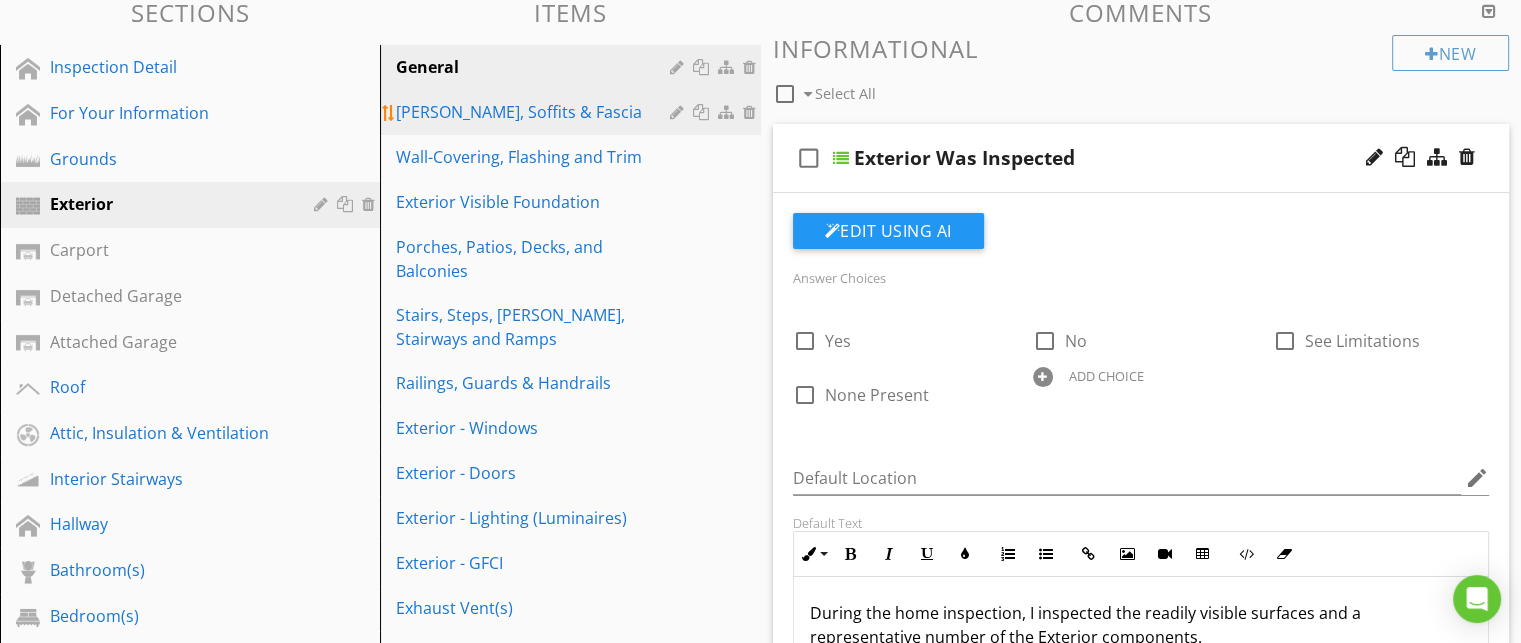 click on "[PERSON_NAME], Soffits & Fascia" at bounding box center [535, 112] 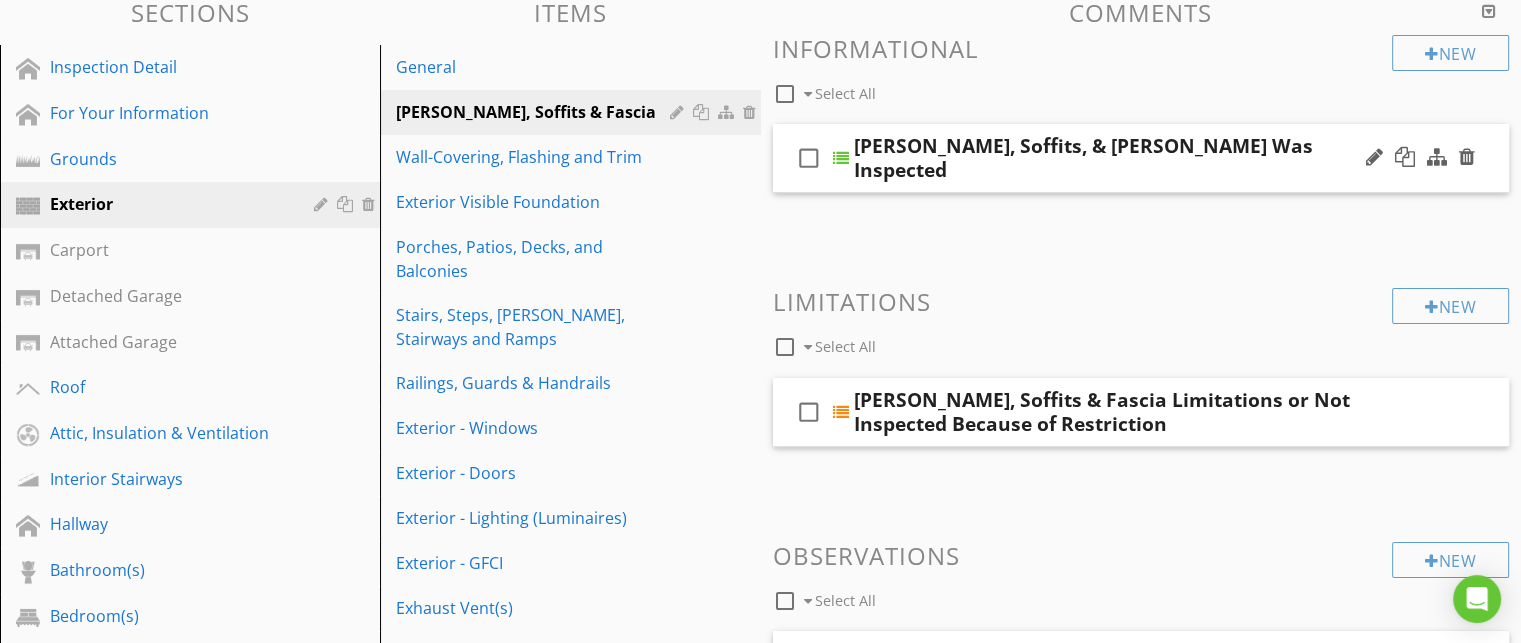 click on "check_box_outline_blank
Eaves, Soffits, & Fascia Was Inspected" at bounding box center [1141, 158] 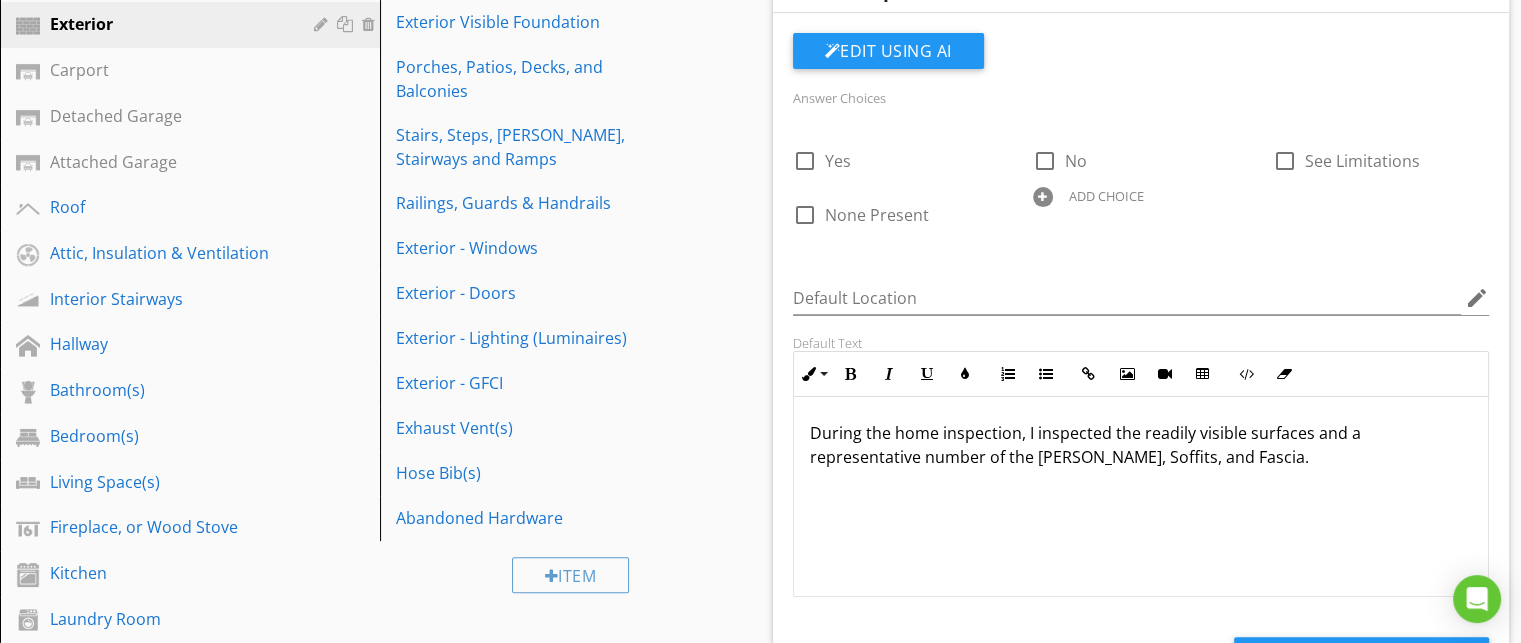 scroll, scrollTop: 392, scrollLeft: 0, axis: vertical 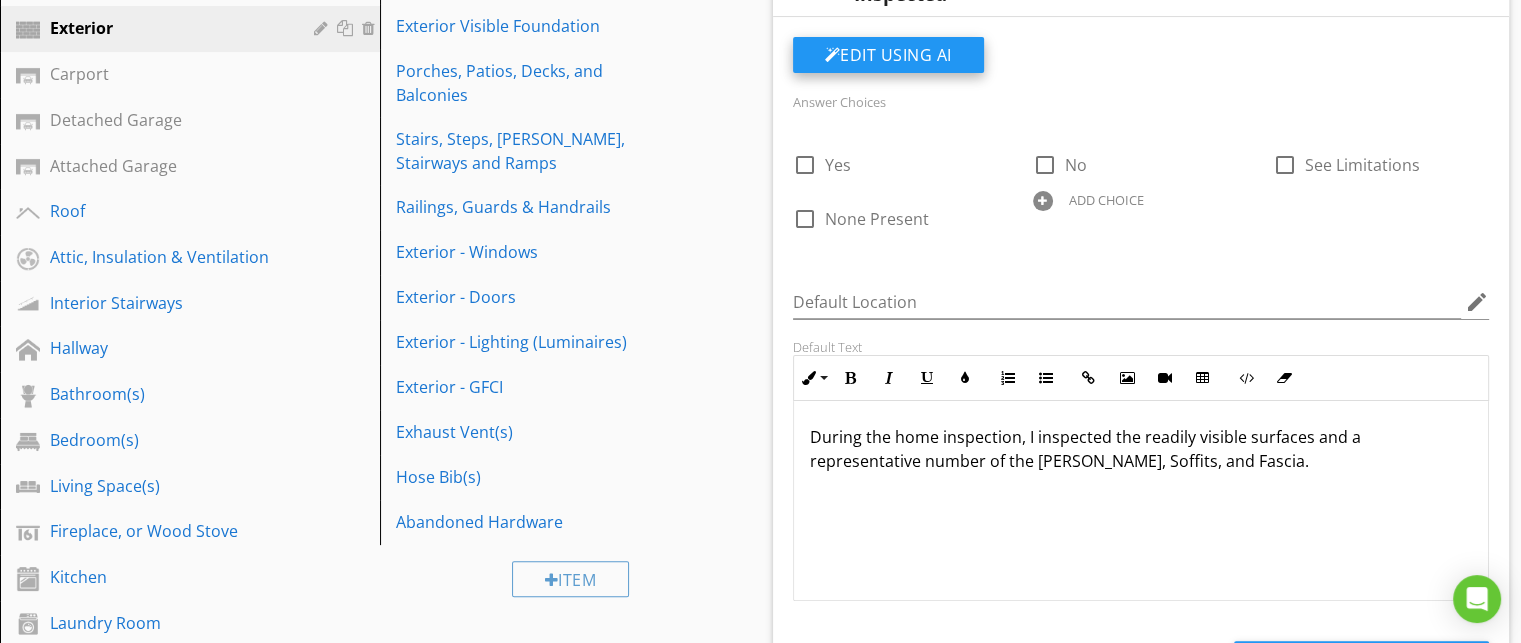 click on "Edit Using AI" at bounding box center [888, 55] 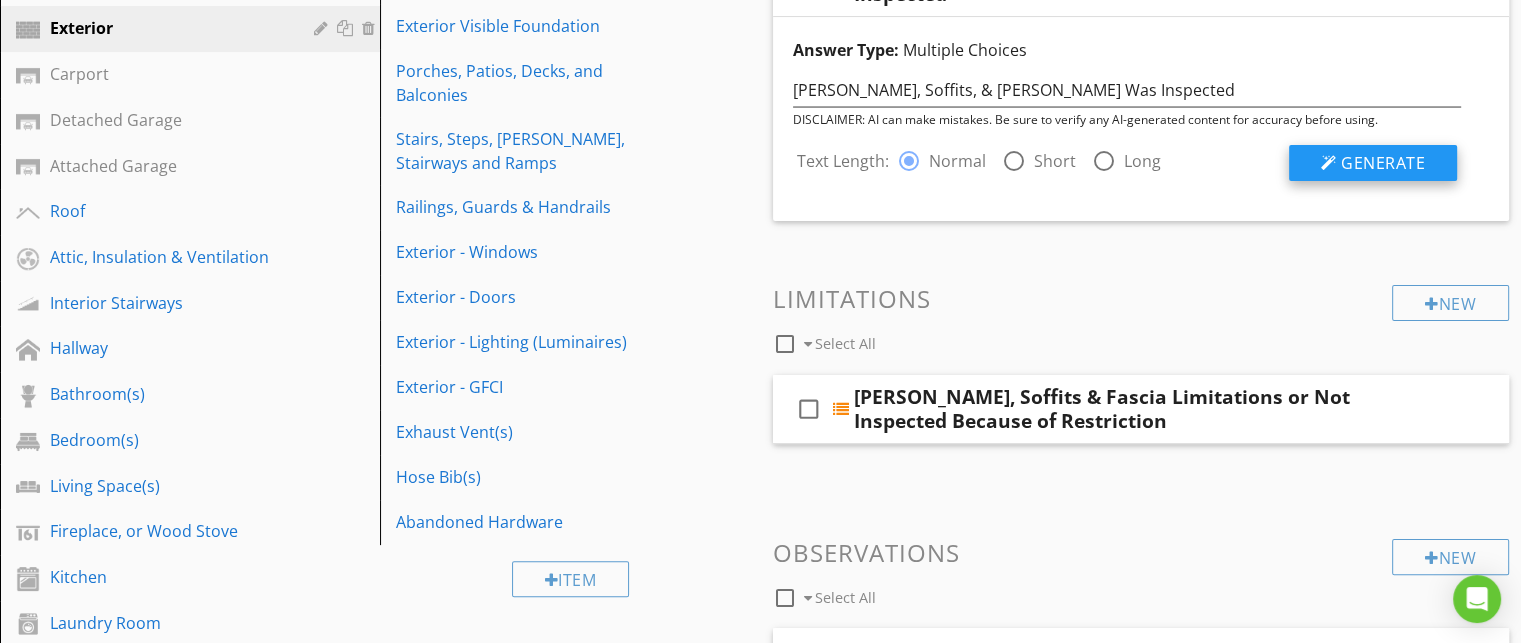 click on "Generate" at bounding box center (1383, 163) 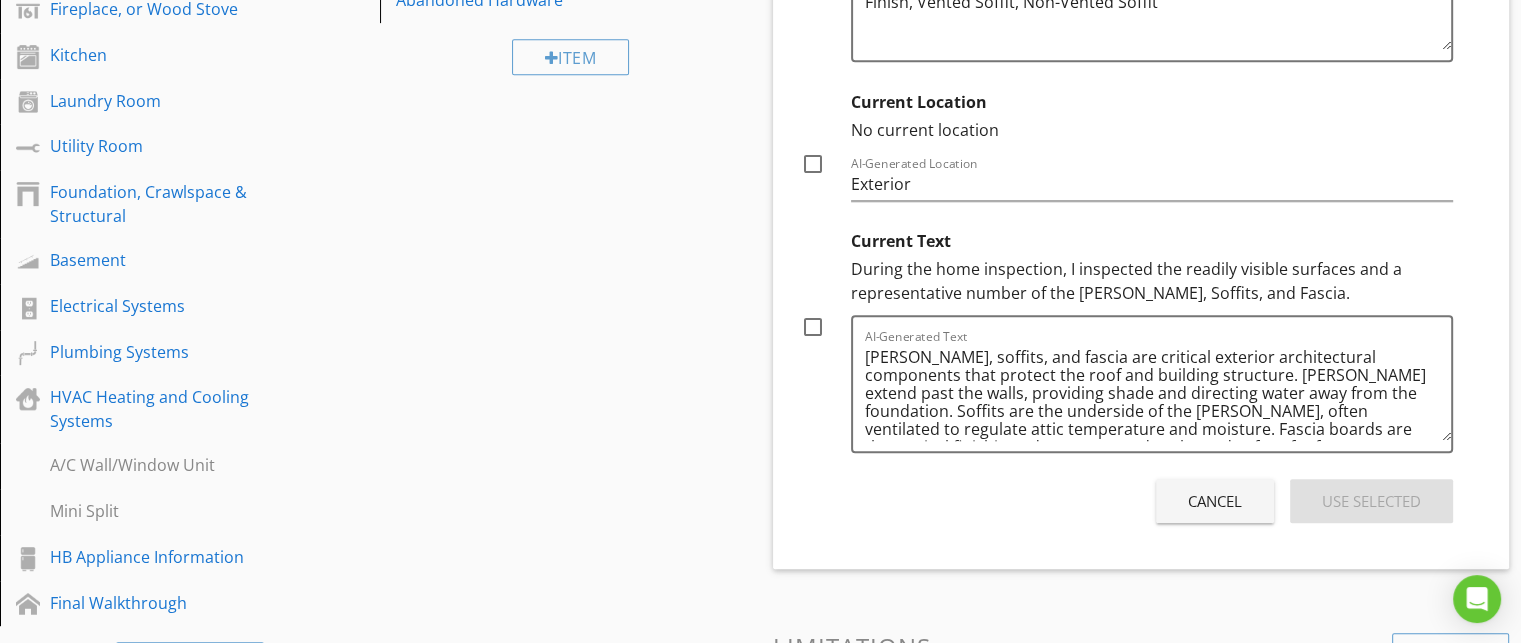 scroll, scrollTop: 918, scrollLeft: 0, axis: vertical 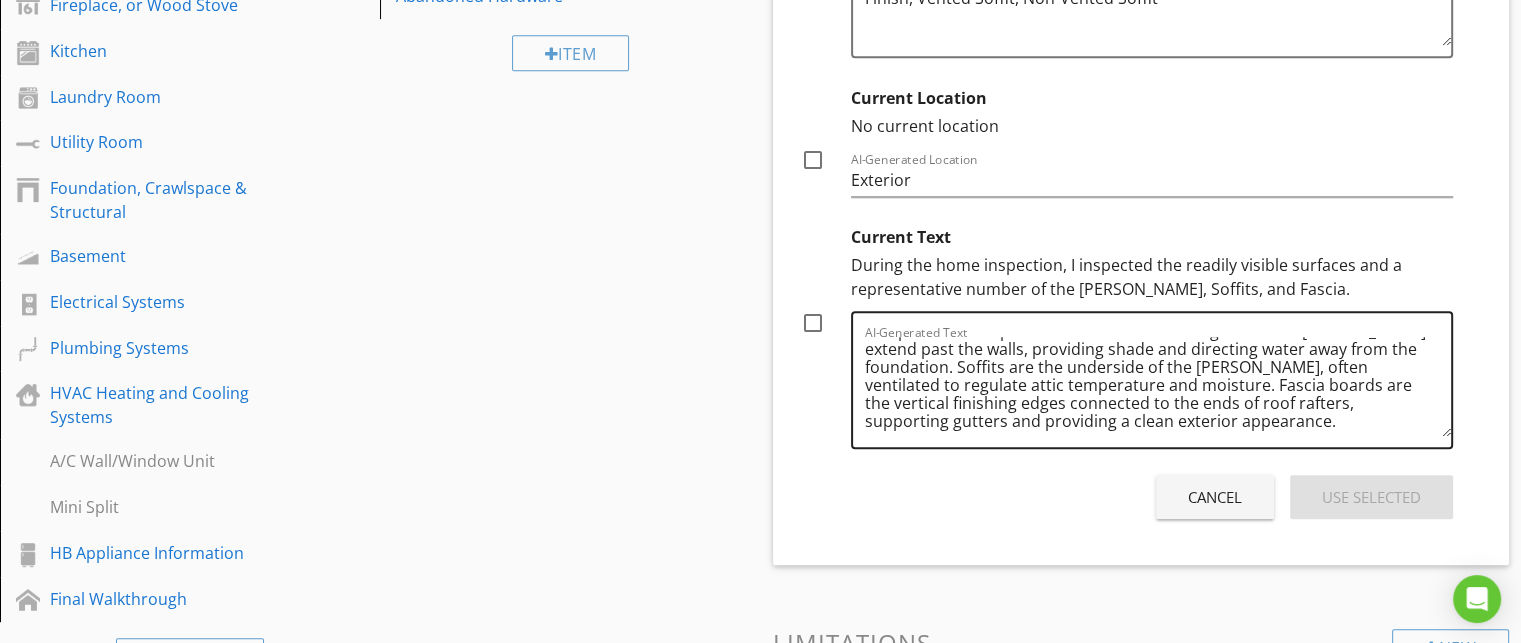click on "Eaves, soffits, and fascia are critical exterior architectural components that protect the roof and building structure. Eaves extend past the walls, providing shade and directing water away from the foundation. Soffits are the underside of the eaves, often ventilated to regulate attic temperature and moisture. Fascia boards are the vertical finishing edges connected to the ends of roof rafters, supporting gutters and providing a clean exterior appearance." at bounding box center (1158, 387) 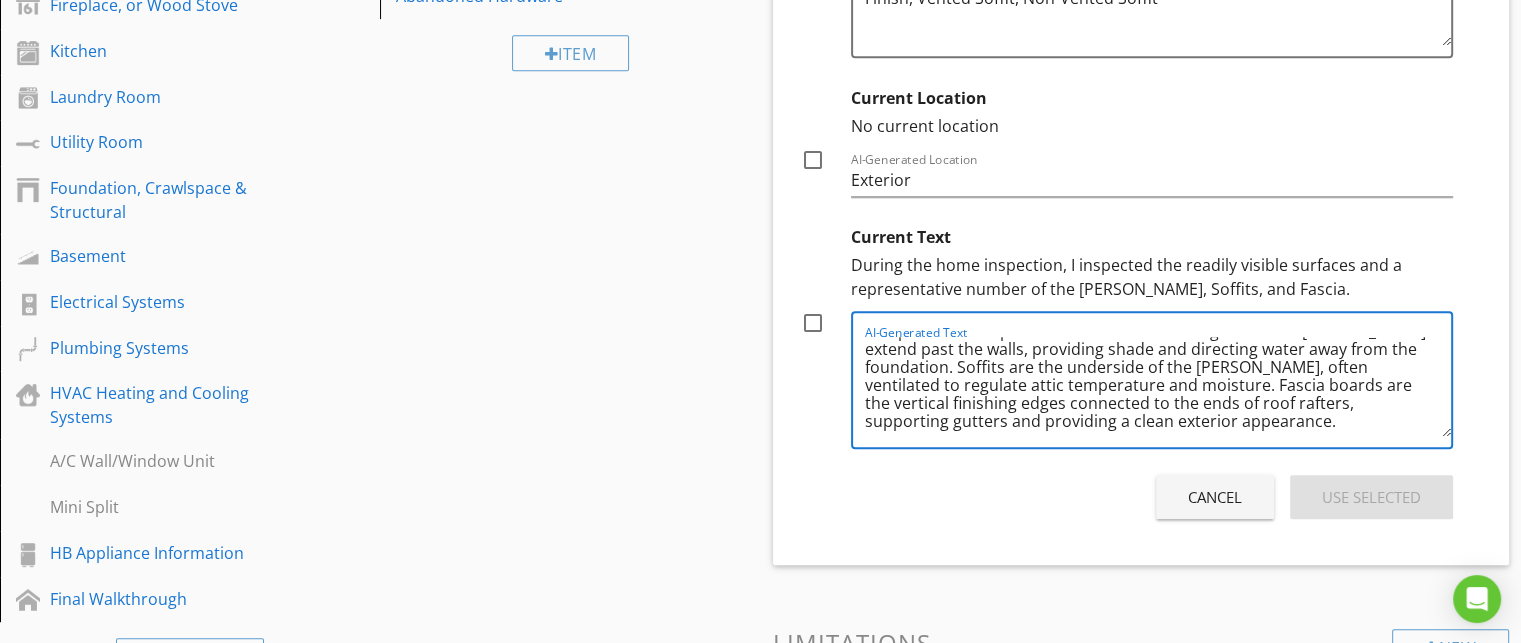 scroll, scrollTop: 40, scrollLeft: 0, axis: vertical 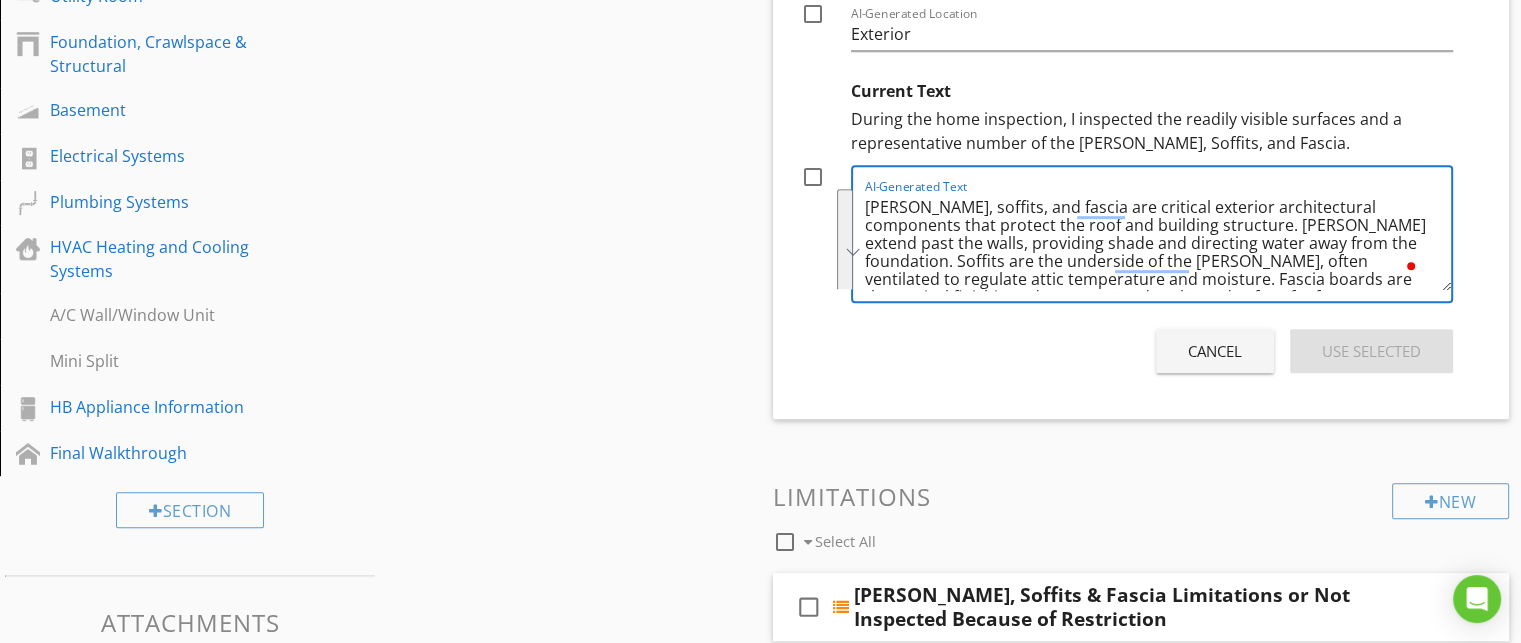 click on "Cancel" at bounding box center [1215, 351] 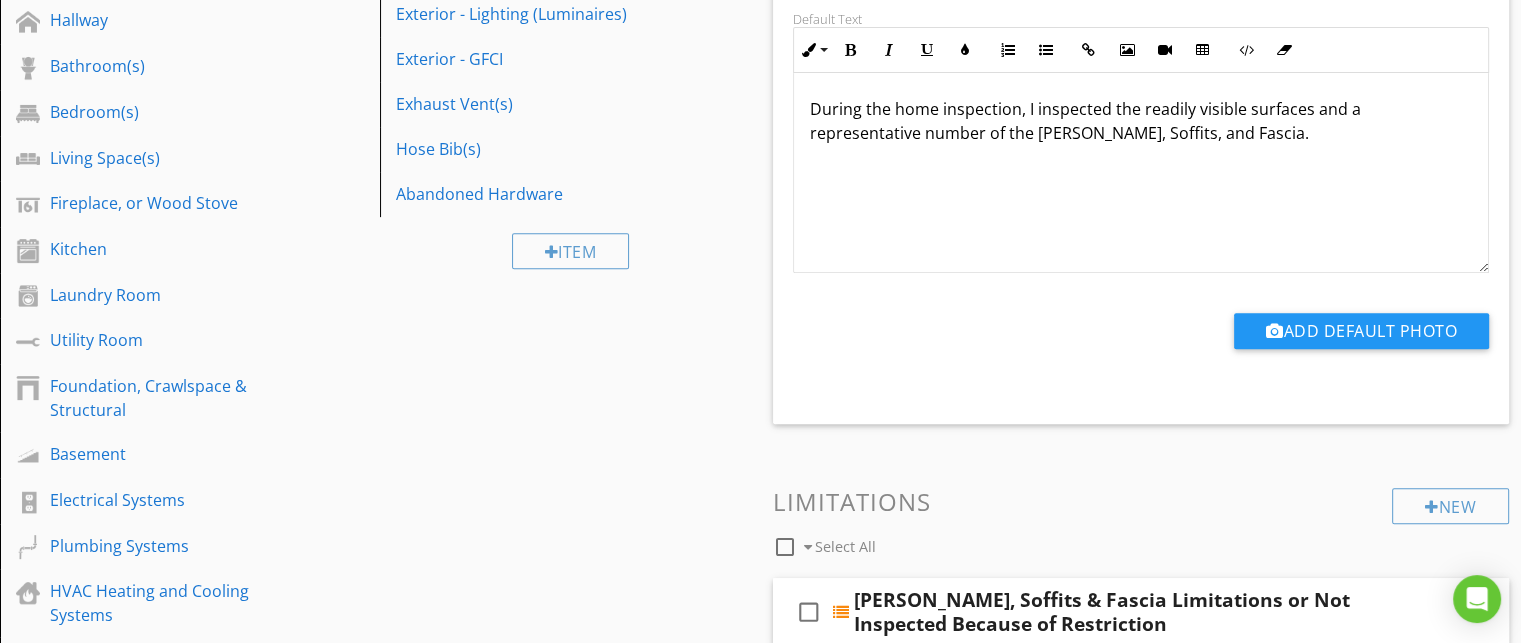 scroll, scrollTop: 618, scrollLeft: 0, axis: vertical 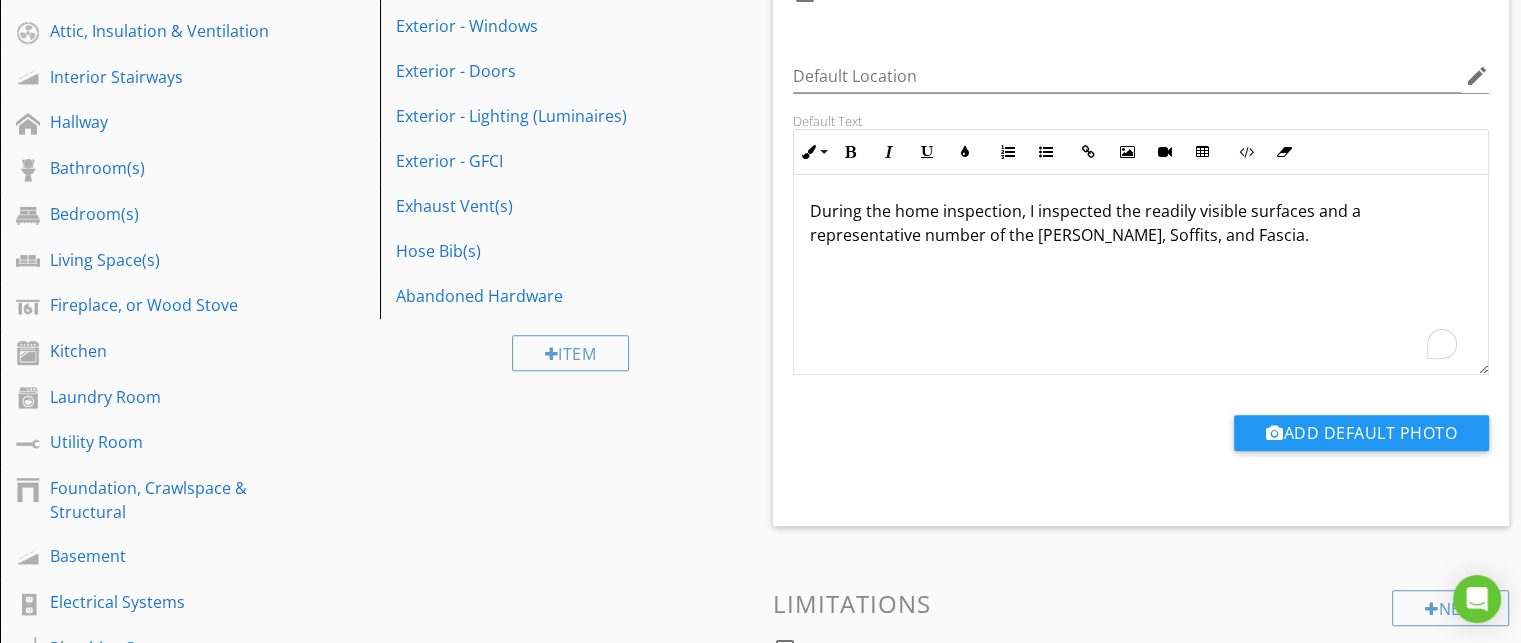 click on "During the home inspection, I inspected the readily visible surfaces and a representative number of the Eaves, Soffits, and Fascia." at bounding box center [1141, 223] 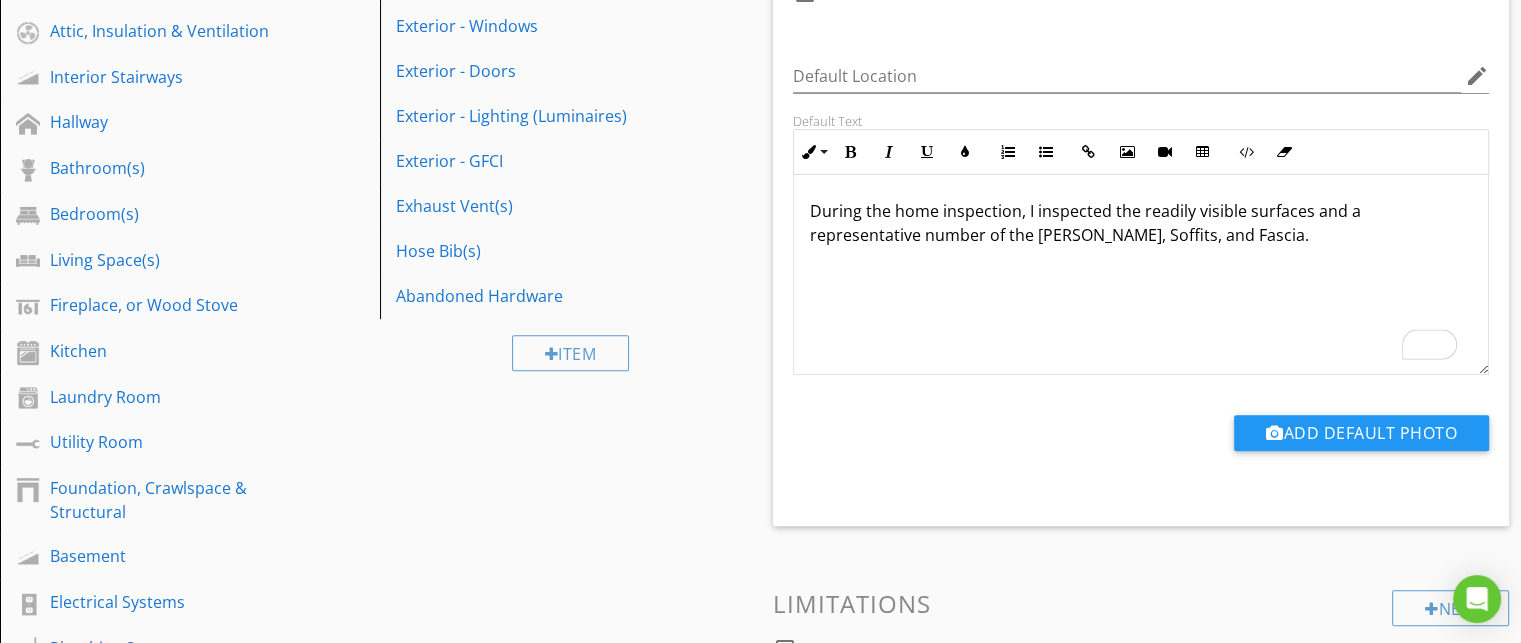 scroll, scrollTop: 21, scrollLeft: 0, axis: vertical 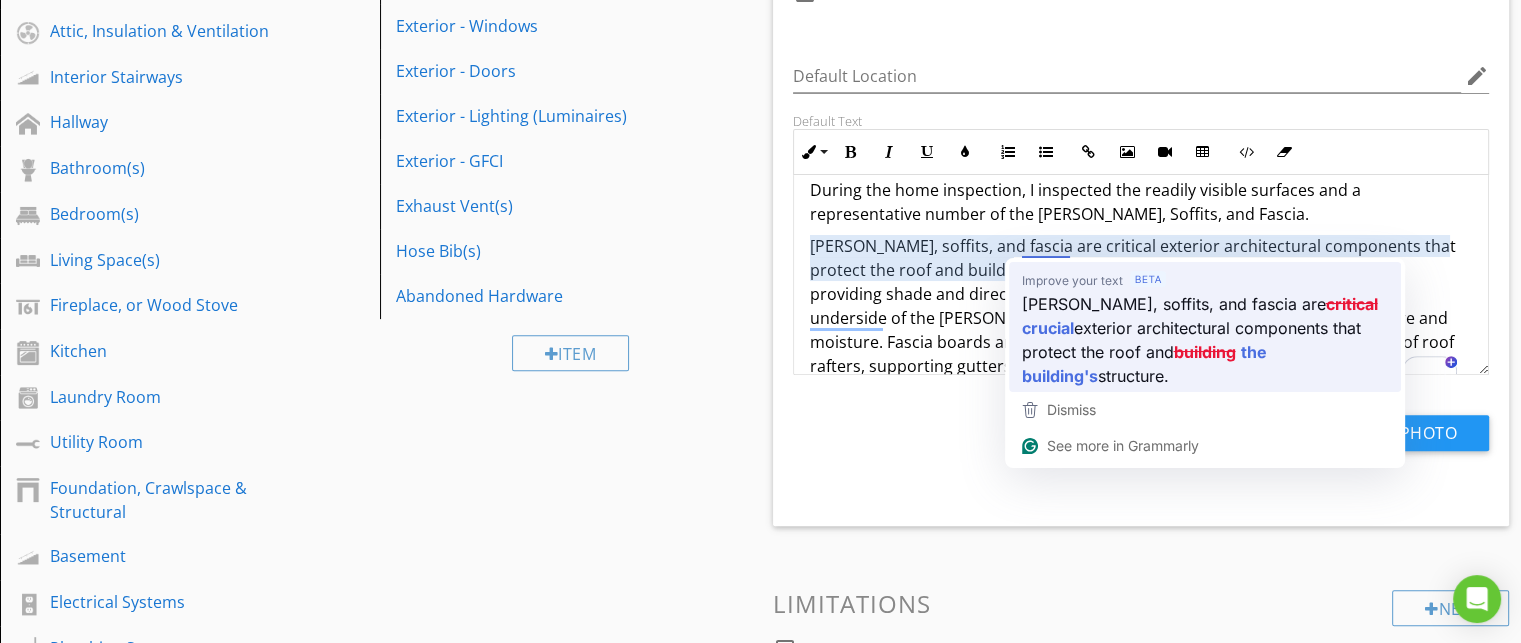 type 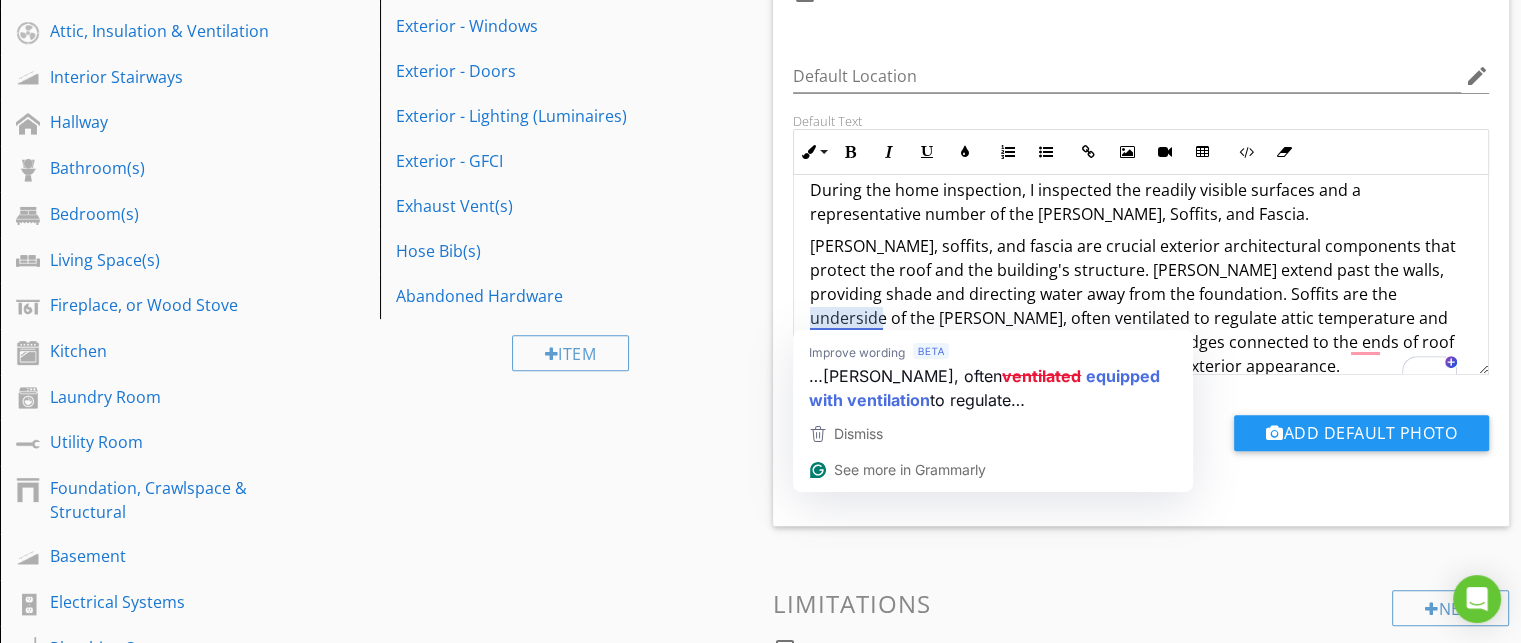 drag, startPoint x: 876, startPoint y: 403, endPoint x: 1238, endPoint y: 504, distance: 375.82574 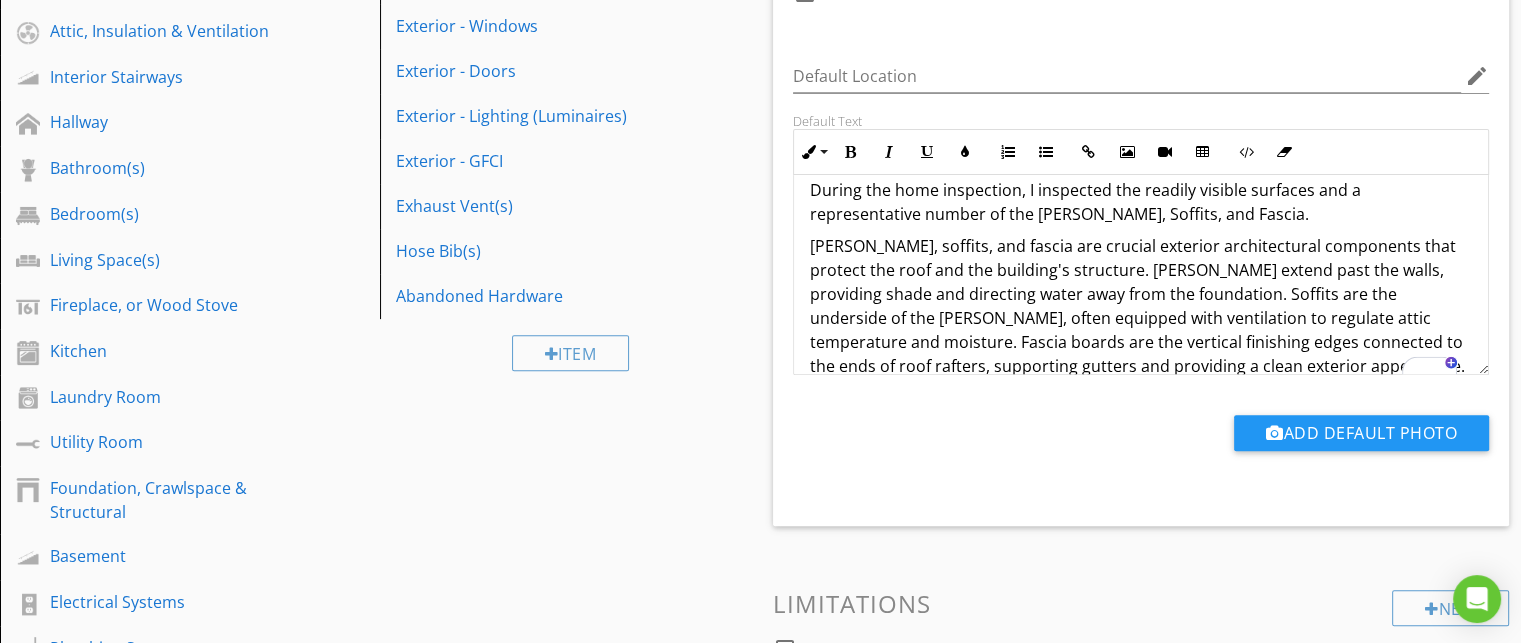 scroll, scrollTop: 42, scrollLeft: 0, axis: vertical 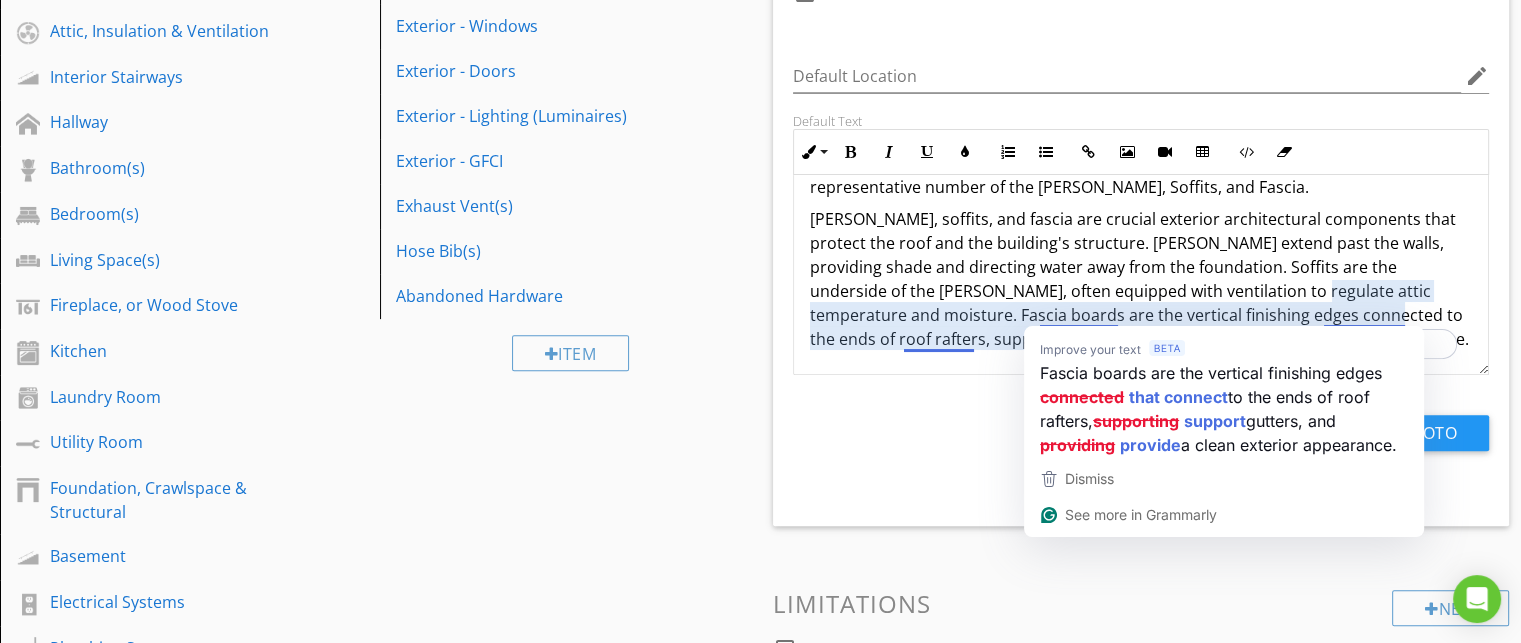 click on "Eaves, soffits, and fascia are crucial exterior architectural components that protect the roof and the building's structure. Eaves extend past the walls, providing shade and directing water away from the foundation. Soffits are the underside of the eaves, often equipped with ventilation to regulate attic temperature and moisture. Fascia boards are the vertical finishing edges connected to the ends of roof rafters, supporting gutters, and providing a clean exterior appearance." at bounding box center (1141, 279) 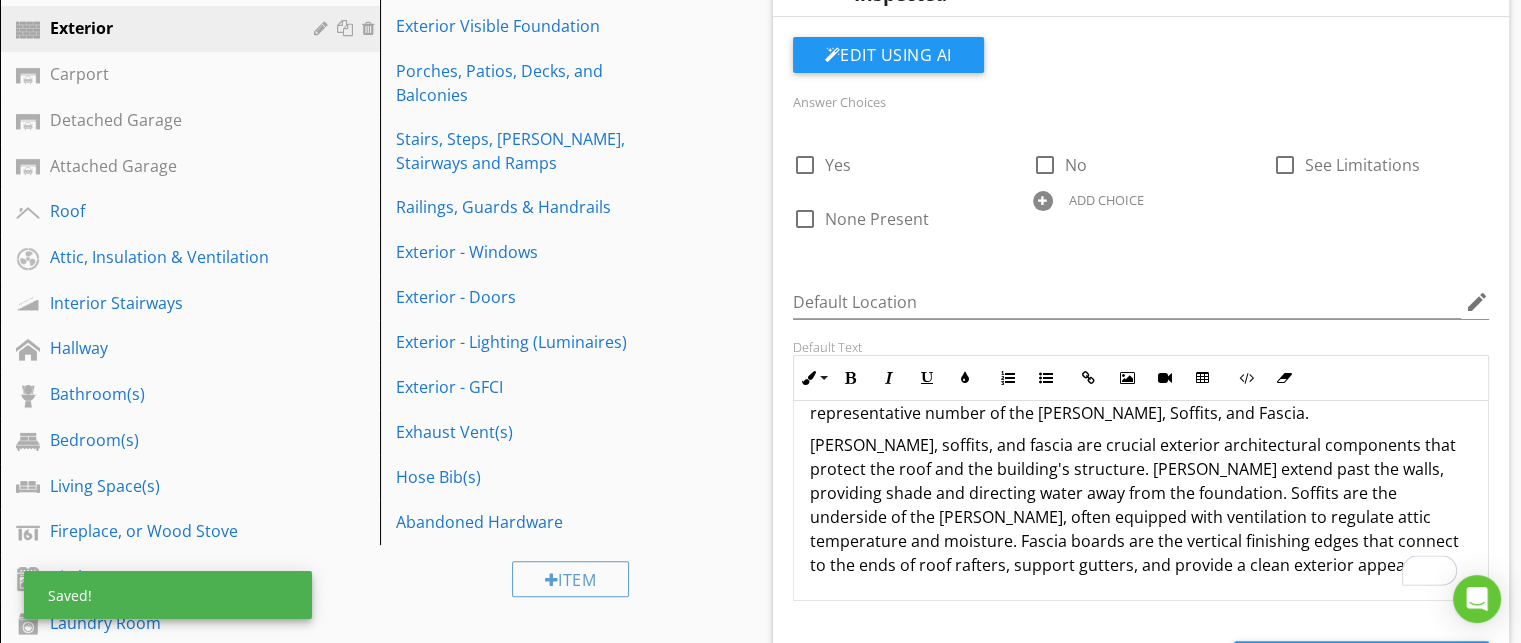 scroll, scrollTop: 387, scrollLeft: 0, axis: vertical 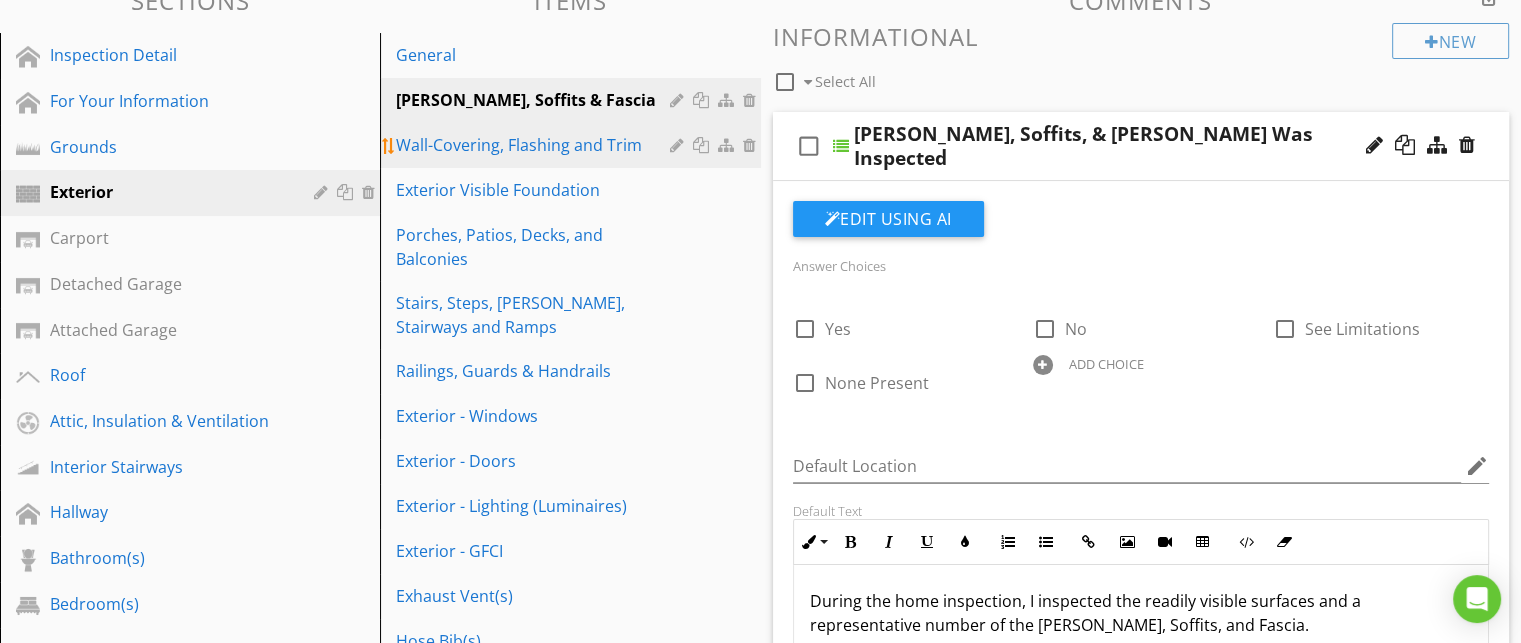 click on "Wall-Covering, Flashing and Trim" at bounding box center [535, 145] 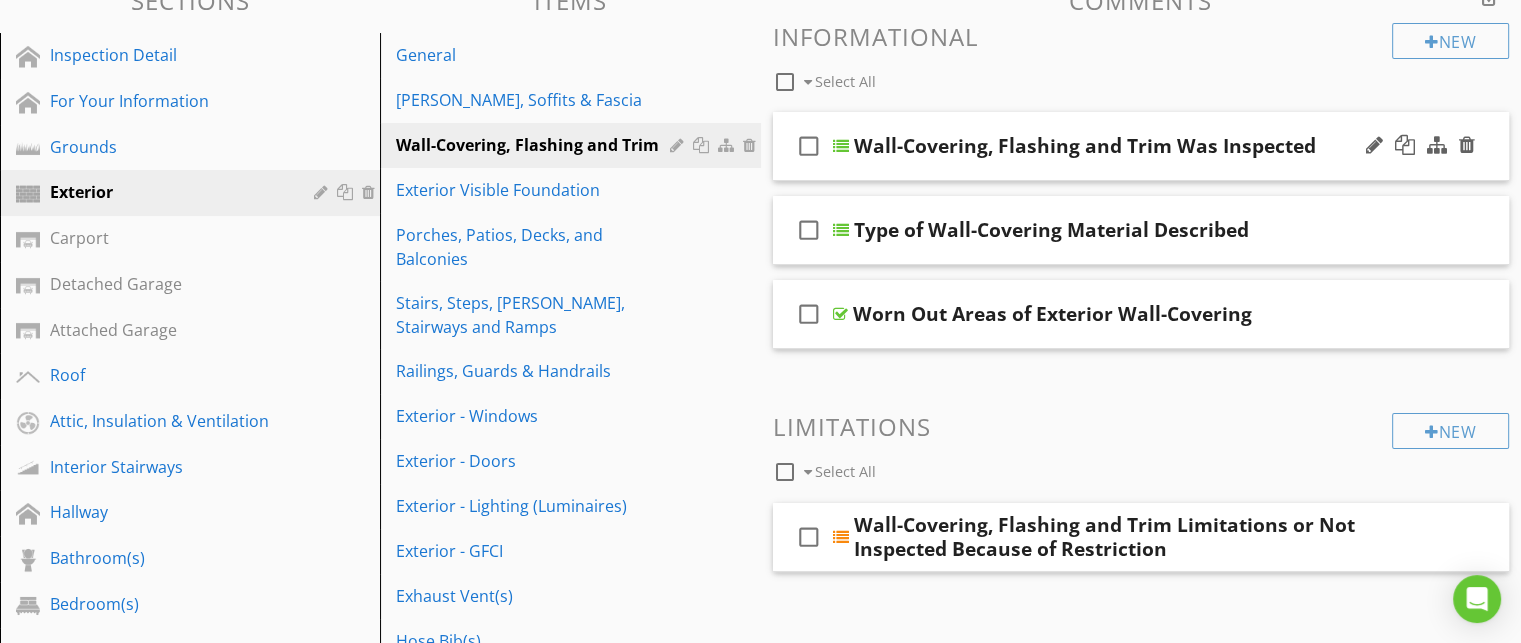 drag, startPoint x: 968, startPoint y: 123, endPoint x: 913, endPoint y: 118, distance: 55.226807 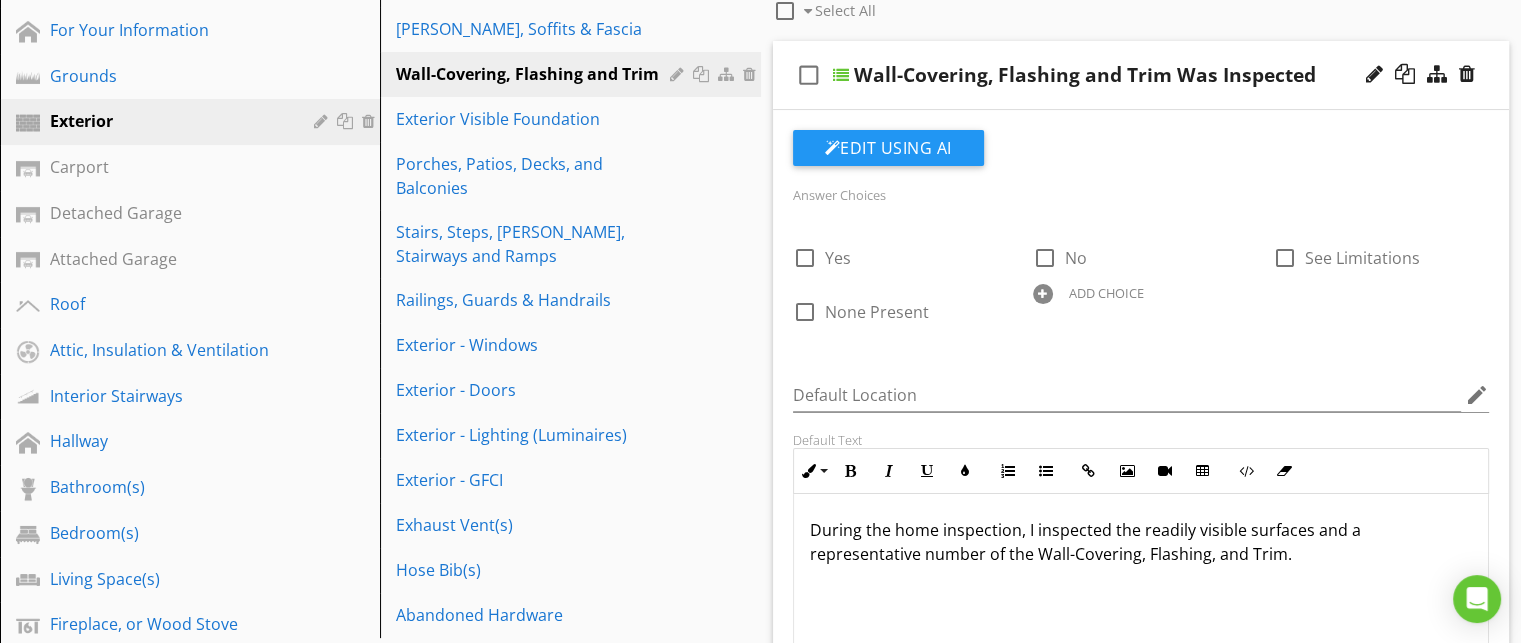 scroll, scrollTop: 300, scrollLeft: 0, axis: vertical 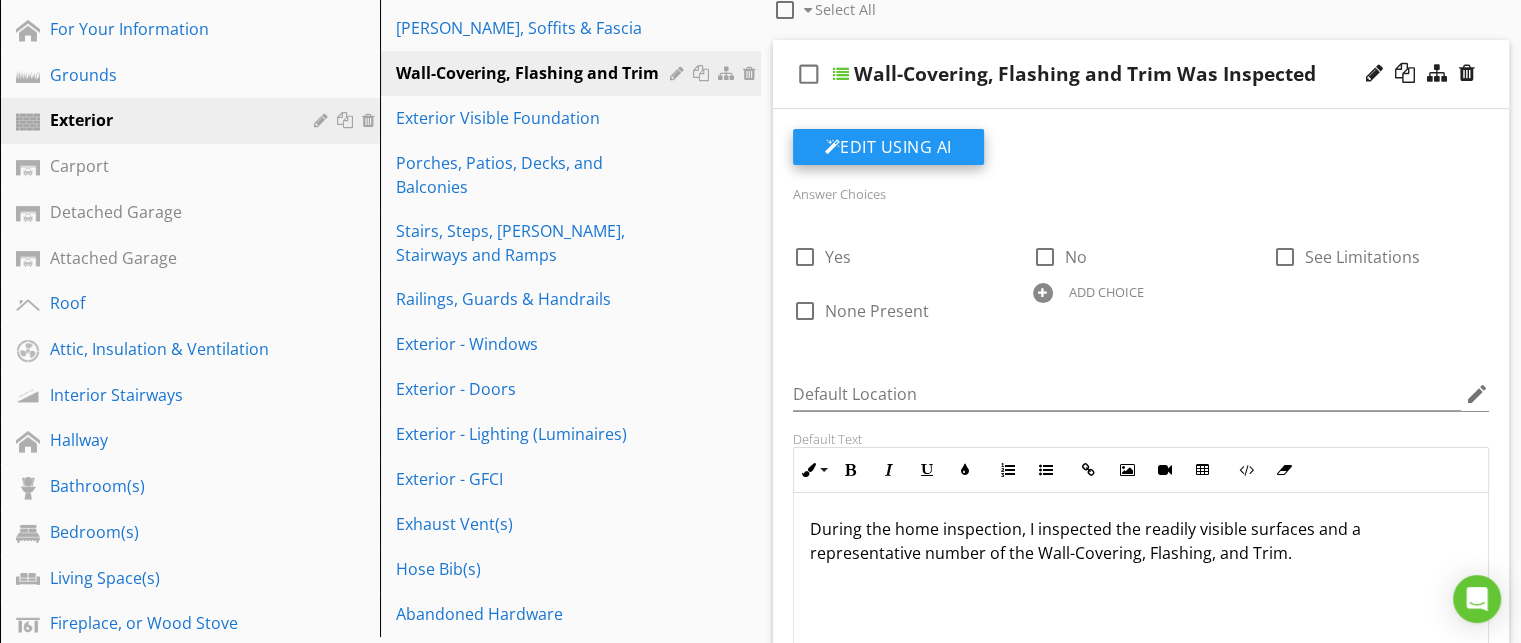 click on "Edit Using AI" at bounding box center (888, 147) 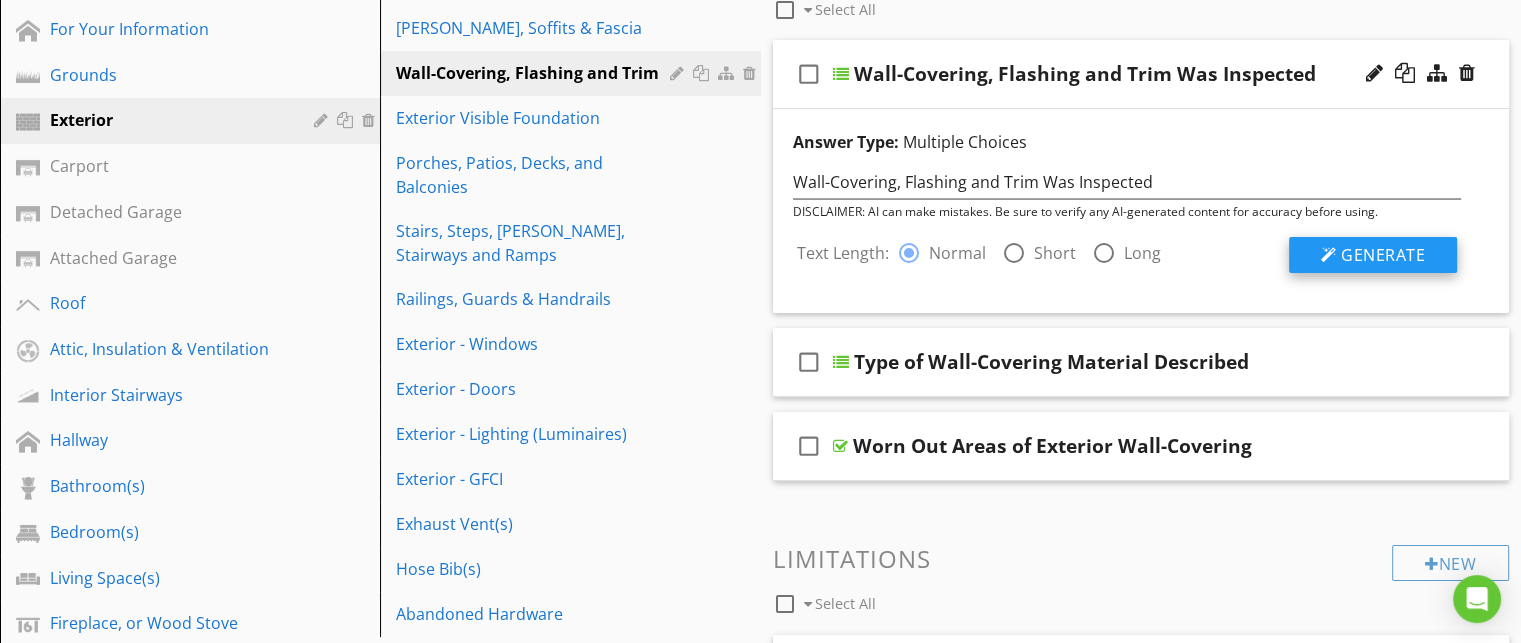 click at bounding box center (1329, 255) 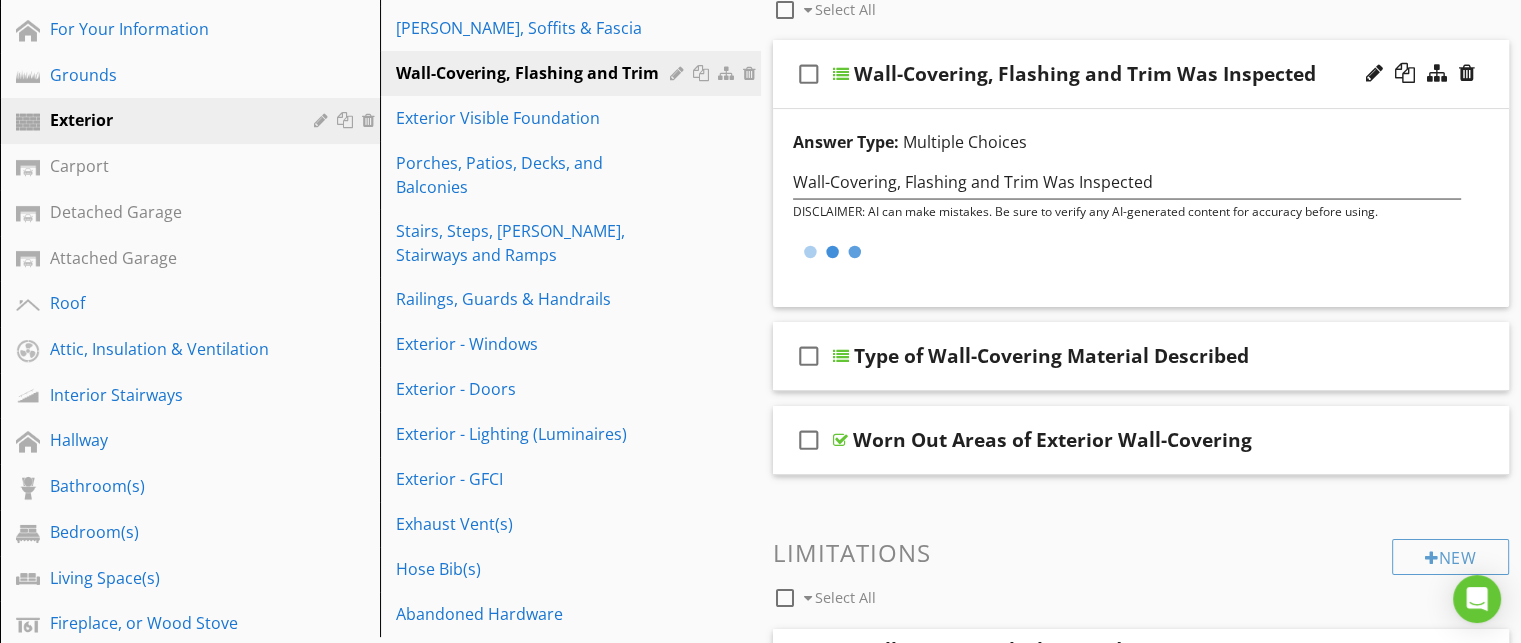 click on "Creating Suggestions" at bounding box center [1162, 252] 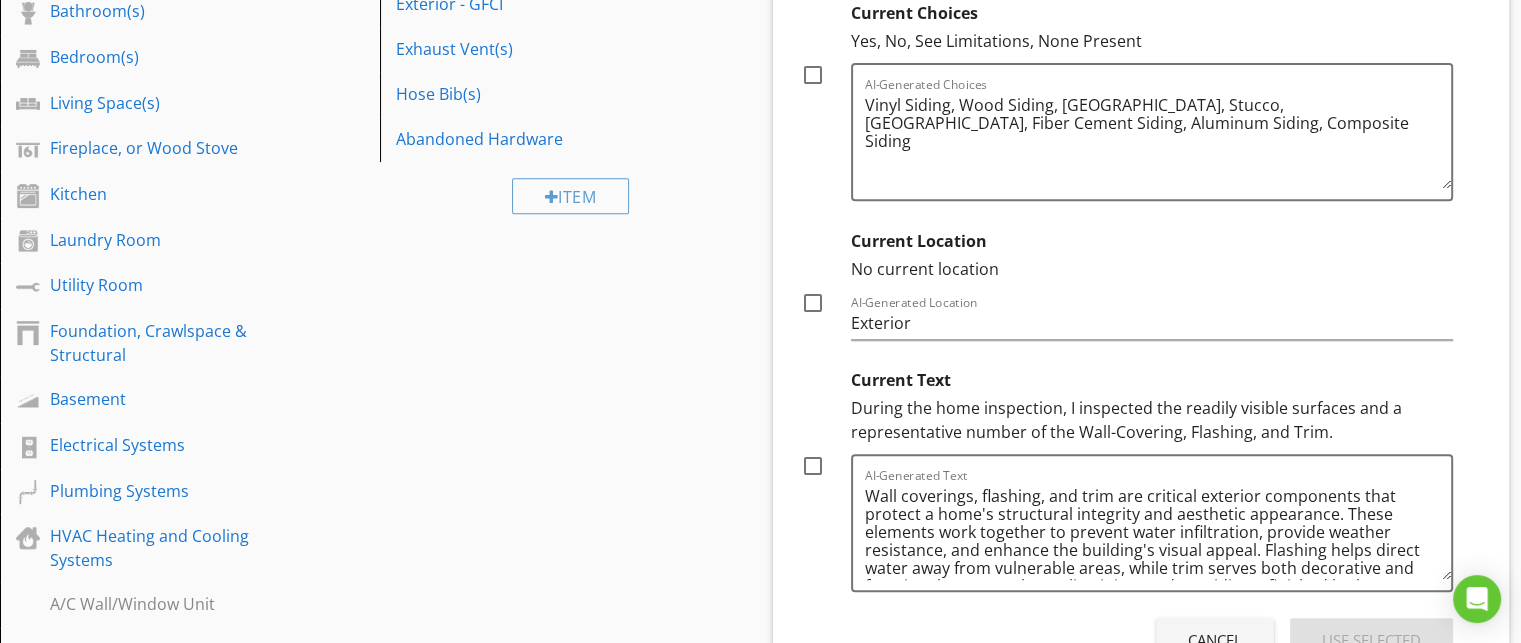 scroll, scrollTop: 844, scrollLeft: 0, axis: vertical 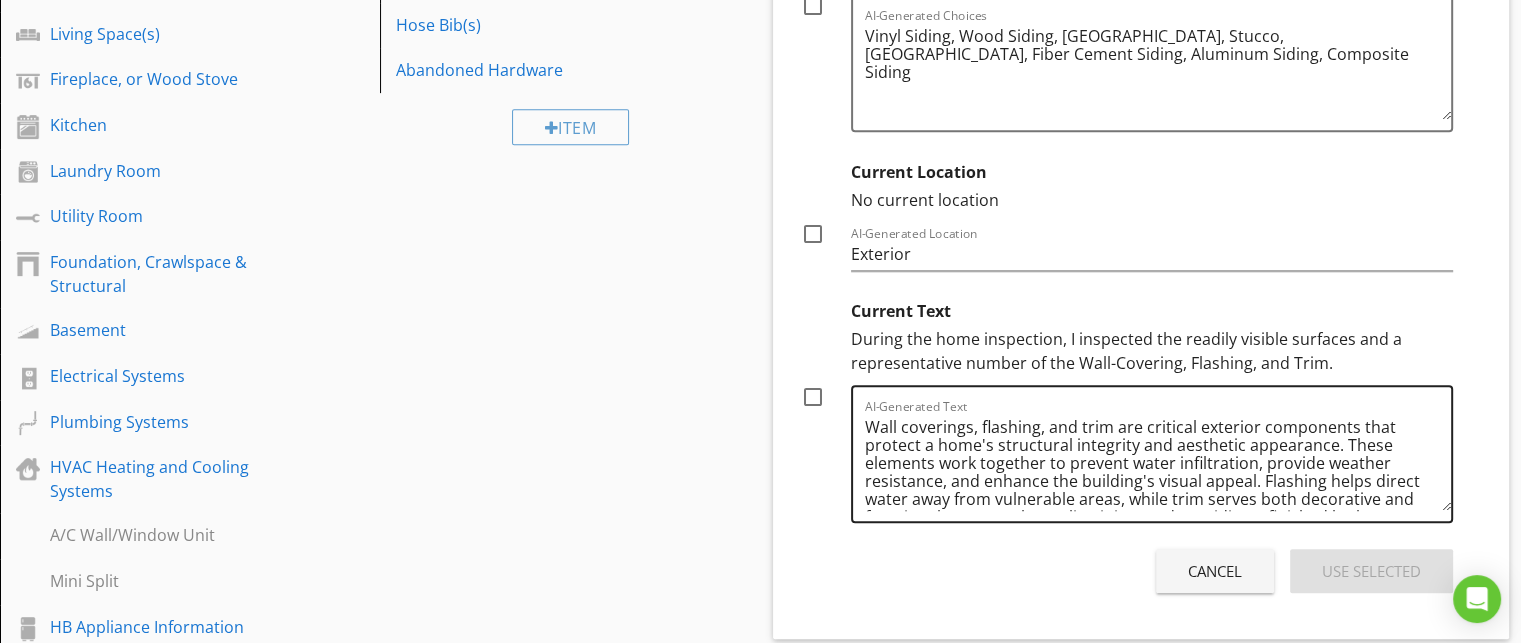 click on "Wall coverings, flashing, and trim are critical exterior components that protect a home's structural integrity and aesthetic appearance. These elements work together to prevent water infiltration, provide weather resistance, and enhance the building's visual appeal. Flashing helps direct water away from vulnerable areas, while trim serves both decorative and functional purposes by sealing joints and providing a finished look." at bounding box center (1158, 461) 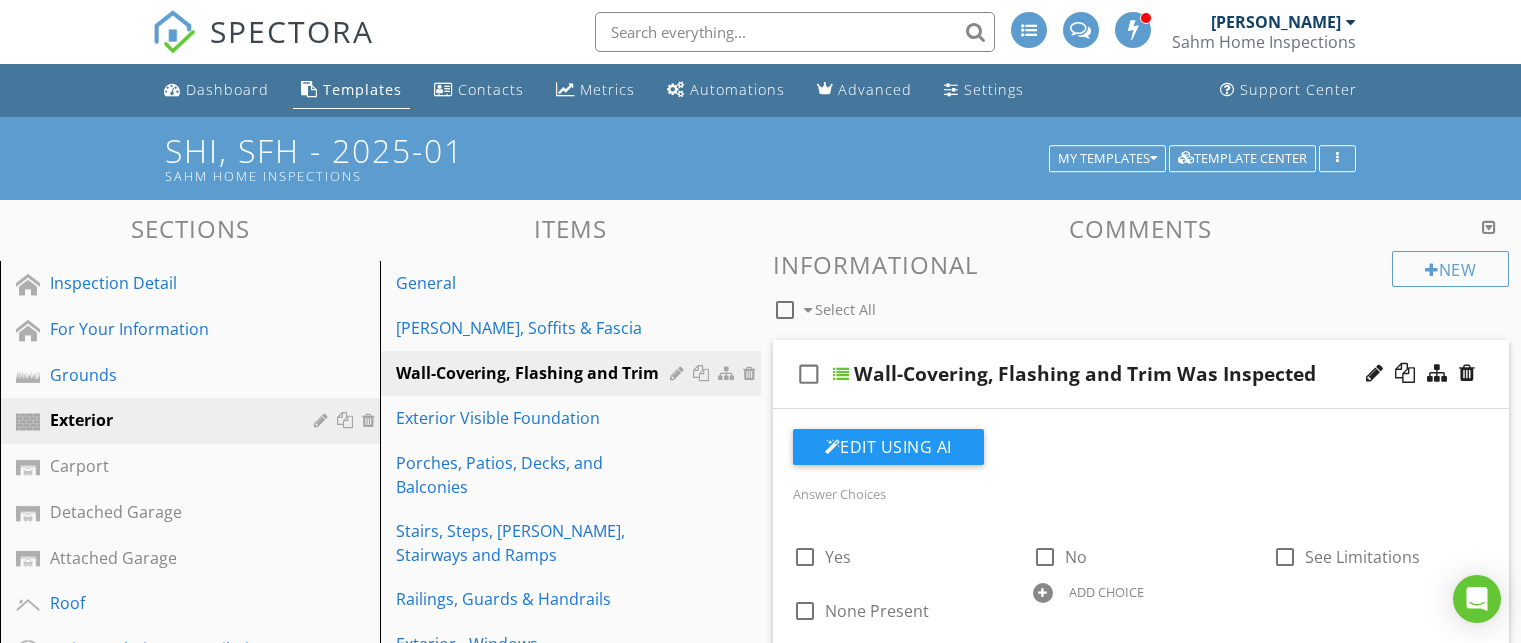 scroll, scrollTop: 679, scrollLeft: 0, axis: vertical 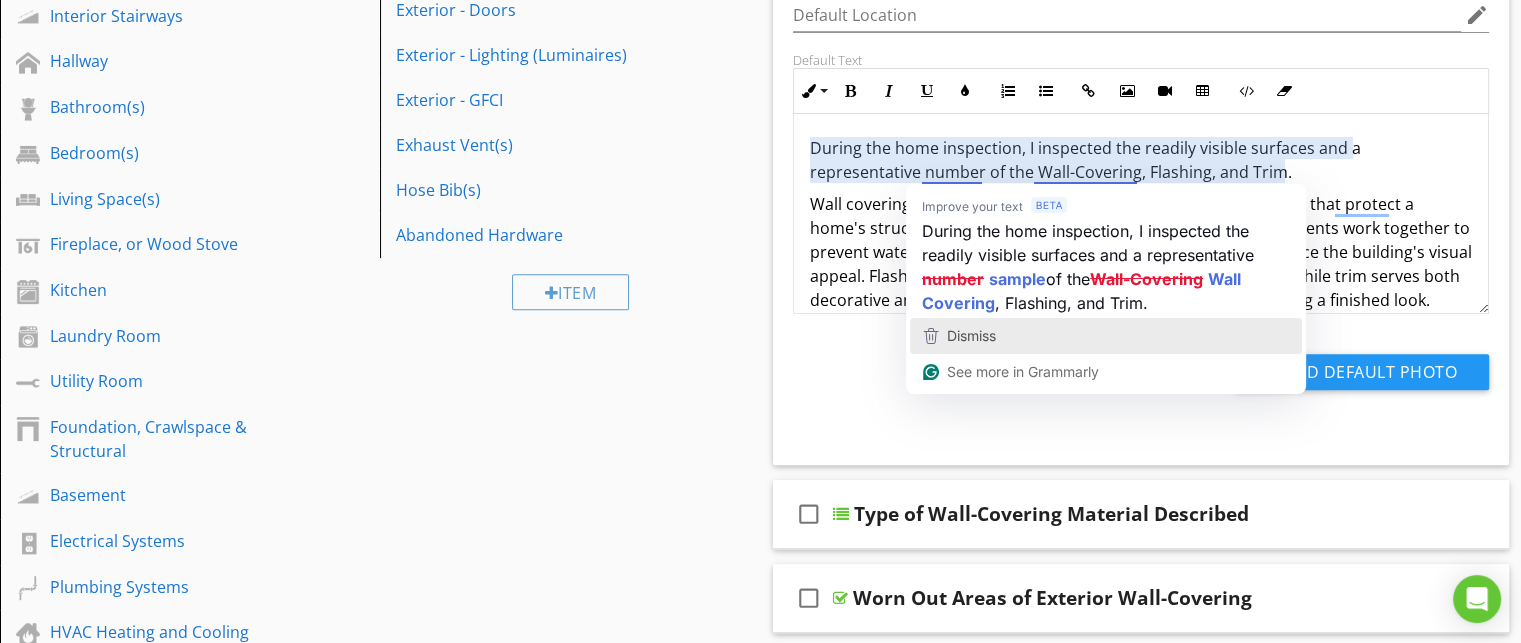 click on "Dismiss" at bounding box center [971, 335] 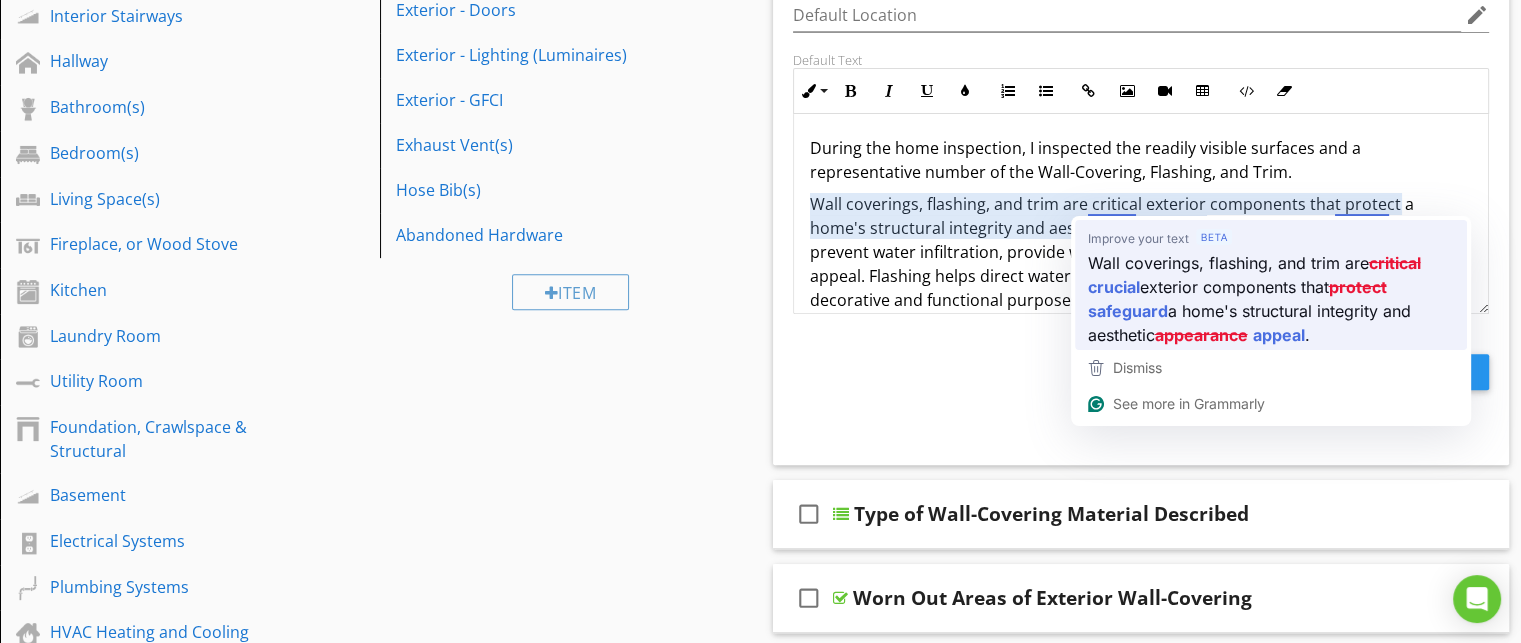 drag, startPoint x: 1147, startPoint y: 284, endPoint x: 1133, endPoint y: 281, distance: 14.3178215 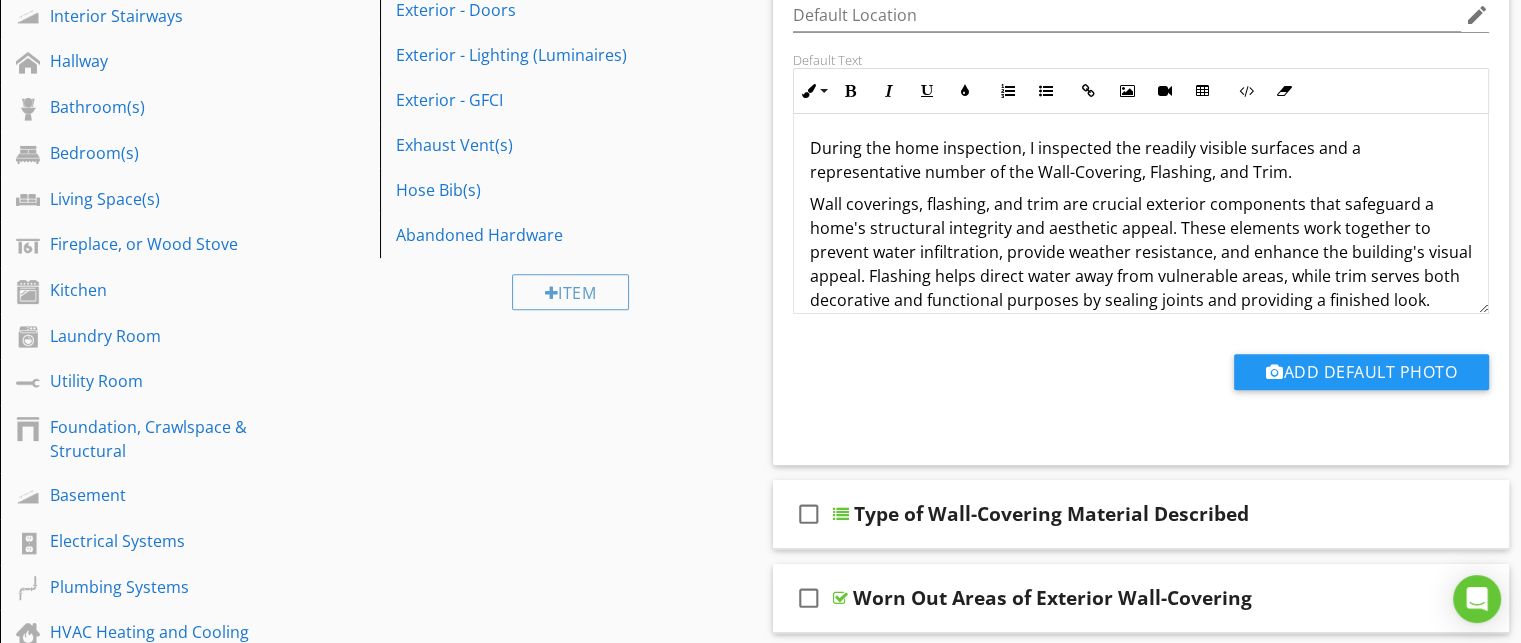 scroll, scrollTop: 19, scrollLeft: 0, axis: vertical 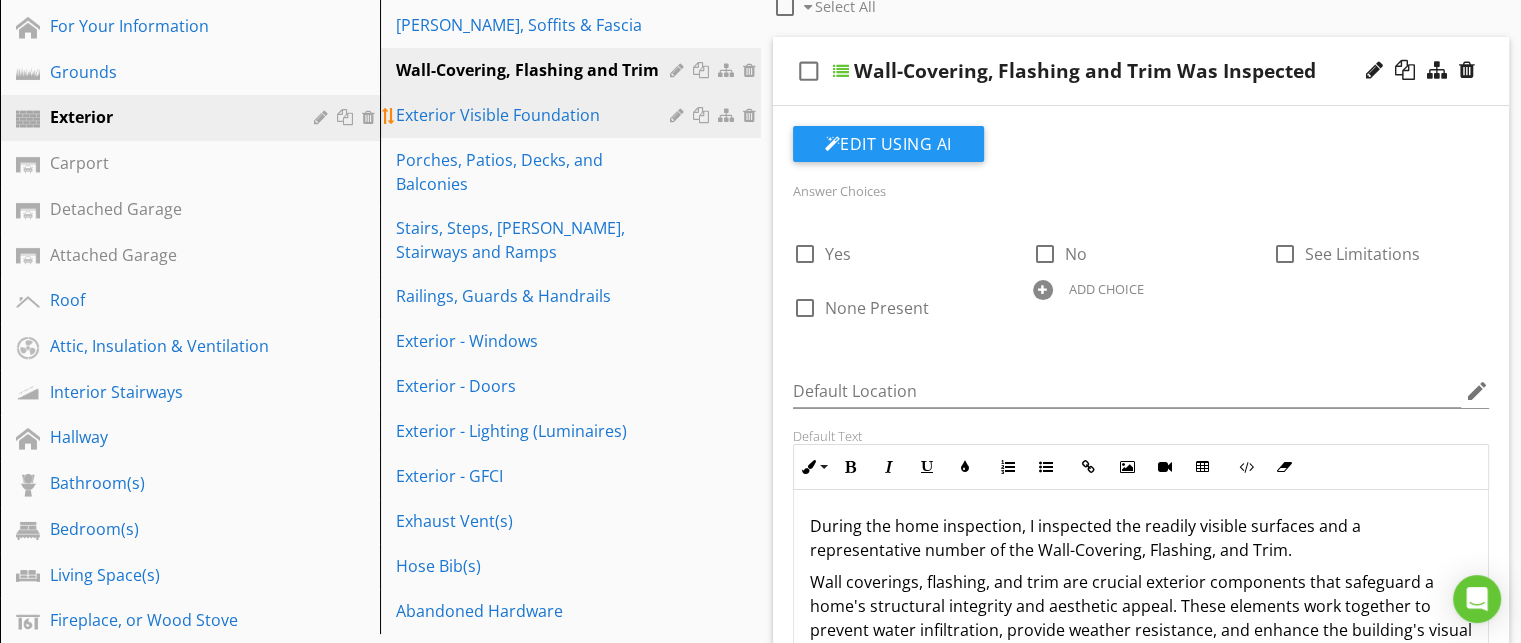 drag, startPoint x: 502, startPoint y: 115, endPoint x: 470, endPoint y: 121, distance: 32.55764 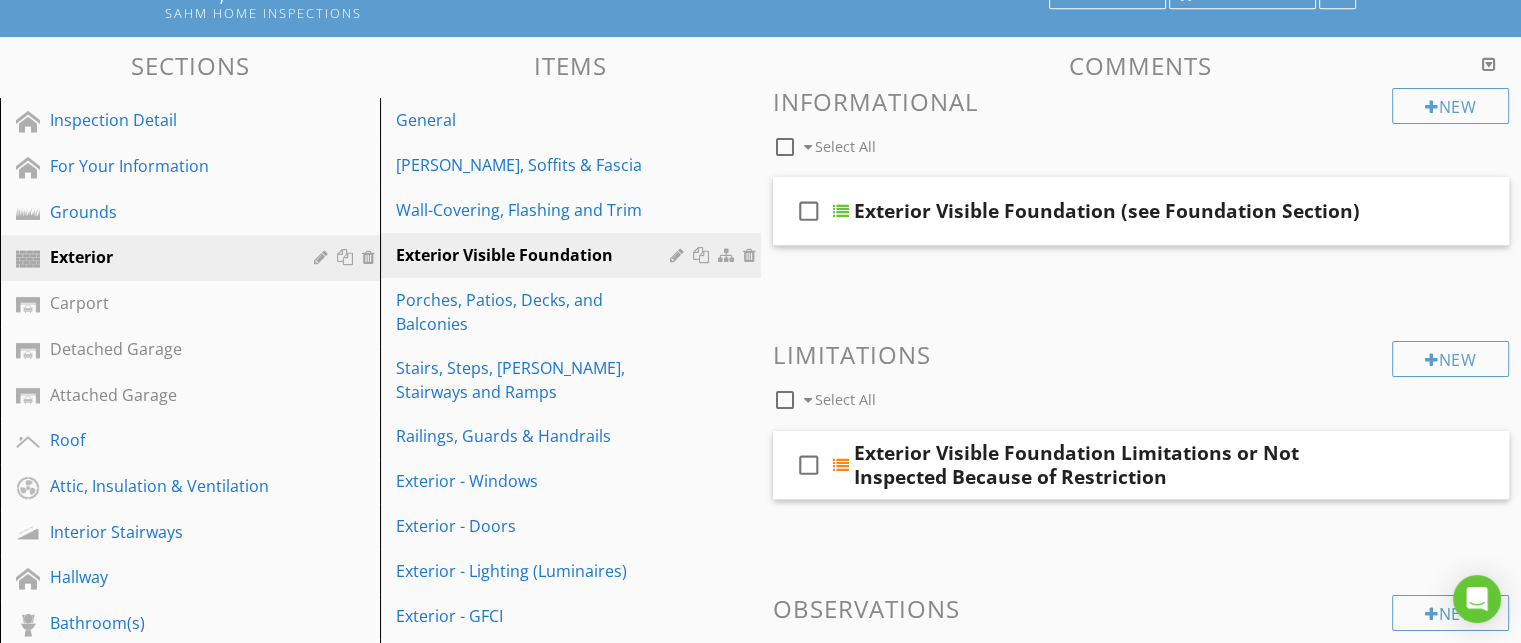 scroll, scrollTop: 164, scrollLeft: 0, axis: vertical 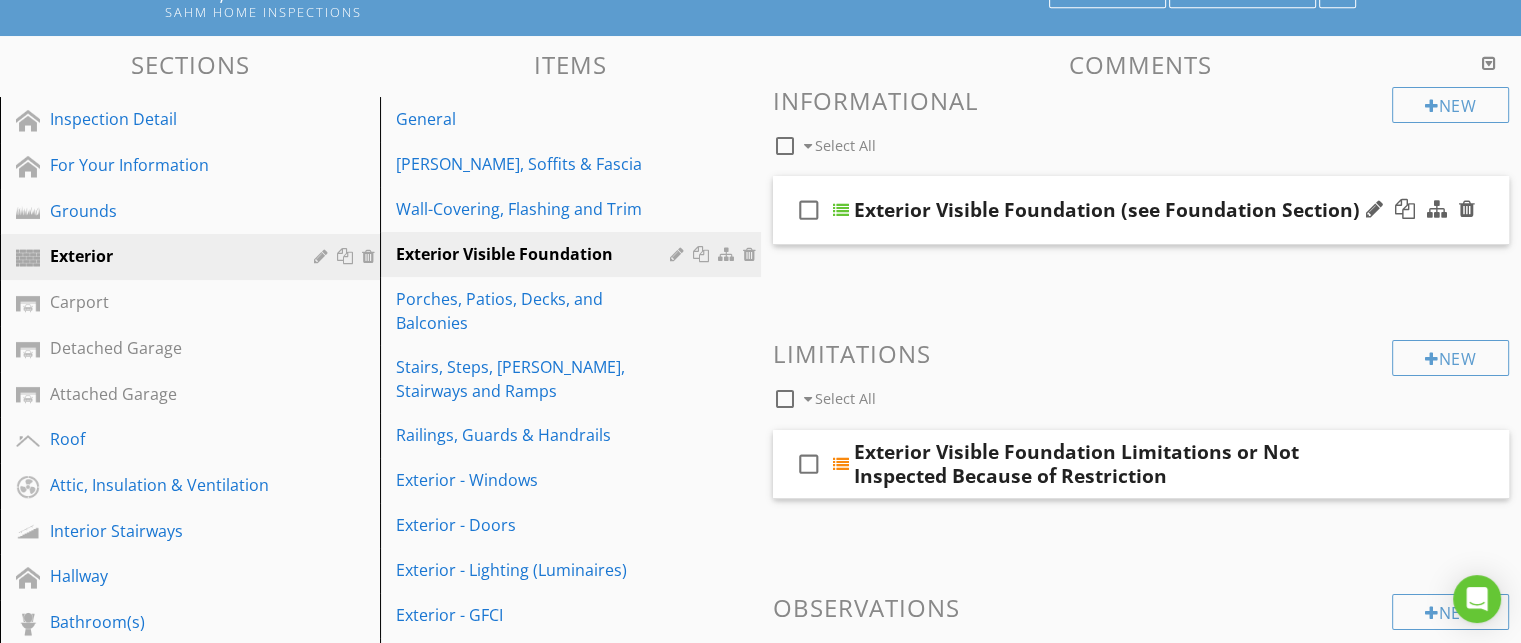 click on "check_box_outline_blank
Exterior Visible Foundation (see Foundation Section)" at bounding box center [1141, 210] 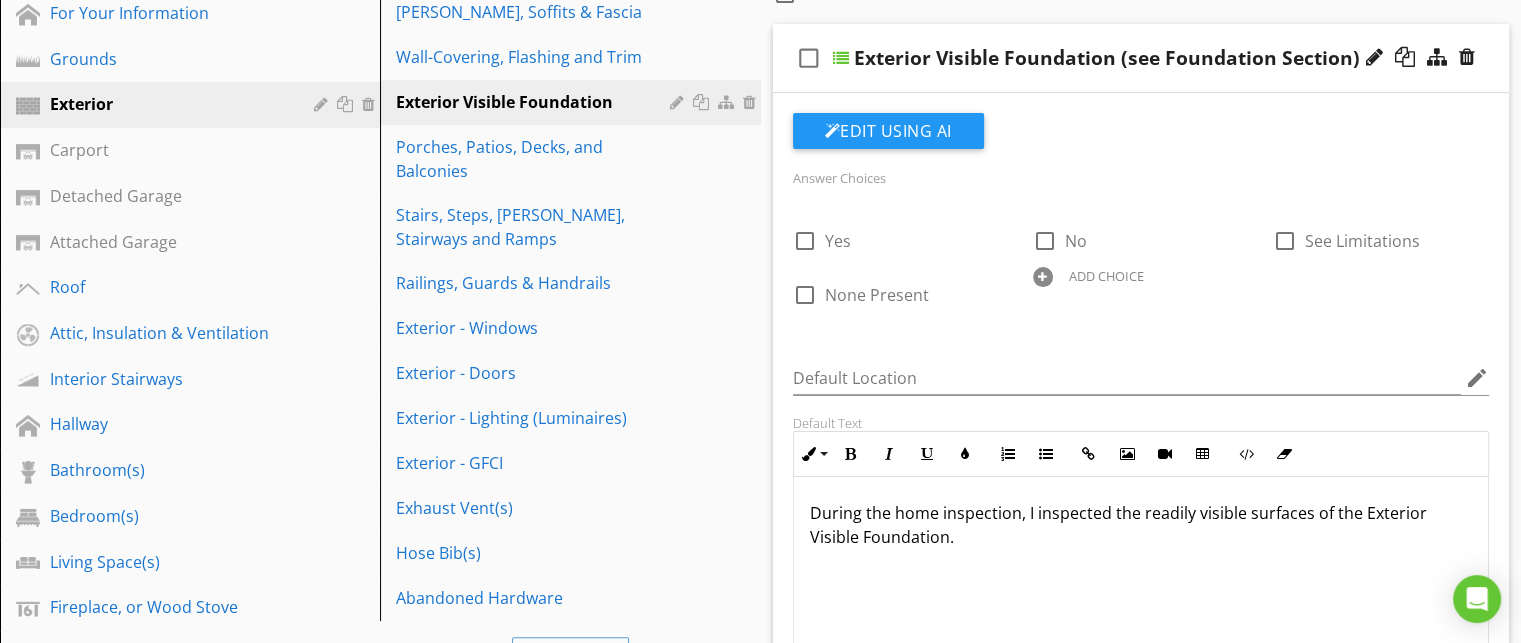 scroll, scrollTop: 316, scrollLeft: 0, axis: vertical 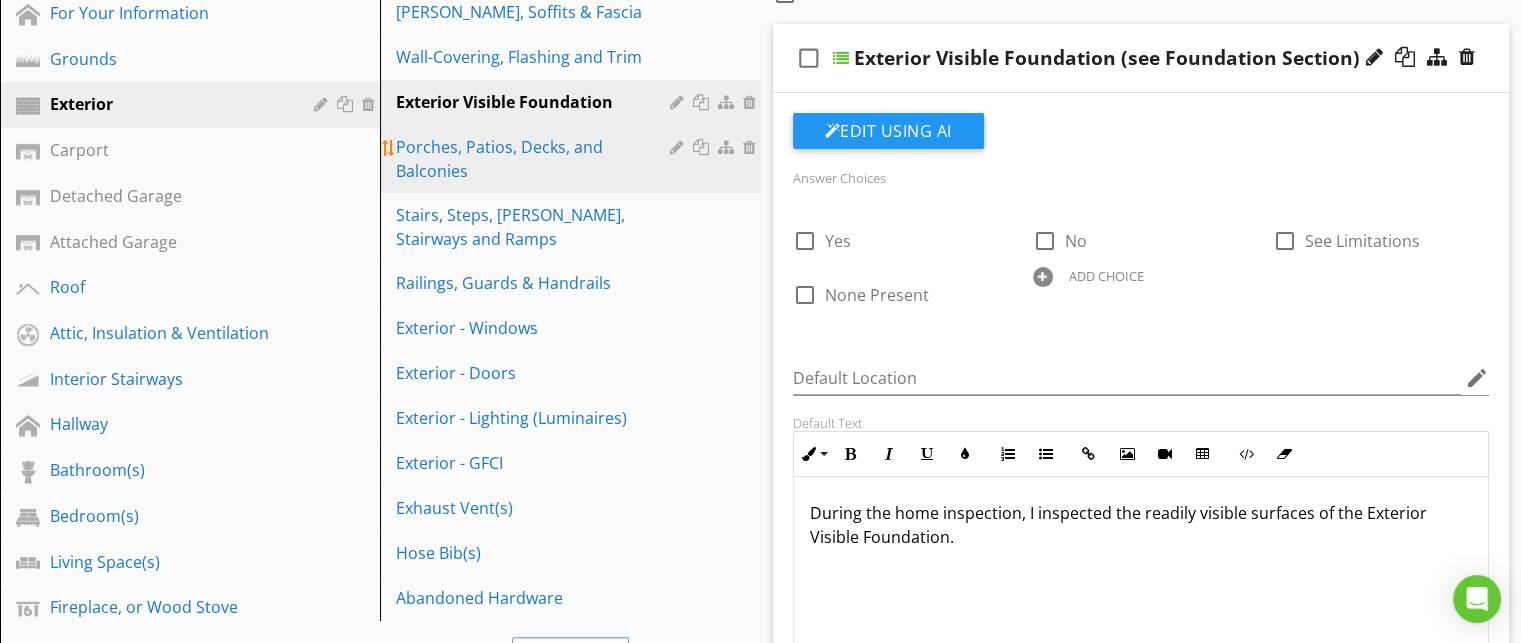 click on "Porches, Patios, Decks, and Balconies" at bounding box center (535, 159) 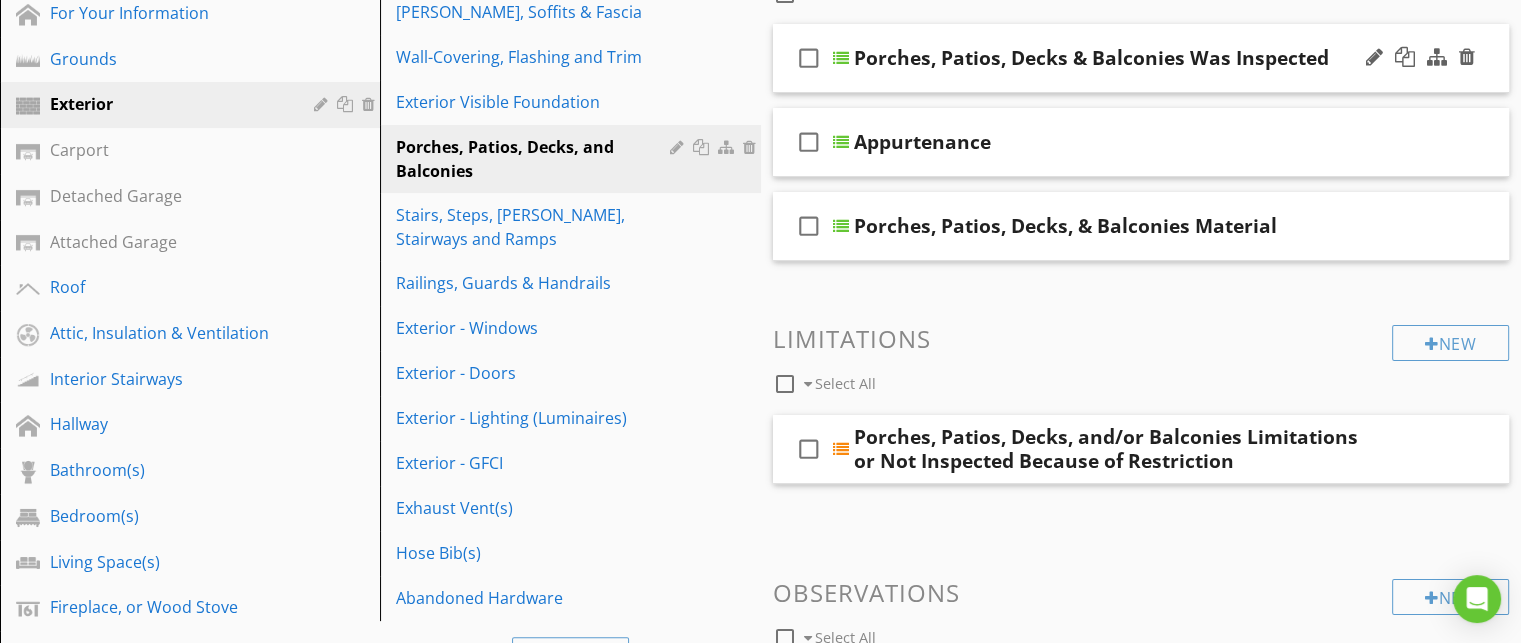 click on "check_box_outline_blank
Porches, Patios, Decks & Balconies Was Inspected" at bounding box center [1141, 58] 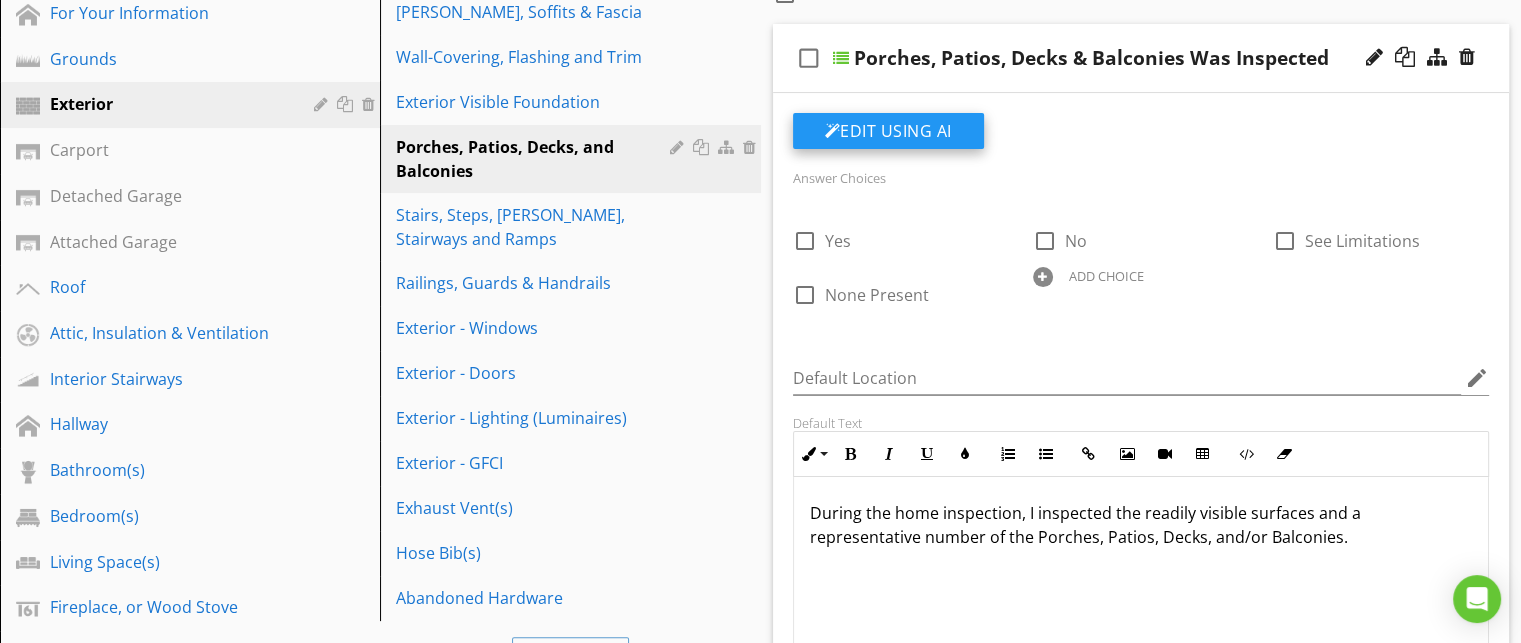 drag, startPoint x: 890, startPoint y: 125, endPoint x: 867, endPoint y: 126, distance: 23.021729 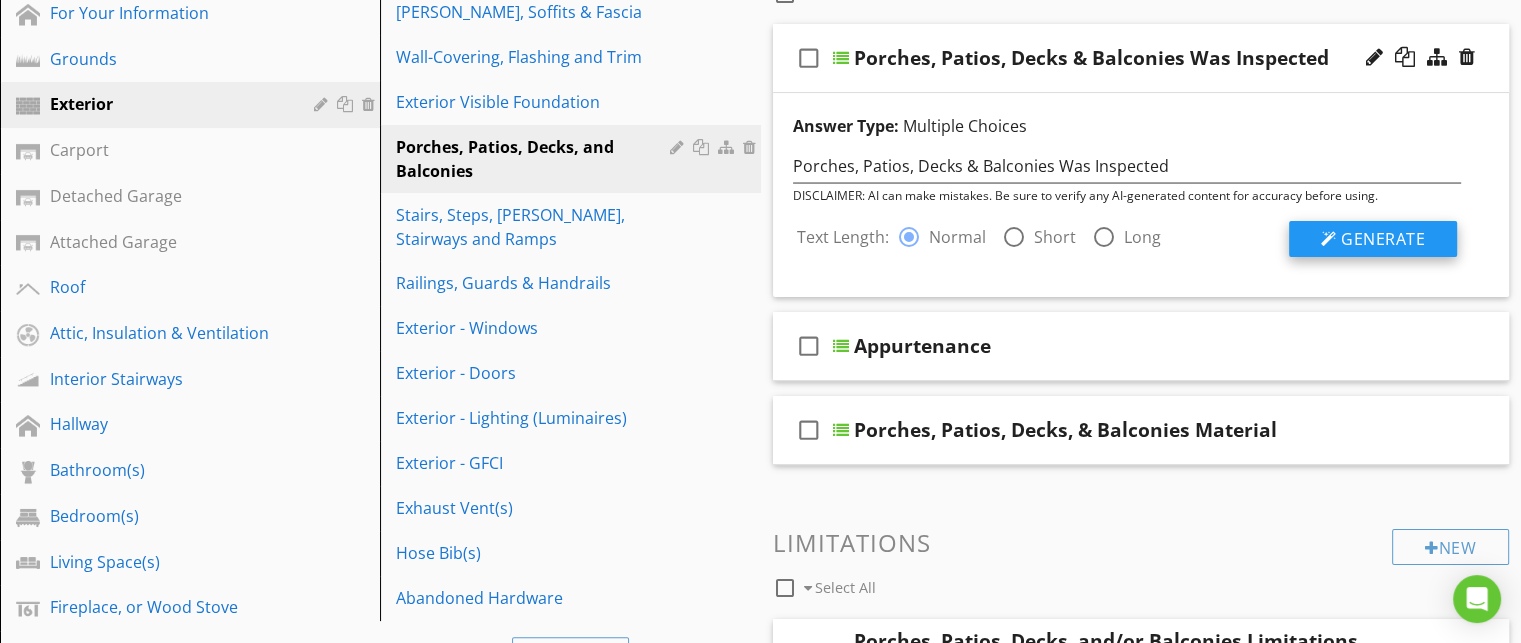 click on "Generate" at bounding box center (1383, 239) 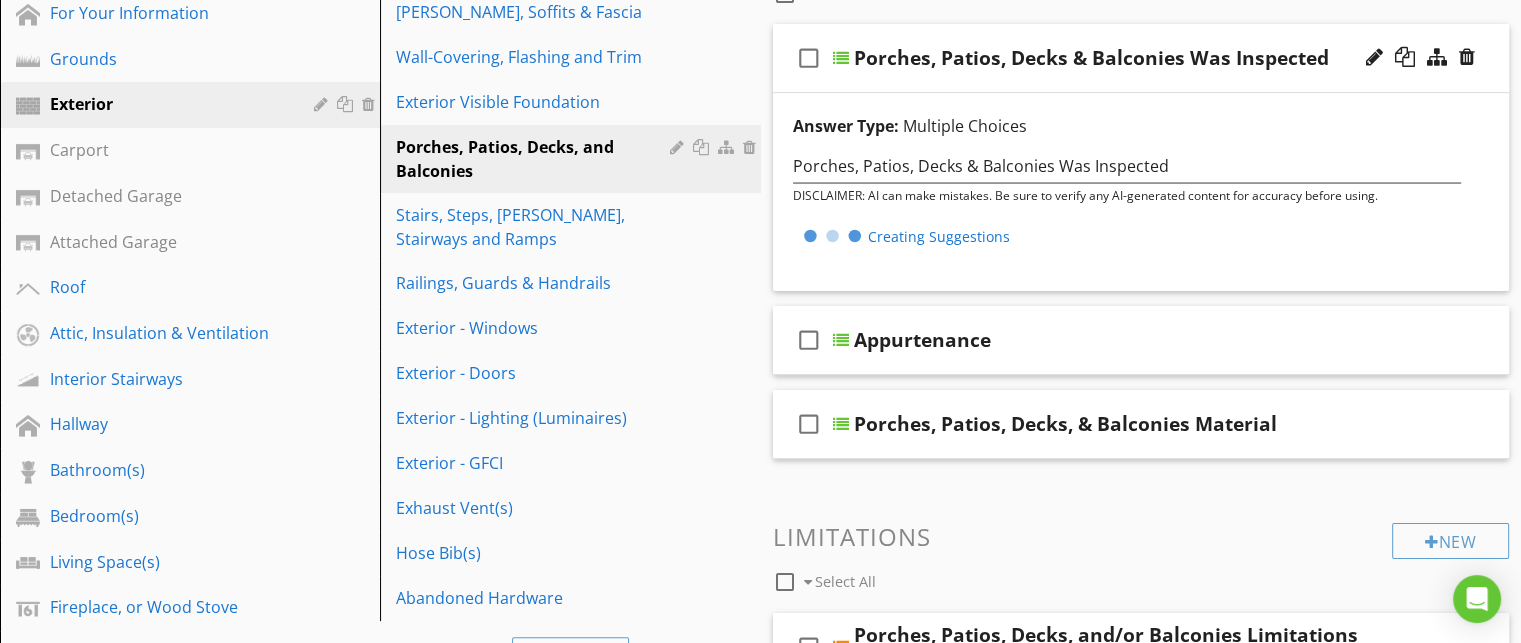 click on "Creating Suggestions" at bounding box center [1162, 236] 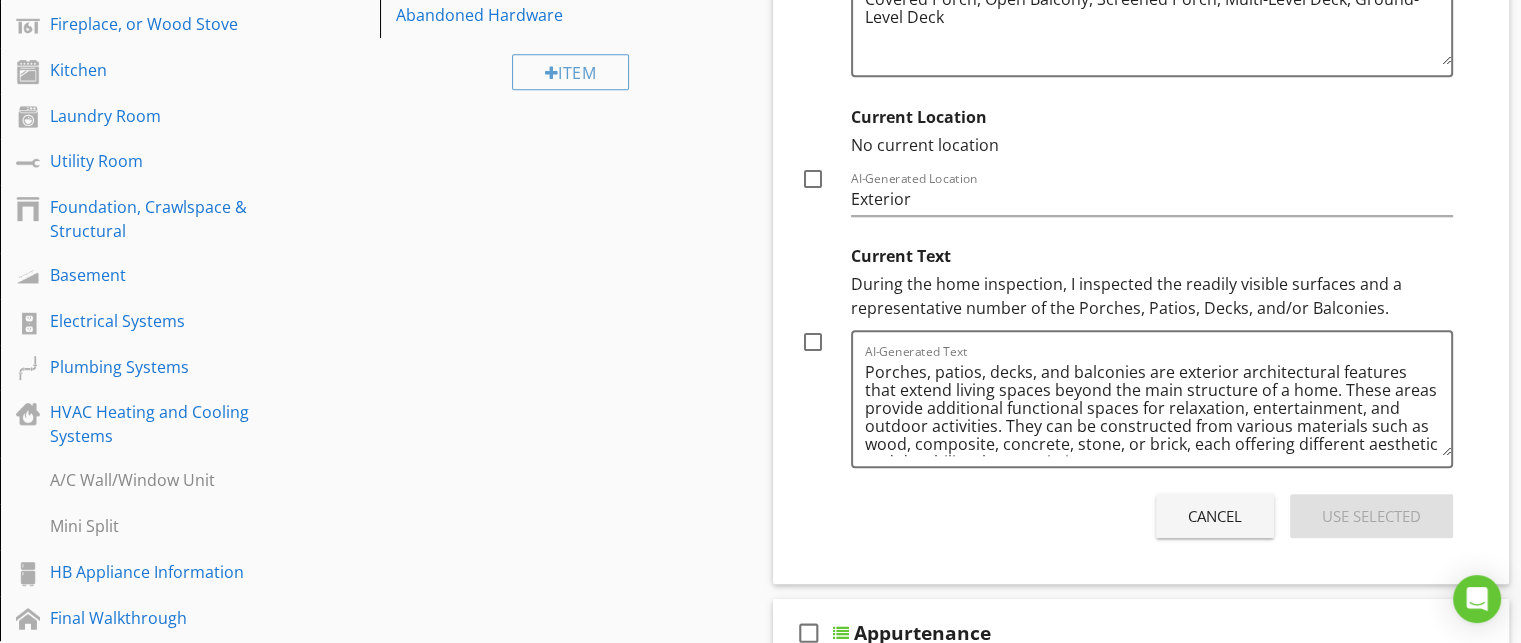 scroll, scrollTop: 920, scrollLeft: 0, axis: vertical 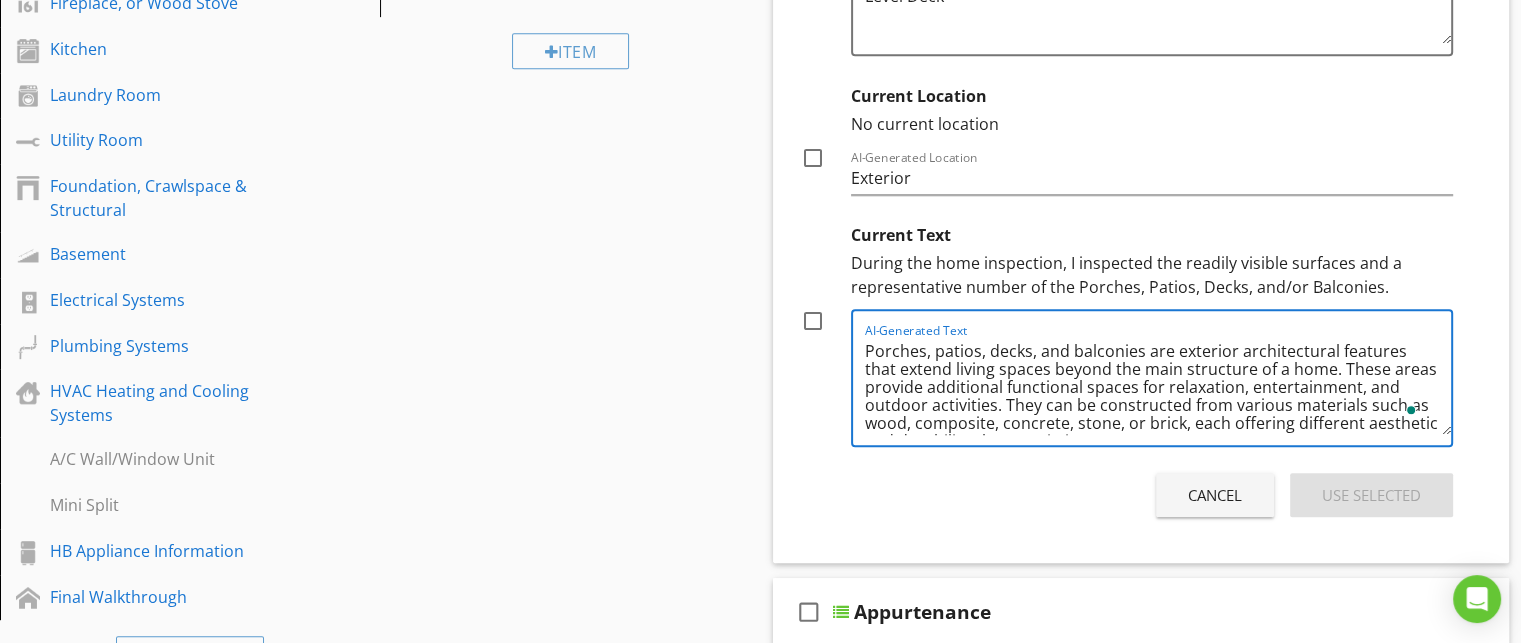 click on "Porches, patios, decks, and balconies are exterior architectural features that extend living spaces beyond the main structure of a home. These areas provide additional functional spaces for relaxation, entertainment, and outdoor activities. They can be constructed from various materials such as wood, composite, concrete, stone, or brick, each offering different aesthetic and durability characteristics." at bounding box center [1158, 385] 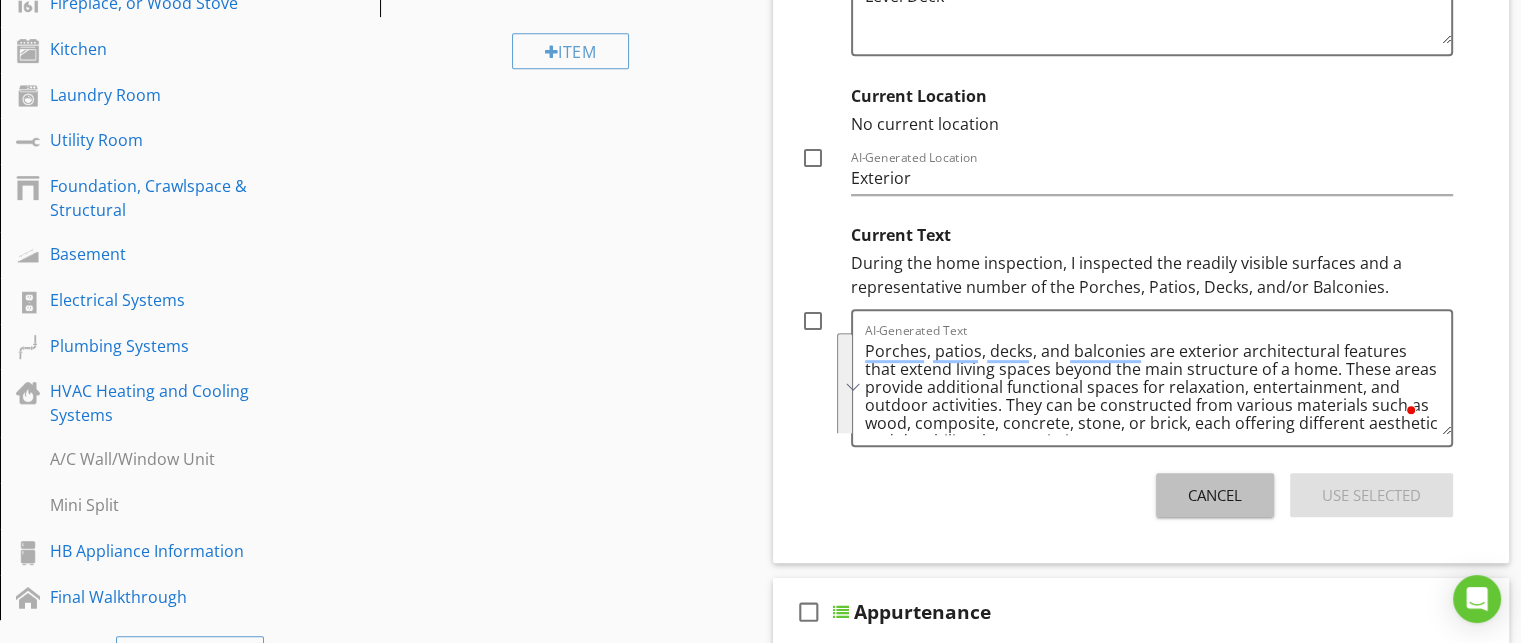 click on "Cancel" at bounding box center [1215, 495] 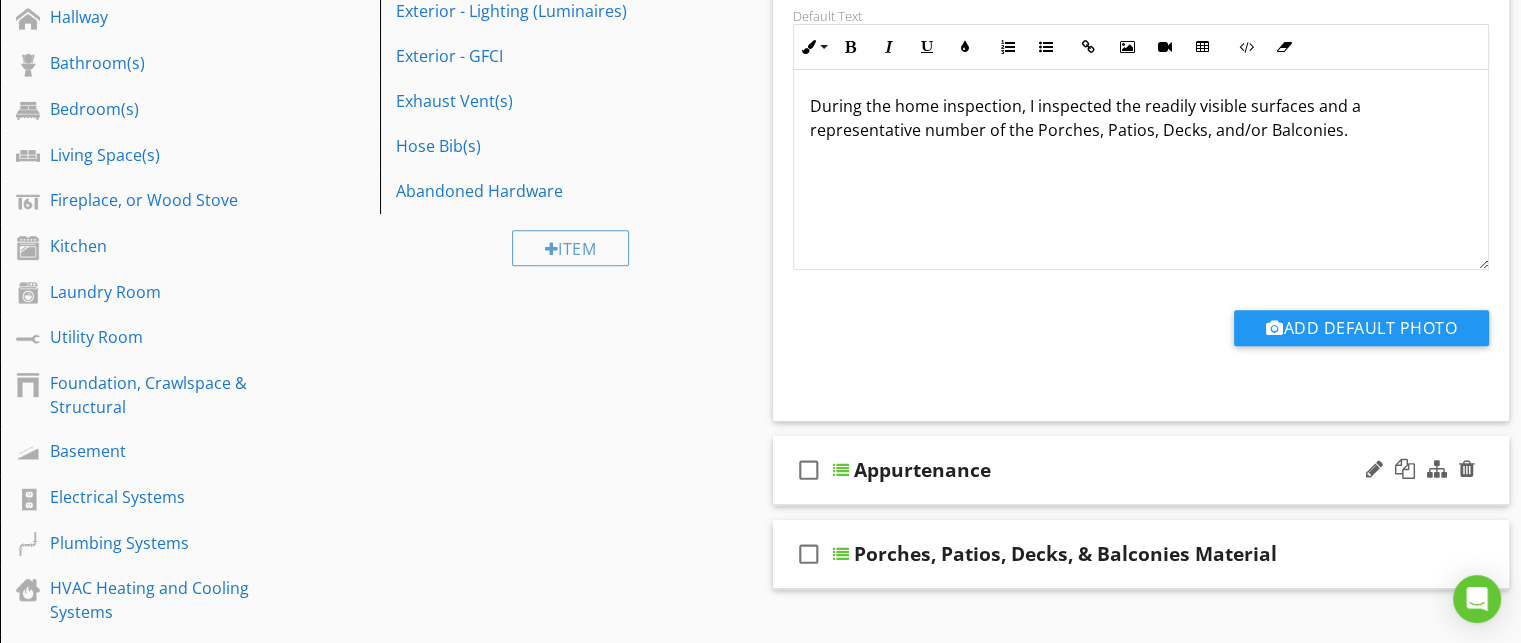 scroll, scrollTop: 644, scrollLeft: 0, axis: vertical 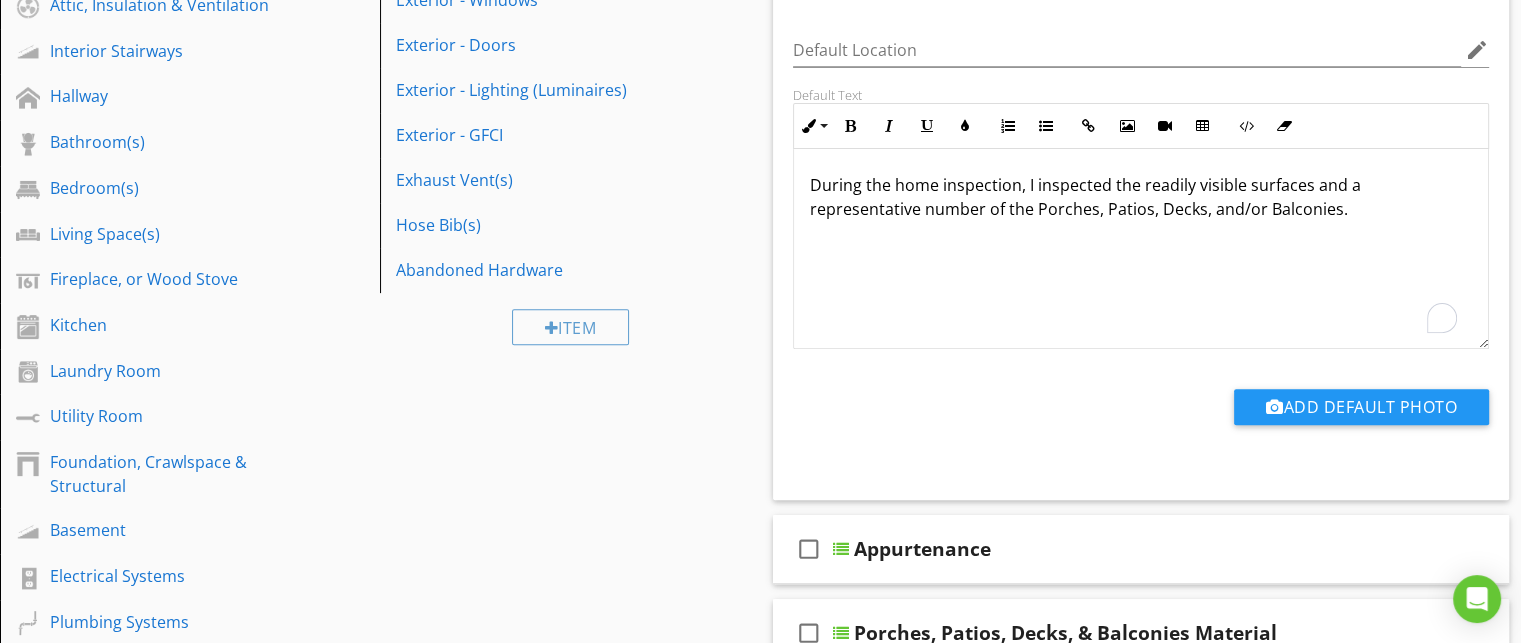 click on "During the home inspection, I inspected the readily visible surfaces and a representative number of the Porches, Patios, Decks, and/or Balconies." at bounding box center (1141, 249) 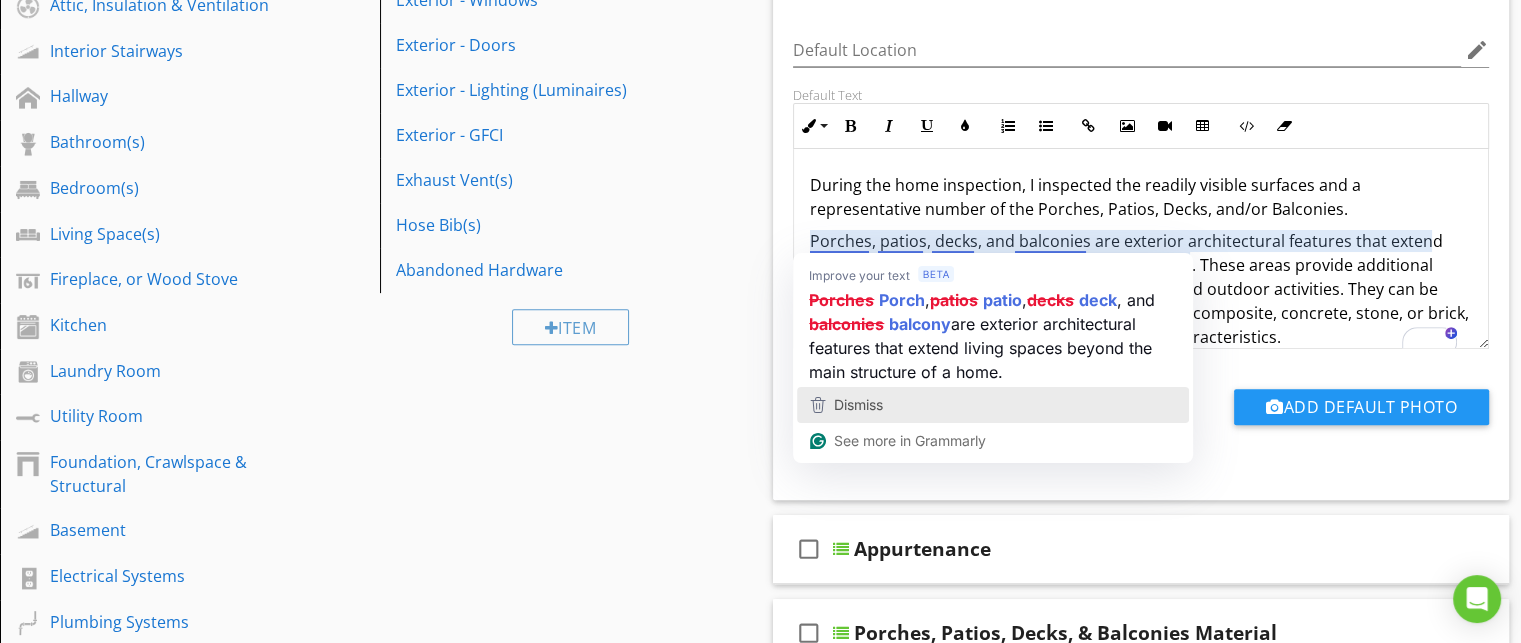 click on "Dismiss" at bounding box center (993, 405) 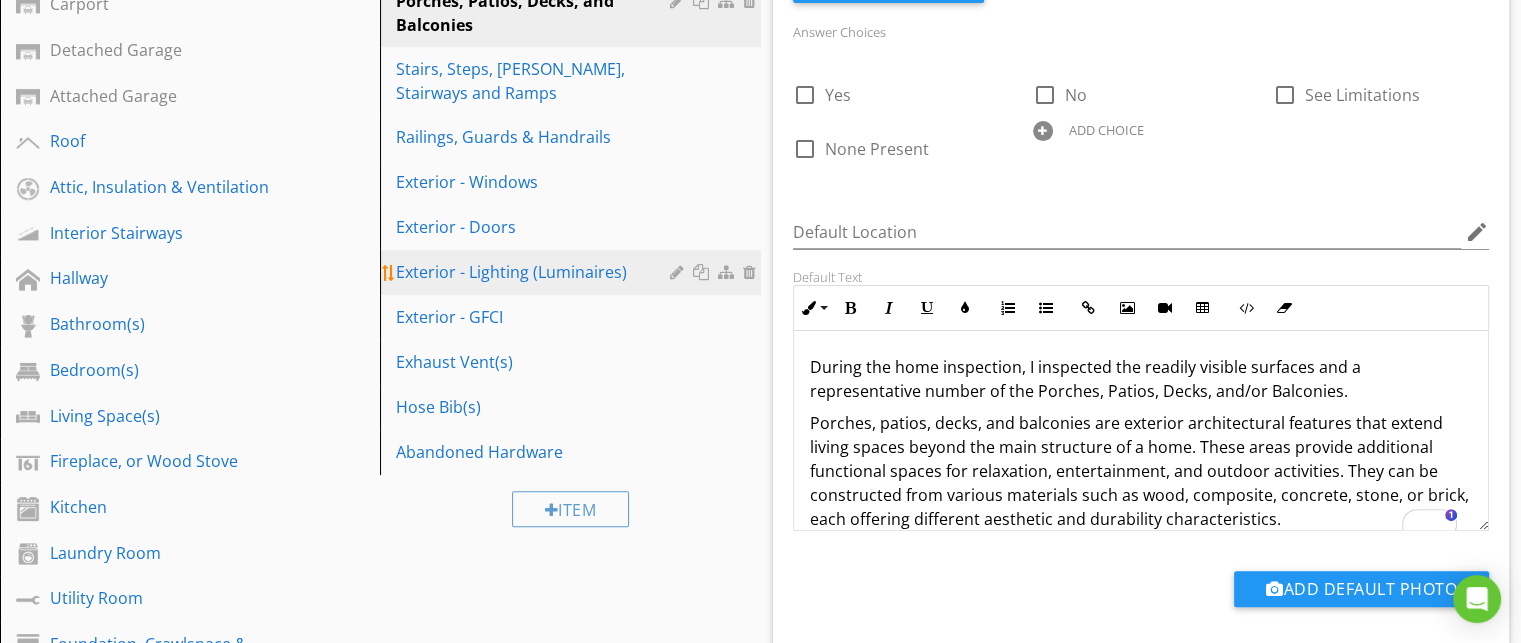 scroll, scrollTop: 460, scrollLeft: 0, axis: vertical 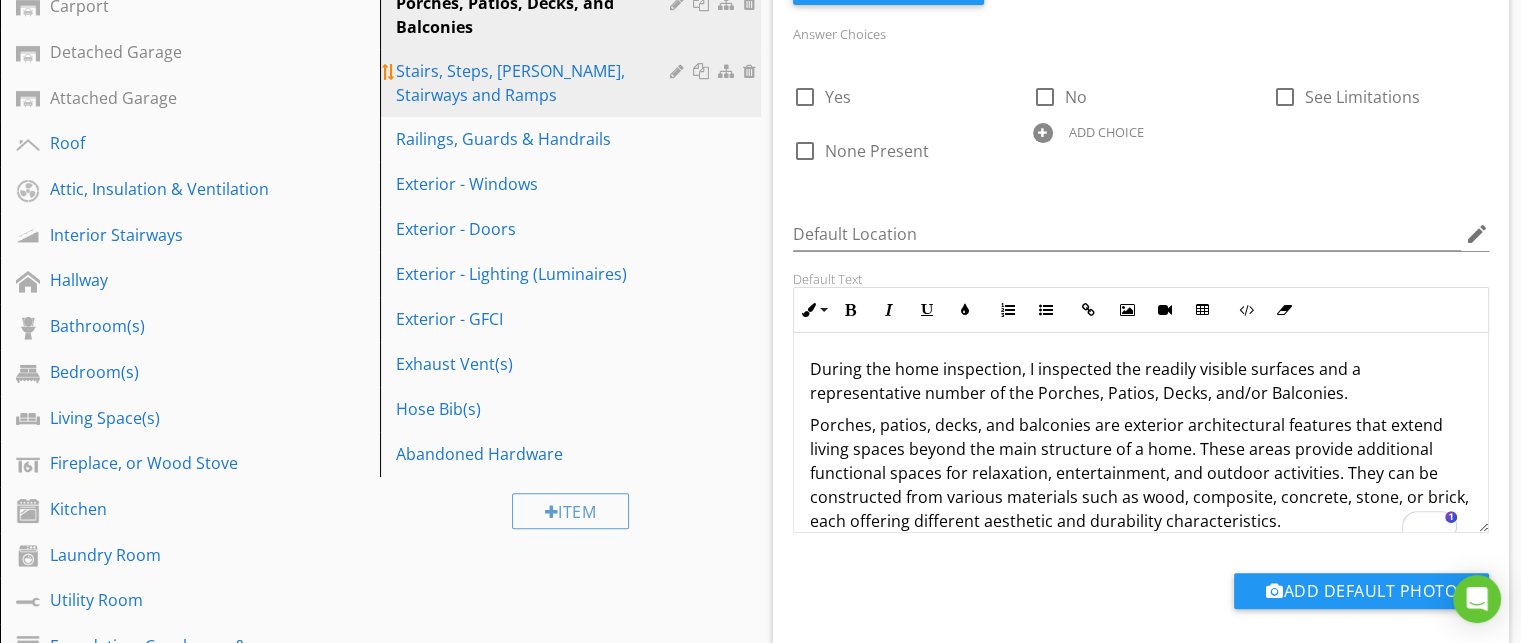 drag, startPoint x: 484, startPoint y: 108, endPoint x: 481, endPoint y: 79, distance: 29.15476 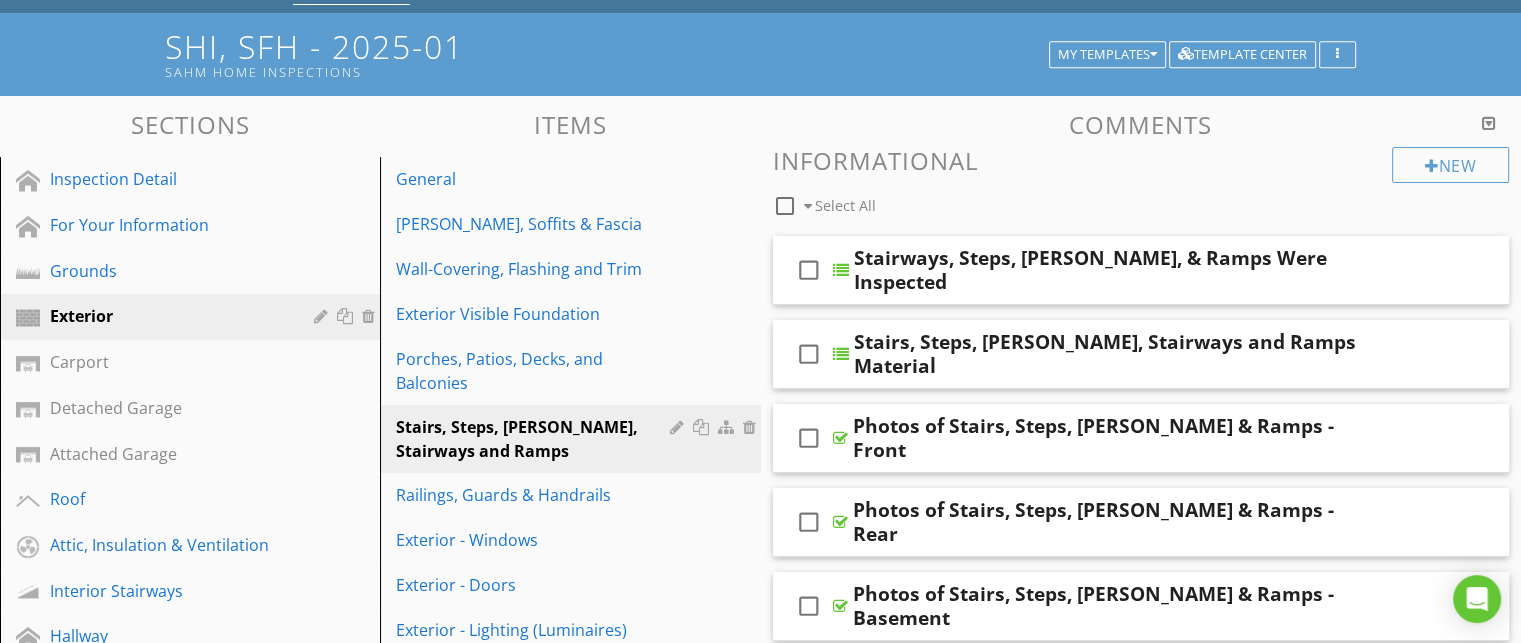 scroll, scrollTop: 136, scrollLeft: 0, axis: vertical 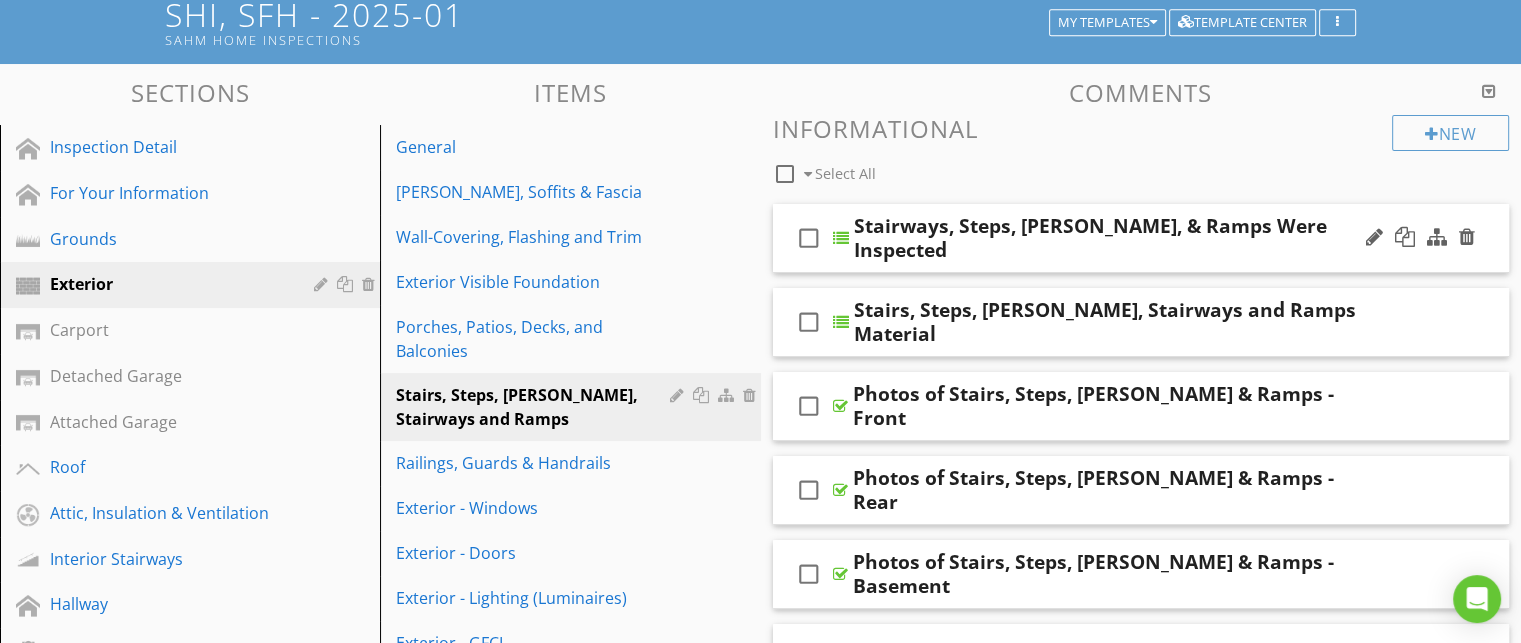 click on "check_box_outline_blank
Stairways, Steps, [PERSON_NAME], & Ramps Were Inspected" at bounding box center (1141, 238) 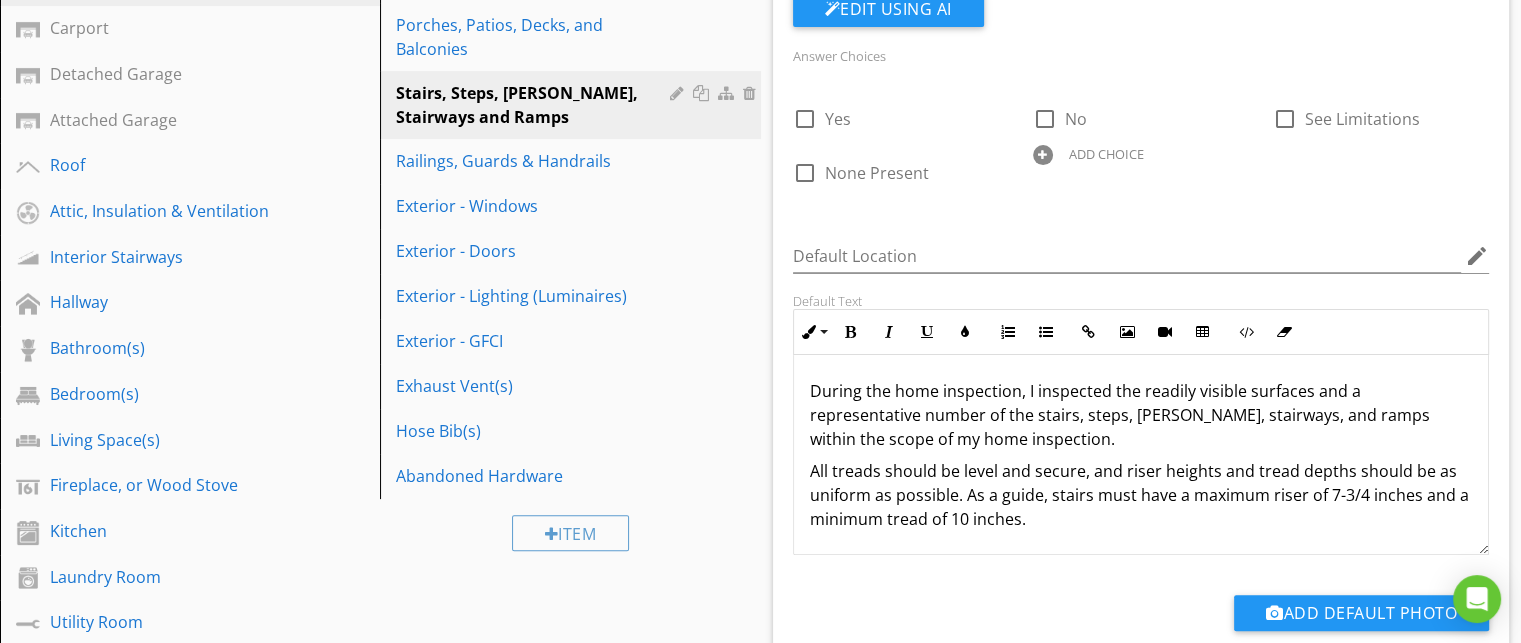 scroll, scrollTop: 440, scrollLeft: 0, axis: vertical 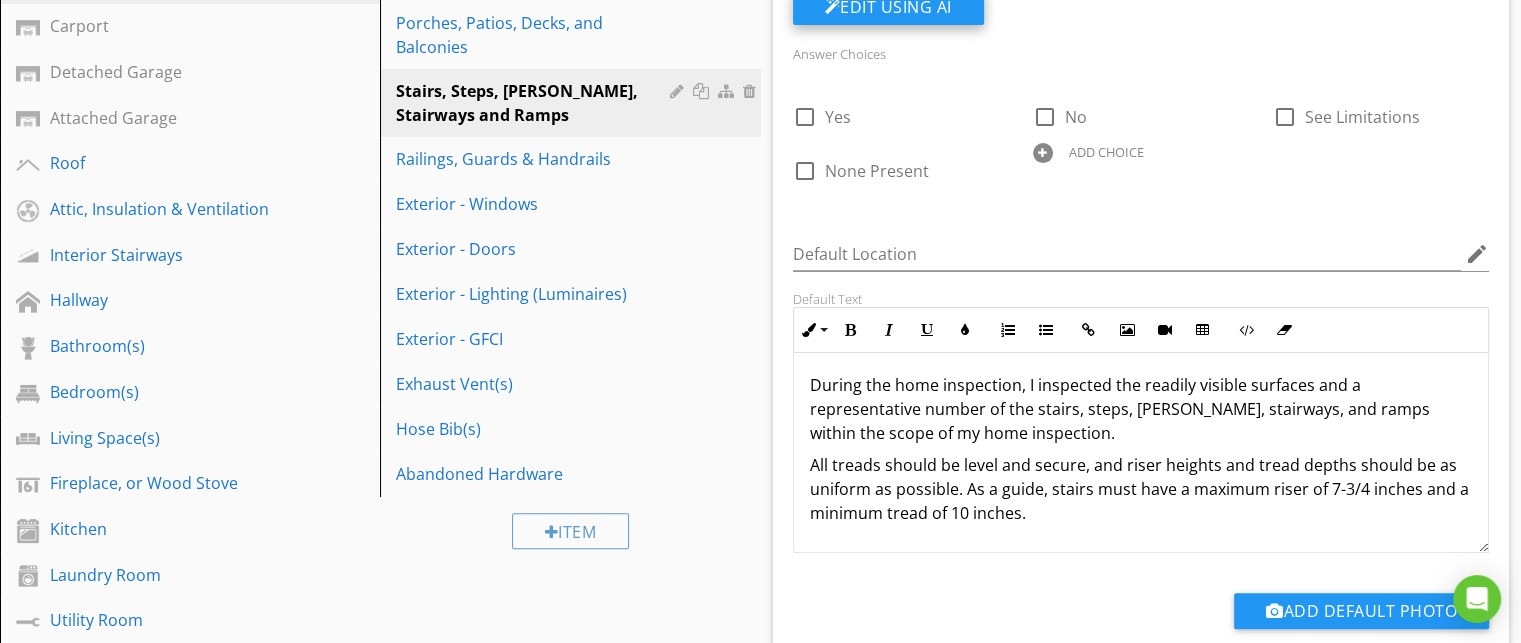 click on "Edit Using AI" at bounding box center [888, 7] 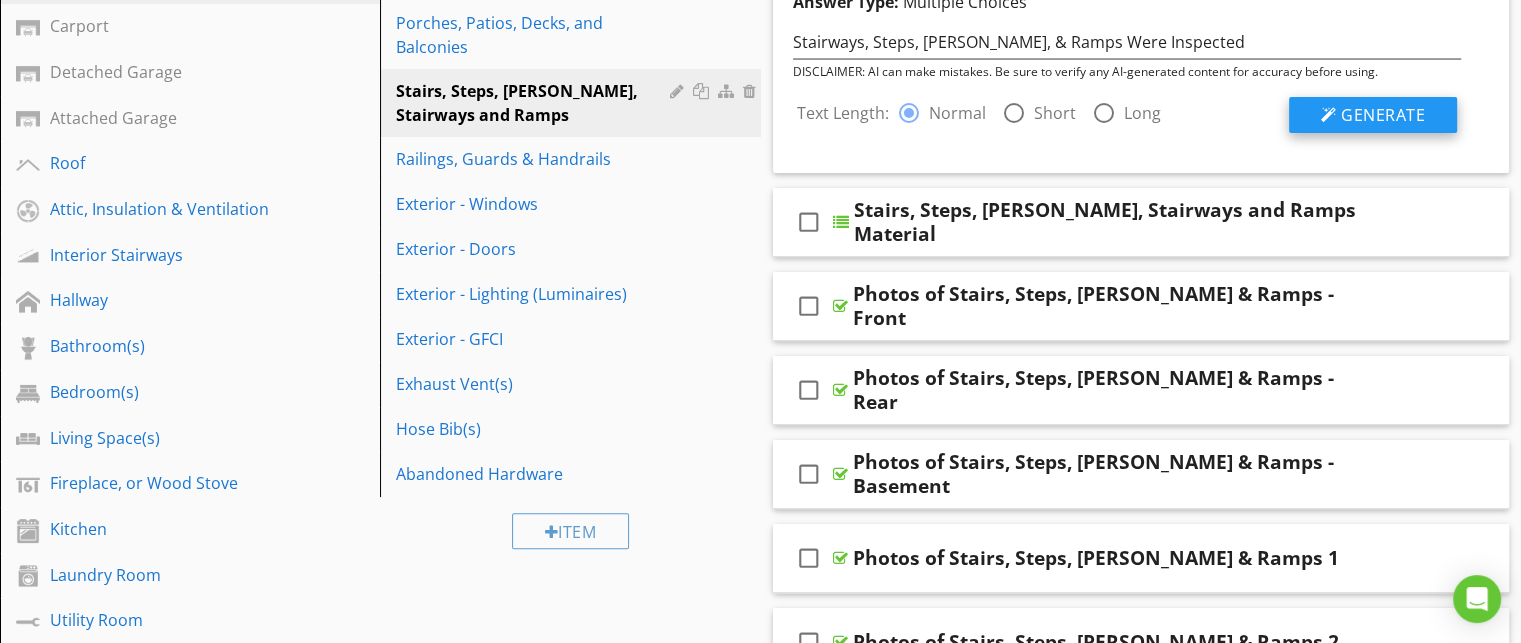 click on "Generate" at bounding box center [1383, 115] 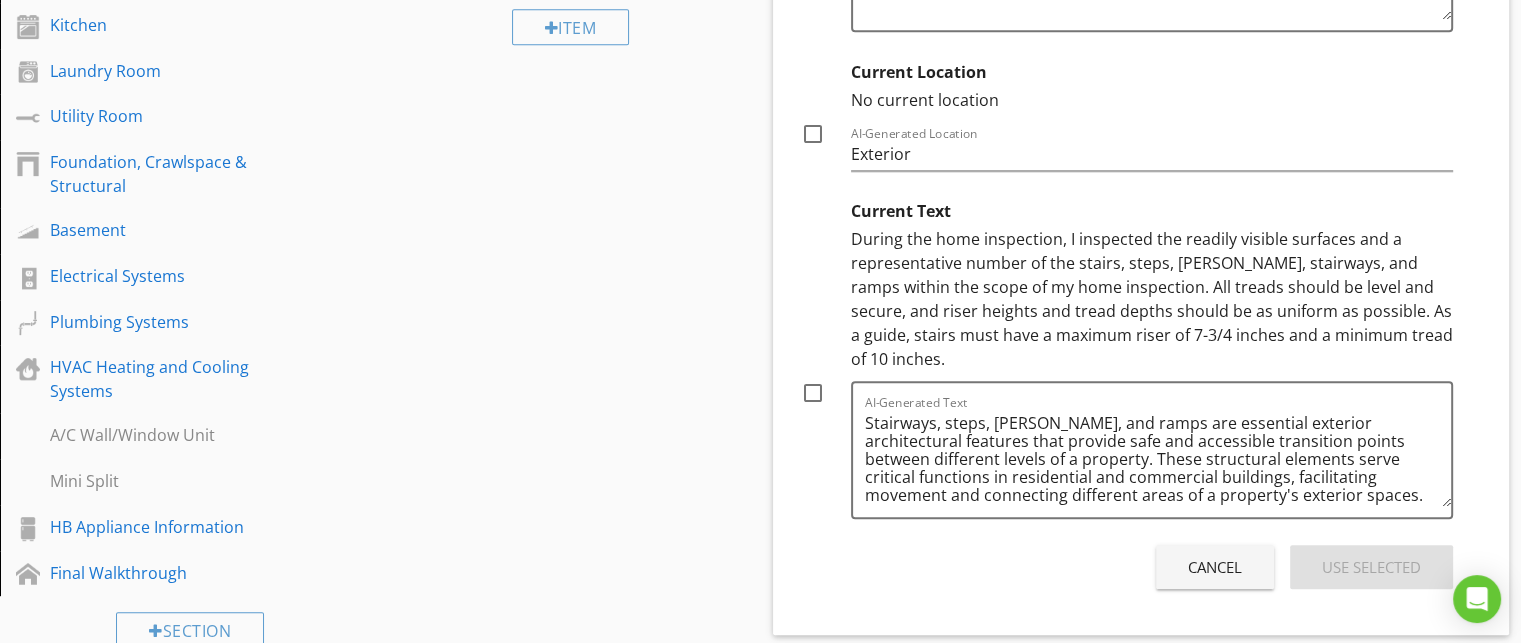 scroll, scrollTop: 946, scrollLeft: 0, axis: vertical 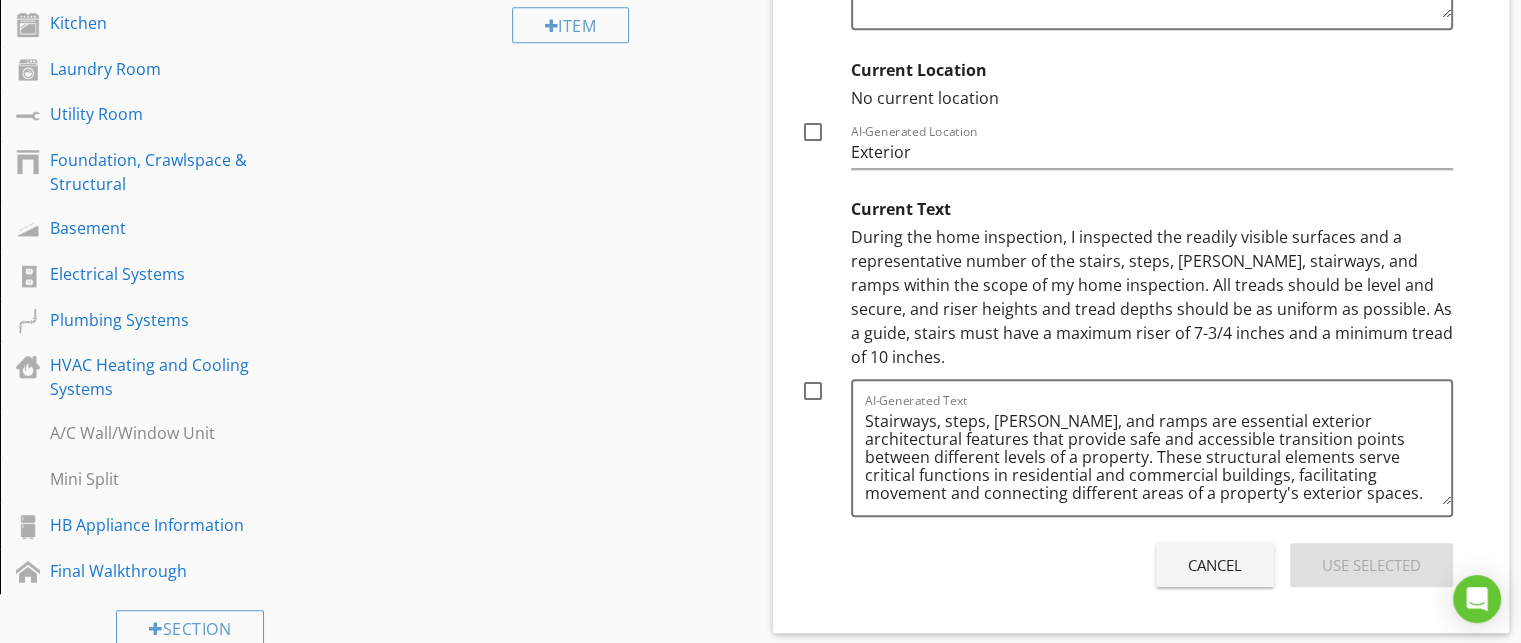 click on "Cancel" at bounding box center [1215, 565] 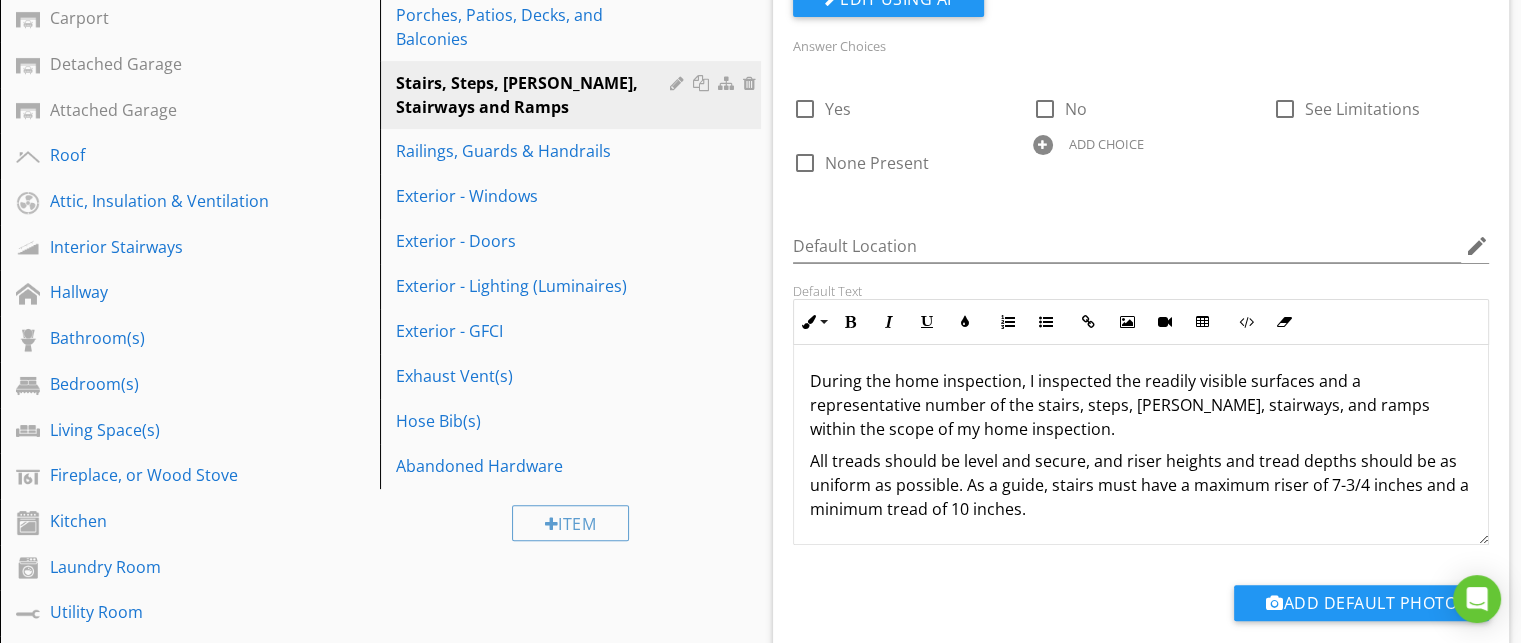 scroll, scrollTop: 448, scrollLeft: 0, axis: vertical 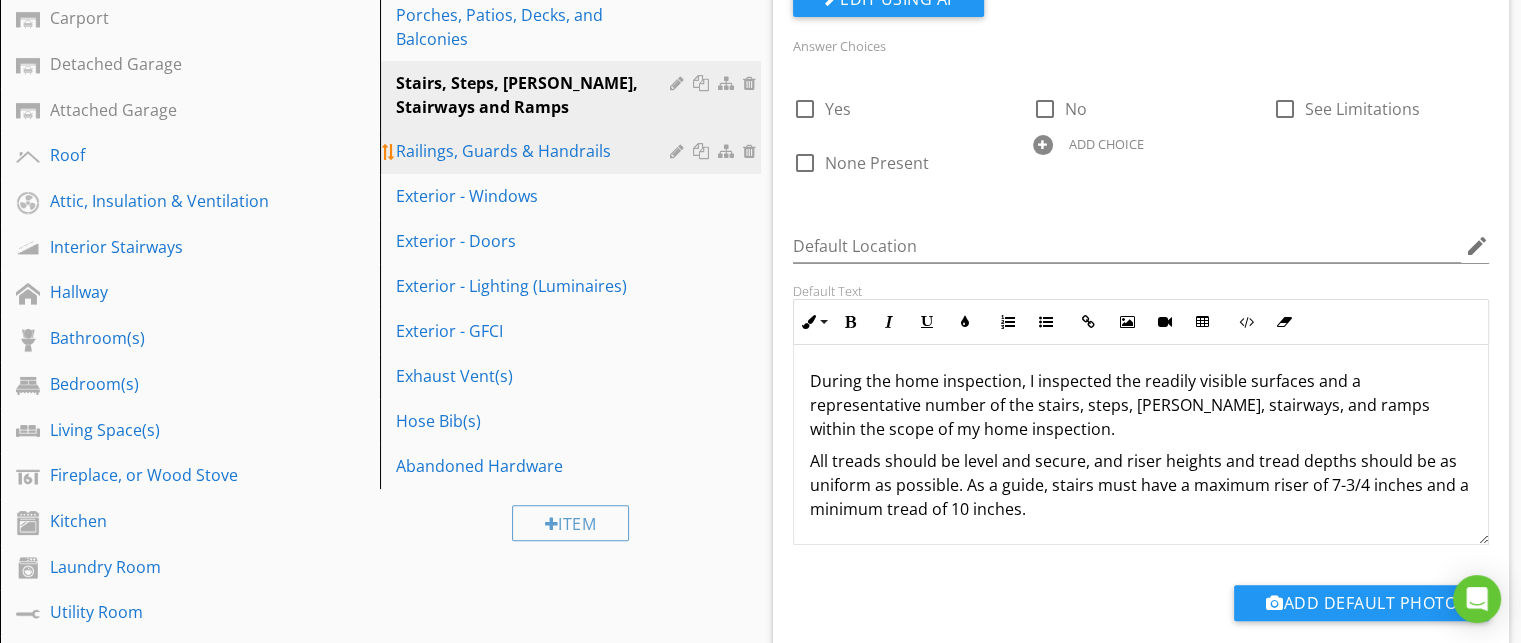 click on "Railings, Guards & Handrails" at bounding box center (535, 151) 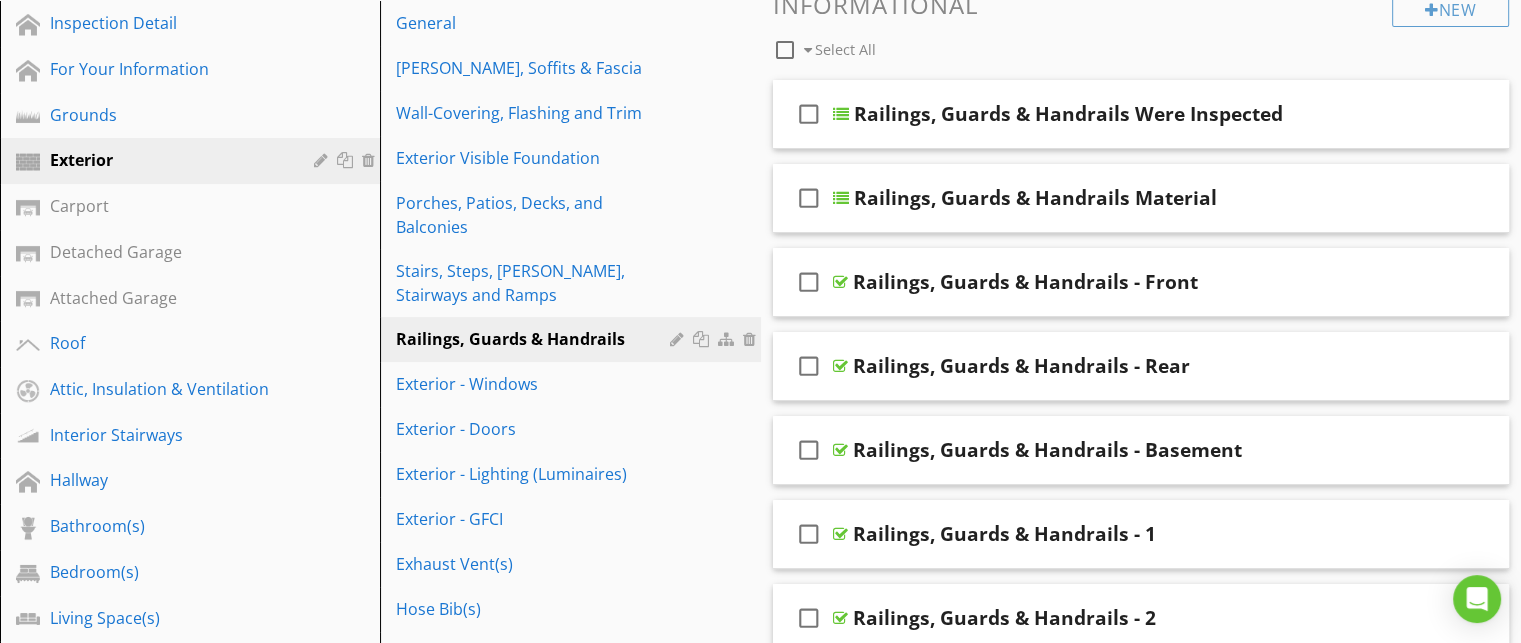 scroll, scrollTop: 263, scrollLeft: 0, axis: vertical 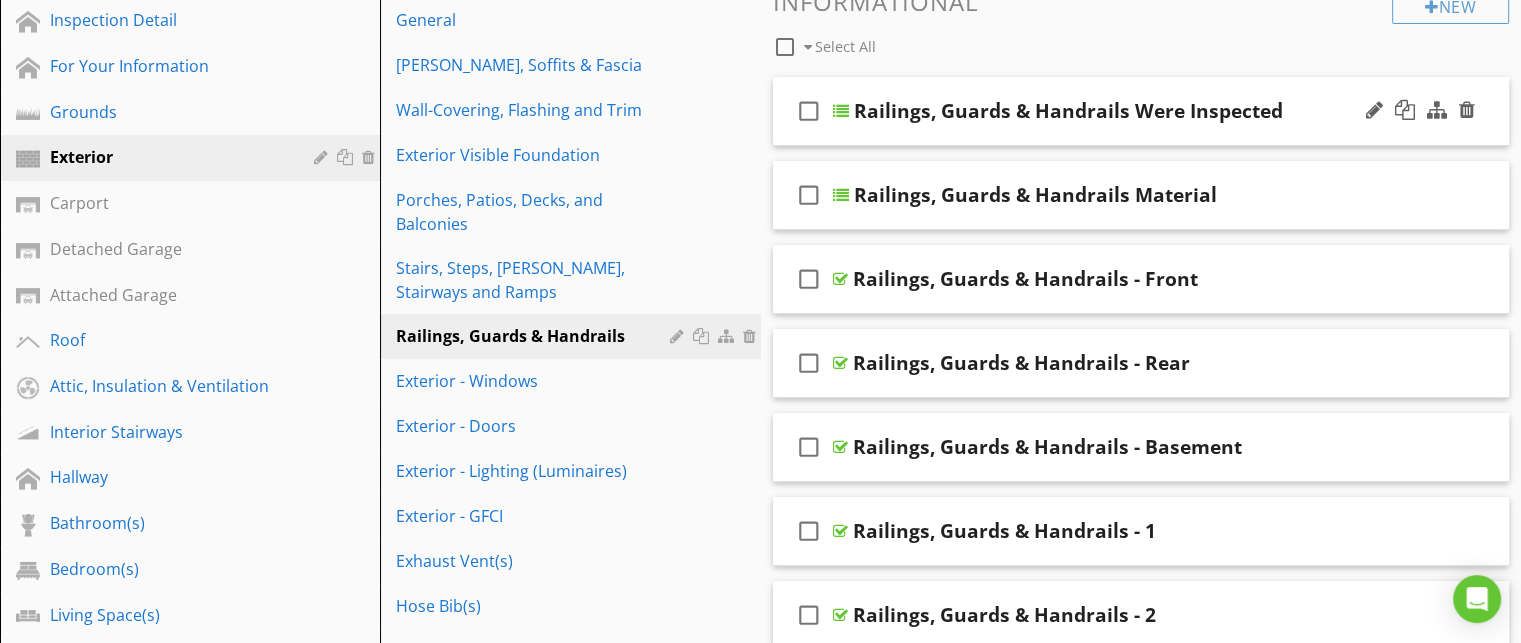 click on "check_box_outline_blank
Railings, Guards & Handrails Were Inspected" at bounding box center [1141, 111] 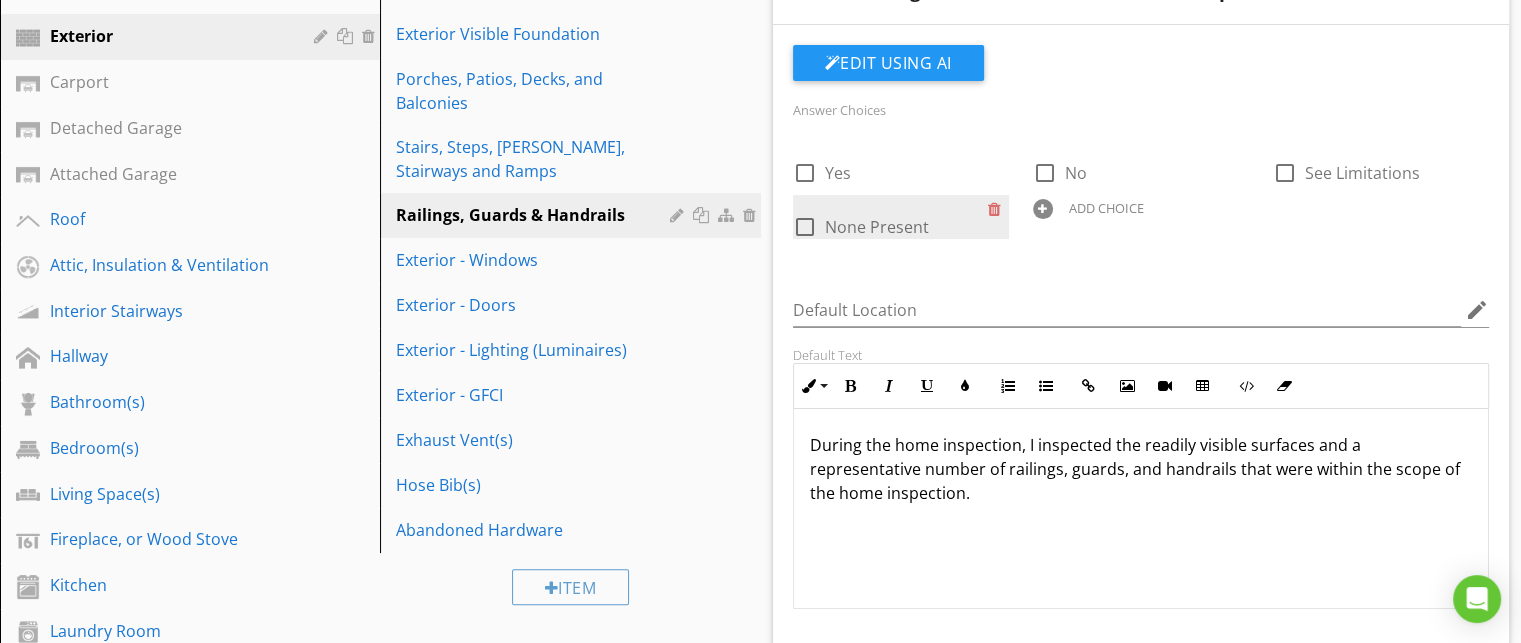 scroll, scrollTop: 387, scrollLeft: 0, axis: vertical 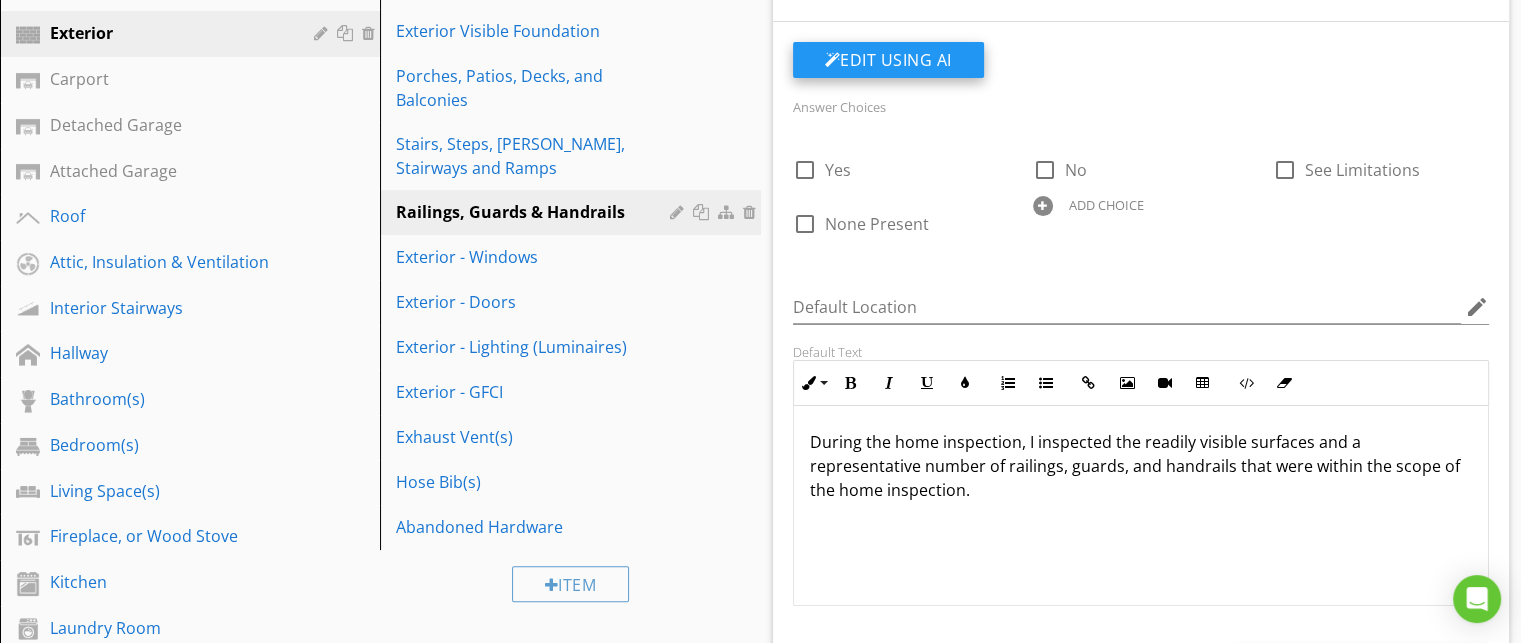 click on "Edit Using AI" at bounding box center (888, 60) 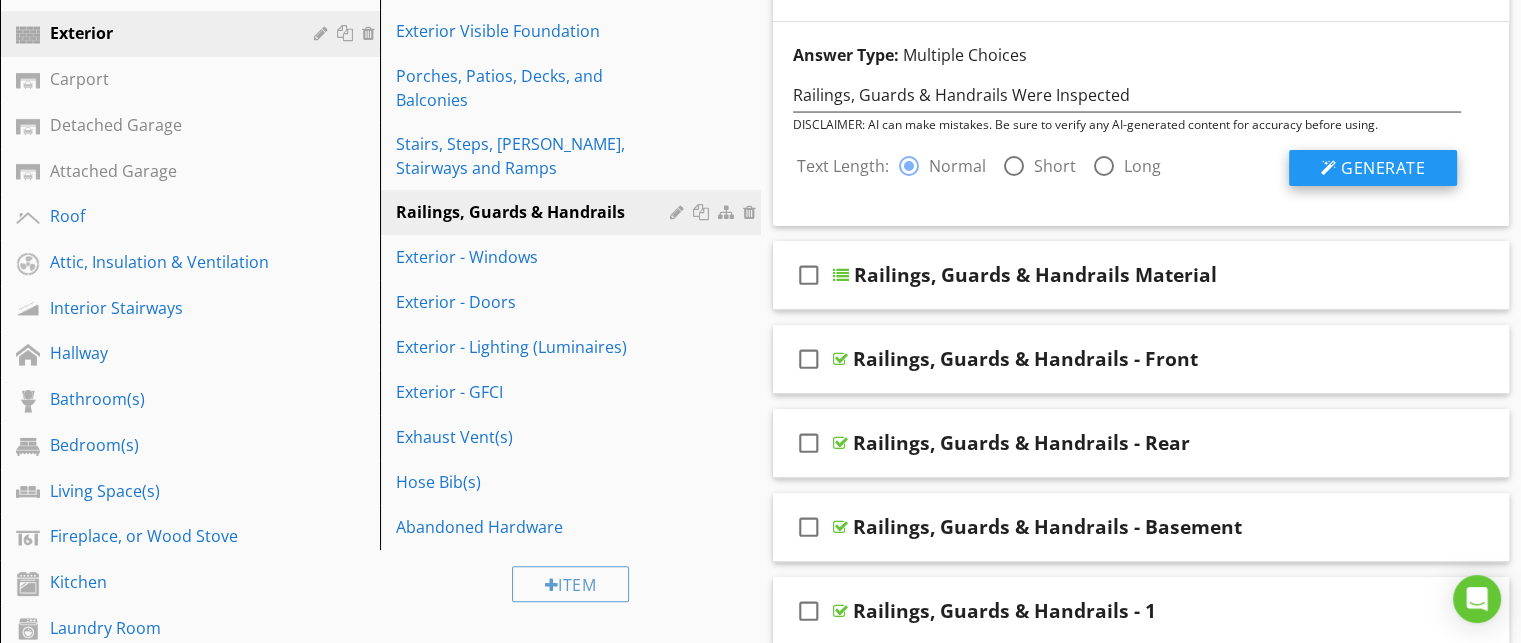 click on "Generate" at bounding box center (1383, 168) 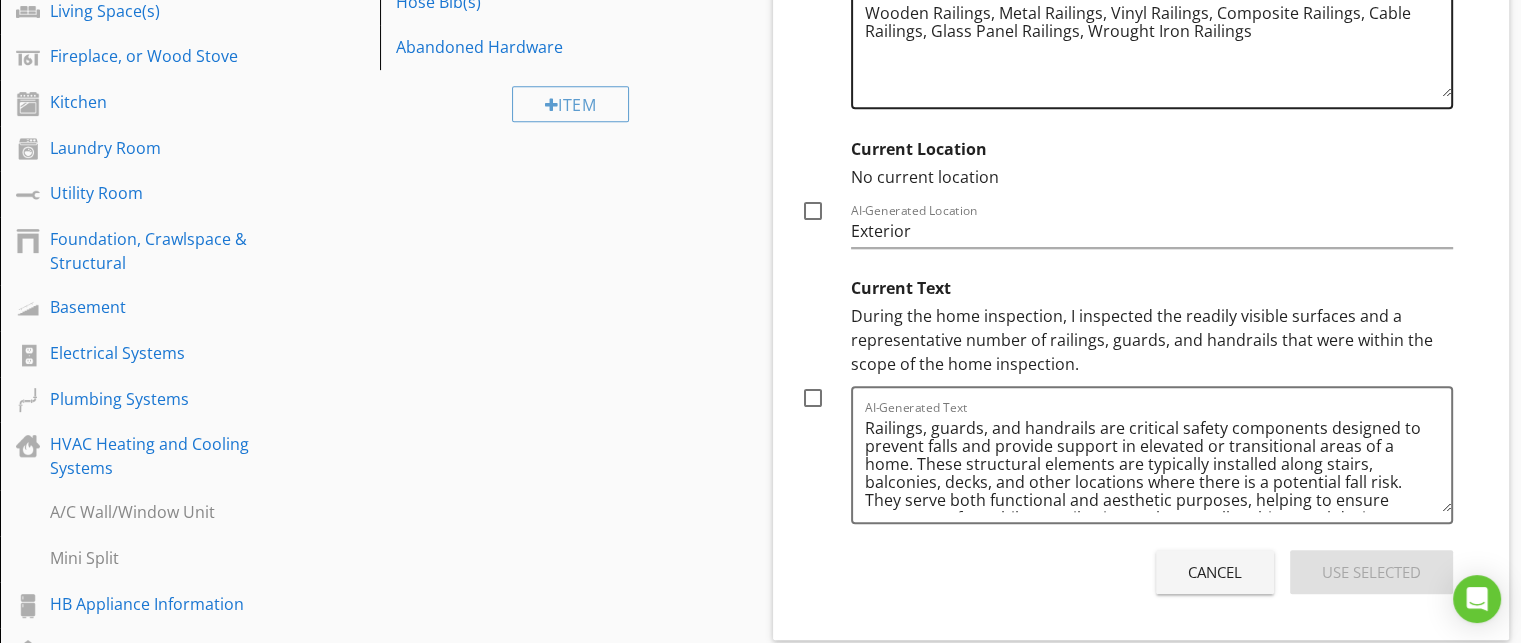 scroll, scrollTop: 868, scrollLeft: 0, axis: vertical 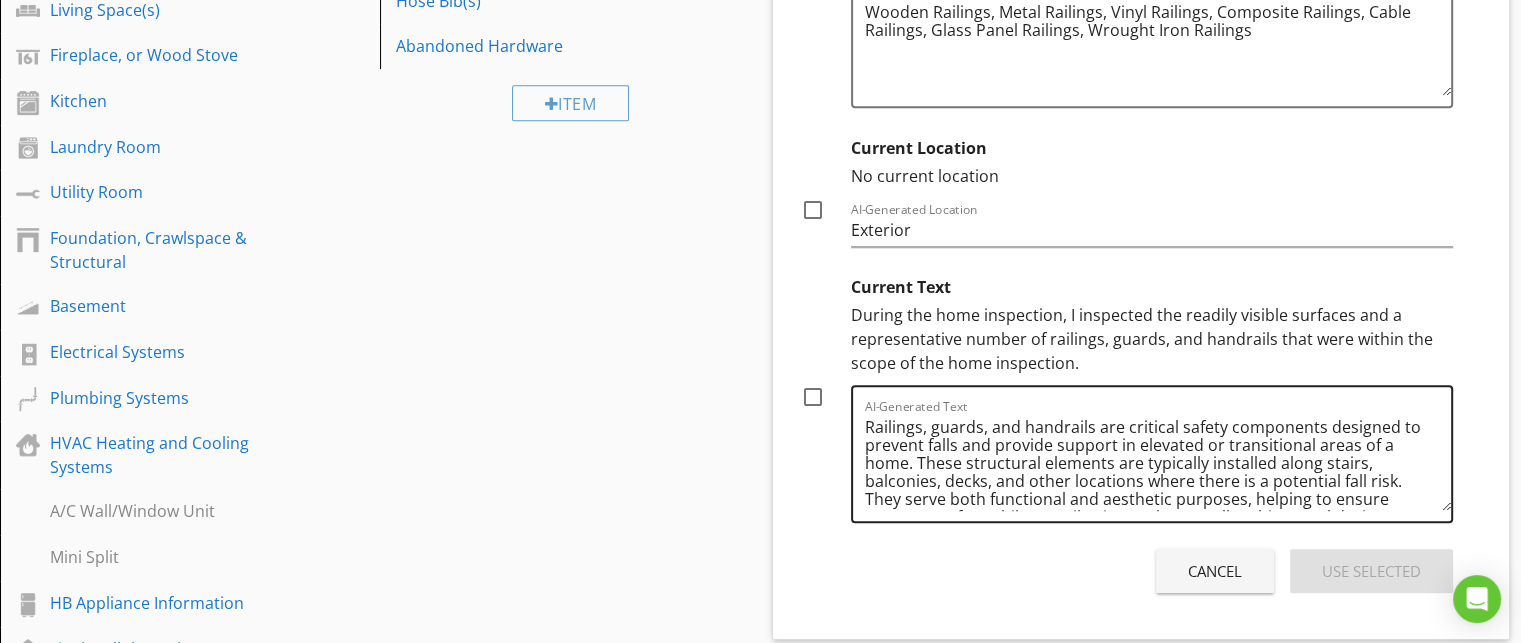 drag, startPoint x: 1144, startPoint y: 517, endPoint x: 1125, endPoint y: 455, distance: 64.84597 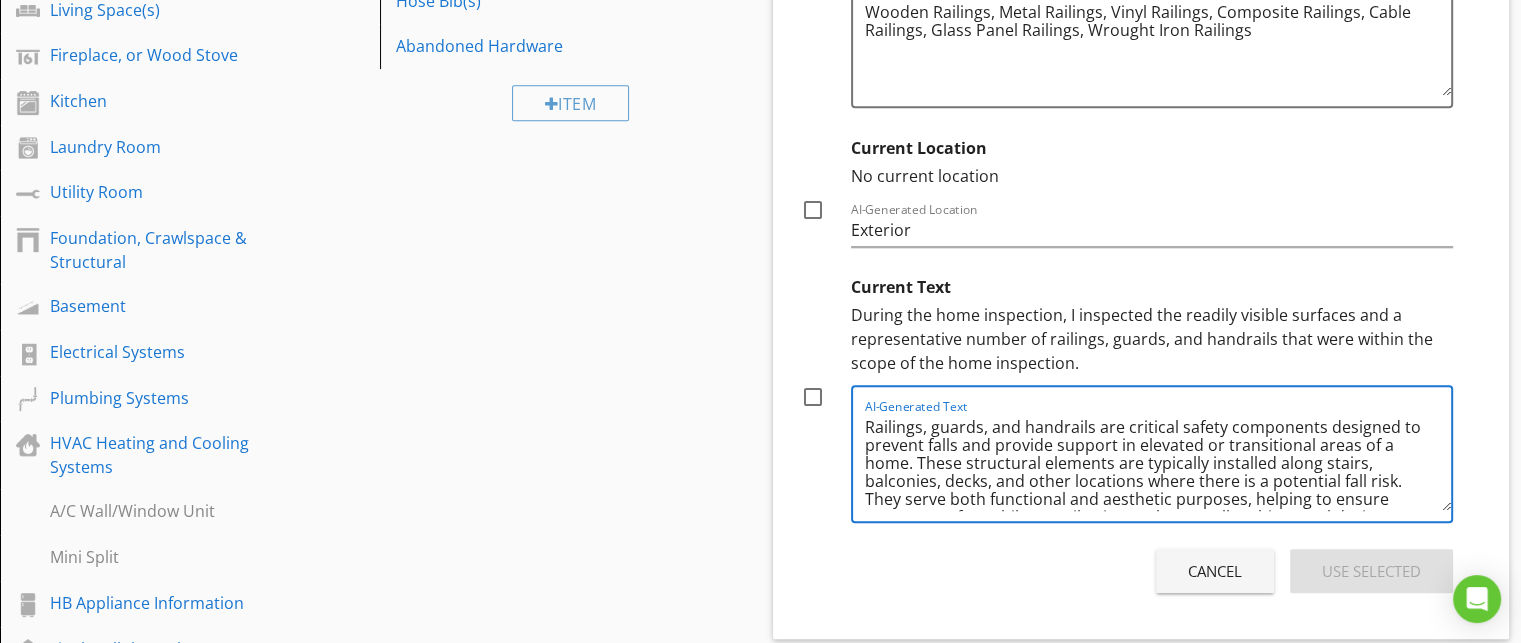 scroll, scrollTop: 16, scrollLeft: 0, axis: vertical 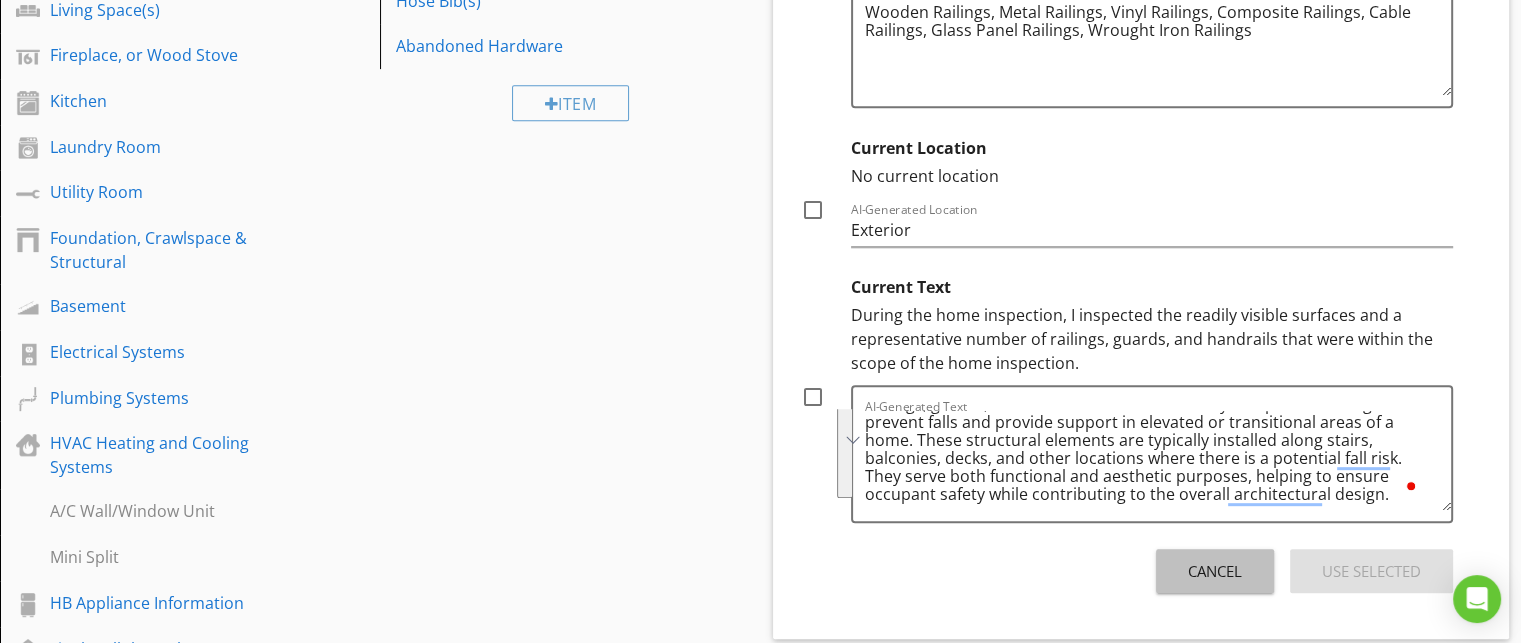 click on "Cancel" at bounding box center [1215, 571] 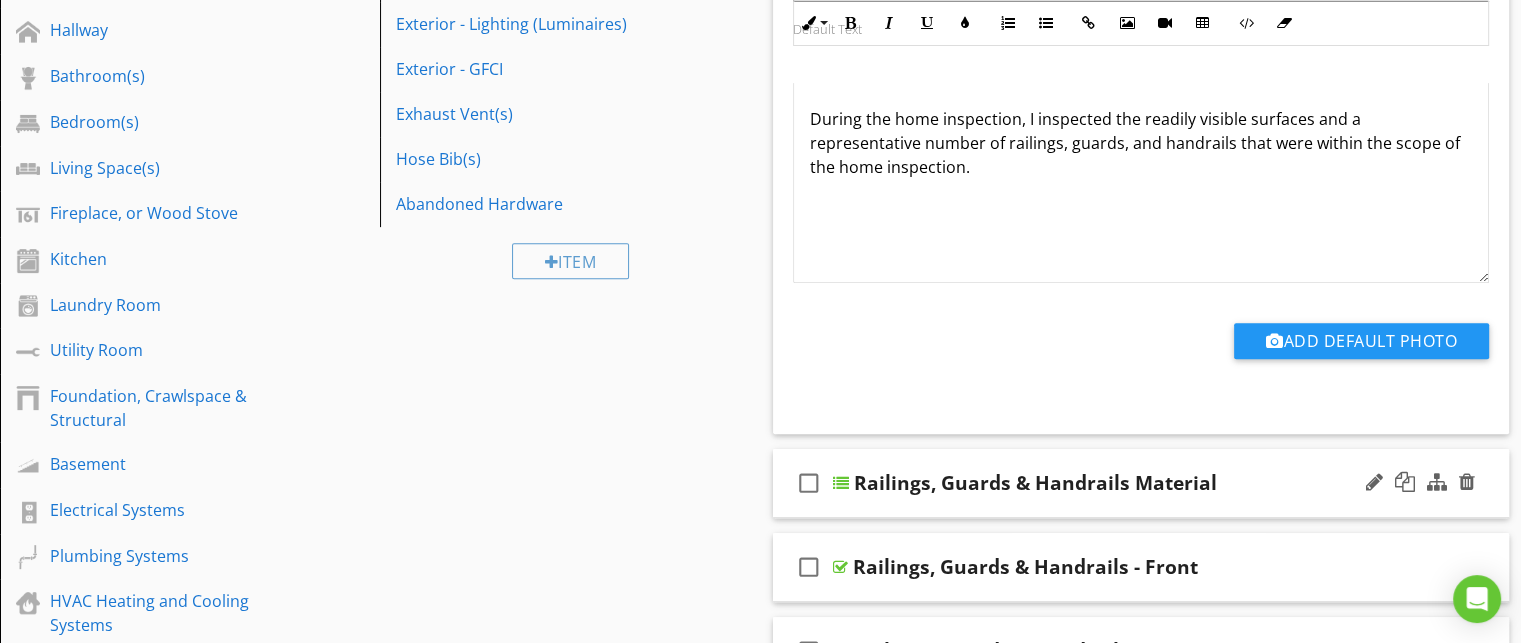 scroll, scrollTop: 708, scrollLeft: 0, axis: vertical 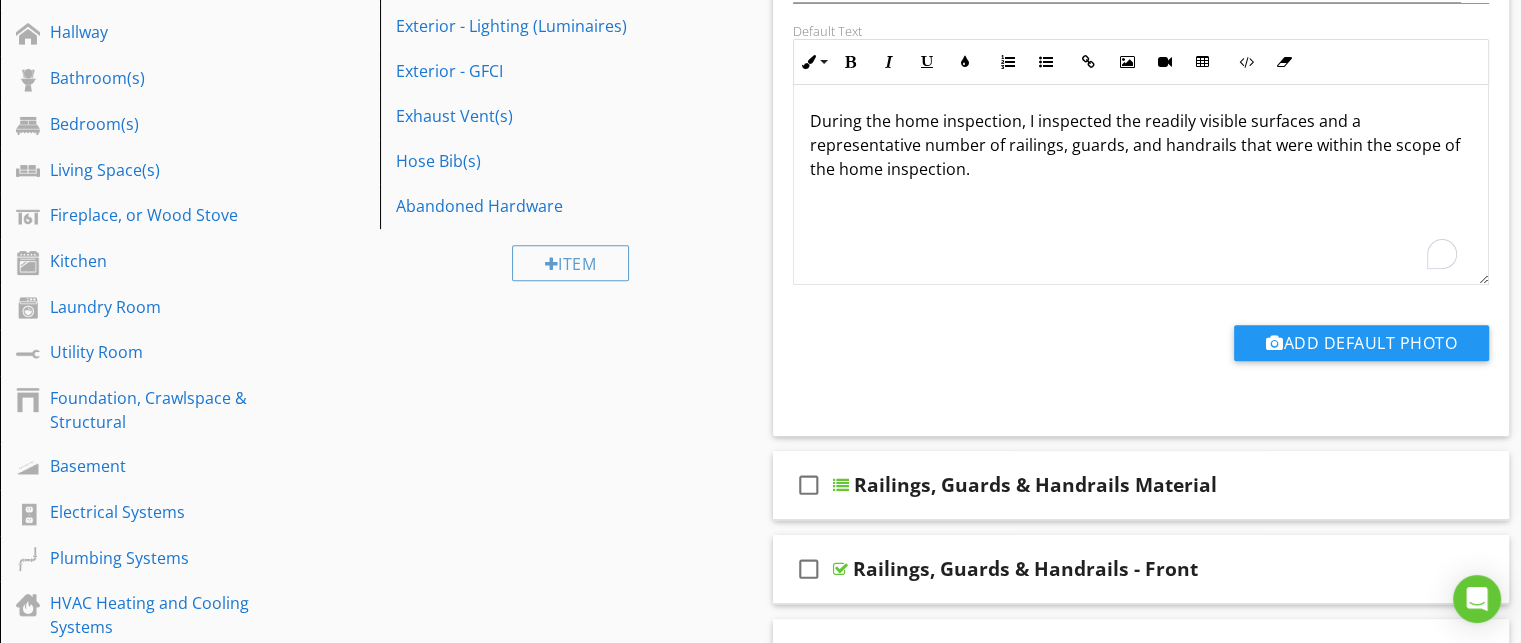 click on "During the home inspection, I inspected the readily visible surfaces and a representative number of railings, guards, and handrails that were within the scope of the home inspection." at bounding box center (1141, 185) 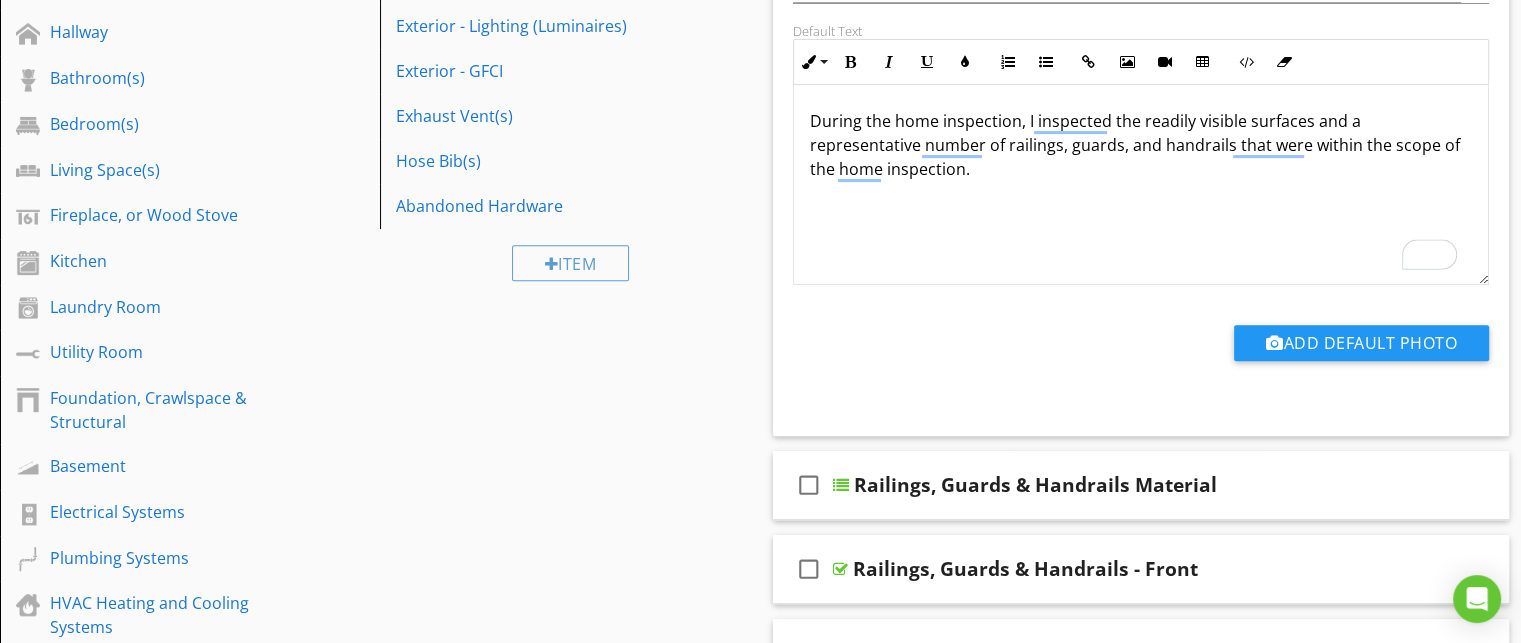 scroll, scrollTop: 45, scrollLeft: 0, axis: vertical 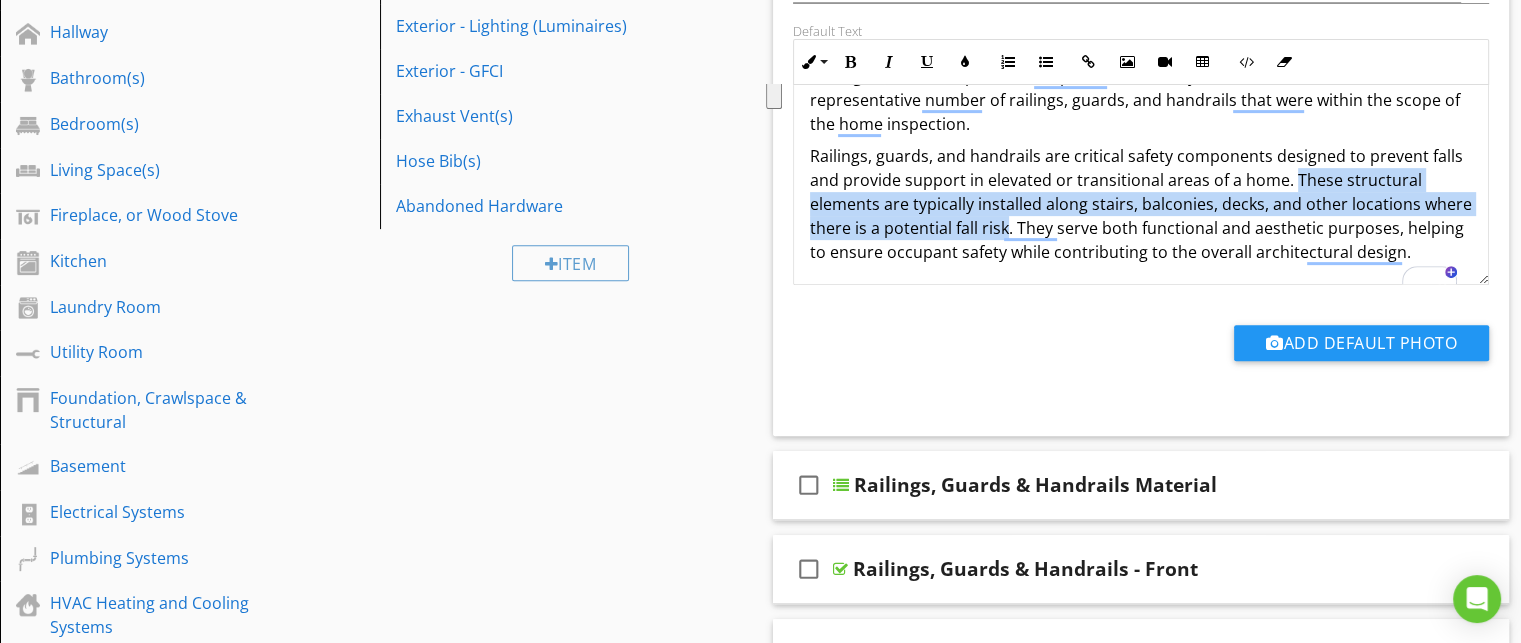 drag, startPoint x: 1056, startPoint y: 225, endPoint x: 1292, endPoint y: 179, distance: 240.44125 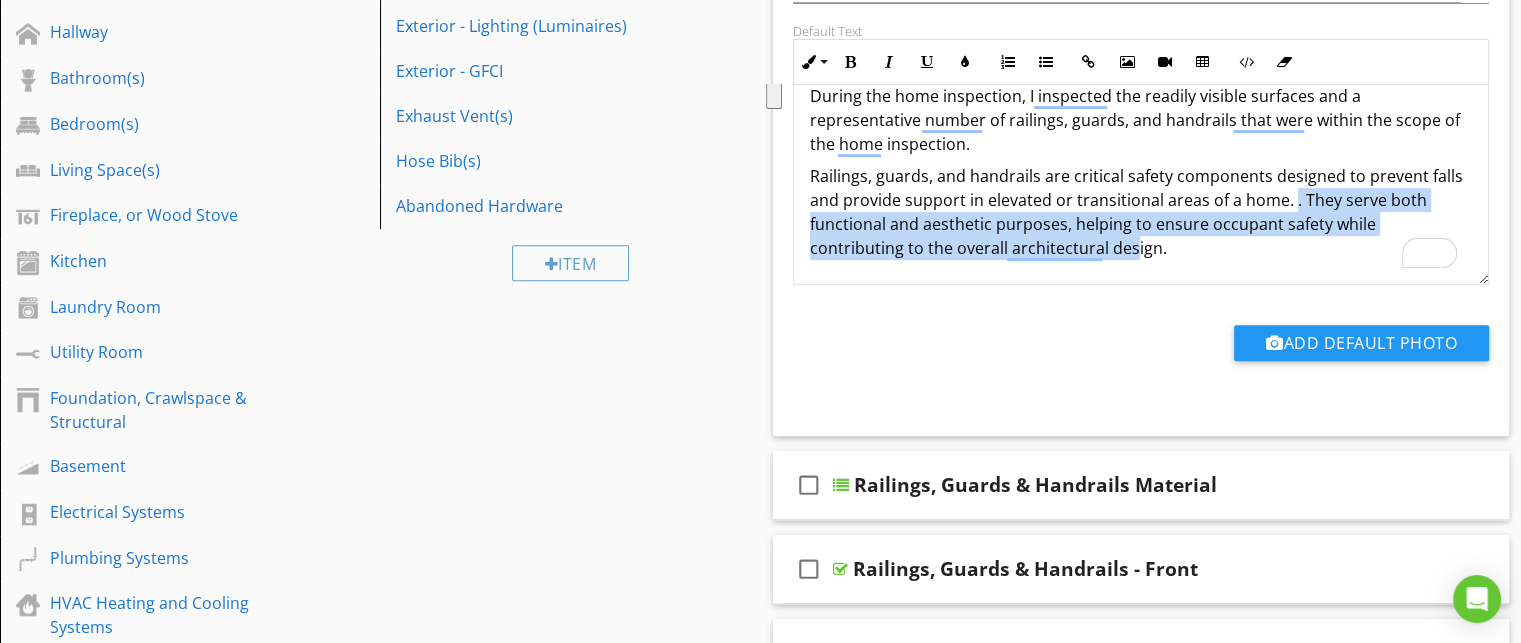 scroll, scrollTop: 728, scrollLeft: 0, axis: vertical 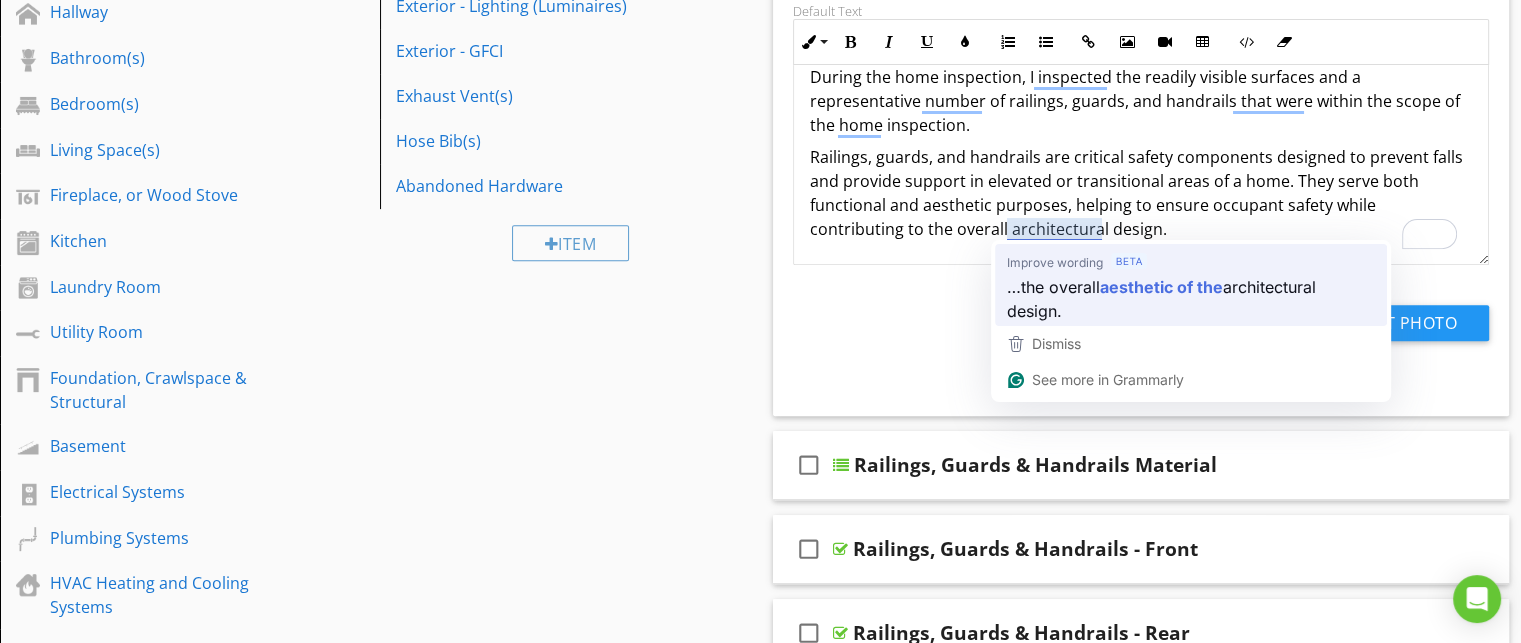 type 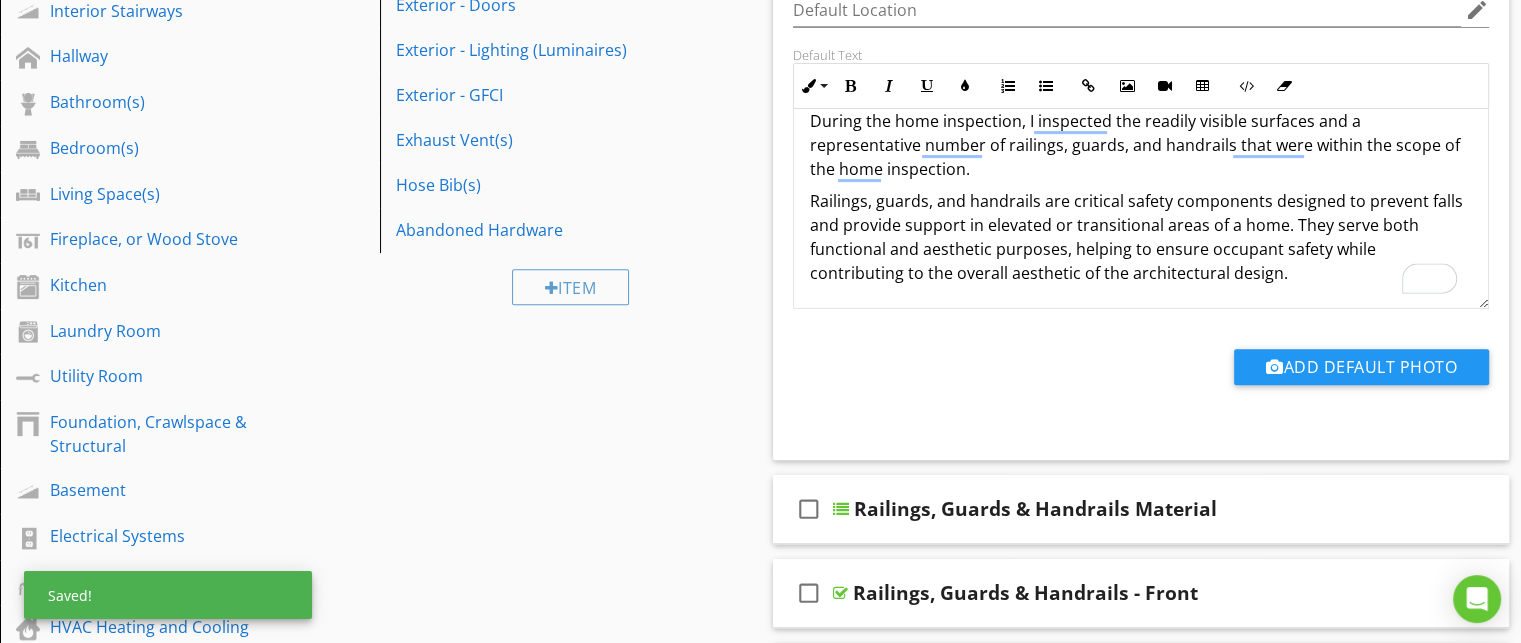 scroll, scrollTop: 672, scrollLeft: 0, axis: vertical 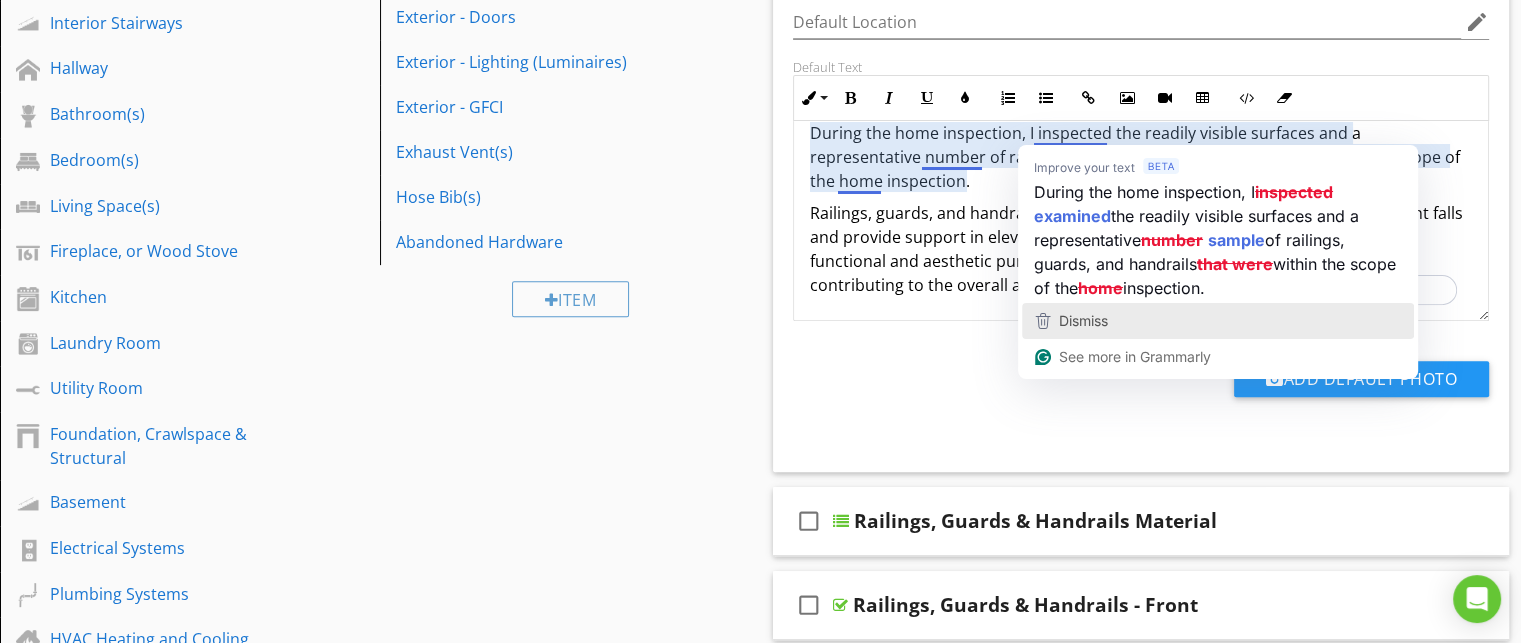 click on "Dismiss" at bounding box center (1083, 320) 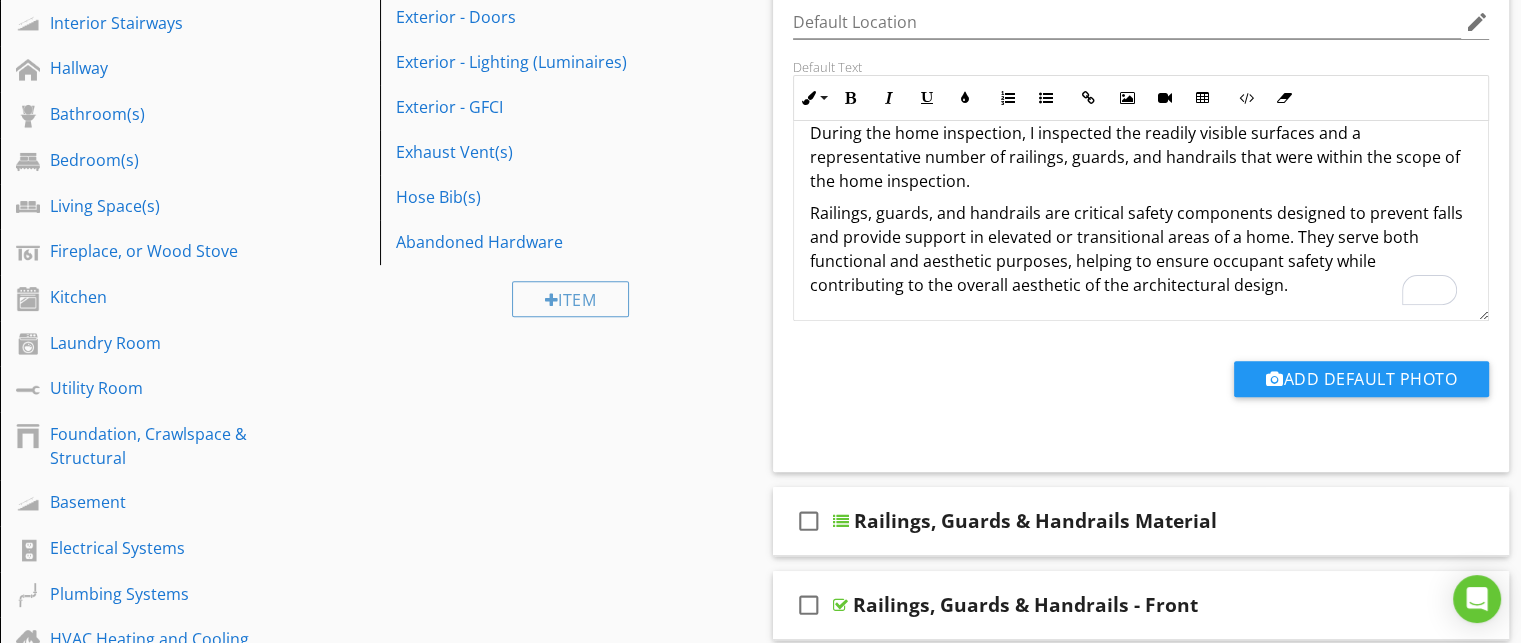 scroll, scrollTop: 16, scrollLeft: 0, axis: vertical 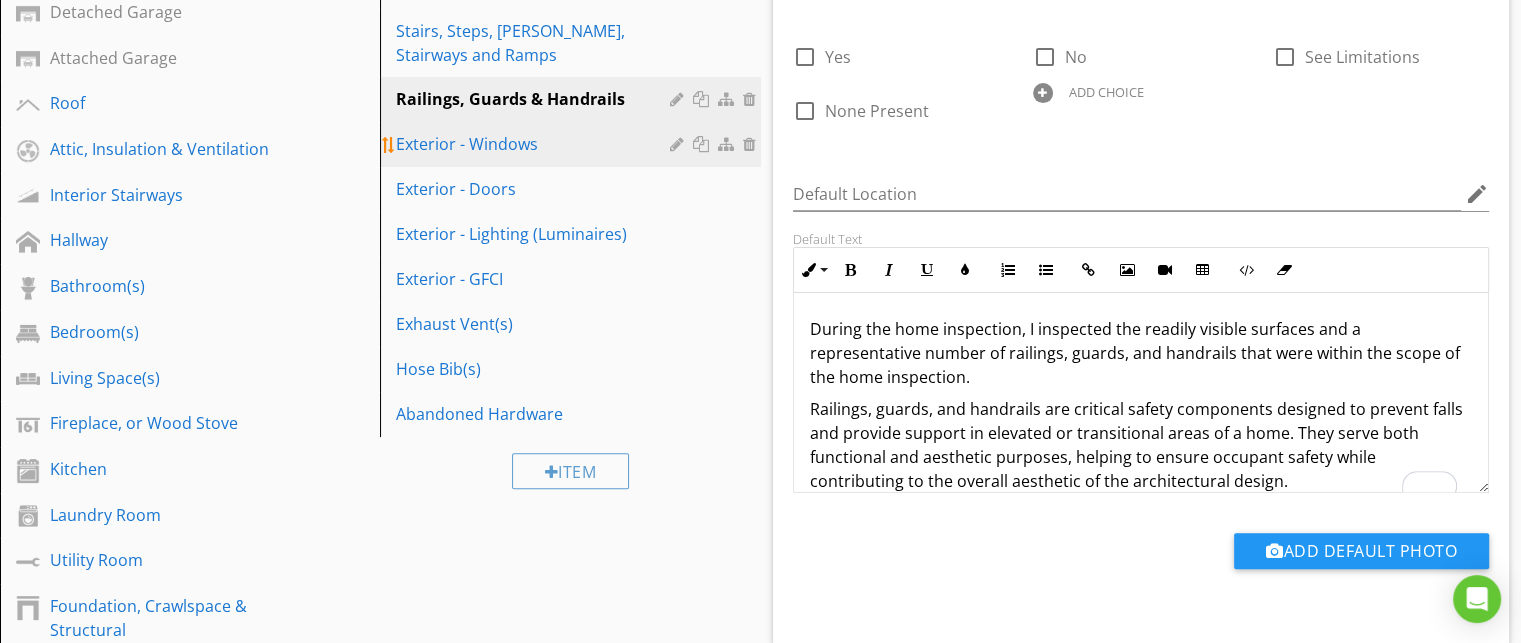 click on "Exterior - Windows" at bounding box center (535, 144) 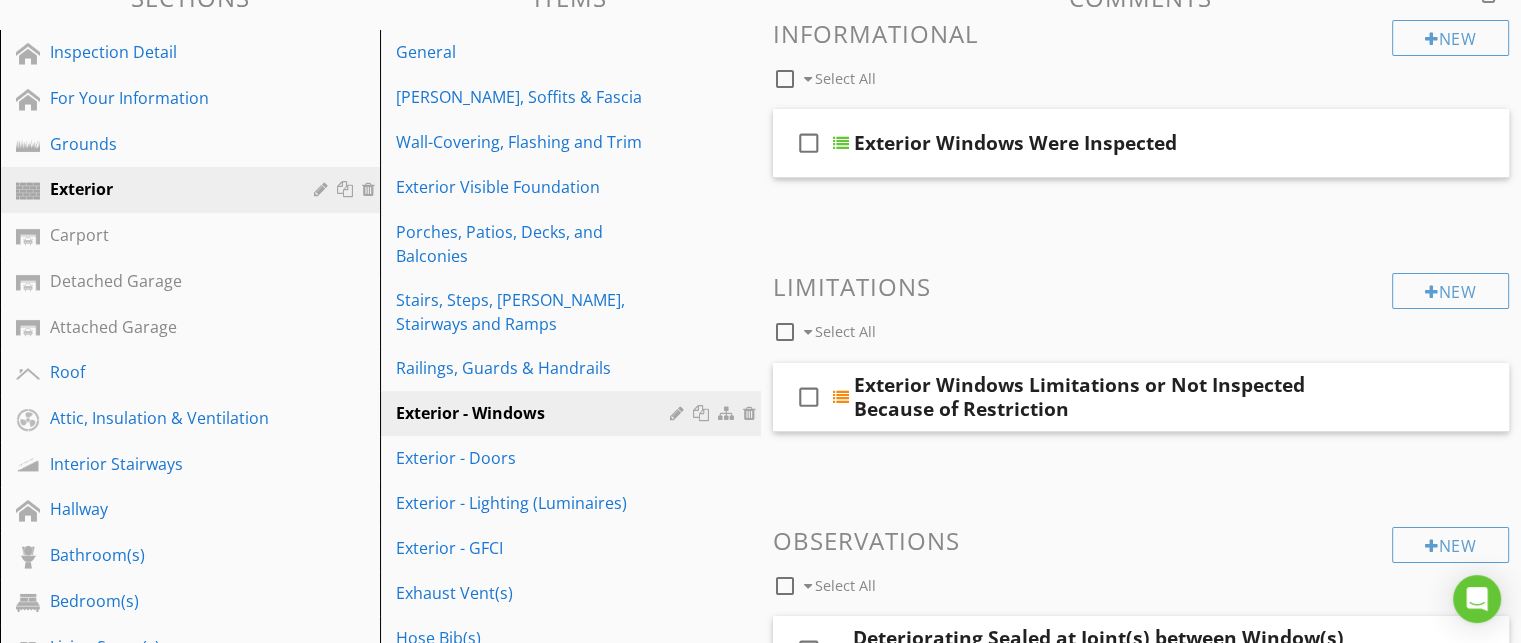 scroll, scrollTop: 215, scrollLeft: 0, axis: vertical 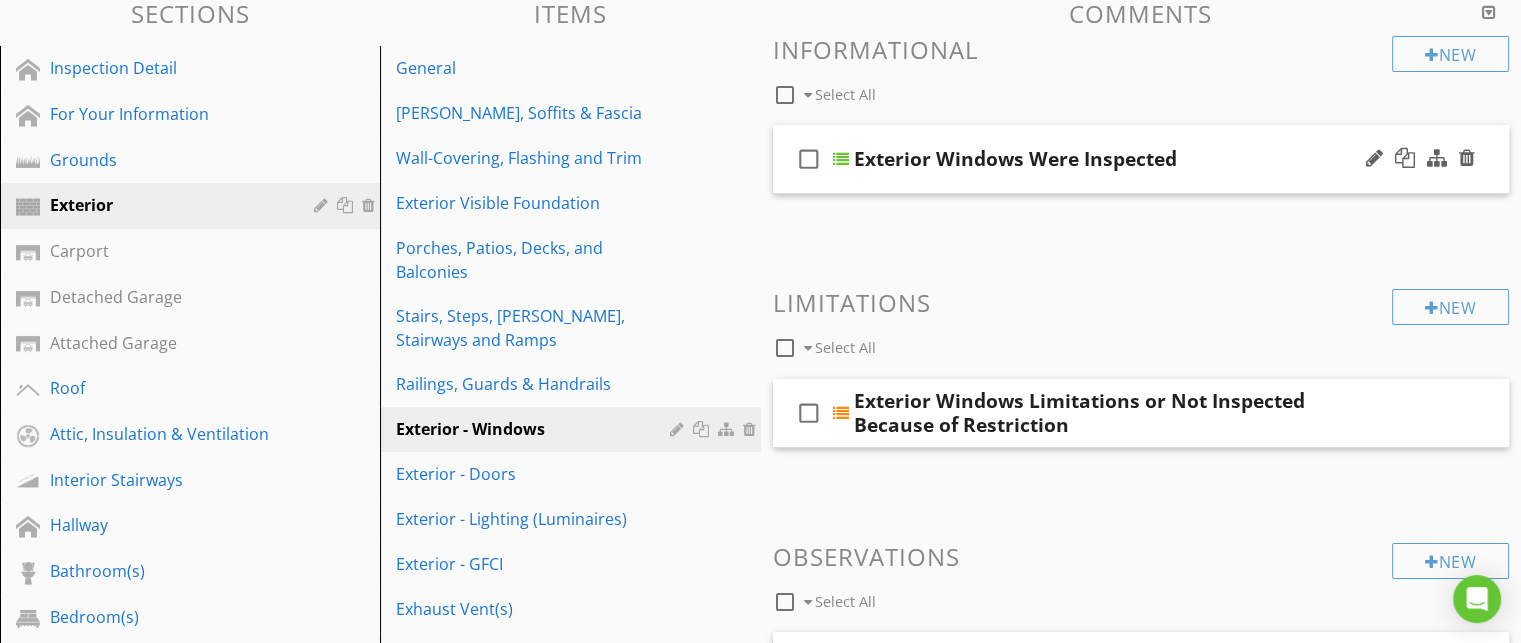 click on "check_box_outline_blank
Exterior Windows Were Inspected" at bounding box center (1141, 159) 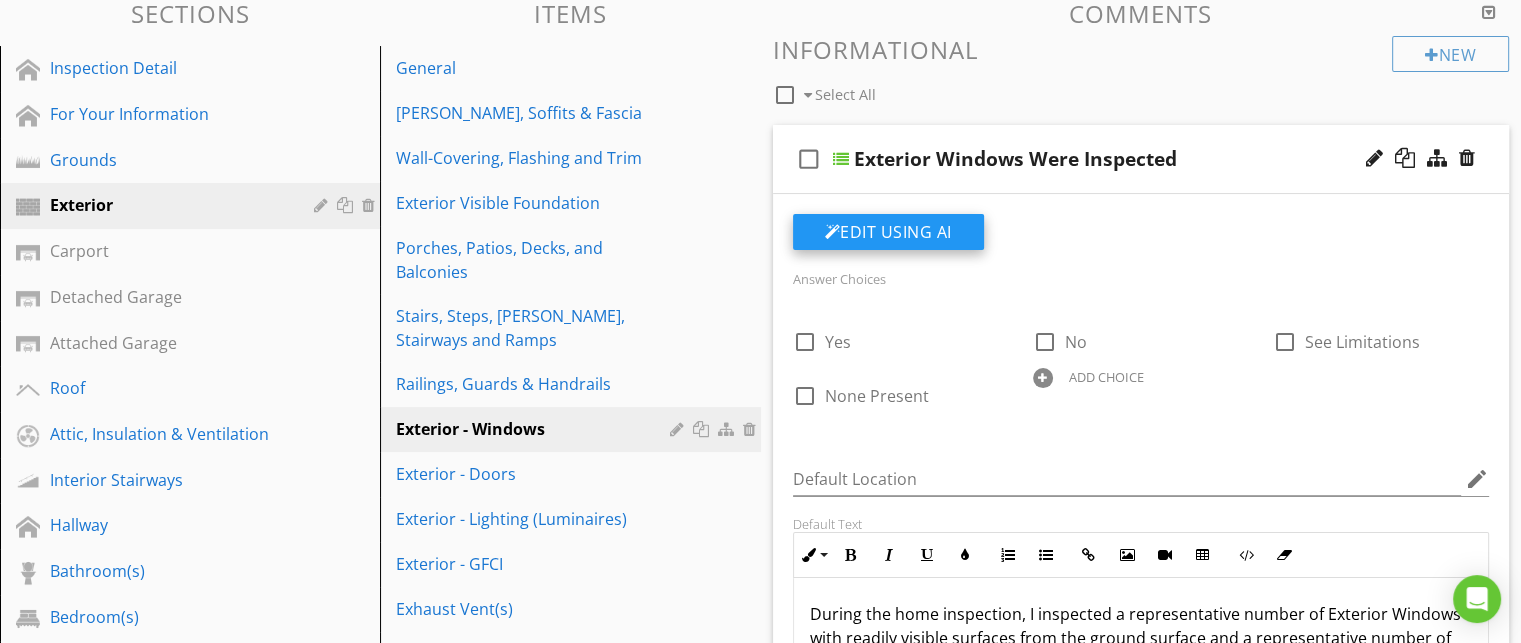 click on "Edit Using AI" at bounding box center [888, 232] 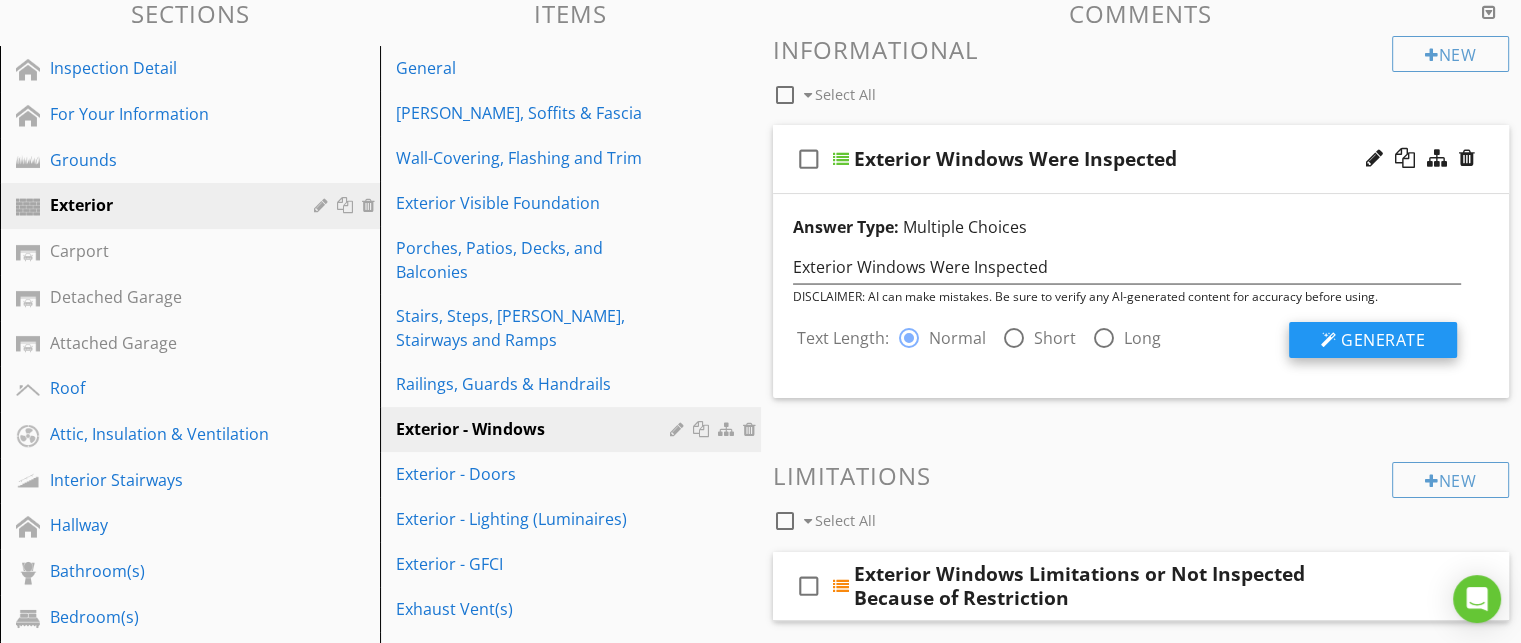 click on "Generate" at bounding box center (1383, 340) 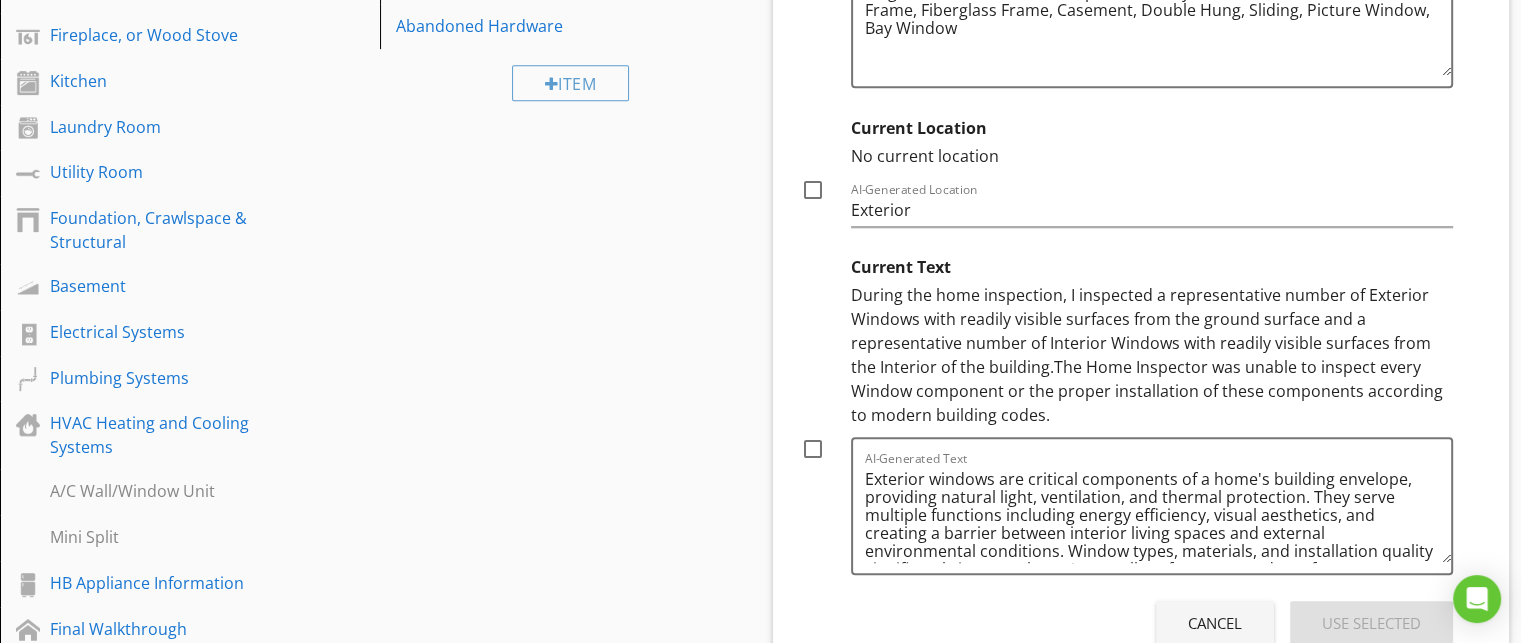 scroll, scrollTop: 891, scrollLeft: 0, axis: vertical 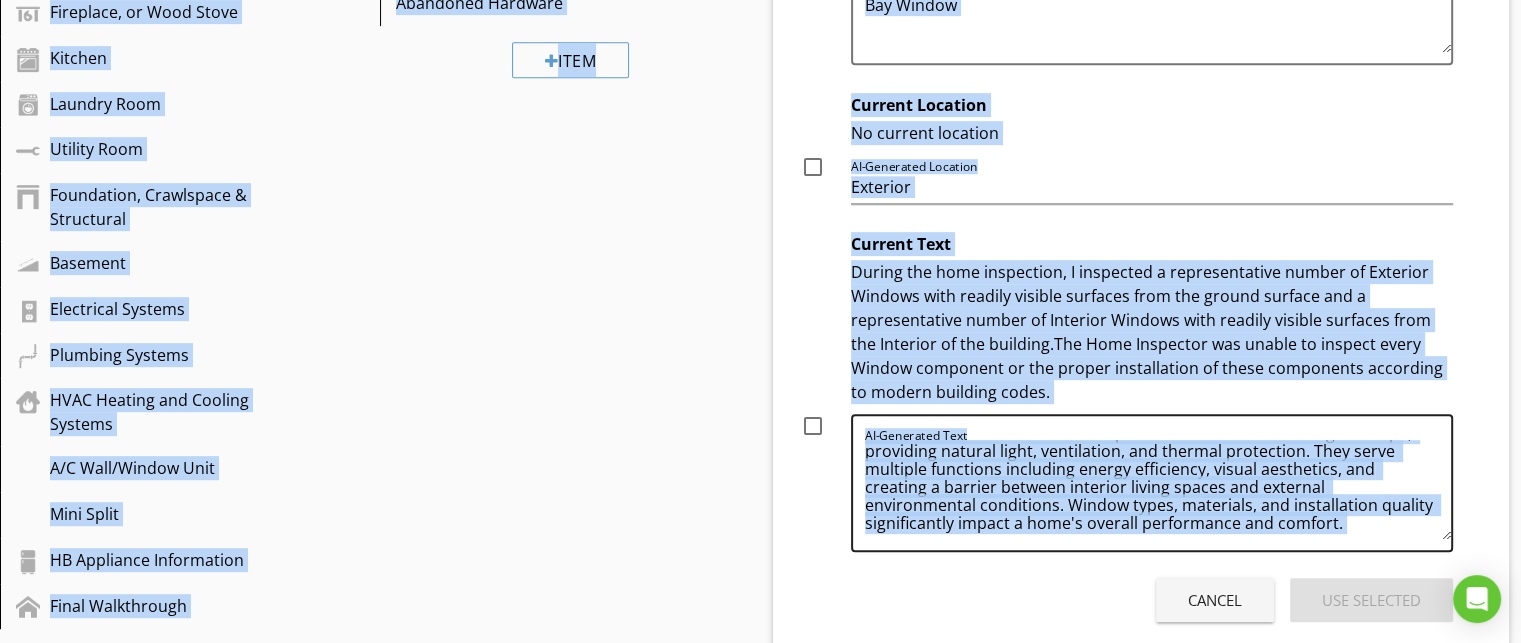 click on "Exterior windows are critical components of a home's building envelope, providing natural light, ventilation, and thermal protection. They serve multiple functions including energy efficiency, visual aesthetics, and creating a barrier between interior living spaces and external environmental conditions. Window types, materials, and installation quality significantly impact a home's overall performance and comfort." at bounding box center [1158, 490] 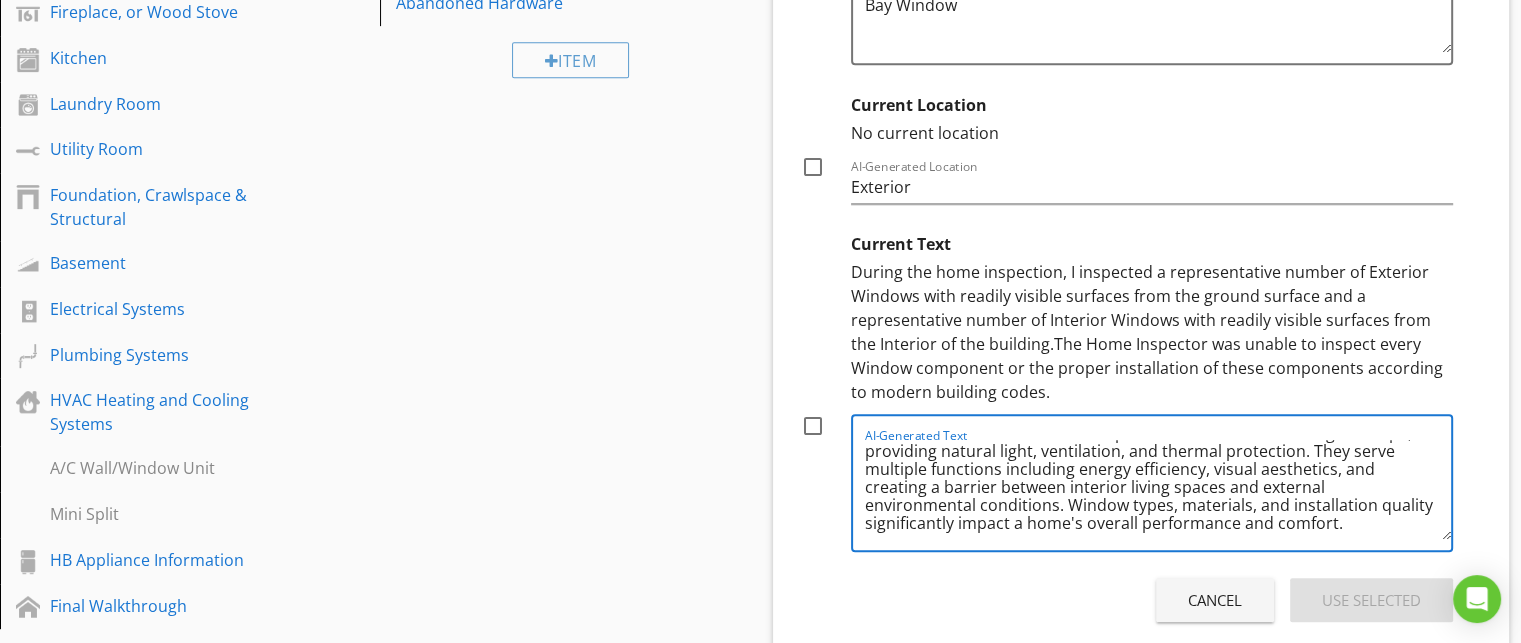 scroll, scrollTop: 23, scrollLeft: 0, axis: vertical 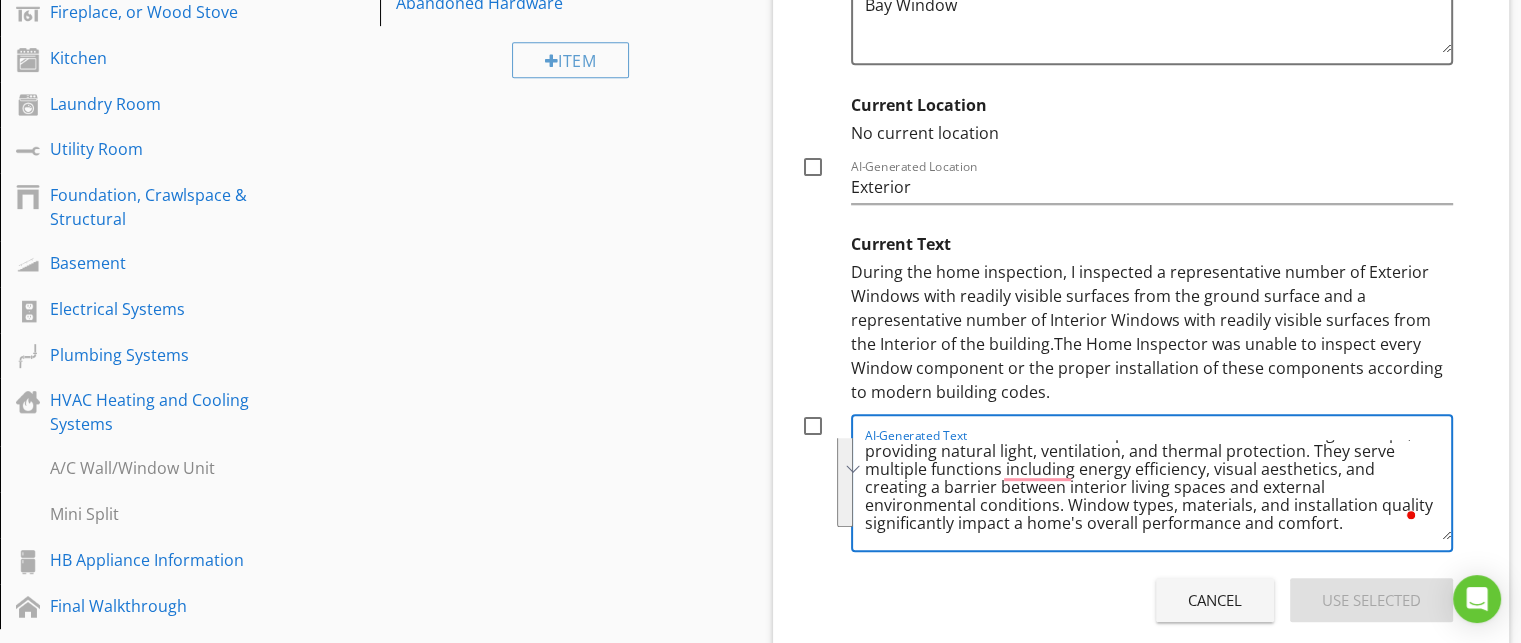 click on "Cancel" at bounding box center (1215, 600) 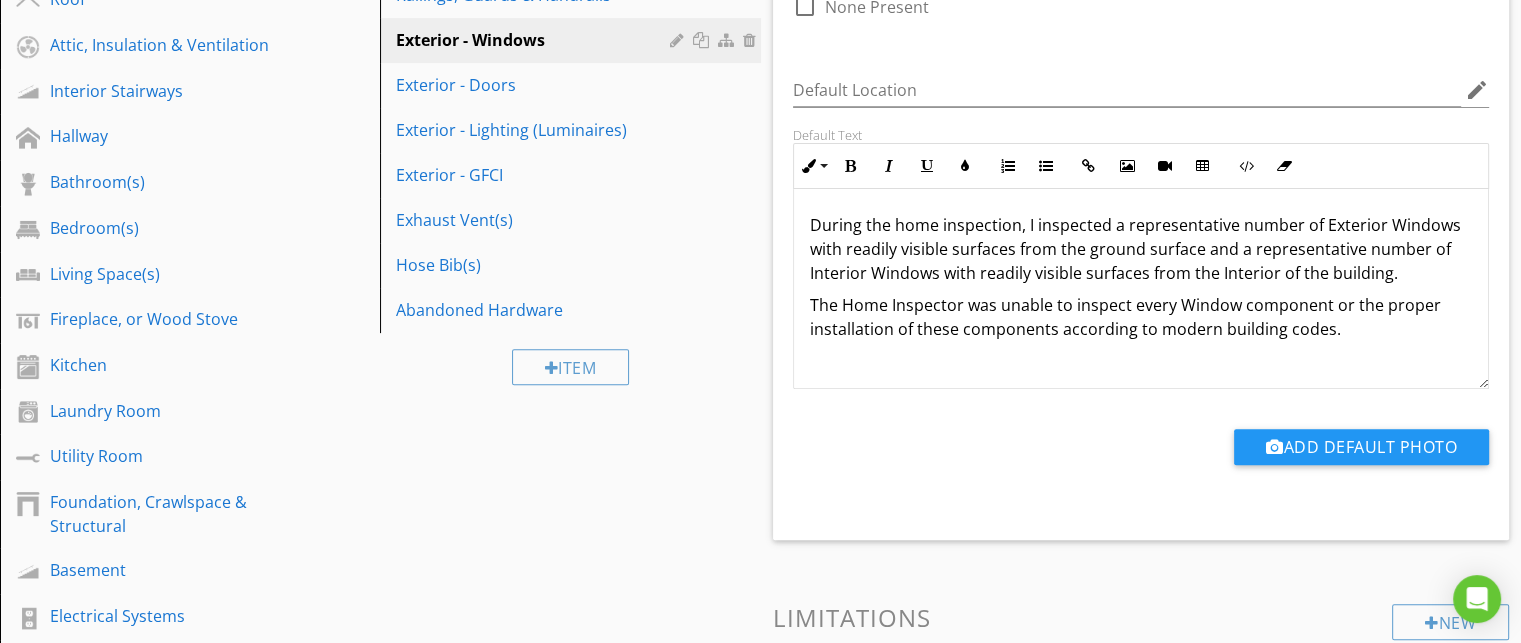 scroll, scrollTop: 604, scrollLeft: 0, axis: vertical 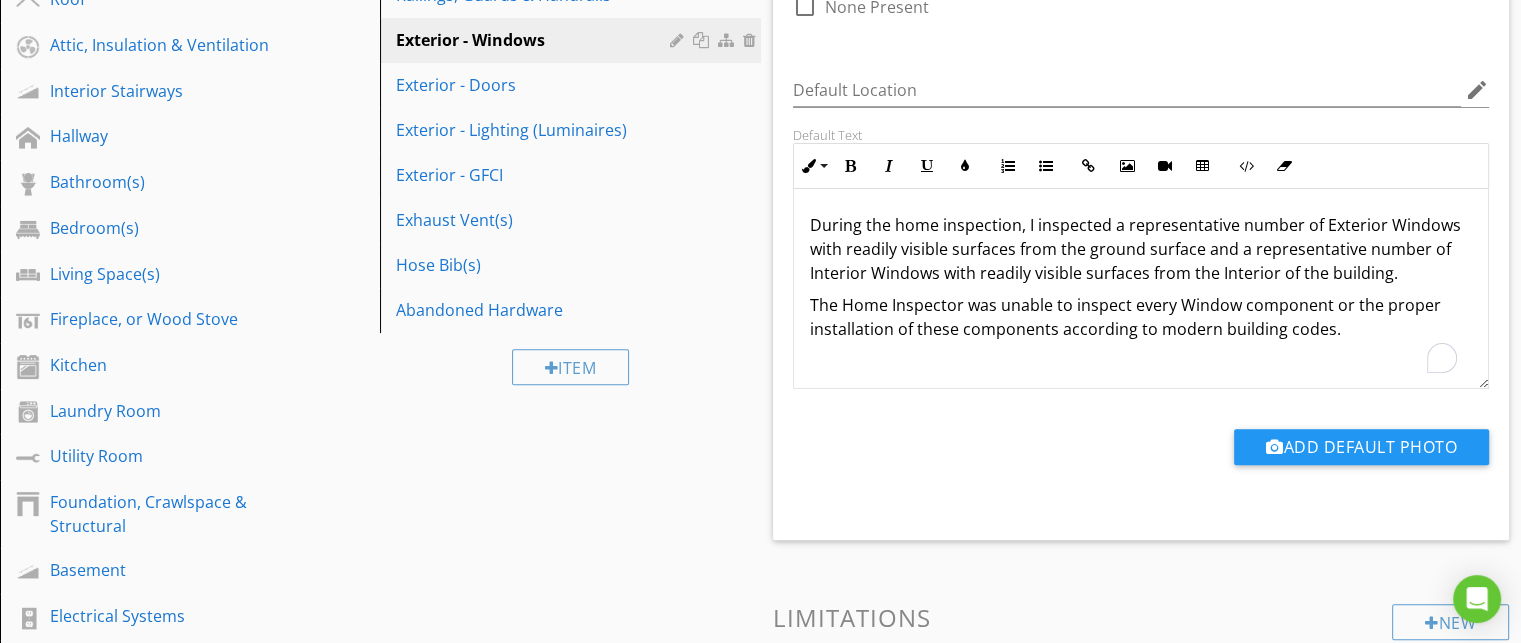 click on "During the home inspection, I inspected a representative number of Exterior Windows with readily visible surfaces from the ground surface and a representative number of Interior Windows with readily visible surfaces from the Interior of the building." at bounding box center [1141, 249] 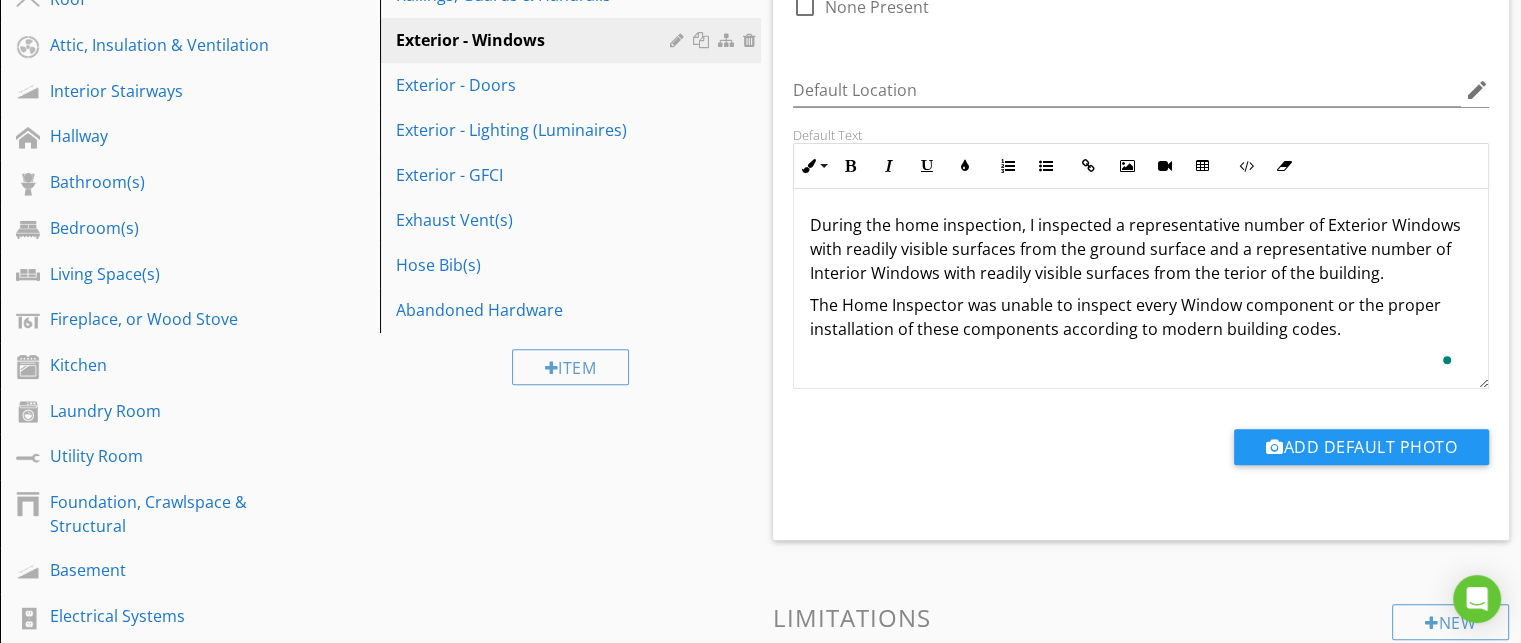 type 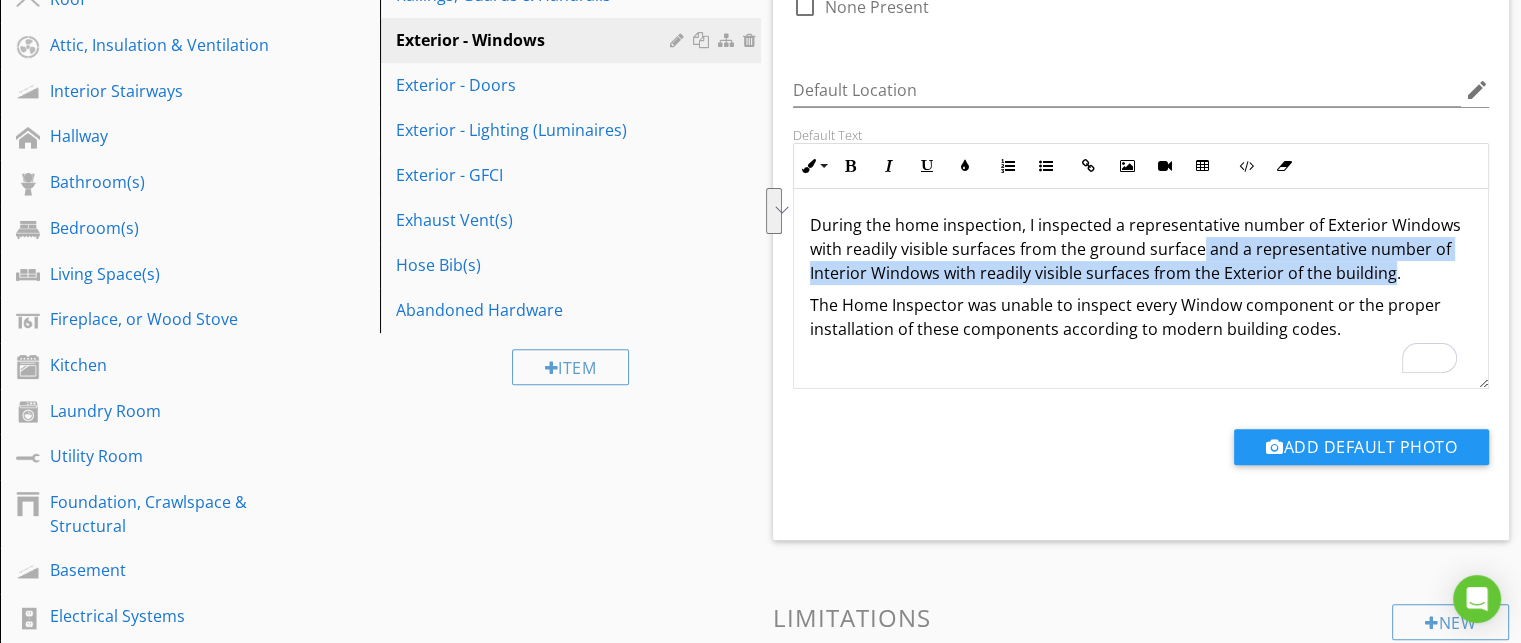 drag, startPoint x: 1385, startPoint y: 278, endPoint x: 1200, endPoint y: 247, distance: 187.57932 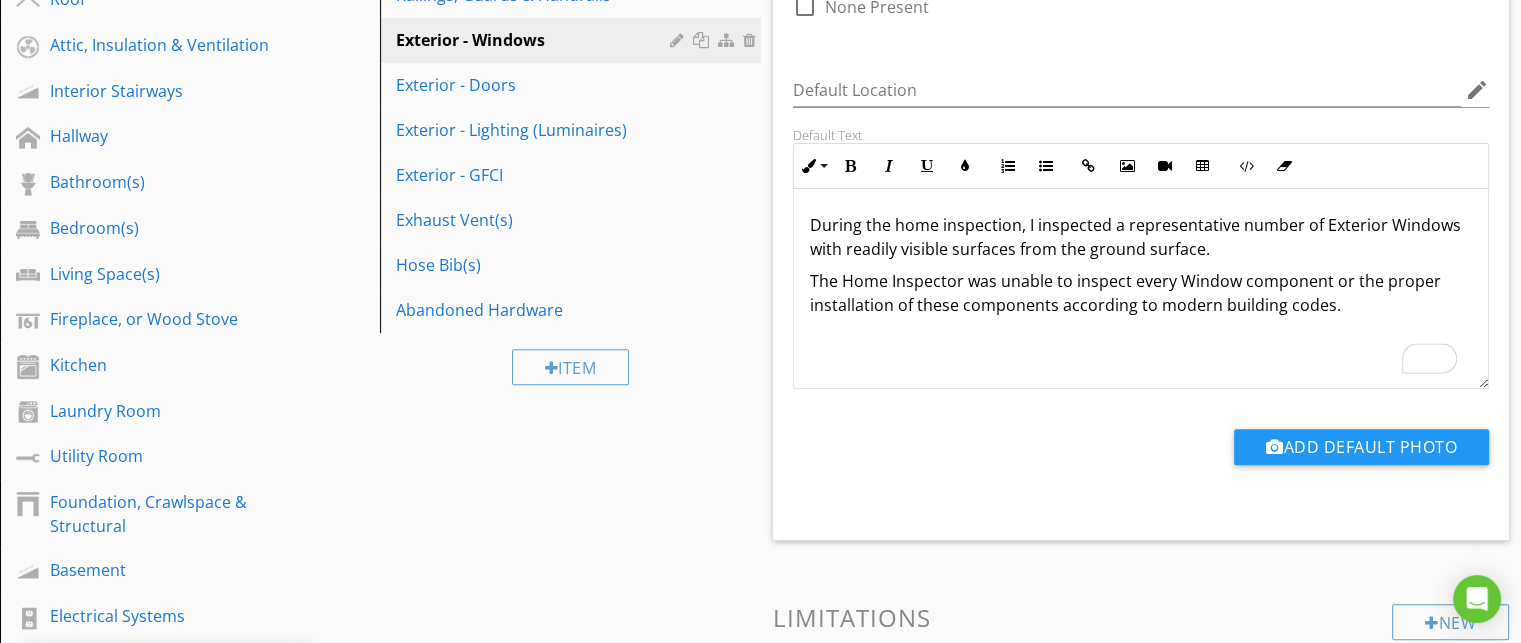 click on "During the home inspection, I inspected a representative number of Exterior Windows with readily visible surfaces from the ground surface." at bounding box center (1141, 237) 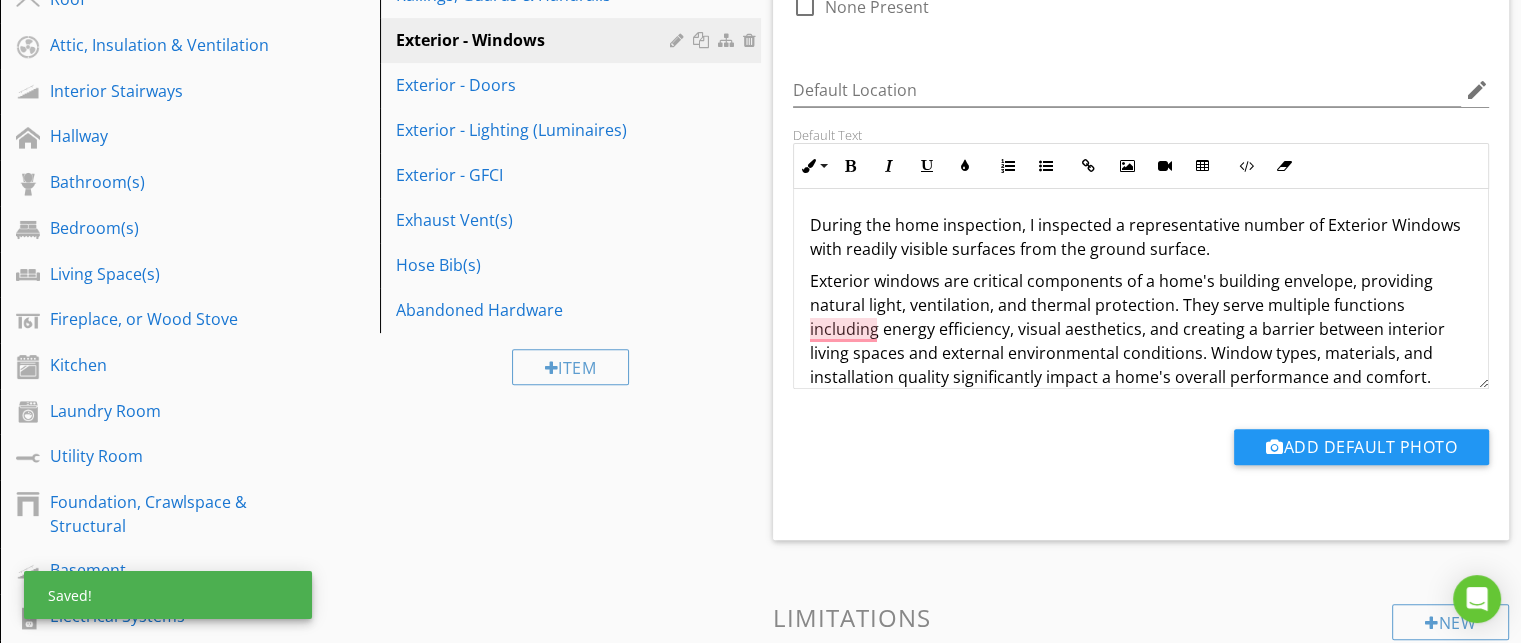 scroll, scrollTop: 15, scrollLeft: 0, axis: vertical 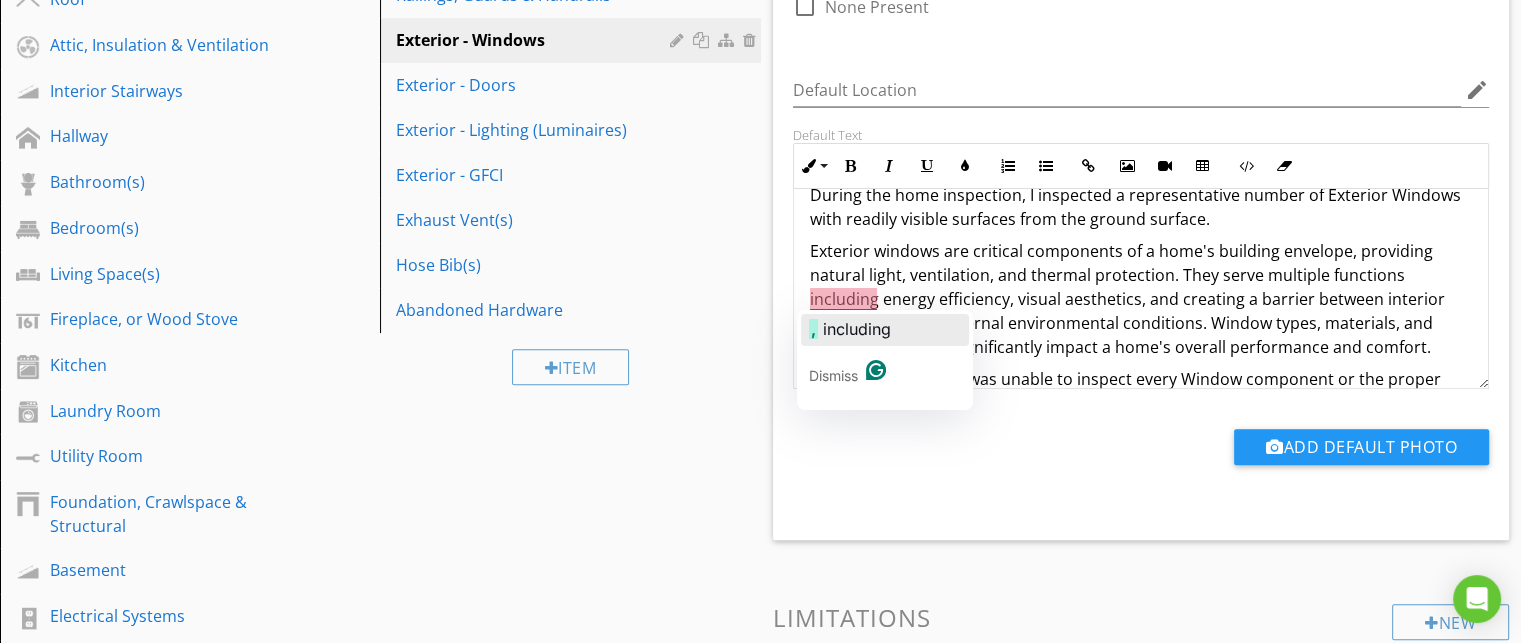 click on "including" 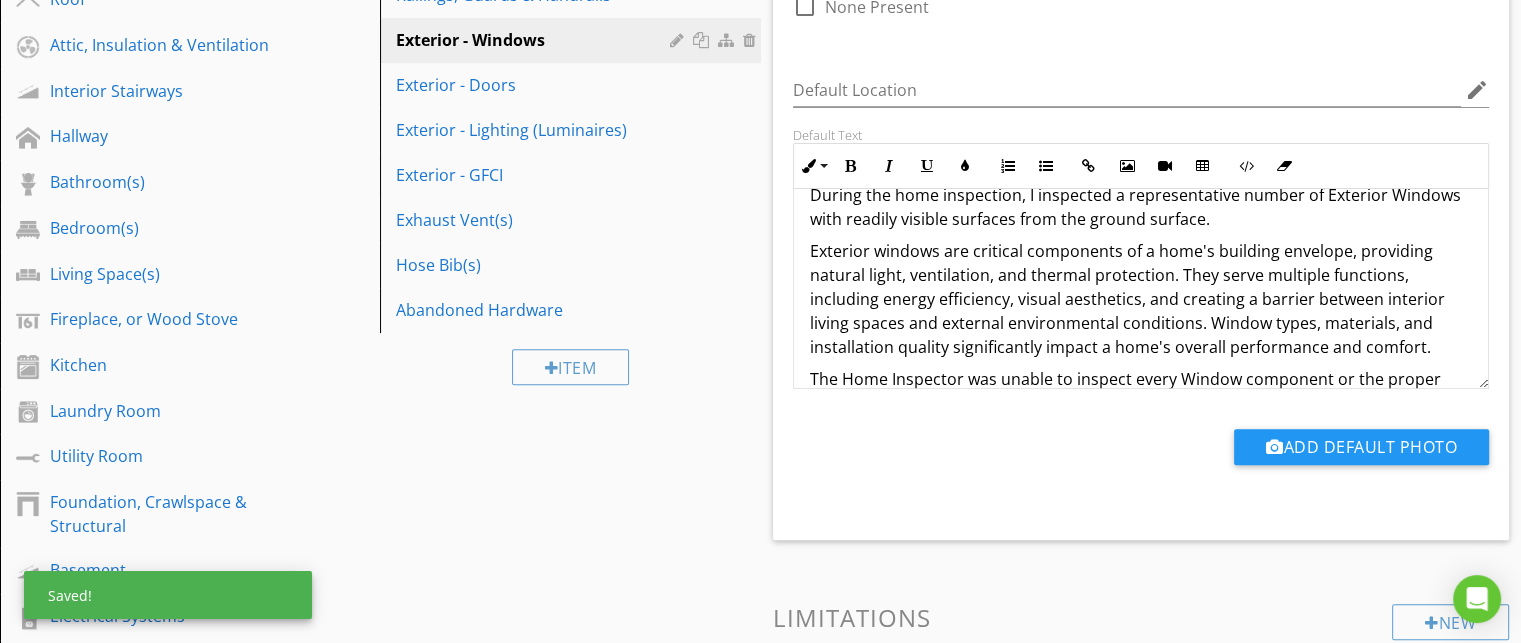 scroll, scrollTop: 52, scrollLeft: 0, axis: vertical 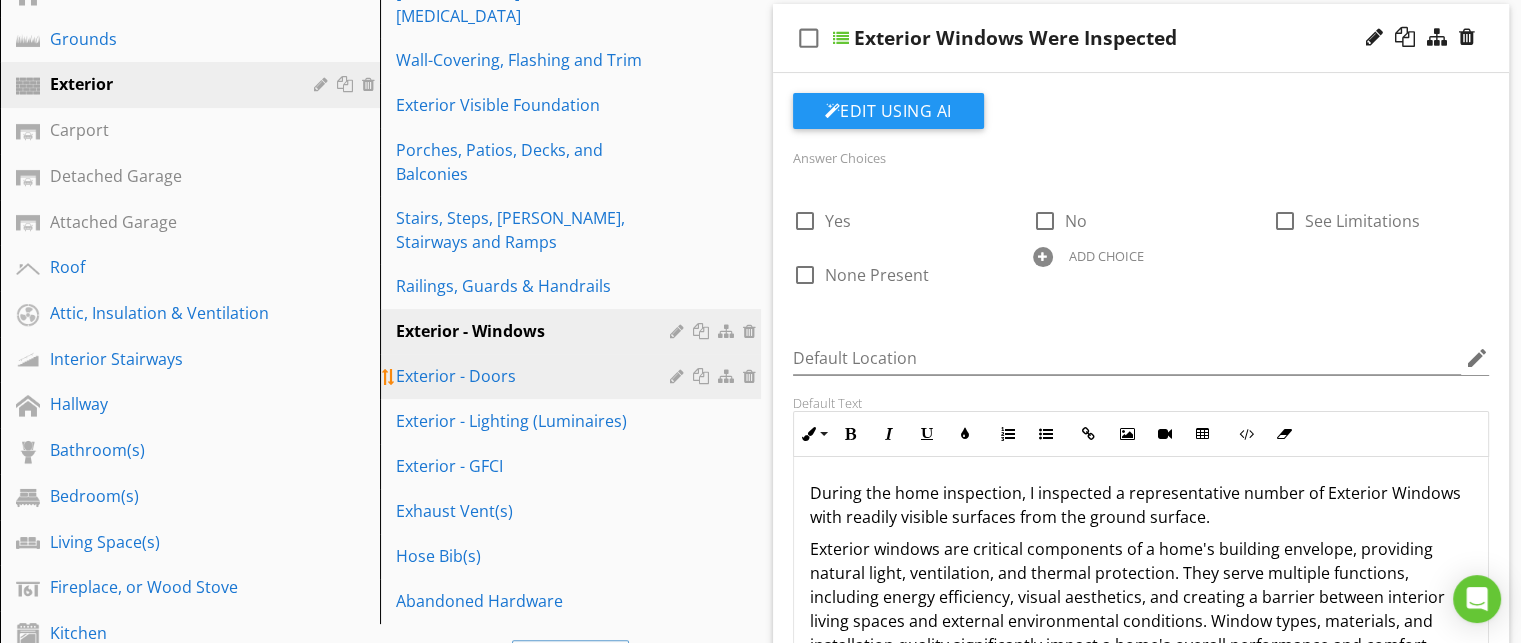 click on "Exterior - Doors" at bounding box center [535, 376] 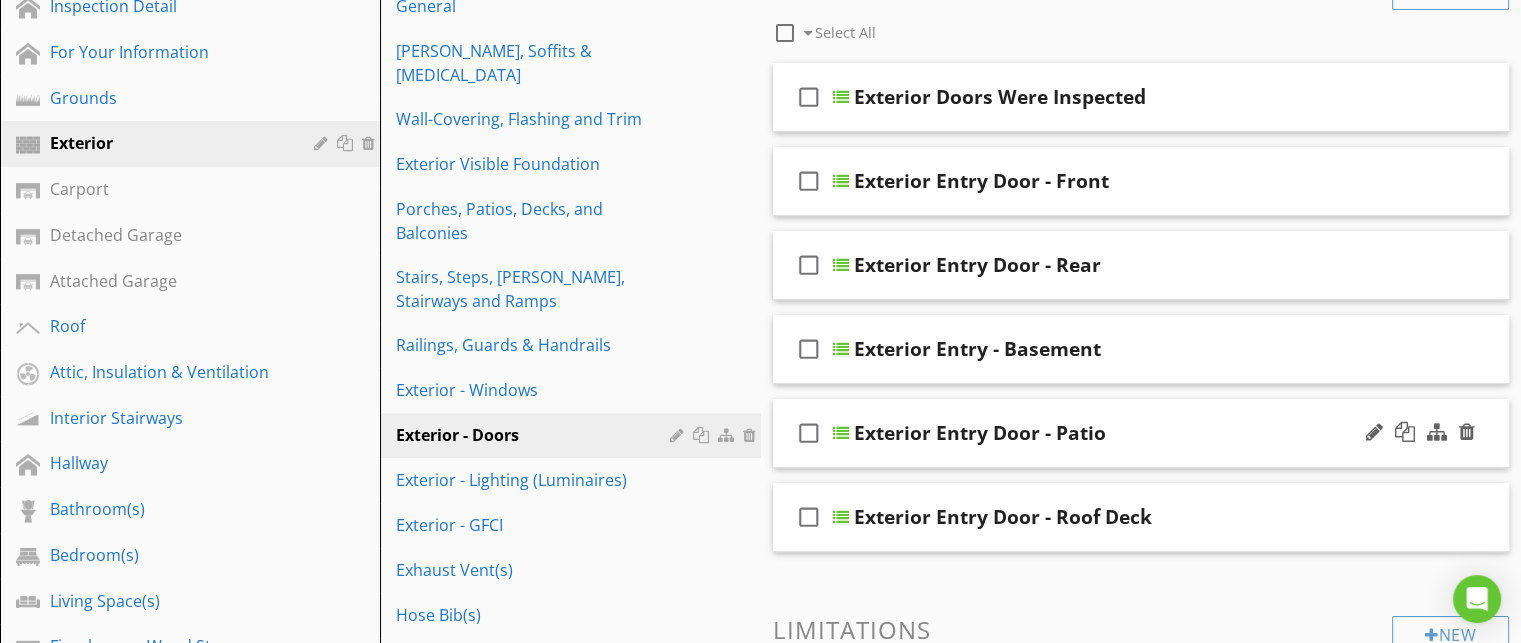 scroll, scrollTop: 280, scrollLeft: 0, axis: vertical 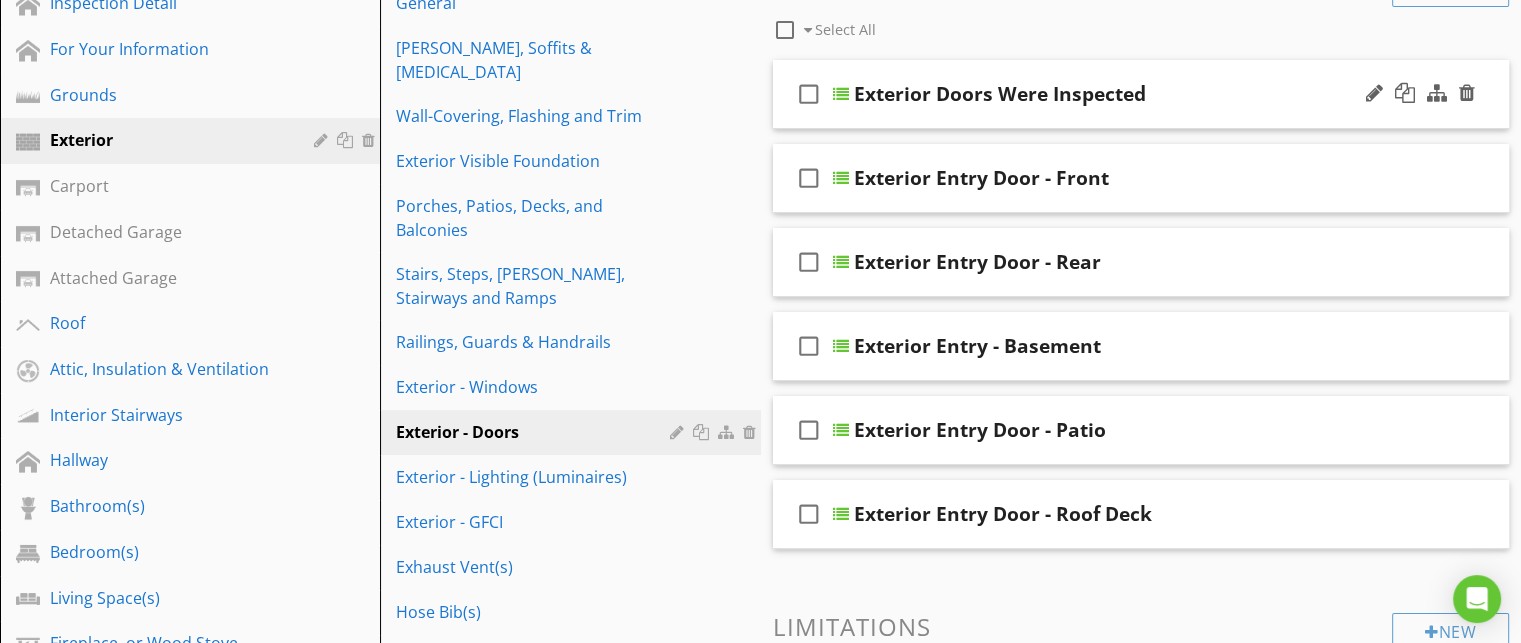 click on "check_box_outline_blank
Exterior Doors Were Inspected" at bounding box center [1141, 94] 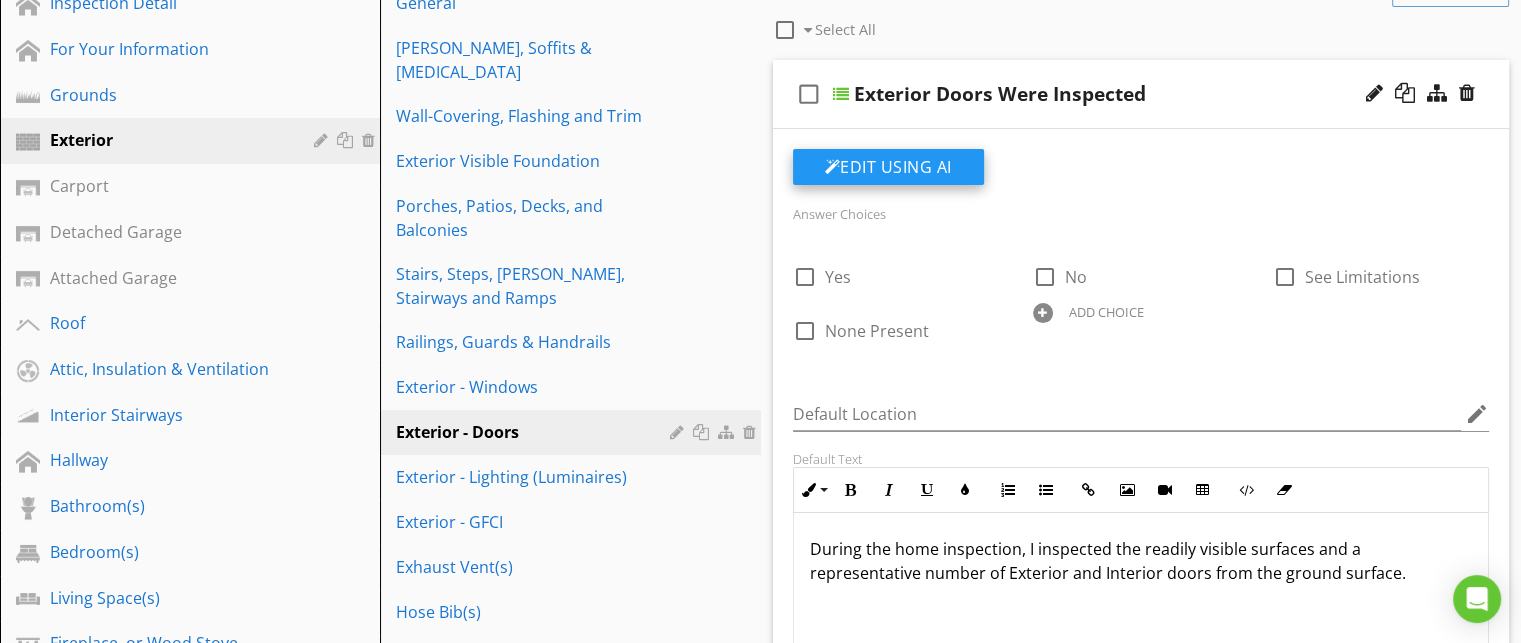 click on "Edit Using AI" at bounding box center (888, 167) 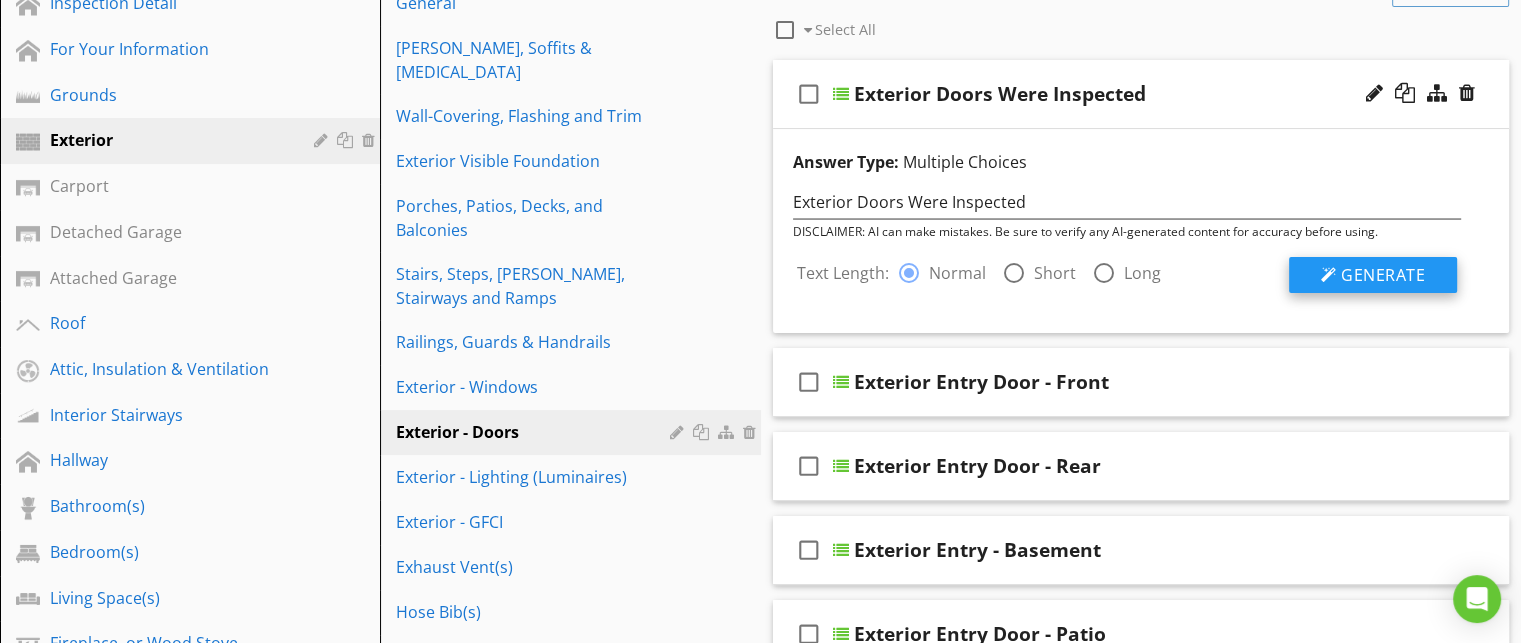 drag, startPoint x: 1361, startPoint y: 270, endPoint x: 1392, endPoint y: 263, distance: 31.780497 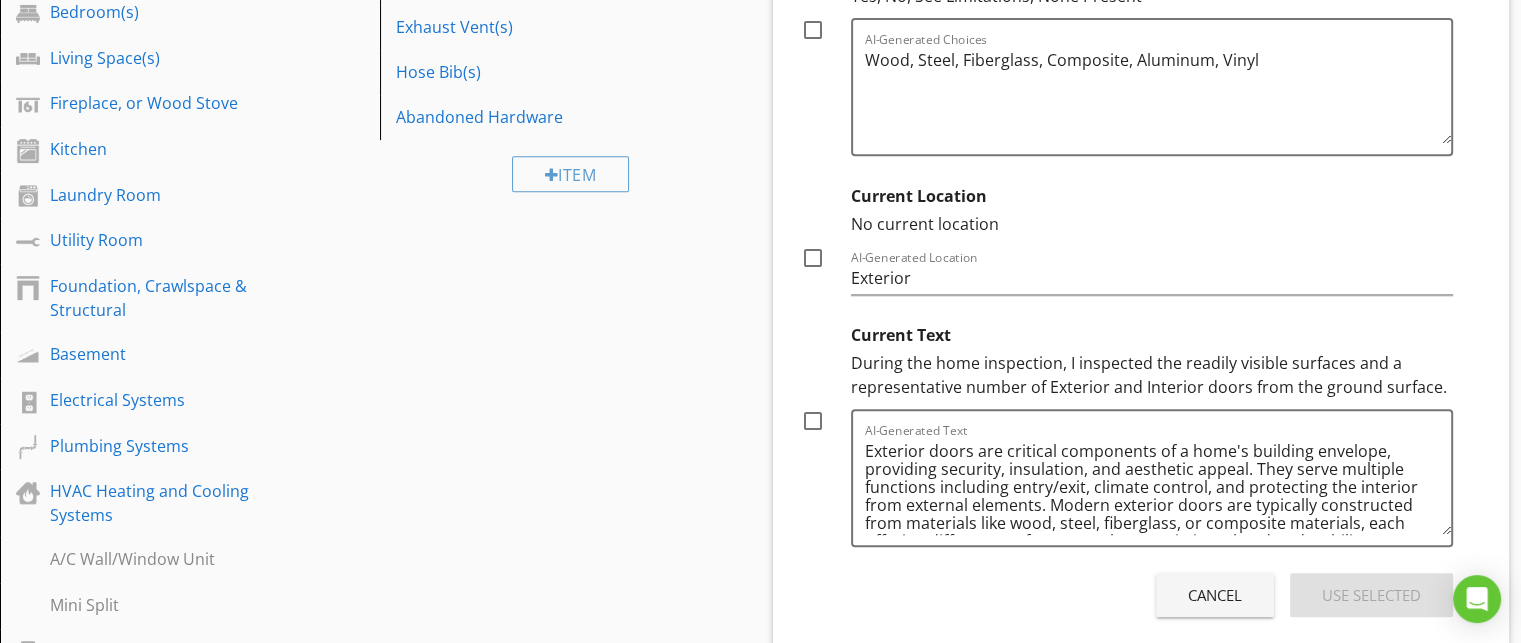 scroll, scrollTop: 817, scrollLeft: 0, axis: vertical 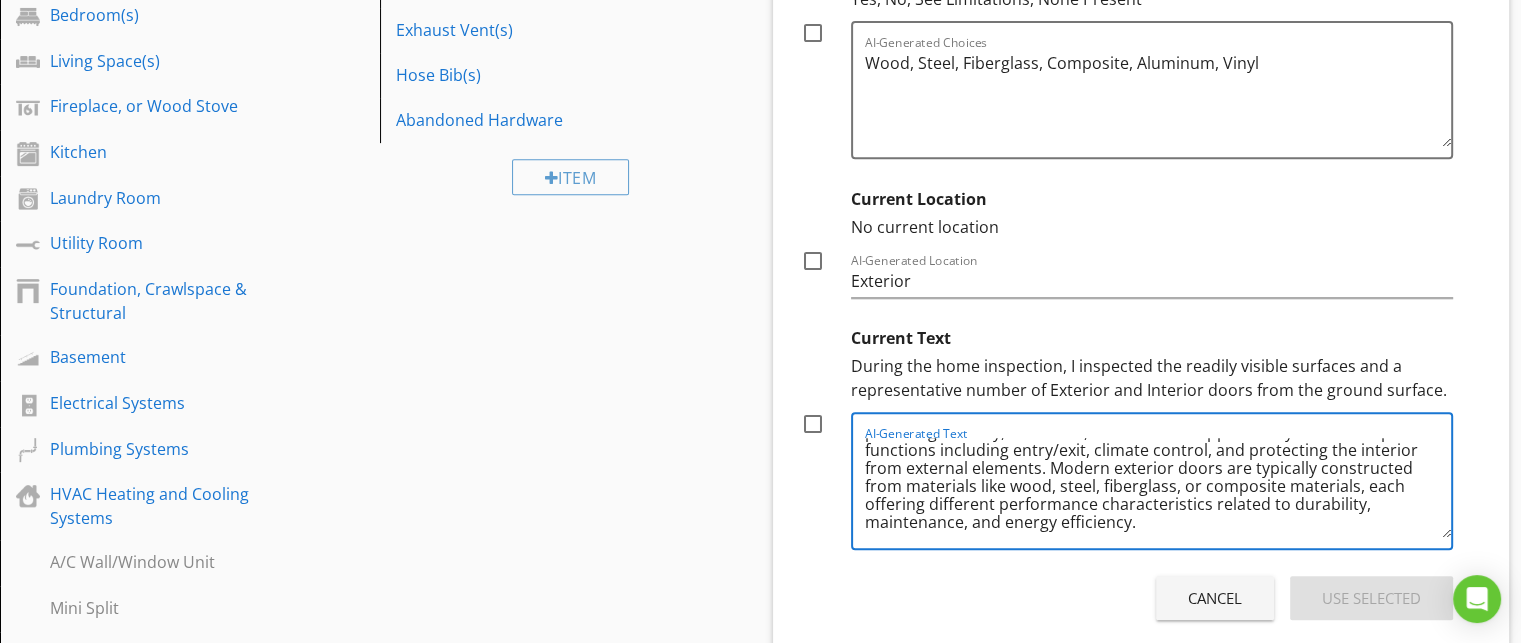 click on "Exterior doors are critical components of a home's building envelope, providing security, insulation, and aesthetic appeal. They serve multiple functions including entry/exit, climate control, and protecting the interior from external elements. Modern exterior doors are typically constructed from materials like wood, steel, fiberglass, or composite materials, each offering different performance characteristics related to durability, maintenance, and energy efficiency." at bounding box center (1158, 488) 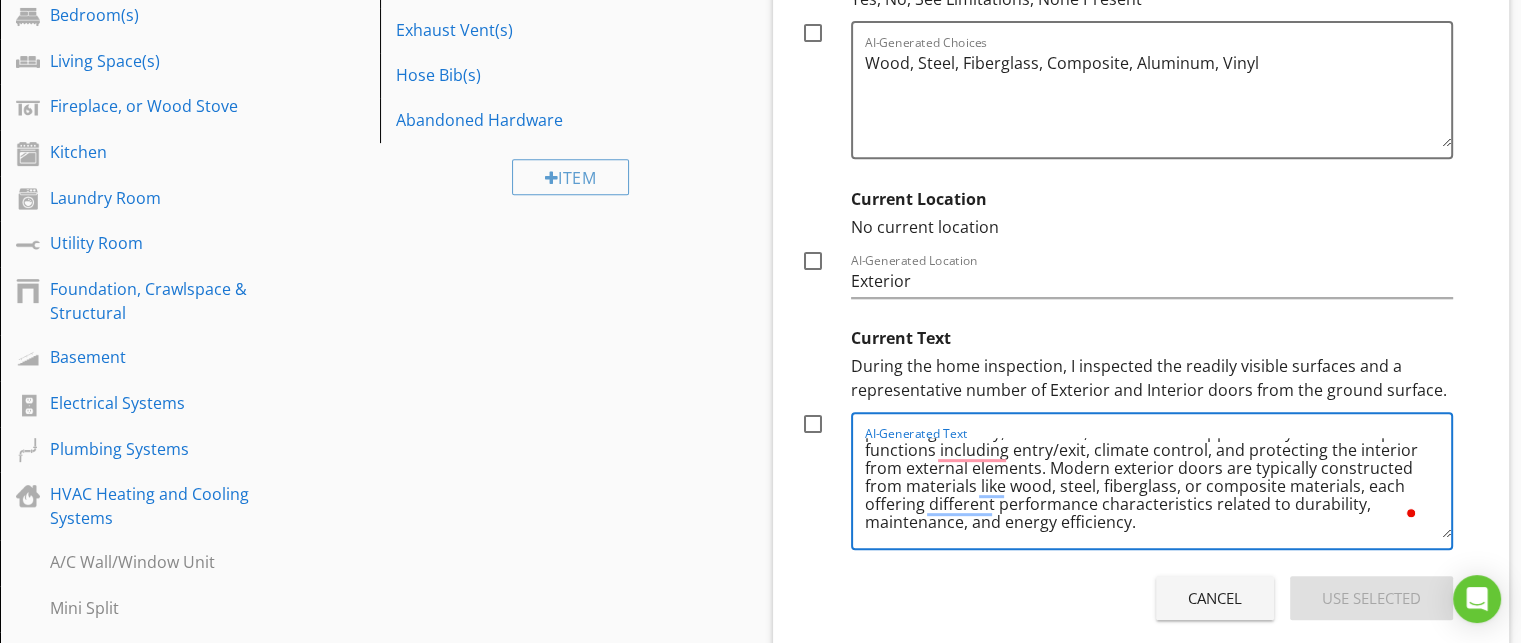 scroll, scrollTop: 40, scrollLeft: 0, axis: vertical 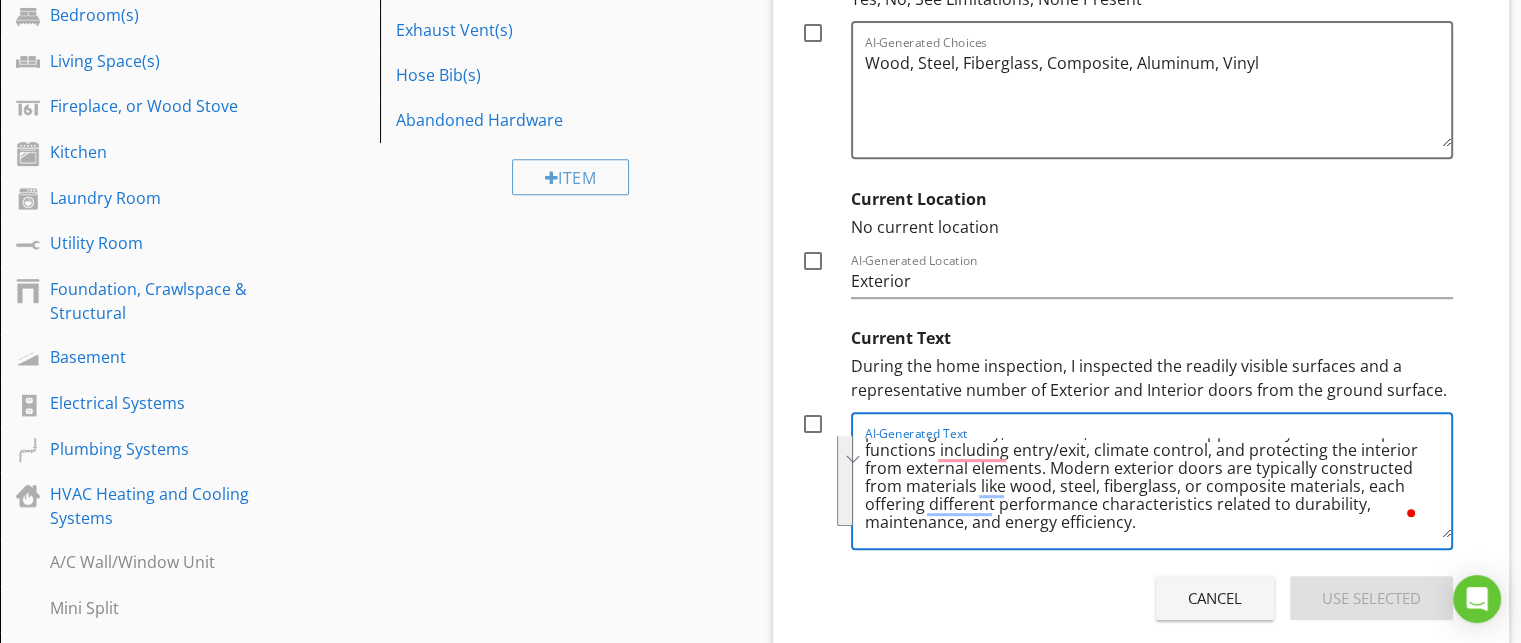 click on "Cancel" at bounding box center [1215, 598] 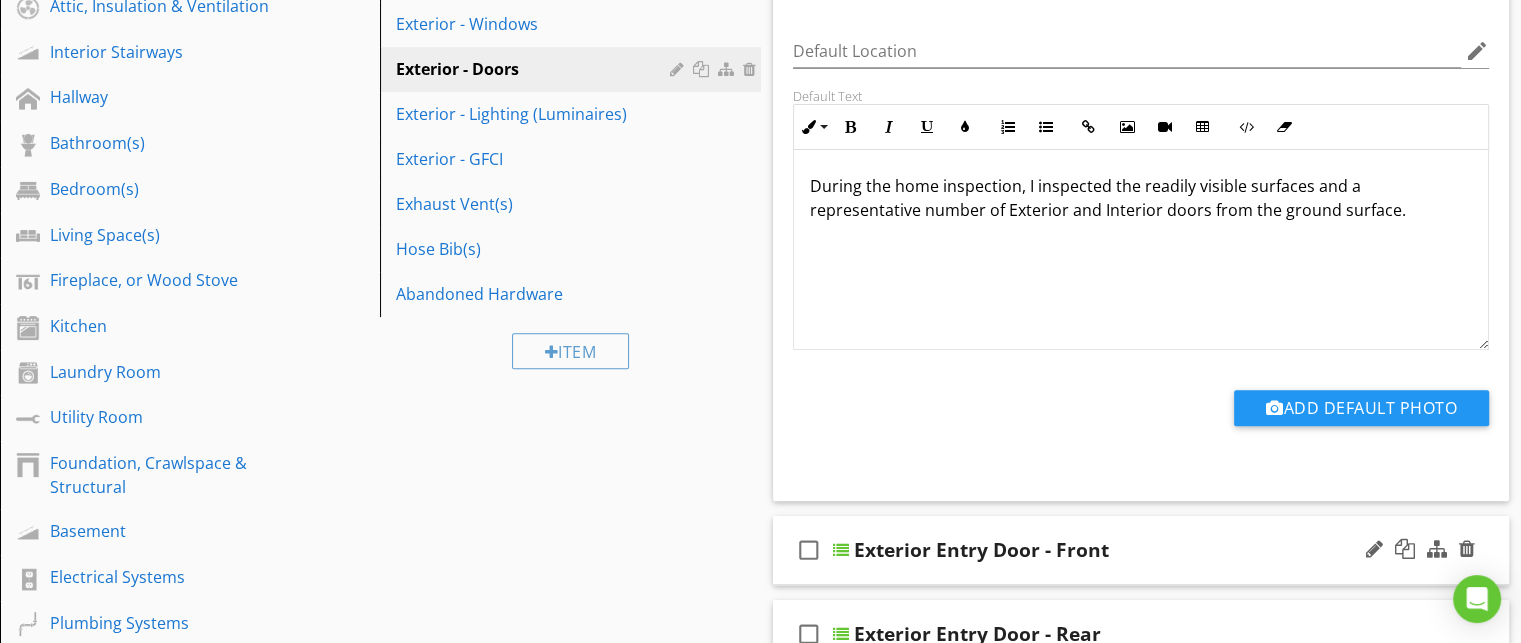 scroll, scrollTop: 640, scrollLeft: 0, axis: vertical 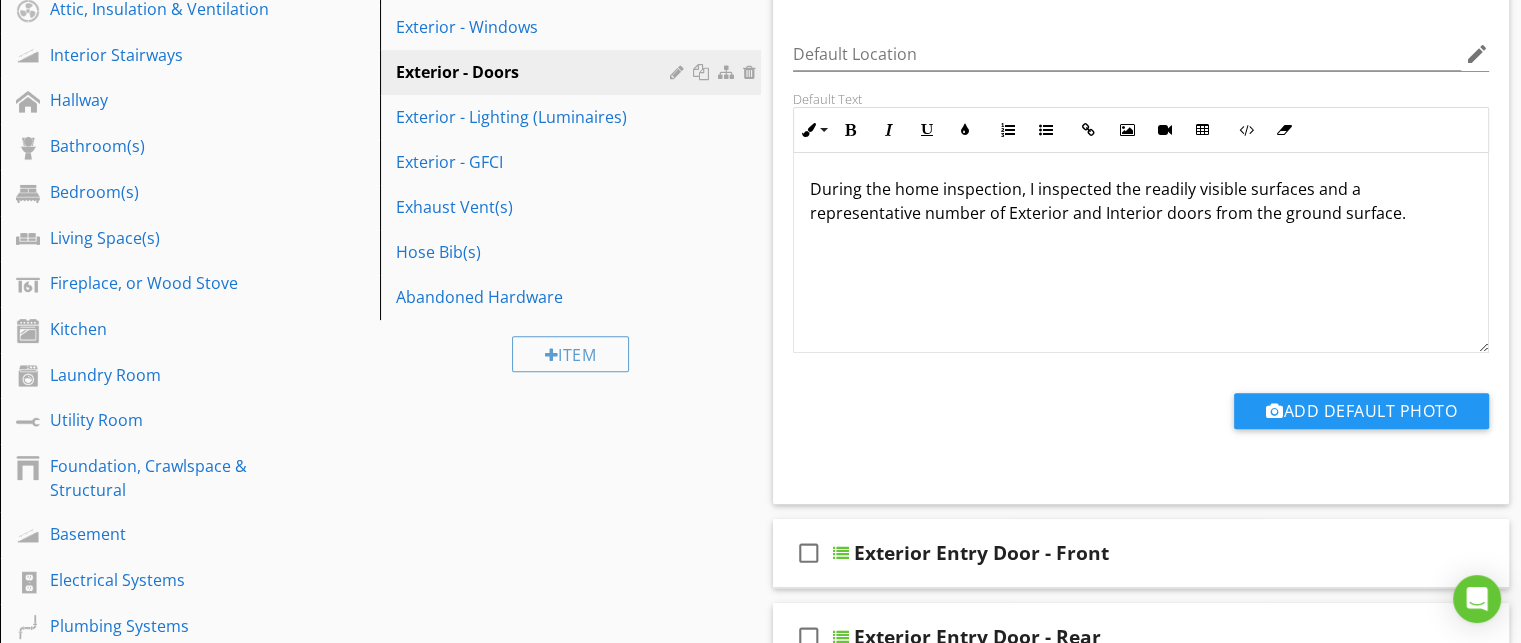 click on "During the home inspection, I inspected the readily visible surfaces and a representative number of Exterior and Interior doors from the ground surface." at bounding box center (1141, 201) 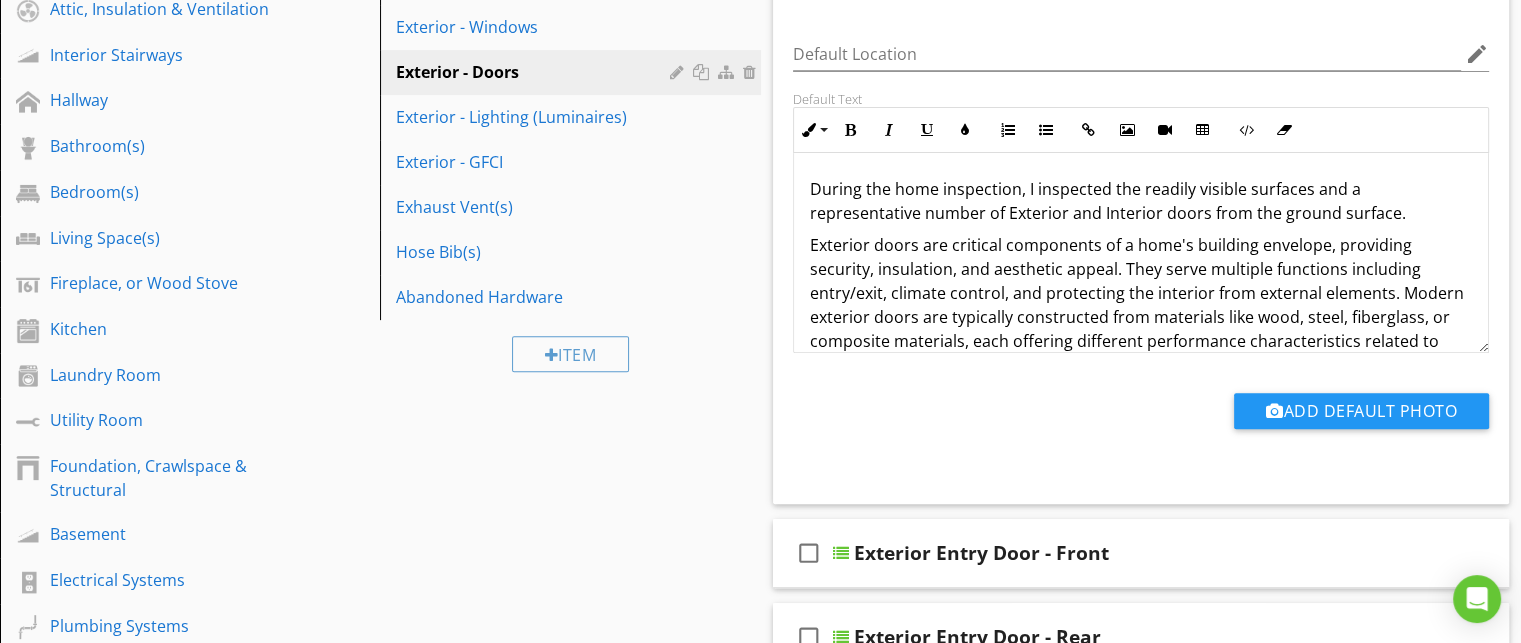 scroll, scrollTop: 21, scrollLeft: 0, axis: vertical 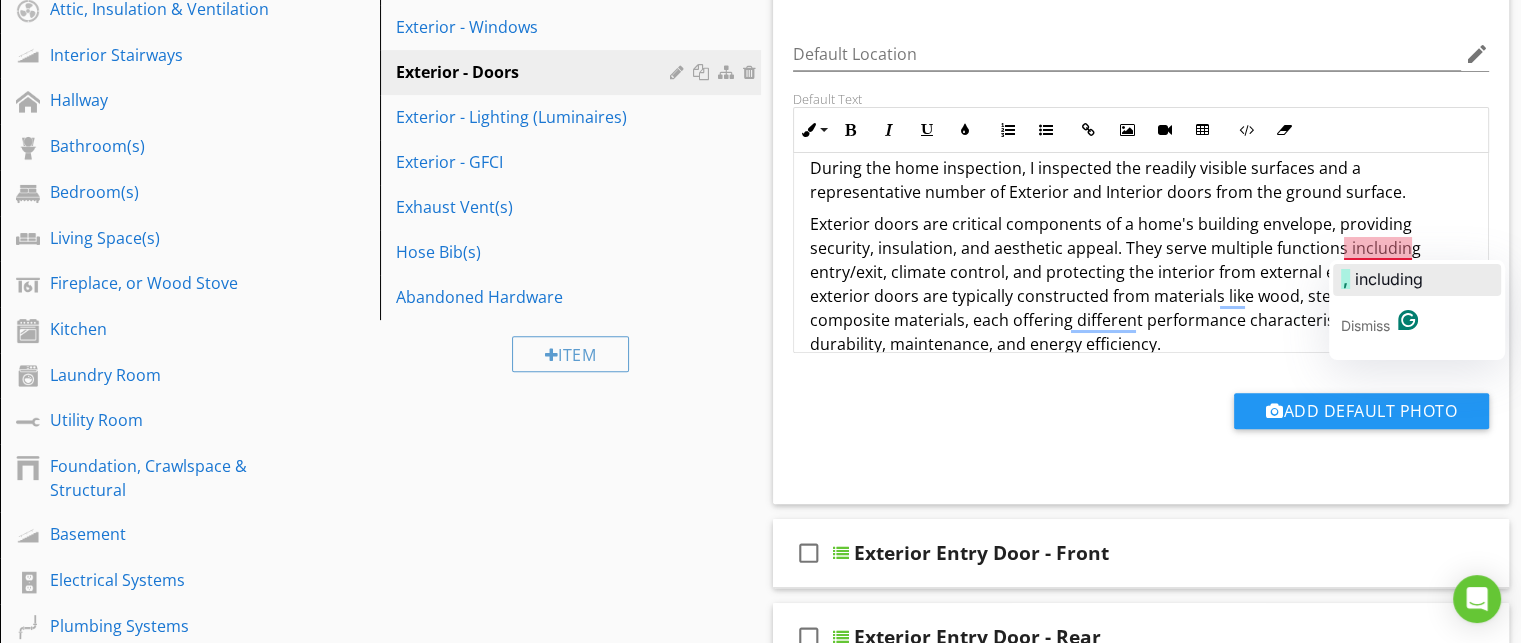 click on "including" 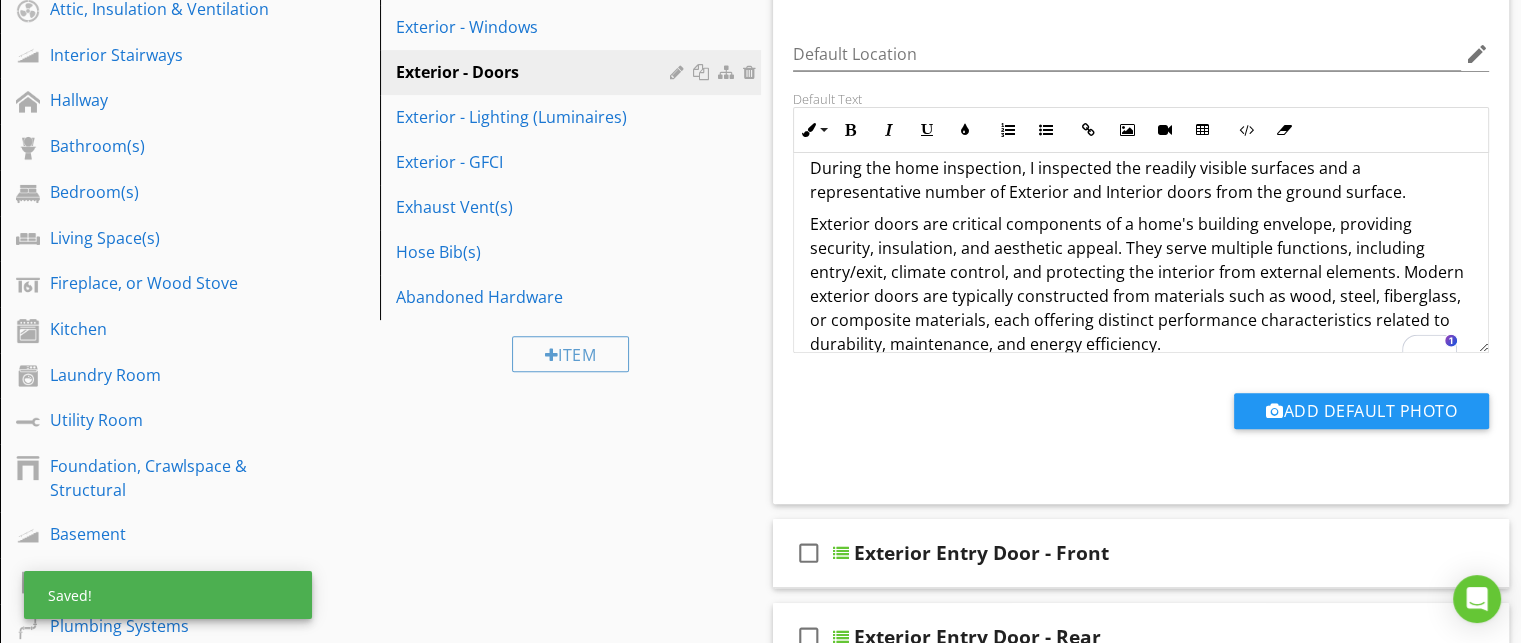 scroll, scrollTop: 0, scrollLeft: 0, axis: both 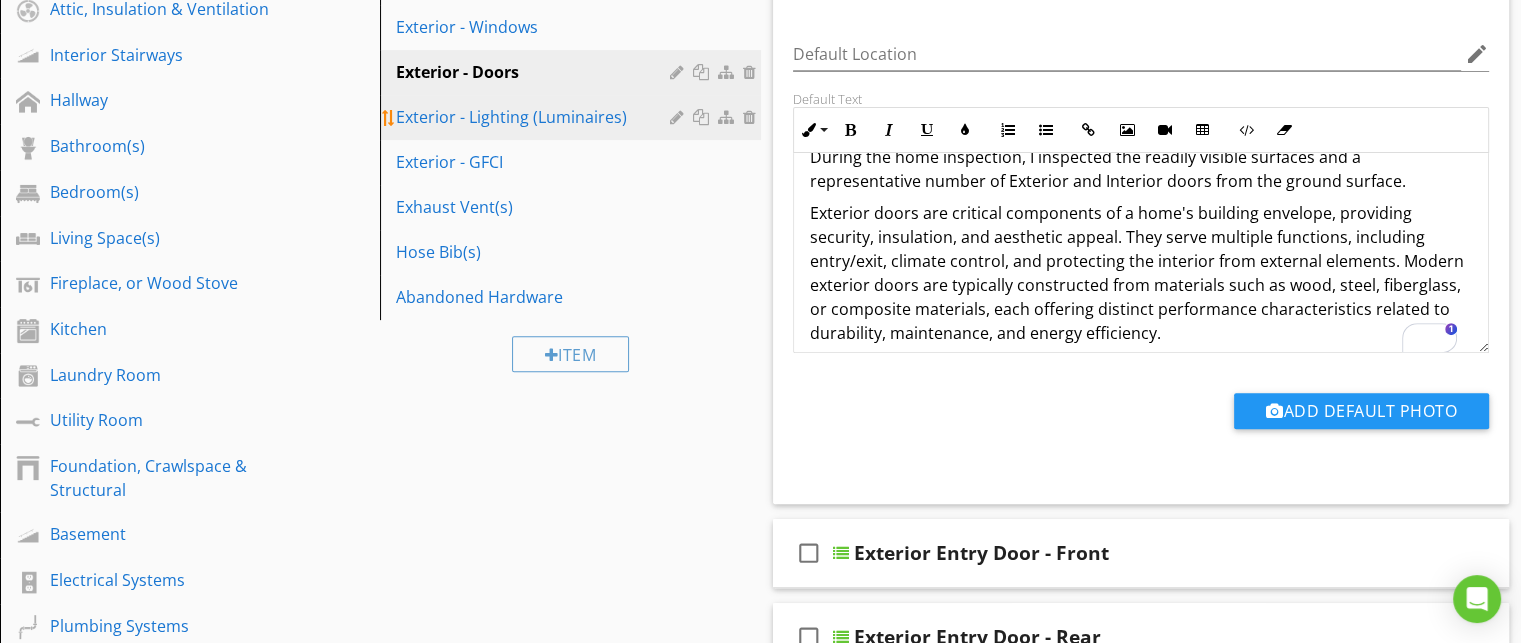 click on "Exterior - Lighting (Luminaires)" at bounding box center [535, 117] 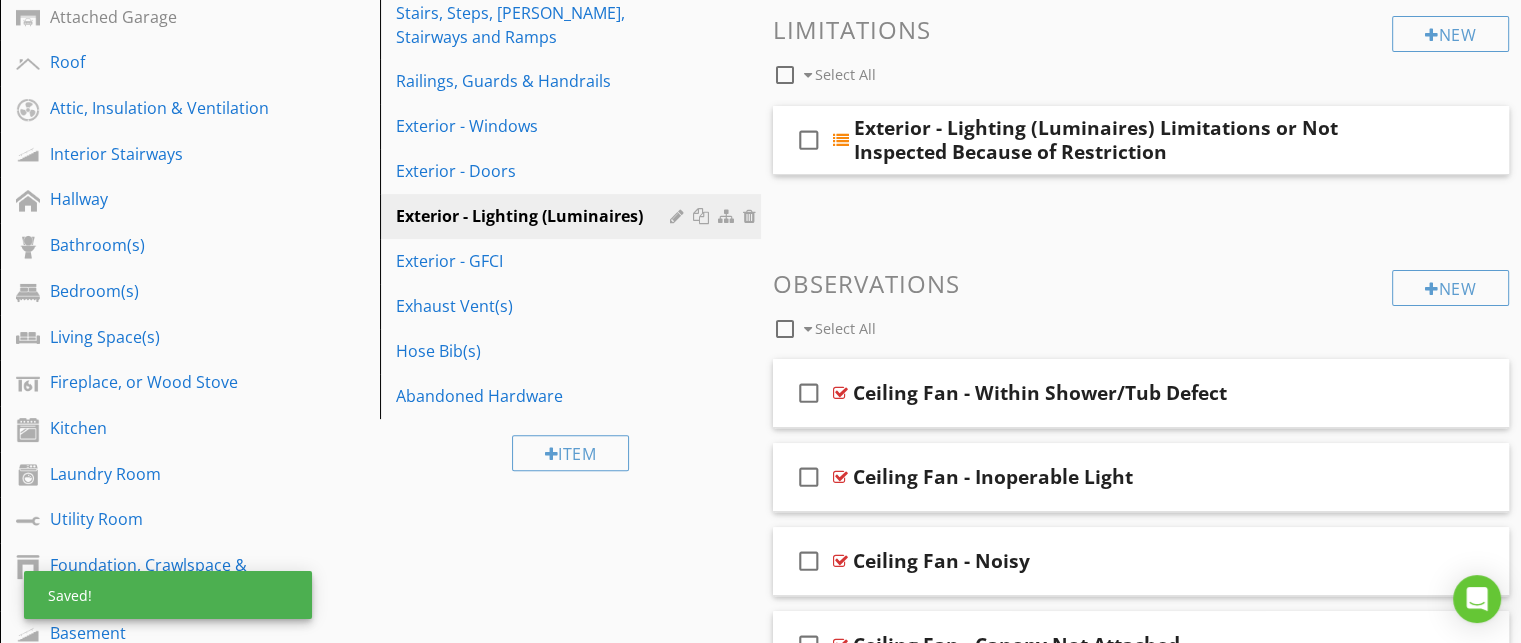 scroll, scrollTop: 540, scrollLeft: 0, axis: vertical 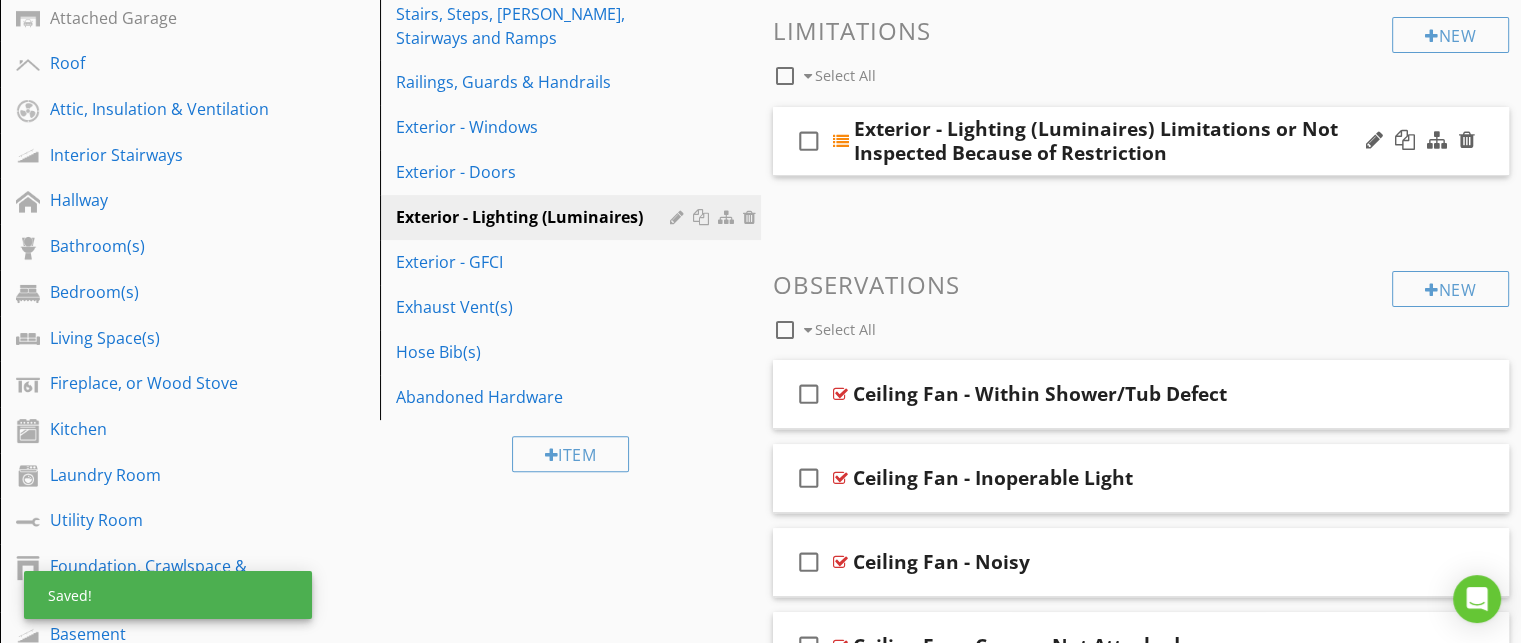 click on "check_box_outline_blank
Exterior - Lighting (Luminaires) Limitations or Not Inspected Because of Restriction" at bounding box center [1141, 141] 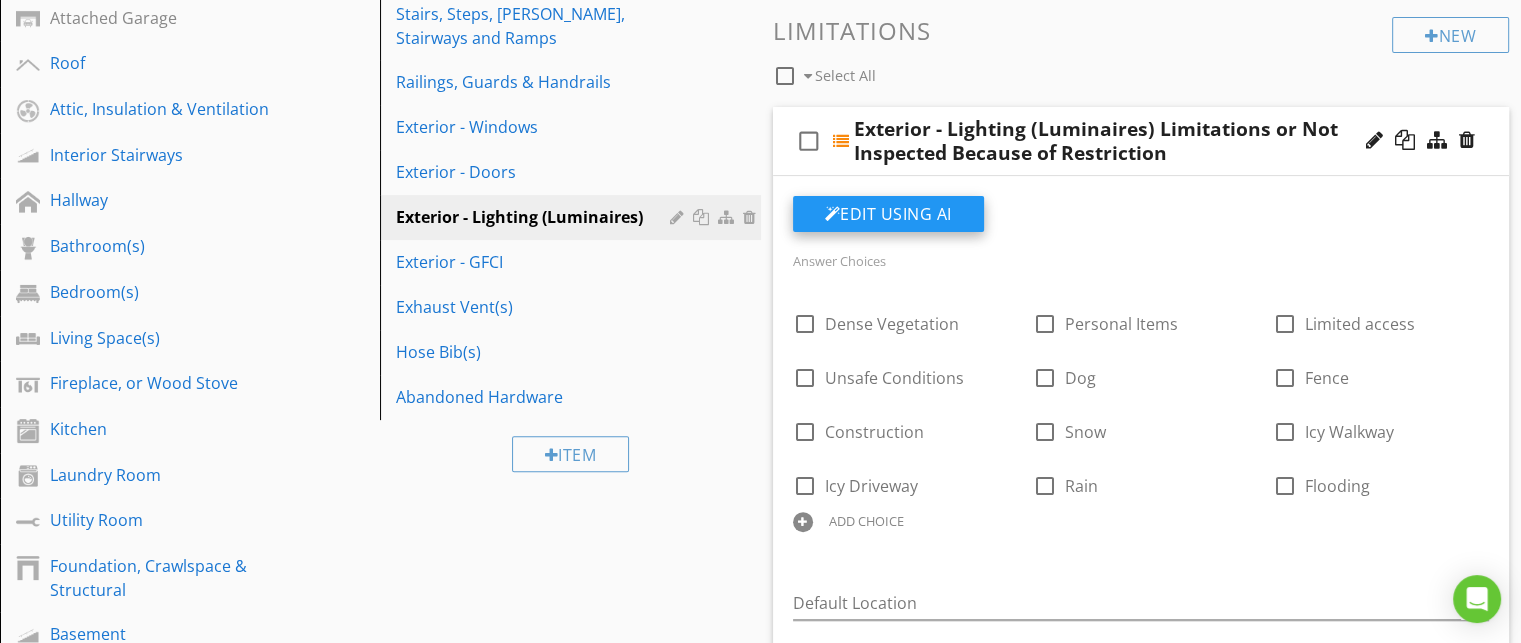 click on "Edit Using AI" at bounding box center (888, 214) 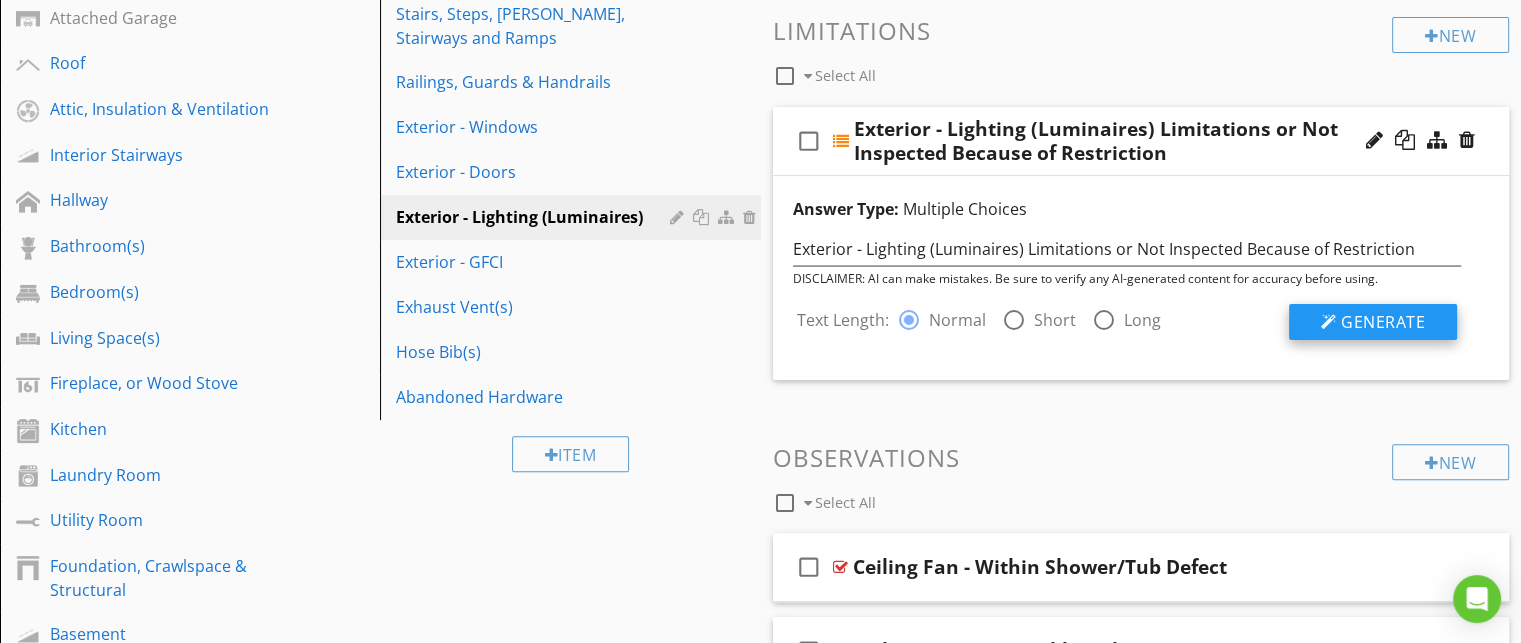 click on "Generate" at bounding box center (1383, 322) 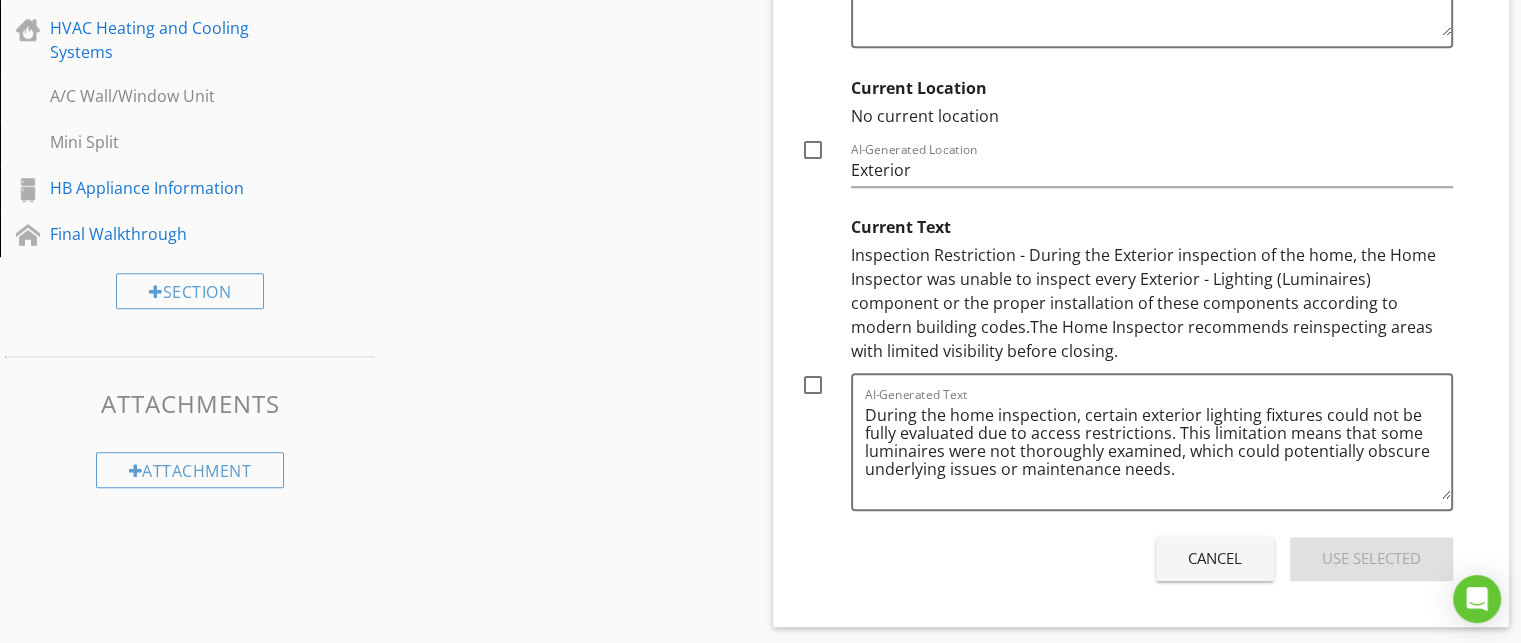 scroll, scrollTop: 1284, scrollLeft: 0, axis: vertical 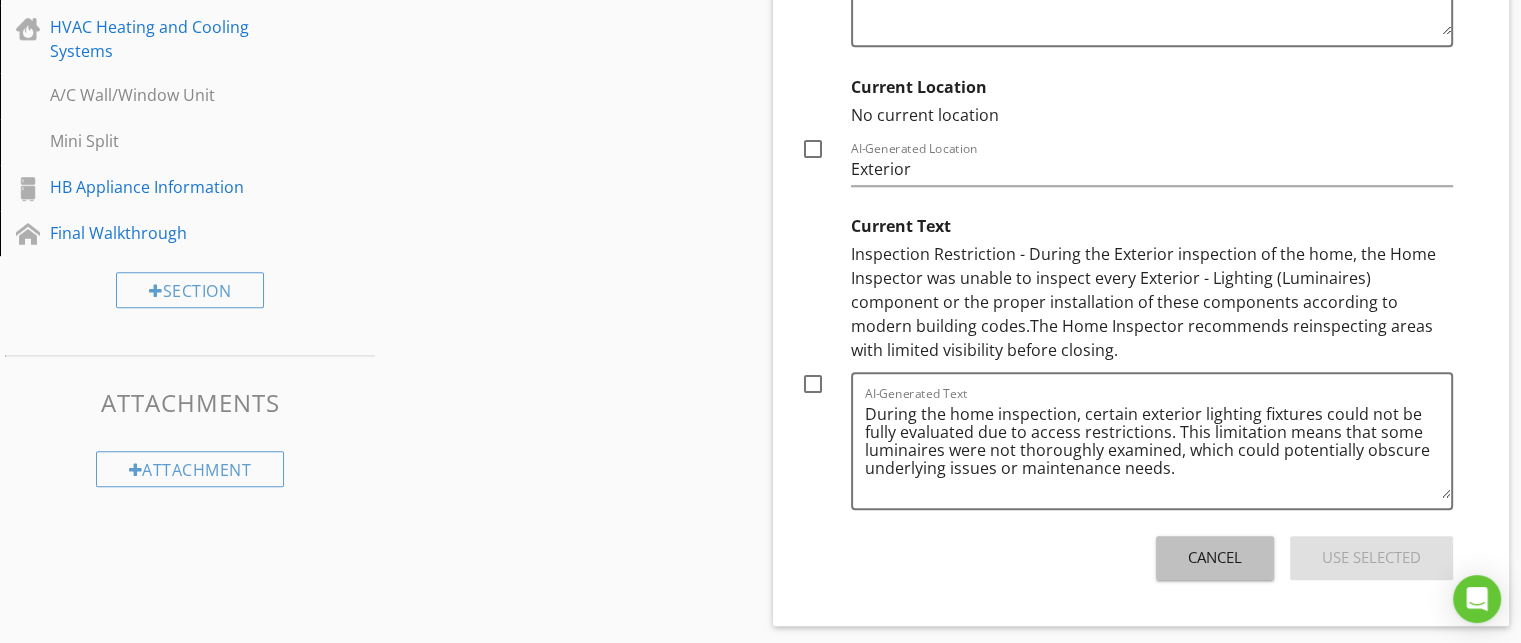 click on "Cancel" at bounding box center [1215, 558] 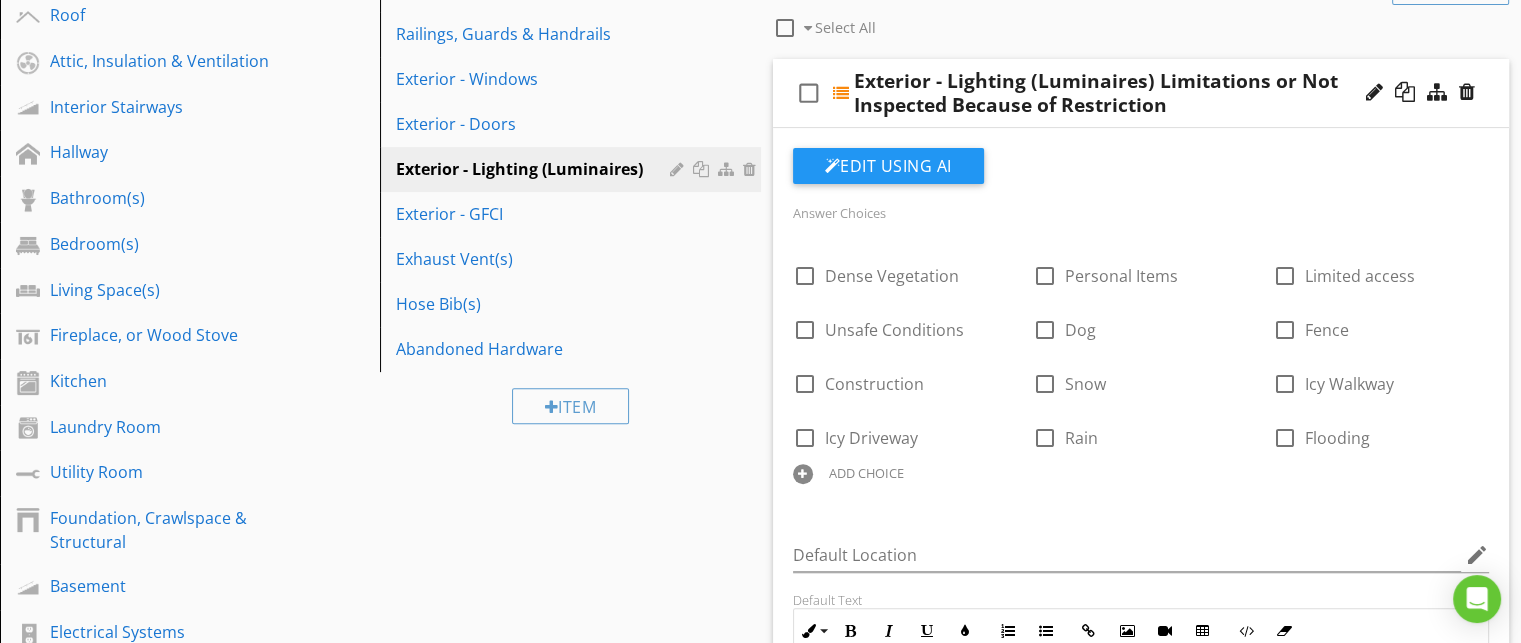 scroll, scrollTop: 588, scrollLeft: 0, axis: vertical 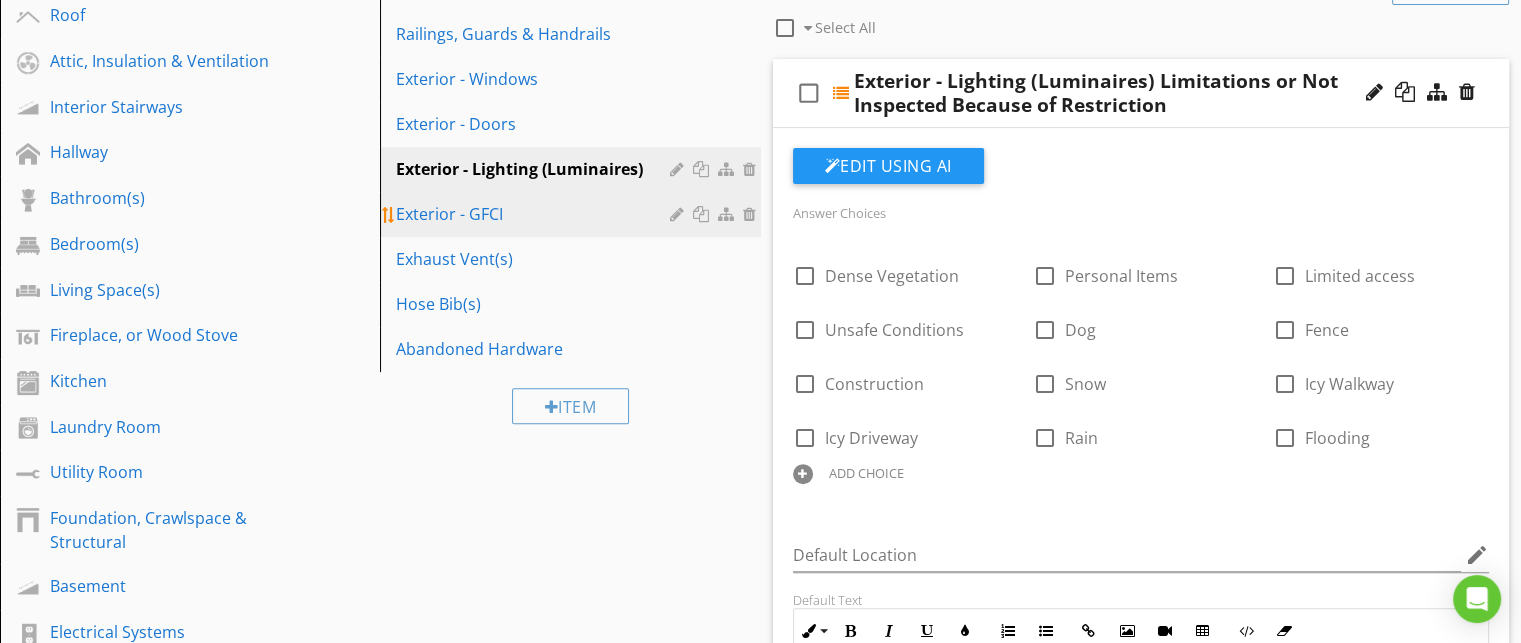 click on "Exterior - GFCI" at bounding box center (535, 214) 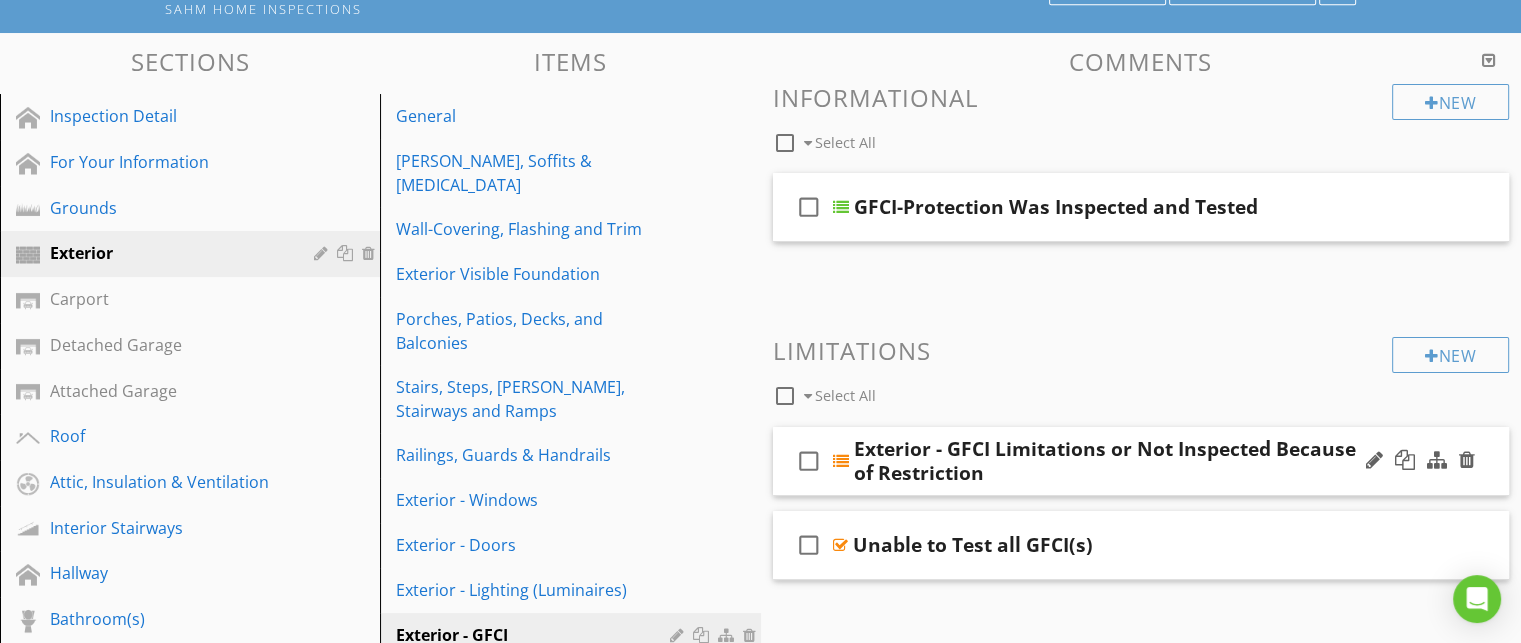 scroll, scrollTop: 164, scrollLeft: 0, axis: vertical 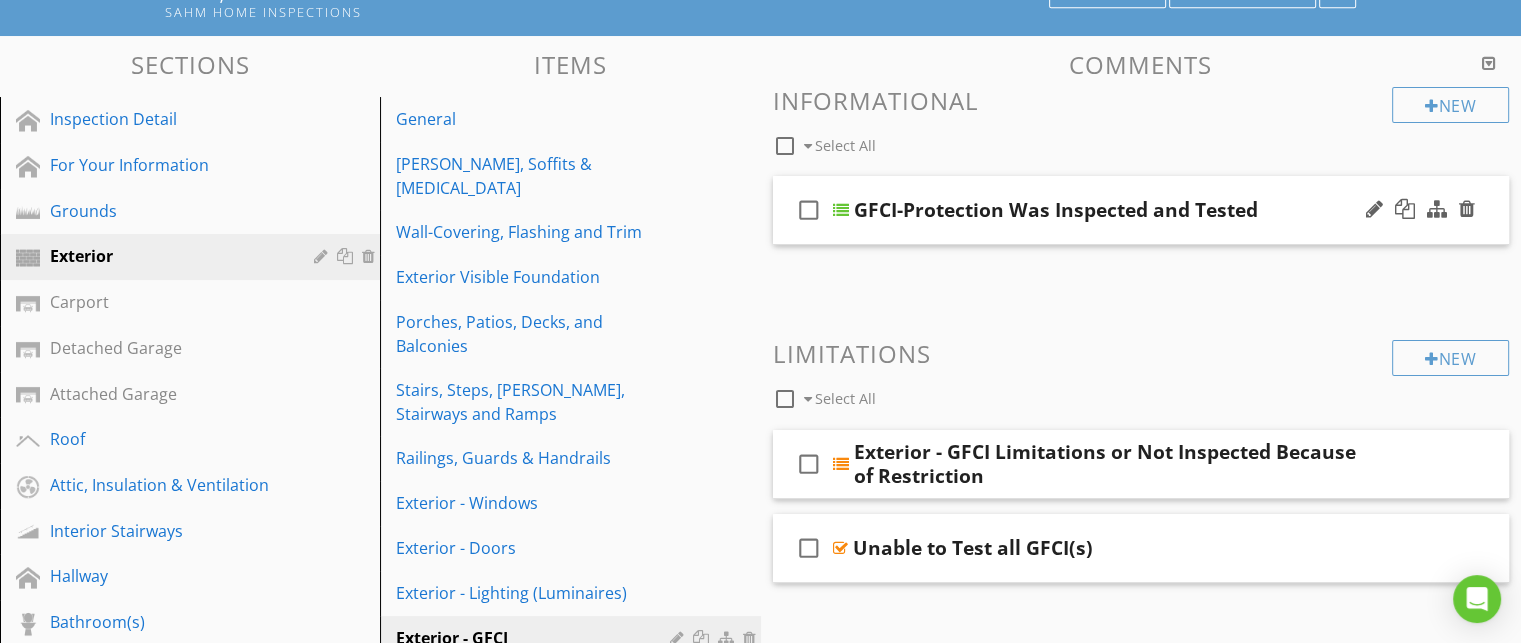 click on "check_box_outline_blank
GFCI-Protection Was Inspected and Tested" at bounding box center (1141, 210) 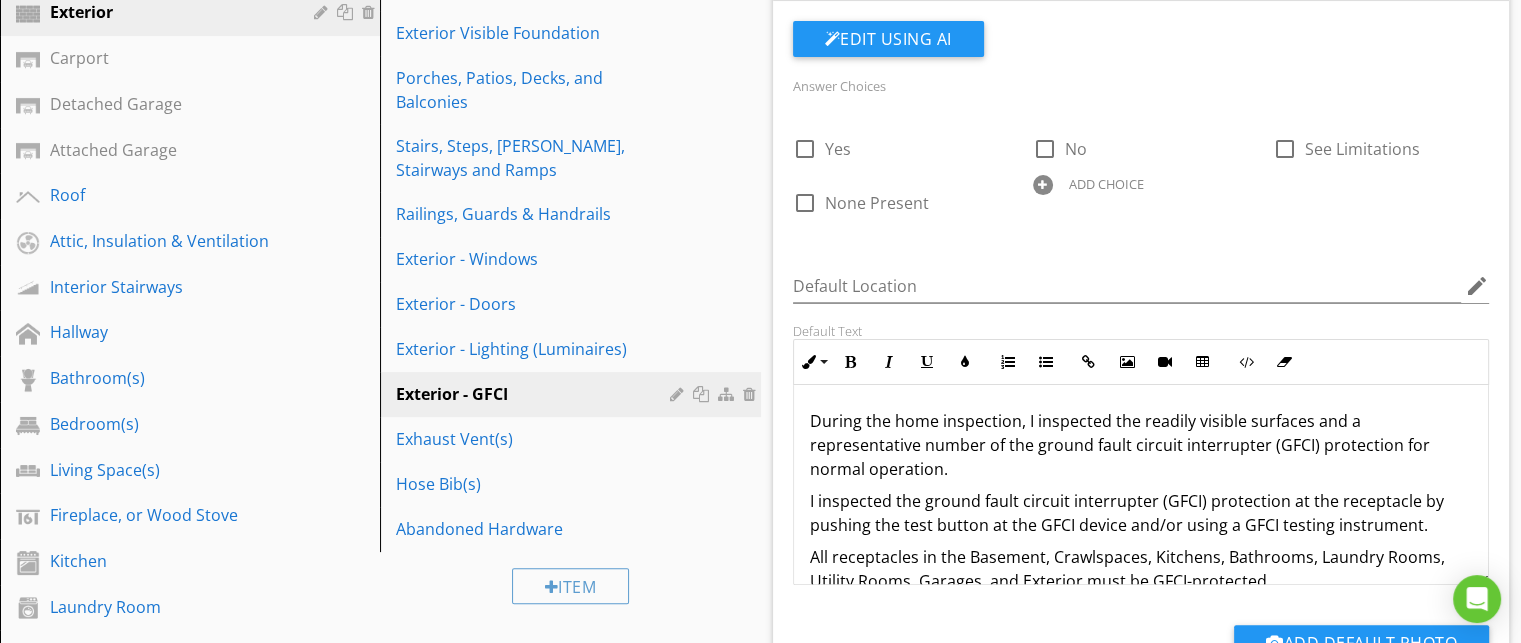 scroll, scrollTop: 411, scrollLeft: 0, axis: vertical 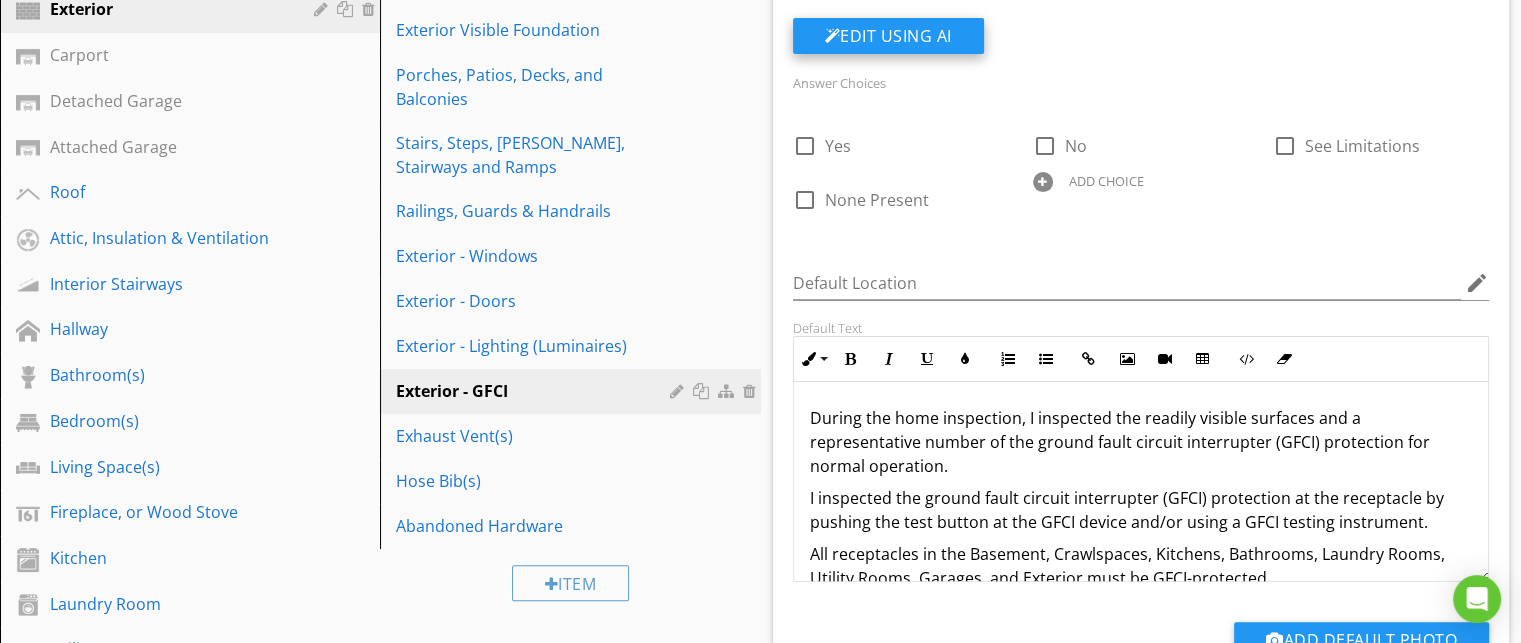 drag, startPoint x: 912, startPoint y: 37, endPoint x: 897, endPoint y: 31, distance: 16.155495 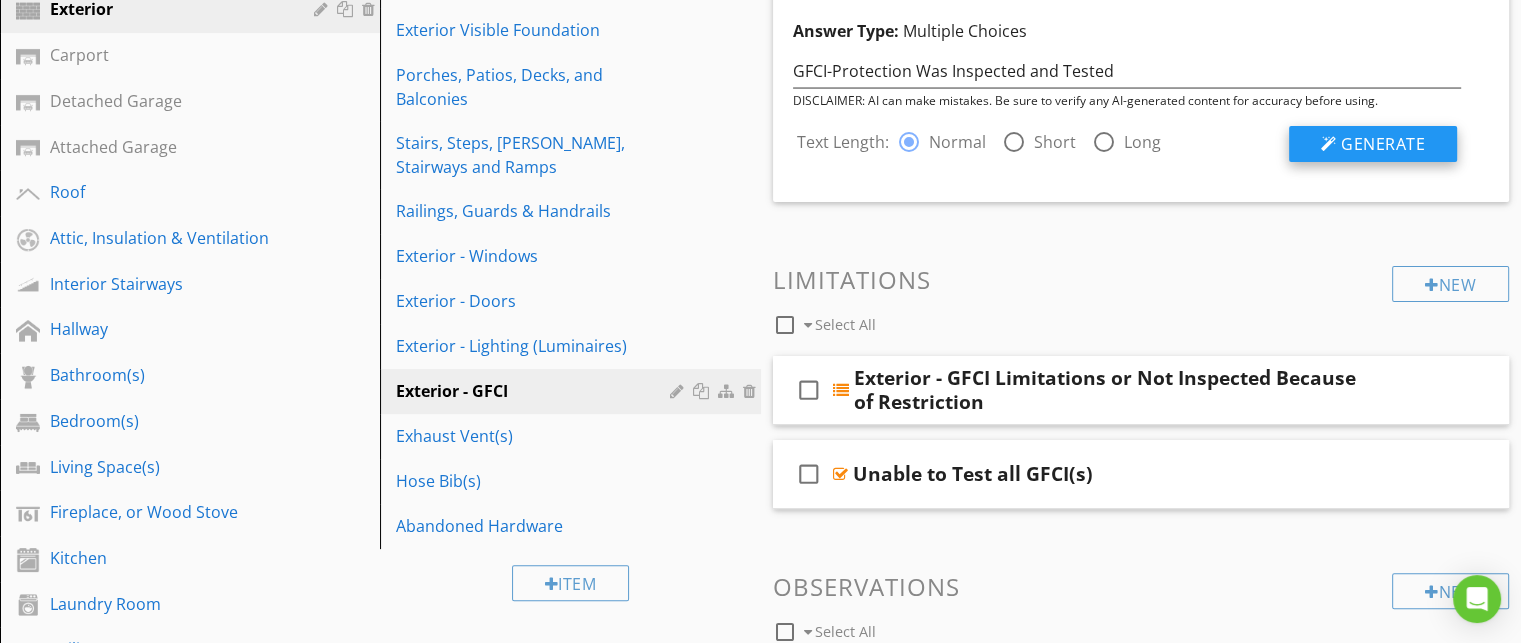 click on "Generate" at bounding box center (1383, 144) 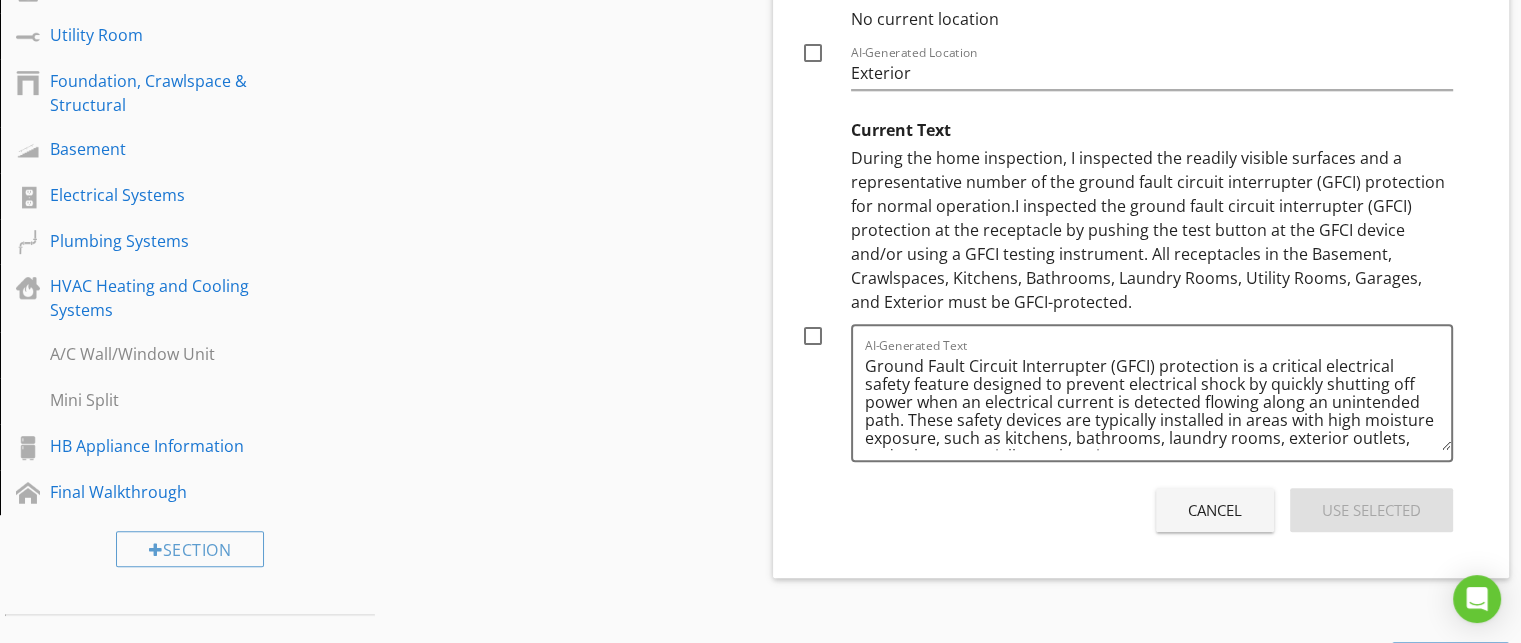 scroll, scrollTop: 1032, scrollLeft: 0, axis: vertical 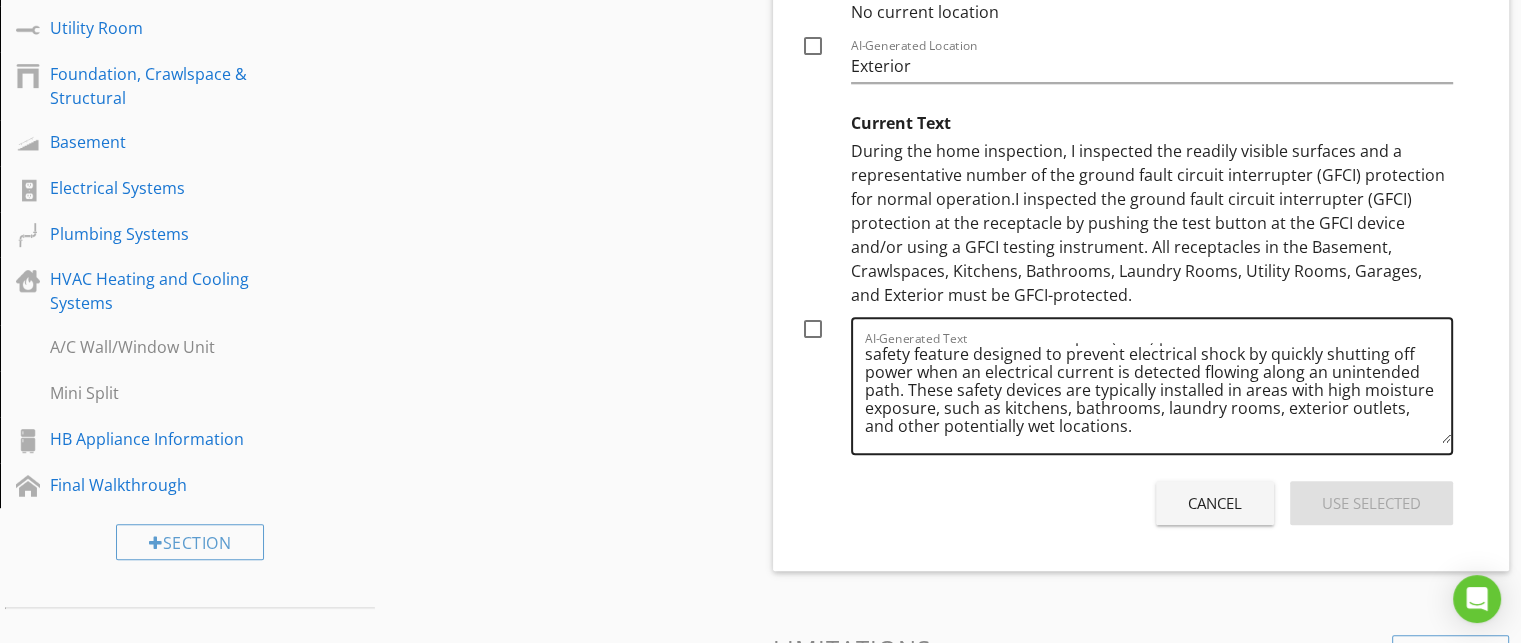 click on "Ground Fault Circuit Interrupter (GFCI) protection is a critical electrical safety feature designed to prevent electrical shock by quickly shutting off power when an electrical current is detected flowing along an unintended path. These safety devices are typically installed in areas with high moisture exposure, such as kitchens, bathrooms, laundry rooms, exterior outlets, and other potentially wet locations." at bounding box center (1158, 393) 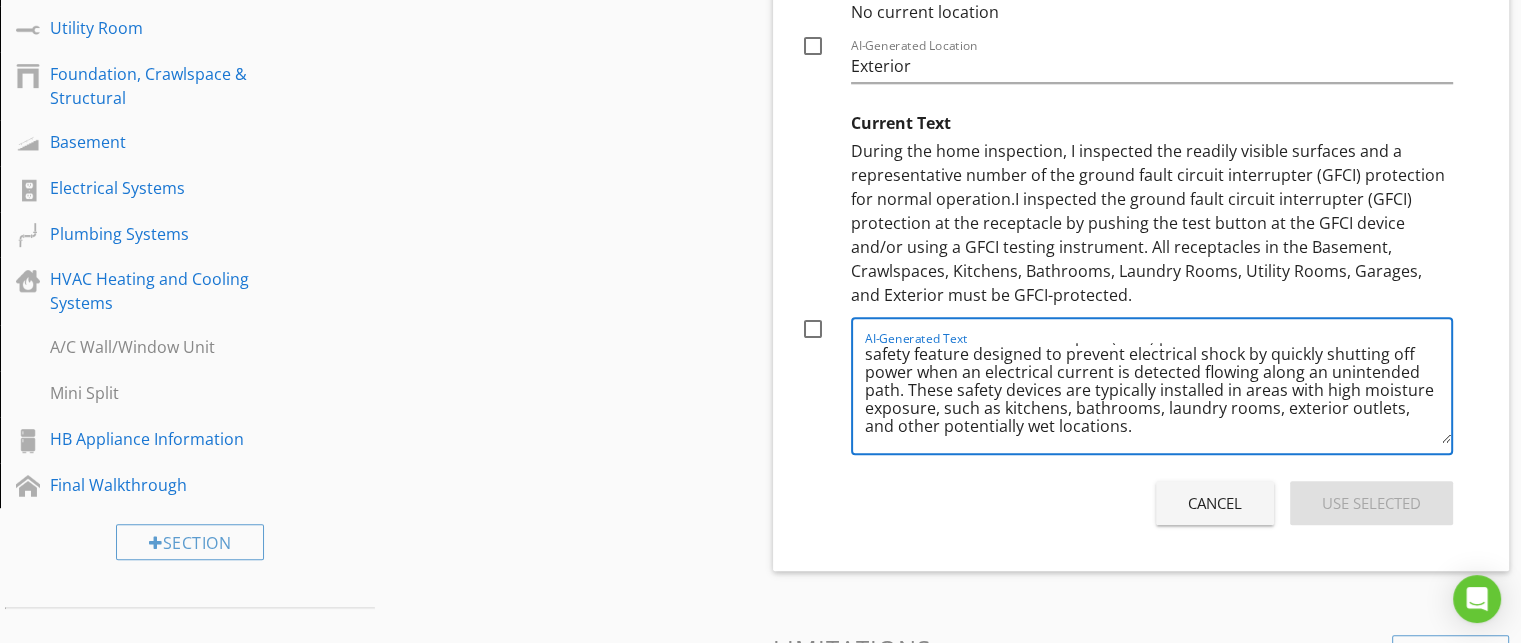 scroll, scrollTop: 23, scrollLeft: 0, axis: vertical 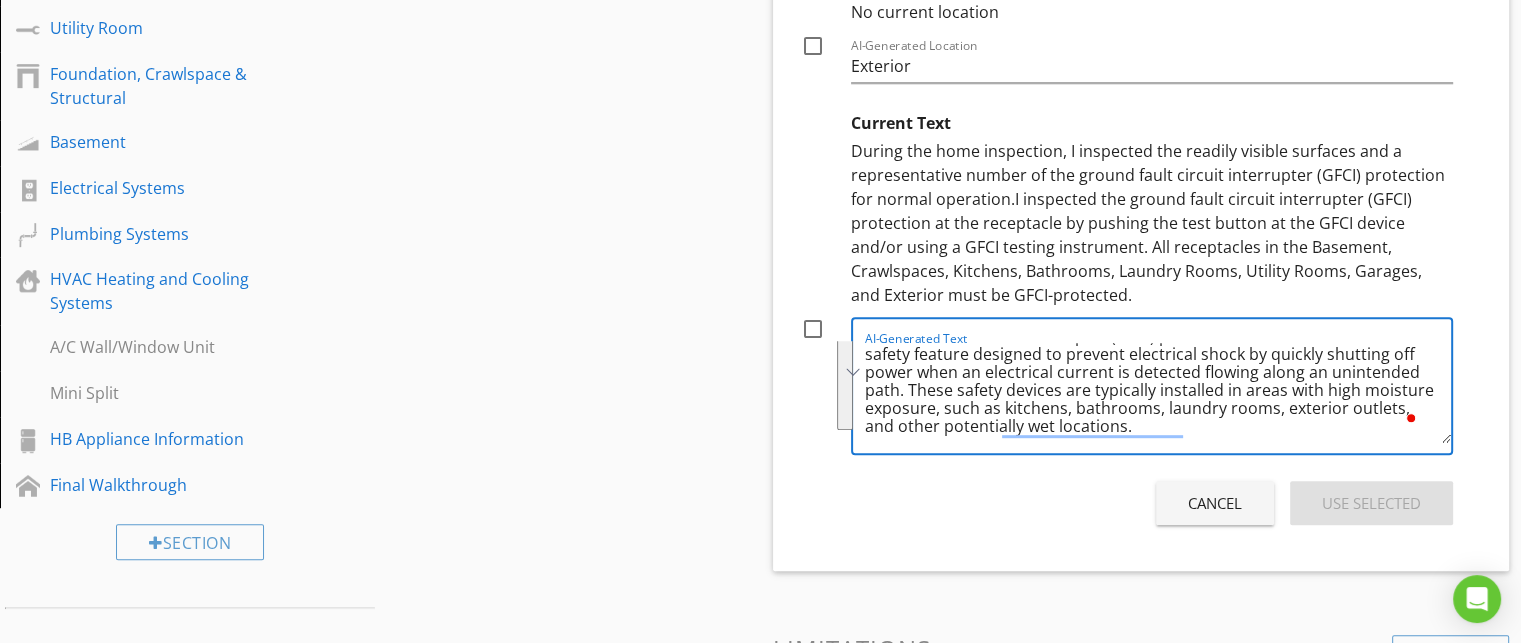 click on "Cancel" at bounding box center (1215, 503) 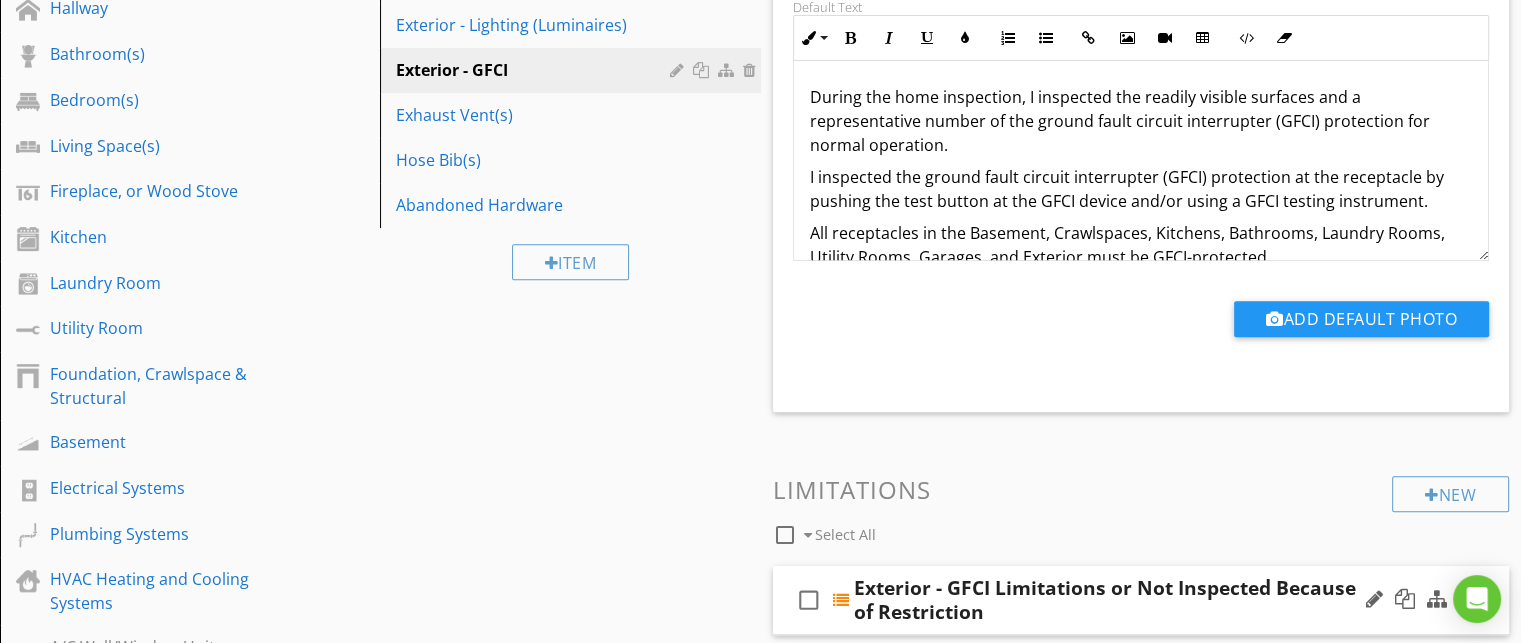 scroll, scrollTop: 728, scrollLeft: 0, axis: vertical 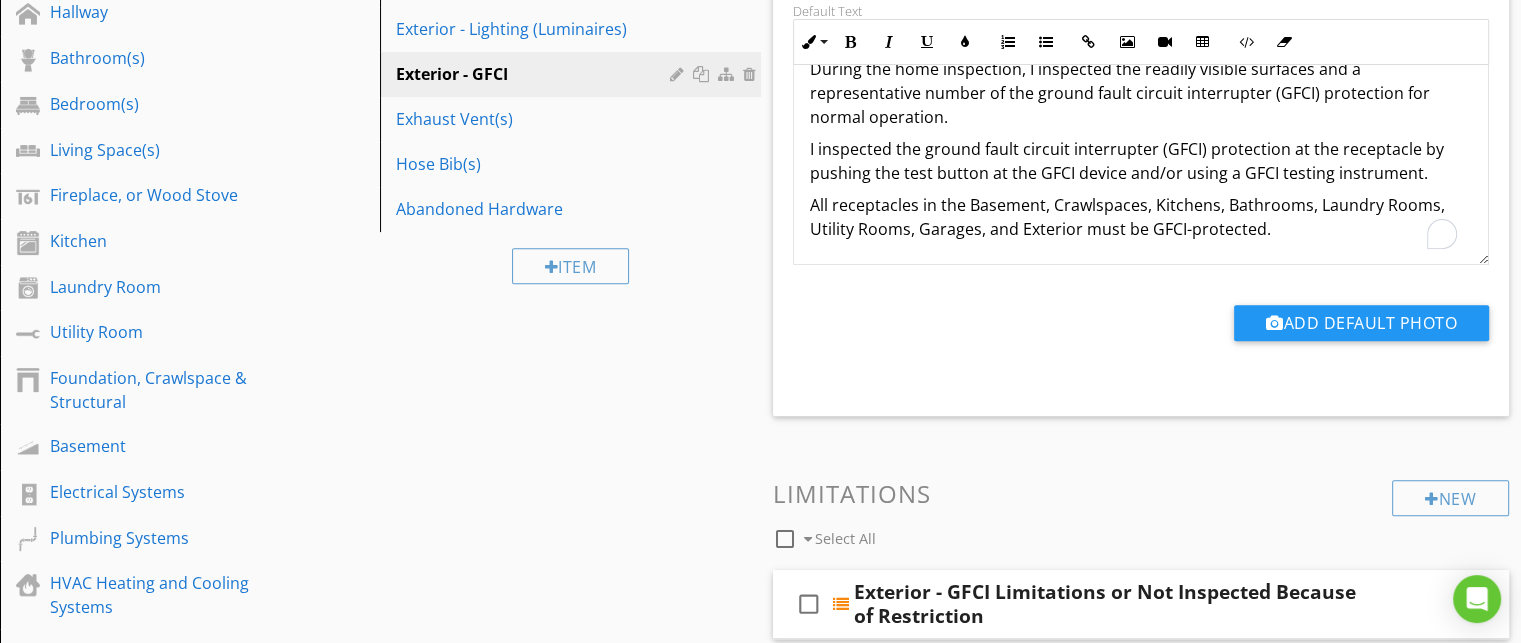 click on "All receptacles in the Basement, Crawlspaces, Kitchens, Bathrooms, Laundry Rooms, Utility Rooms, Garages, and Exterior must be GFCI-protected." at bounding box center (1141, 217) 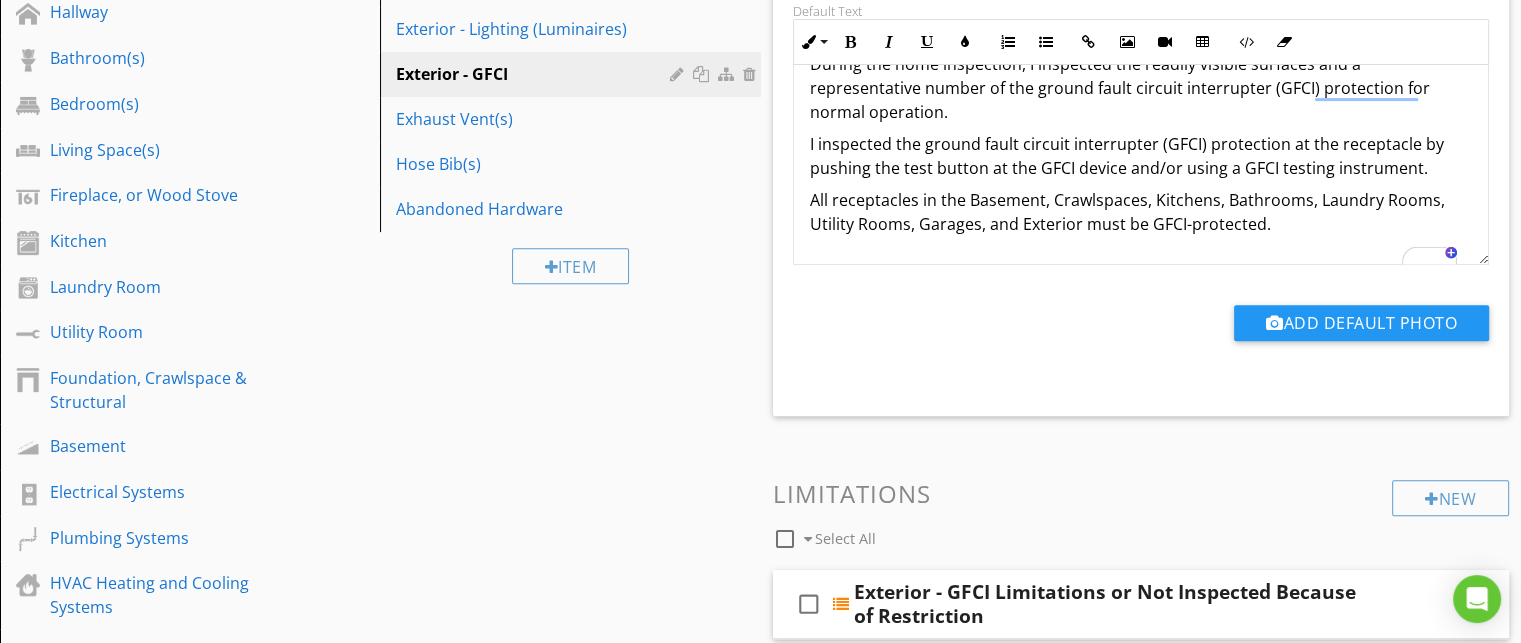 scroll, scrollTop: 133, scrollLeft: 0, axis: vertical 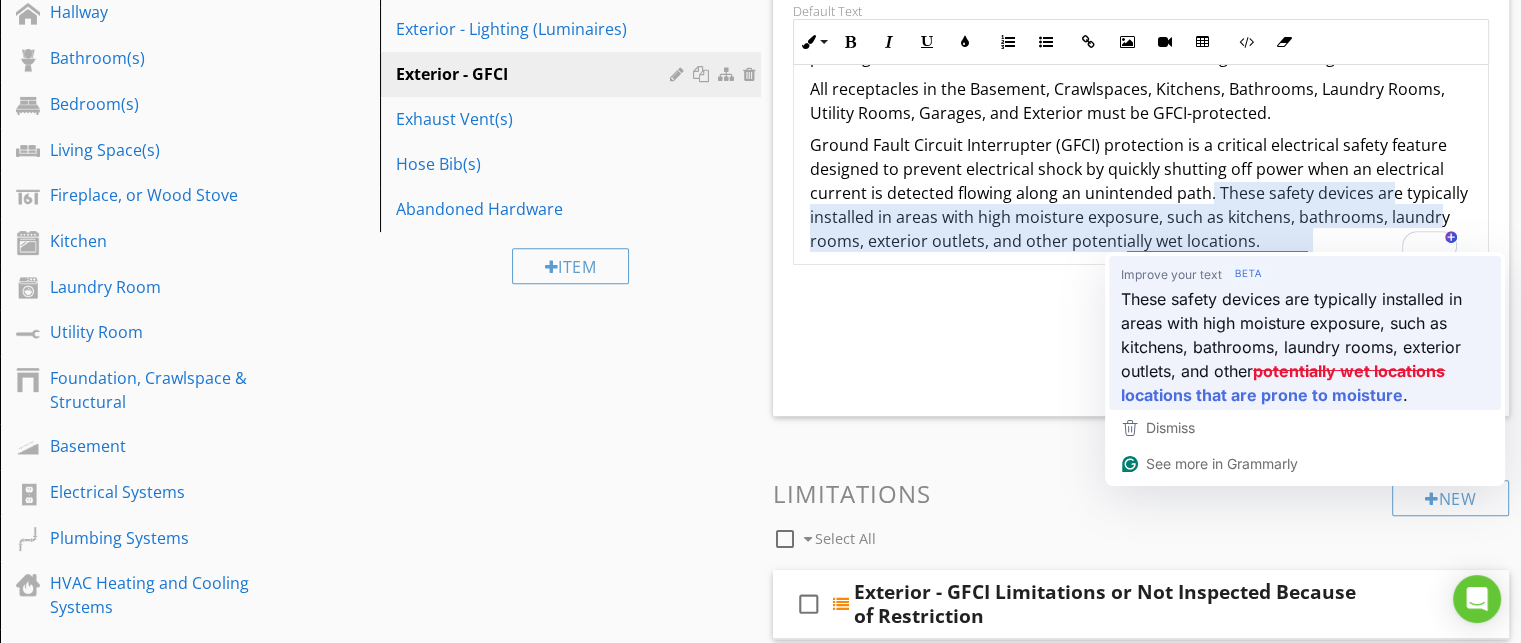 type 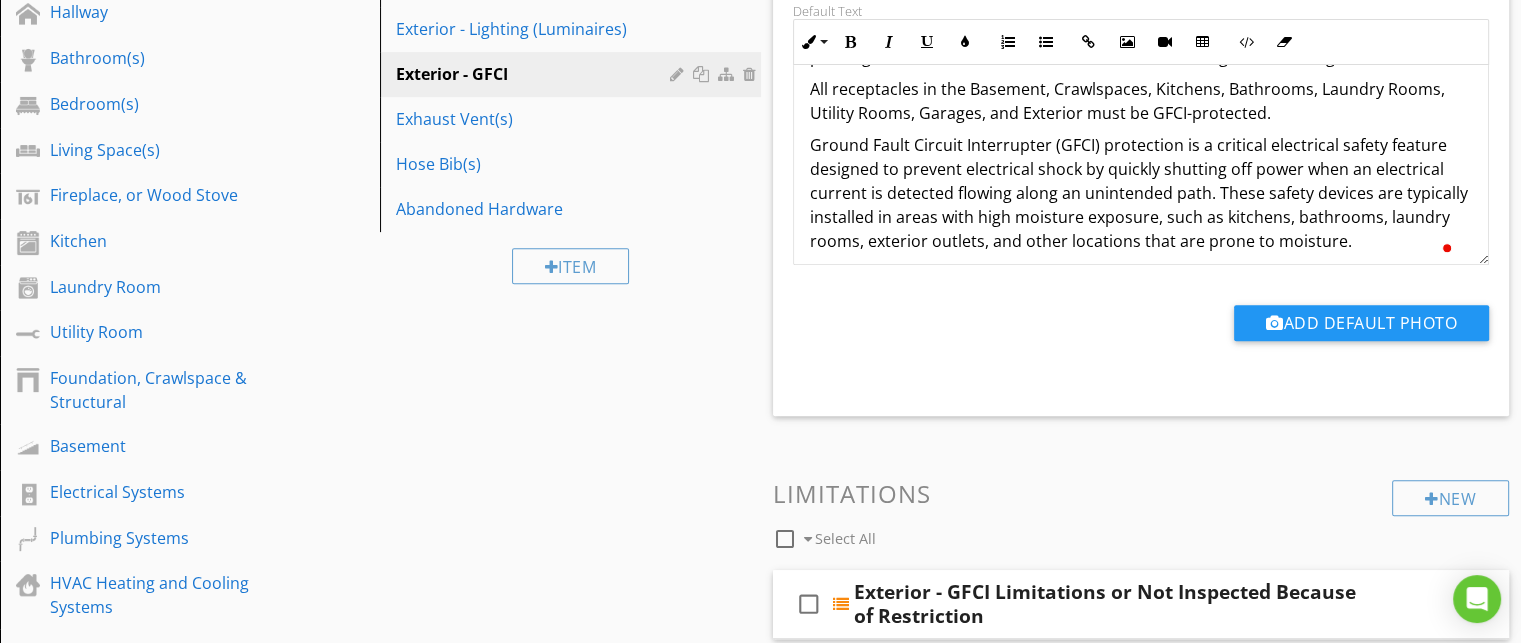 scroll, scrollTop: 133, scrollLeft: 0, axis: vertical 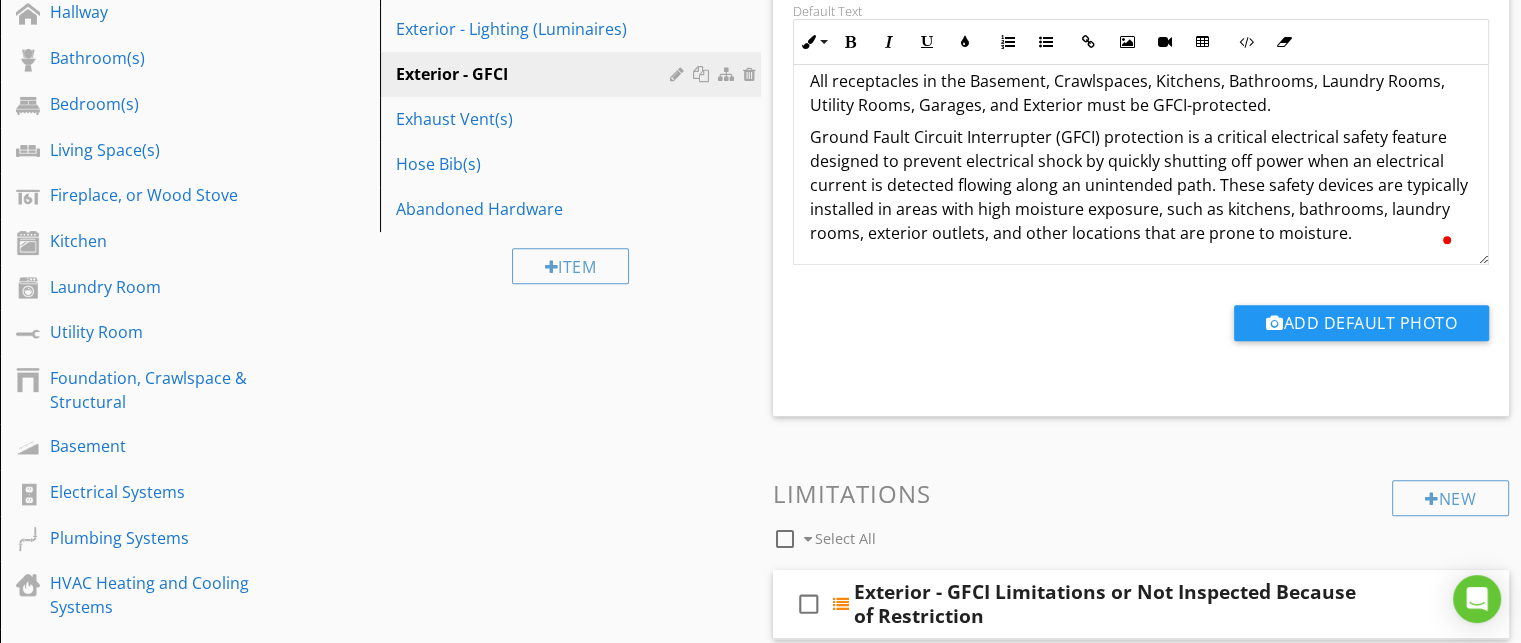 click on "Ground Fault Circuit Interrupter (GFCI) protection is a critical electrical safety feature designed to prevent electrical shock by quickly shutting off power when an electrical current is detected flowing along an unintended path. These safety devices are typically installed in areas with high moisture exposure, such as kitchens, bathrooms, laundry rooms, exterior outlets, and other locations that are prone to moisture." at bounding box center (1141, 185) 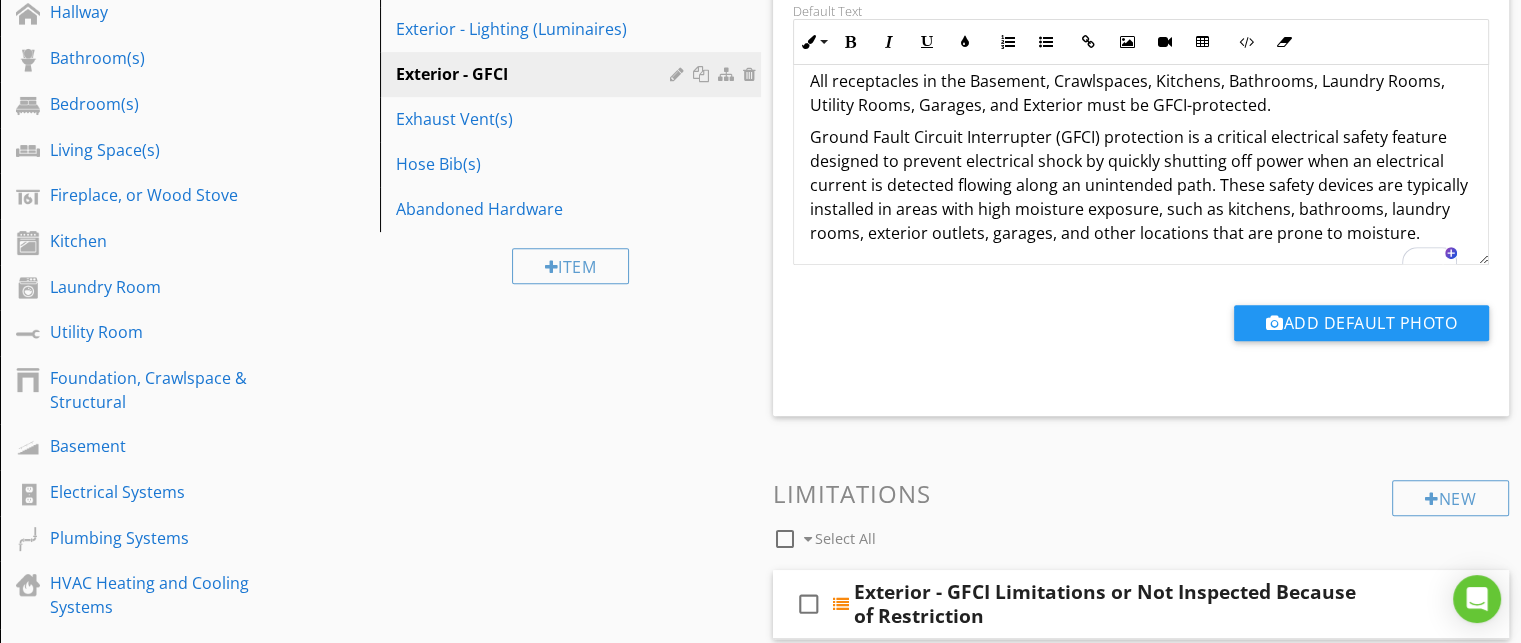 click on "Add Default Photo" at bounding box center [1141, 320] 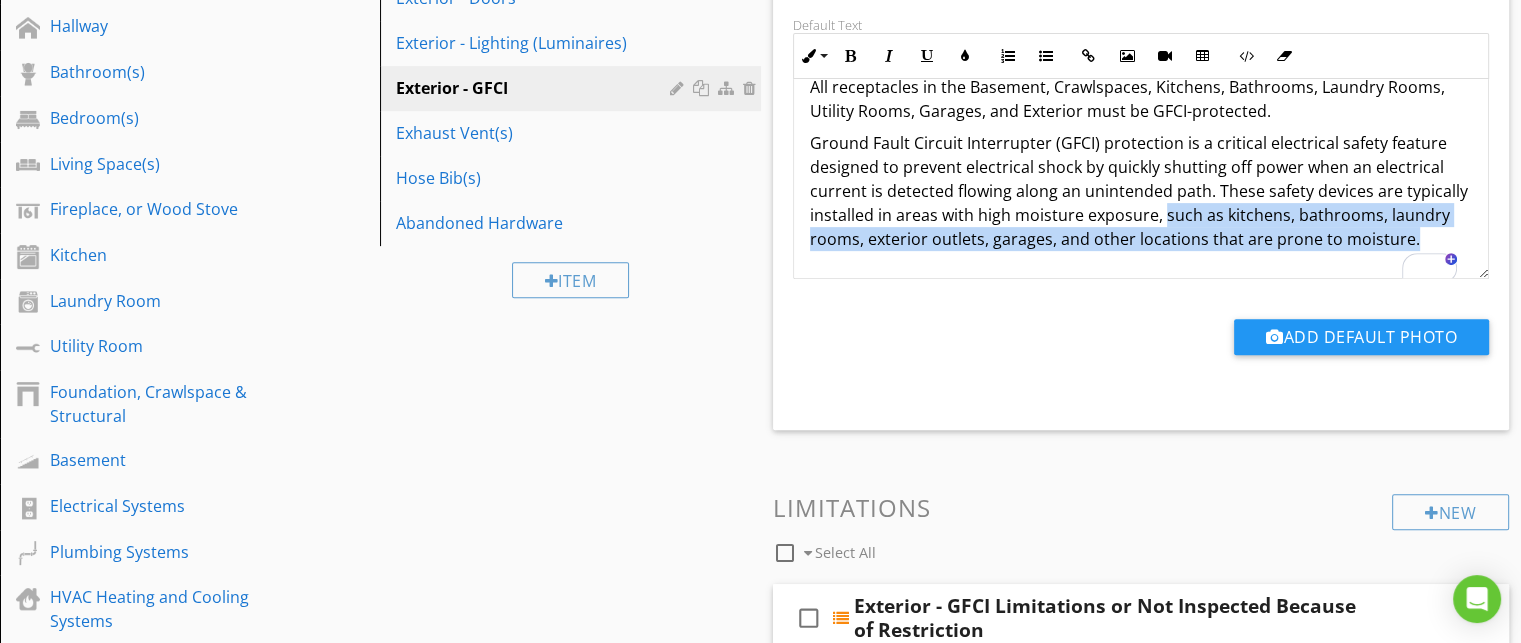 drag, startPoint x: 954, startPoint y: 263, endPoint x: 1227, endPoint y: 212, distance: 277.72287 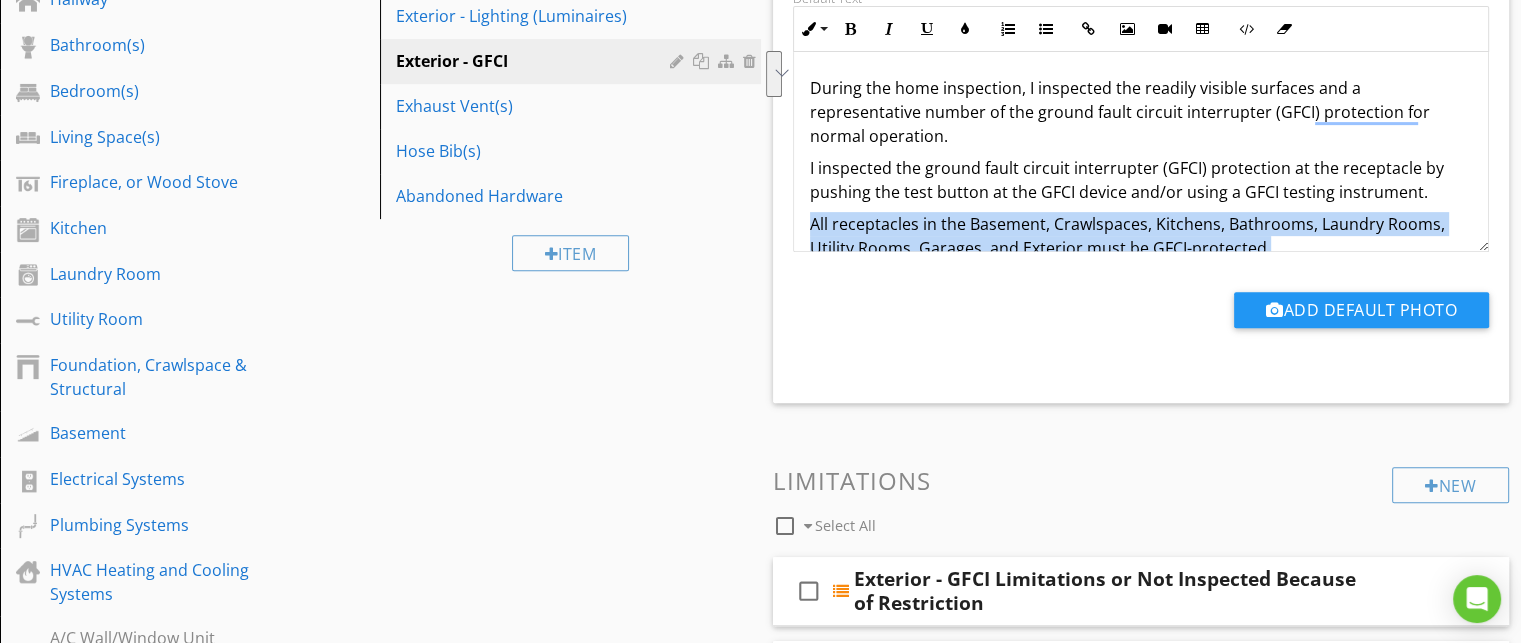 drag, startPoint x: 1280, startPoint y: 102, endPoint x: 805, endPoint y: 207, distance: 486.46686 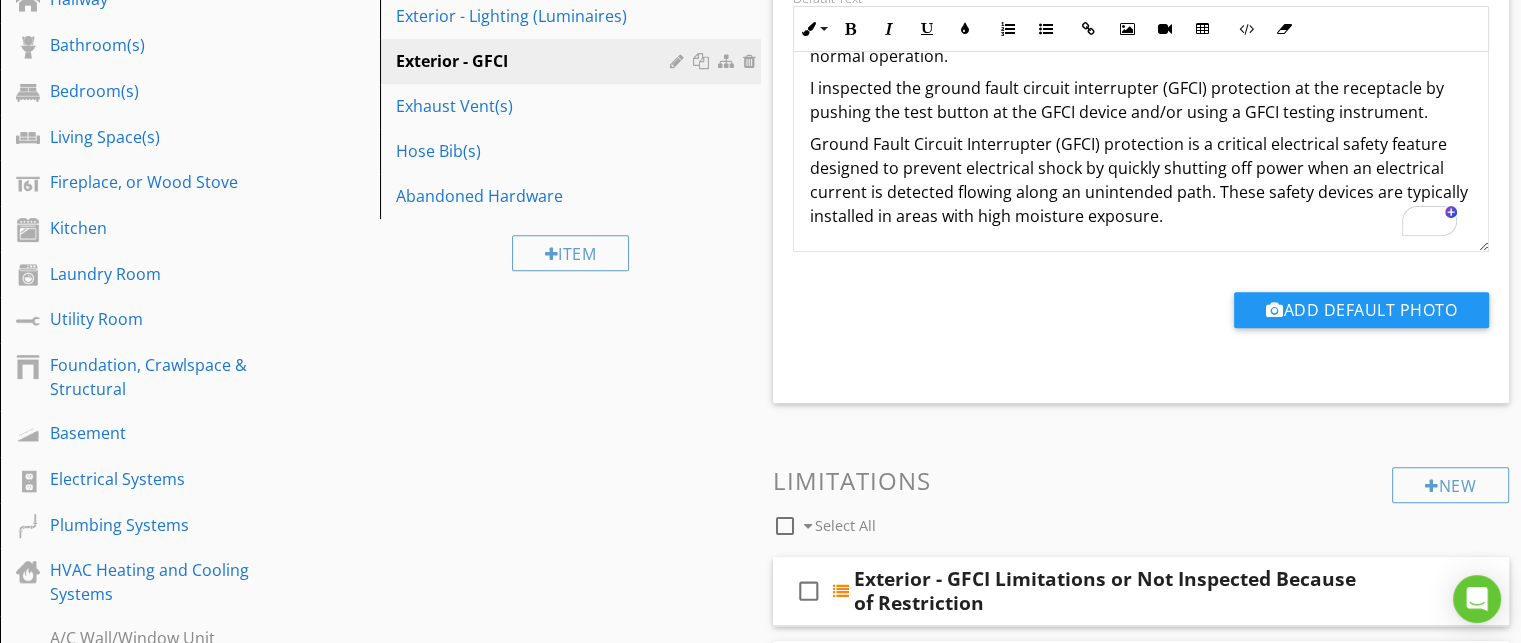 click on "Ground Fault Circuit Interrupter (GFCI) protection is a critical electrical safety feature designed to prevent electrical shock by quickly shutting off power when an electrical current is detected flowing along an unintended path. These safety devices are typically installed in areas with high moisture exposure." at bounding box center (1141, 180) 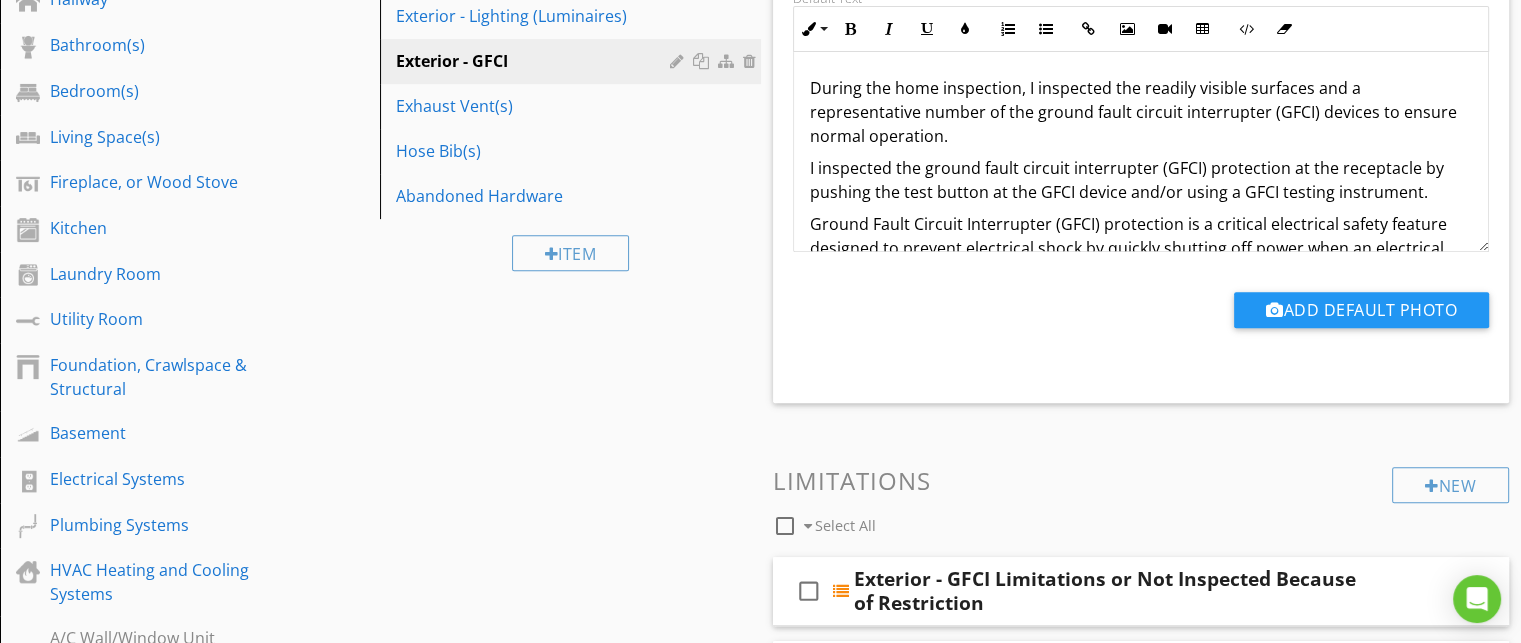 click on "I inspected the ground fault circuit interrupter (GFCI) protection at the receptacle by pushing the test button at the GFCI device and/or using a GFCI testing instrument." at bounding box center (1141, 180) 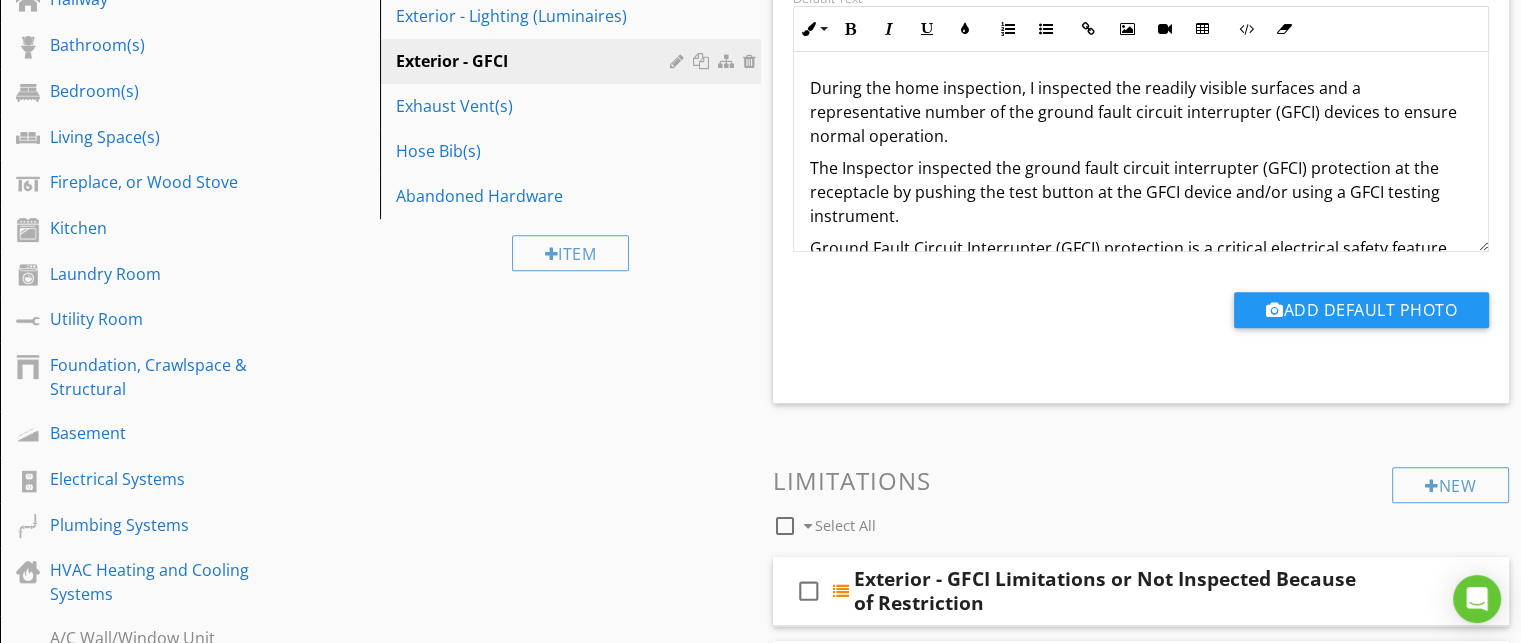click on "The Inspector inspected the ground fault circuit interrupter (GFCI) protection at the receptacle by pushing the test button at the GFCI device and/or using a GFCI testing instrument." at bounding box center (1141, 192) 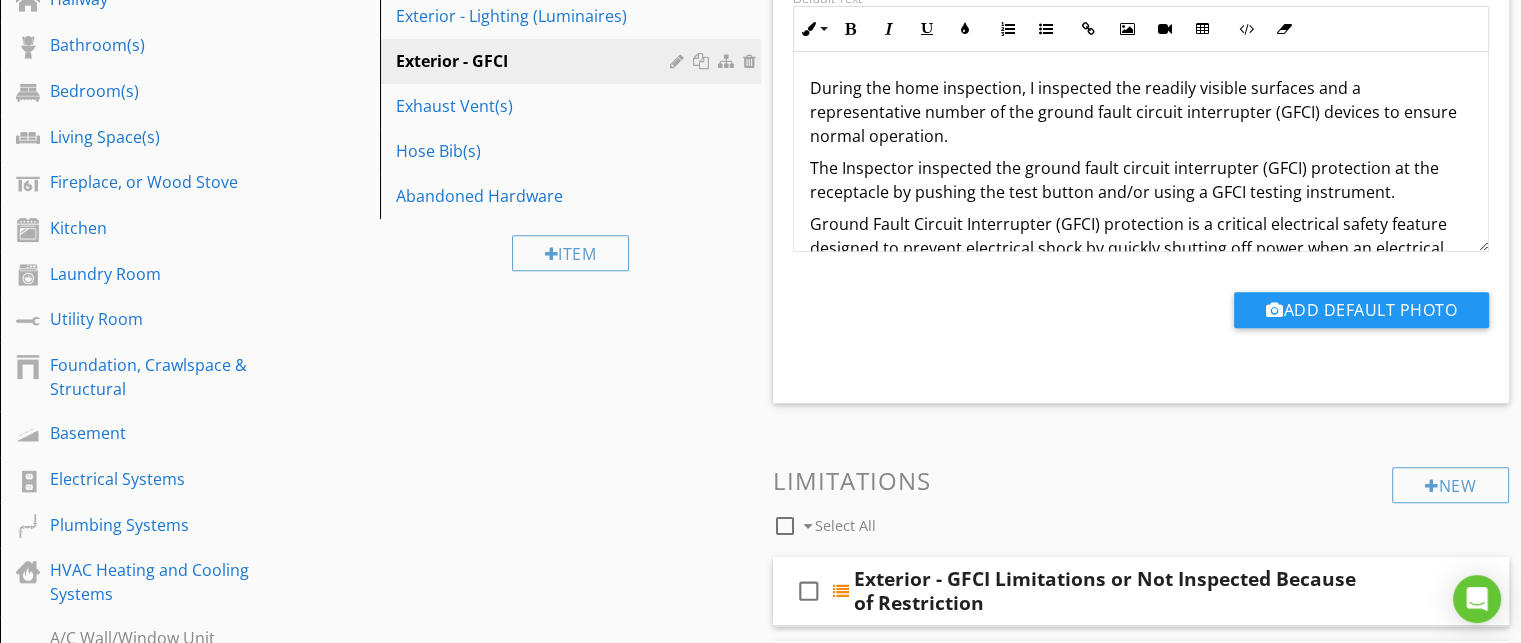 scroll, scrollTop: 12, scrollLeft: 0, axis: vertical 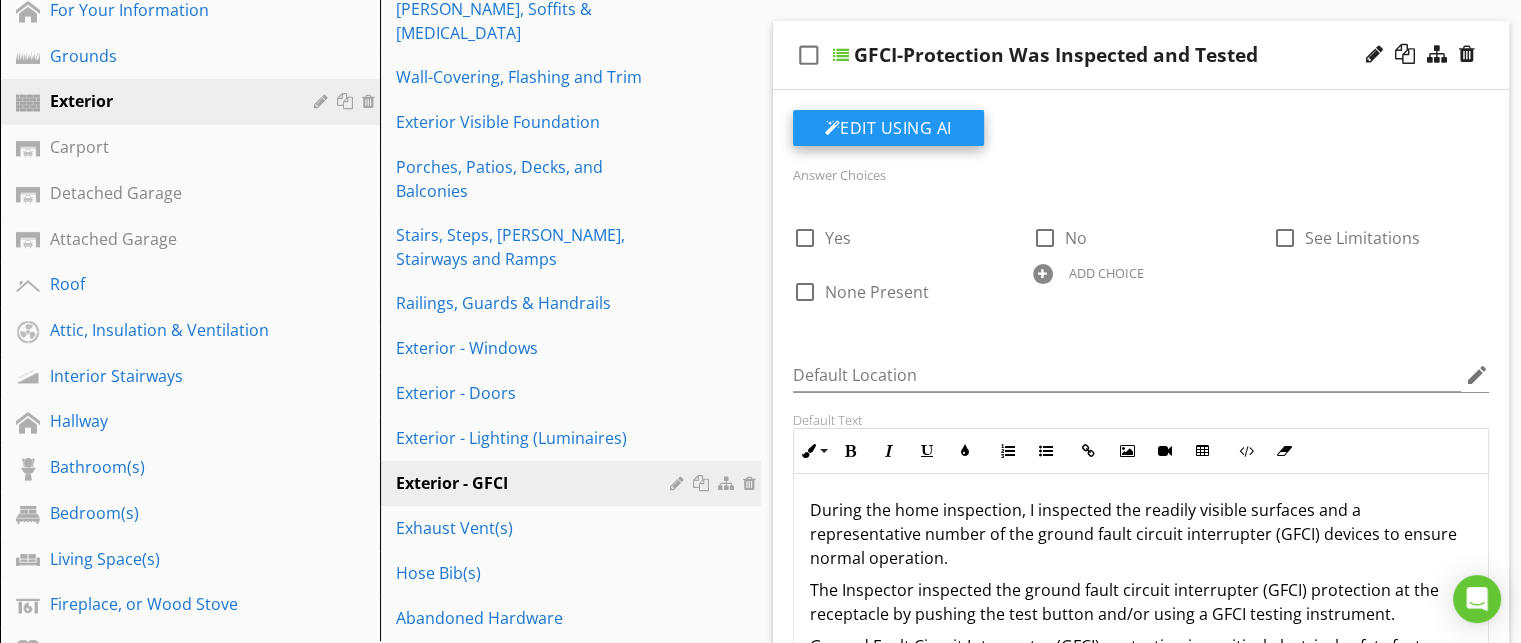 click on "Edit Using AI" at bounding box center [888, 128] 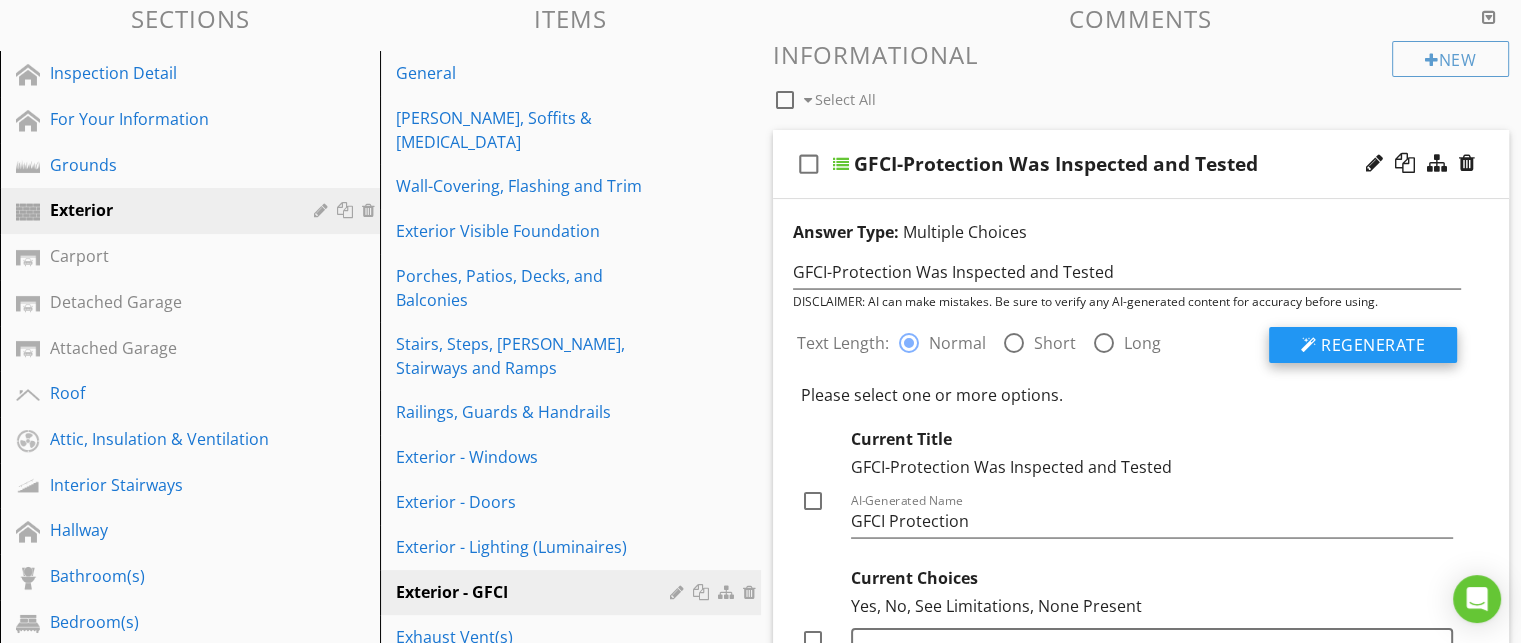 drag, startPoint x: 1064, startPoint y: 238, endPoint x: 1397, endPoint y: 336, distance: 347.121 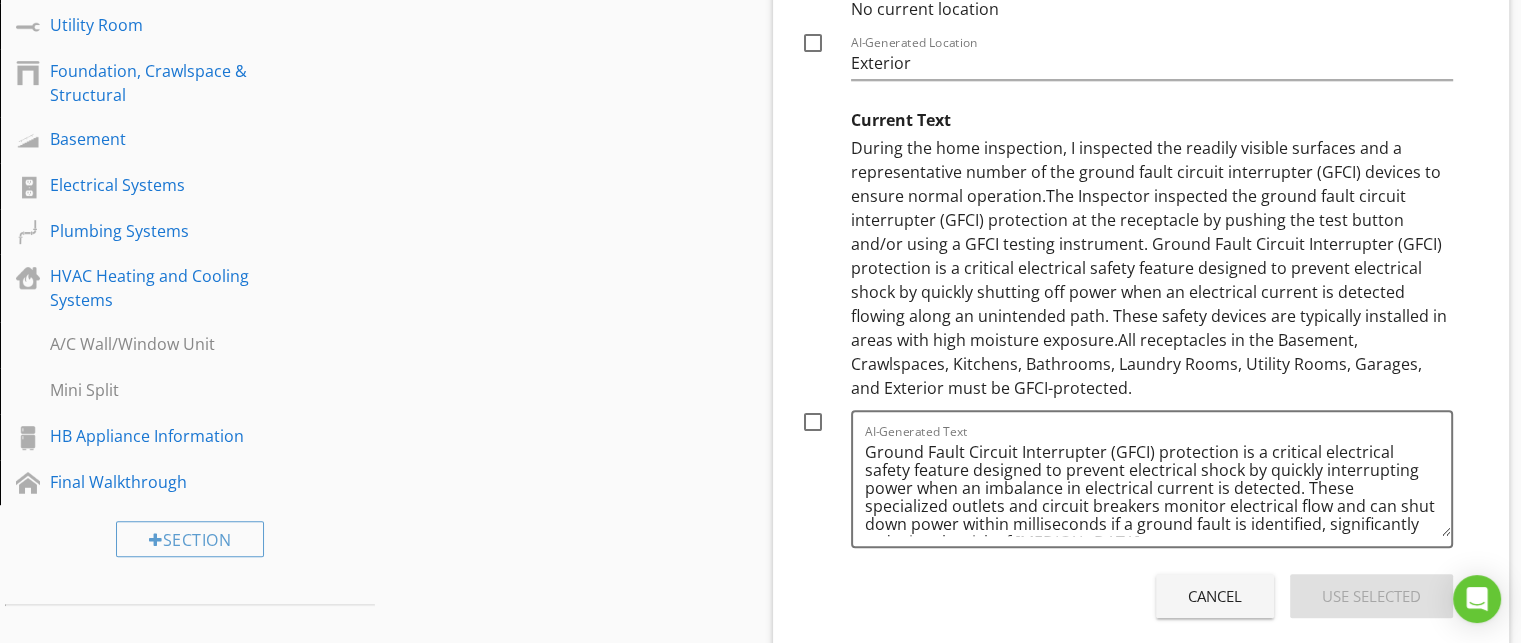 click on "Cancel" at bounding box center (1215, 596) 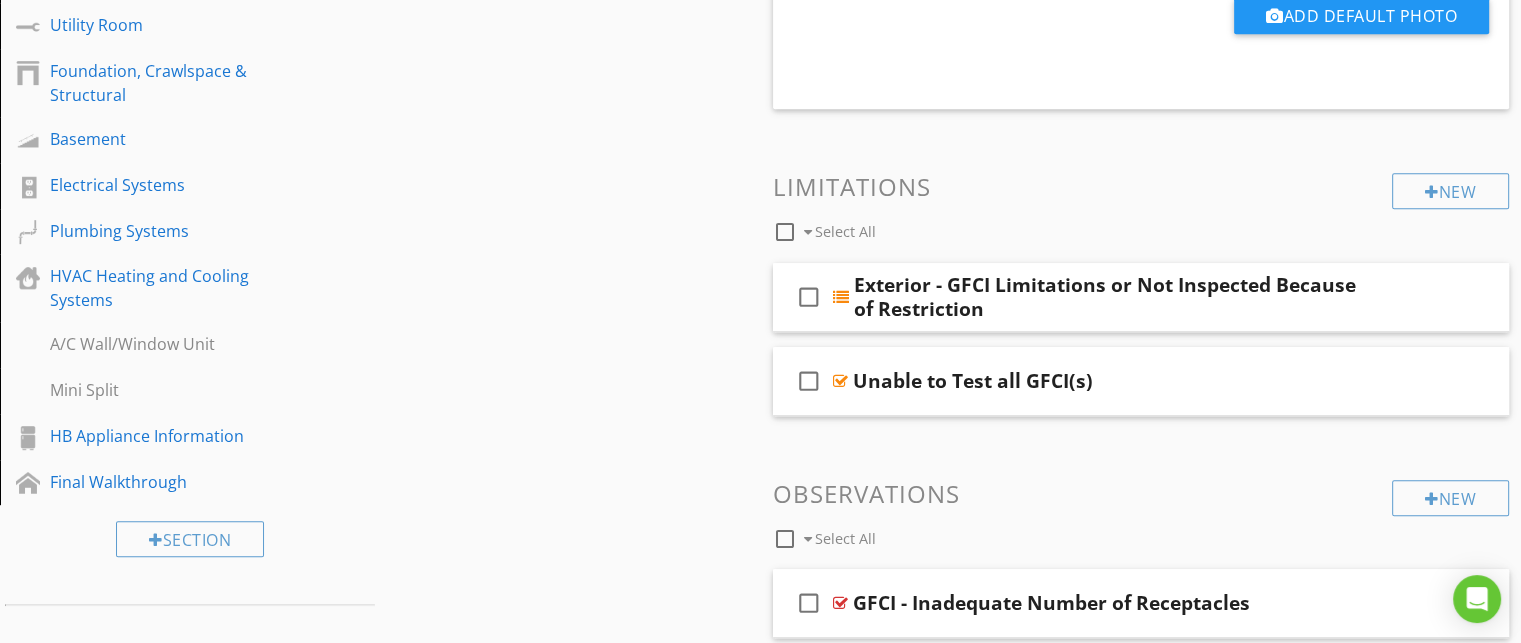 type 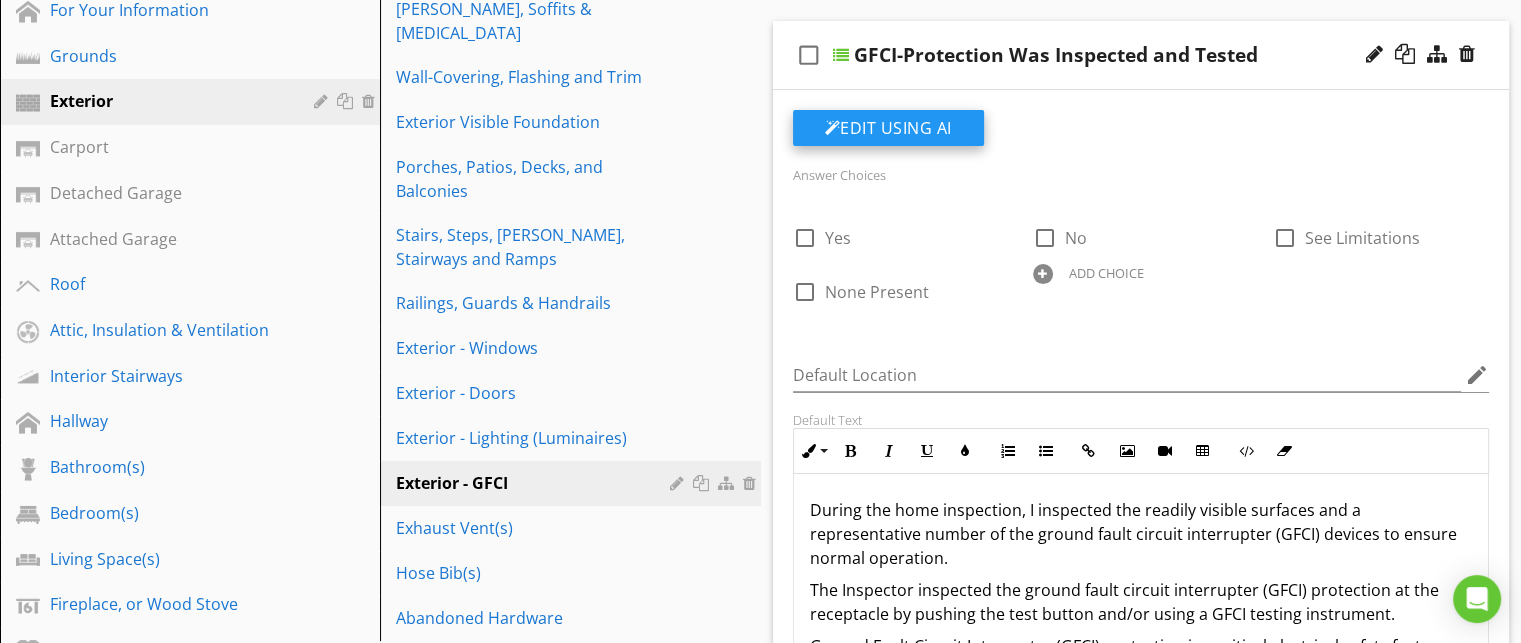 click on "Edit Using AI" at bounding box center (888, 128) 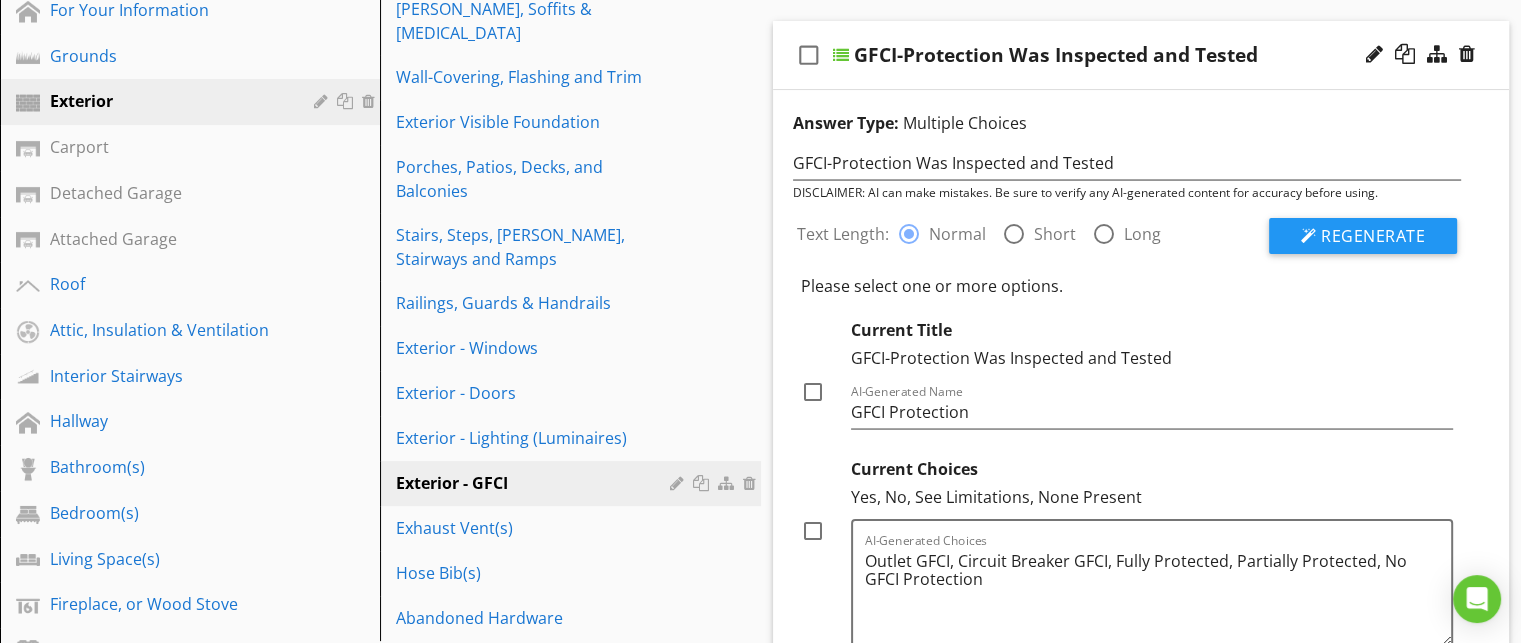 click at bounding box center [1104, 234] 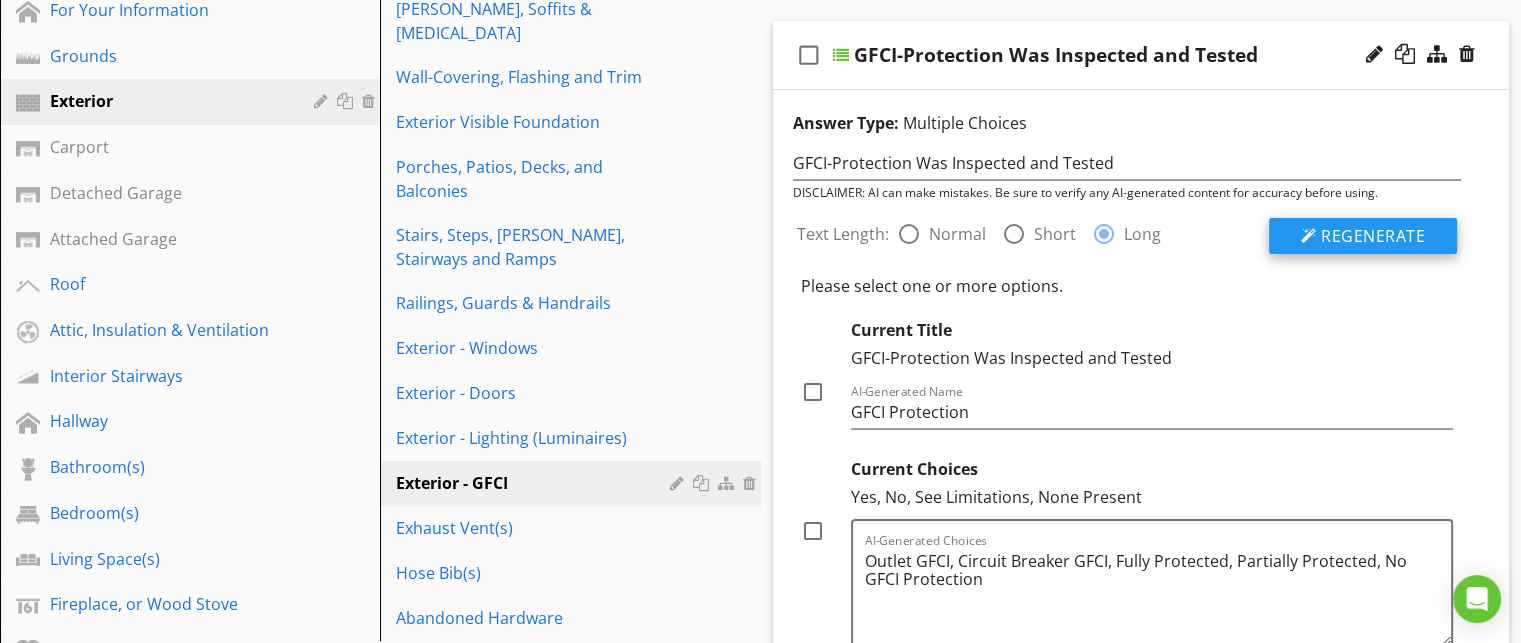 click on "Regenerate" at bounding box center (1373, 236) 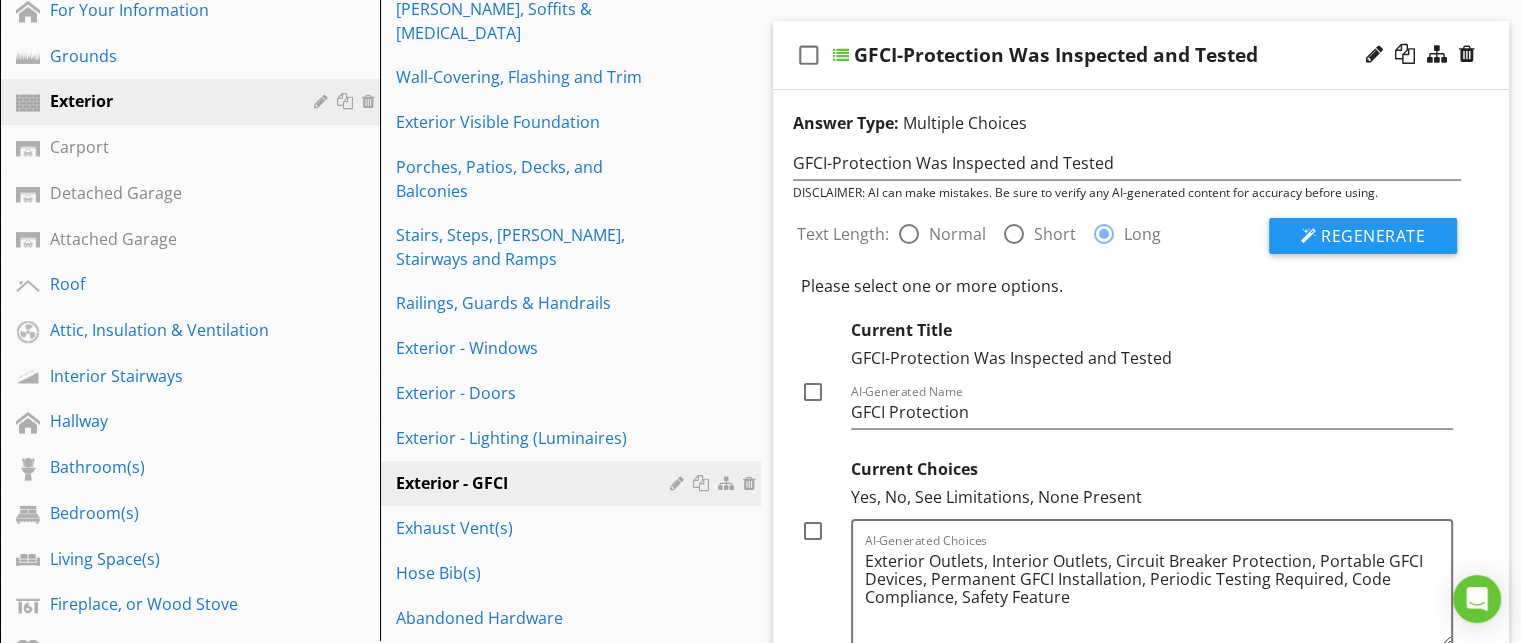 click on "Please select one or more options." at bounding box center (1127, 286) 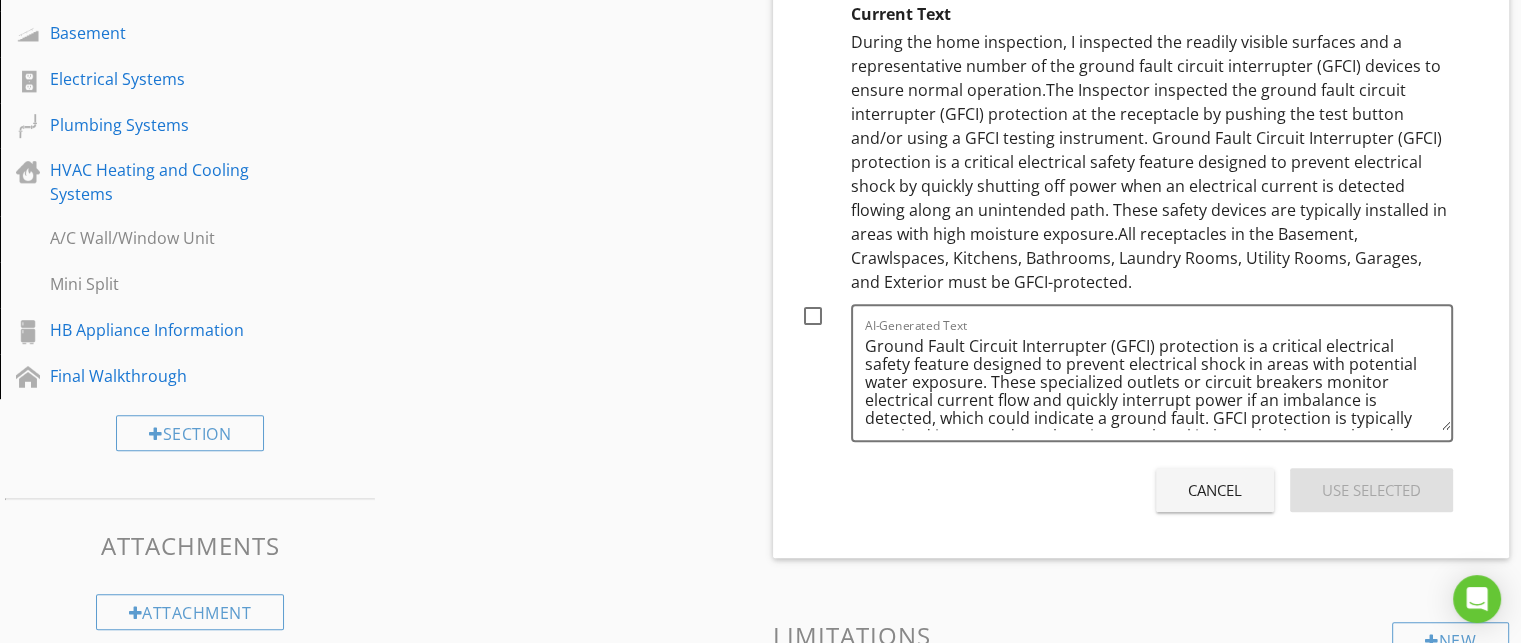 scroll, scrollTop: 1143, scrollLeft: 0, axis: vertical 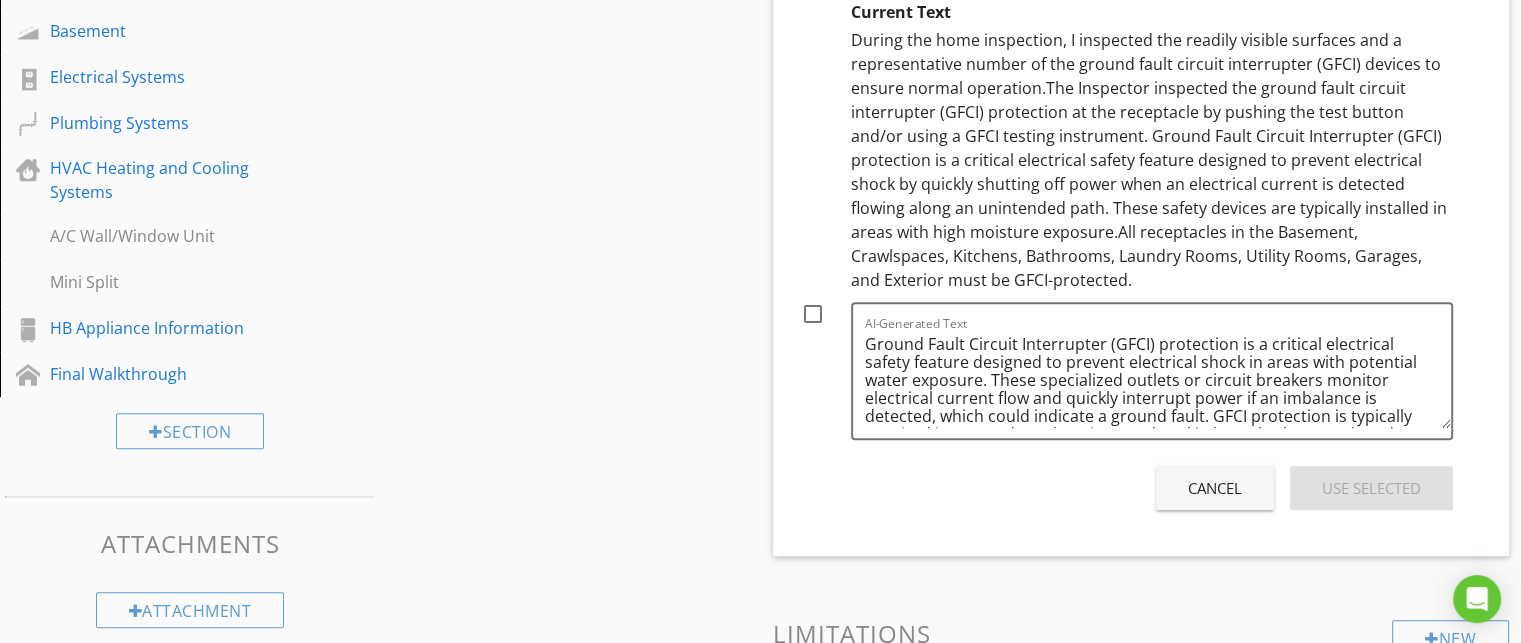 click on "Cancel" at bounding box center [1215, 488] 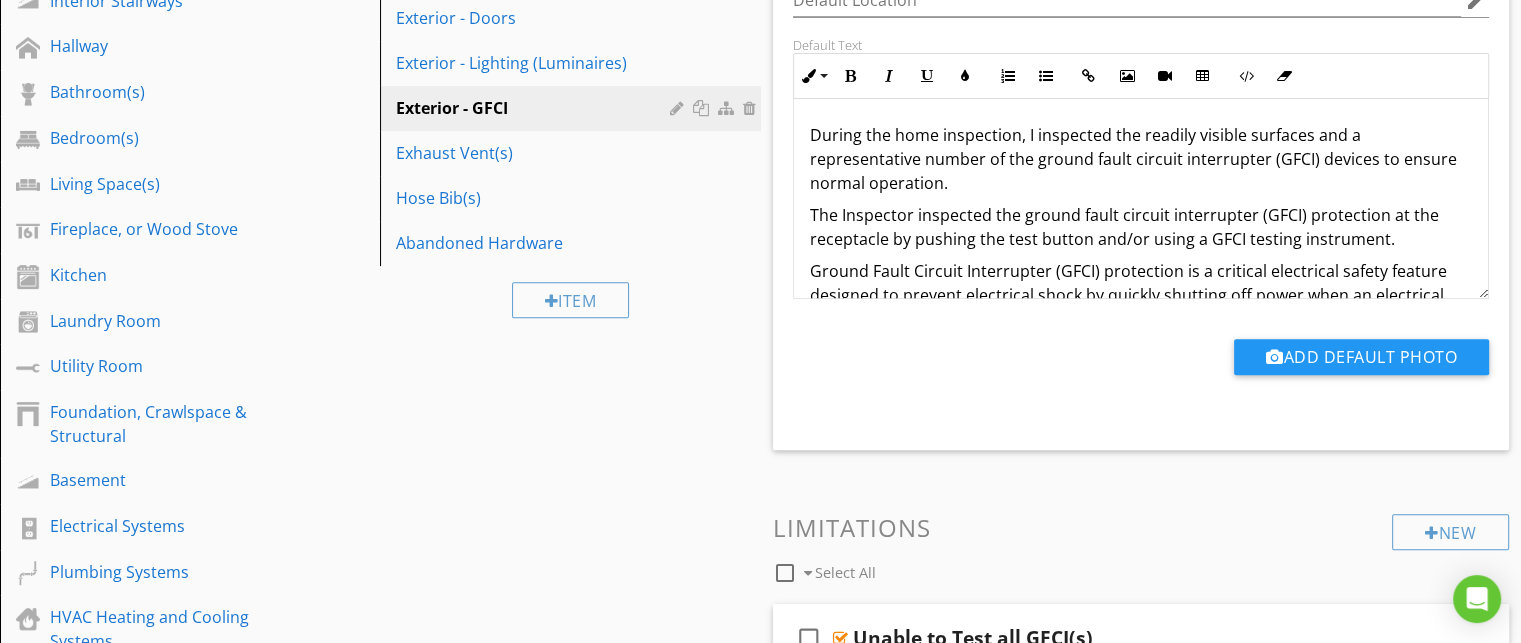 scroll, scrollTop: 690, scrollLeft: 0, axis: vertical 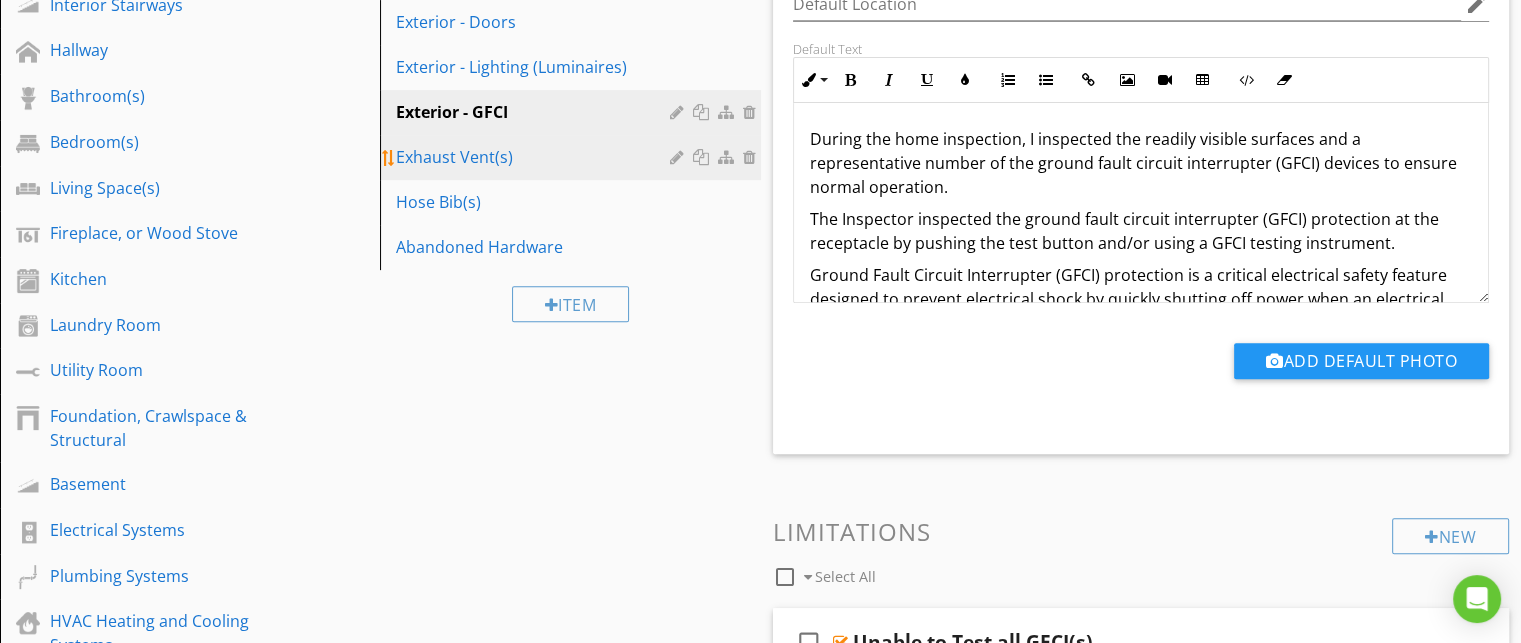 click on "Exhaust Vent(s)" at bounding box center (535, 157) 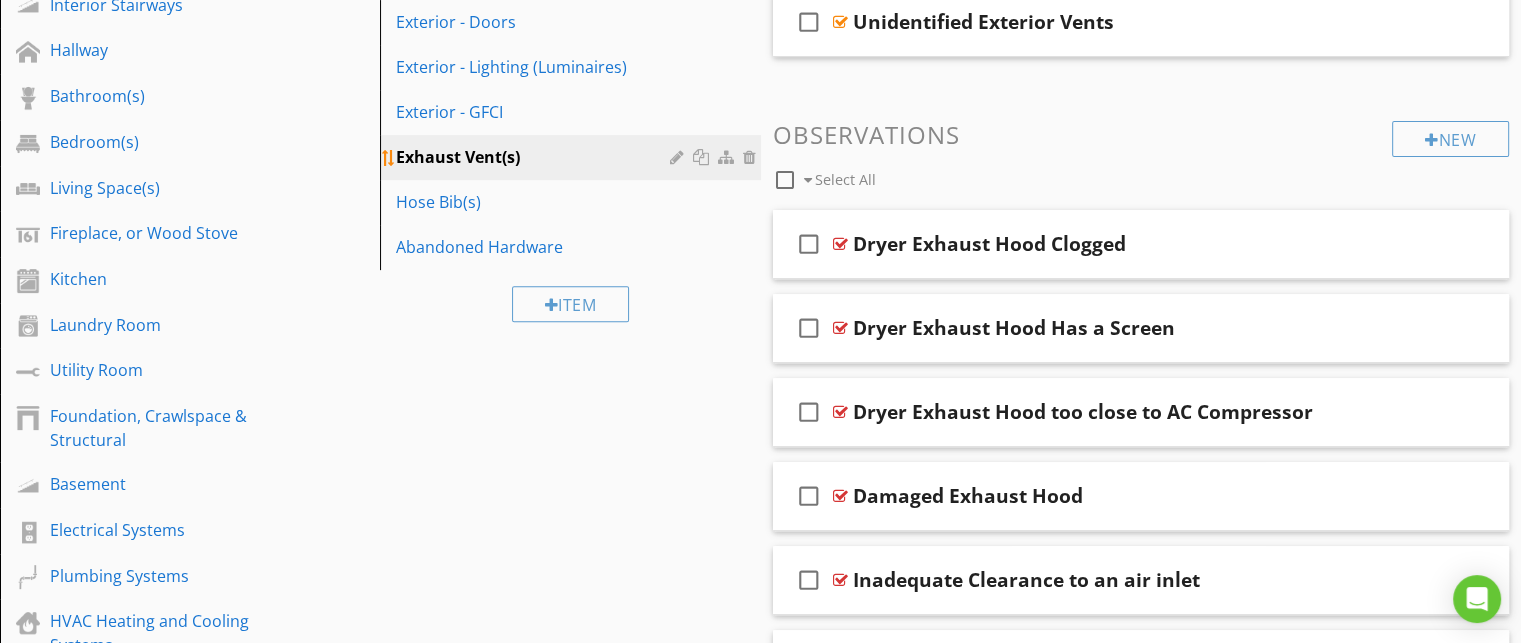 click on "Exhaust Vent(s)" at bounding box center (535, 157) 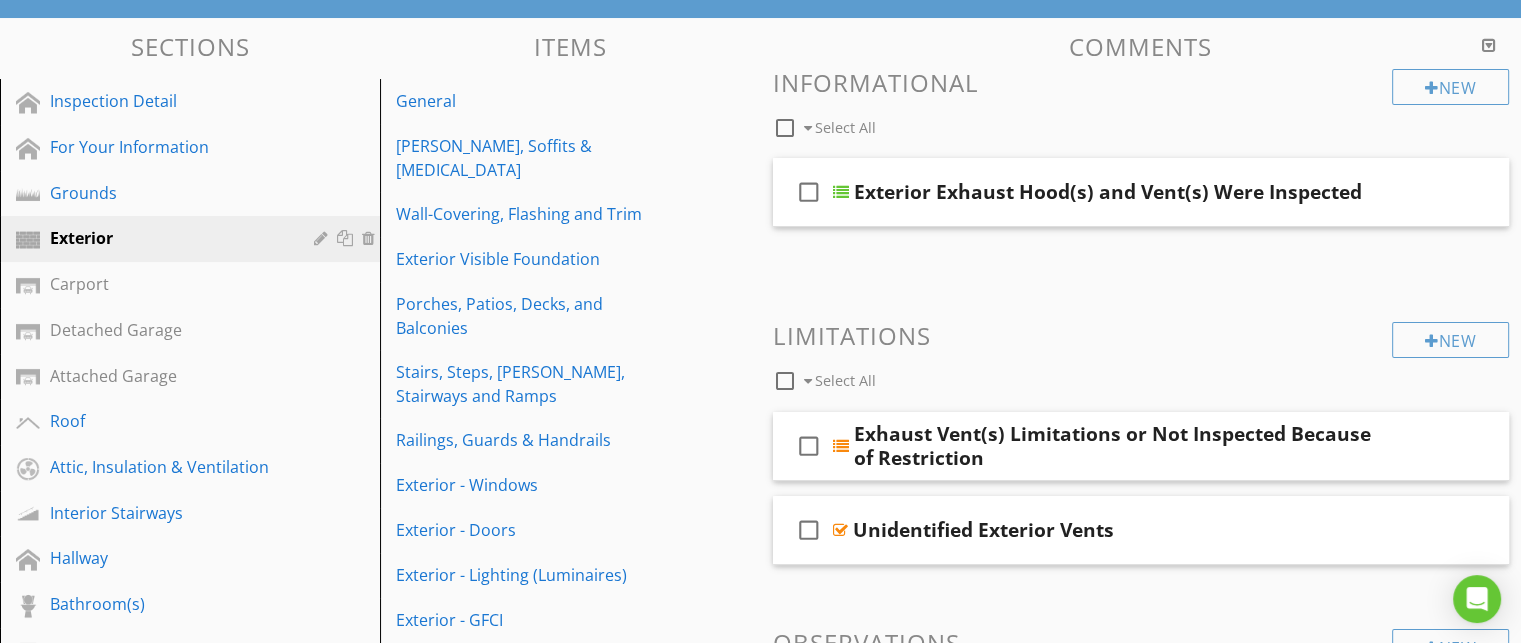 scroll, scrollTop: 178, scrollLeft: 0, axis: vertical 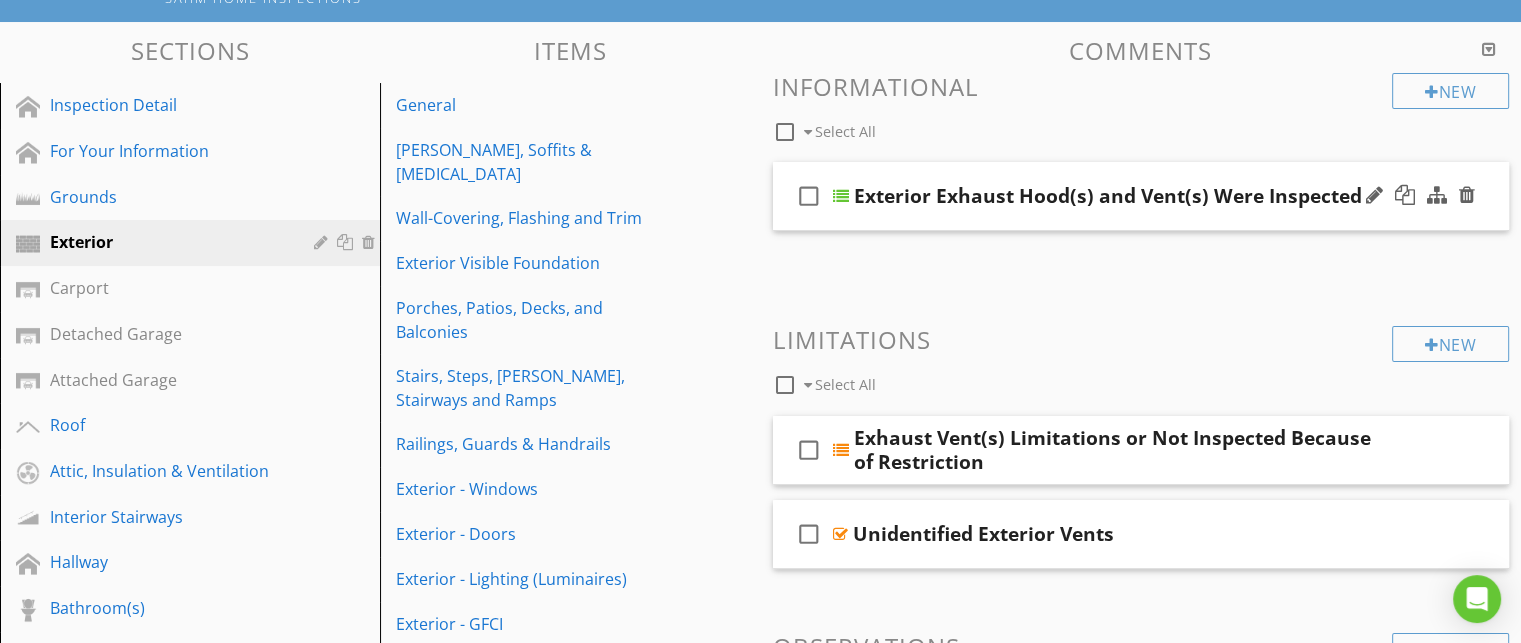 click on "check_box_outline_blank
Exterior Exhaust Hood(s) and Vent(s) Were Inspected" at bounding box center (1141, 196) 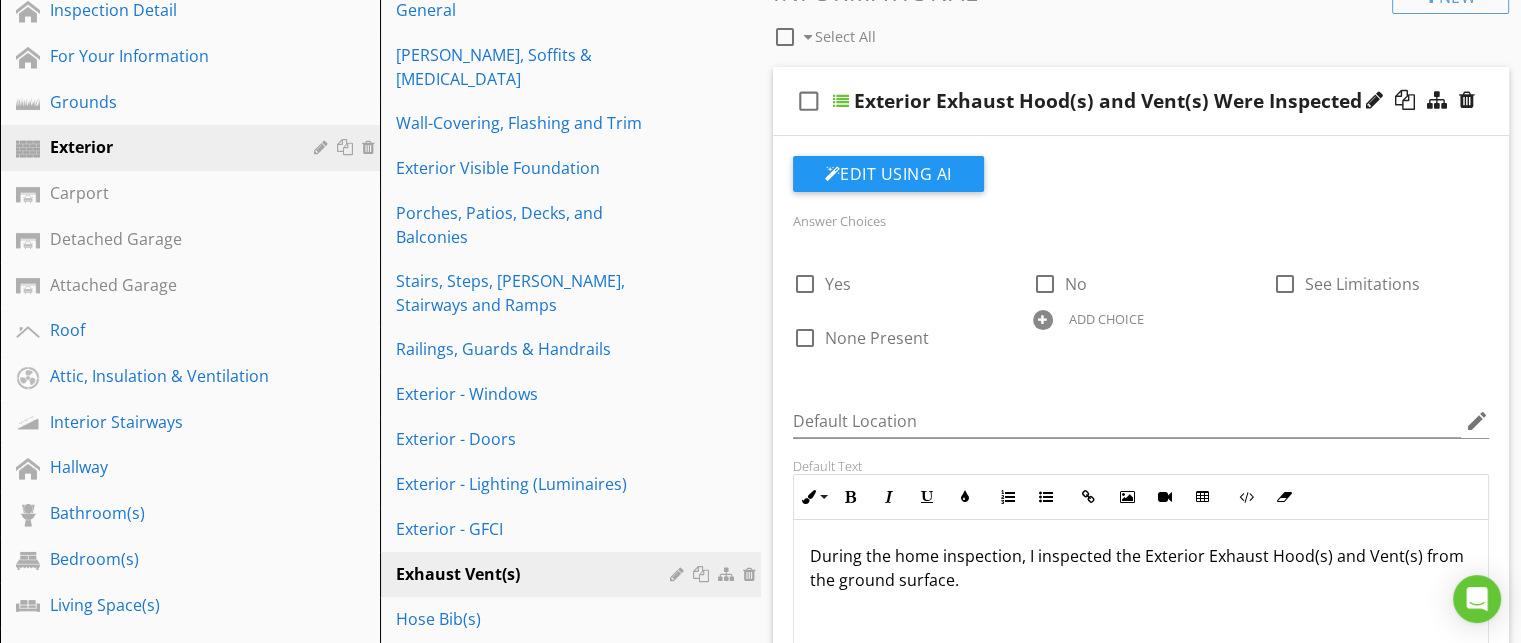 scroll, scrollTop: 274, scrollLeft: 0, axis: vertical 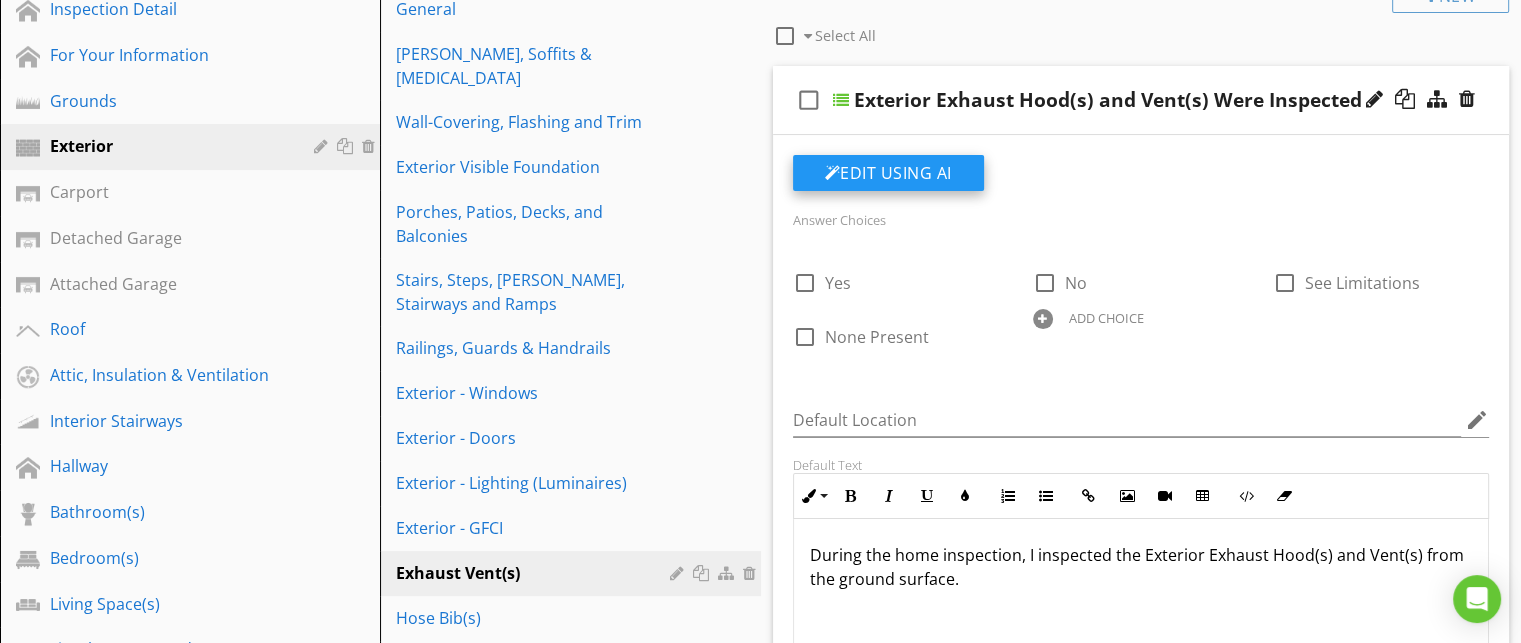 click on "Edit Using AI" at bounding box center (888, 173) 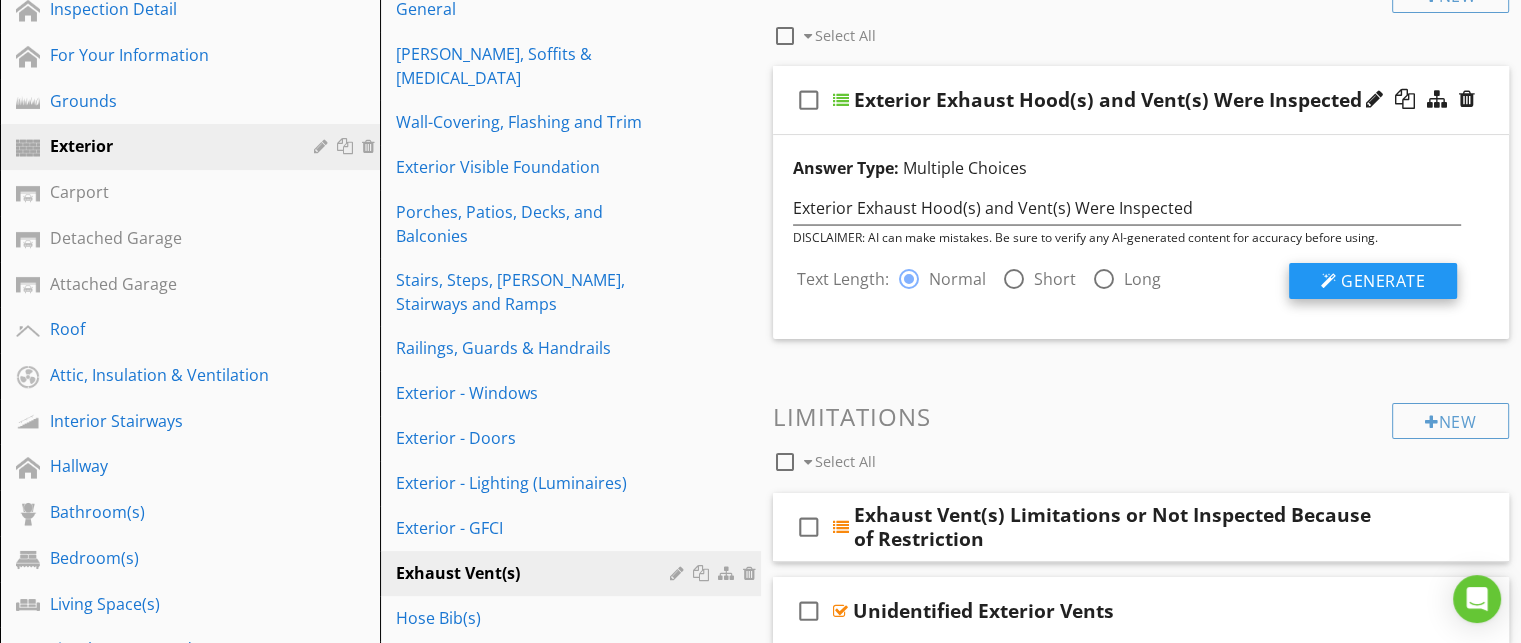 click on "Generate" at bounding box center [1383, 281] 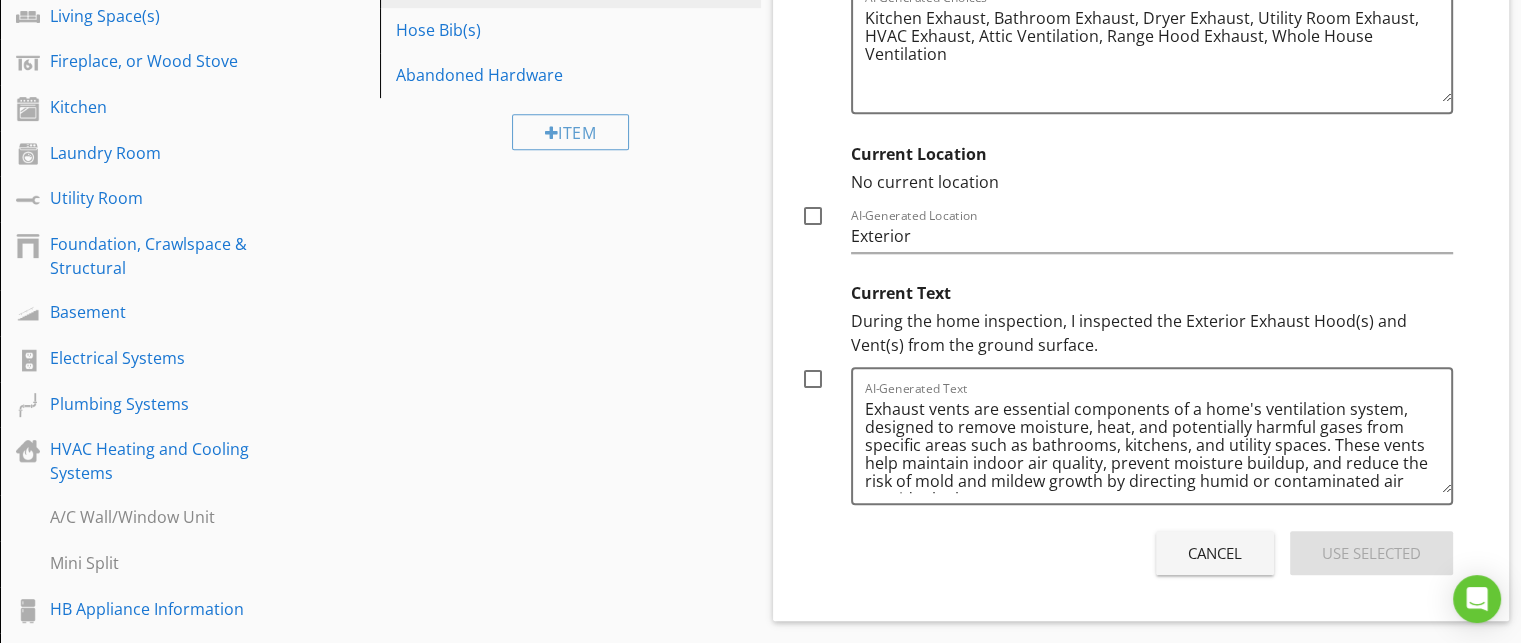 scroll, scrollTop: 865, scrollLeft: 0, axis: vertical 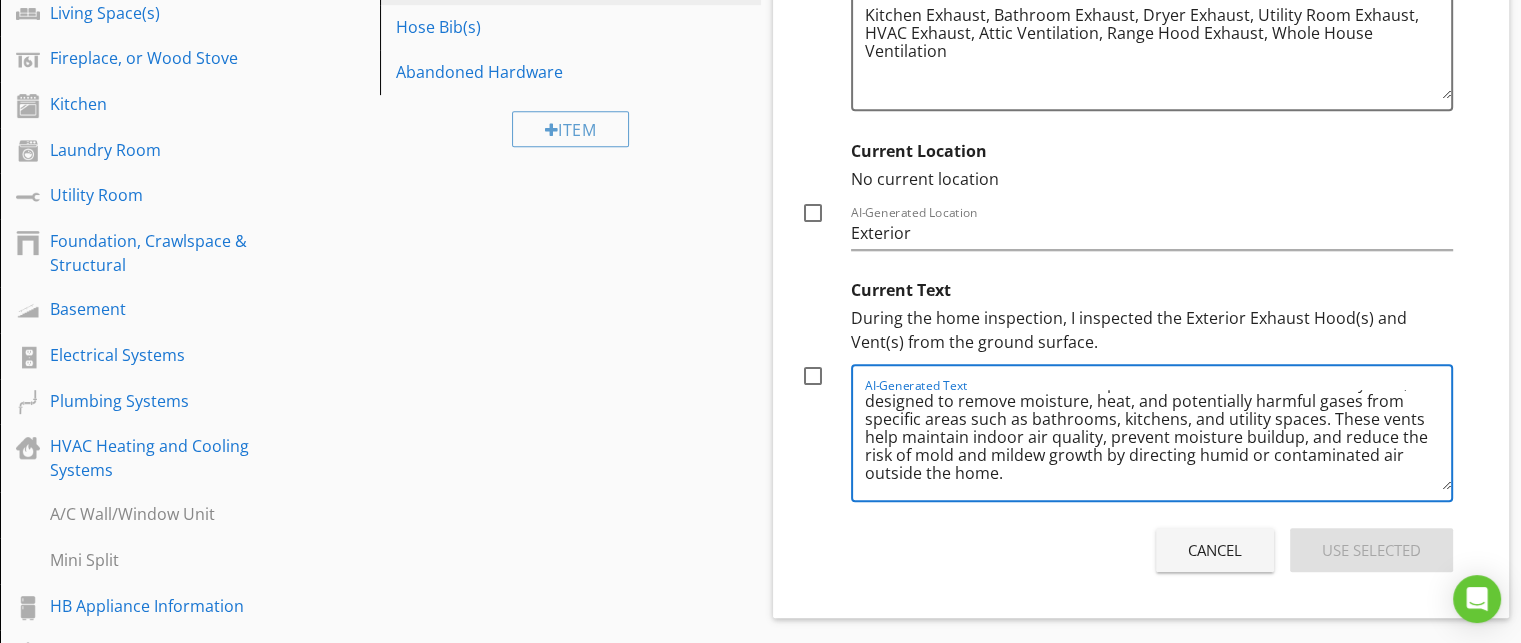 click on "Exhaust vents are essential components of a home's ventilation system, designed to remove moisture, heat, and potentially harmful gases from specific areas such as bathrooms, kitchens, and utility spaces. These vents help maintain indoor air quality, prevent moisture buildup, and reduce the risk of mold and mildew growth by directing humid or contaminated air outside the home." at bounding box center [1158, 440] 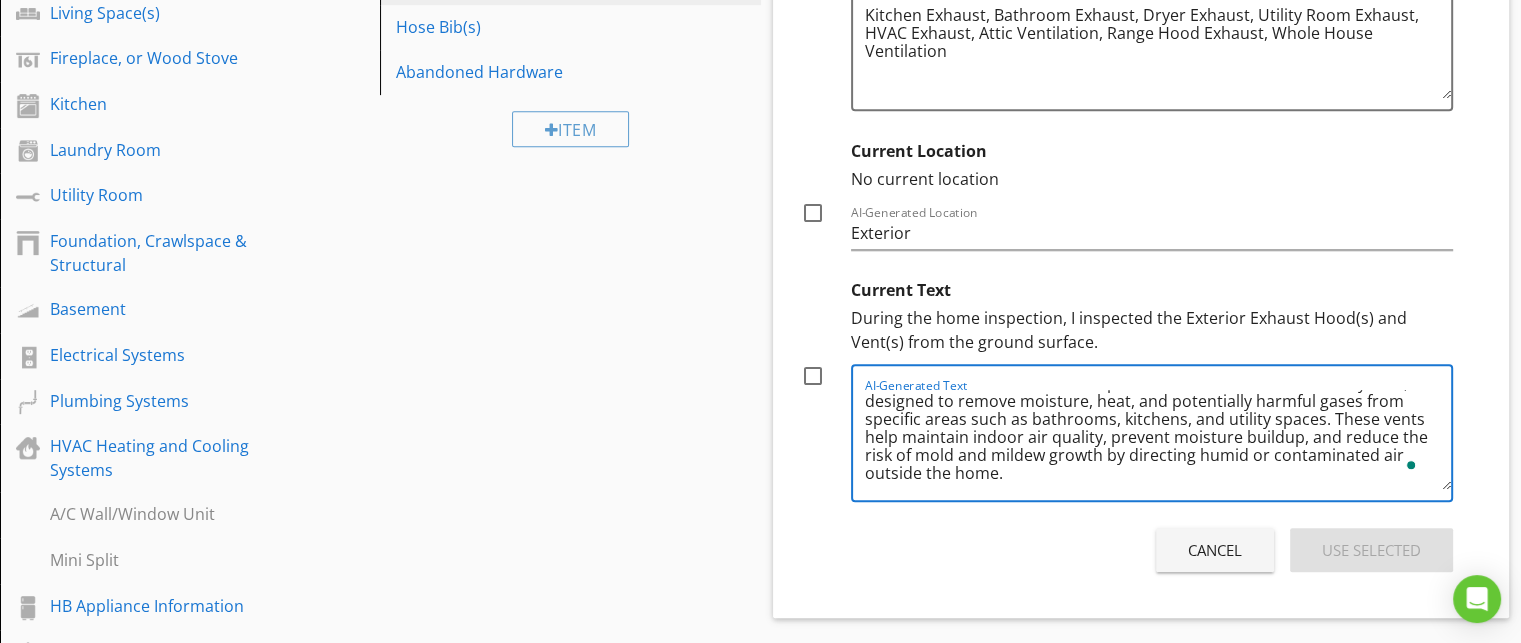 scroll, scrollTop: 23, scrollLeft: 0, axis: vertical 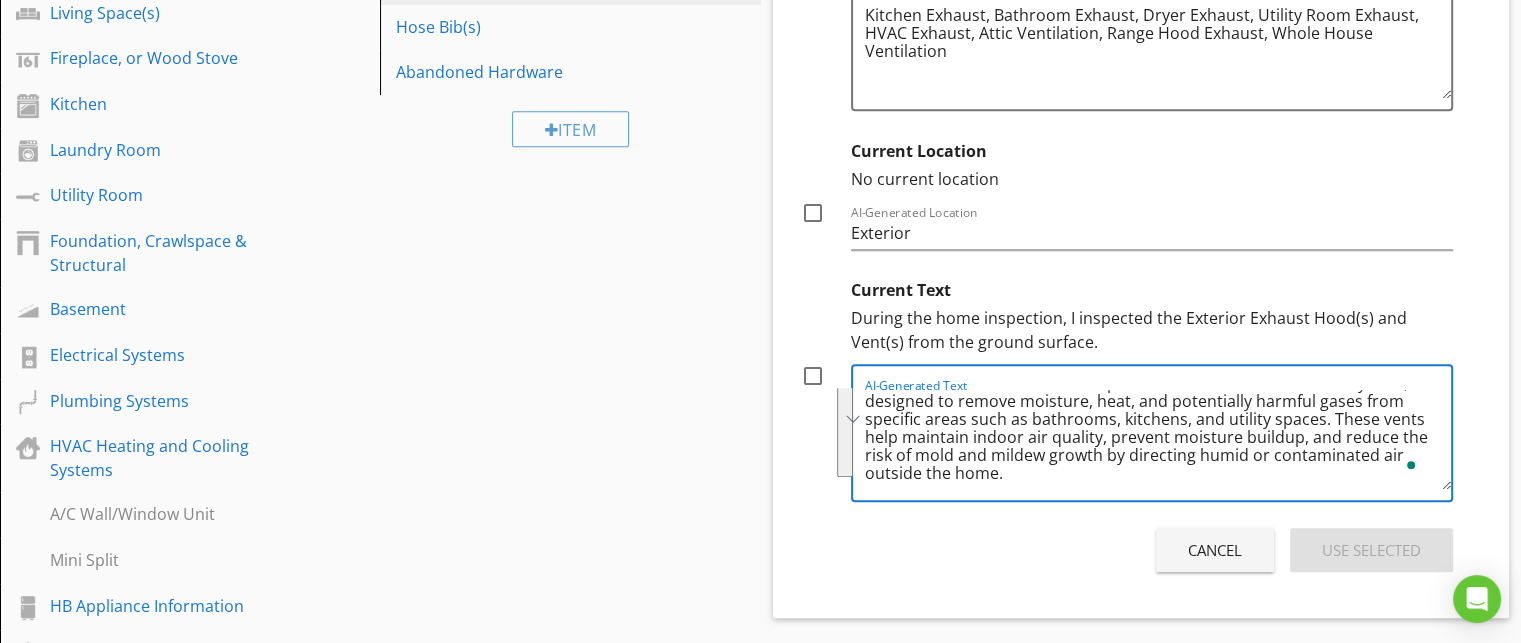 click on "Cancel" at bounding box center [1215, 550] 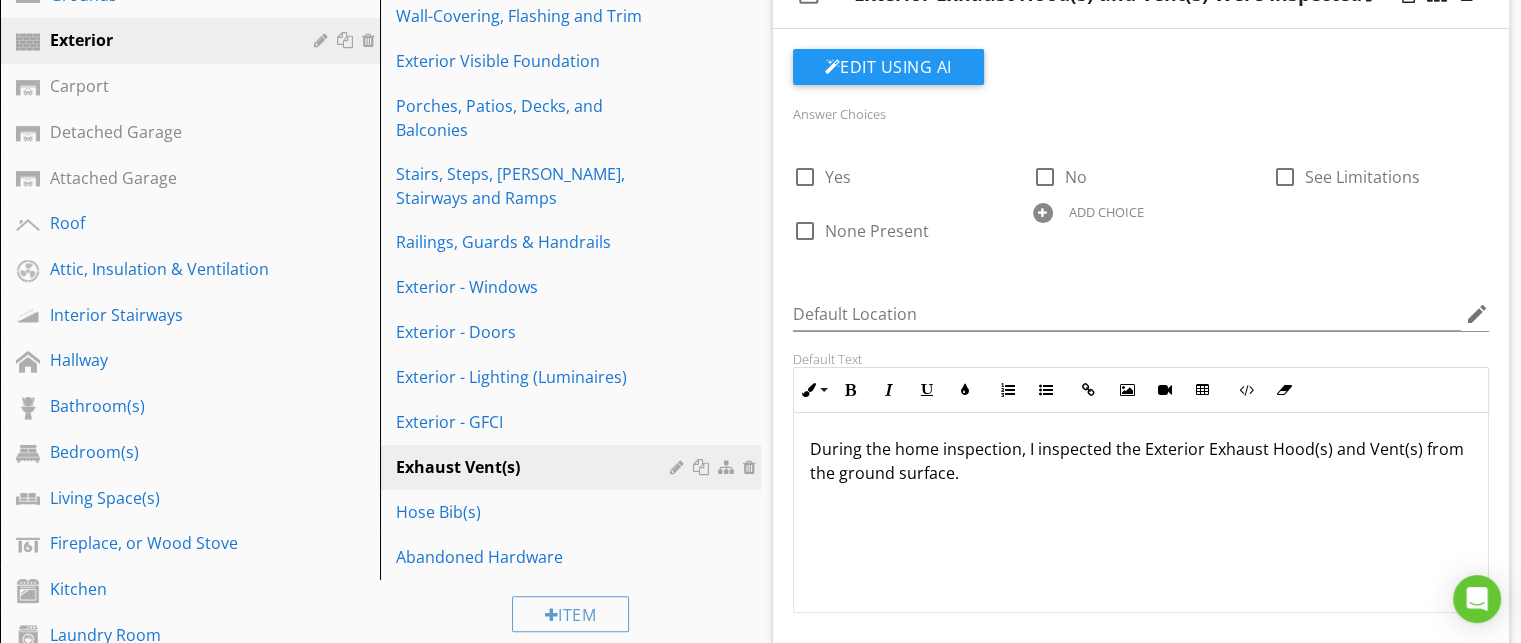 scroll, scrollTop: 381, scrollLeft: 0, axis: vertical 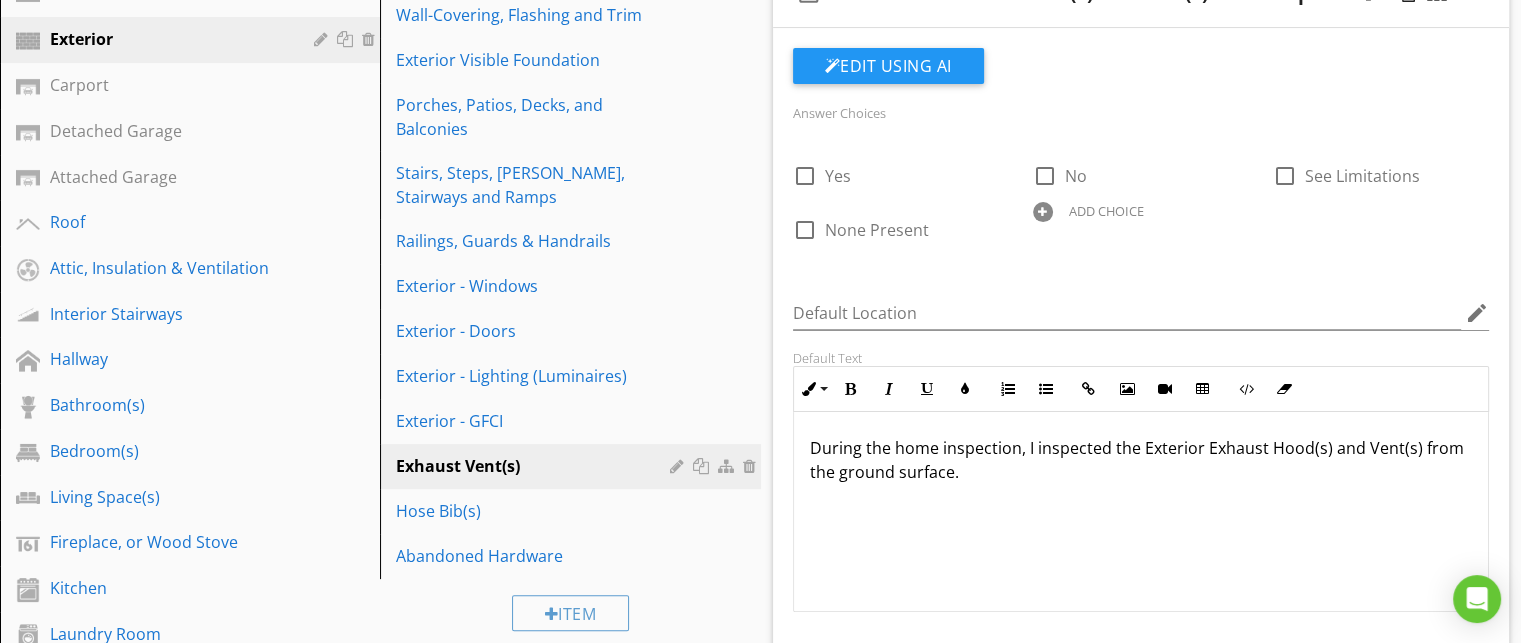 click on "During the home inspection, I inspected the Exterior Exhaust Hood(s) and Vent(s) from the ground surface." at bounding box center [1141, 460] 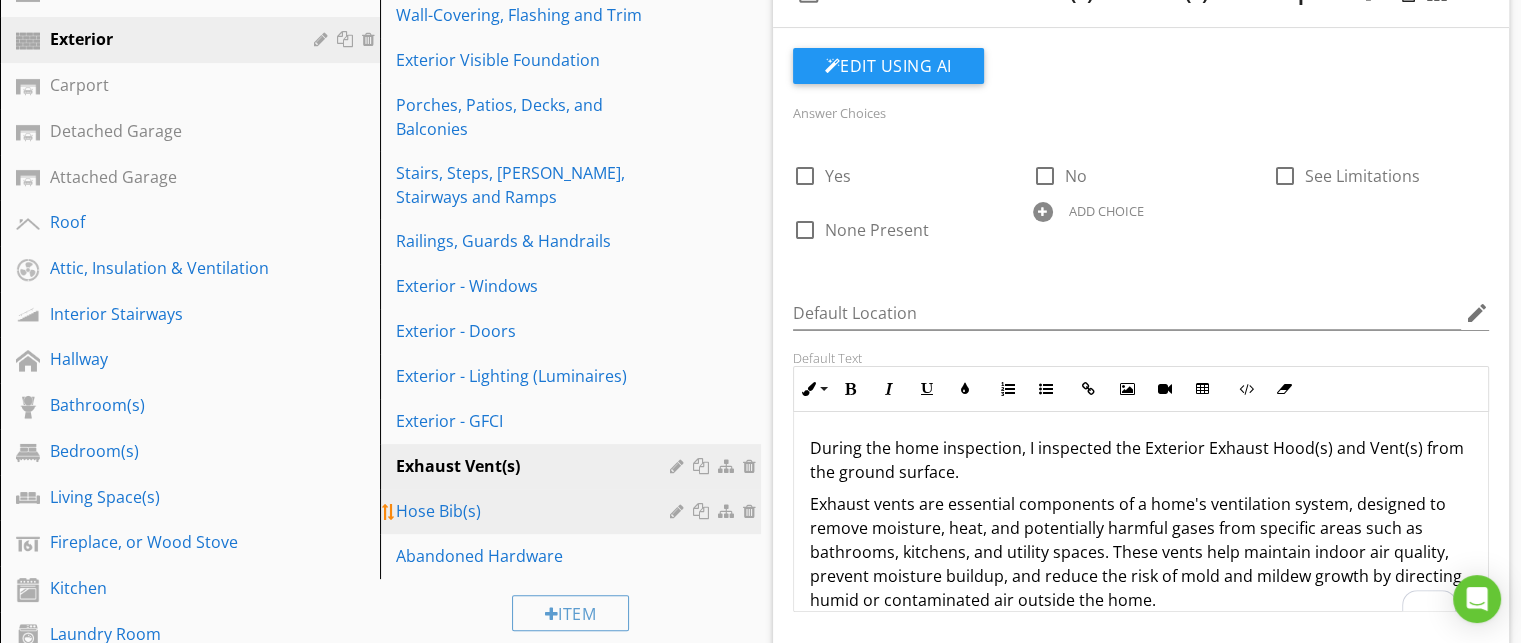 click on "Hose Bib(s)" at bounding box center (535, 511) 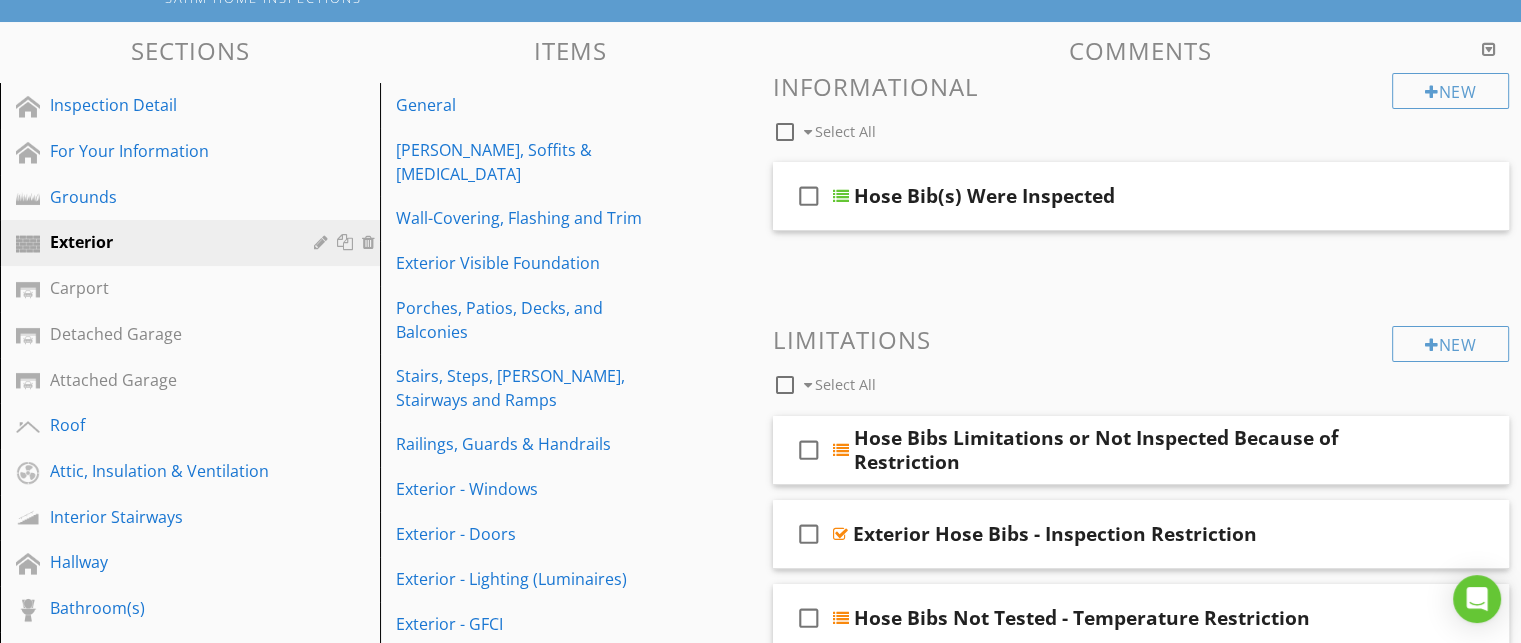 scroll, scrollTop: 165, scrollLeft: 0, axis: vertical 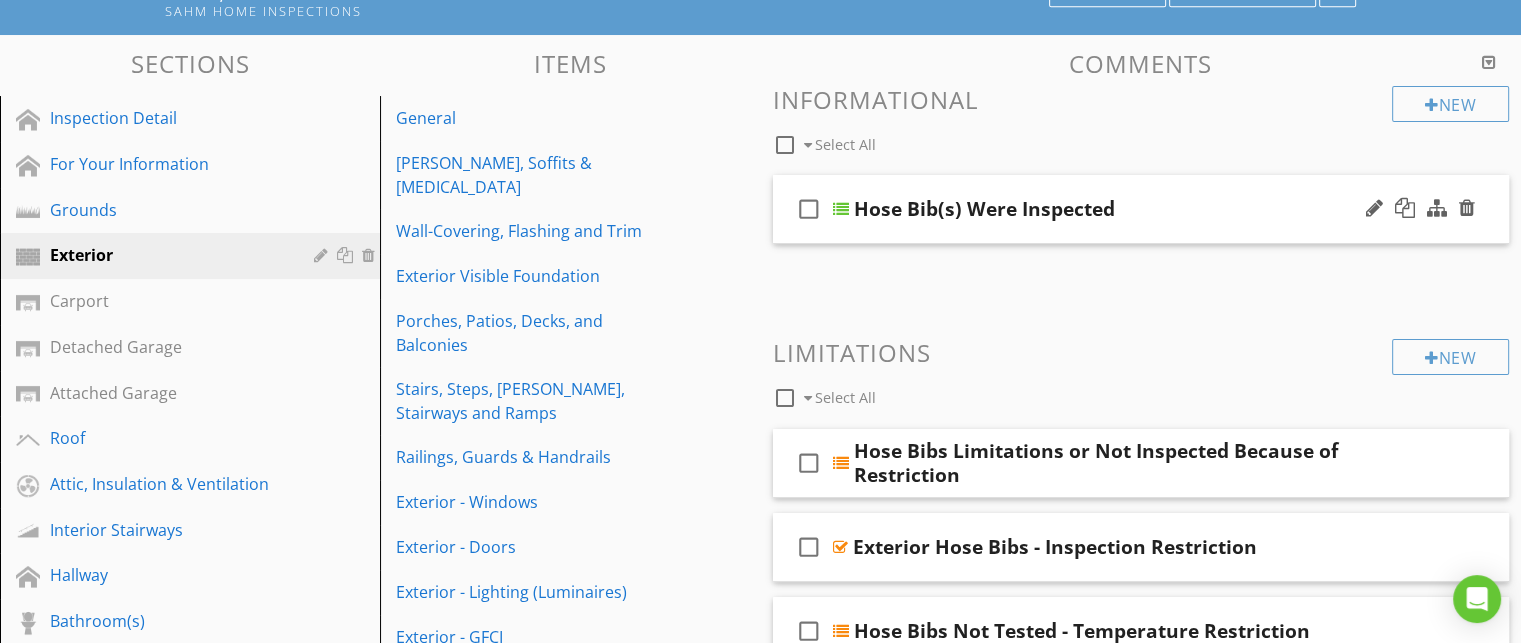 click on "check_box_outline_blank
Hose Bib(s) Were Inspected" at bounding box center [1141, 209] 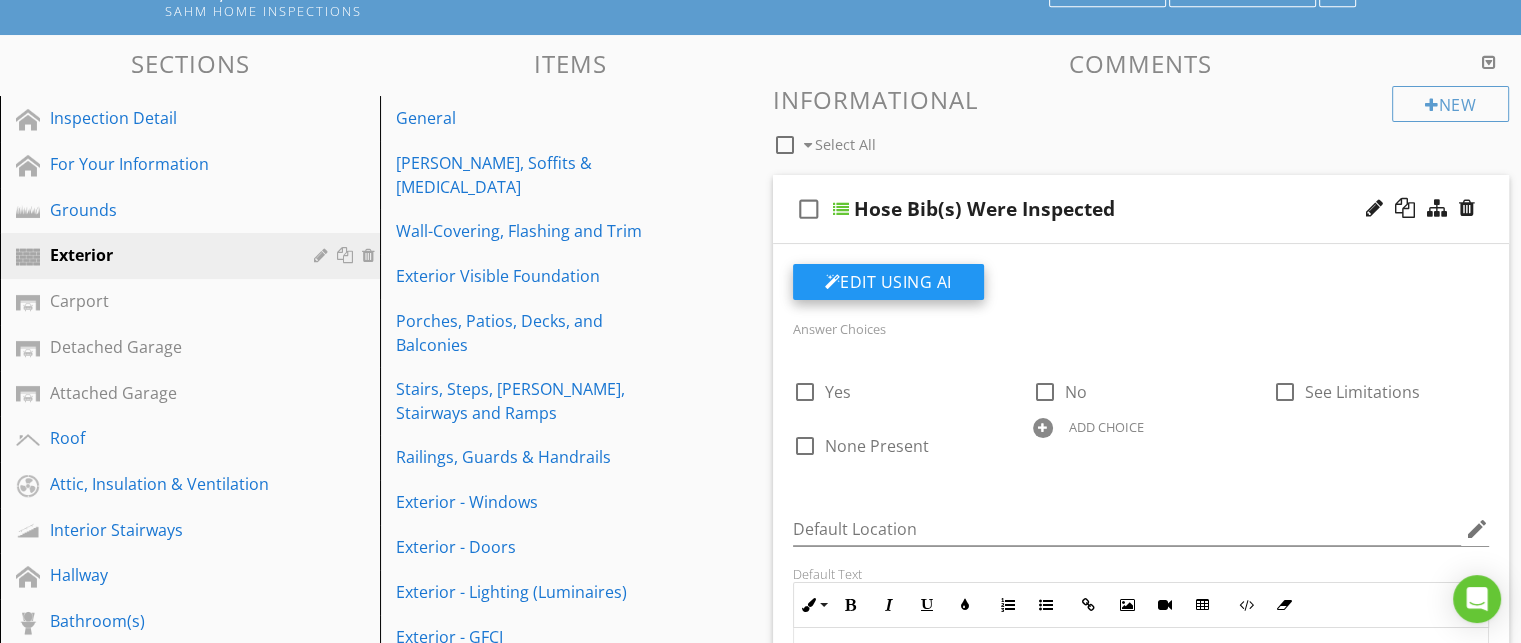 click on "Edit Using AI" at bounding box center (888, 282) 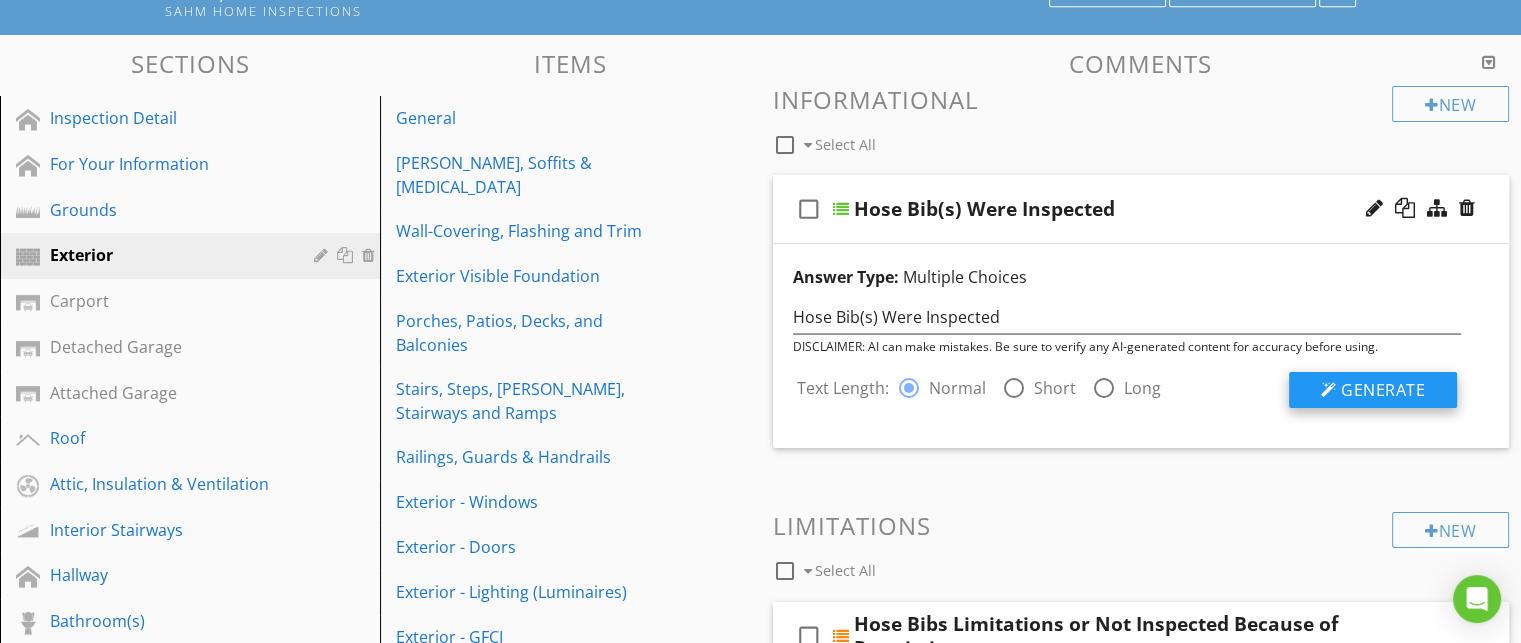 click on "Generate" at bounding box center [1383, 390] 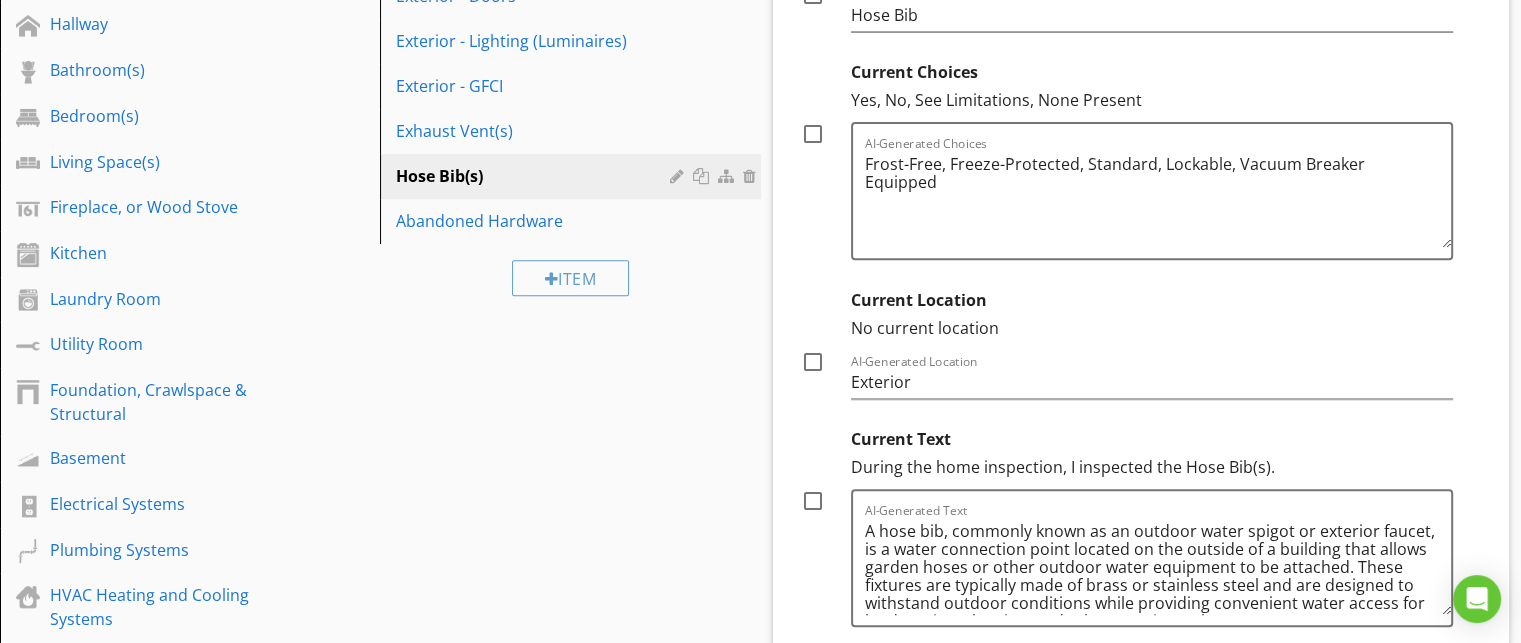 scroll, scrollTop: 744, scrollLeft: 0, axis: vertical 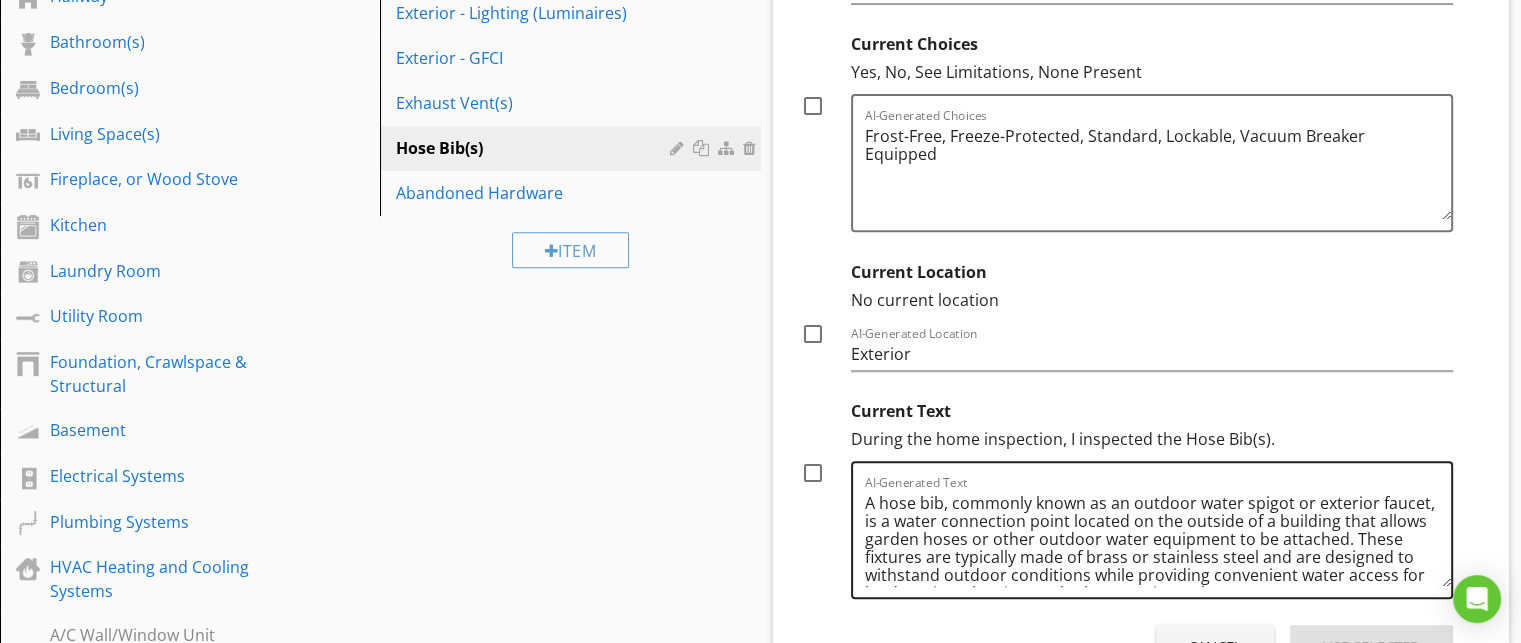 click on "A hose bib, commonly known as an outdoor water spigot or exterior faucet, is a water connection point located on the outside of a building that allows garden hoses or other outdoor water equipment to be attached. These fixtures are typically made of brass or stainless steel and are designed to withstand outdoor conditions while providing convenient water access for landscaping, cleaning, and other exterior tasks." at bounding box center (1158, 537) 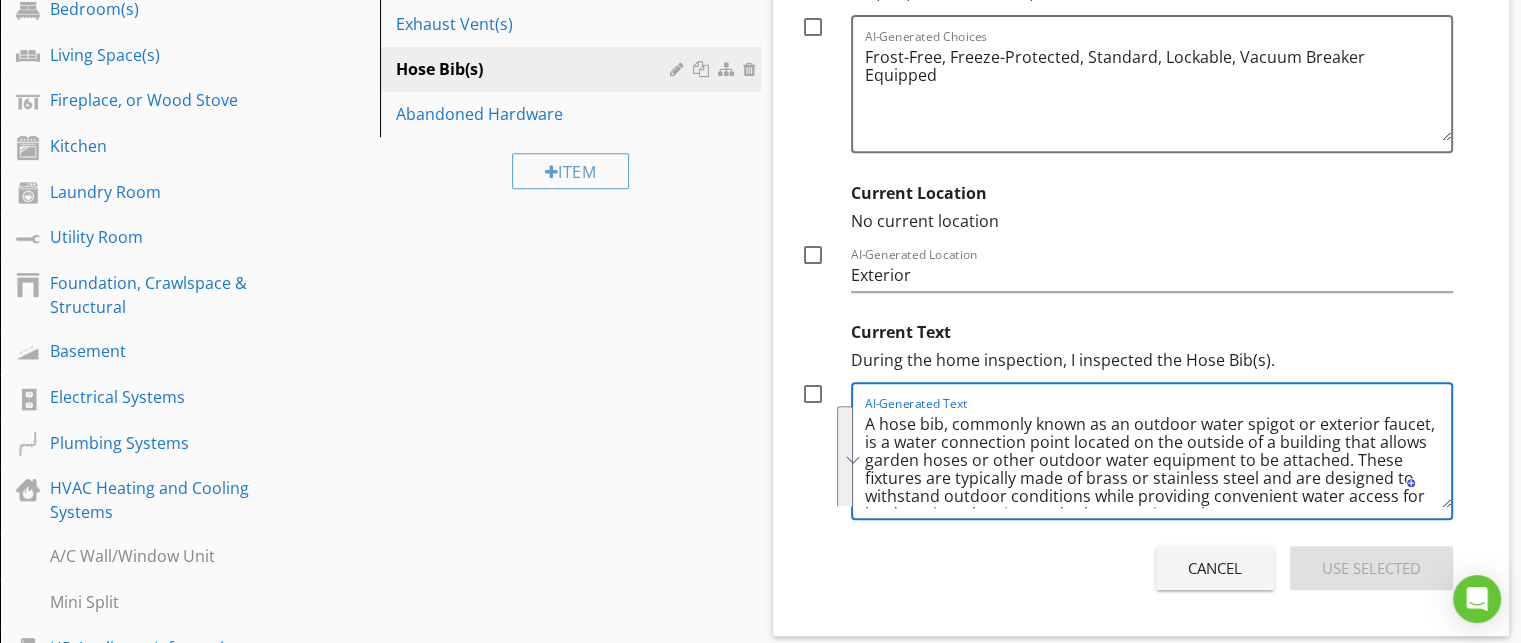 scroll, scrollTop: 826, scrollLeft: 0, axis: vertical 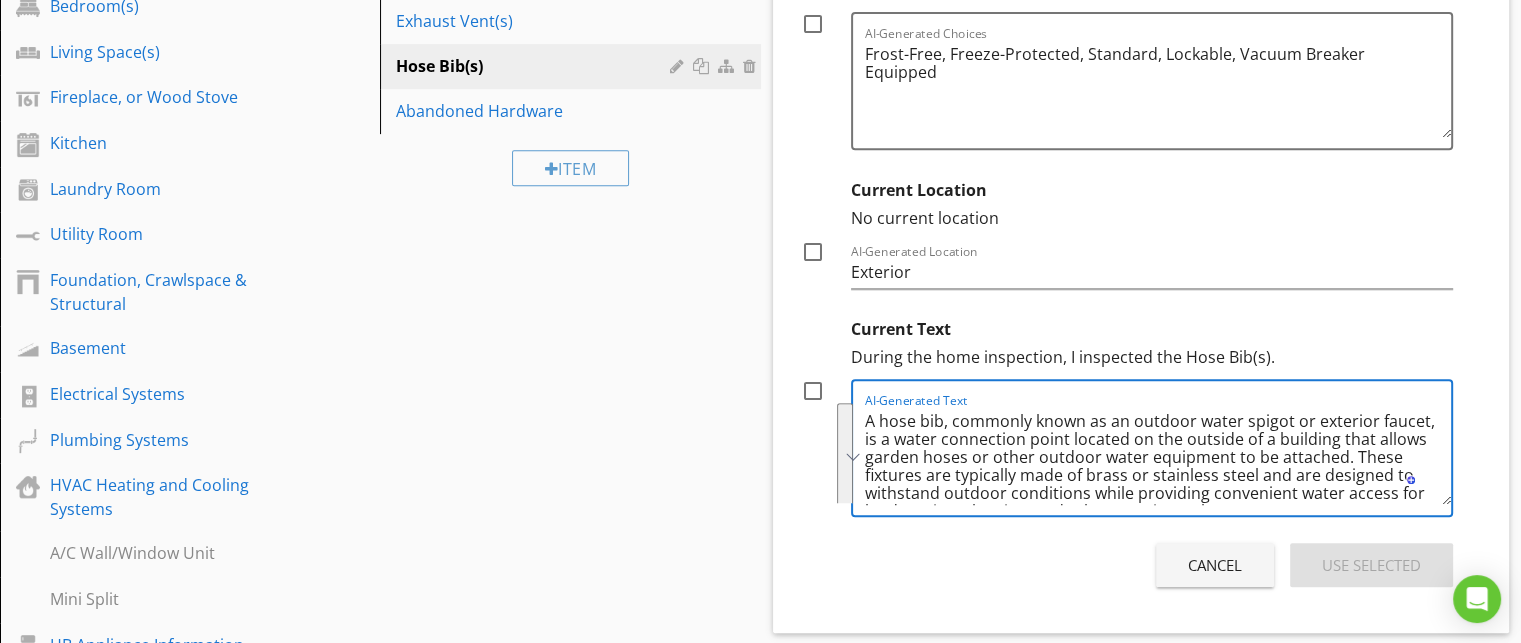 click on "Cancel" at bounding box center (1215, 565) 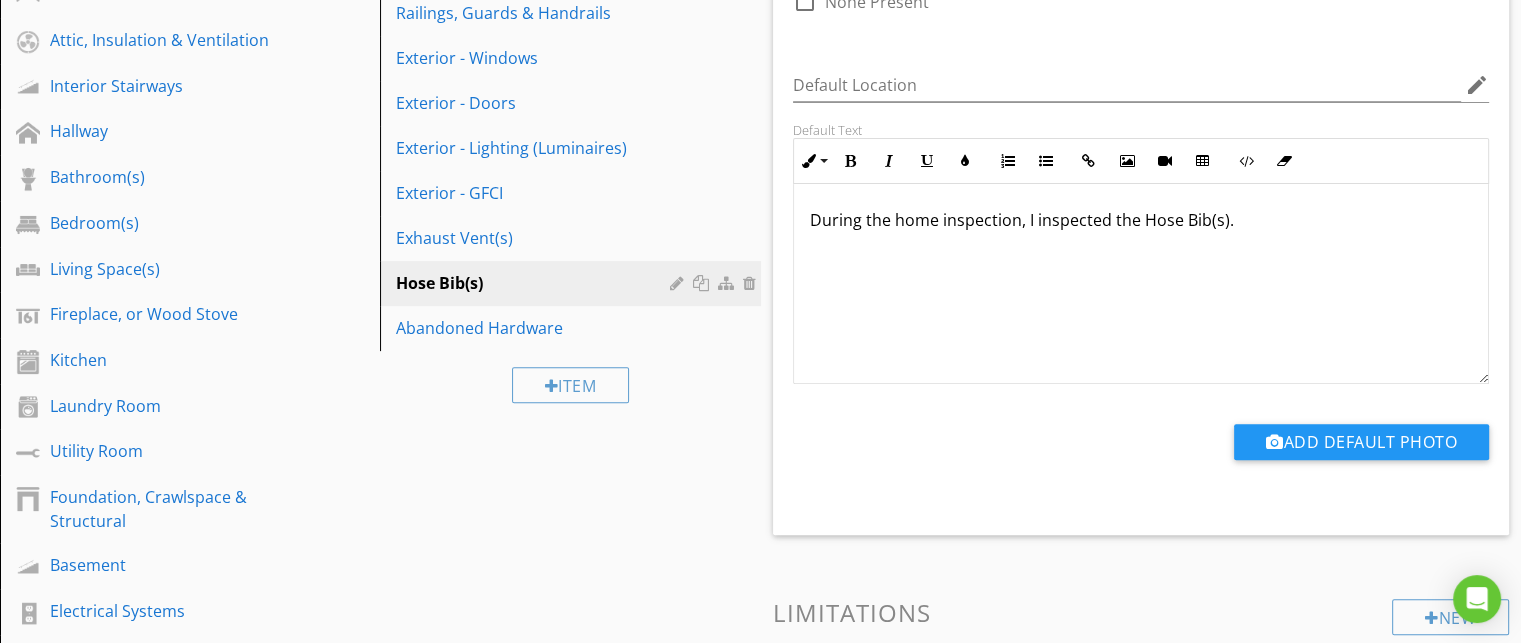 scroll, scrollTop: 608, scrollLeft: 0, axis: vertical 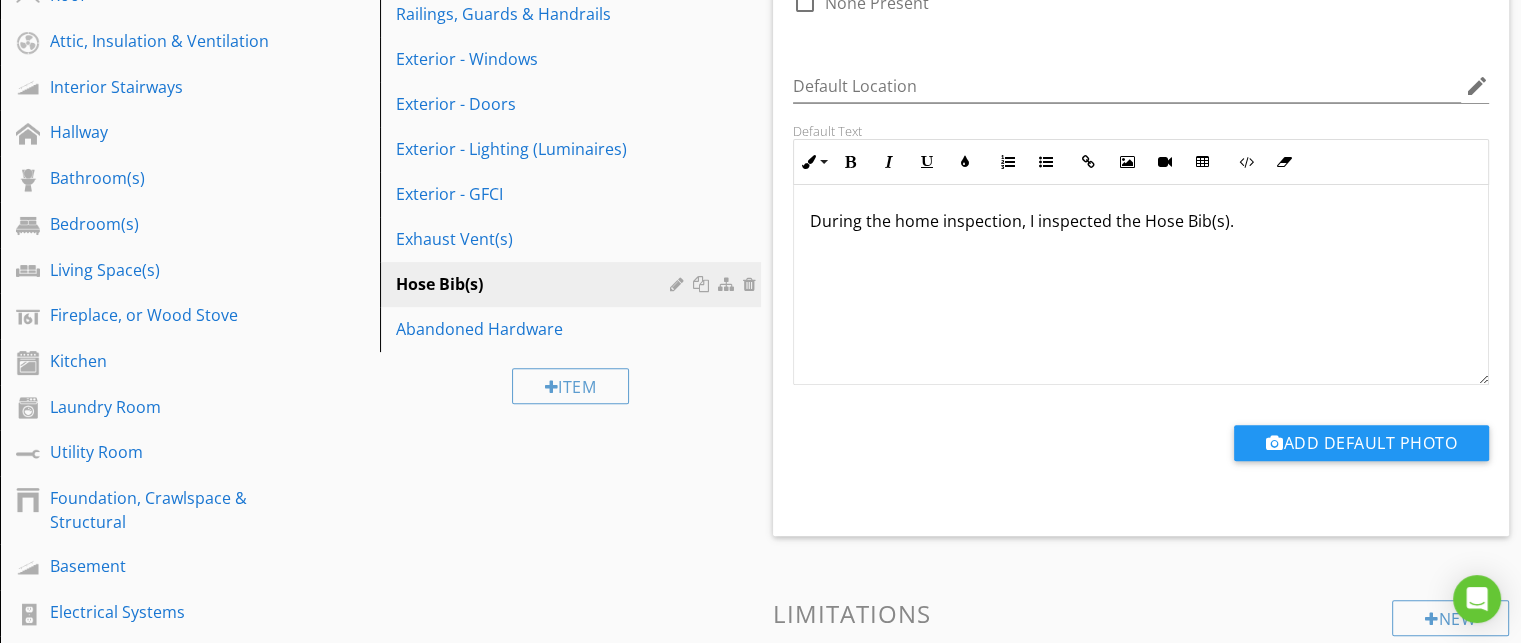 click on "During the home inspection, I inspected the Hose Bib(s)." at bounding box center (1141, 221) 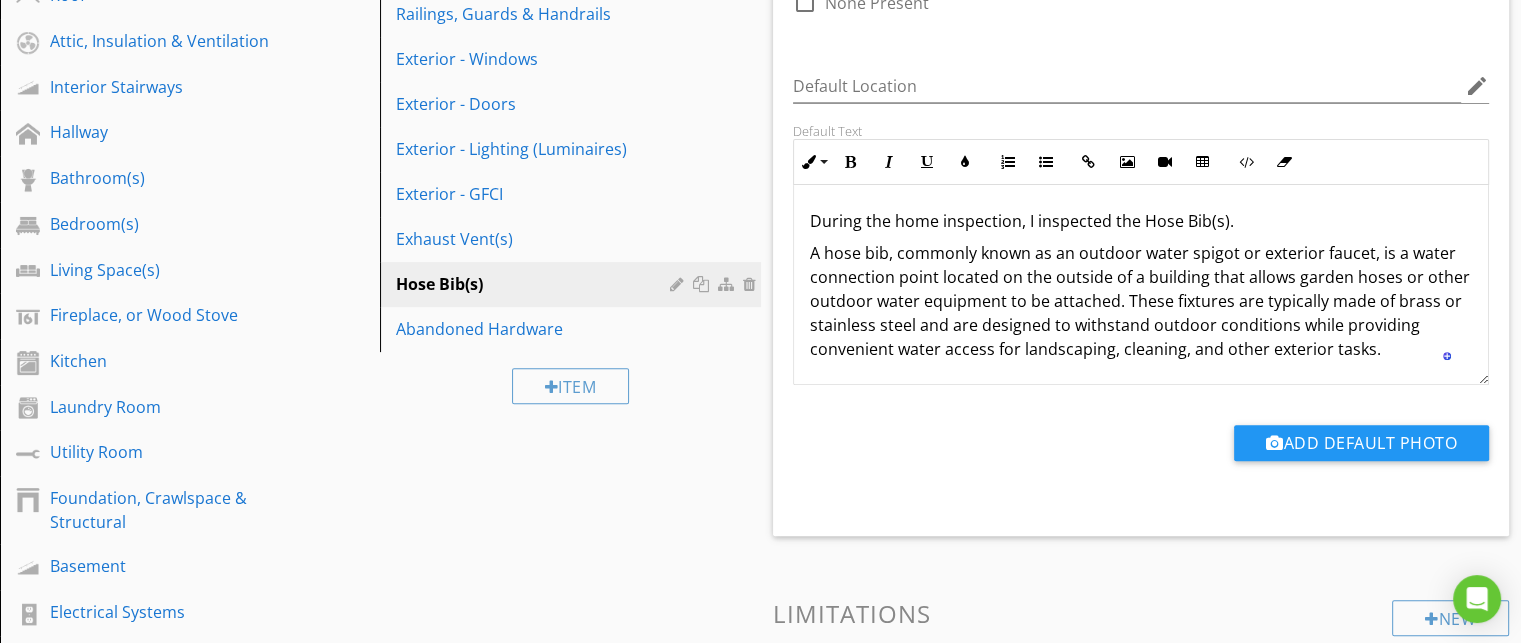 scroll, scrollTop: 0, scrollLeft: 0, axis: both 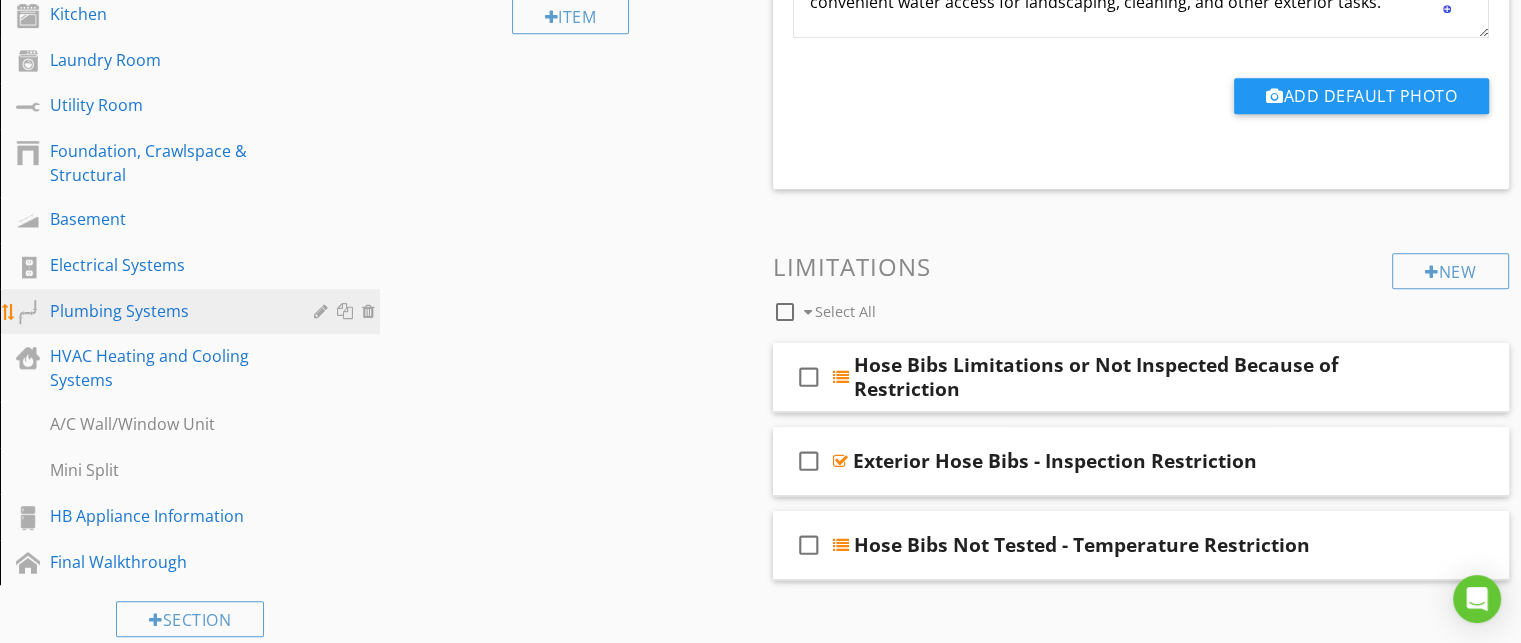 click on "Plumbing Systems" at bounding box center (167, 311) 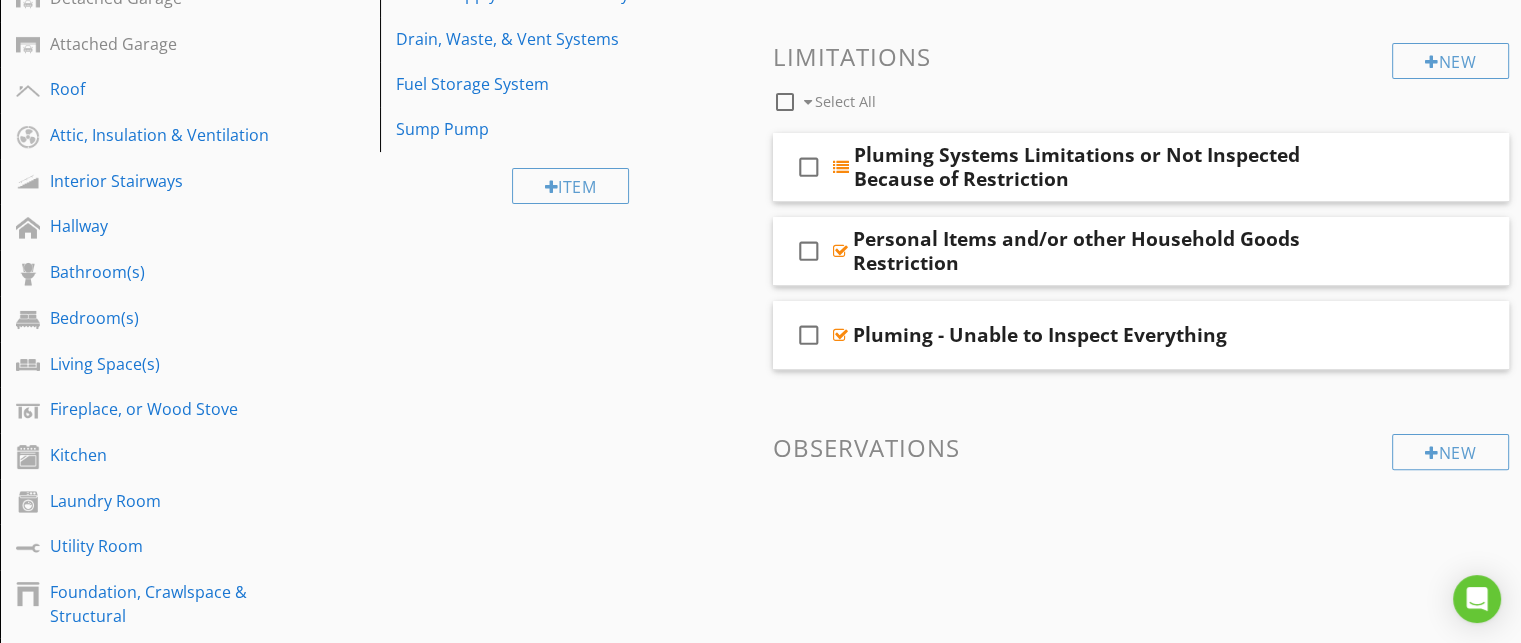 scroll, scrollTop: 487, scrollLeft: 0, axis: vertical 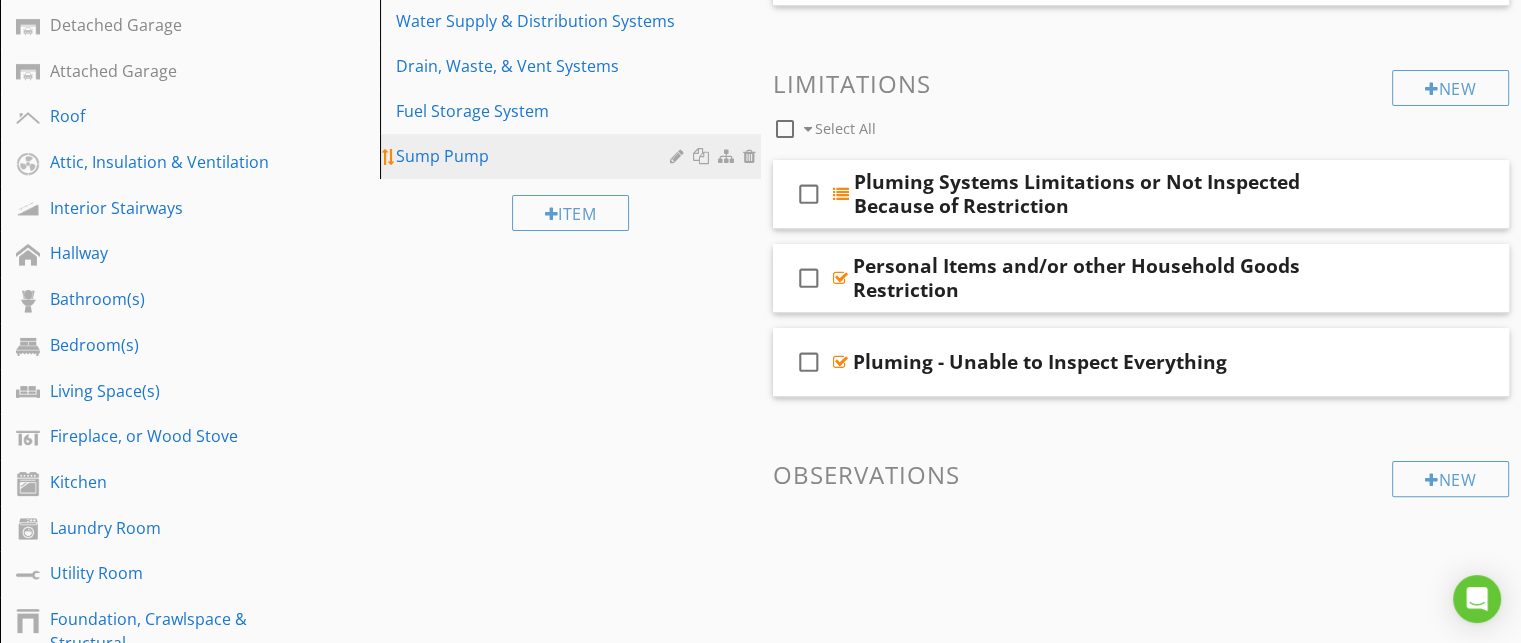 drag, startPoint x: 470, startPoint y: 156, endPoint x: 452, endPoint y: 151, distance: 18.681541 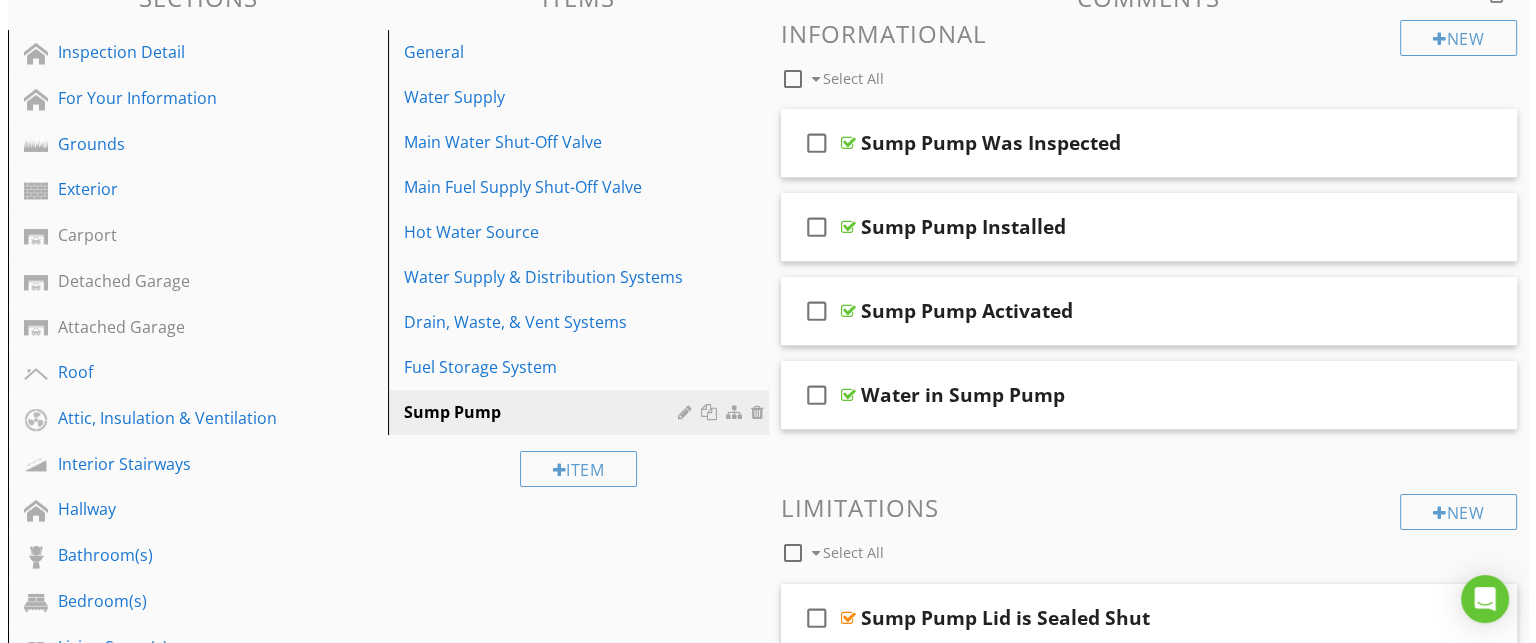 scroll, scrollTop: 232, scrollLeft: 0, axis: vertical 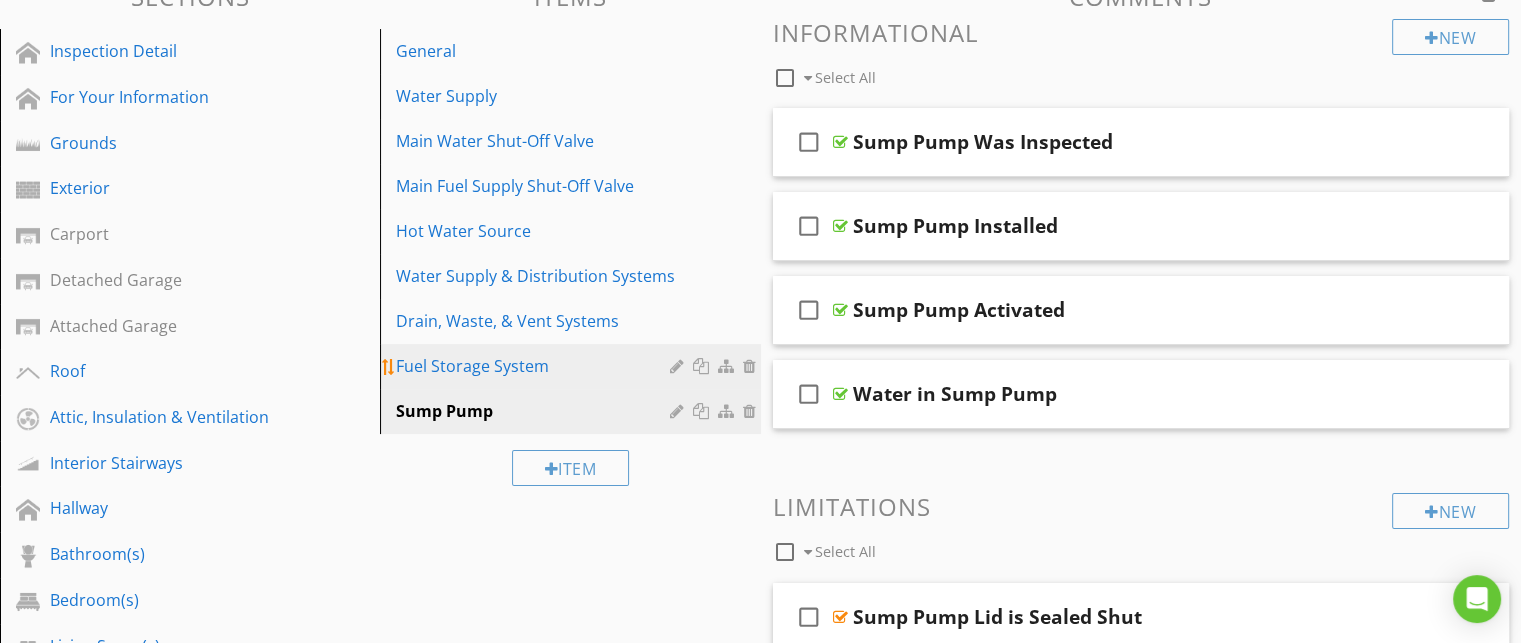 click on "Fuel Storage System" at bounding box center (535, 366) 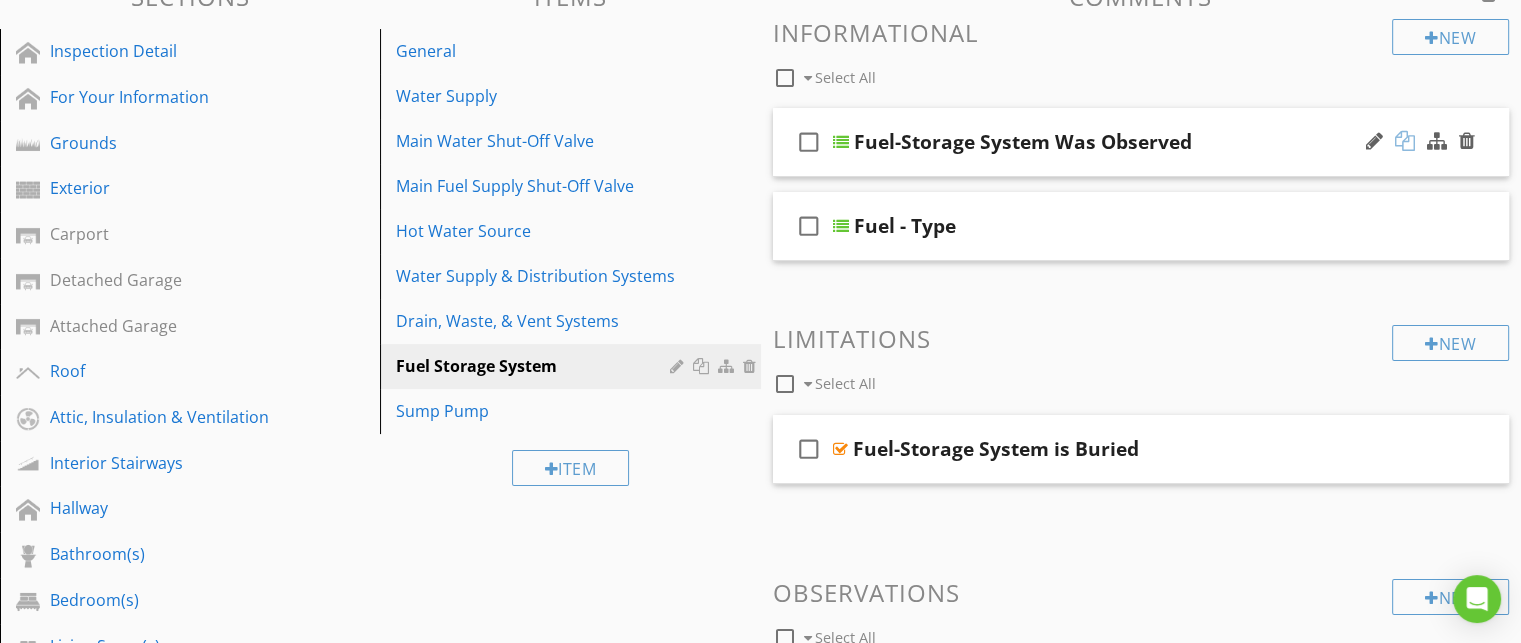 click at bounding box center [1405, 141] 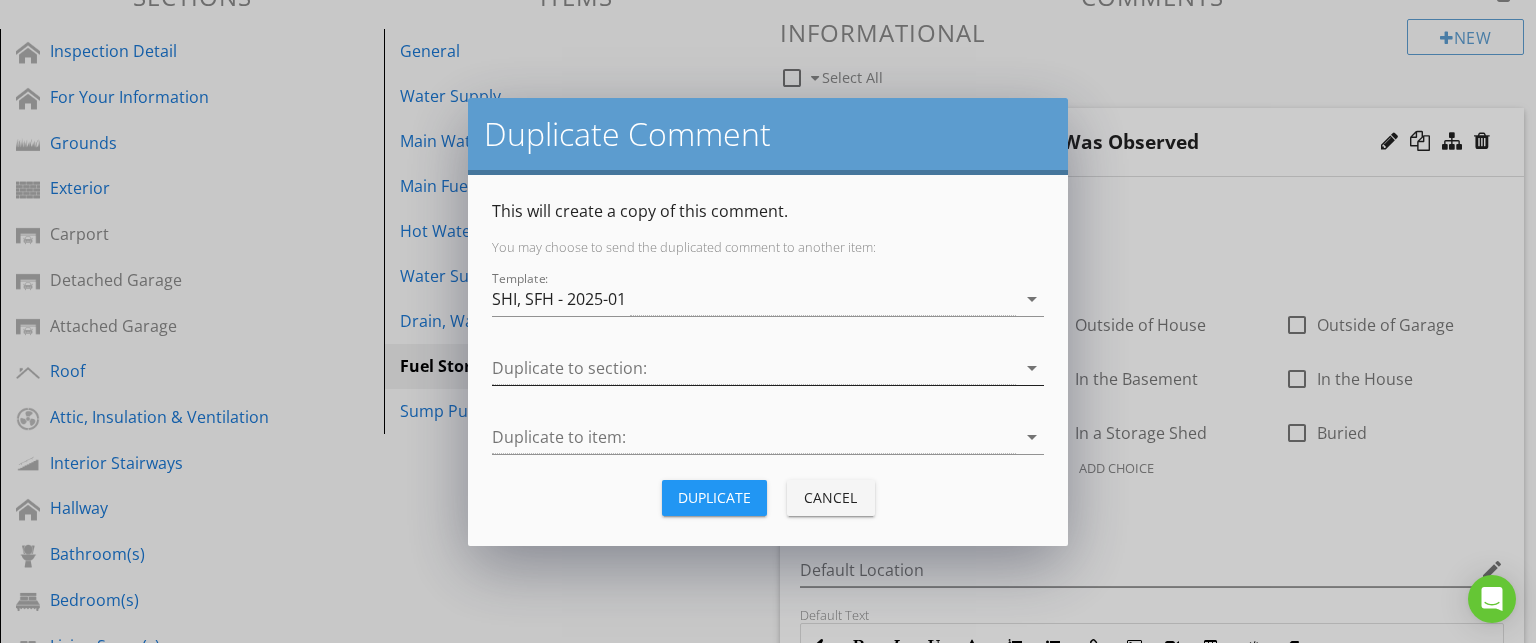 click at bounding box center (754, 368) 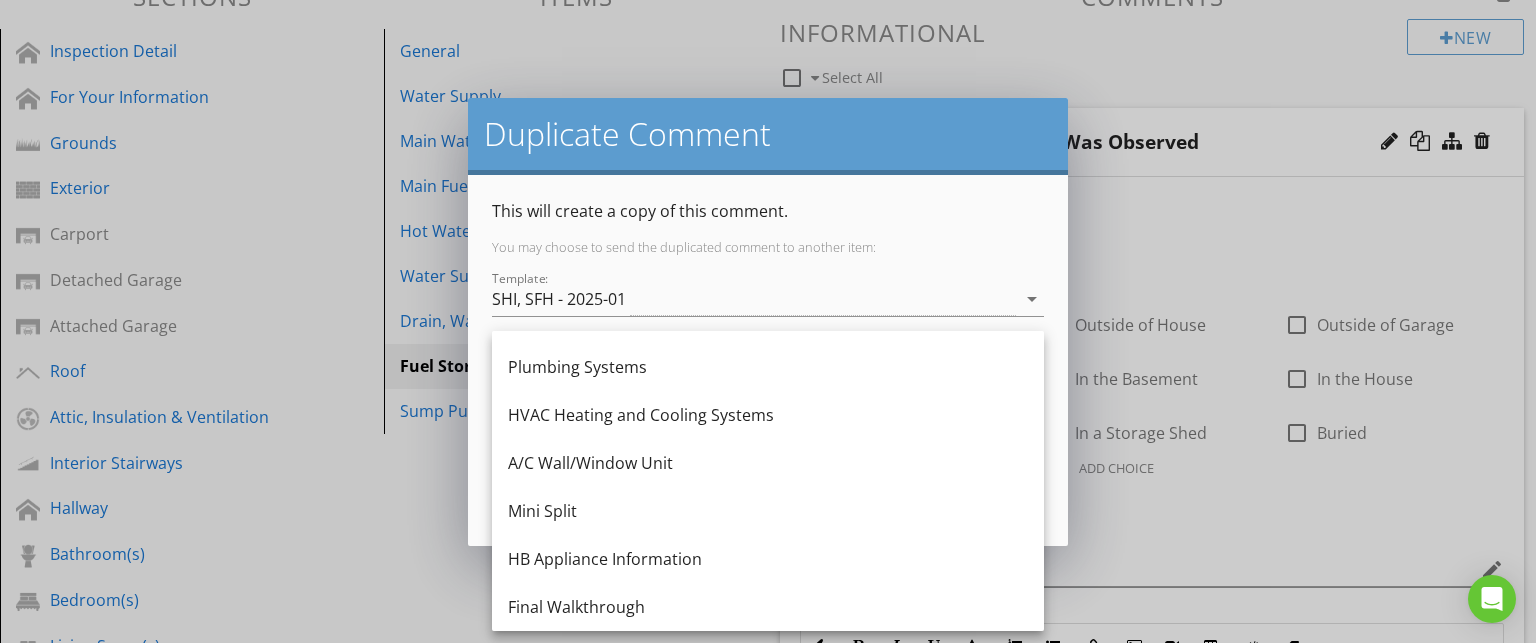 scroll, scrollTop: 983, scrollLeft: 0, axis: vertical 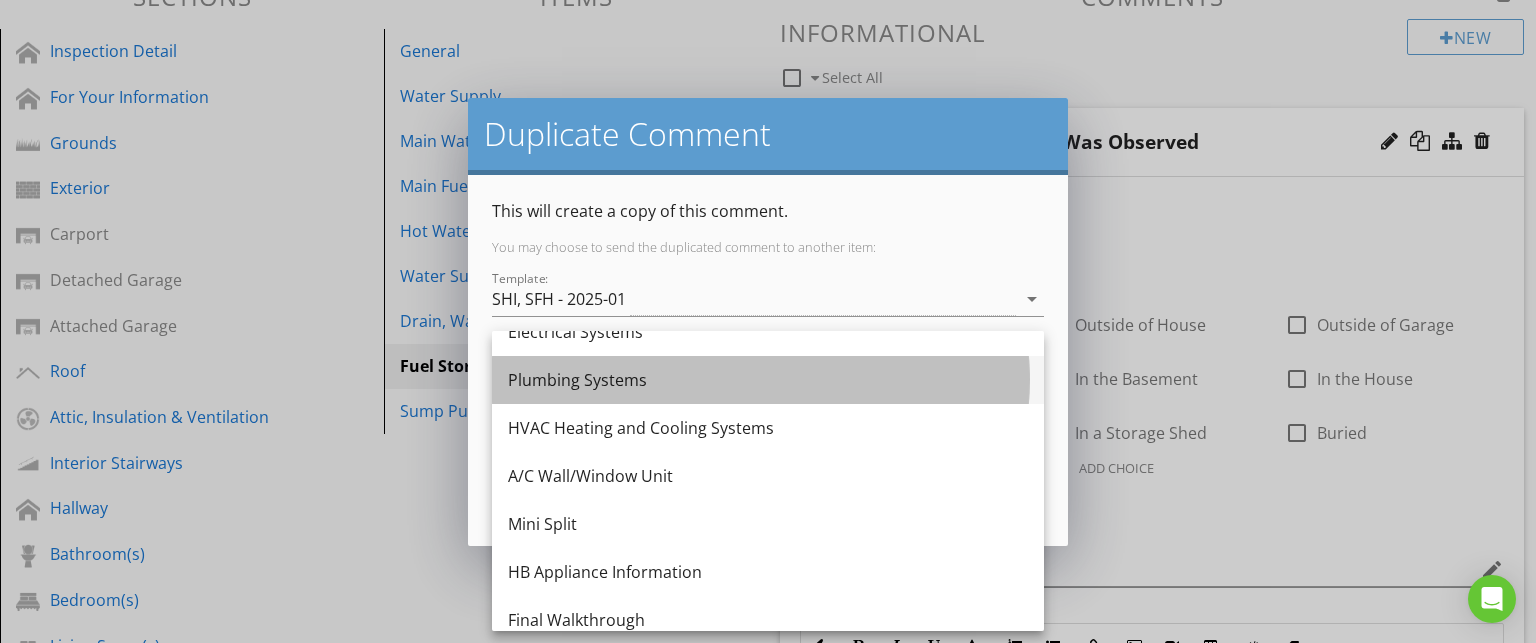 click on "Plumbing Systems" at bounding box center (768, 380) 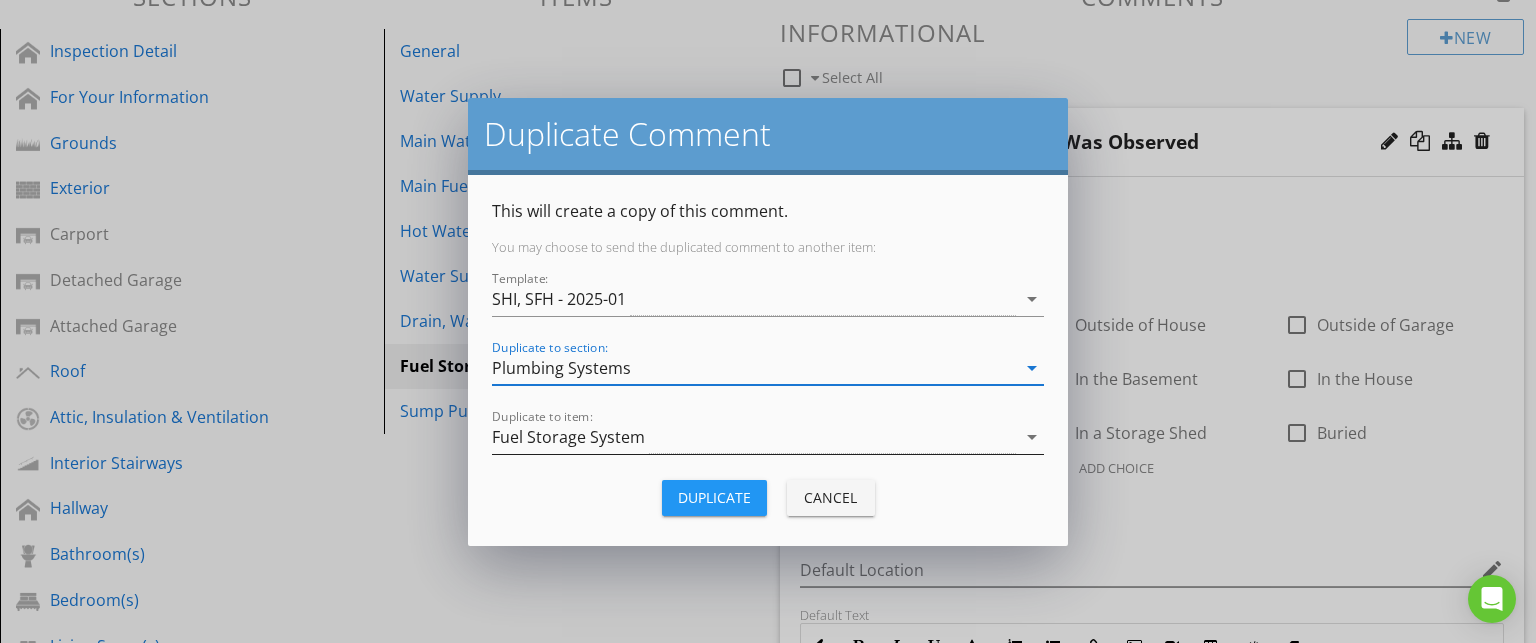 click on "Fuel Storage System" at bounding box center [754, 437] 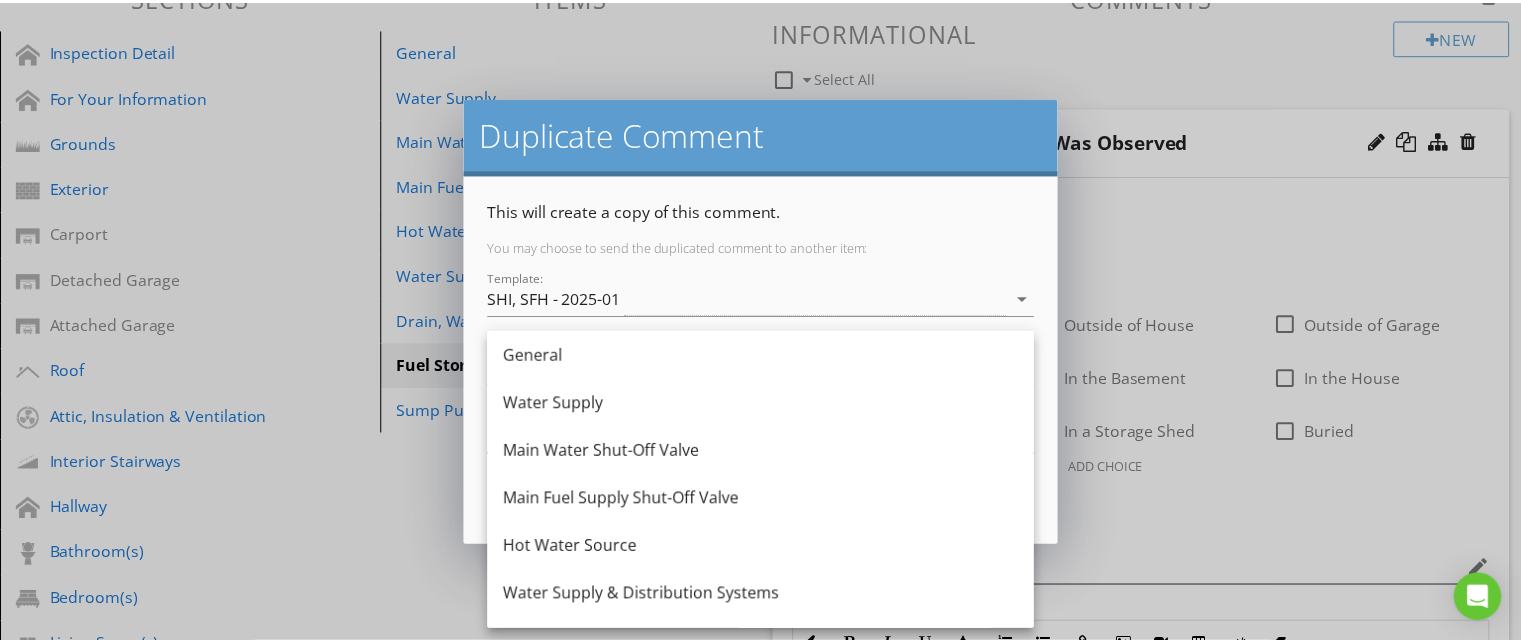 scroll, scrollTop: 132, scrollLeft: 0, axis: vertical 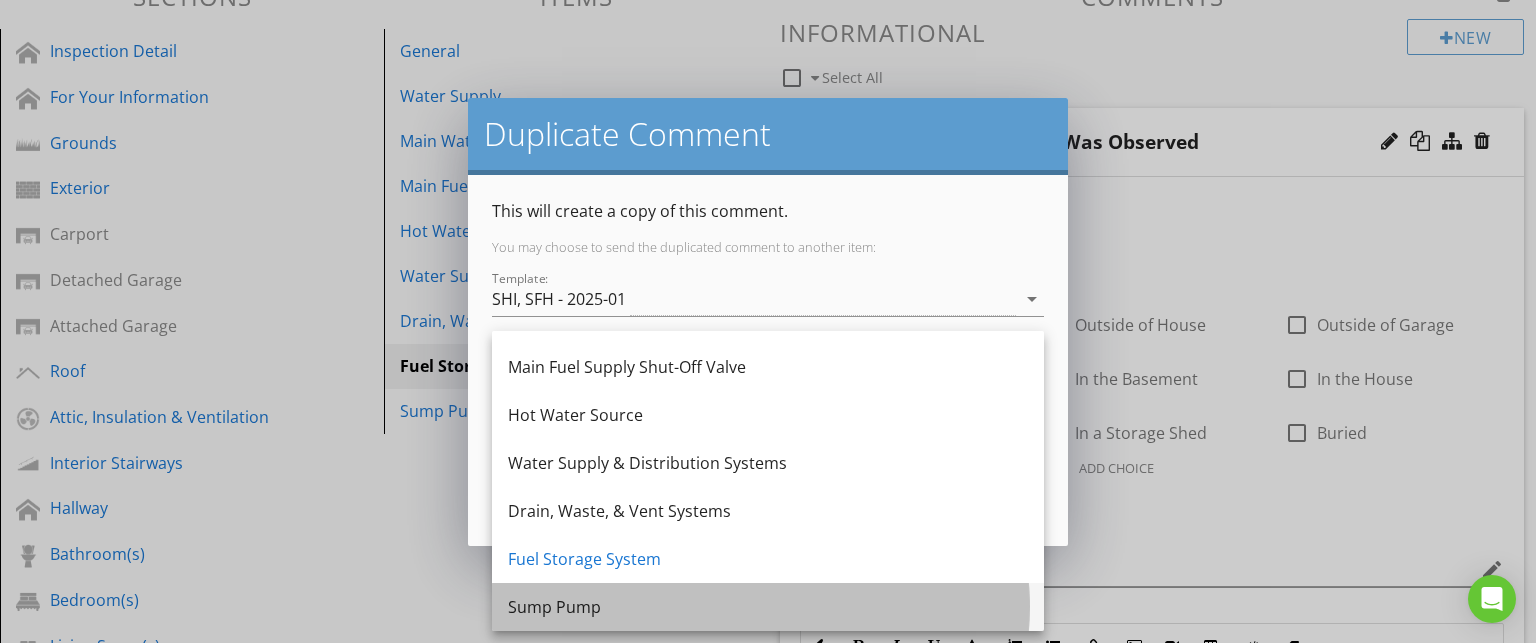 click on "Sump Pump" at bounding box center (768, 607) 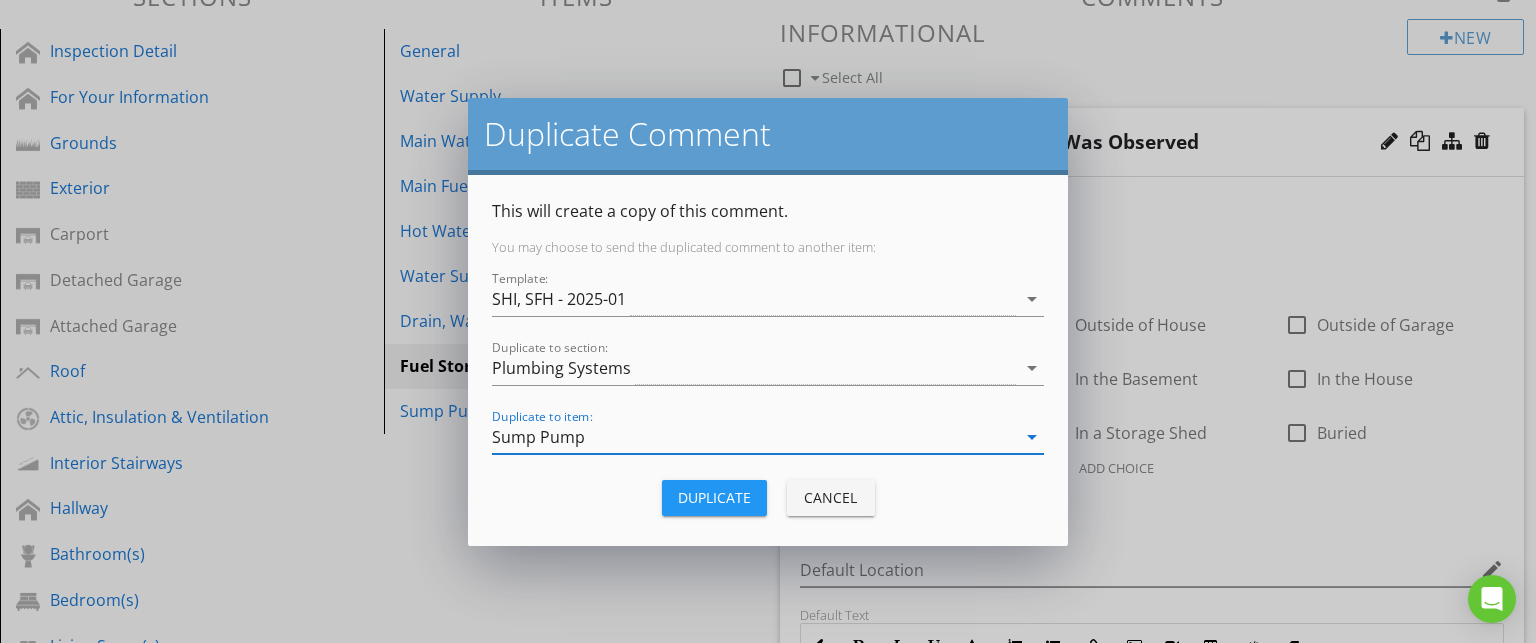click on "Duplicate" at bounding box center [714, 497] 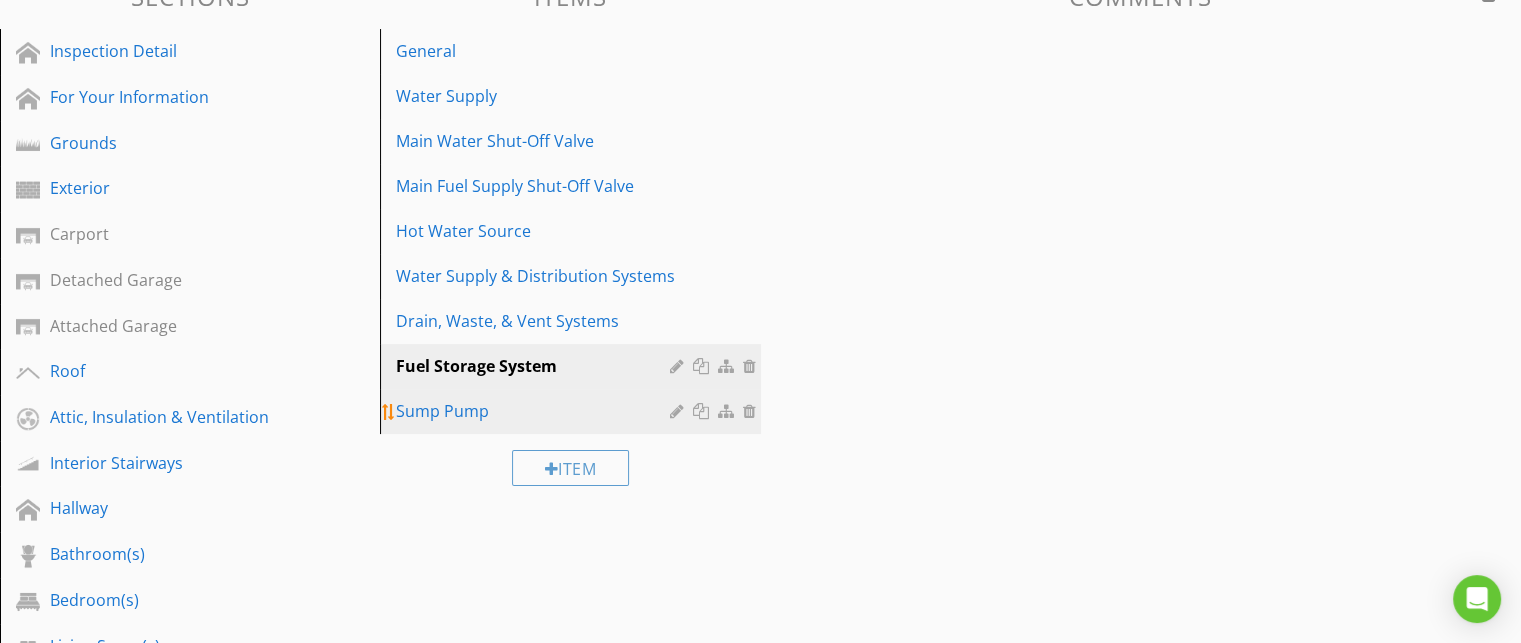 click on "Sump Pump" at bounding box center (535, 411) 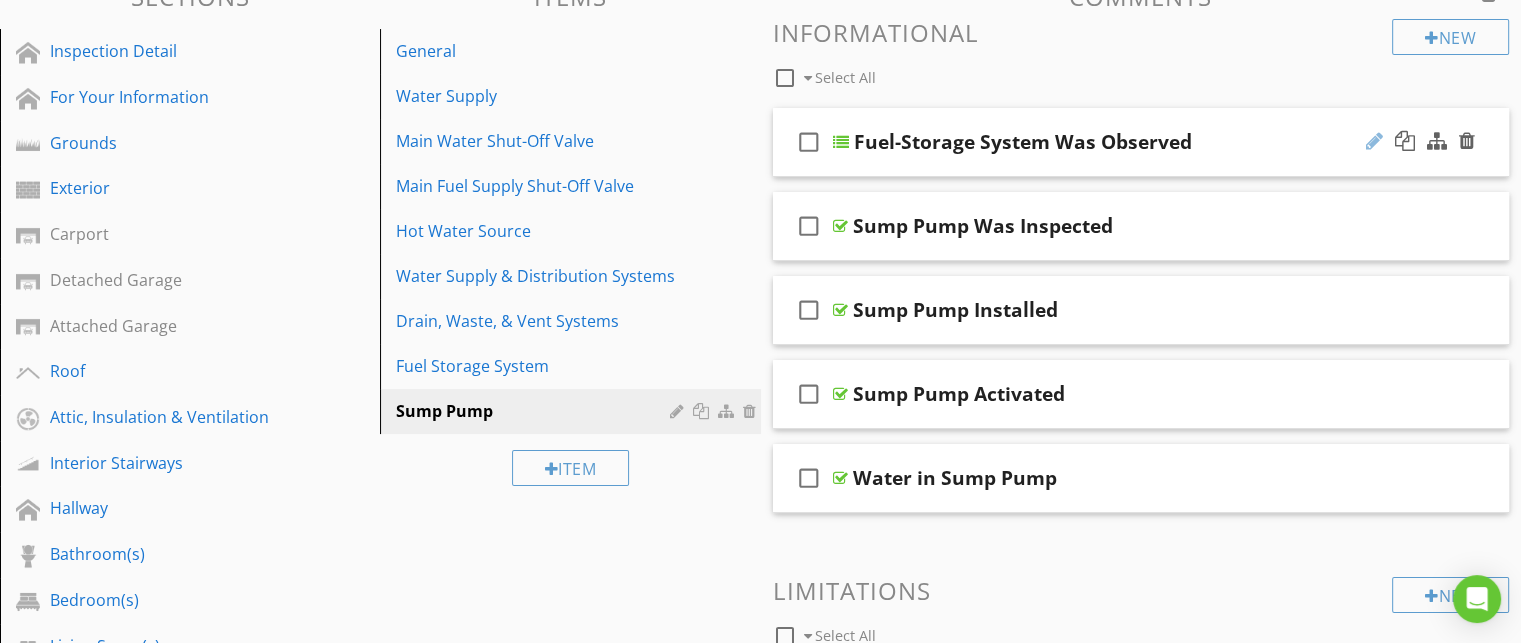click at bounding box center (1374, 141) 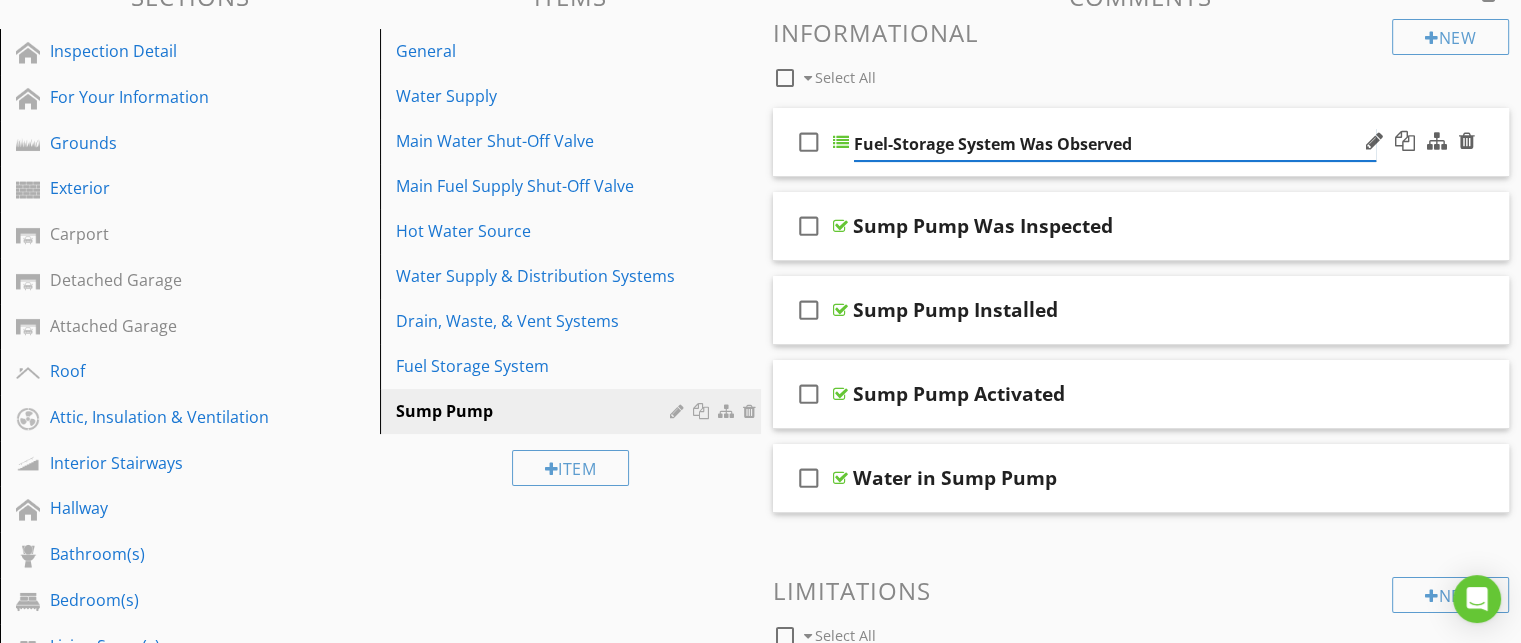 click on "Fuel-Storage System Was Observed" at bounding box center (1115, 144) 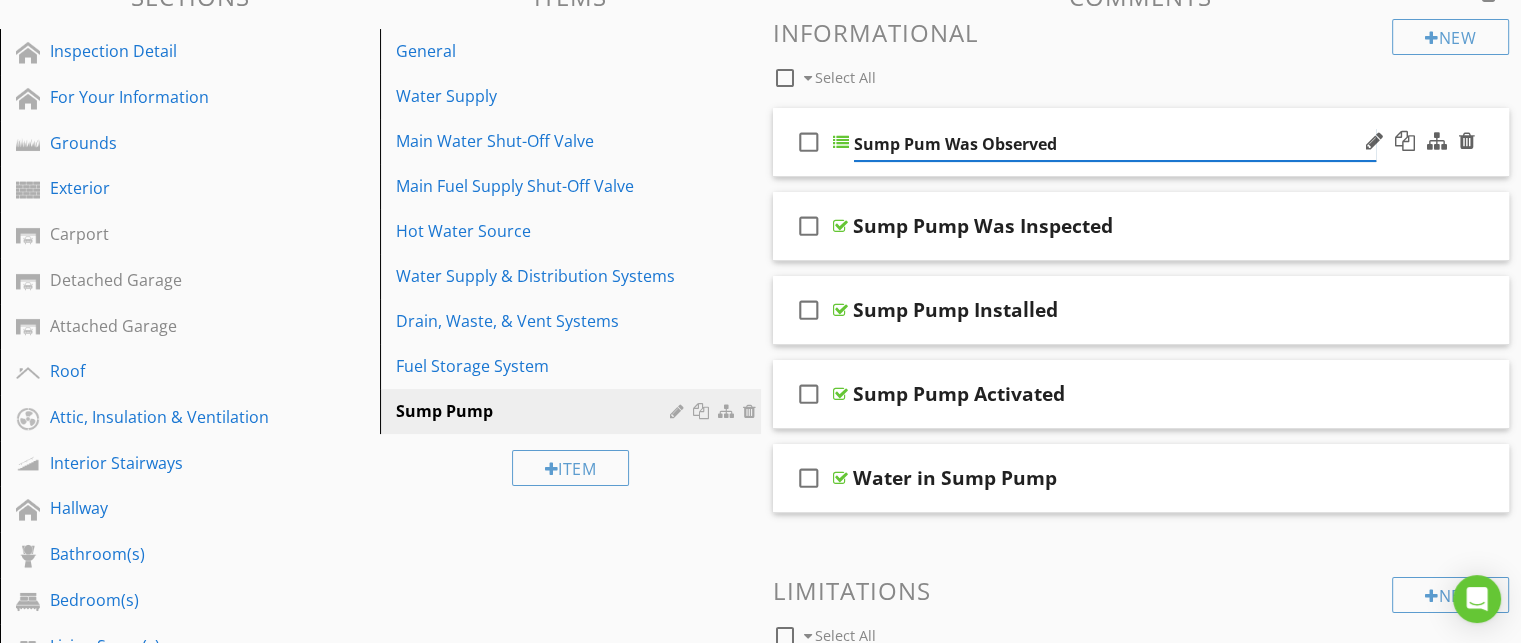 type on "Sump Pump Was Observed" 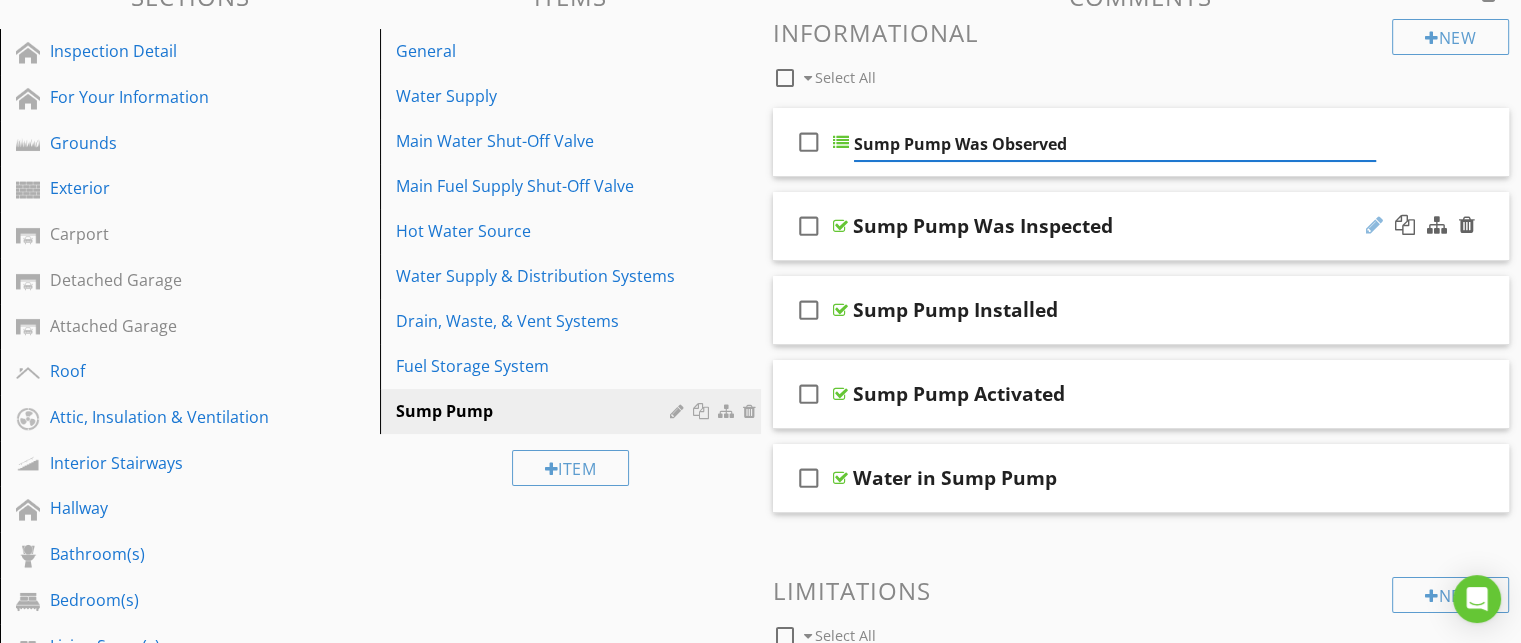 click at bounding box center (1374, 225) 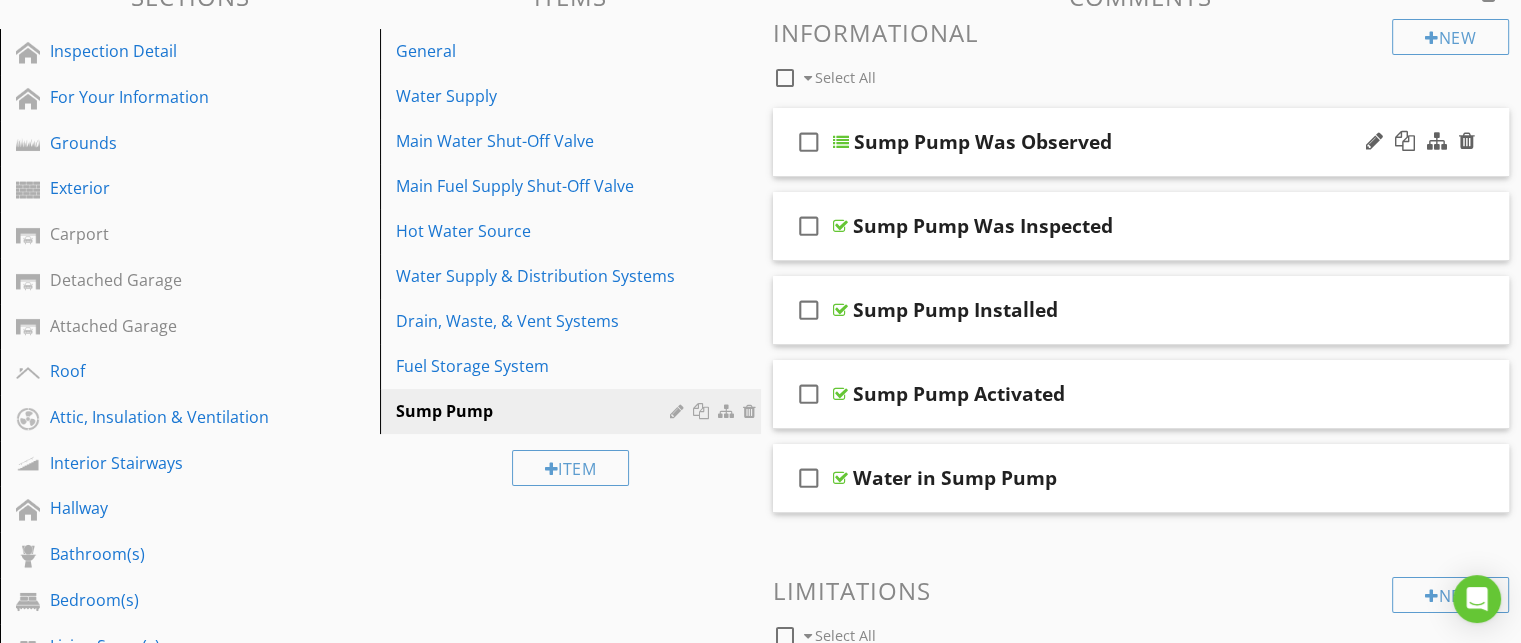 click on "Sump Pump Was Observed" at bounding box center (1115, 142) 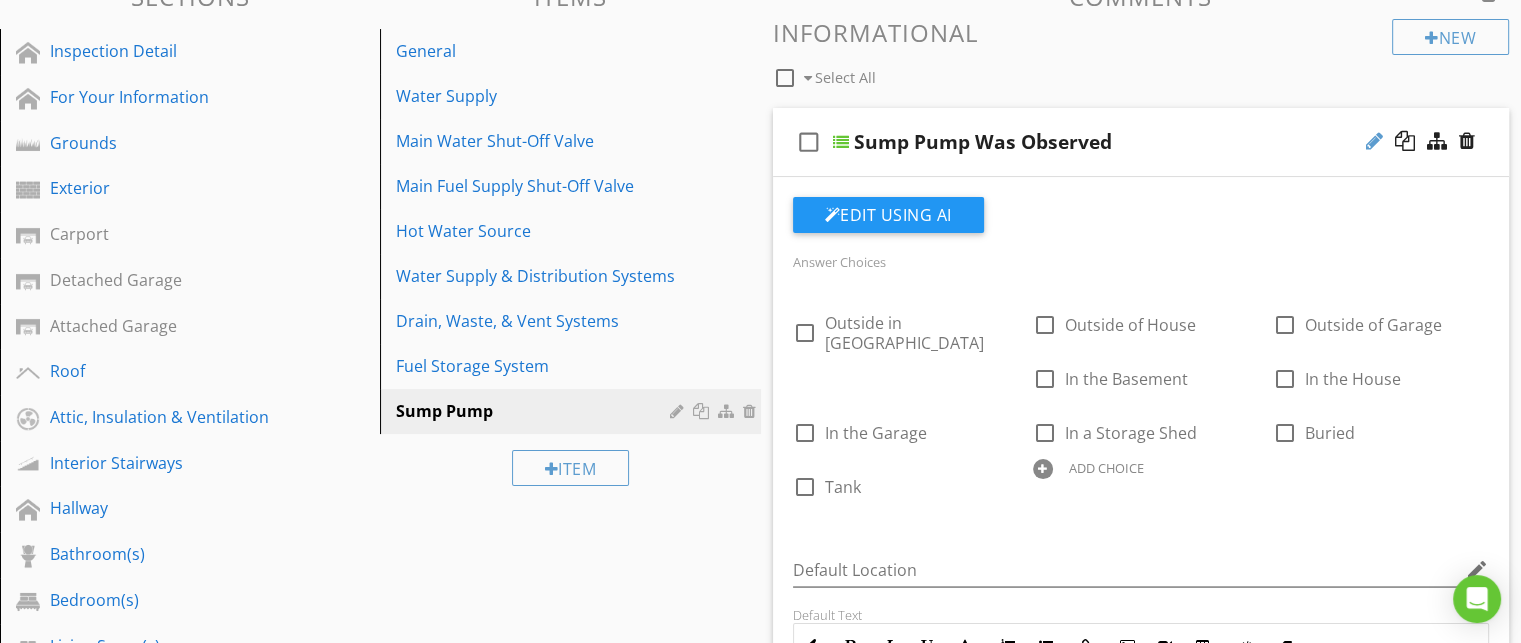 click at bounding box center (1374, 141) 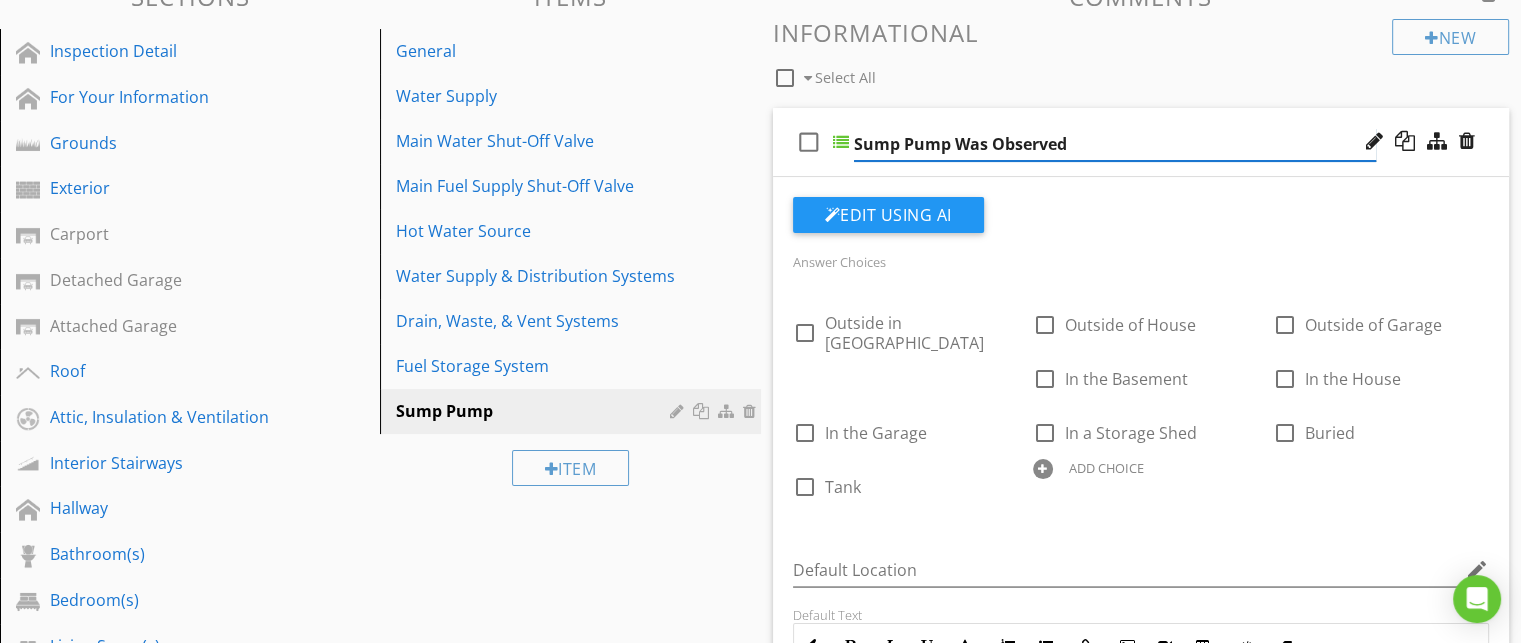 paste on "Inspect" 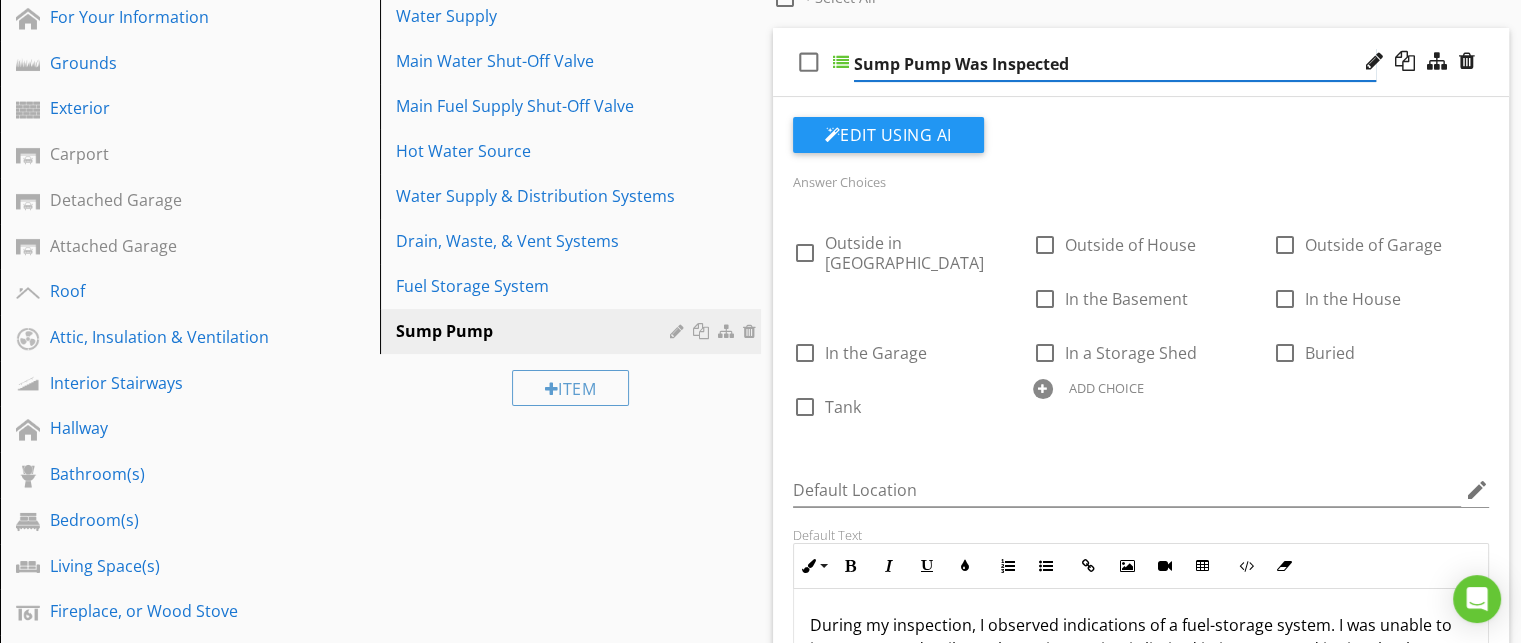 scroll, scrollTop: 313, scrollLeft: 0, axis: vertical 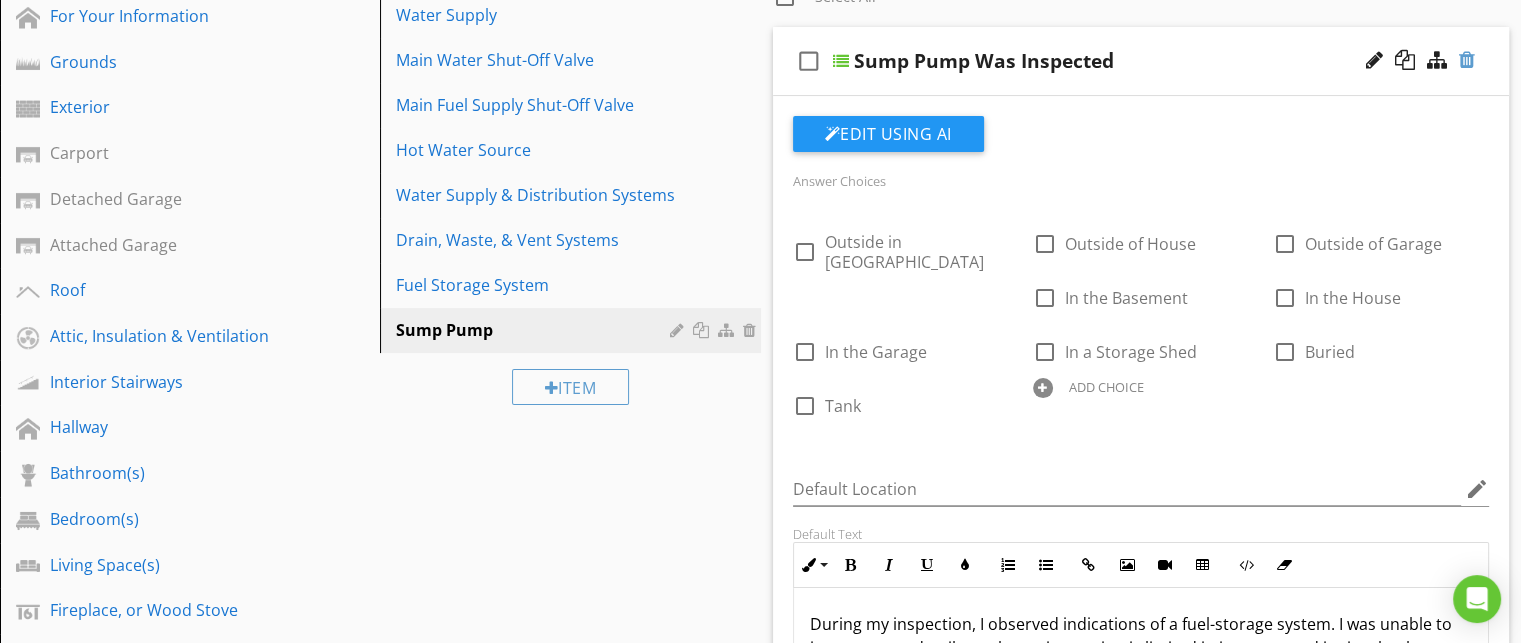 click at bounding box center [1467, 60] 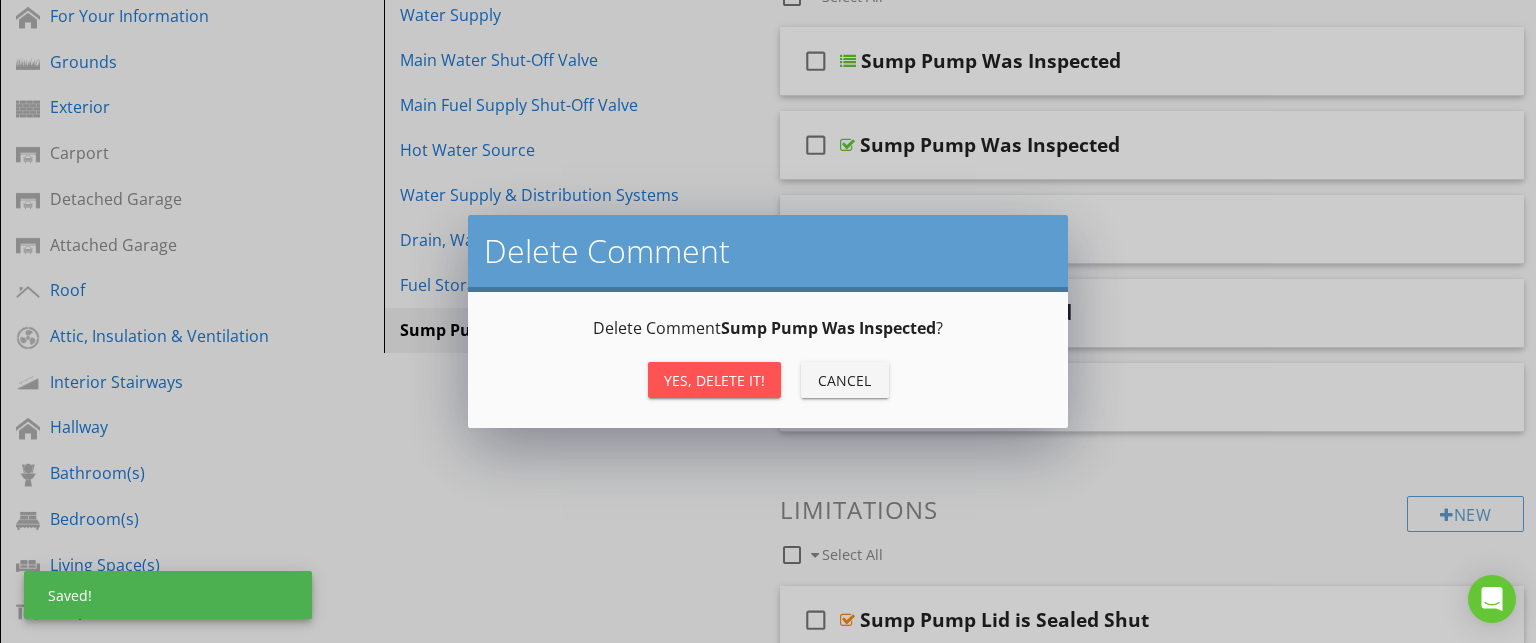 click on "Yes, Delete it!" at bounding box center (714, 380) 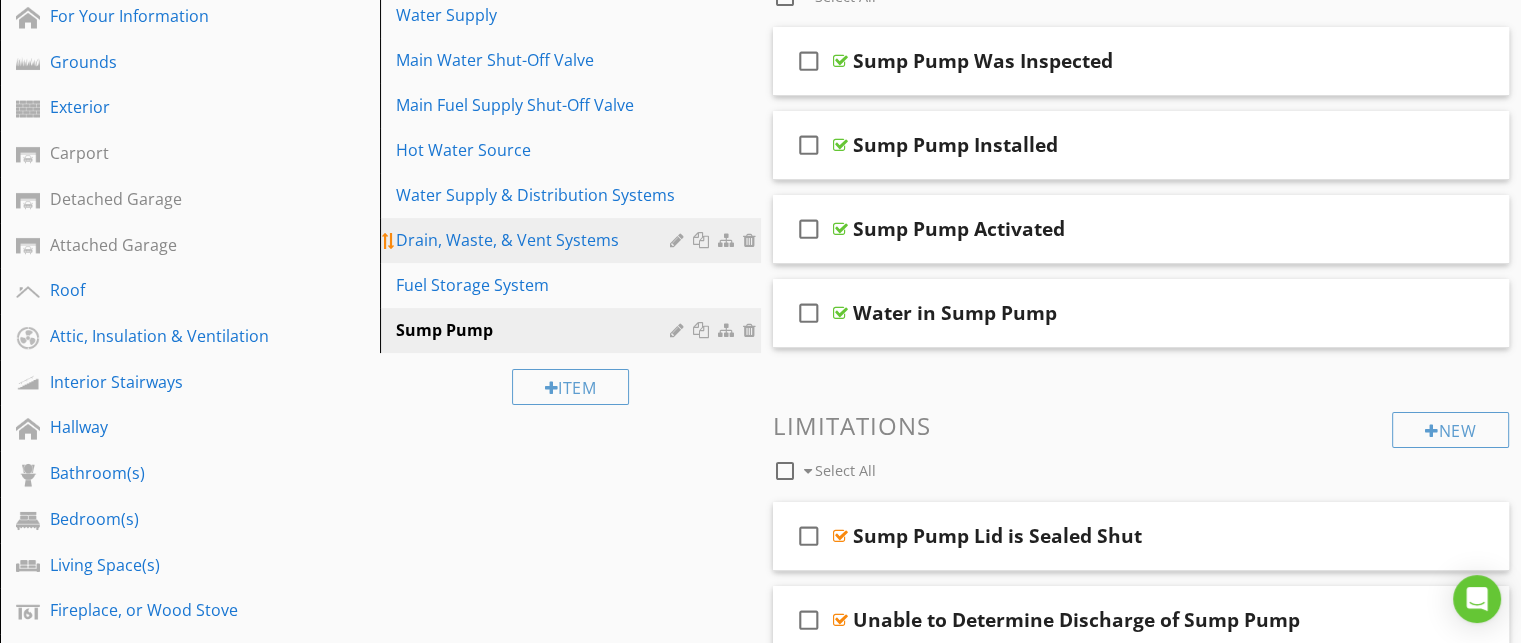 click on "Drain, Waste, & Vent Systems" at bounding box center [535, 240] 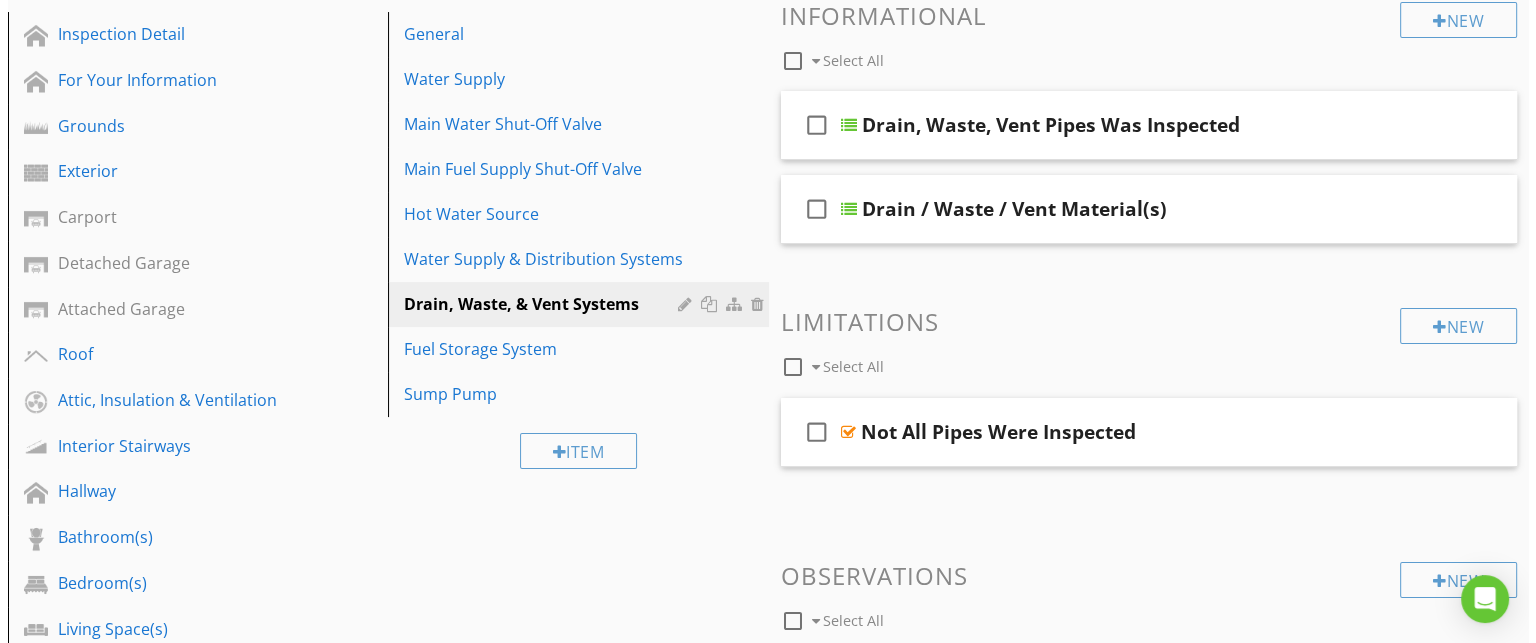 scroll, scrollTop: 250, scrollLeft: 0, axis: vertical 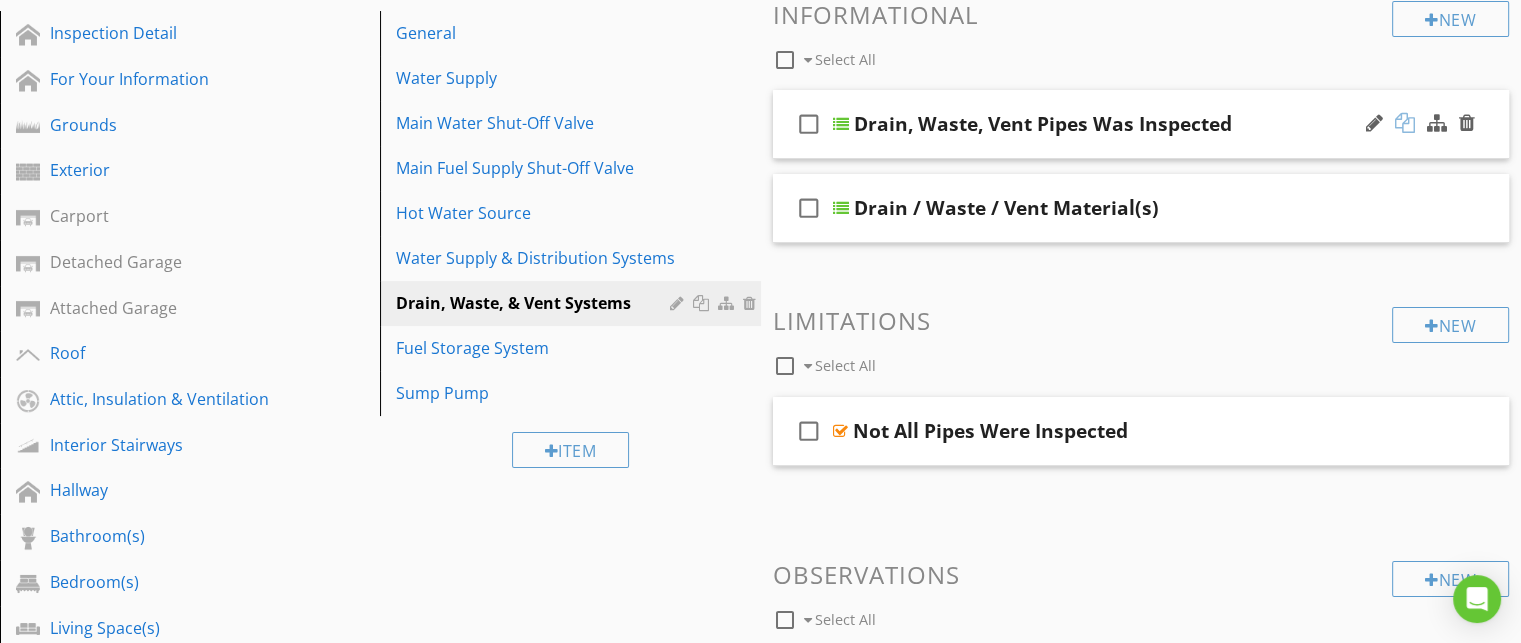 click at bounding box center (1405, 123) 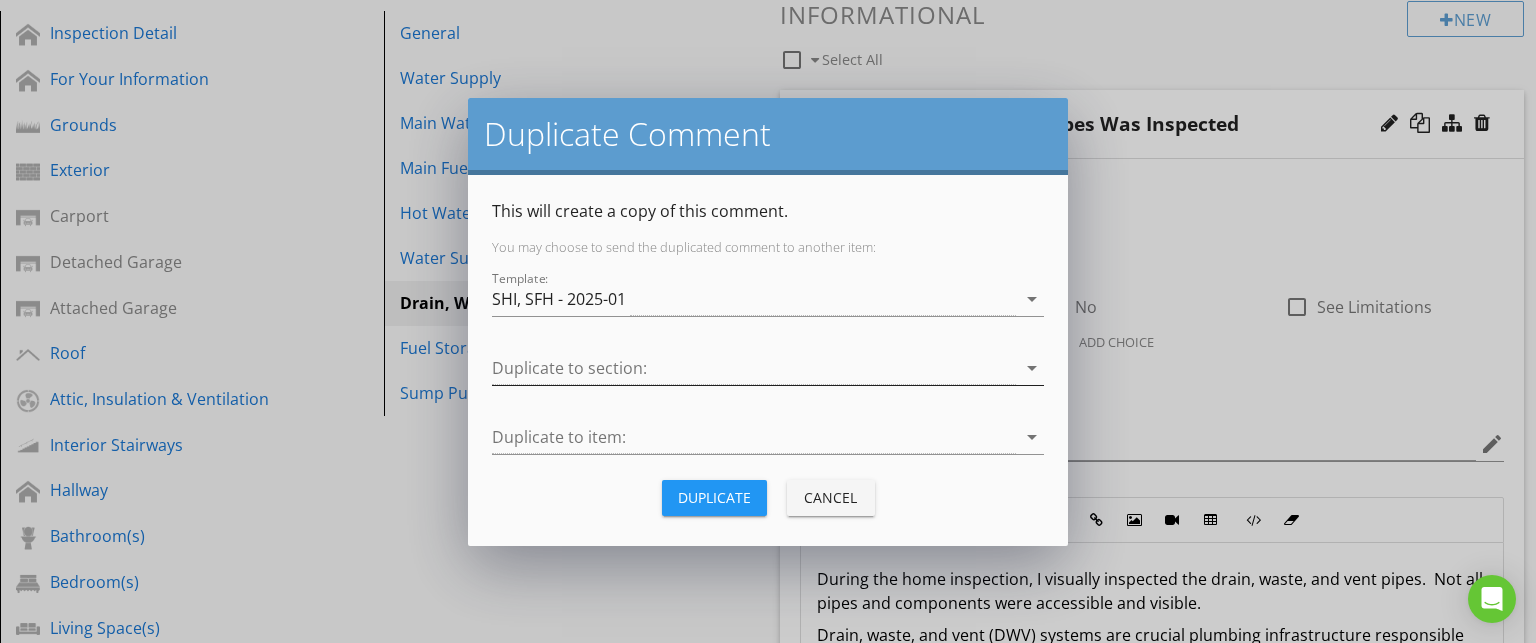 click at bounding box center (754, 368) 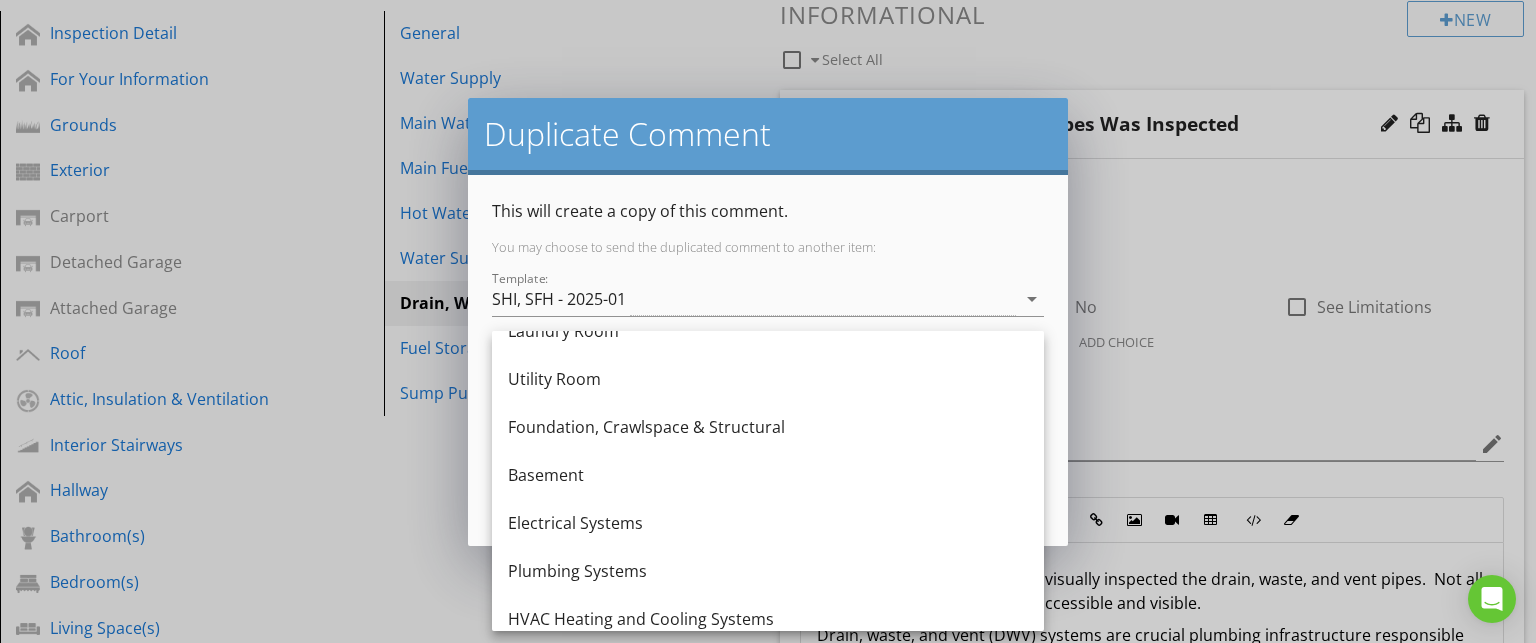 scroll, scrollTop: 888, scrollLeft: 0, axis: vertical 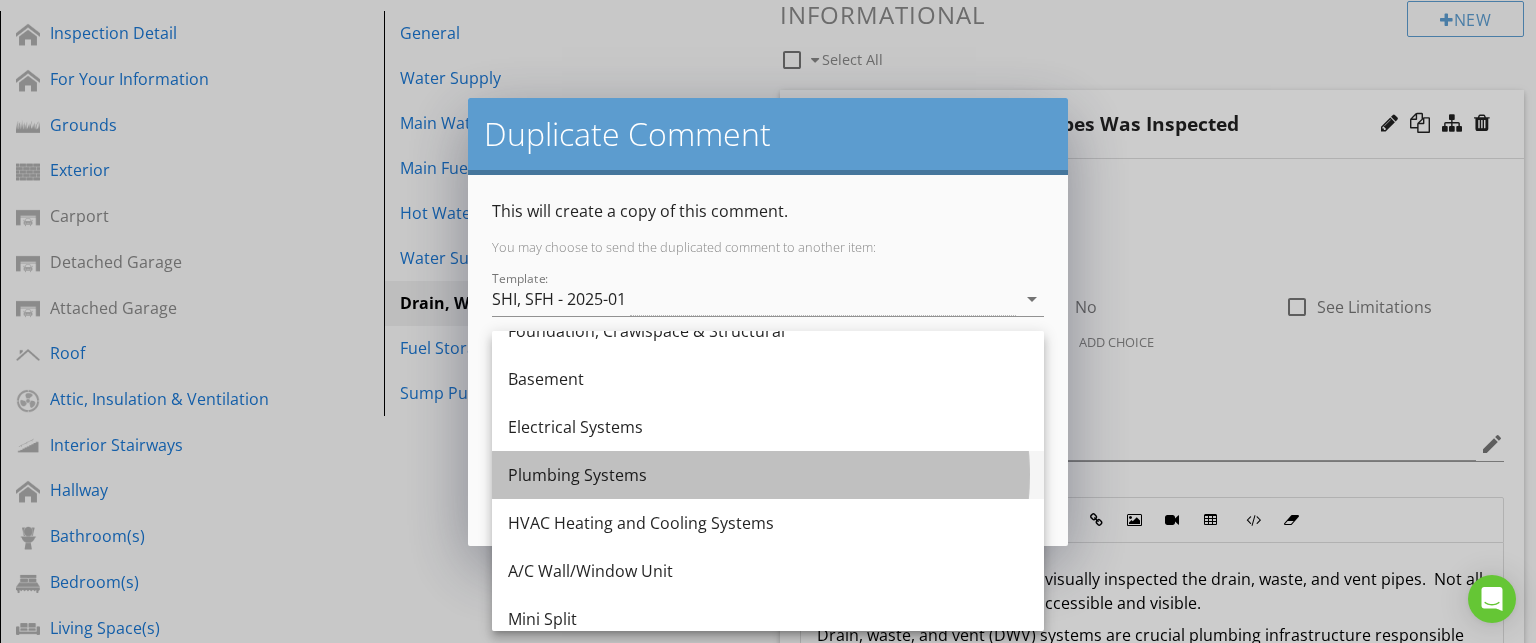 click on "Plumbing Systems" at bounding box center [768, 475] 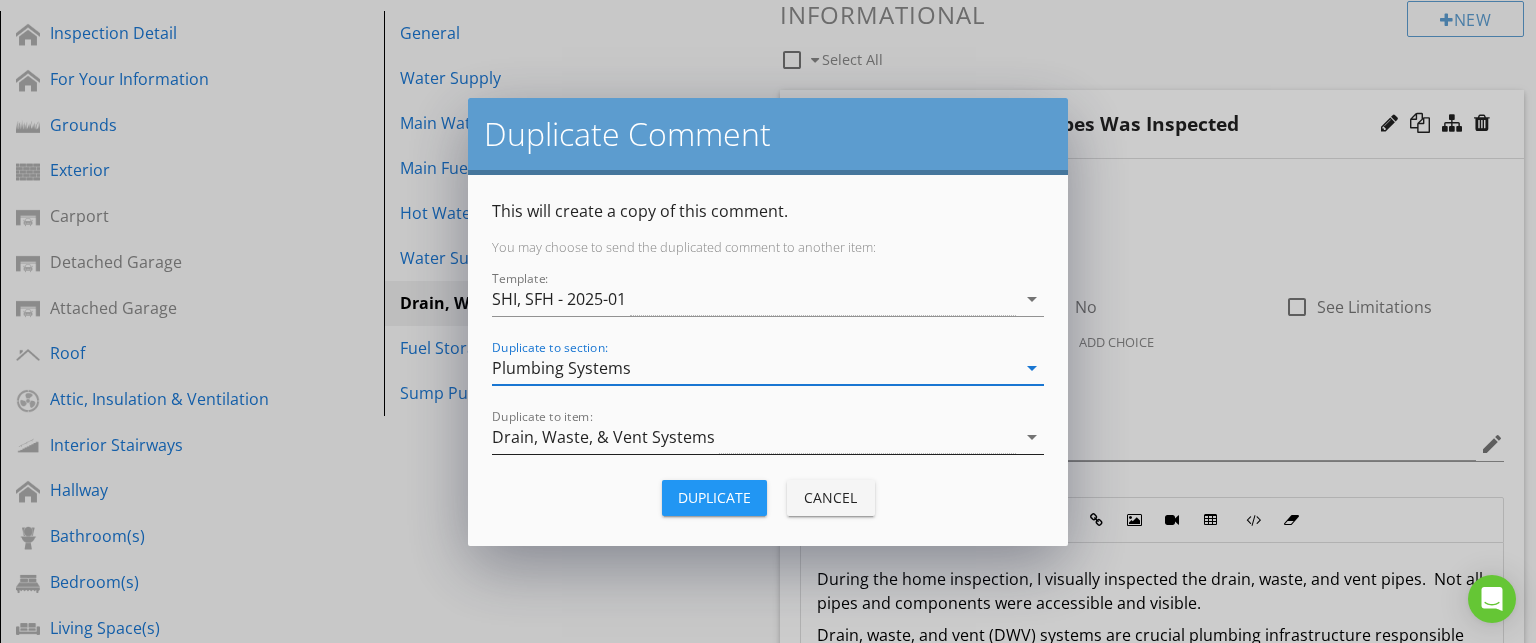 click on "Drain, Waste, & Vent Systems" at bounding box center (754, 437) 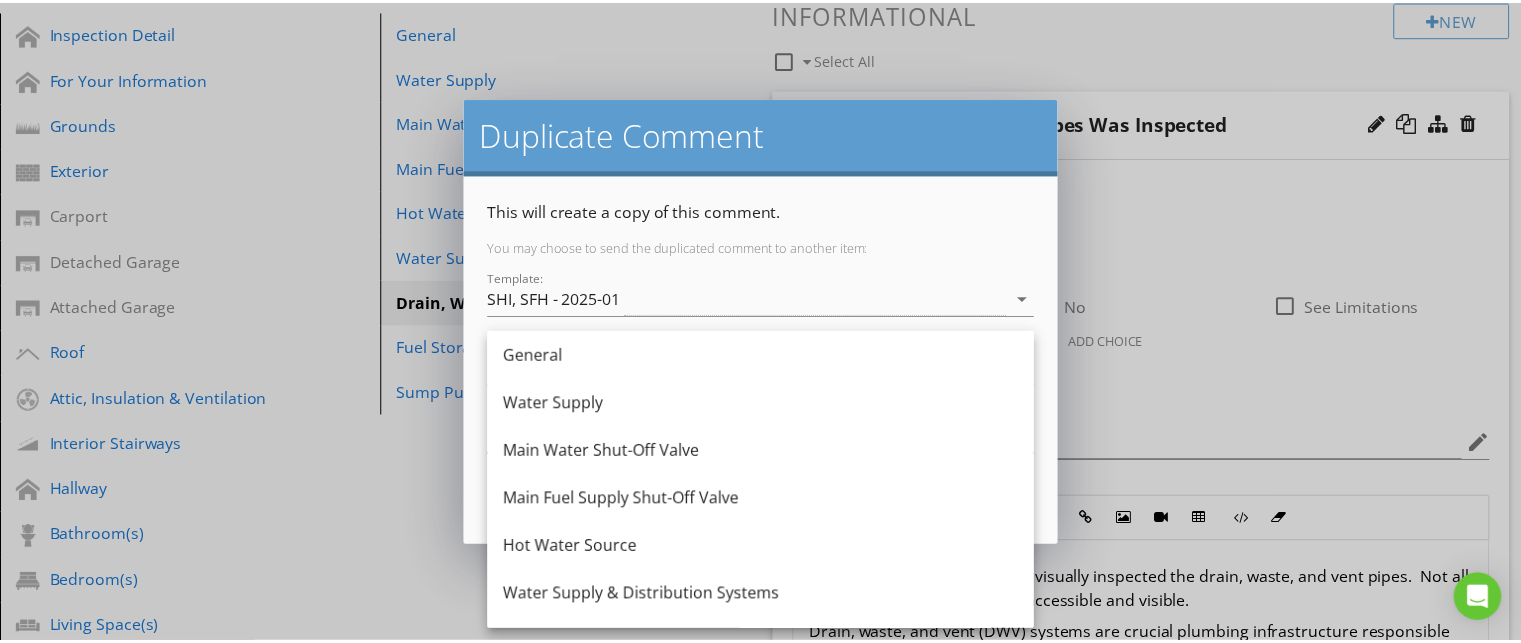 scroll, scrollTop: 132, scrollLeft: 0, axis: vertical 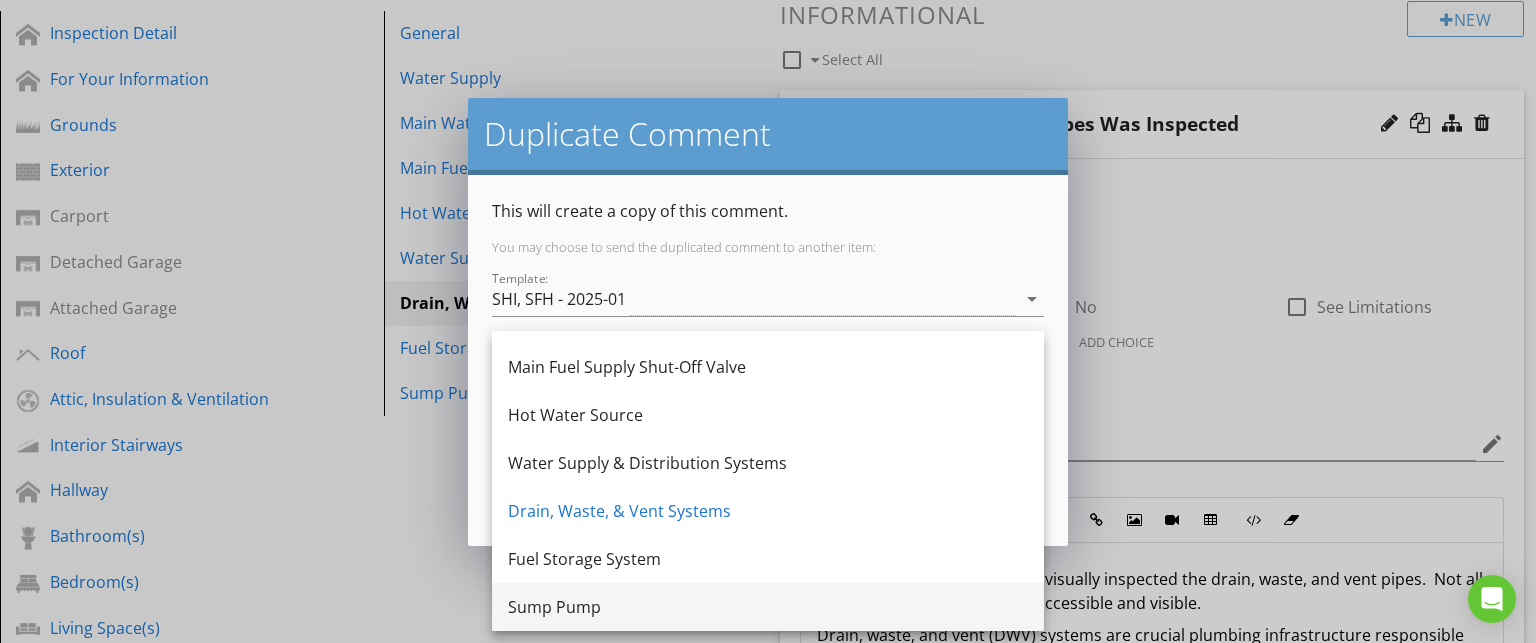 click on "Sump Pump" at bounding box center [768, 607] 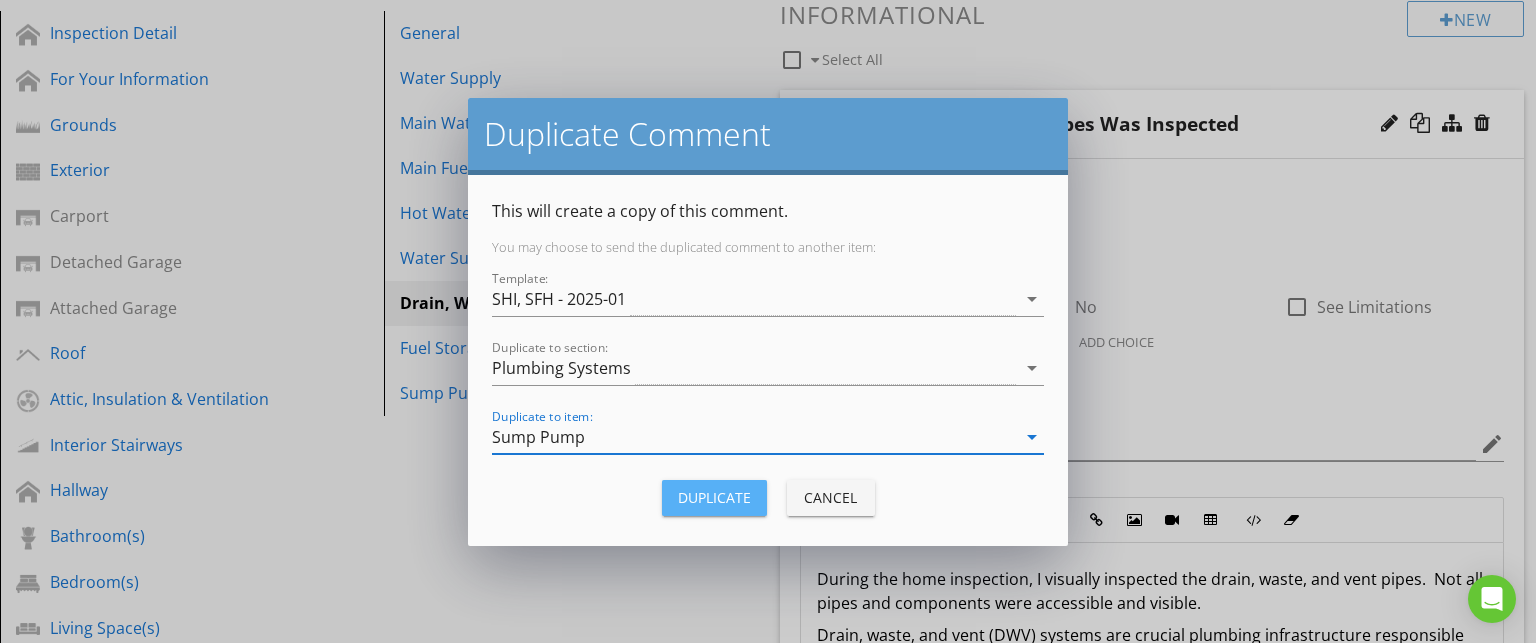 click on "Duplicate" at bounding box center [714, 497] 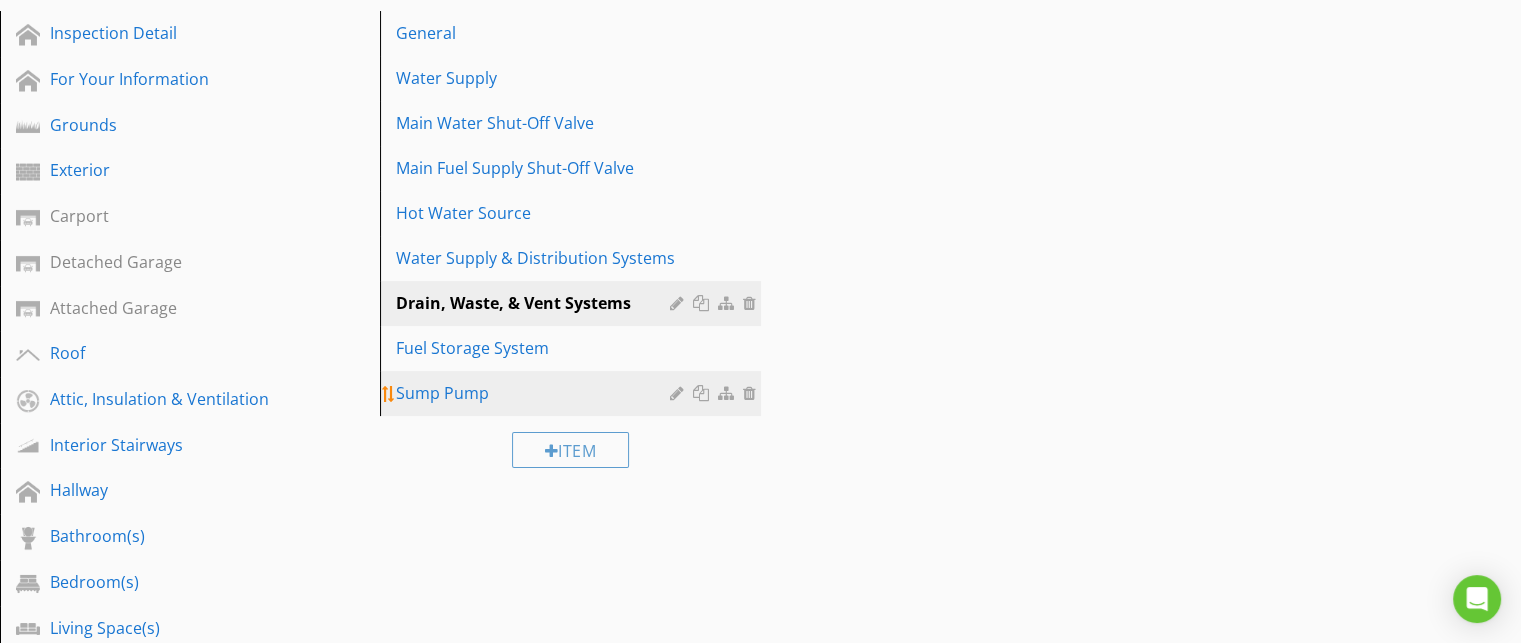 click on "Sump Pump" at bounding box center (535, 393) 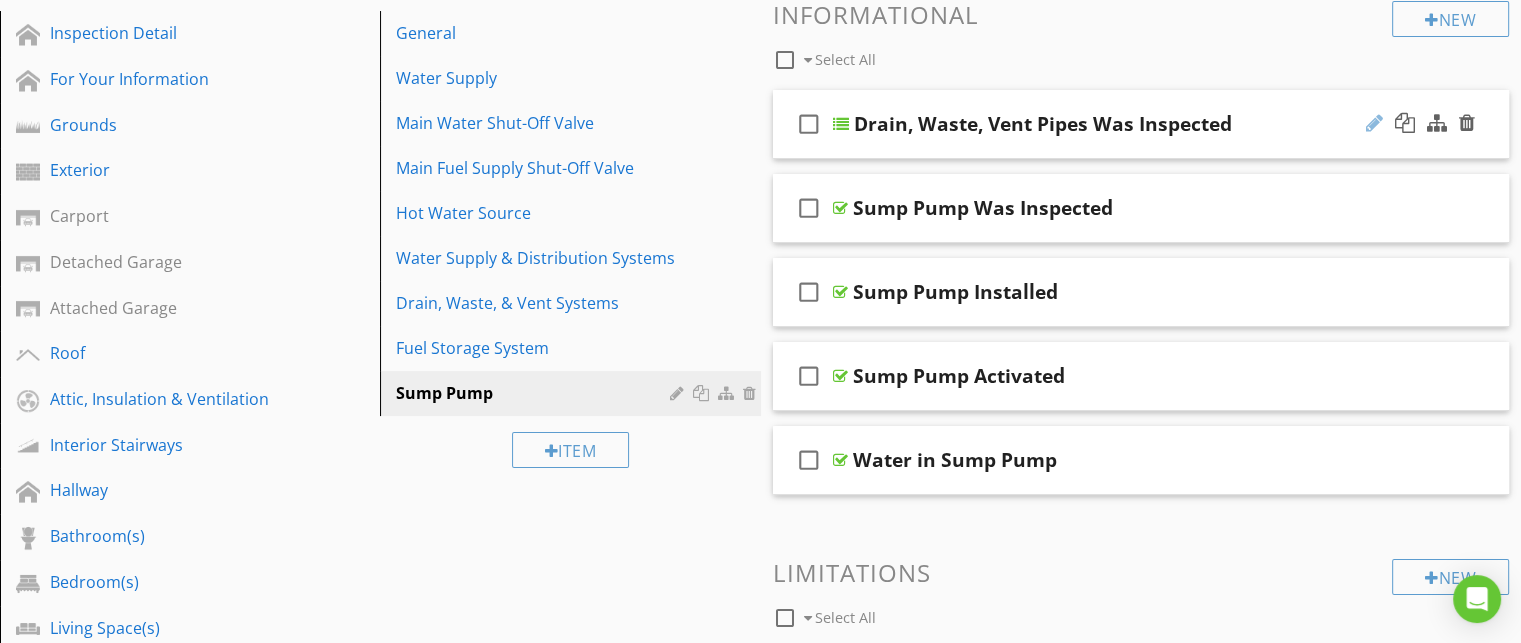 click at bounding box center [1374, 123] 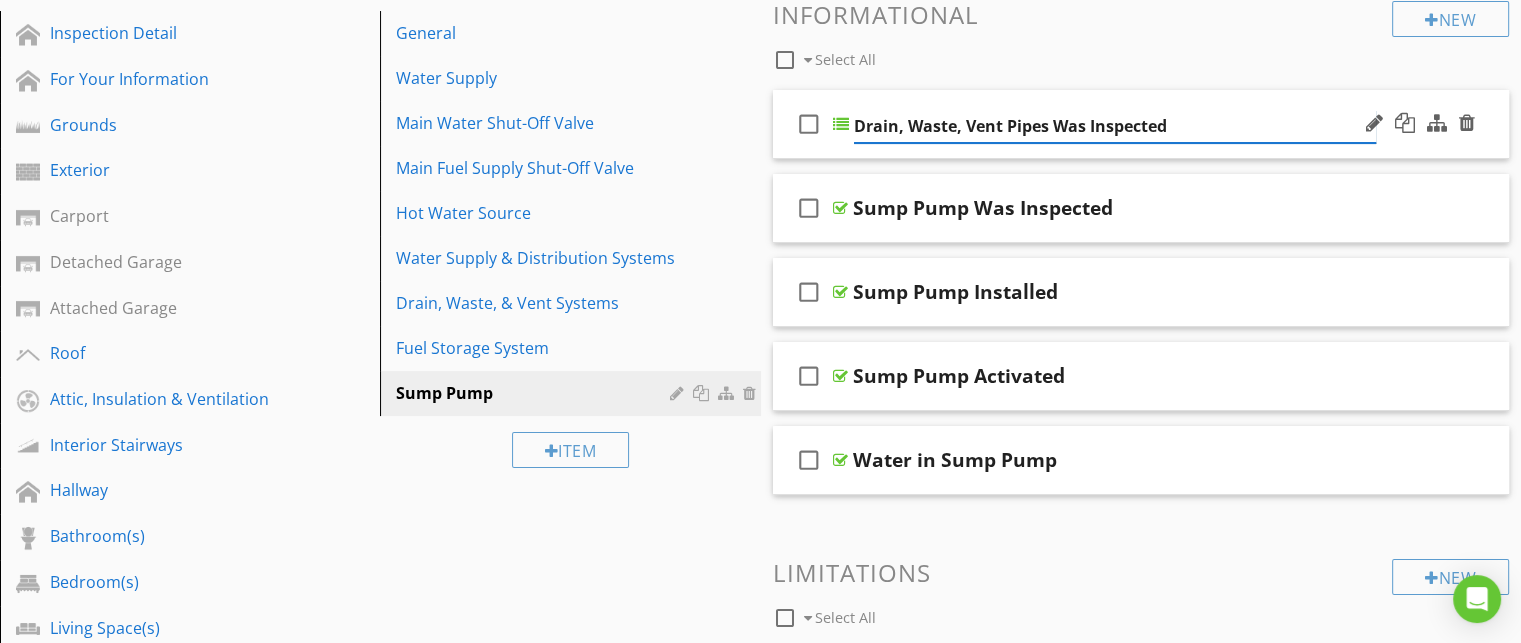 paste on "Sump Pump" 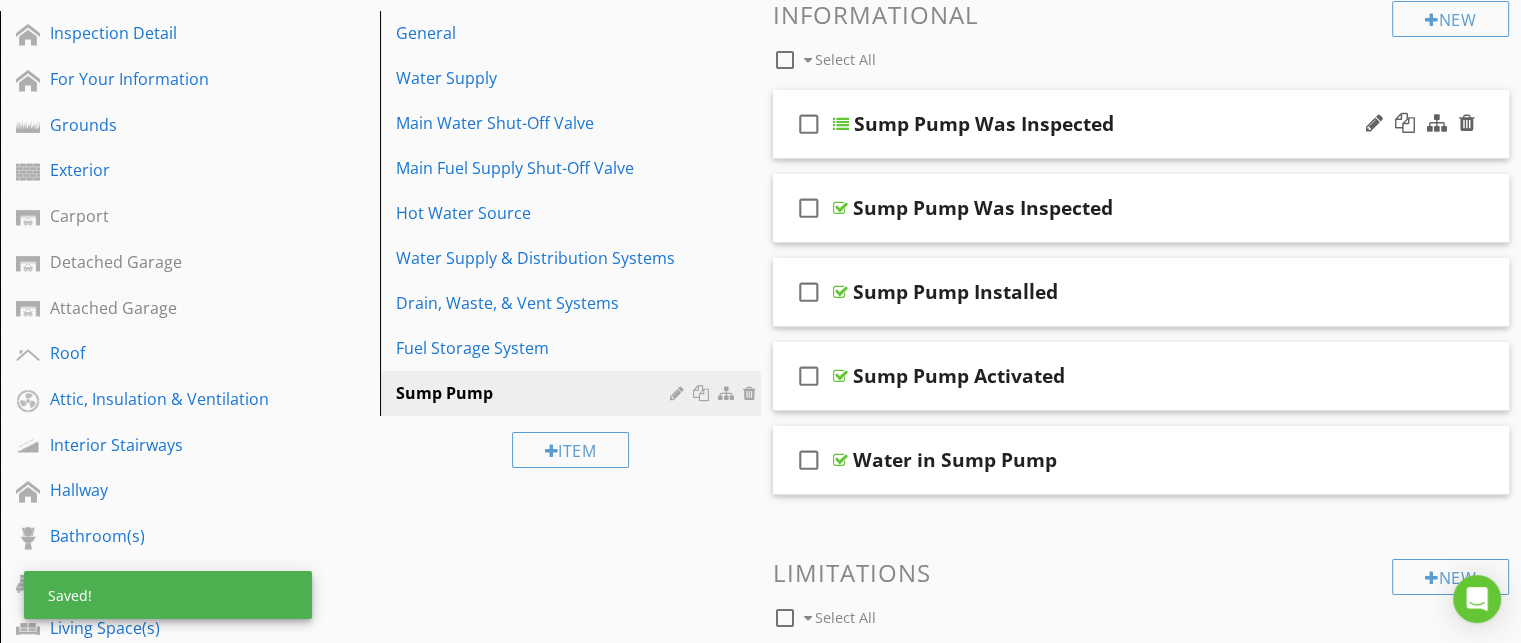 click on "check_box_outline_blank
Sump Pump Was Inspected" at bounding box center [1141, 124] 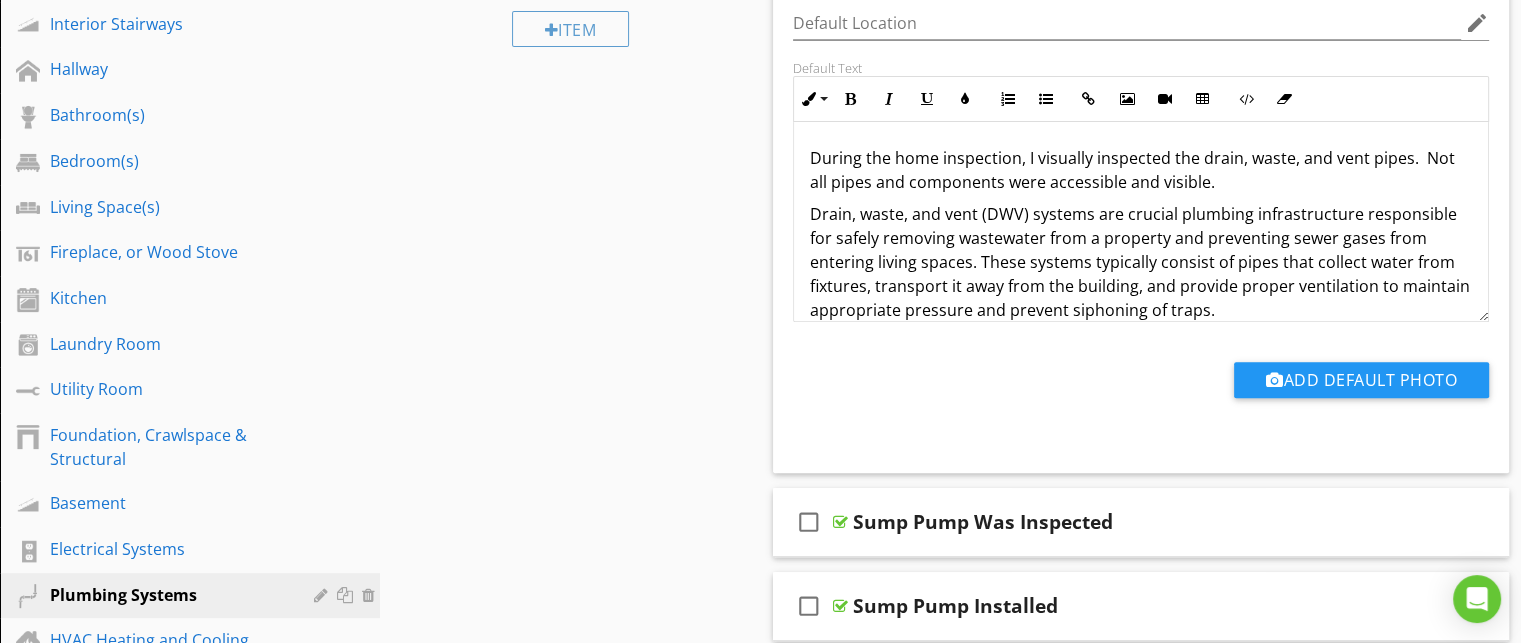 scroll, scrollTop: 674, scrollLeft: 0, axis: vertical 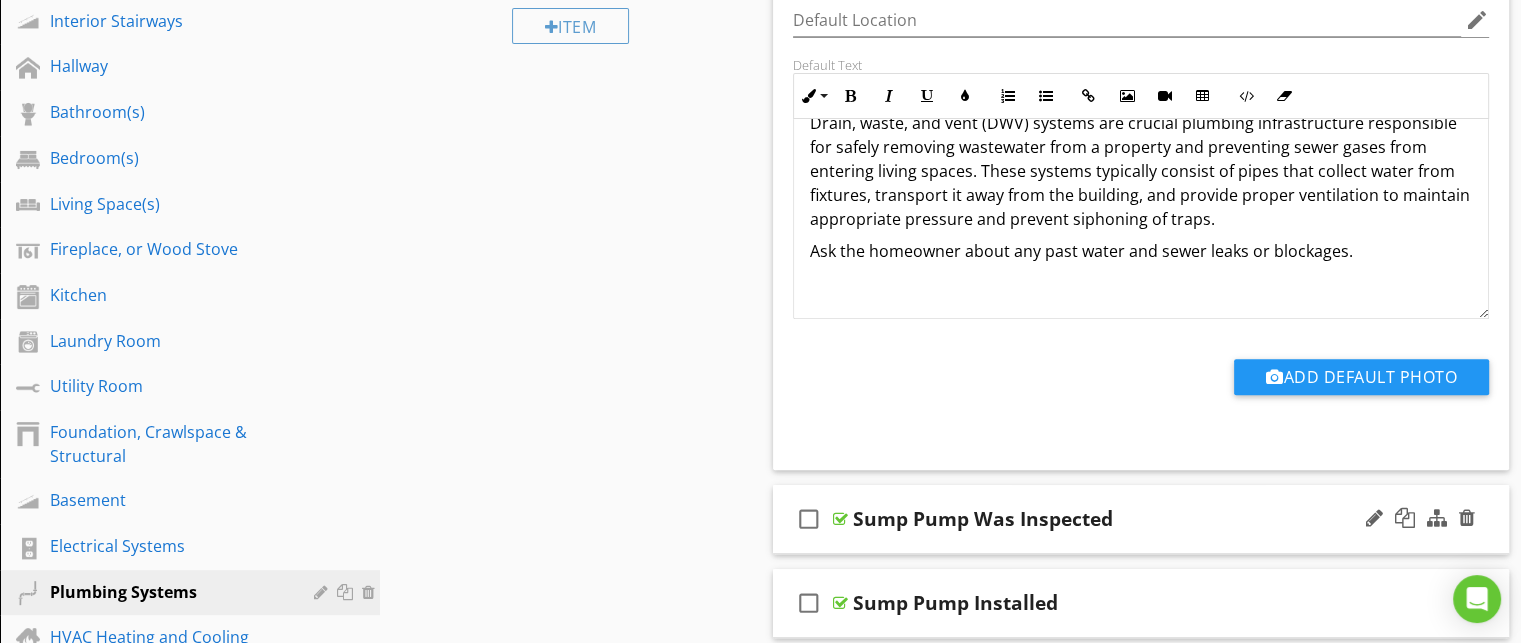 click on "check_box_outline_blank
Sump Pump Was Inspected" at bounding box center [1141, 519] 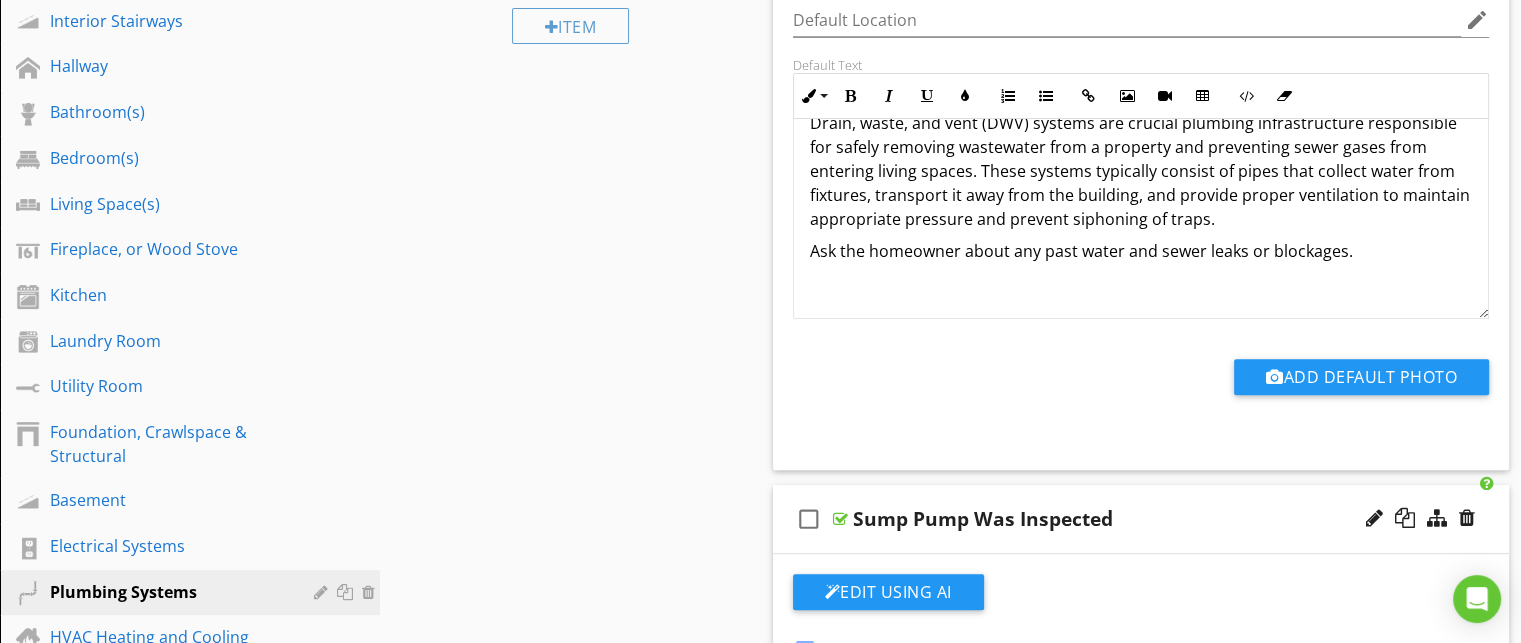 click on "check_box_outline_blank
Sump Pump Was Inspected" at bounding box center (1141, 519) 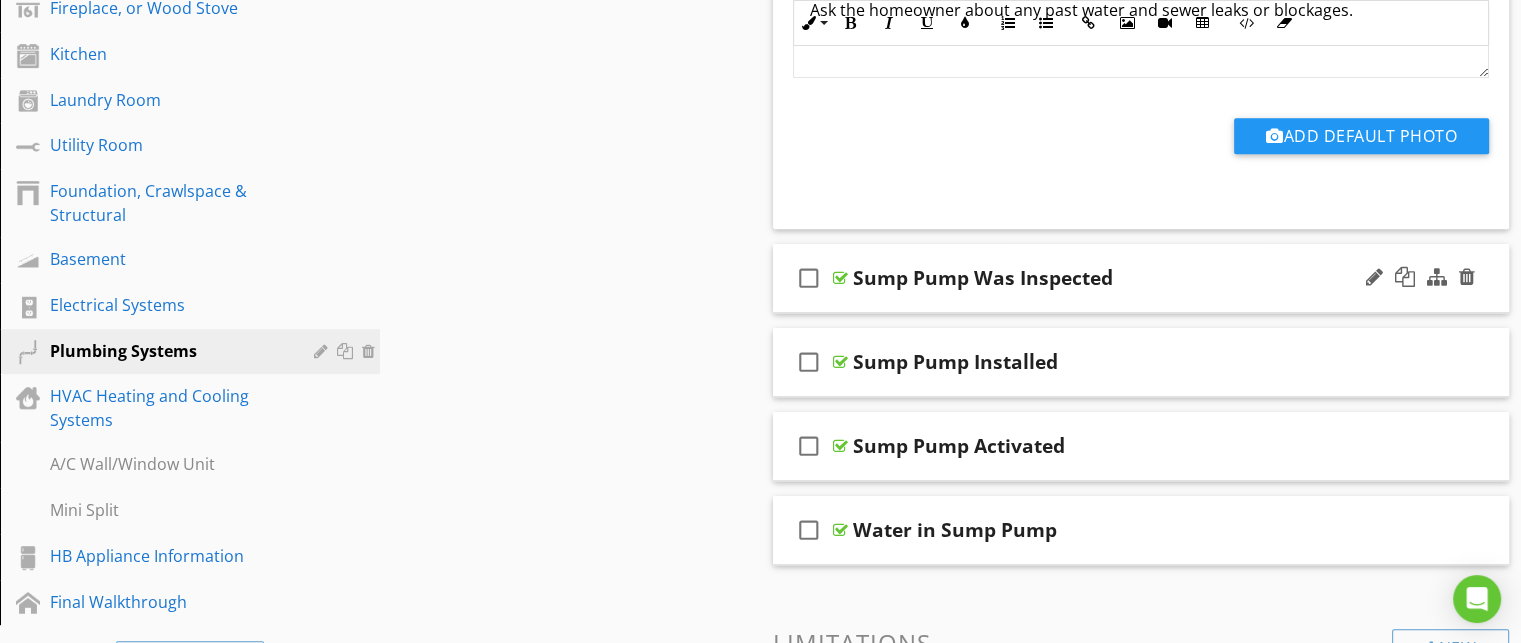 scroll, scrollTop: 945, scrollLeft: 0, axis: vertical 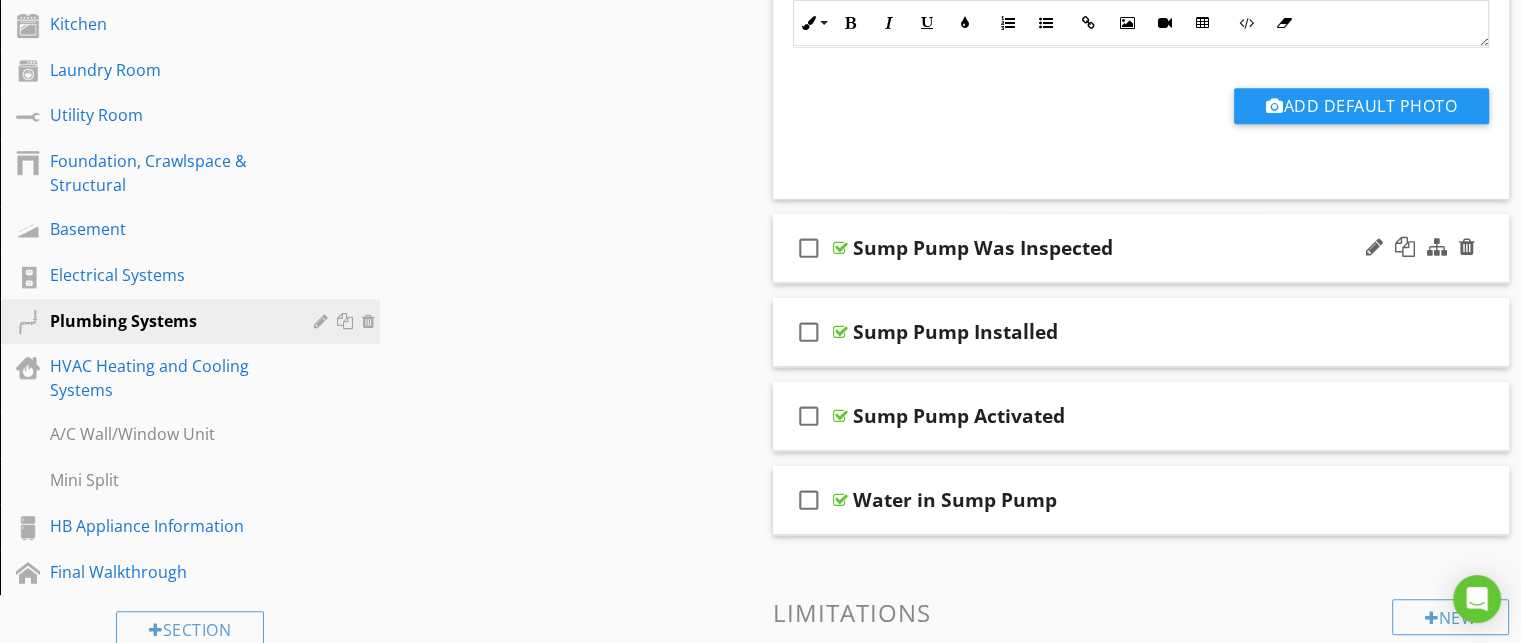 click on "check_box_outline_blank
Sump Pump Was Inspected" at bounding box center [1141, 248] 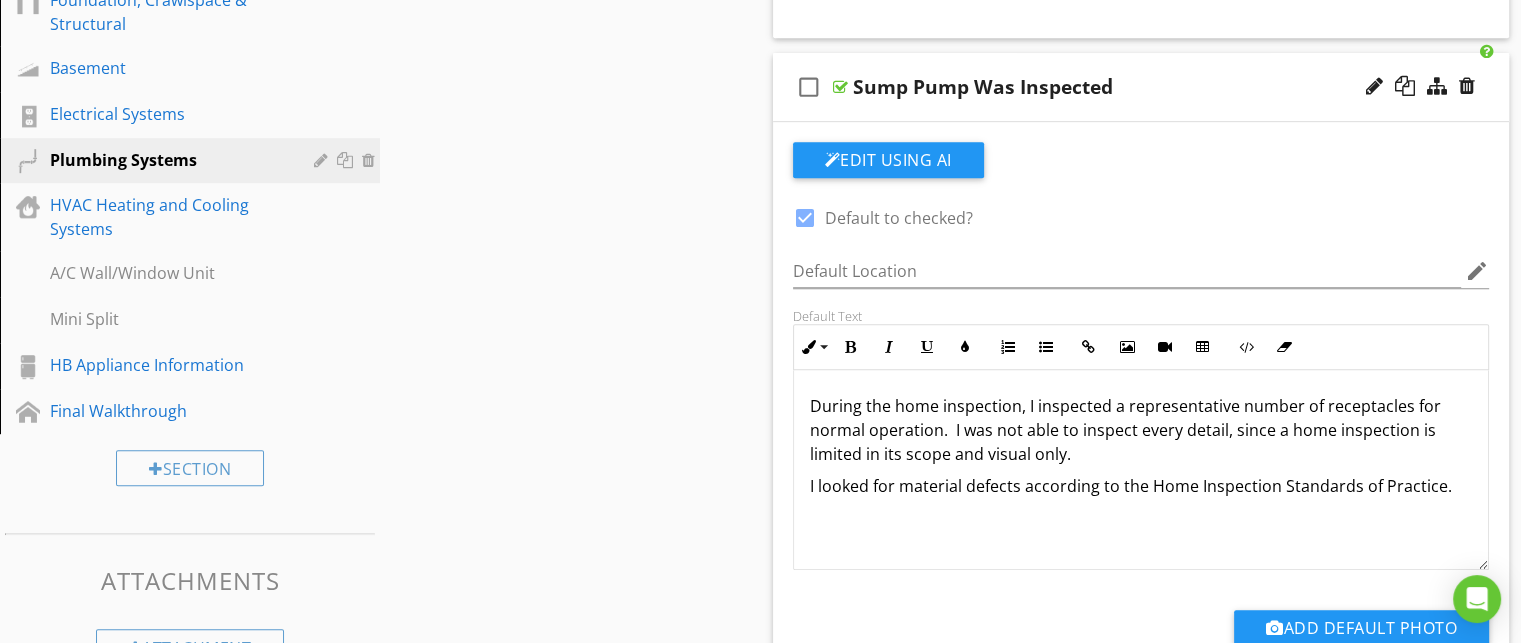 scroll, scrollTop: 1126, scrollLeft: 0, axis: vertical 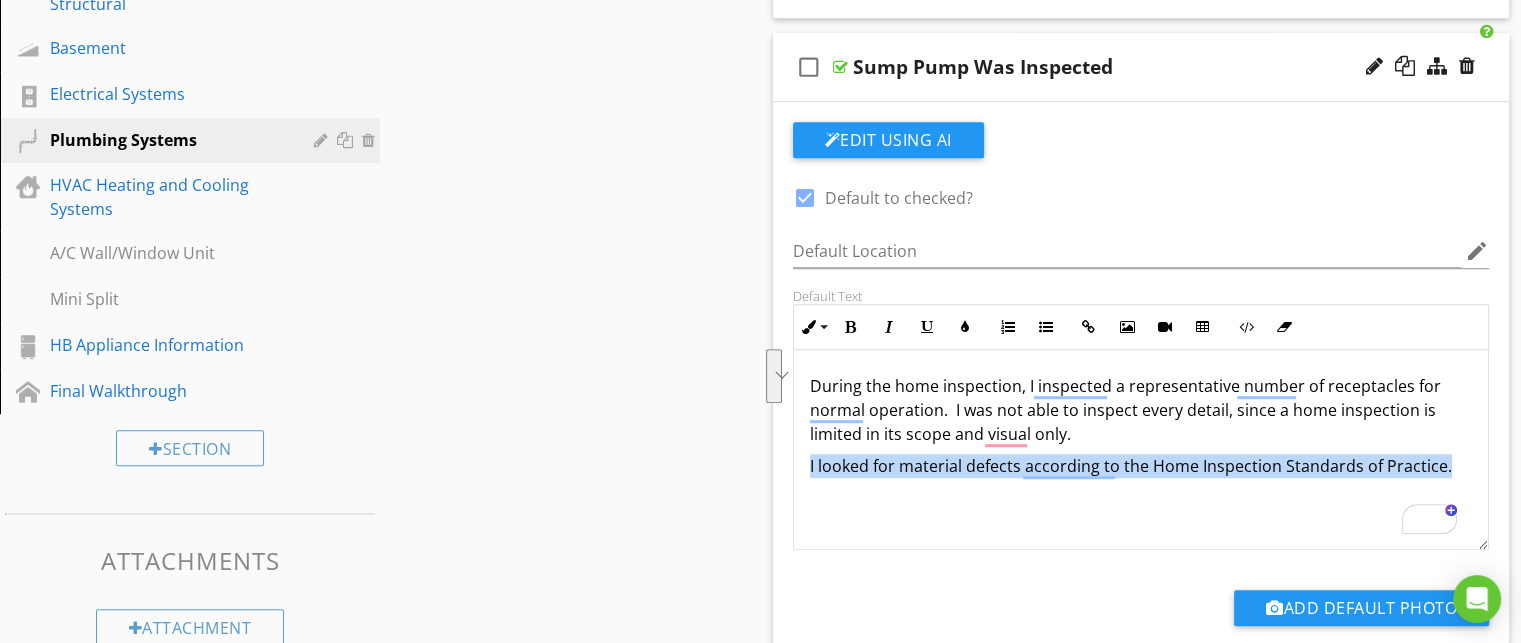 drag, startPoint x: 1459, startPoint y: 467, endPoint x: 1196, endPoint y: 442, distance: 264.18555 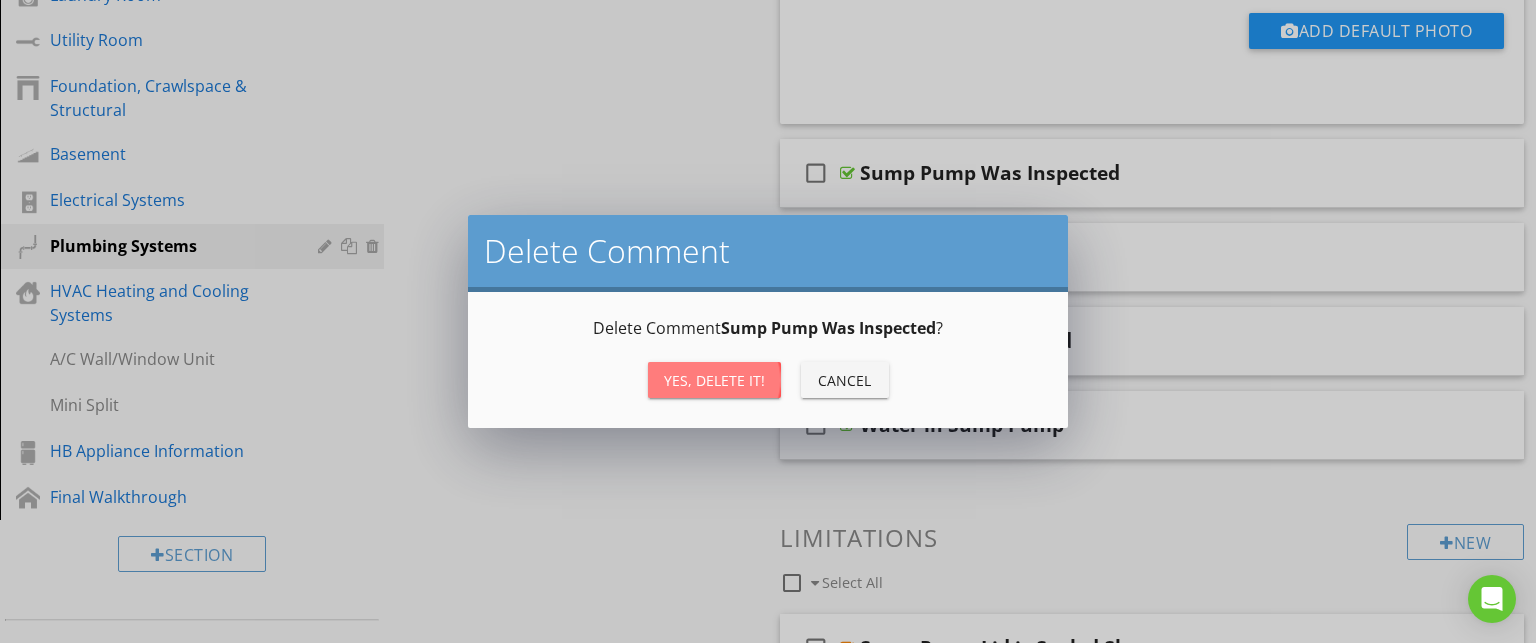 click on "Yes, Delete it!" at bounding box center [714, 380] 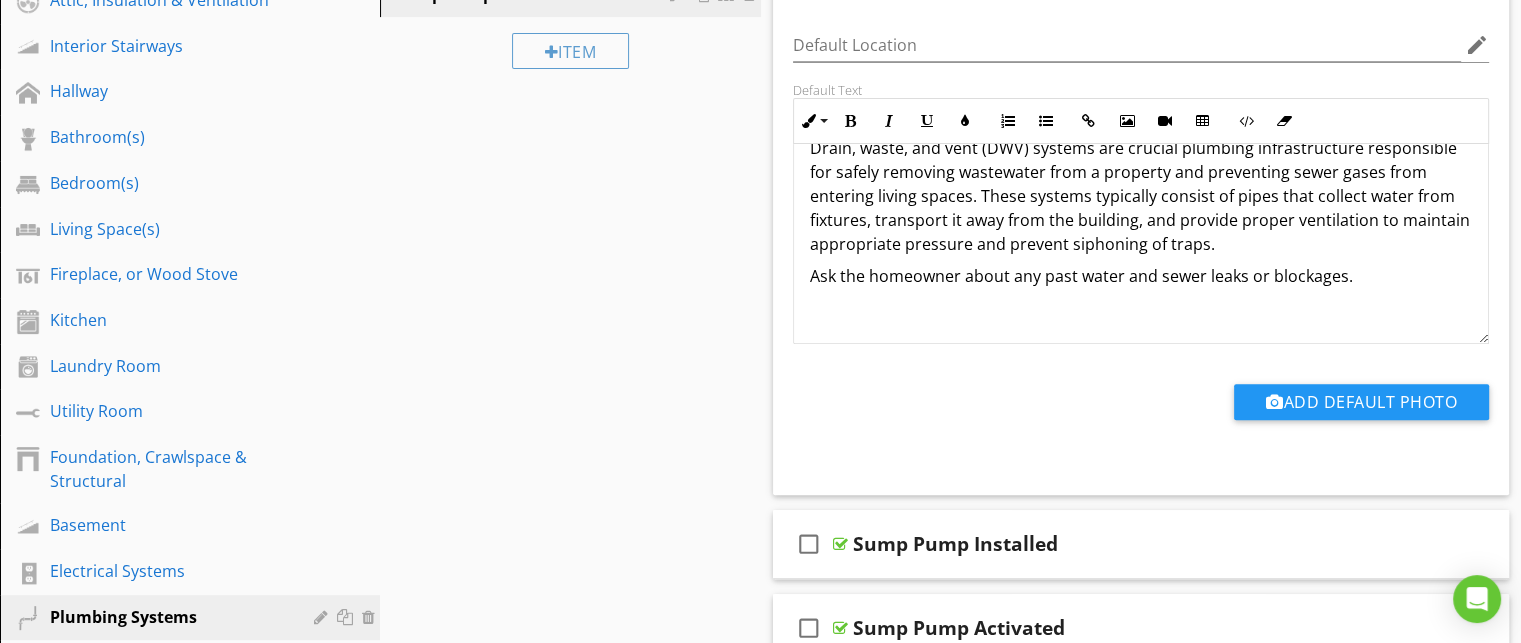 scroll, scrollTop: 648, scrollLeft: 0, axis: vertical 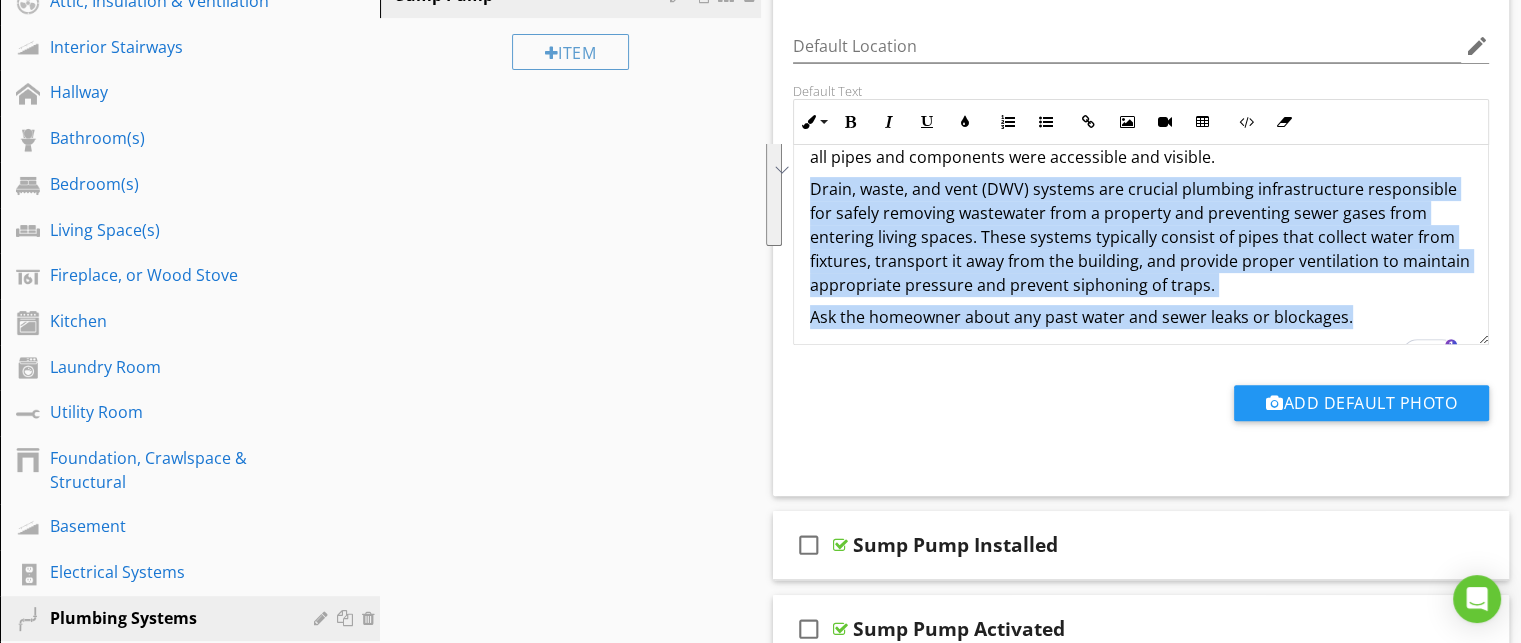drag, startPoint x: 1340, startPoint y: 298, endPoint x: 792, endPoint y: 182, distance: 560.1428 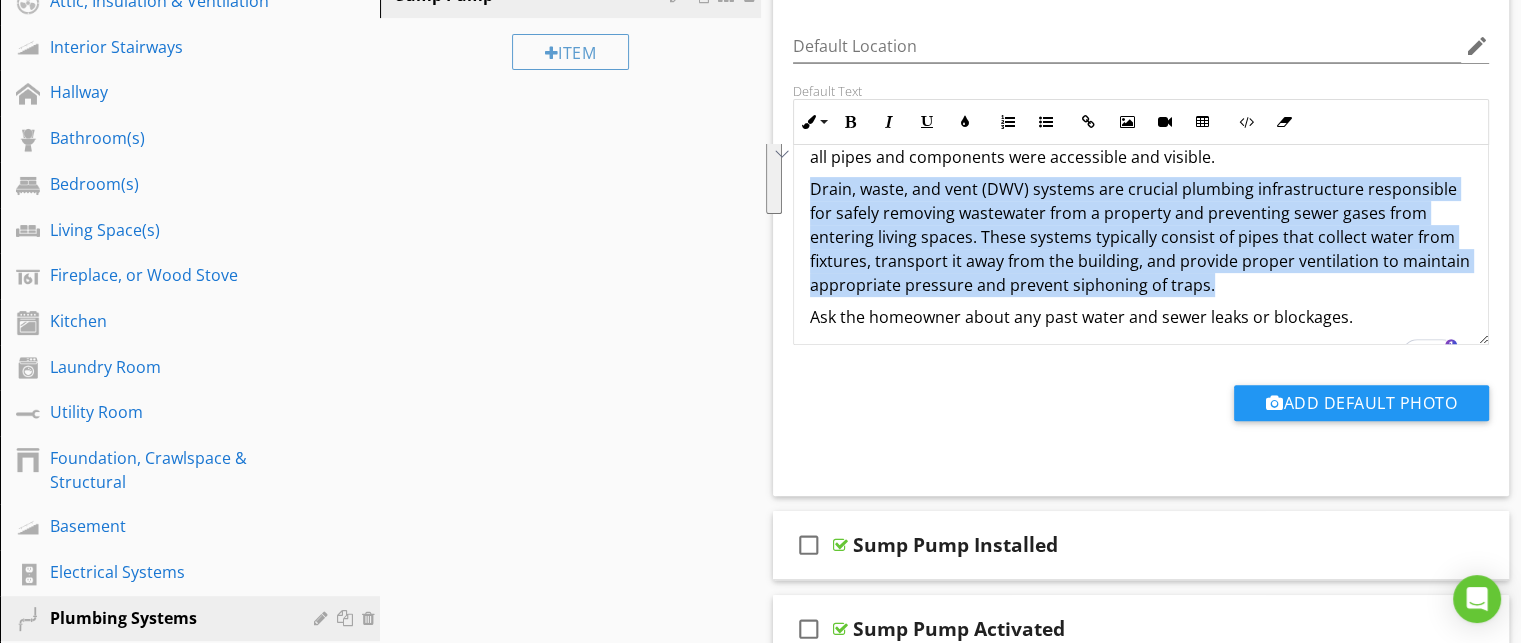 drag, startPoint x: 1290, startPoint y: 281, endPoint x: 808, endPoint y: 176, distance: 493.30417 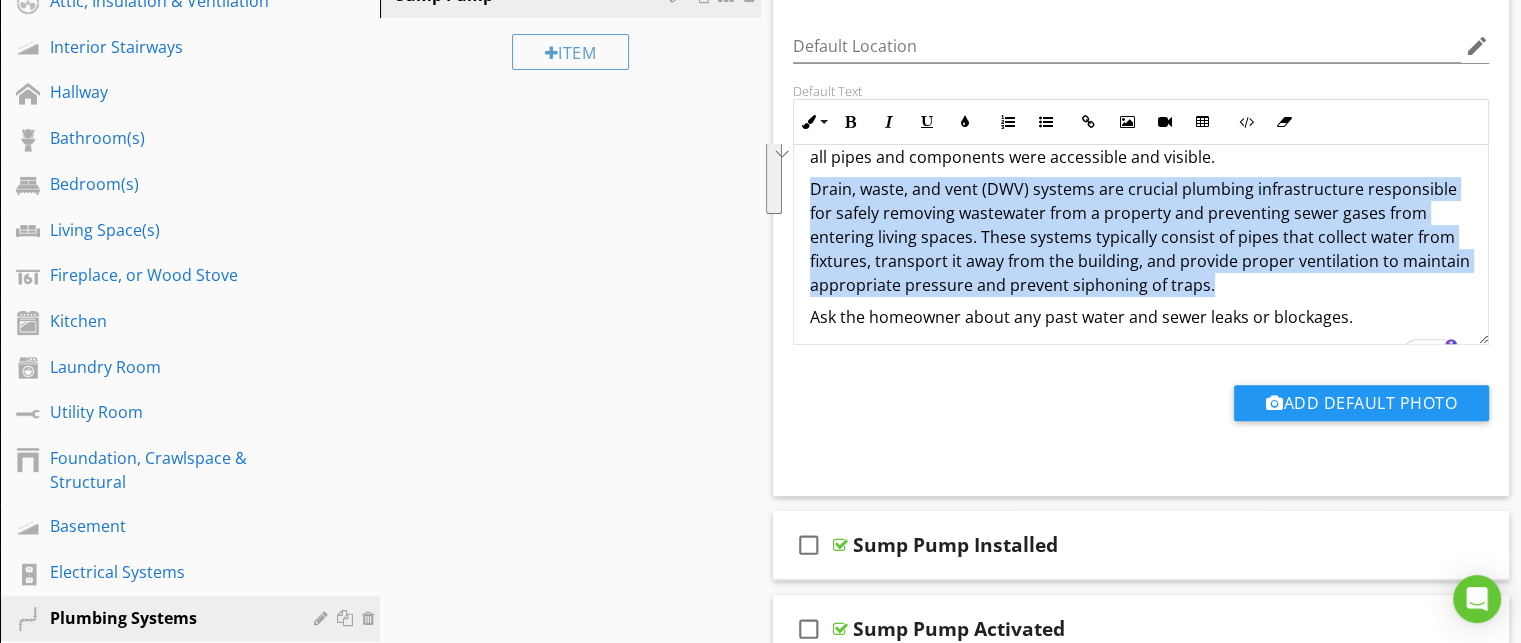 click on "During the home inspection, I visually inspected the drain, waste, and vent pipes.  Not all pipes and components were accessible and visible. Drain, waste, and vent (DWV) systems are crucial plumbing infrastructure responsible for safely removing wastewater from a property and preventing sewer gases from entering living spaces. These systems typically consist of pipes that collect water from fixtures, transport it away from the building, and provide proper ventilation to maintain appropriate pressure and prevent siphoning of traps. Ask the homeowner about any past water and sewer leaks or blockages." at bounding box center [1141, 241] 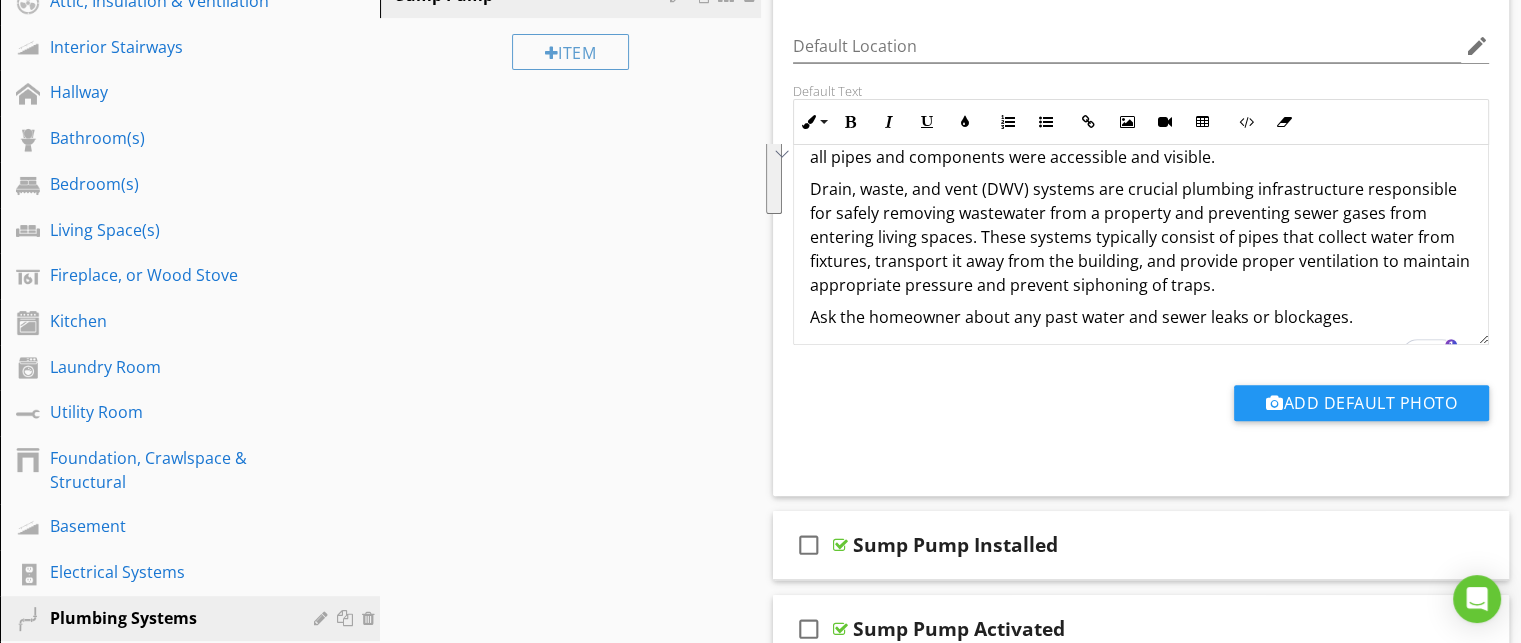 scroll, scrollTop: 24, scrollLeft: 0, axis: vertical 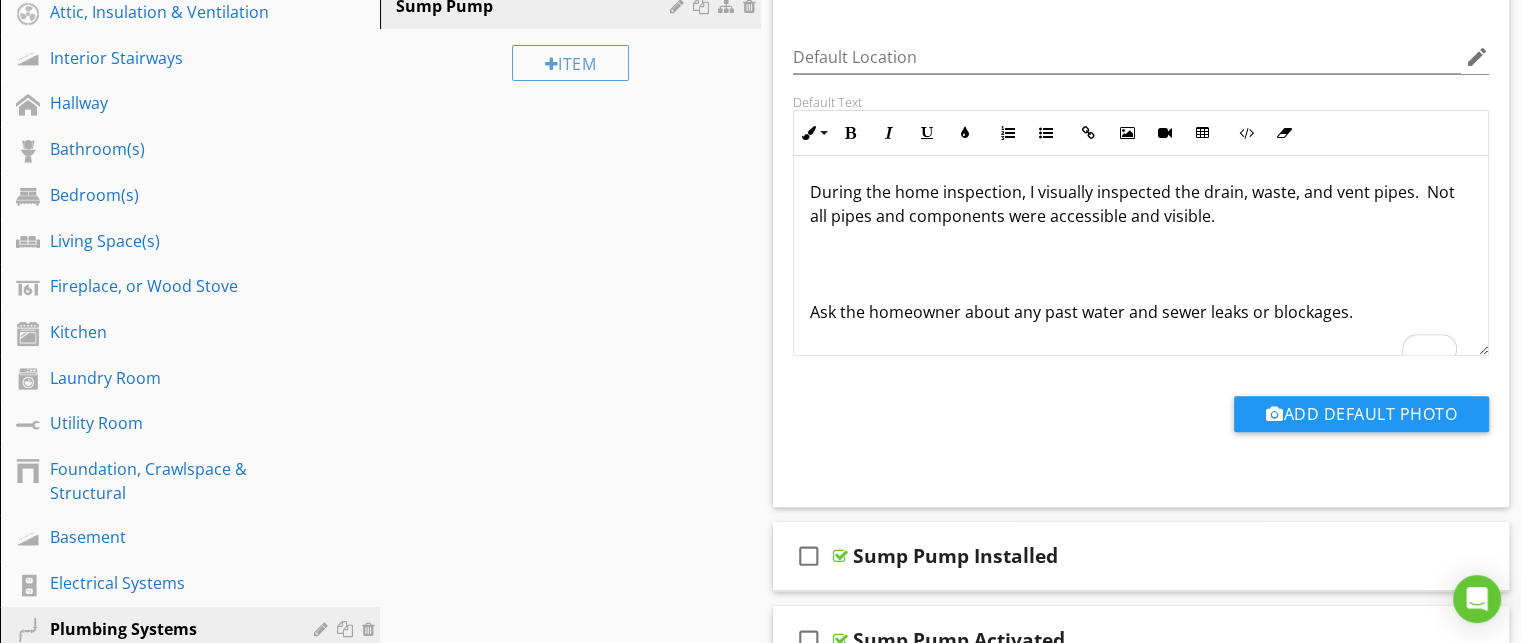 click on "Ask the homeowner about any past water and sewer leaks or blockages." at bounding box center [1141, 312] 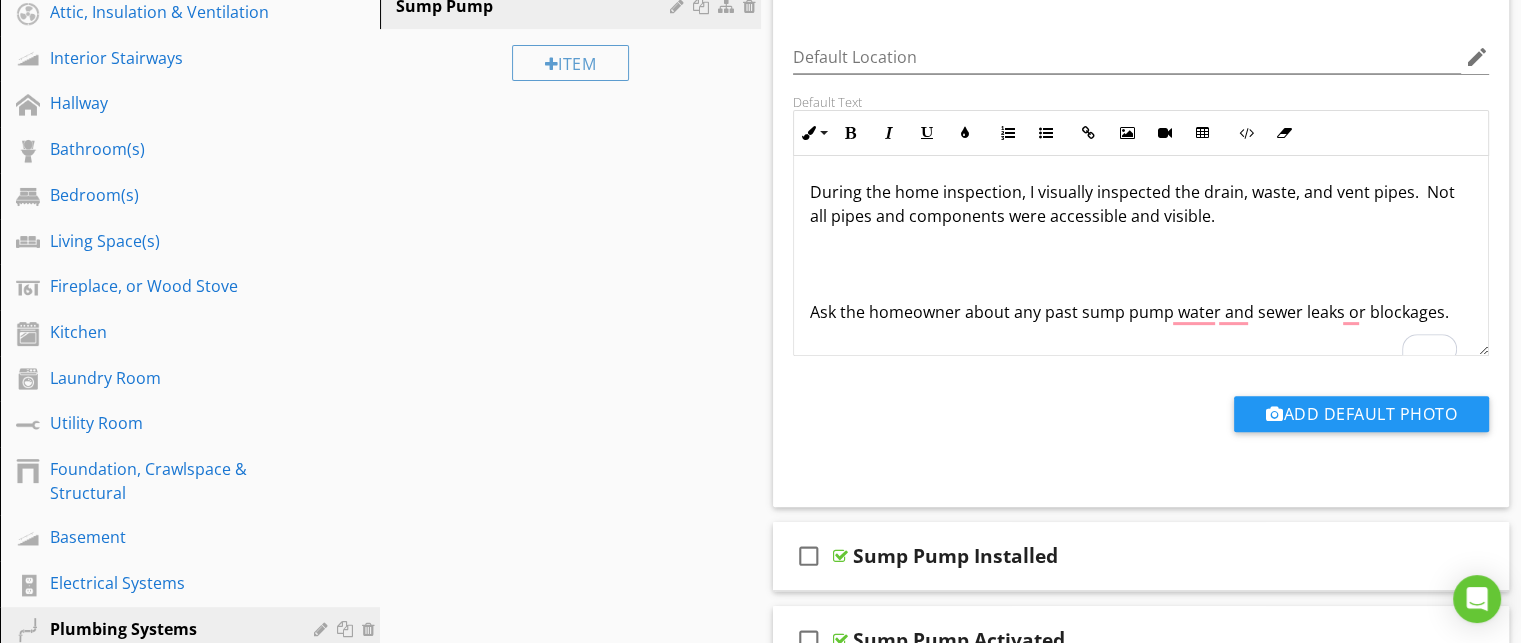 click on "Ask the homeowner about any past sump pump water and sewer leaks or blockages." at bounding box center [1141, 312] 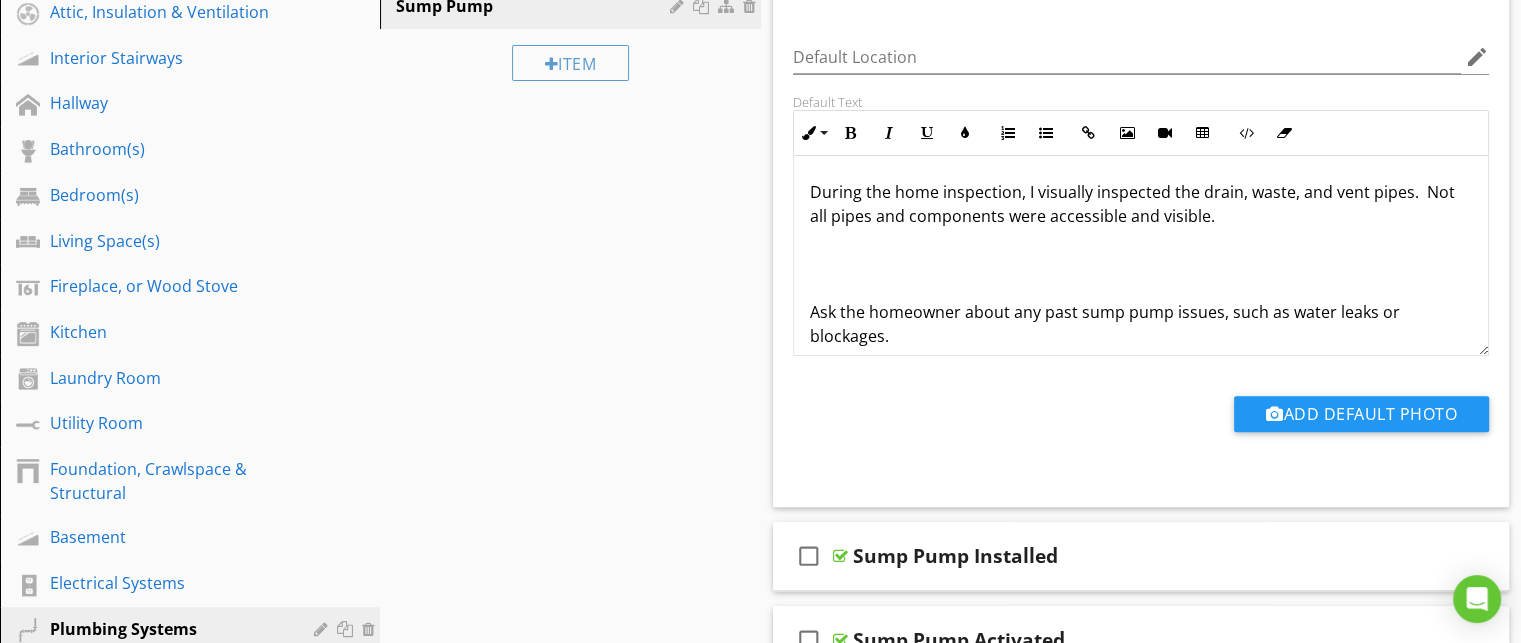 click on "During the home inspection, I visually inspected the drain, waste, and vent pipes.  Not all pipes and components were accessible and visible." at bounding box center (1141, 204) 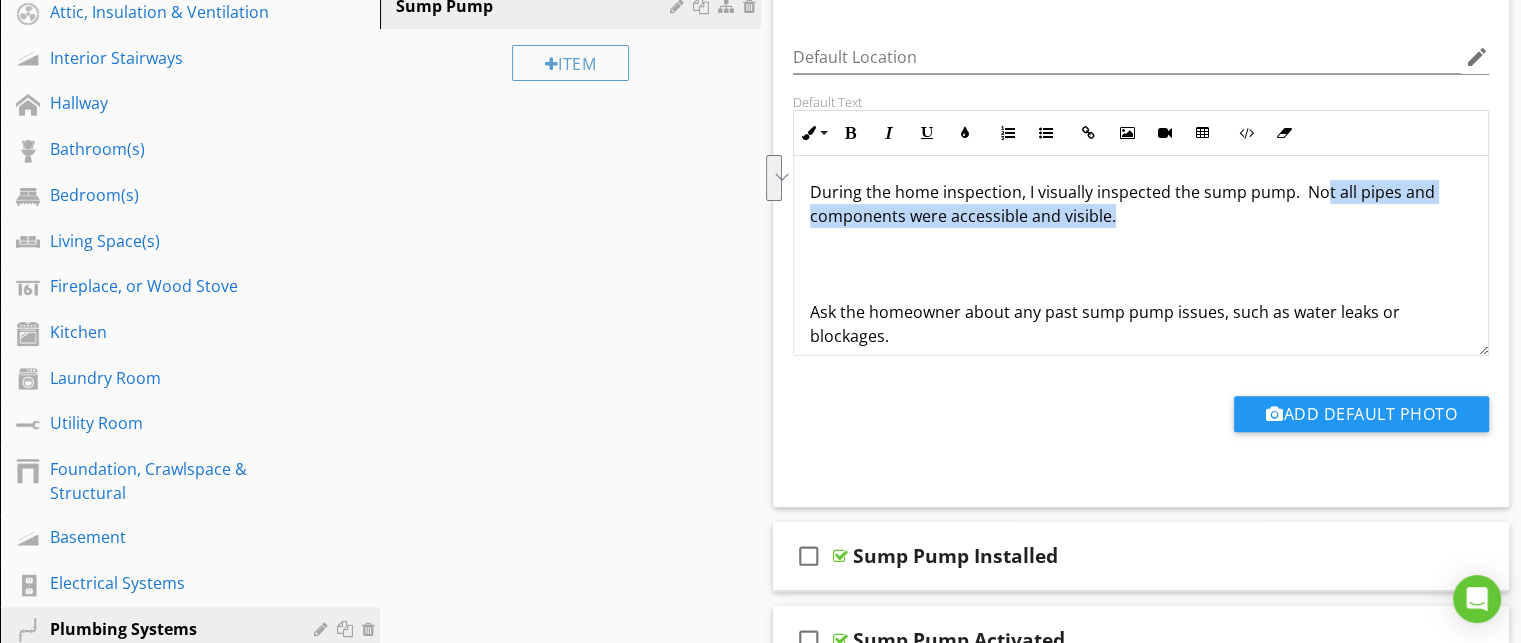 drag, startPoint x: 1210, startPoint y: 221, endPoint x: 1325, endPoint y: 200, distance: 116.901665 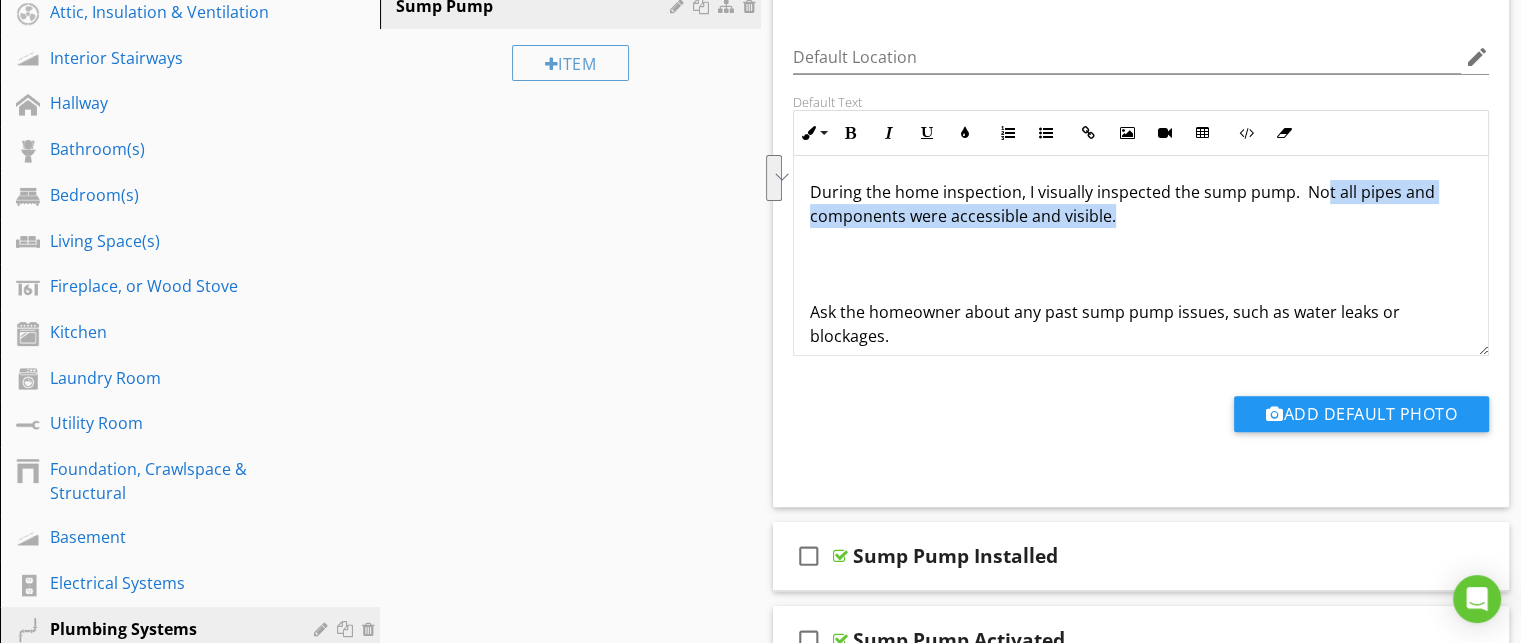 click on "During the home inspection, I visually inspected the sump pump.  Not all pipes and components were accessible and visible." at bounding box center (1141, 204) 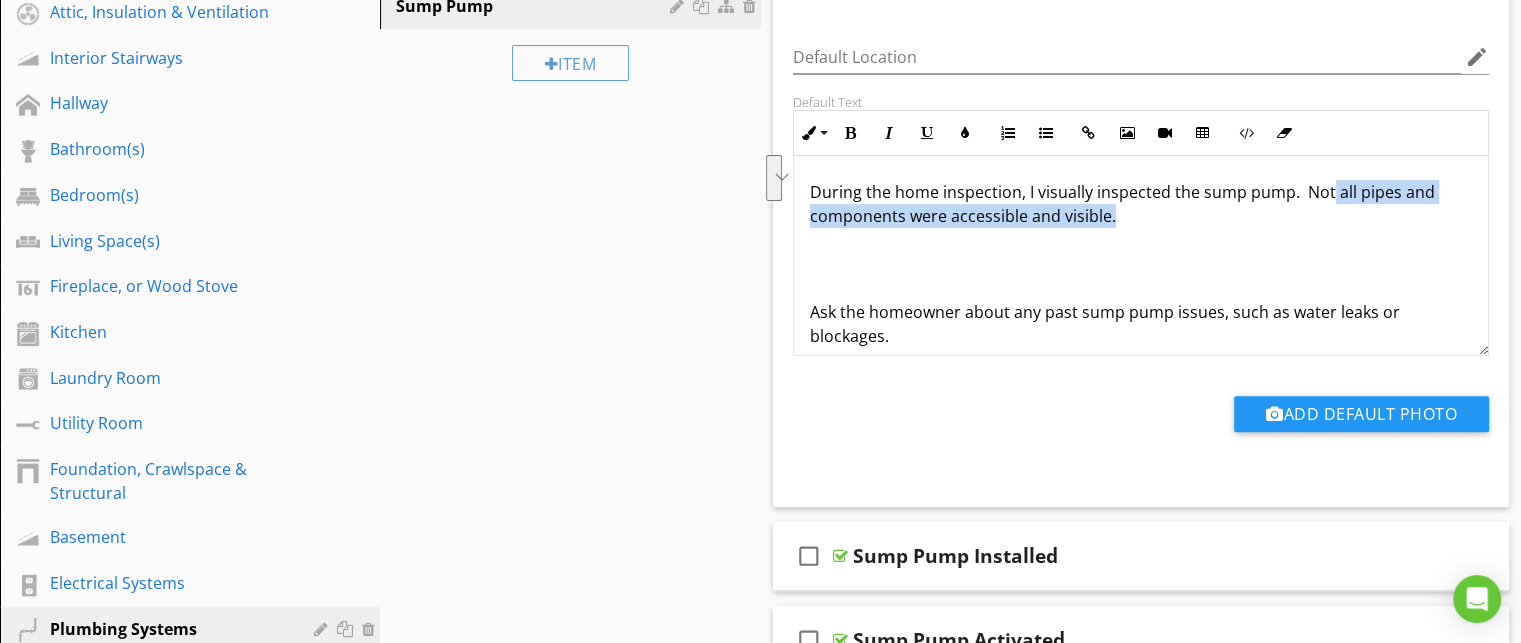 click on "During the home inspection, I visually inspected the sump pump.  Not all pipes and components were accessible and visible." at bounding box center (1141, 204) 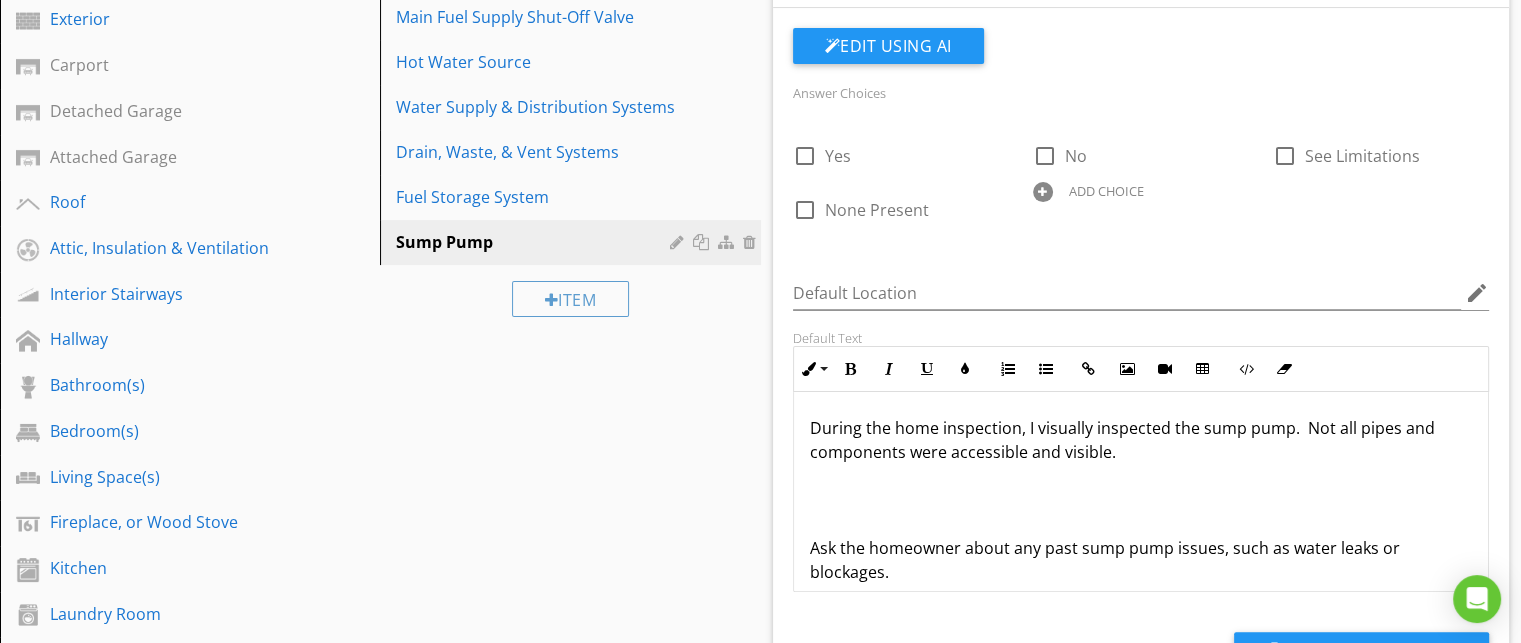 scroll, scrollTop: 397, scrollLeft: 0, axis: vertical 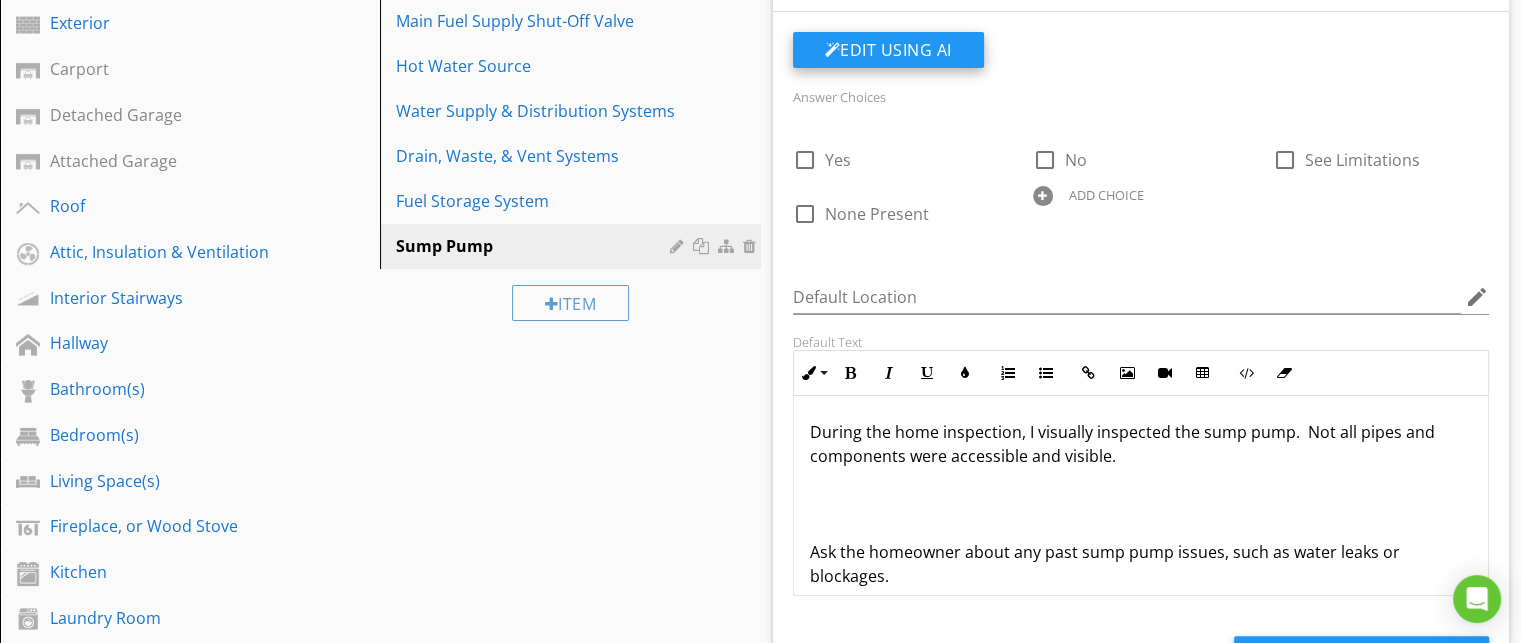 click on "Edit Using AI" at bounding box center (888, 50) 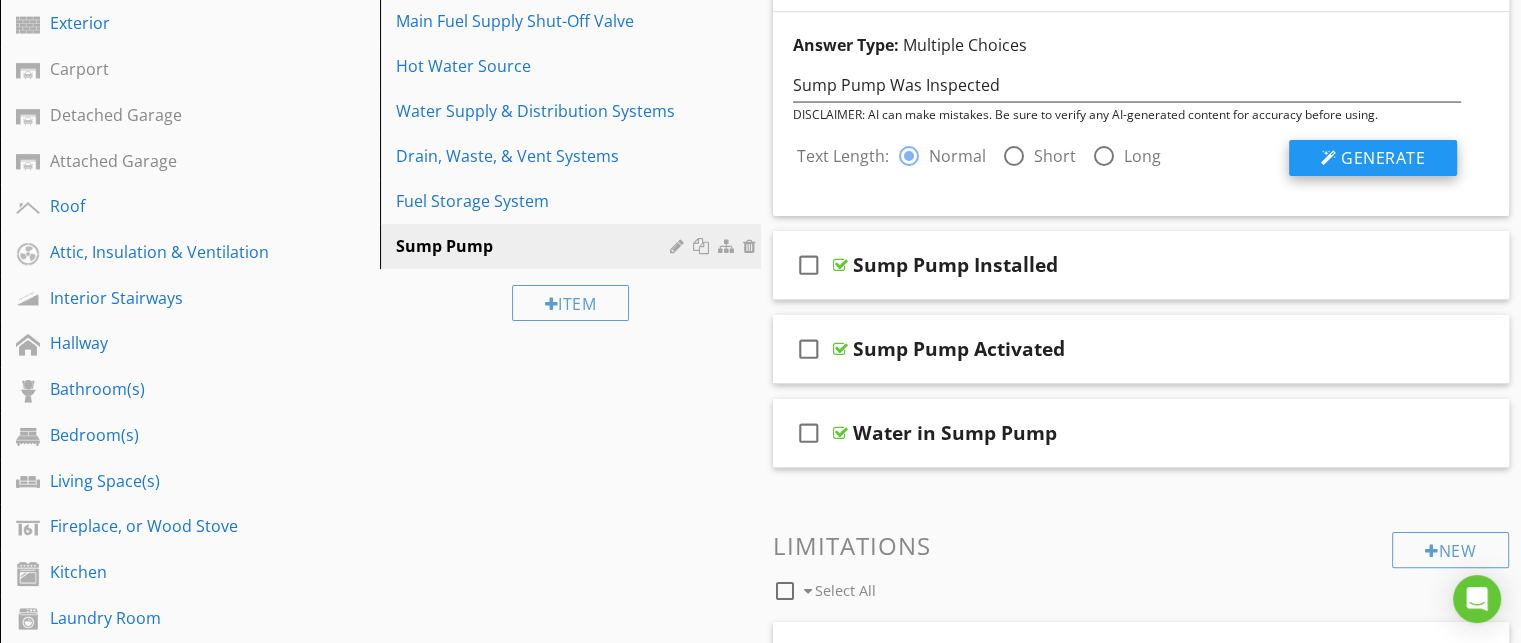 click on "Generate" at bounding box center (1383, 158) 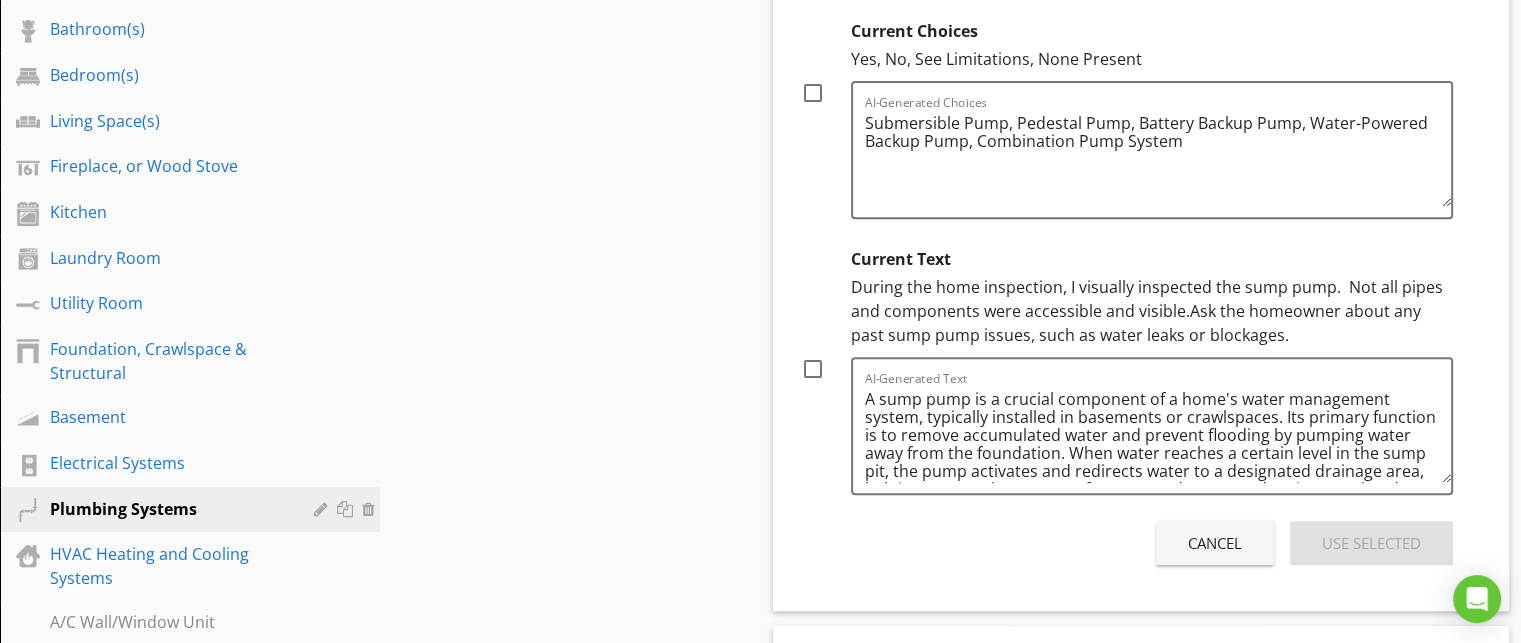 scroll, scrollTop: 767, scrollLeft: 0, axis: vertical 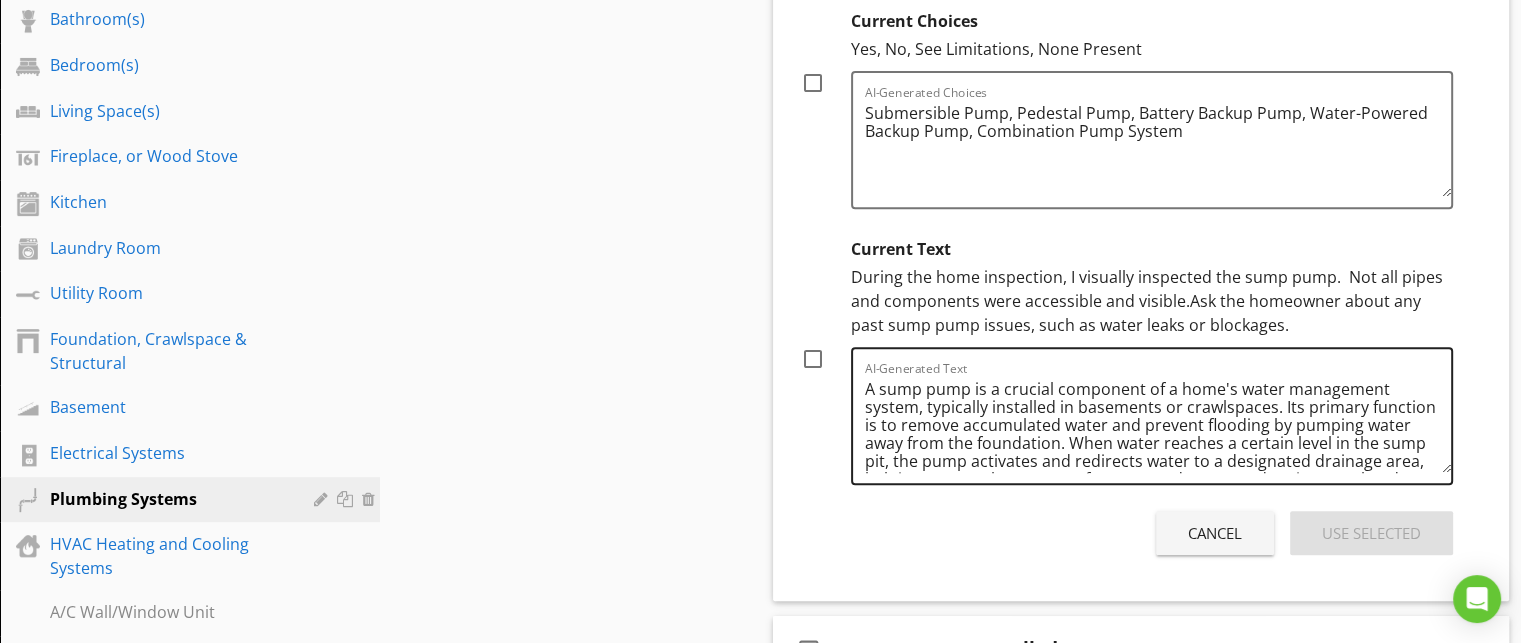 click on "A sump pump is a crucial component of a home's water management system, typically installed in basements or crawlspaces. Its primary function is to remove accumulated water and prevent flooding by pumping water away from the foundation. When water reaches a certain level in the sump pit, the pump activates and redirects water to a designated drainage area, helping protect the property from water damage and moisture-related issues." at bounding box center (1158, 423) 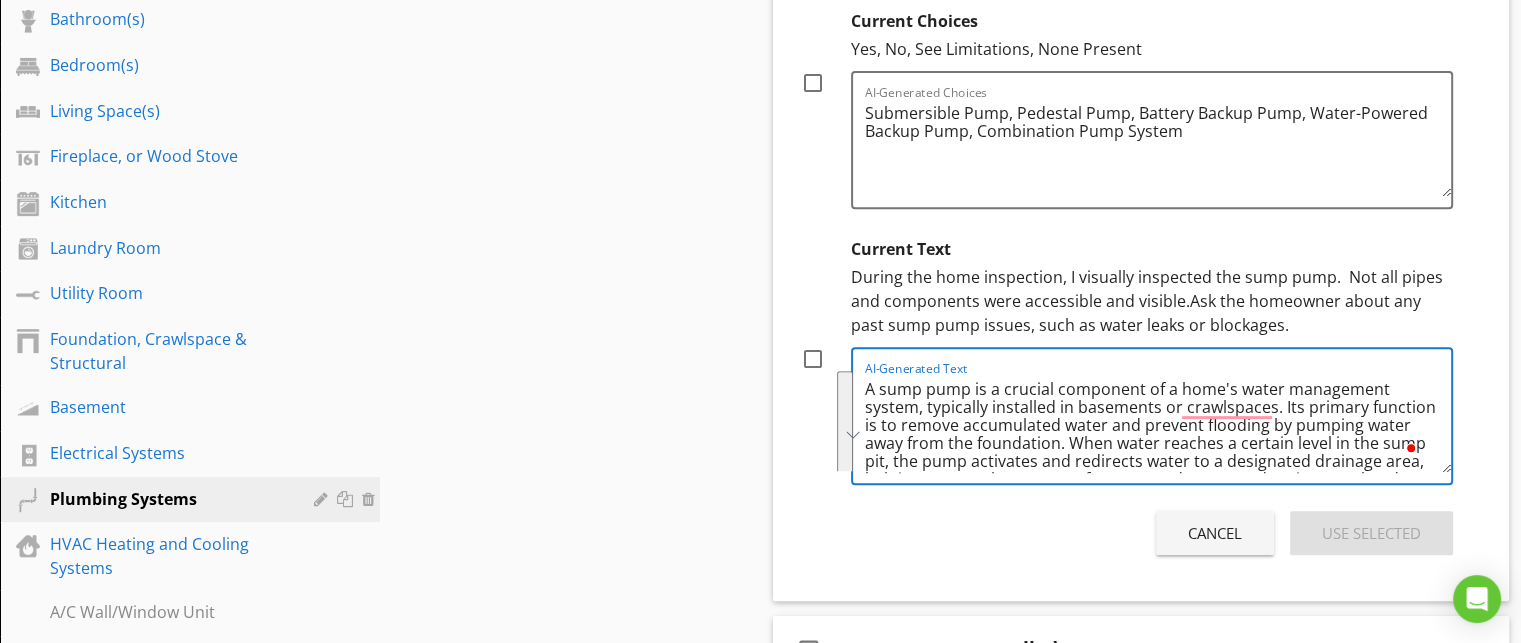 click on "Cancel" at bounding box center (1215, 533) 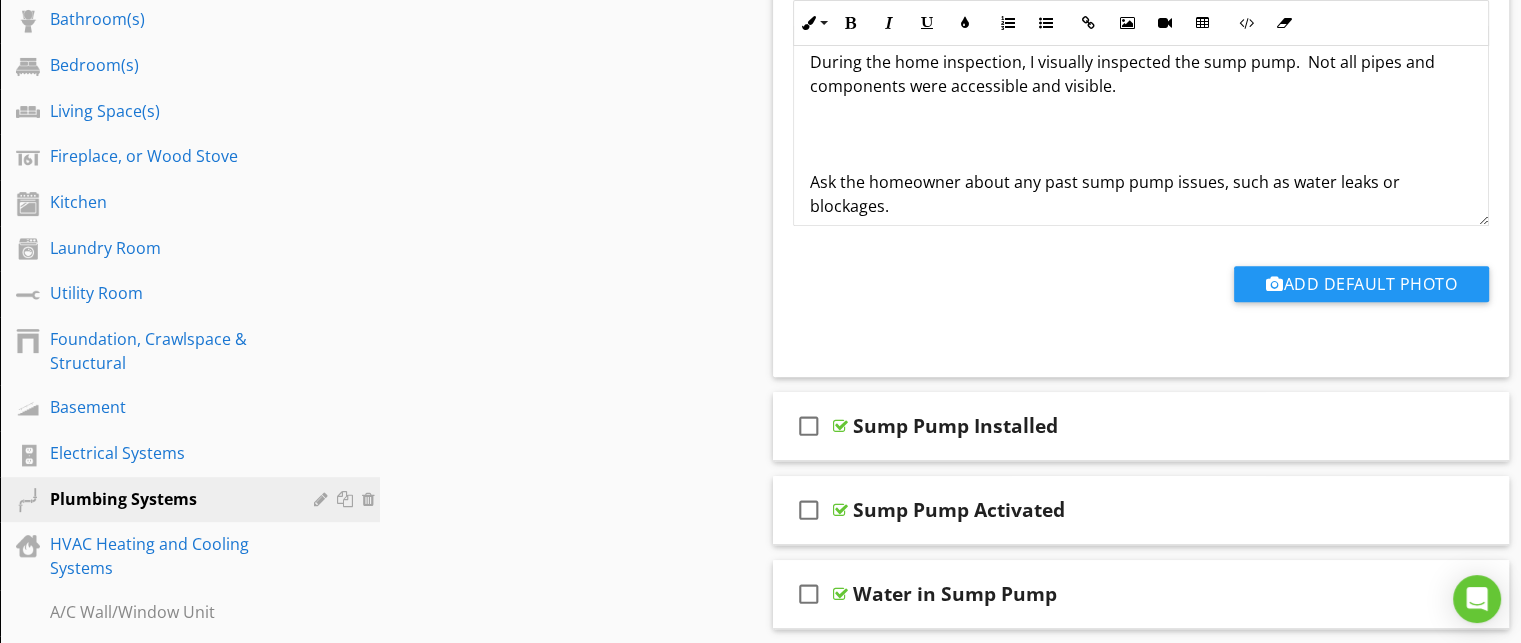 click at bounding box center (1141, 118) 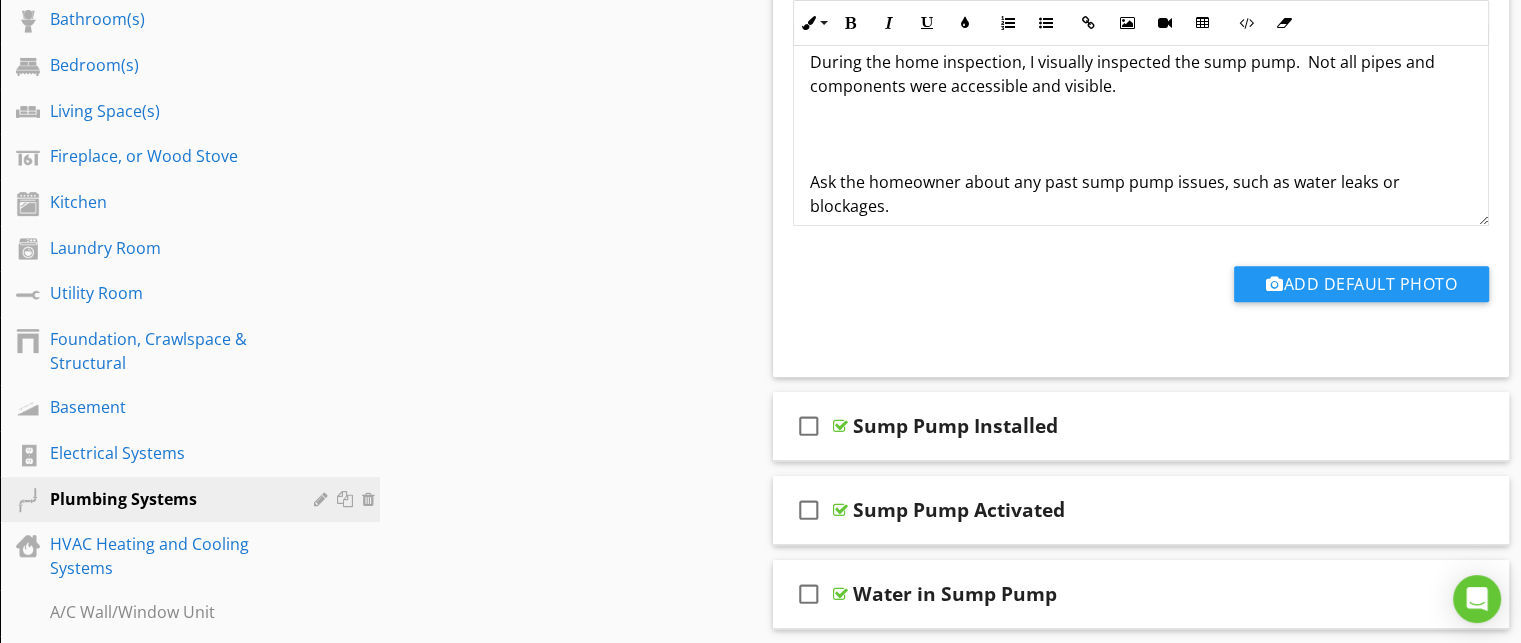 scroll, scrollTop: 21, scrollLeft: 0, axis: vertical 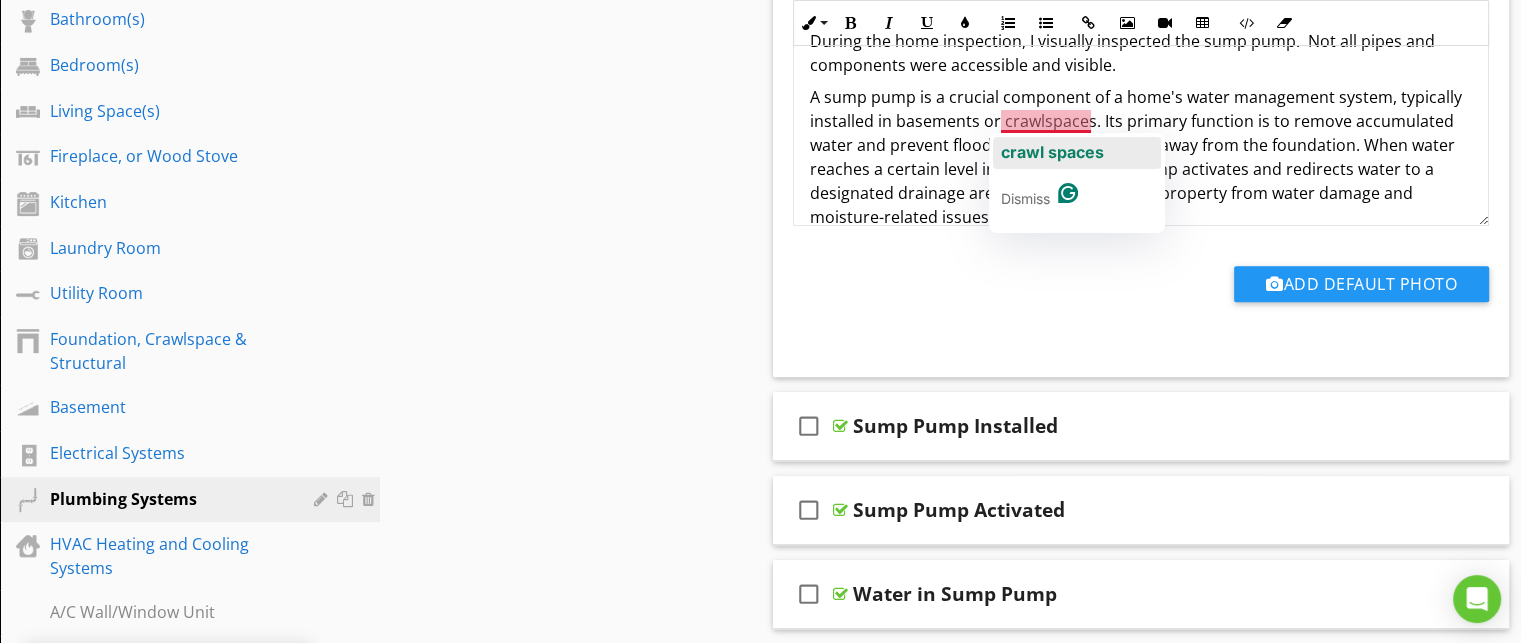 click on "crawl spaces" 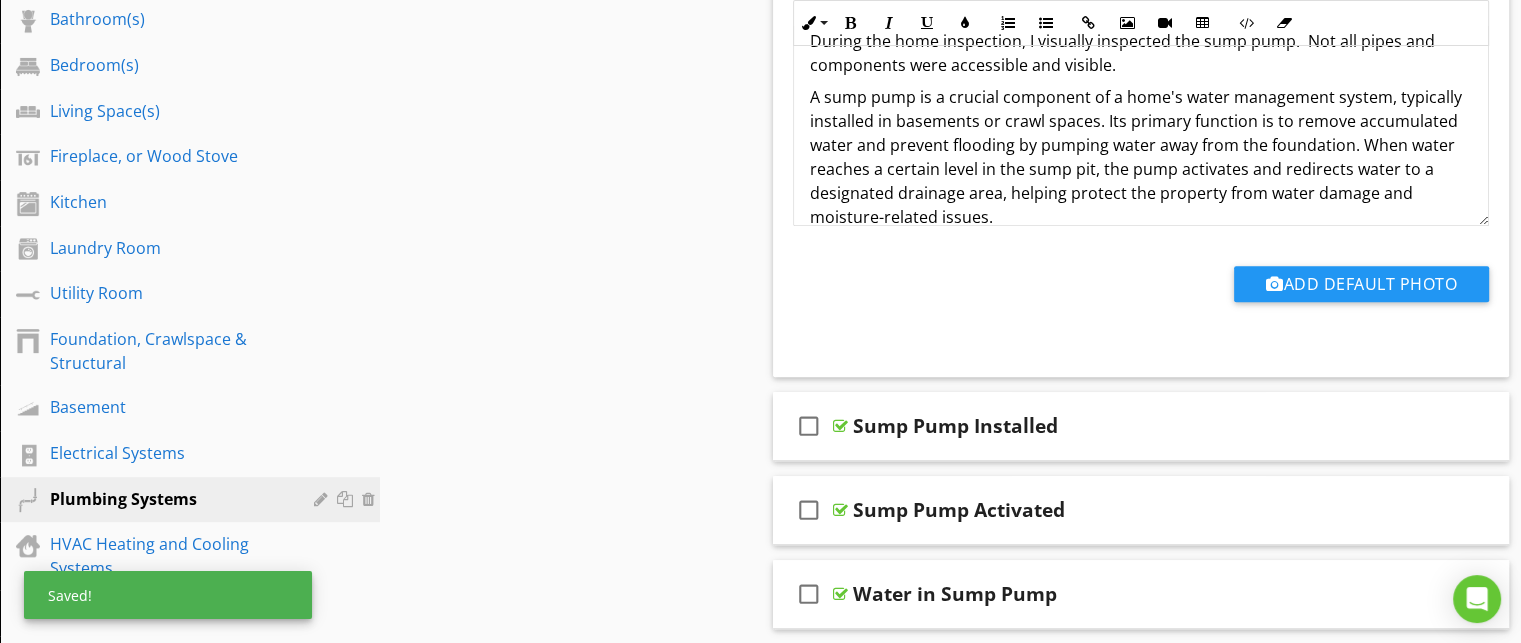 scroll, scrollTop: 30, scrollLeft: 0, axis: vertical 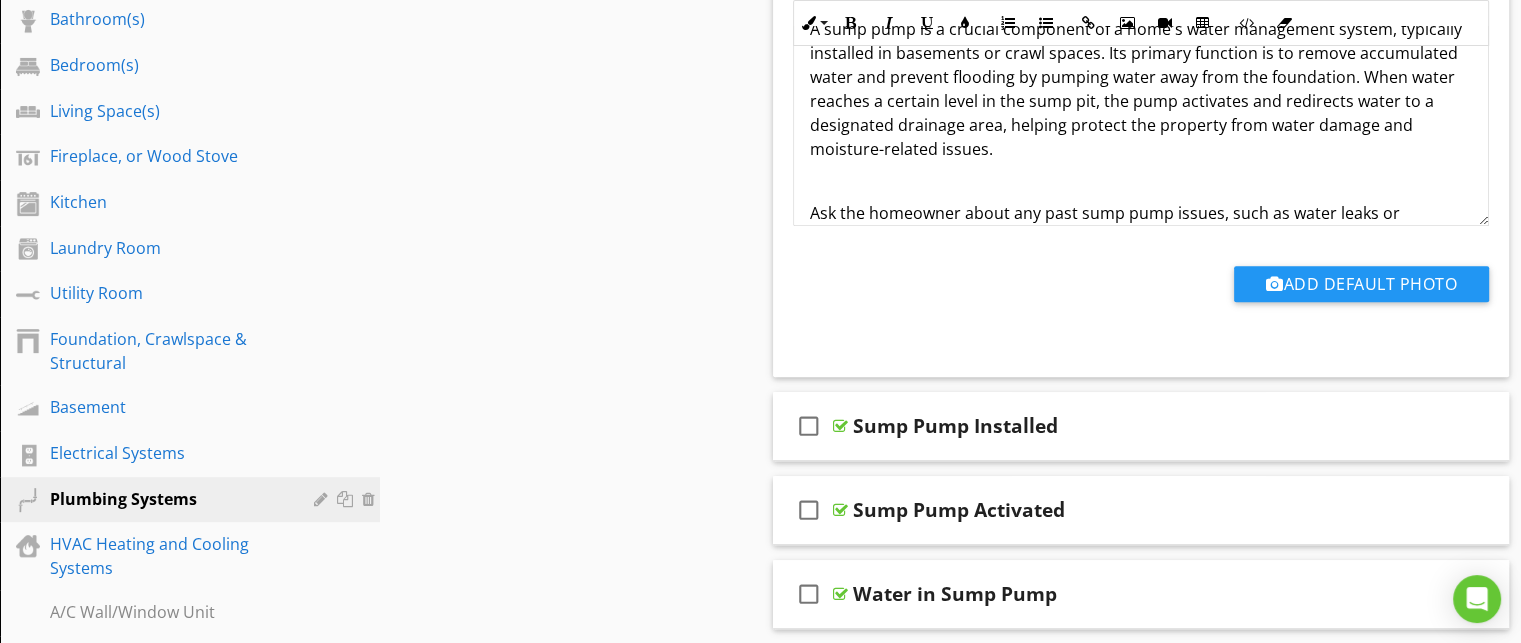 click on "During the home inspection, I visually inspected the sump pump.  Not all pipes and components were accessible and visible. A sump pump is a crucial component of a home's water management system, typically installed in basements or crawl spaces. Its primary function is to remove accumulated water and prevent flooding by pumping water away from the foundation. When water reaches a certain level in the sump pit, the pump activates and redirects water to a designated drainage area, helping protect the property from water damage and moisture-related issues. Ask the homeowner about any past sump pump issues, such as water leaks or blockages." at bounding box center [1141, 121] 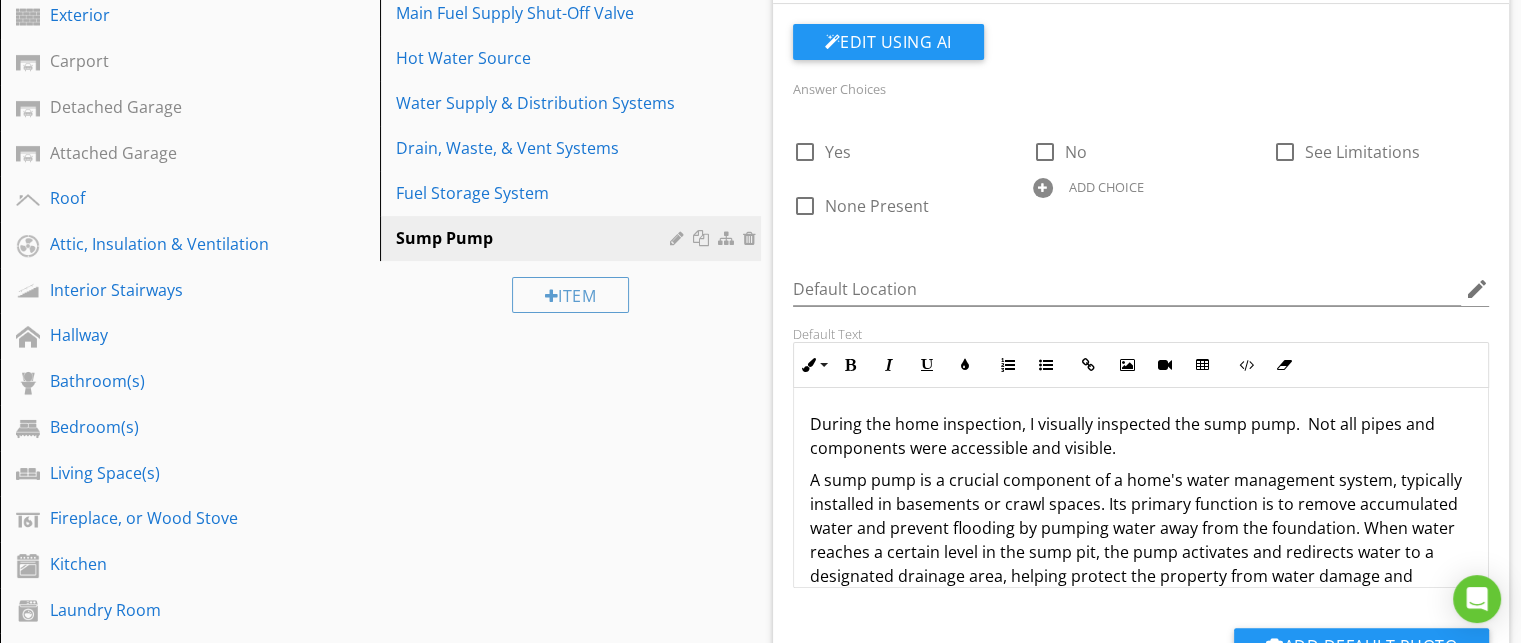 click on "check_box_outline_blank Yes   check_box_outline_blank No   check_box_outline_blank See Limitations   check_box_outline_blank None Present         ADD CHOICE" at bounding box center [1141, 174] 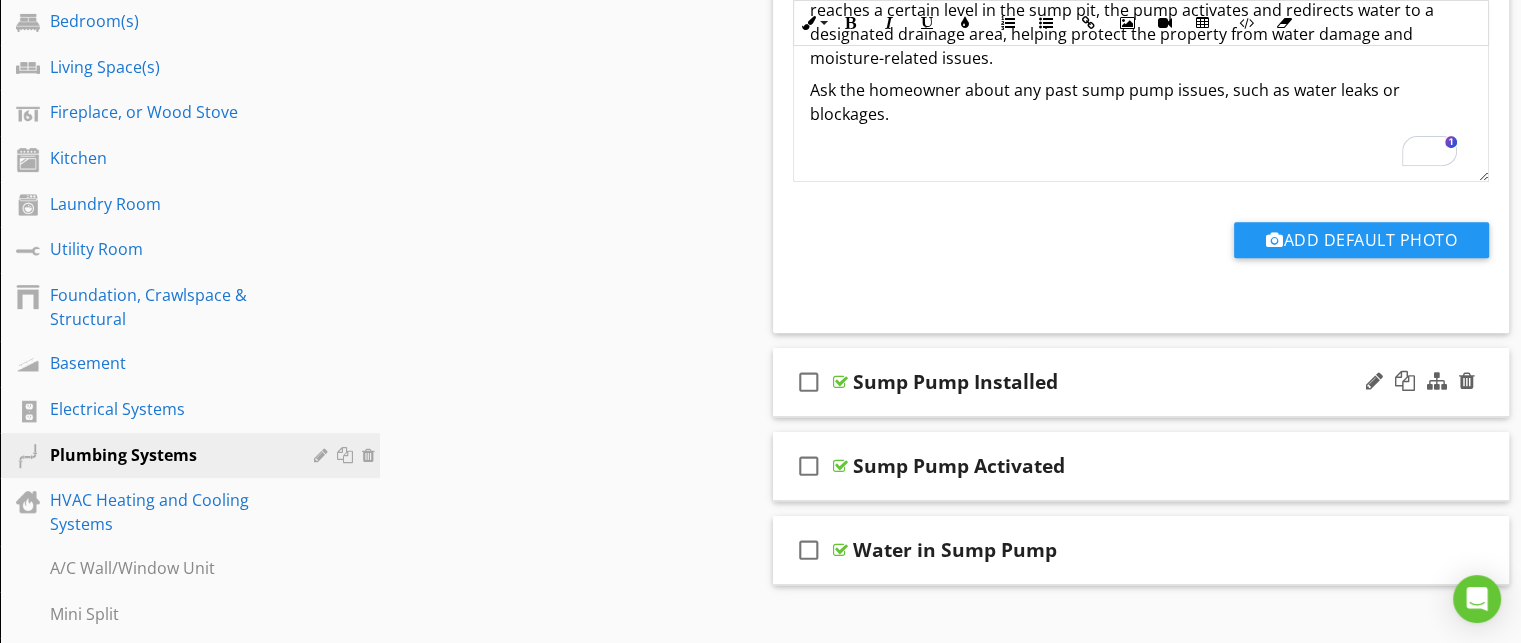 click on "check_box_outline_blank
Sump Pump Installed" at bounding box center [1141, 382] 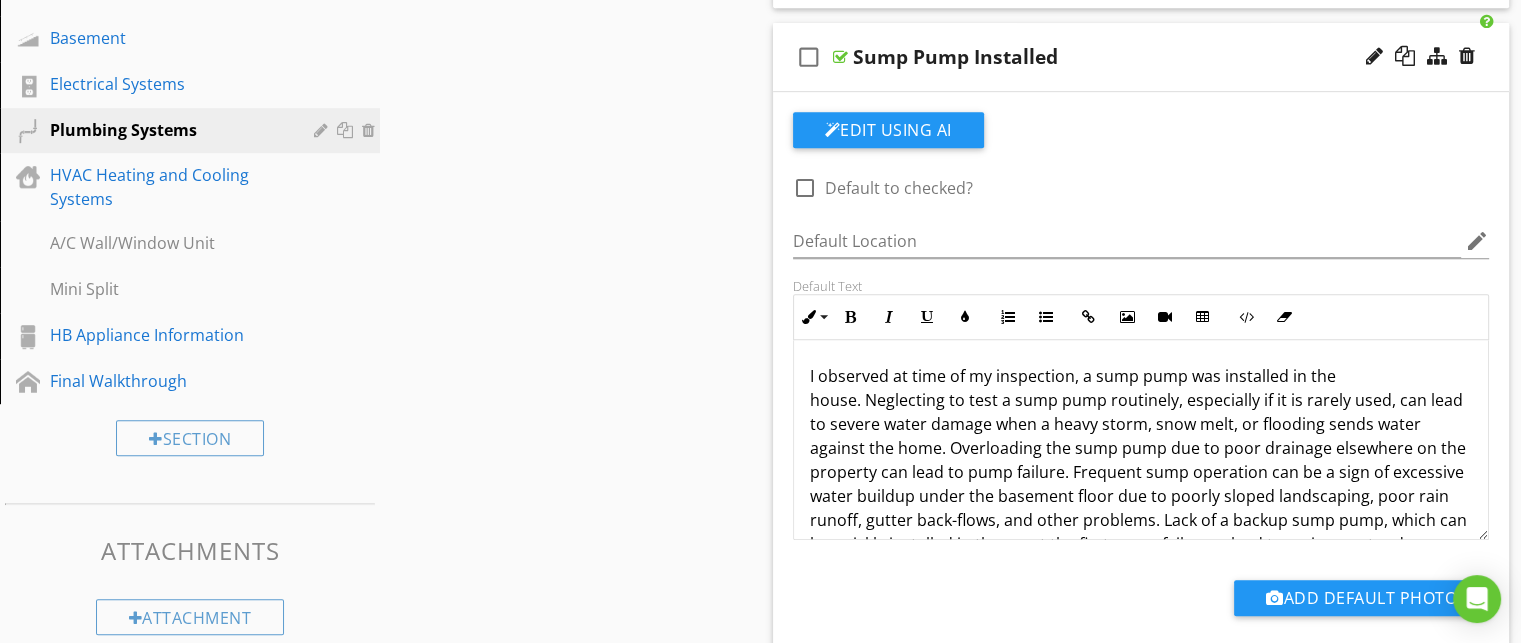 click on "check_box_outline_blank
Sump Pump Installed" at bounding box center (1141, 57) 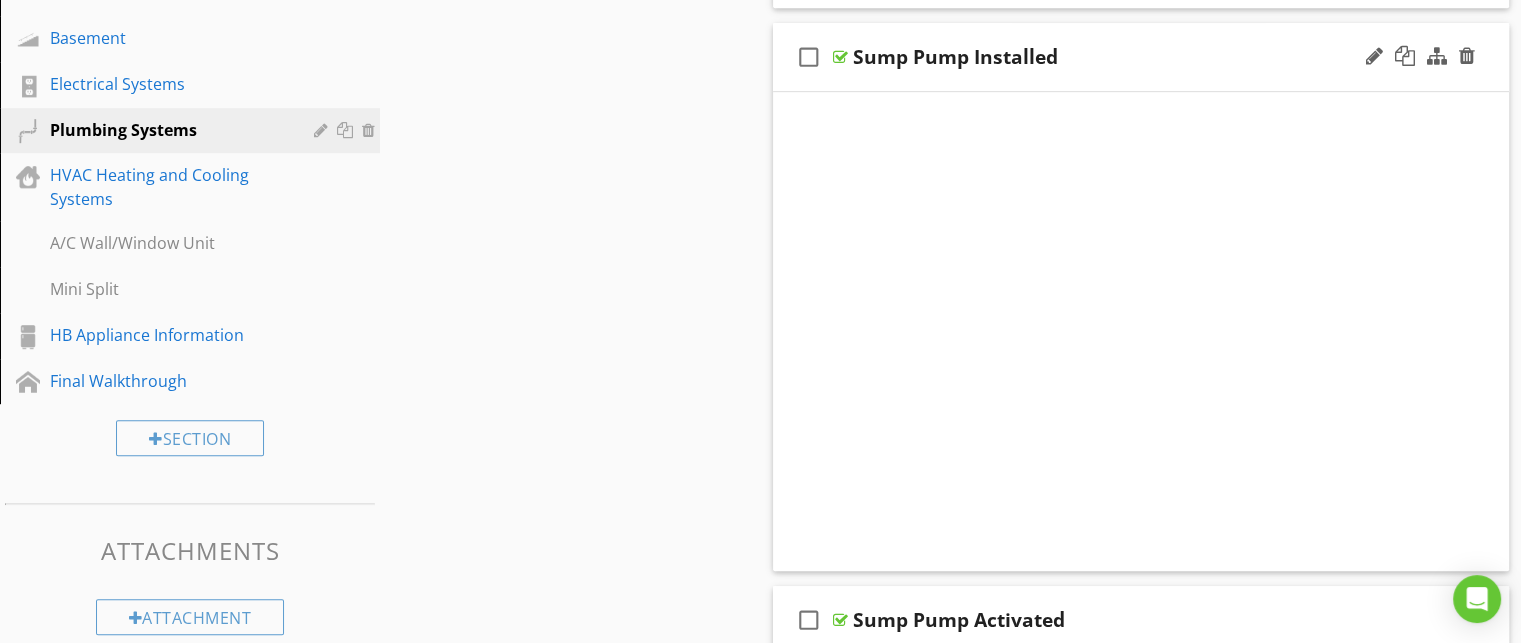 click on "check_box_outline_blank
Sump Pump Installed" at bounding box center (1141, 57) 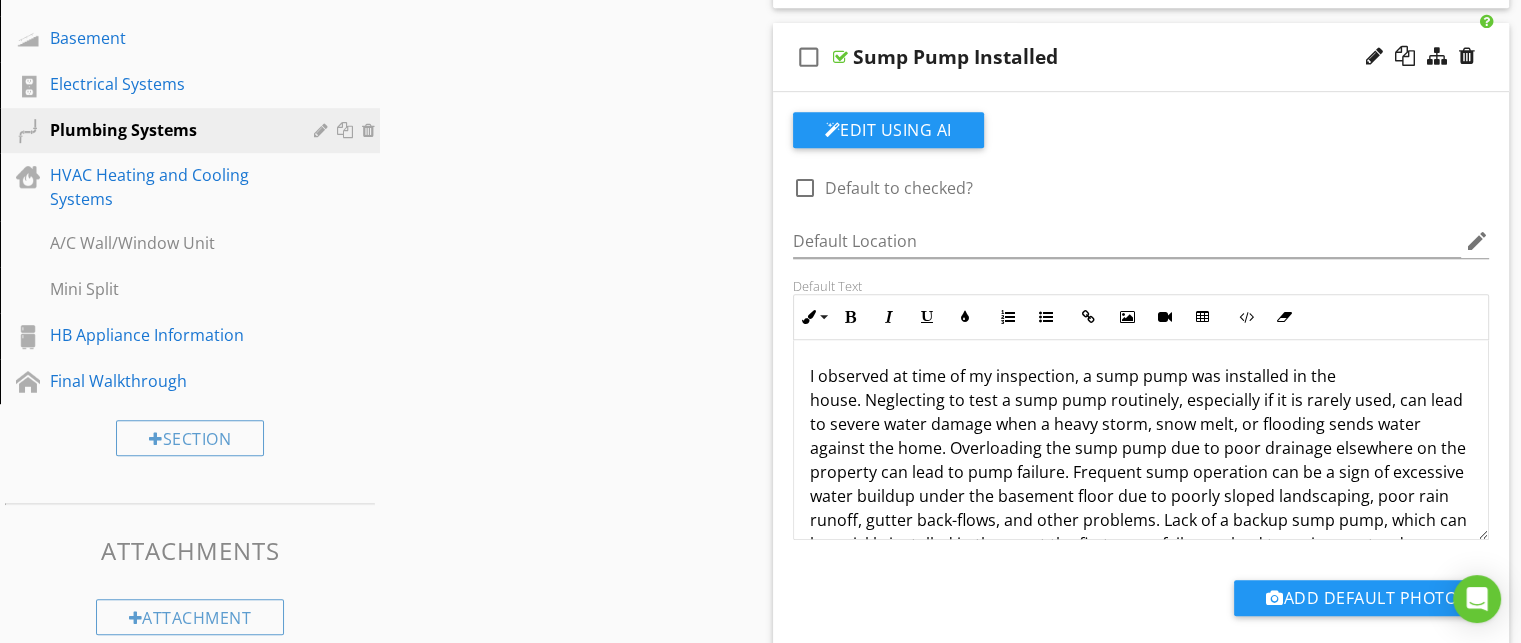 click on "check_box_outline_blank
Sump Pump Installed" at bounding box center [1141, 57] 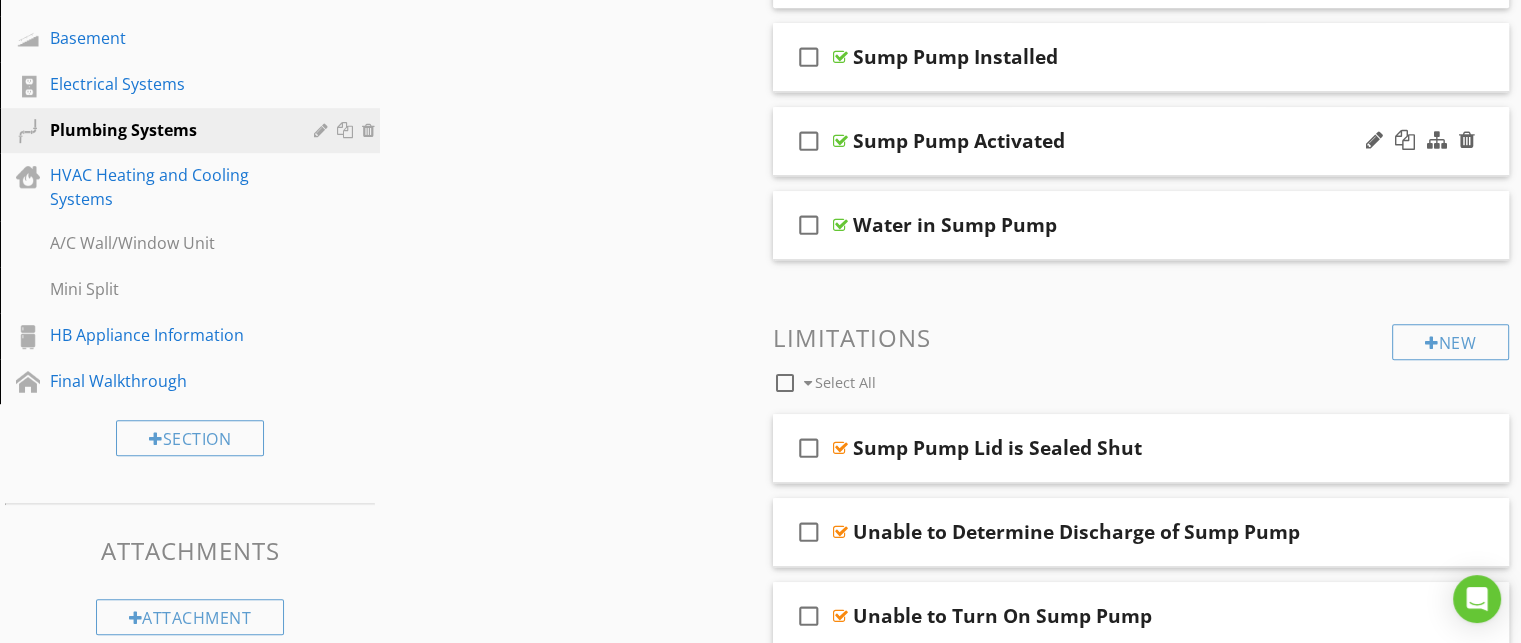 click on "check_box_outline_blank
Sump Pump Activated" at bounding box center (1141, 141) 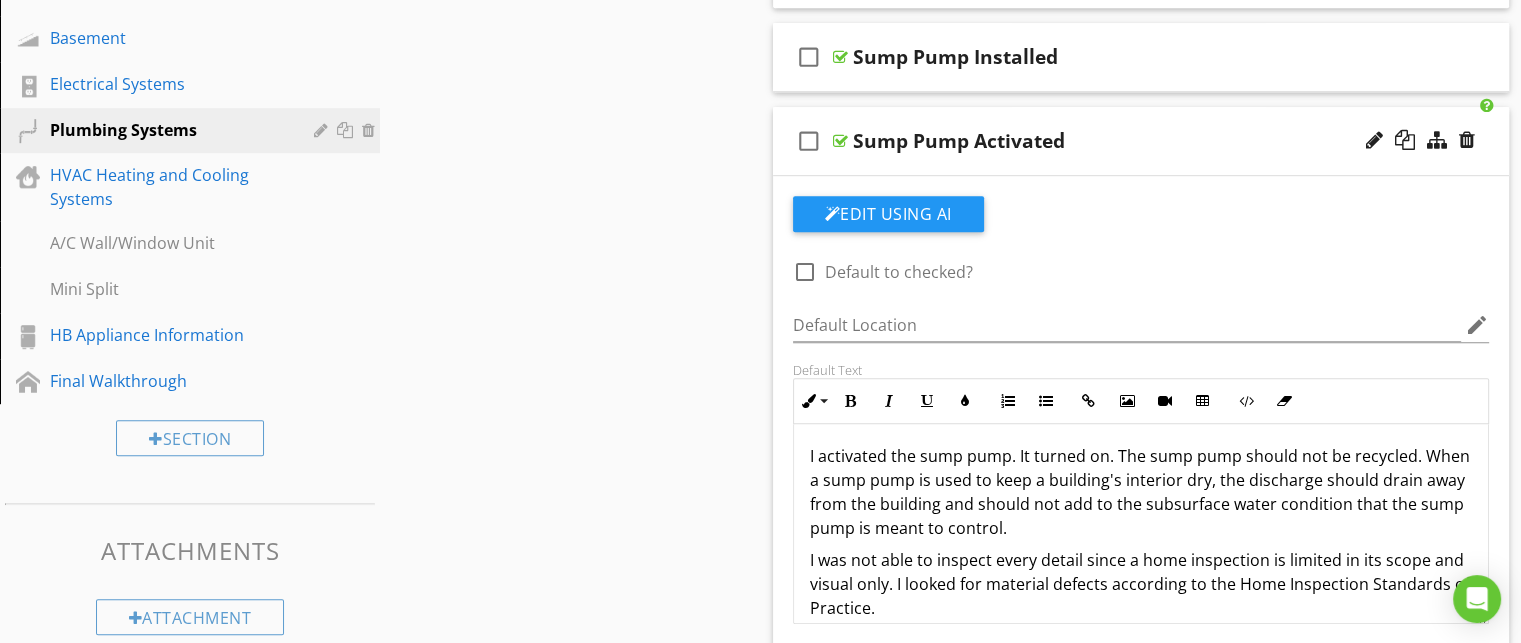 scroll, scrollTop: 4, scrollLeft: 0, axis: vertical 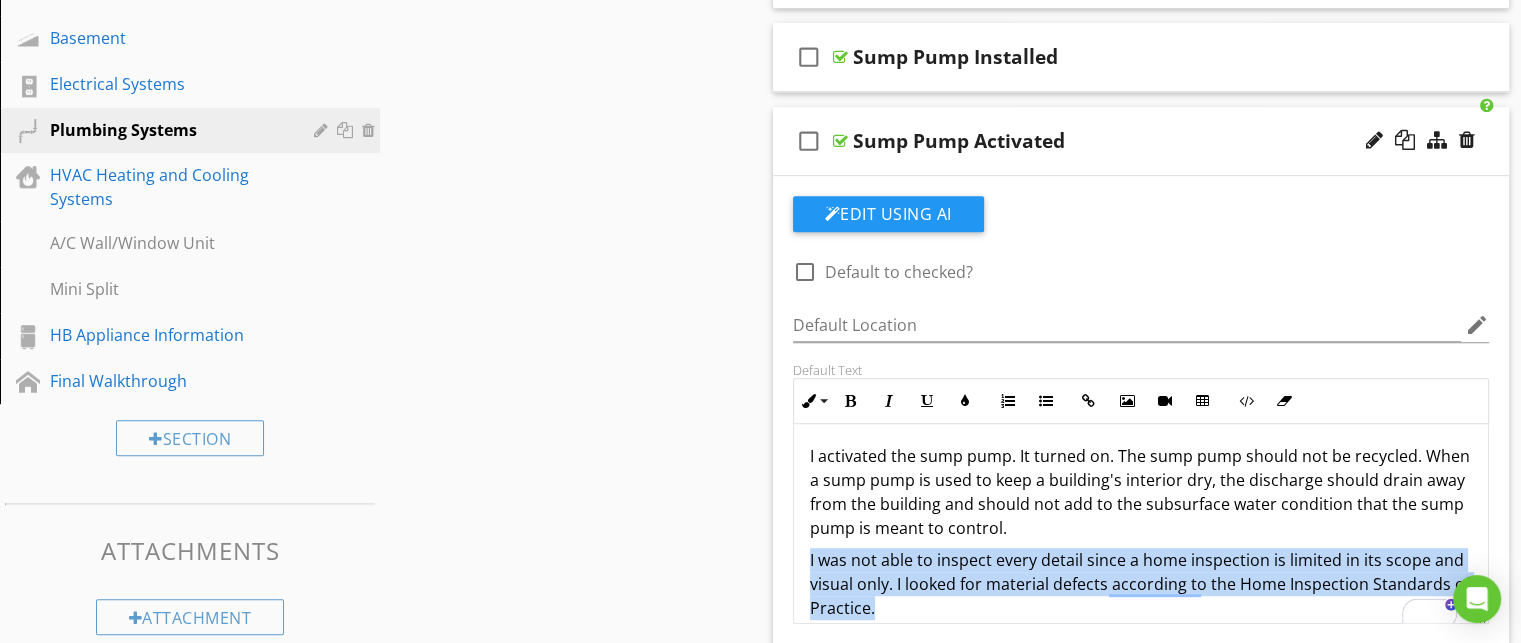 drag, startPoint x: 953, startPoint y: 607, endPoint x: 803, endPoint y: 559, distance: 157.49286 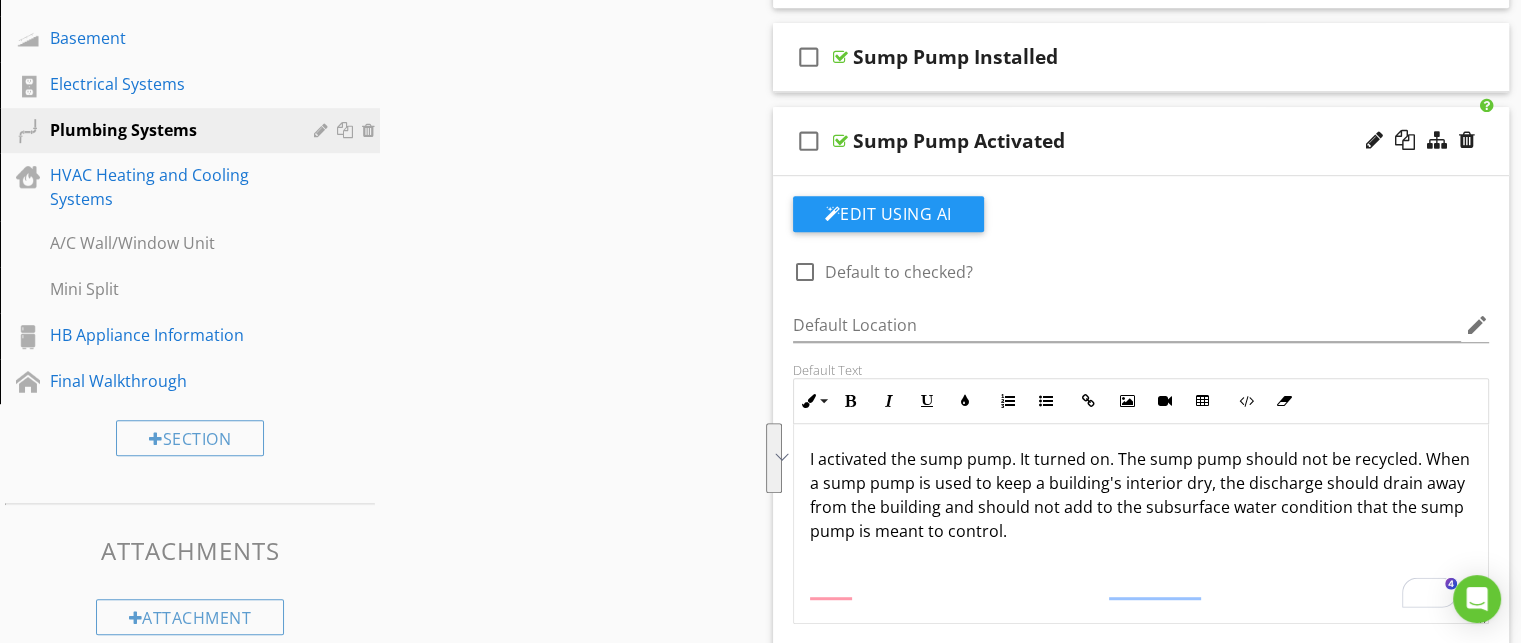scroll, scrollTop: 1140, scrollLeft: 0, axis: vertical 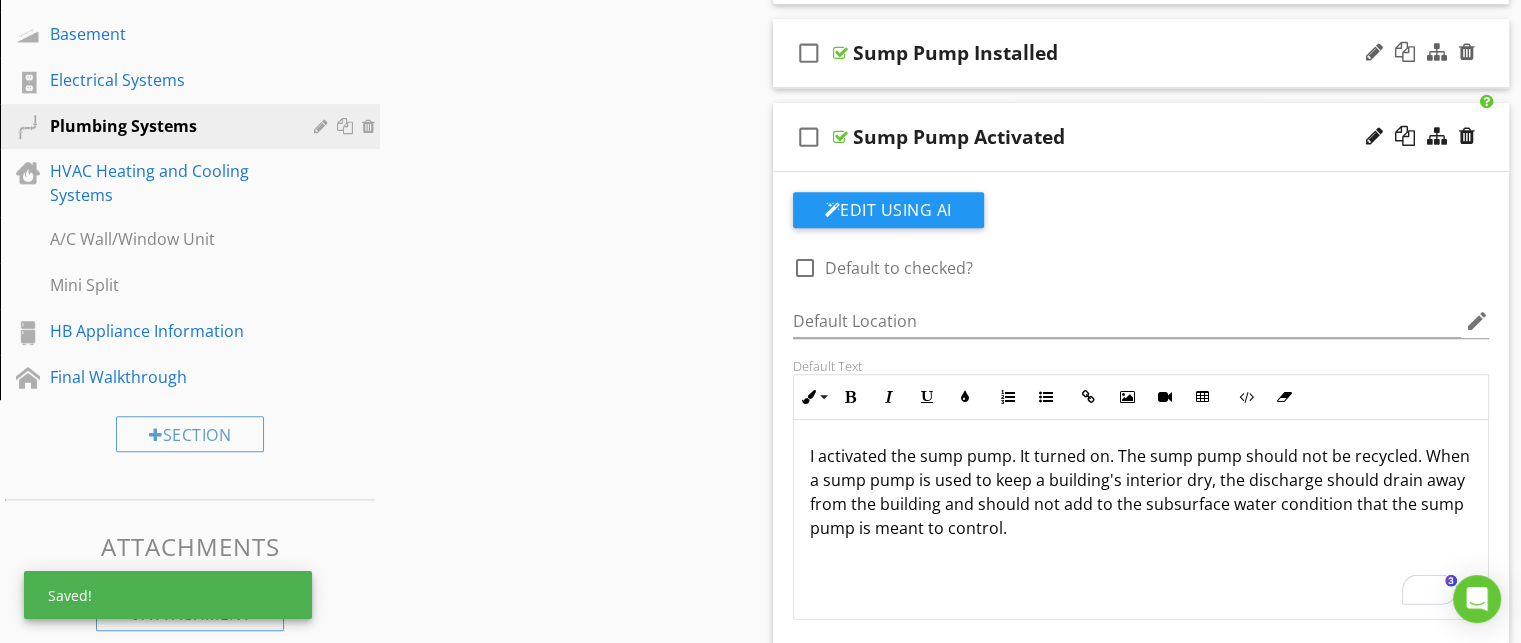 click on "check_box_outline_blank
Sump Pump Installed" at bounding box center (1141, 53) 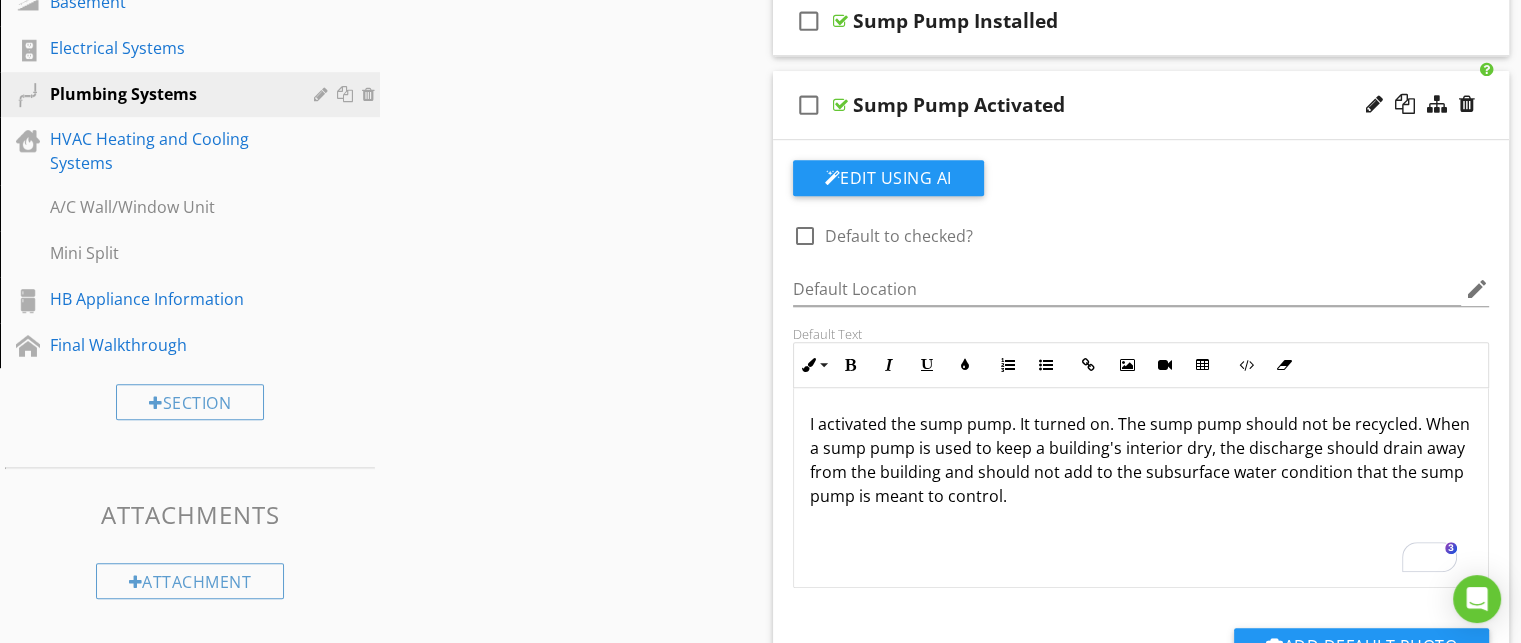 scroll, scrollTop: 1122, scrollLeft: 0, axis: vertical 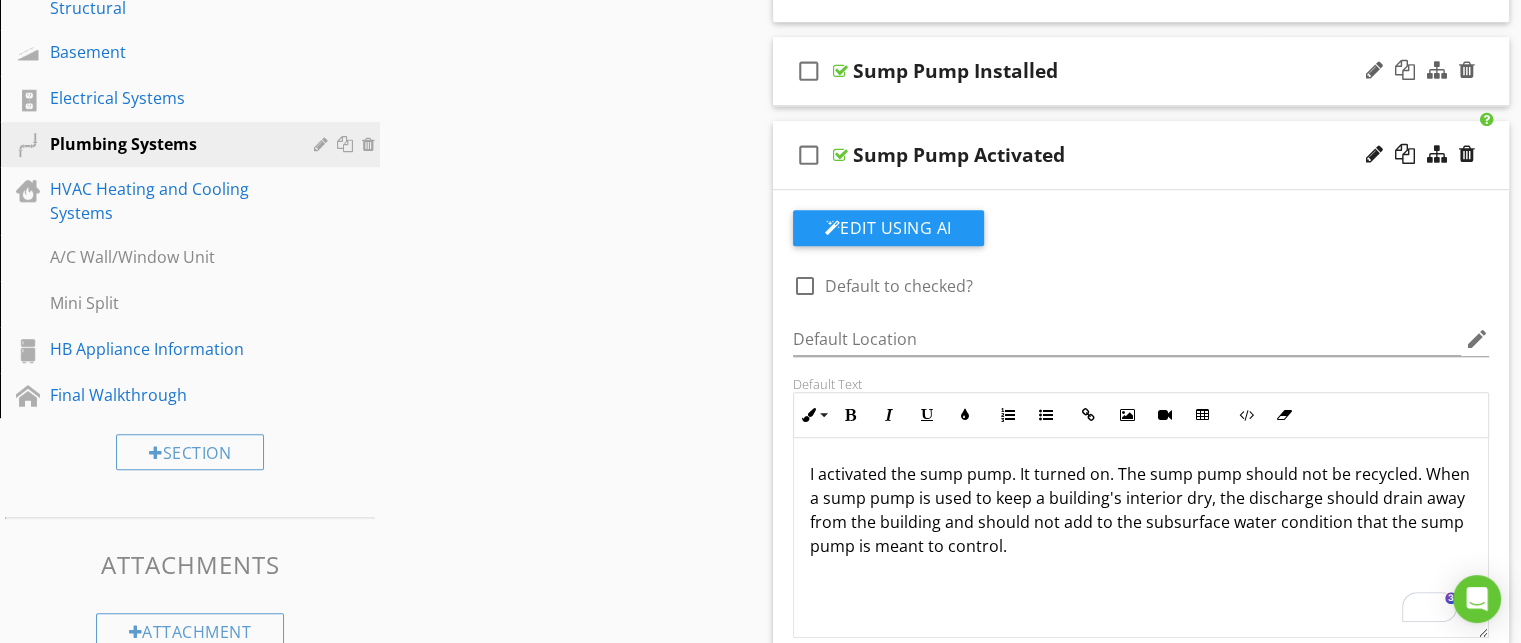 click on "check_box_outline_blank
Sump Pump Installed" at bounding box center [1141, 71] 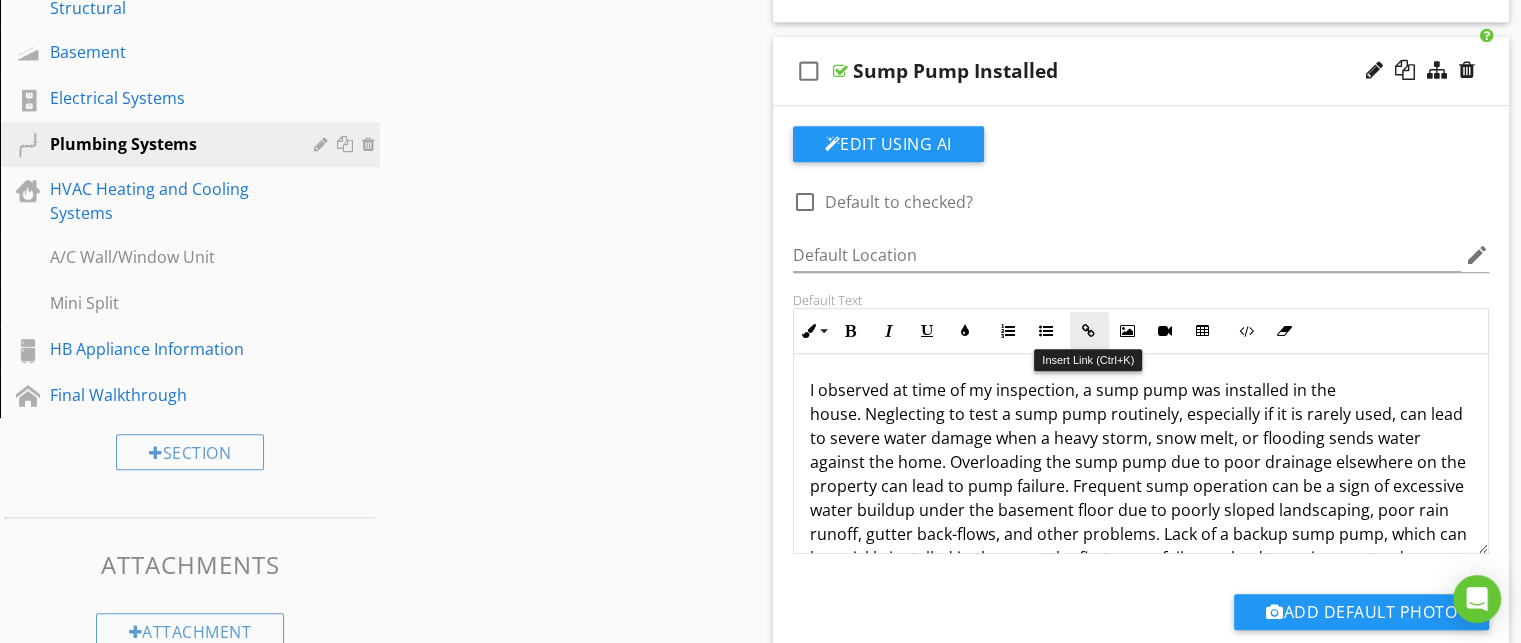 scroll, scrollTop: 1200, scrollLeft: 0, axis: vertical 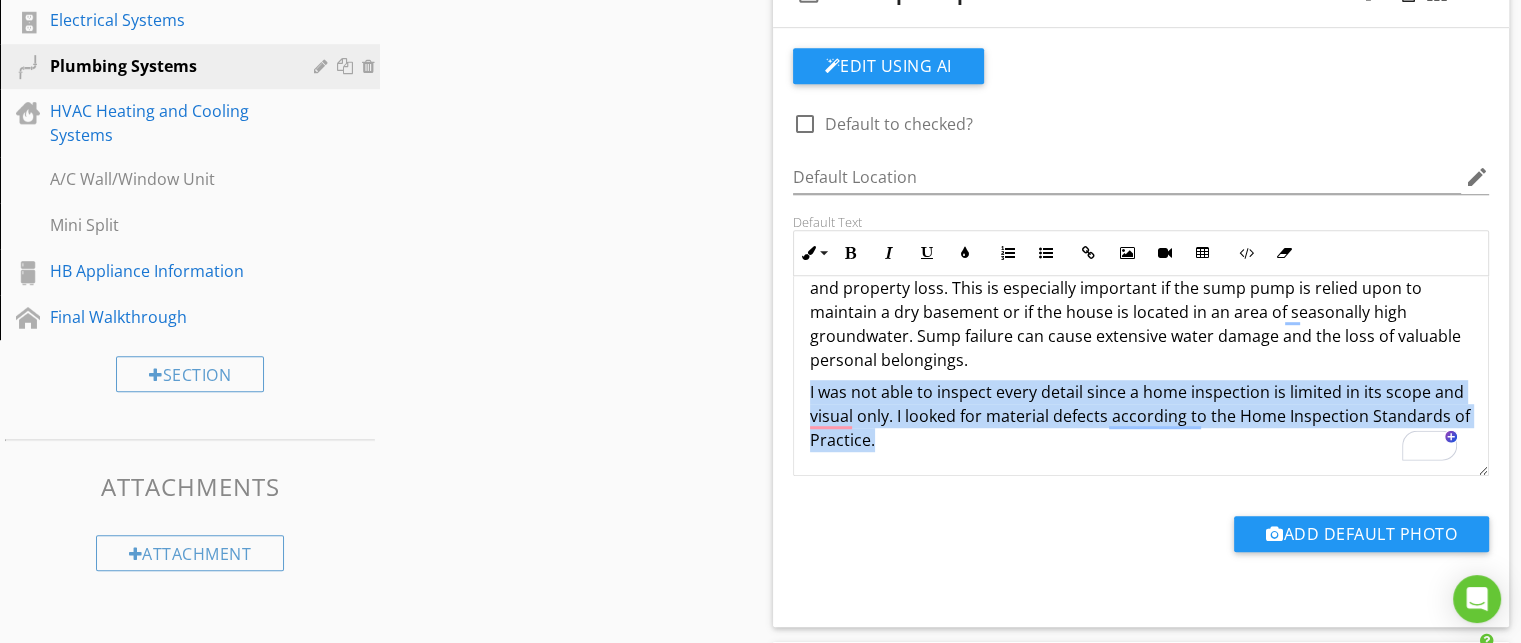 drag, startPoint x: 928, startPoint y: 445, endPoint x: 803, endPoint y: 393, distance: 135.38464 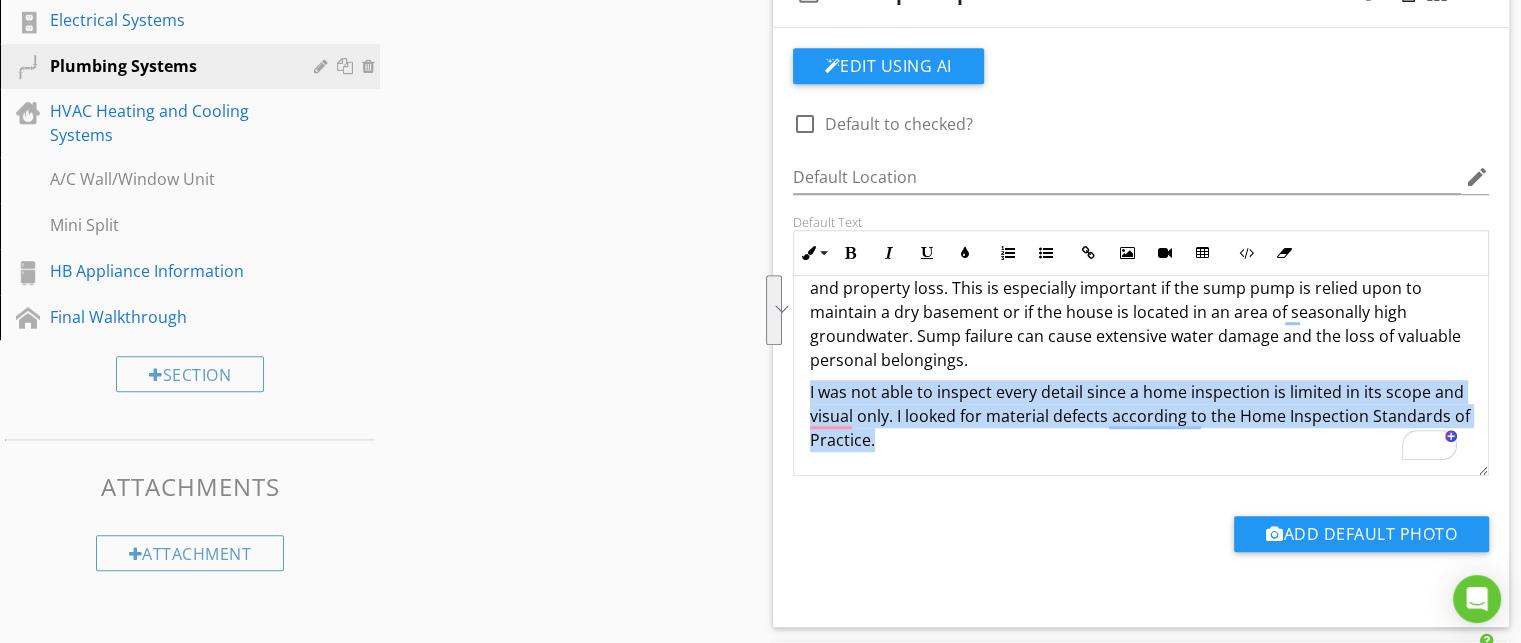 scroll, scrollTop: 216, scrollLeft: 0, axis: vertical 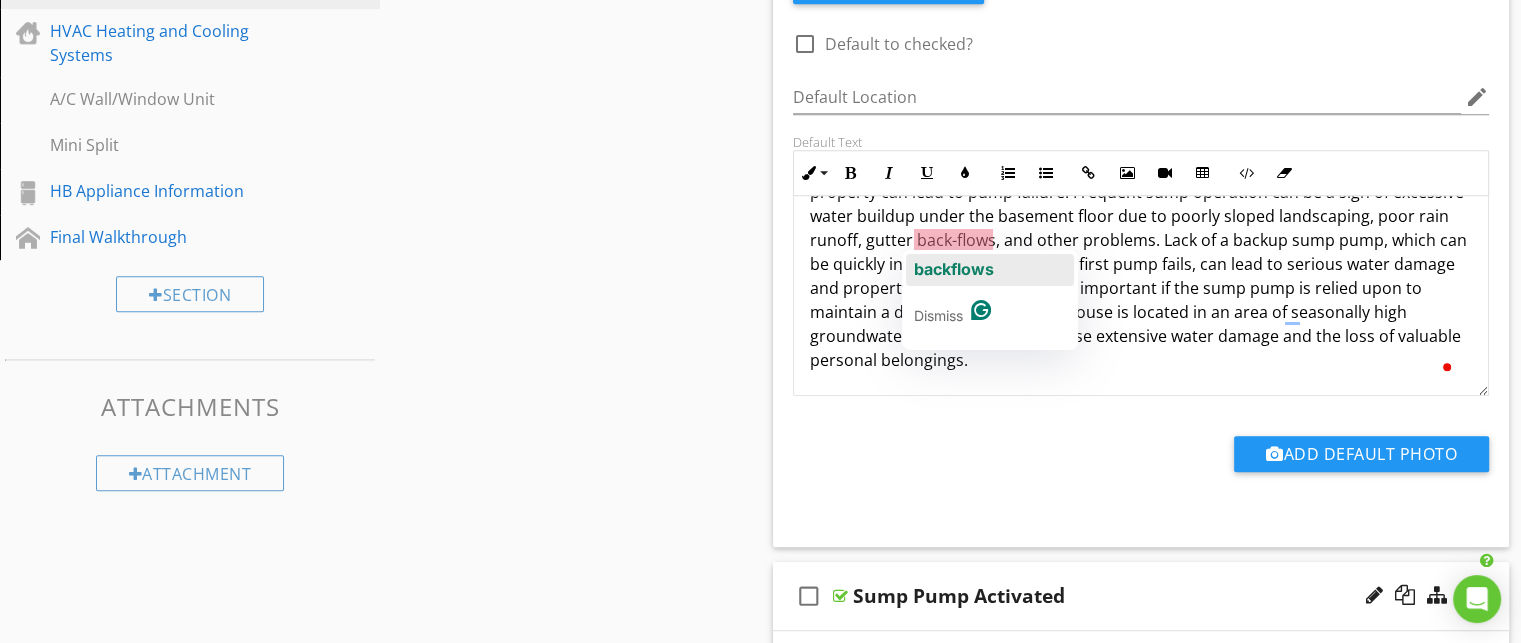 click on "backflows" 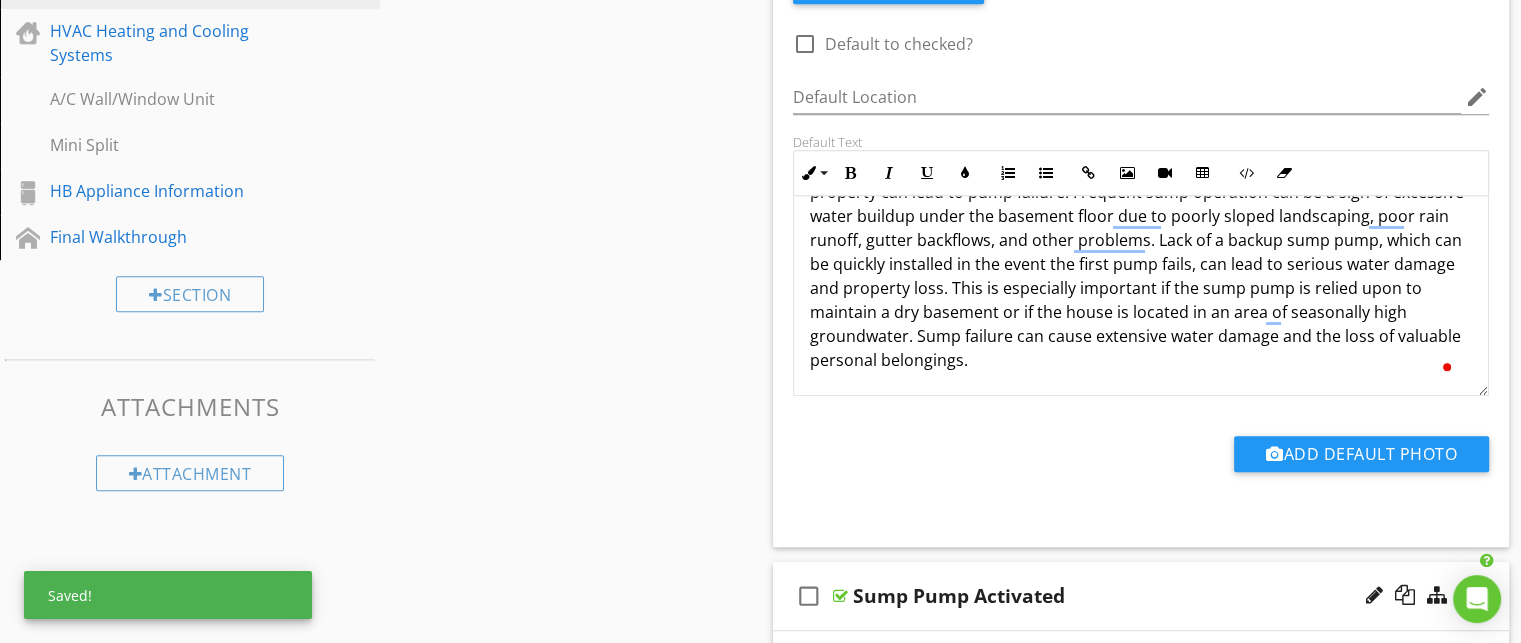 scroll, scrollTop: 75, scrollLeft: 0, axis: vertical 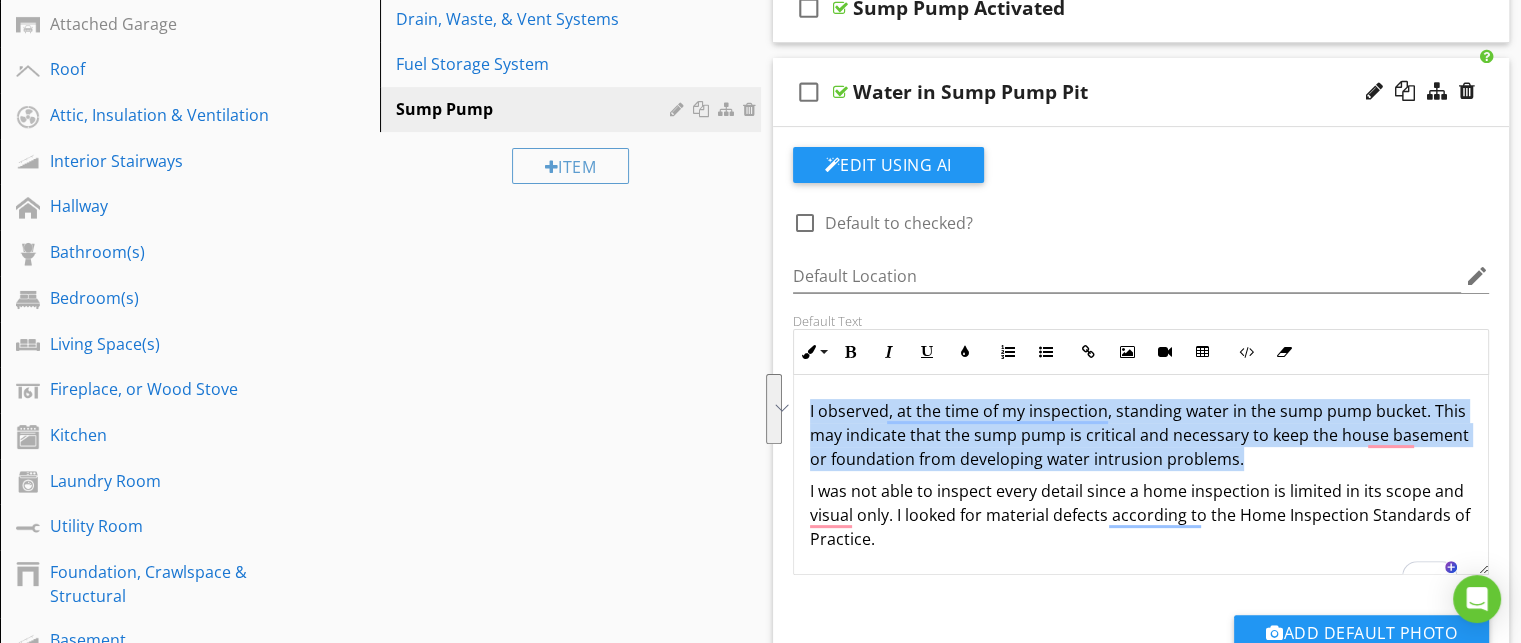 type 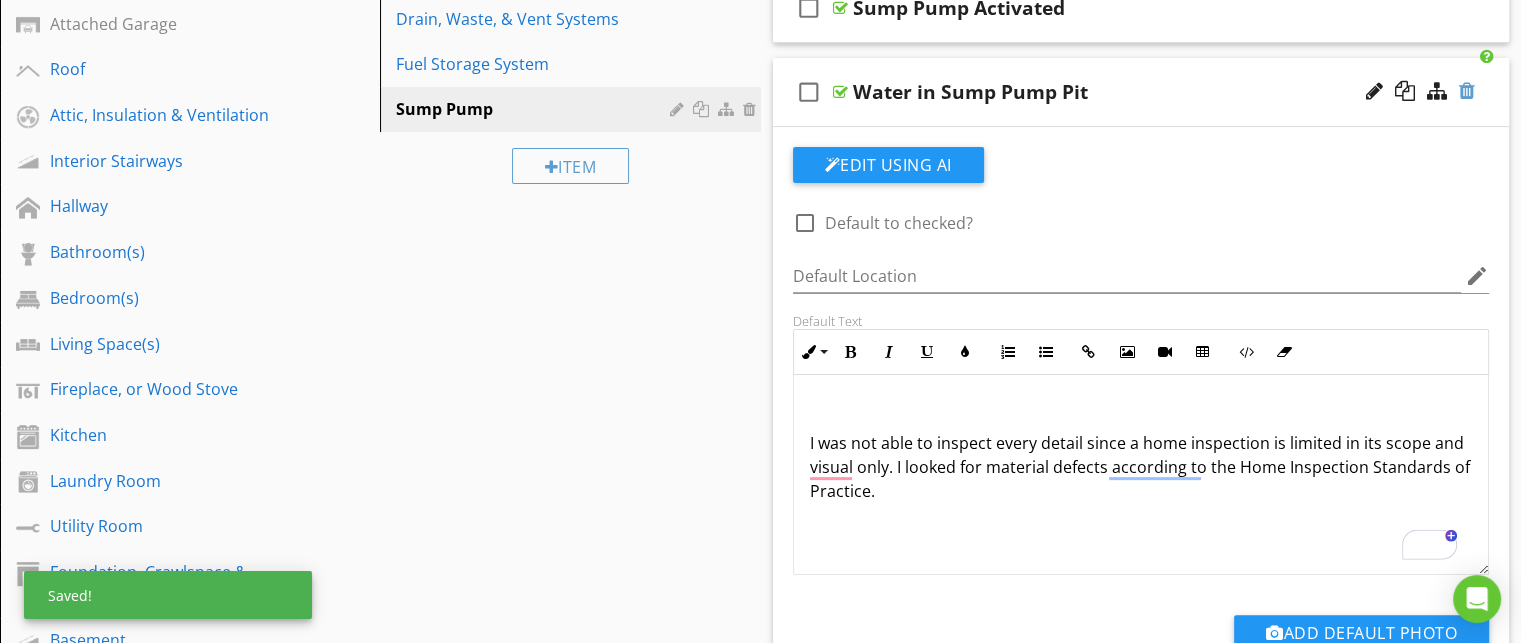 click at bounding box center (1467, 91) 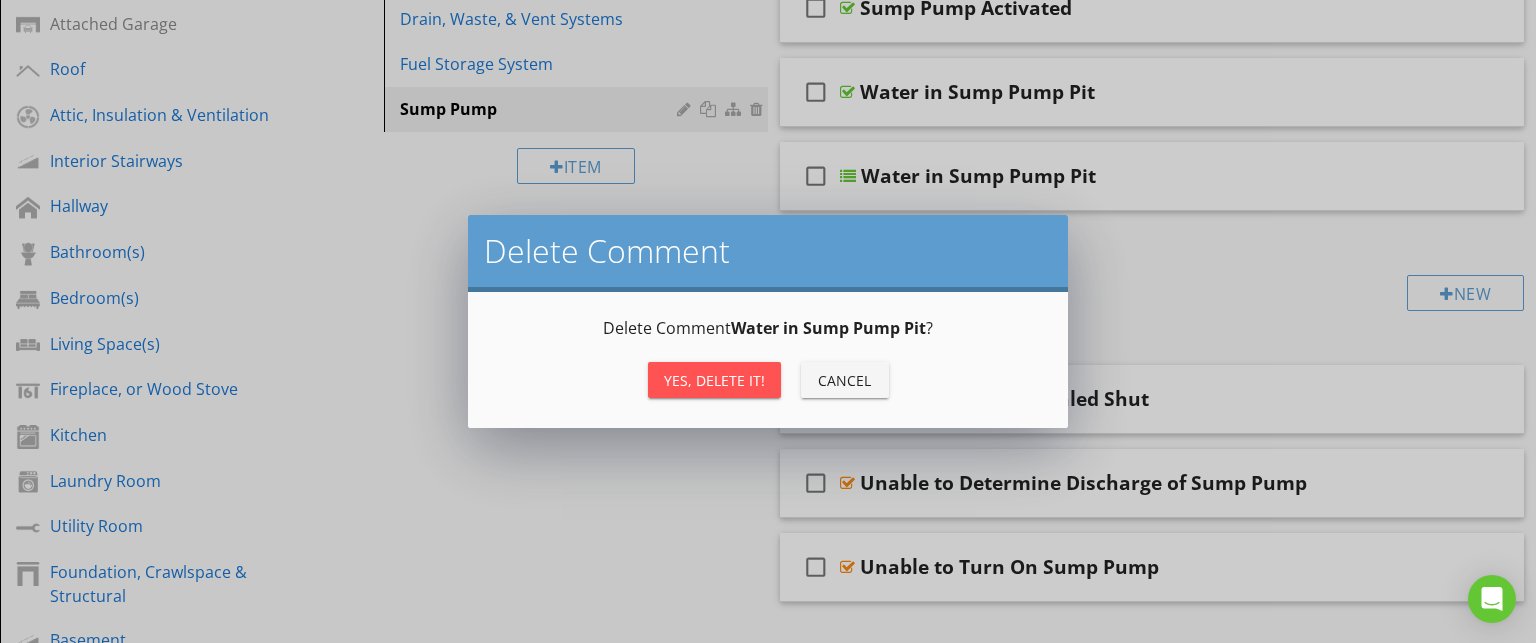 click on "Yes, Delete it!" at bounding box center (714, 380) 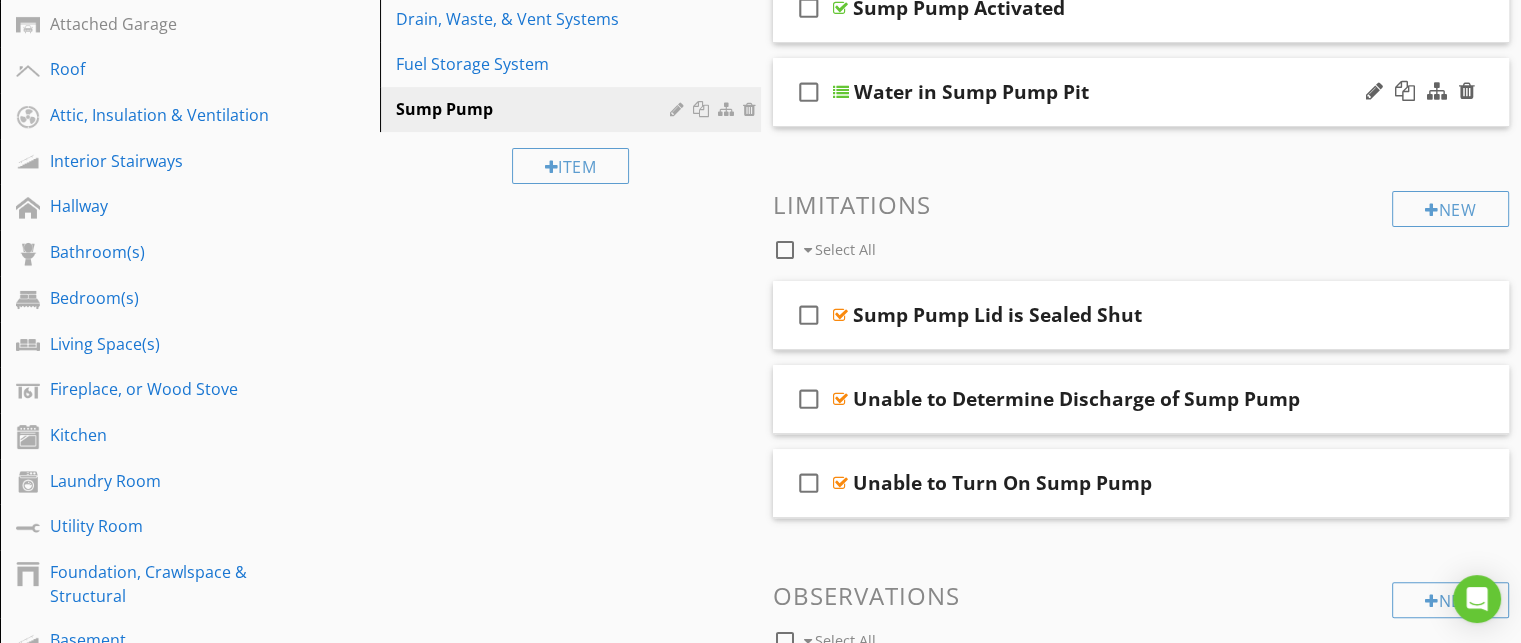 click on "Water in Sump Pump Pit" at bounding box center [1115, 92] 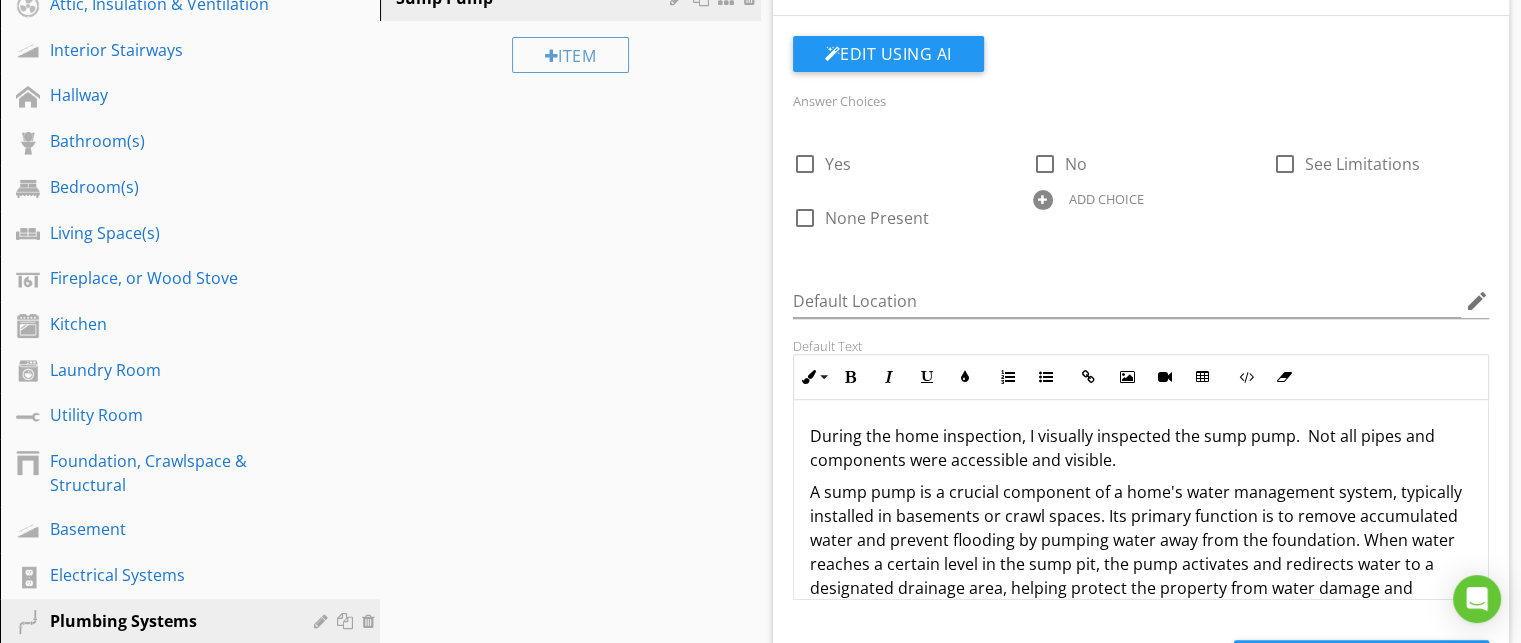 scroll, scrollTop: 688, scrollLeft: 0, axis: vertical 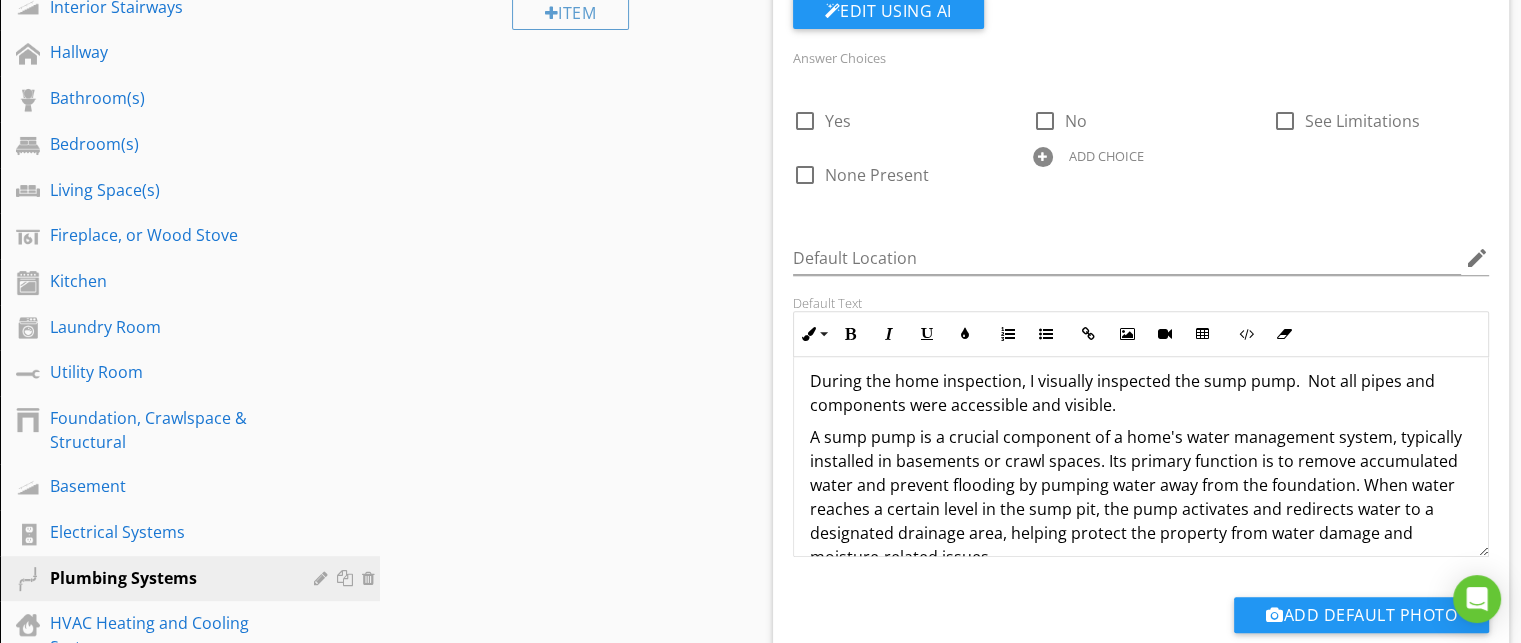 click on "A sump pump is a crucial component of a home's water management system, typically installed in basements or crawl spaces. Its primary function is to remove accumulated water and prevent flooding by pumping water away from the foundation. When water reaches a certain level in the sump pit, the pump activates and redirects water to a designated drainage area, helping protect the property from water damage and moisture-related issues." at bounding box center [1141, 497] 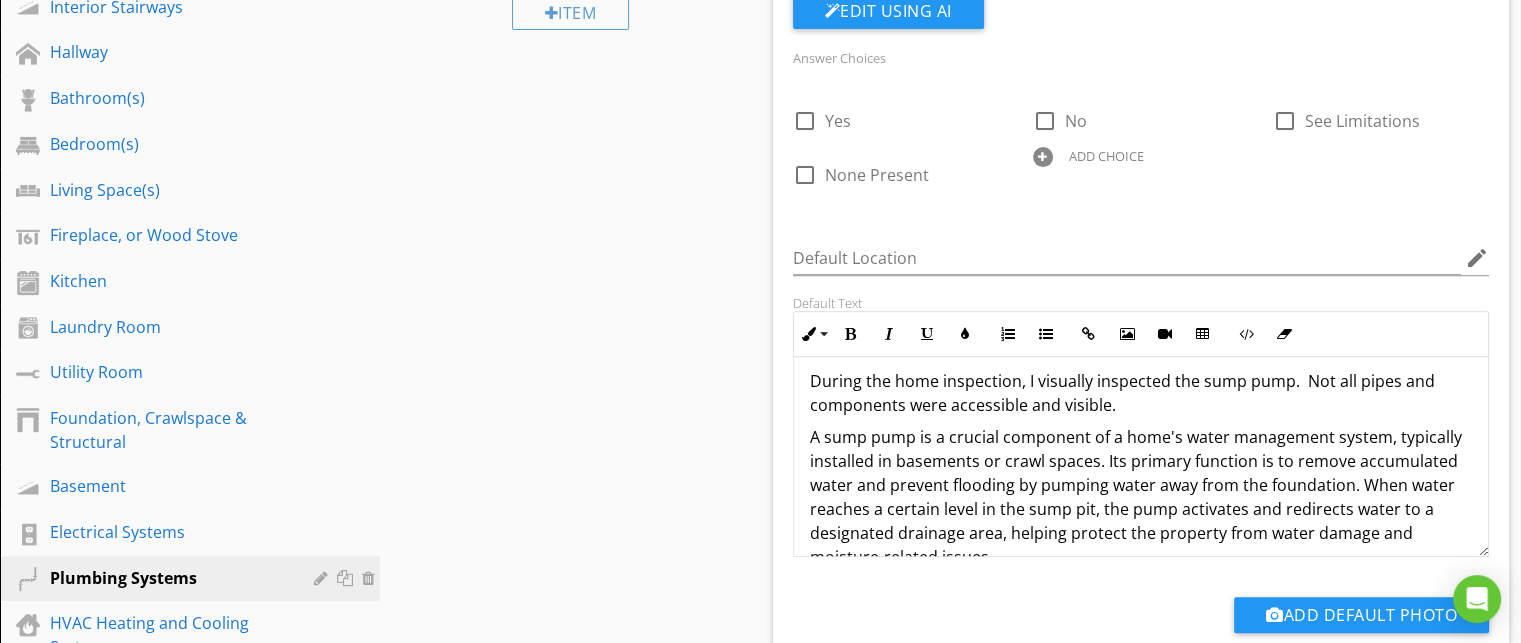 scroll, scrollTop: 12, scrollLeft: 0, axis: vertical 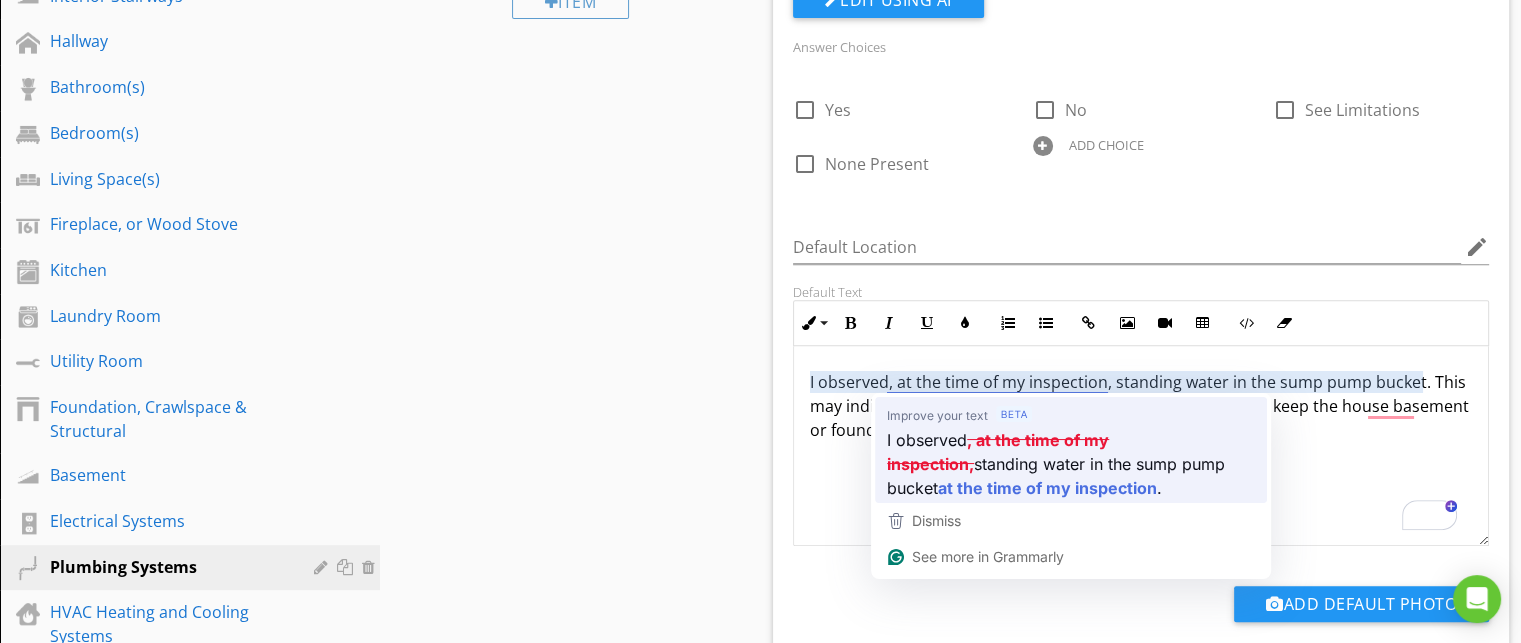type 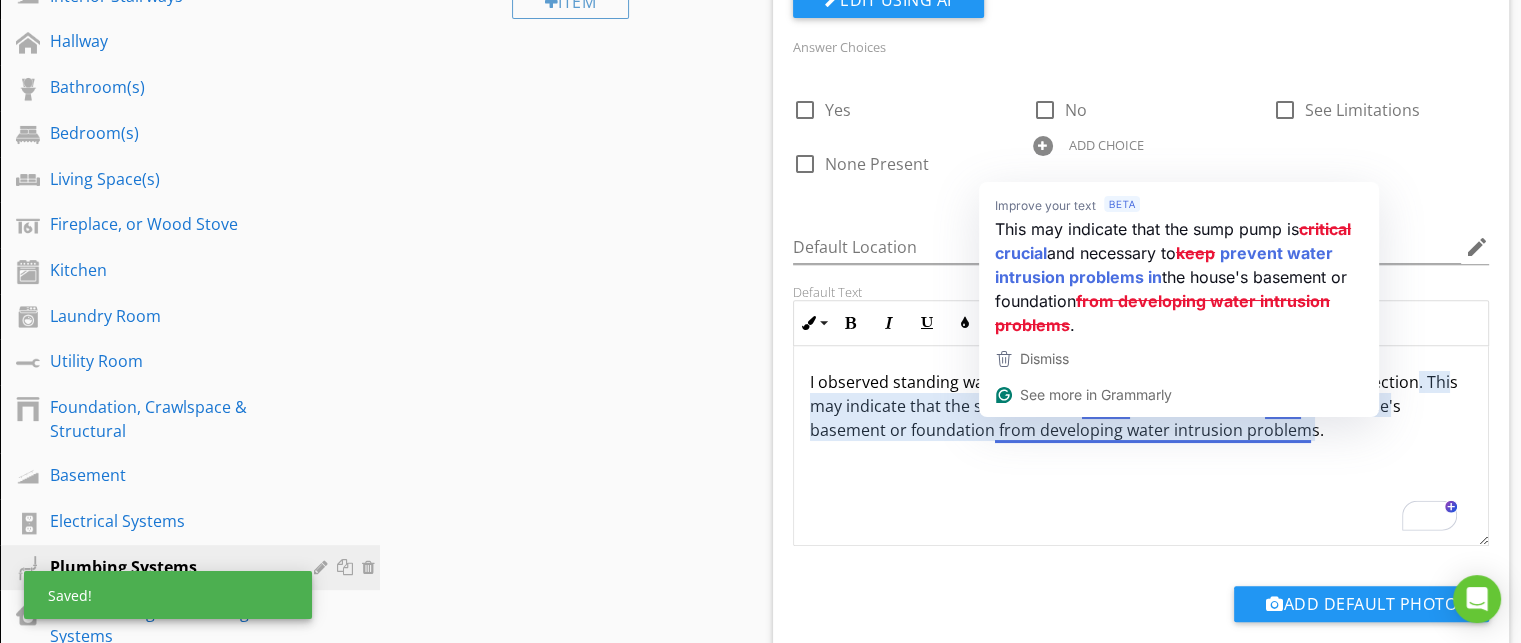 click on "I observed standing water in the sump pump bucket at the time of my inspection. This may indicate that the sump pump is critical and necessary to keep the house's basement or foundation from developing water intrusion problems." at bounding box center [1141, 406] 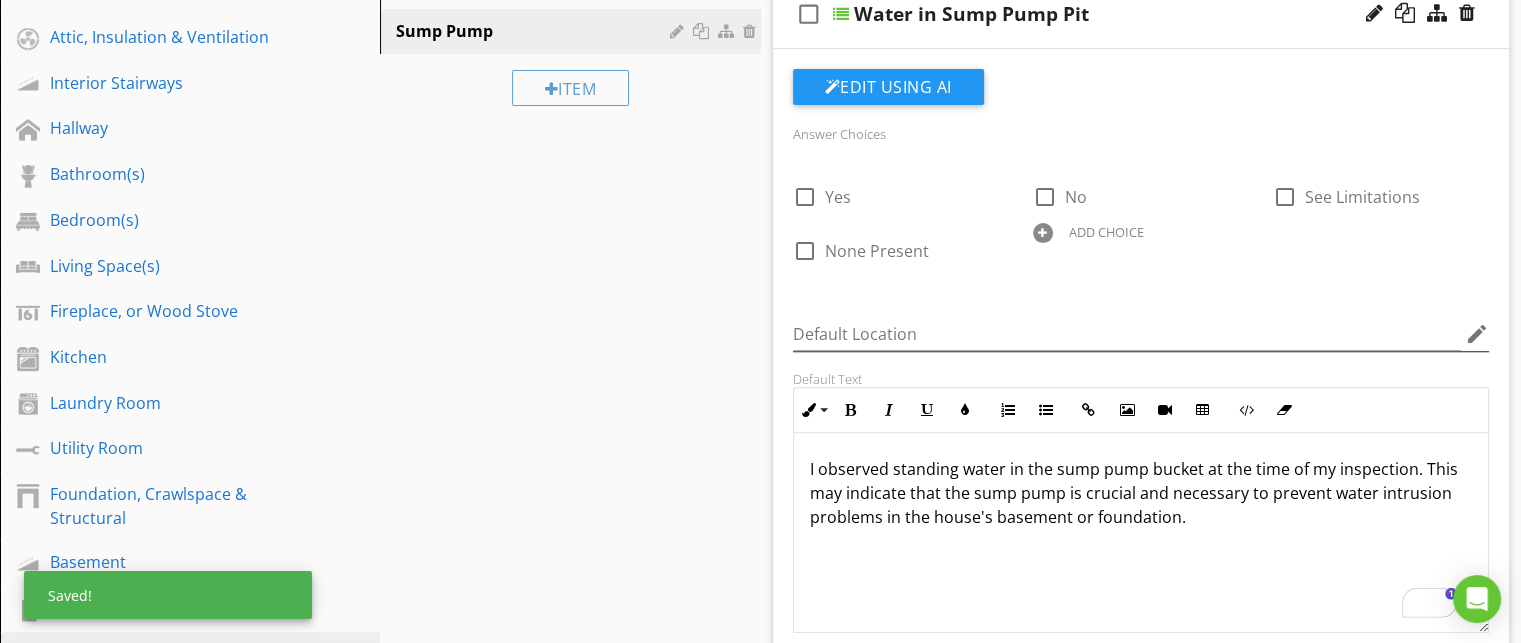 scroll, scrollTop: 605, scrollLeft: 0, axis: vertical 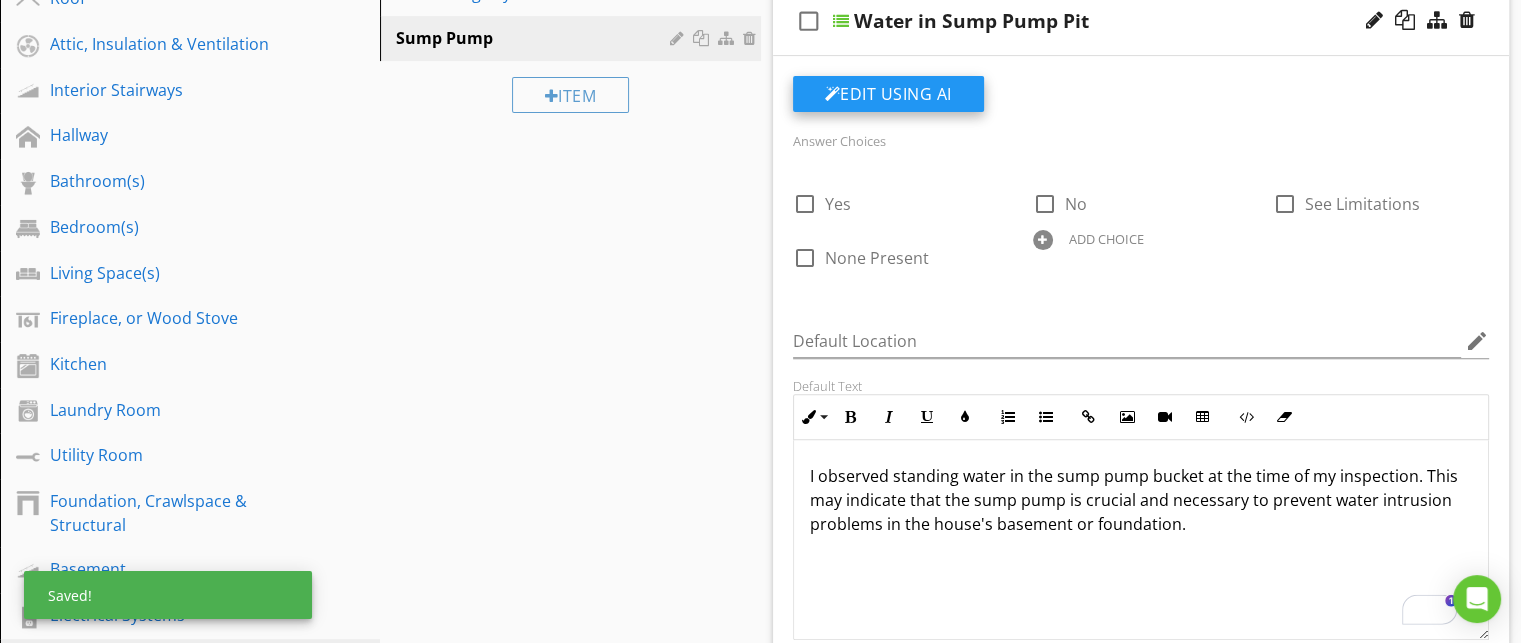 click on "Edit Using AI" at bounding box center (888, 94) 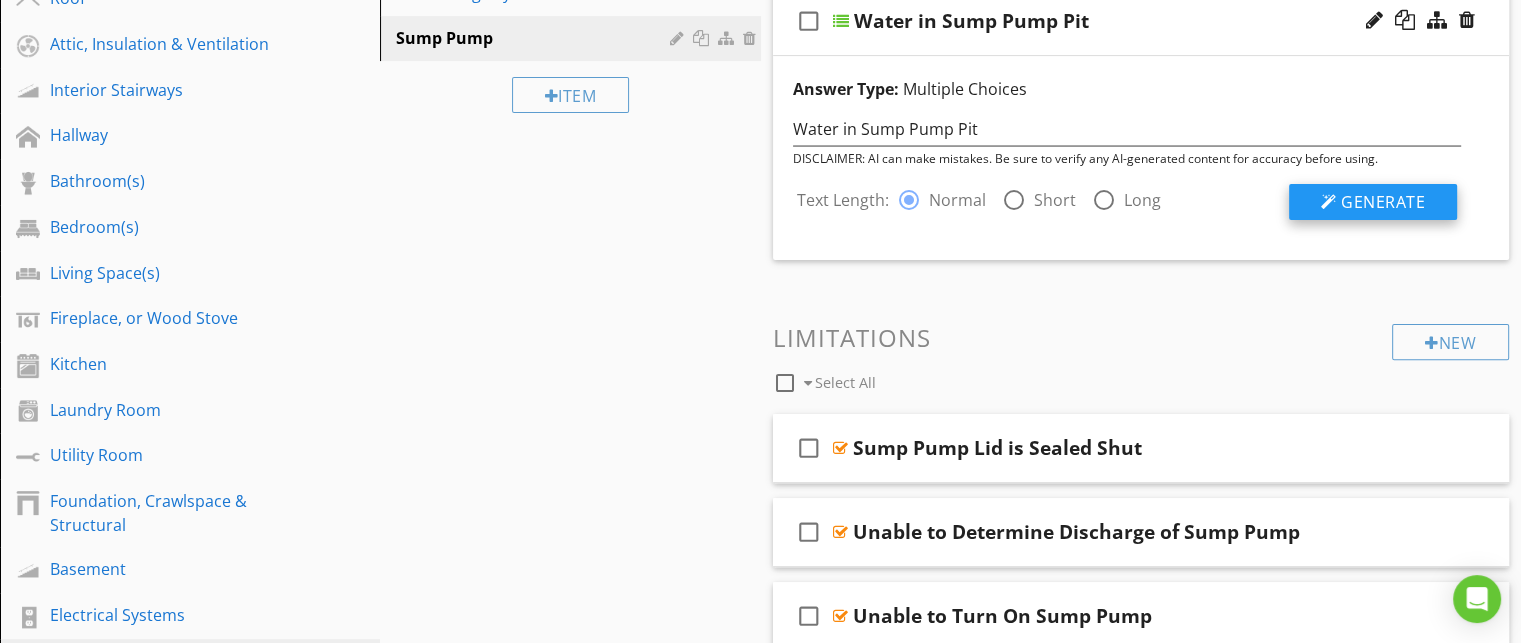 click on "Generate" at bounding box center (1383, 202) 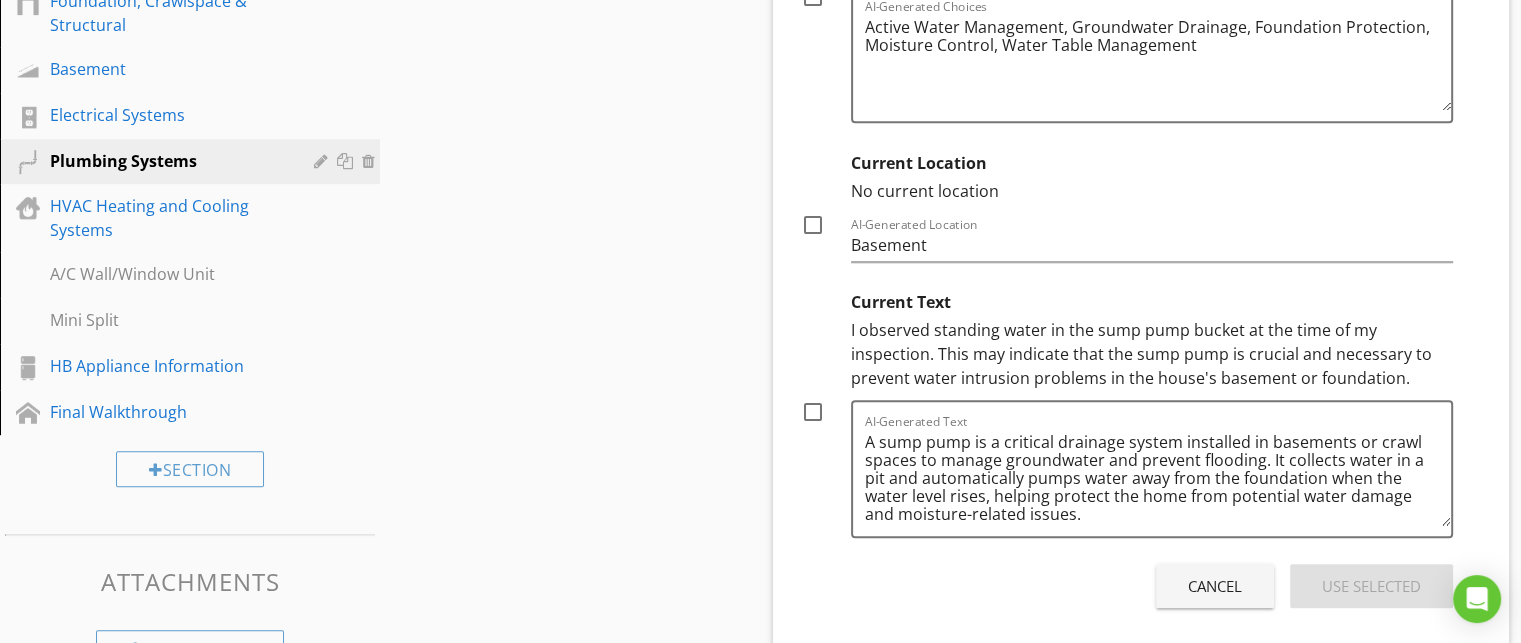 scroll, scrollTop: 1108, scrollLeft: 0, axis: vertical 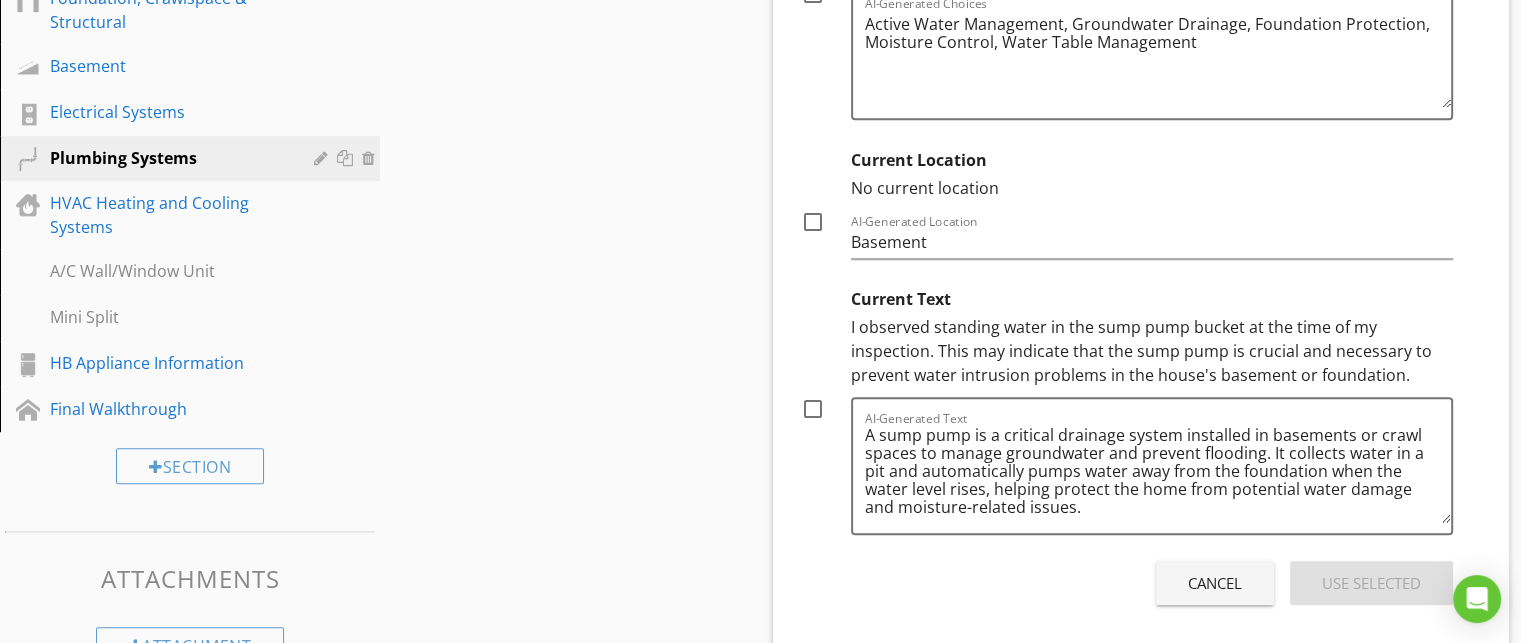 click on "Cancel" at bounding box center [1215, 583] 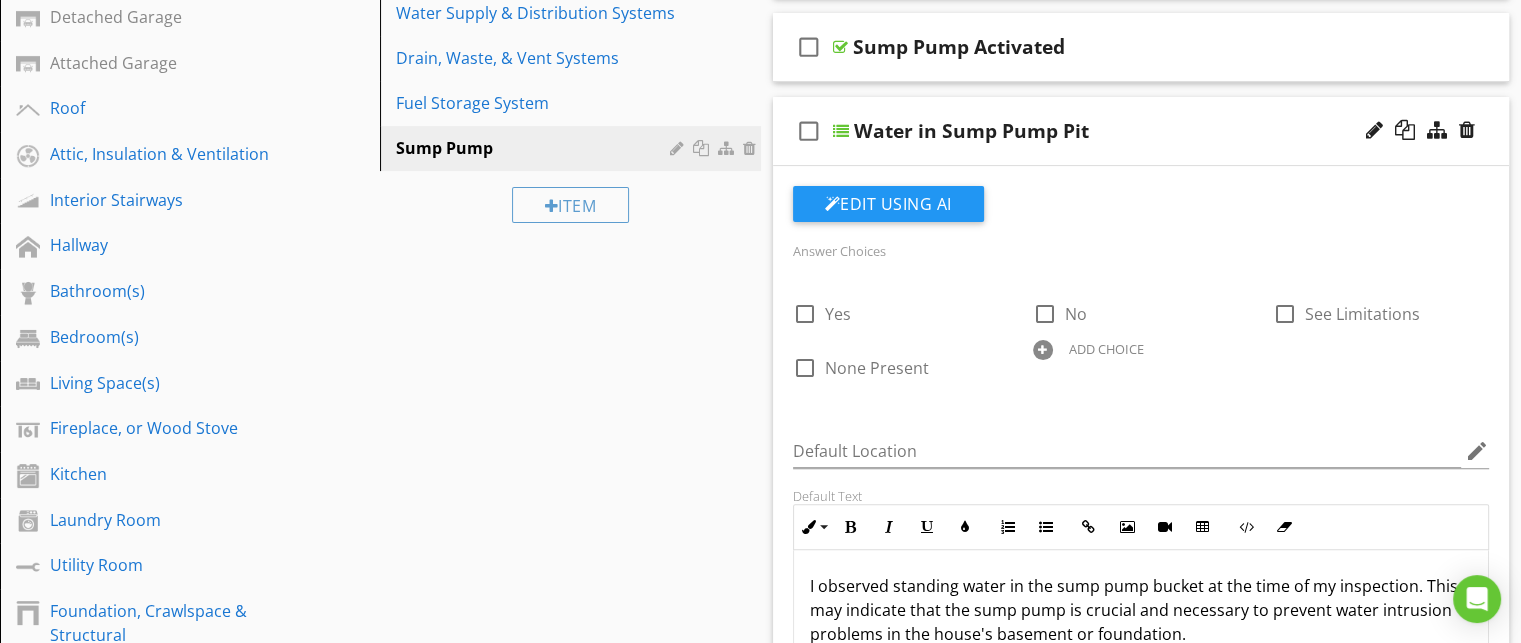 scroll, scrollTop: 416, scrollLeft: 0, axis: vertical 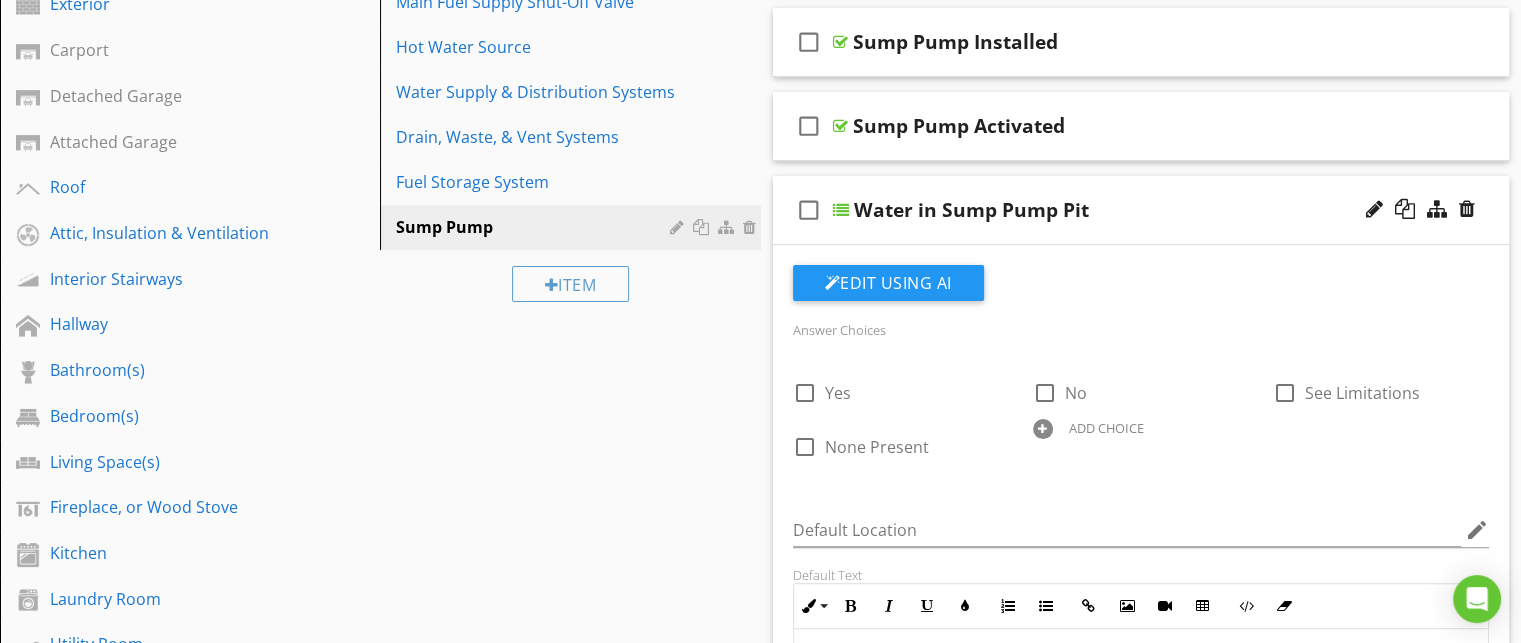 click on "check_box_outline_blank
Water in Sump Pump Pit" at bounding box center [1141, 210] 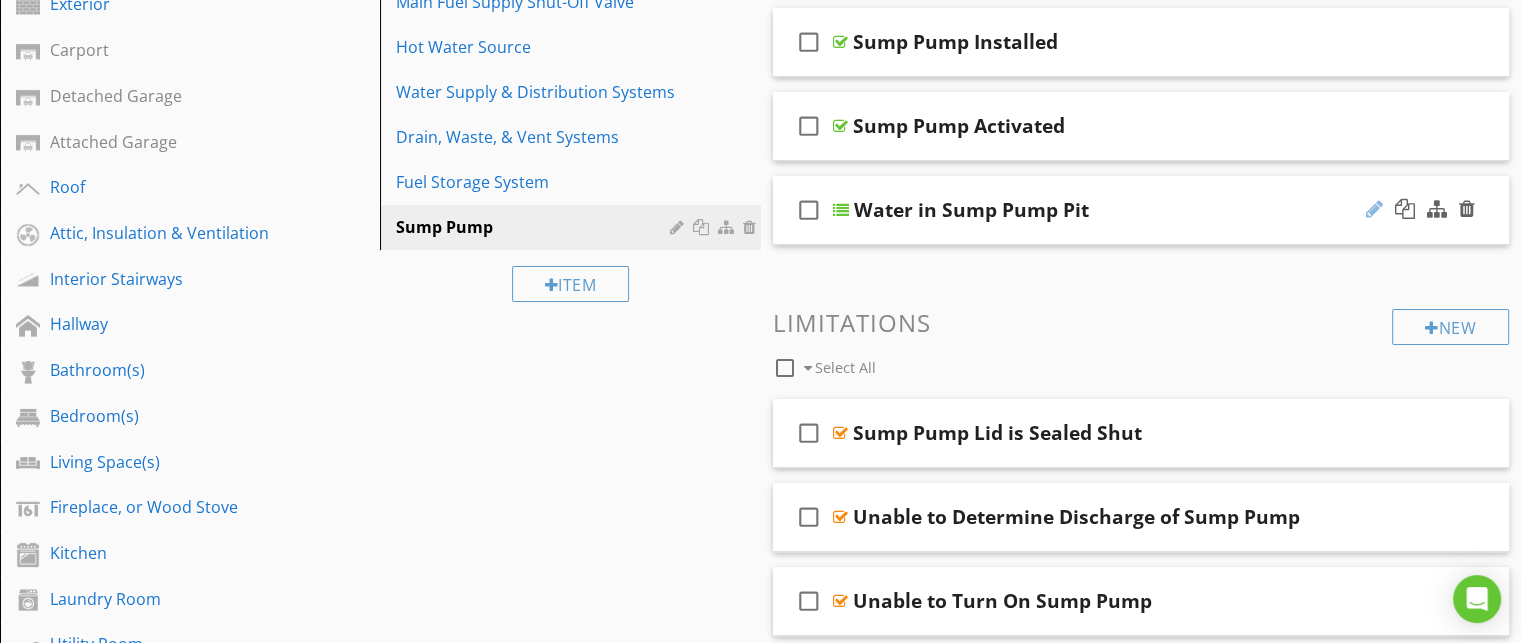 click at bounding box center (1374, 209) 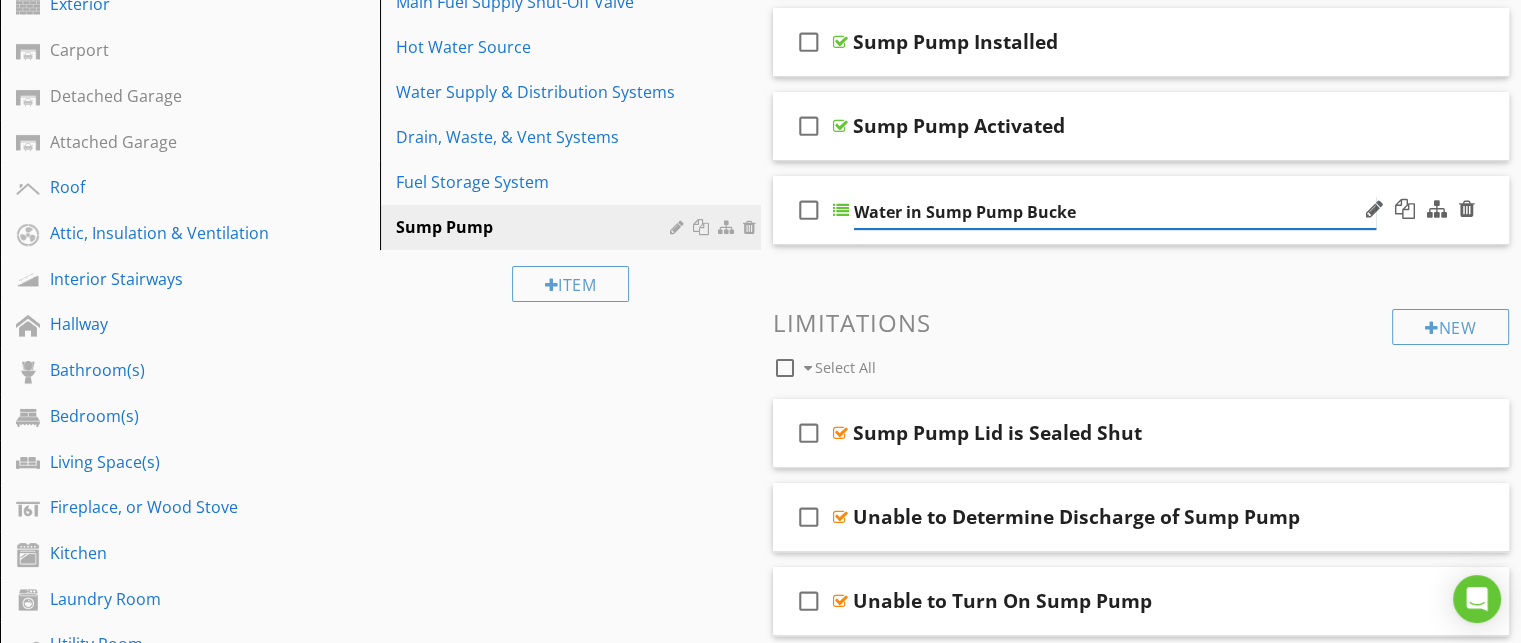 type on "Water in Sump Pump Bucket" 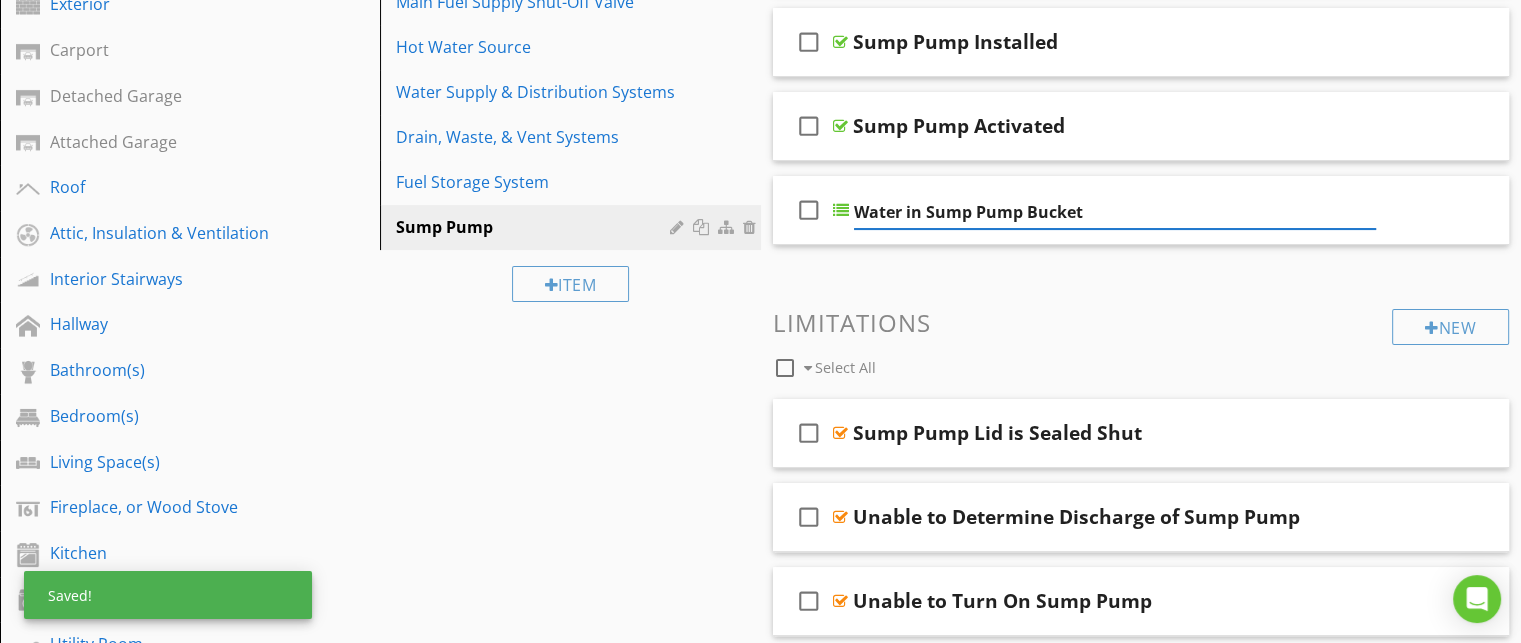 click on "New
Informational   check_box_outline_blank     Select All       check_box_outline_blank
Sump Pump Was Inspected
check_box_outline_blank
Sump Pump Installed
check_box_outline_blank
Sump Pump Activated
check_box_outline_blank         Water in Sump Pump Bucket
New
Limitations   check_box_outline_blank     Select All     check_box_outline_blank
Sump Pump Lid is Sealed Shut
check_box_outline_blank
Unable to Determine Discharge of Sump Pump
check_box_outline_blank
Unable to Turn On Sump Pump
New
Observations   check_box_outline_blank     Select All     check_box_outline_blank
Basement/Foundation Drainage - About Sump Pump
check_box_outline_blank" at bounding box center [1141, 557] 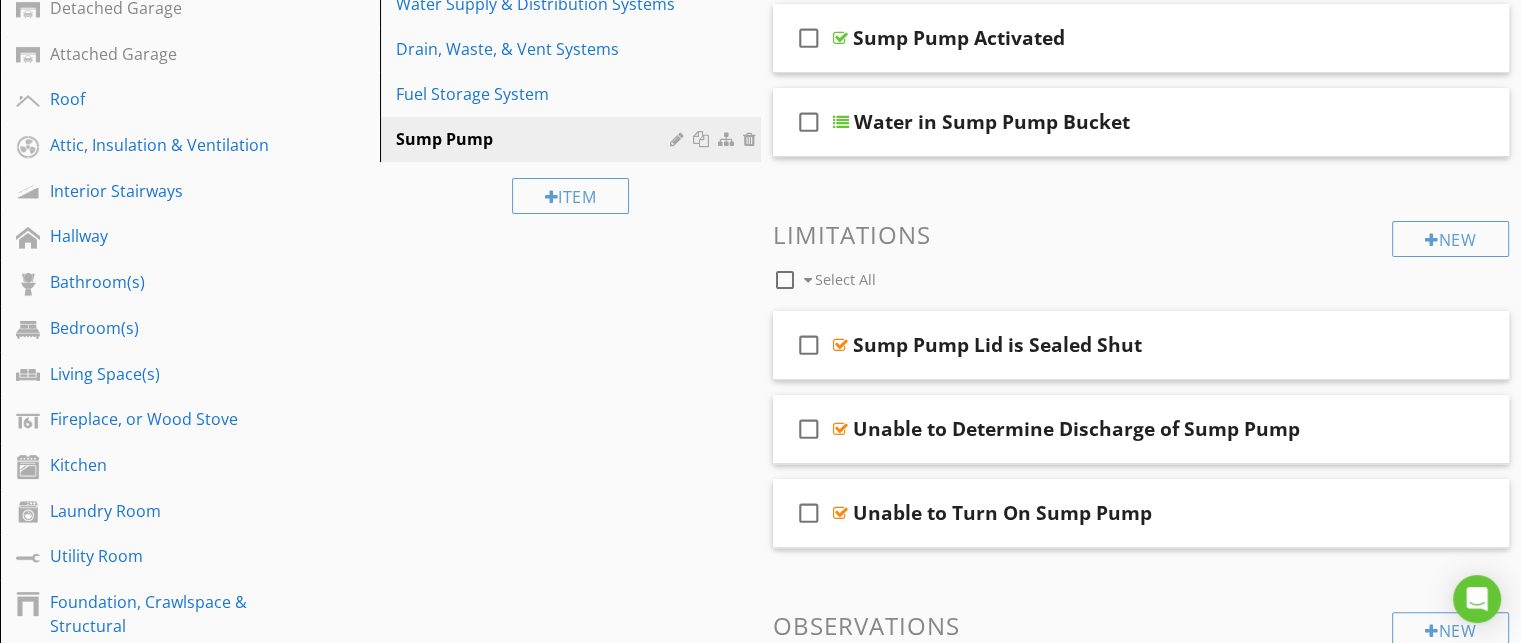 scroll, scrollTop: 503, scrollLeft: 0, axis: vertical 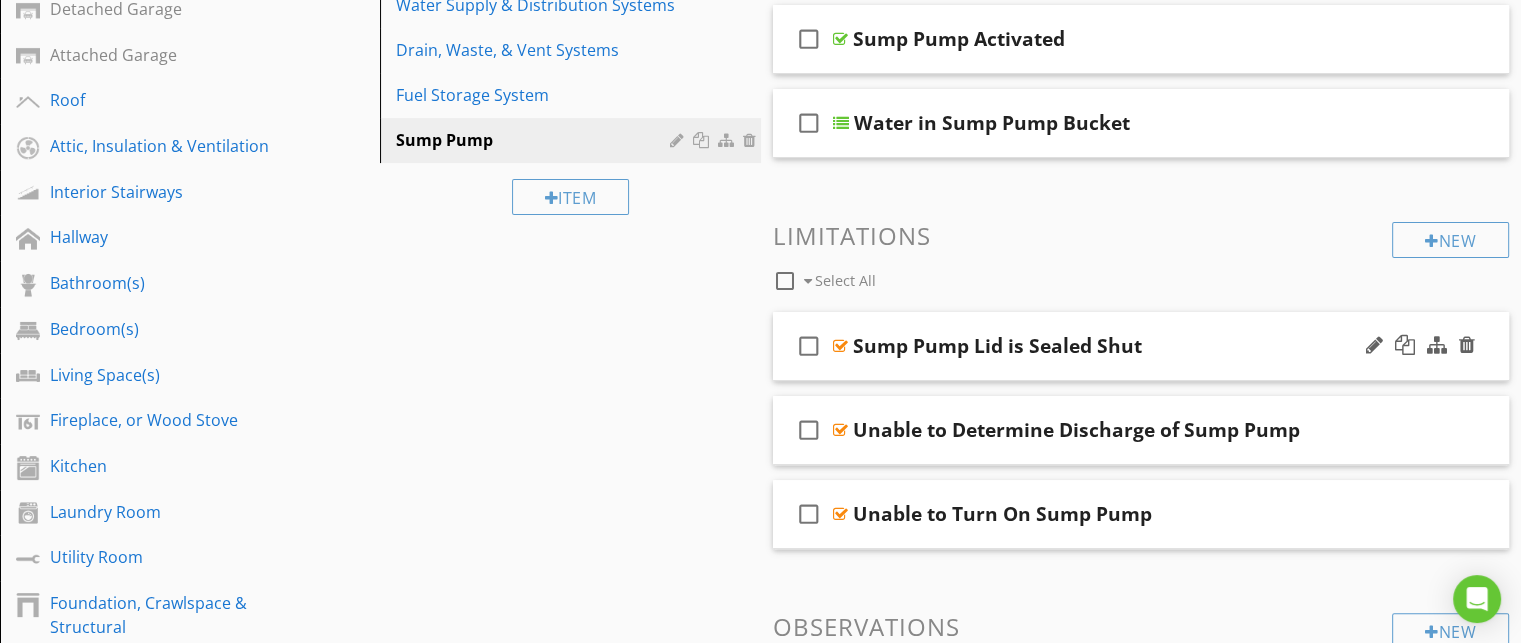 click on "check_box_outline_blank
Sump Pump Lid is Sealed Shut" at bounding box center (1141, 346) 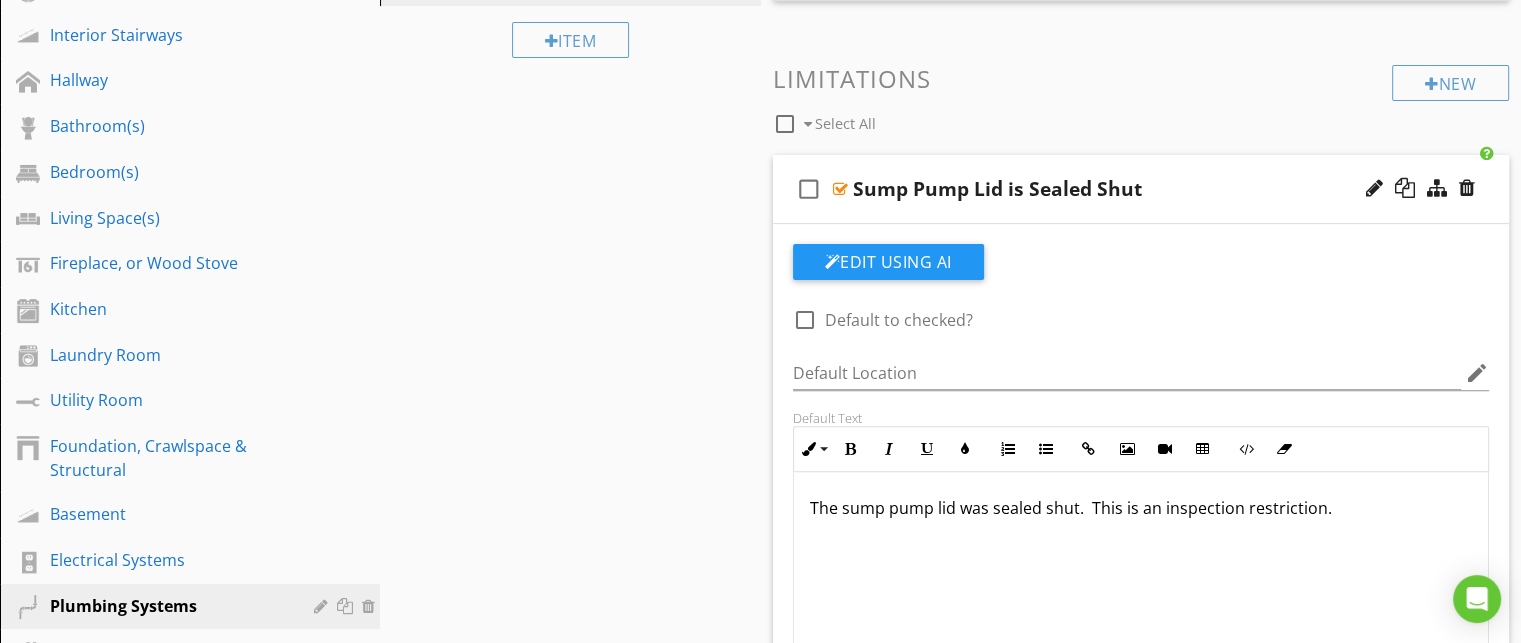 scroll, scrollTop: 680, scrollLeft: 0, axis: vertical 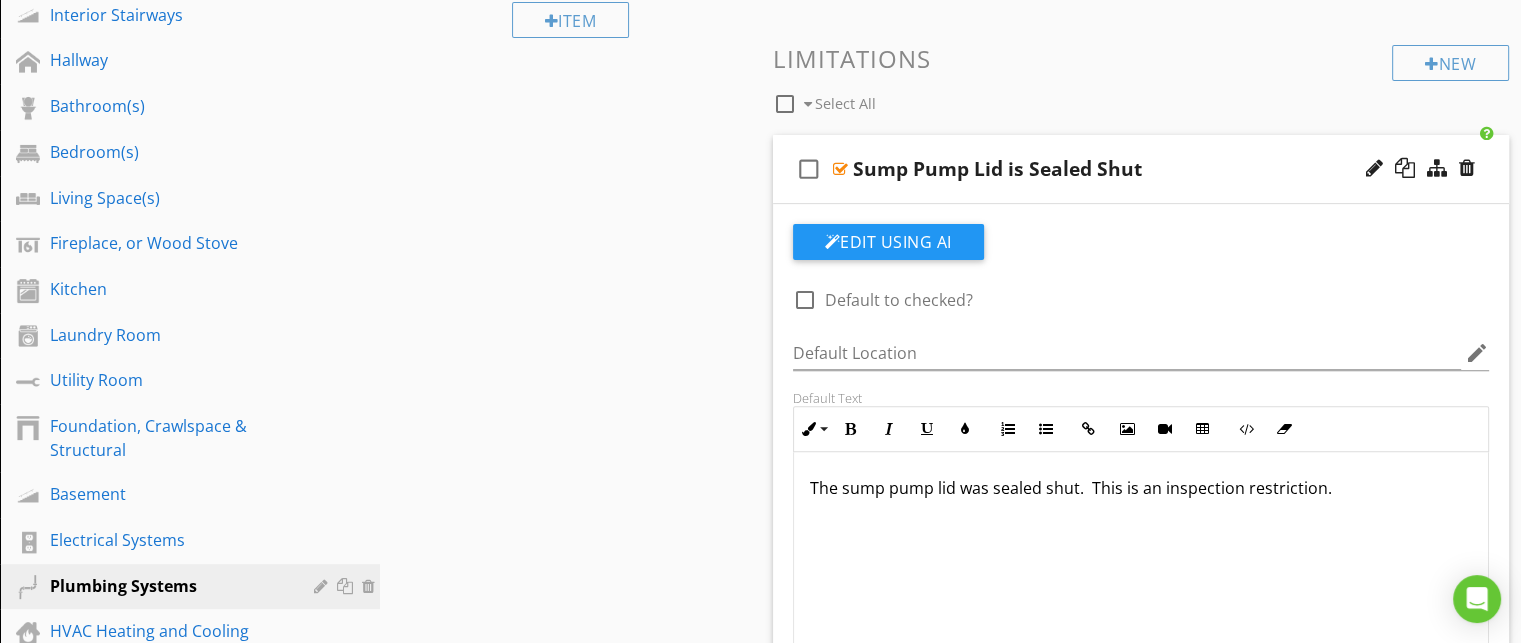 click on "The sump pump lid was sealed shut.  This is an inspection restriction." at bounding box center [1141, 488] 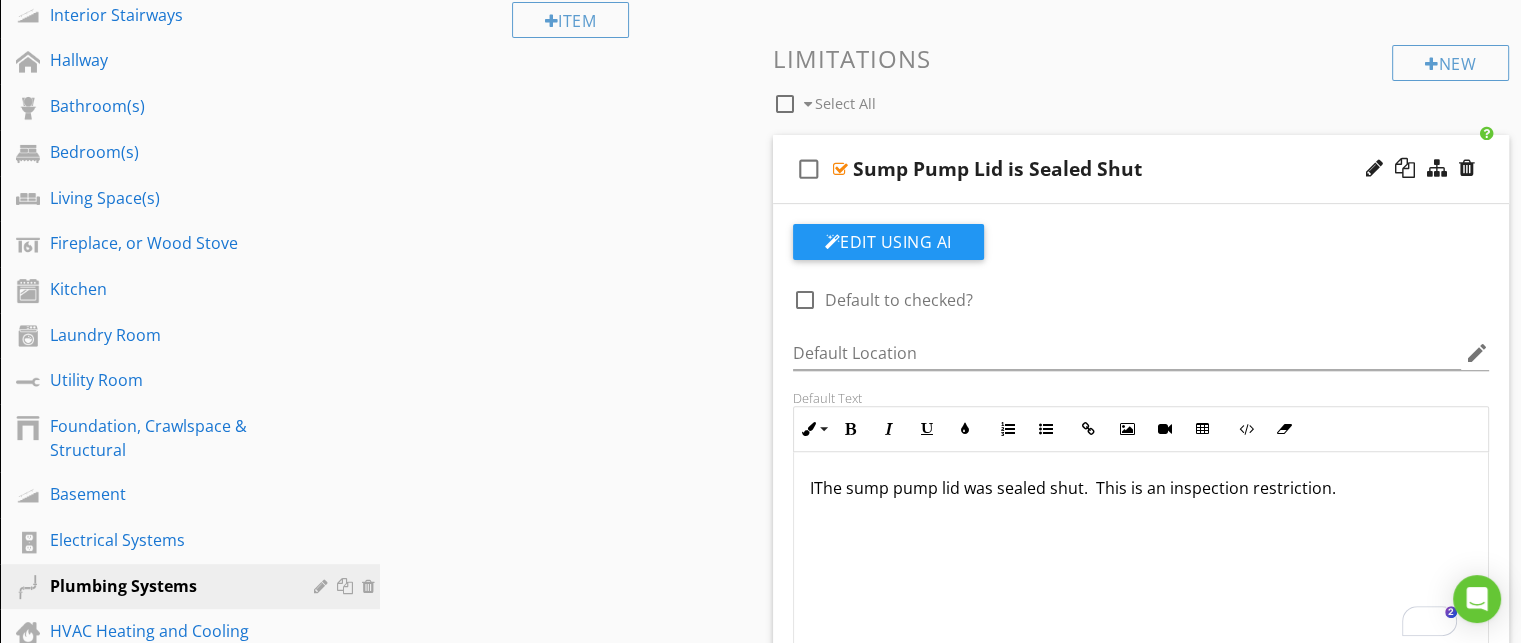 type 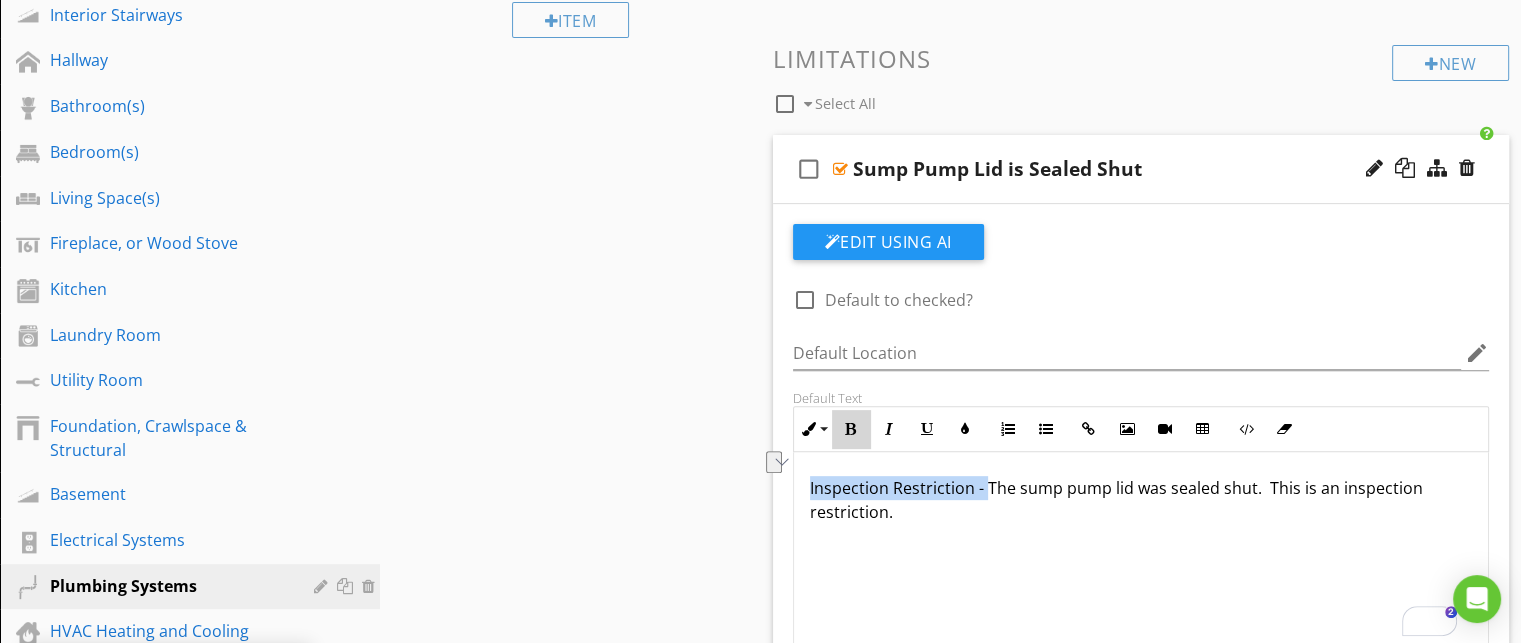 click at bounding box center (851, 429) 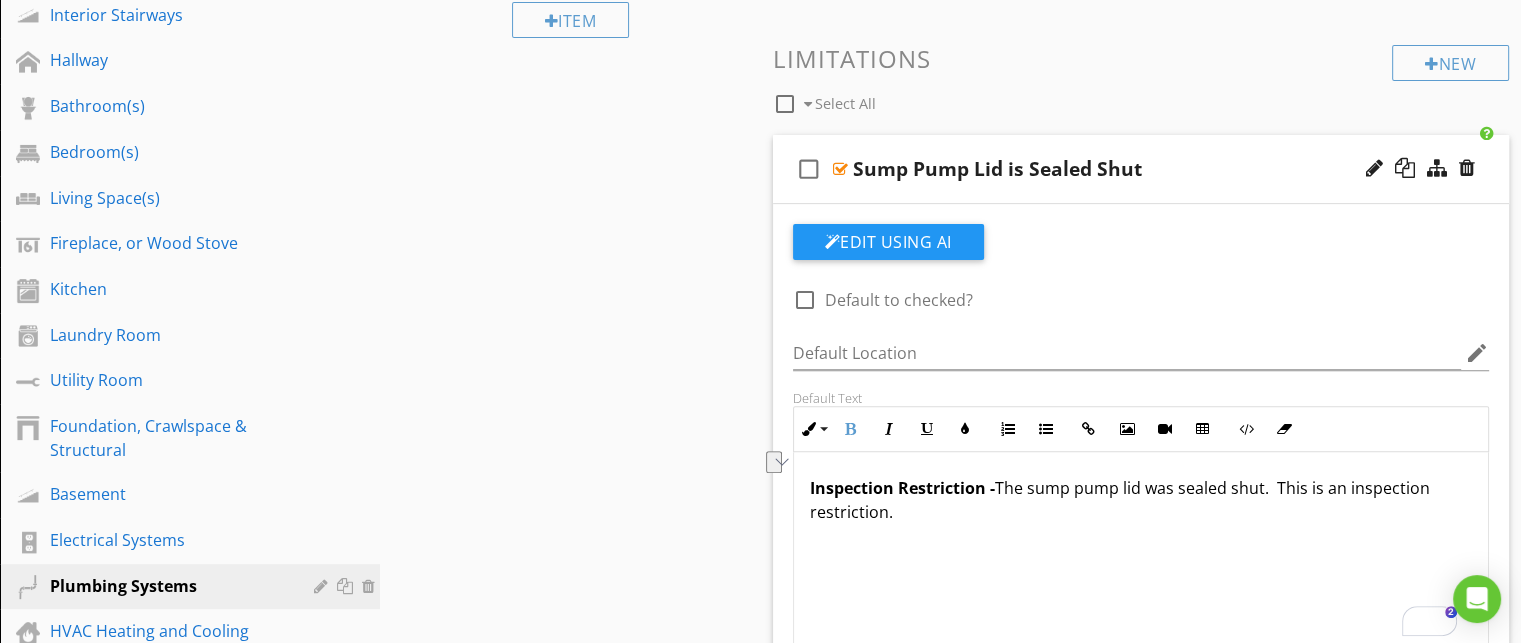 click on "Inspection Restriction -  The sump pump lid was sealed shut.  This is an inspection restriction." at bounding box center (1141, 500) 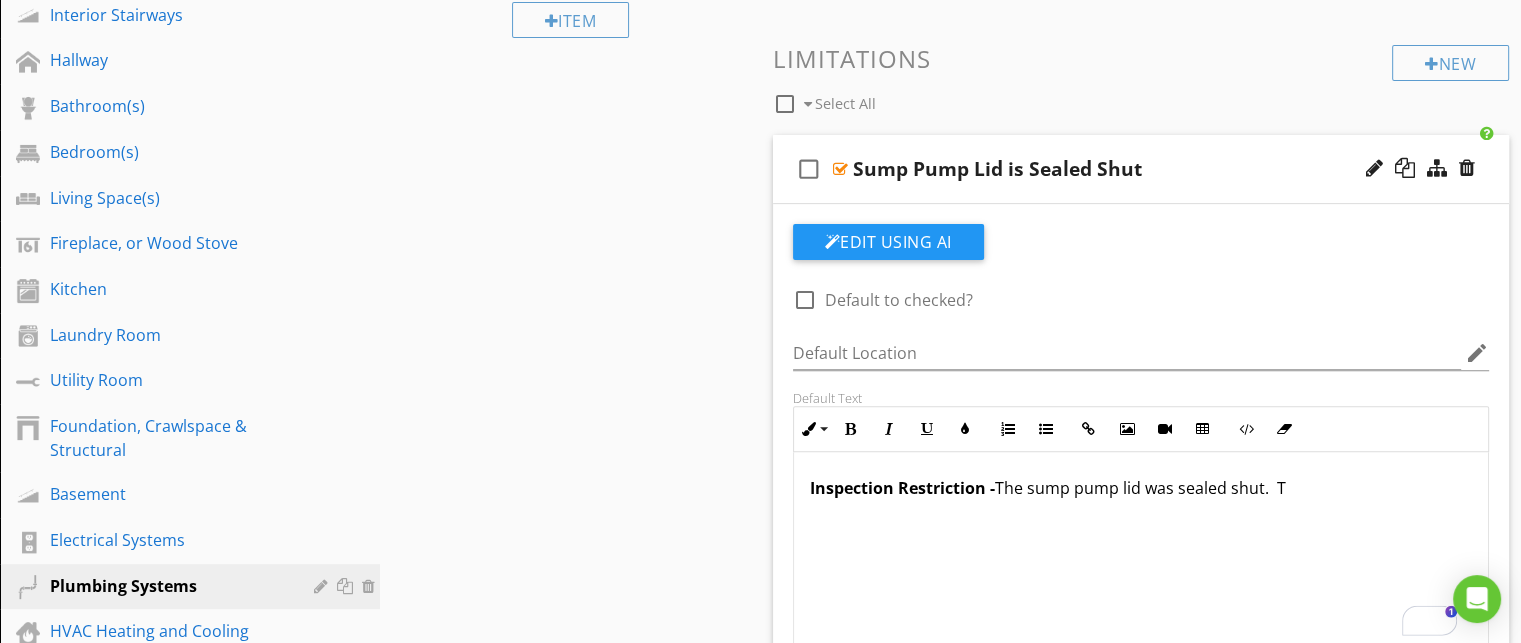 click on "Inspection Restriction -  The sump pump lid was sealed shut.  T" at bounding box center (1141, 552) 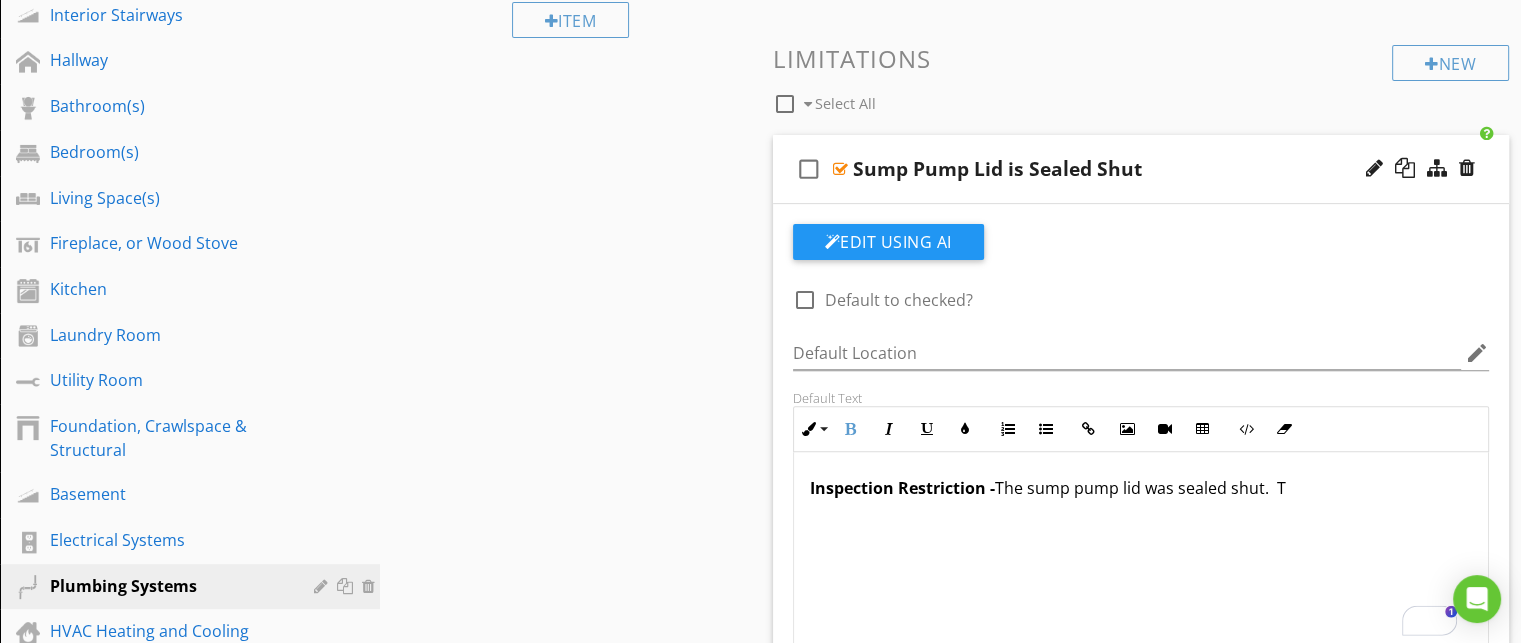 click on "Inspection Restriction -  The sump pump lid was sealed shut.  T" at bounding box center (1141, 488) 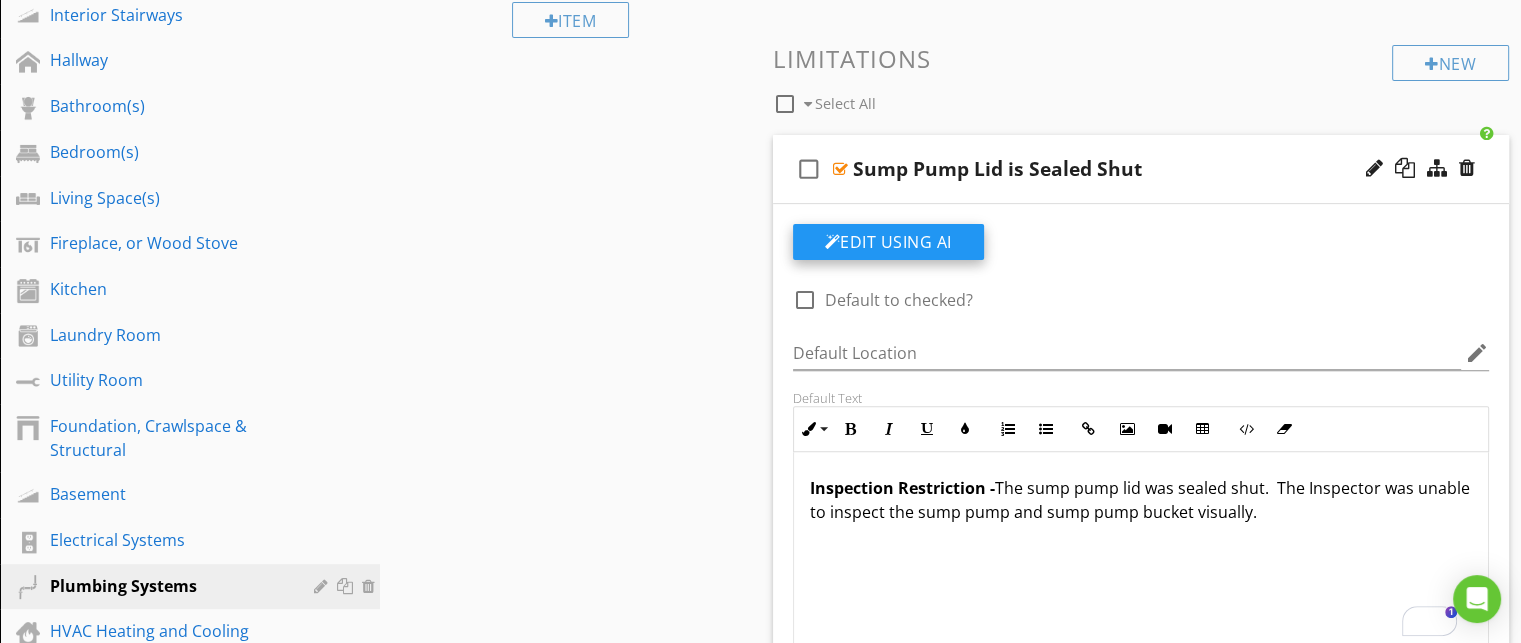 click on "Edit Using AI" at bounding box center [888, 242] 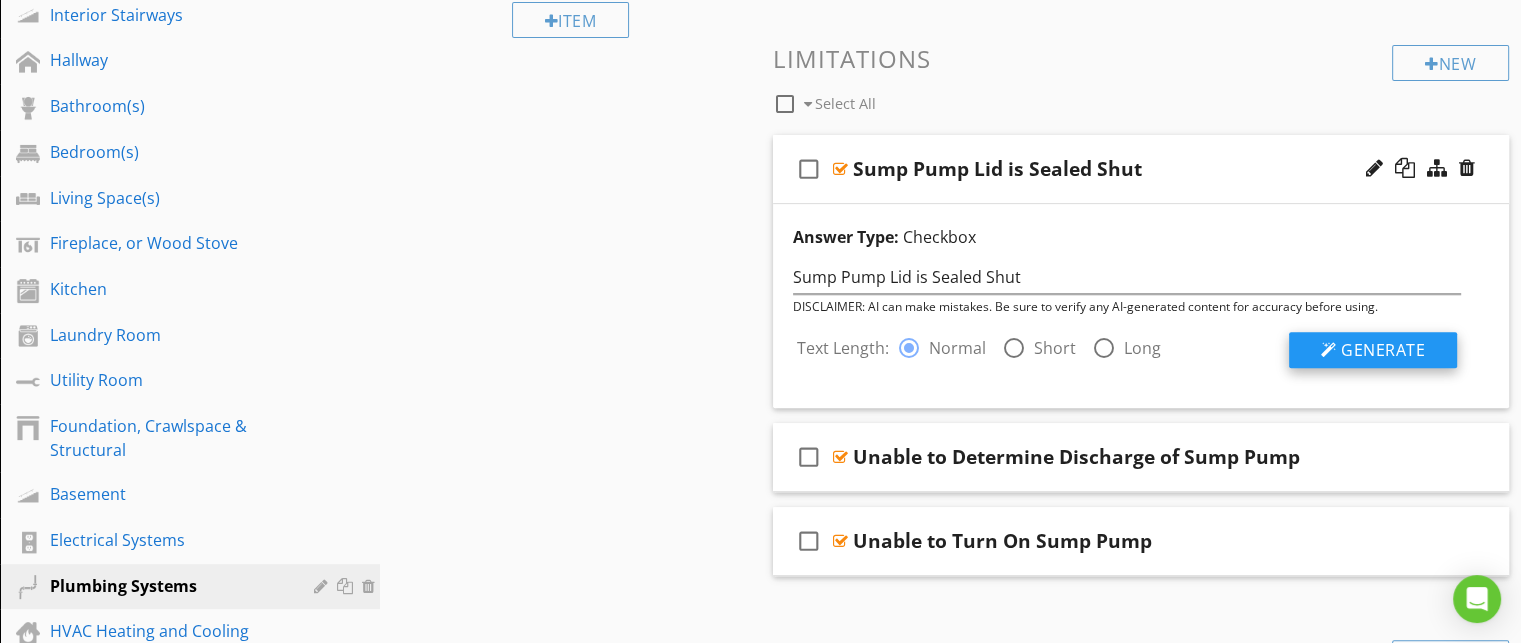 click on "Generate" at bounding box center [1383, 350] 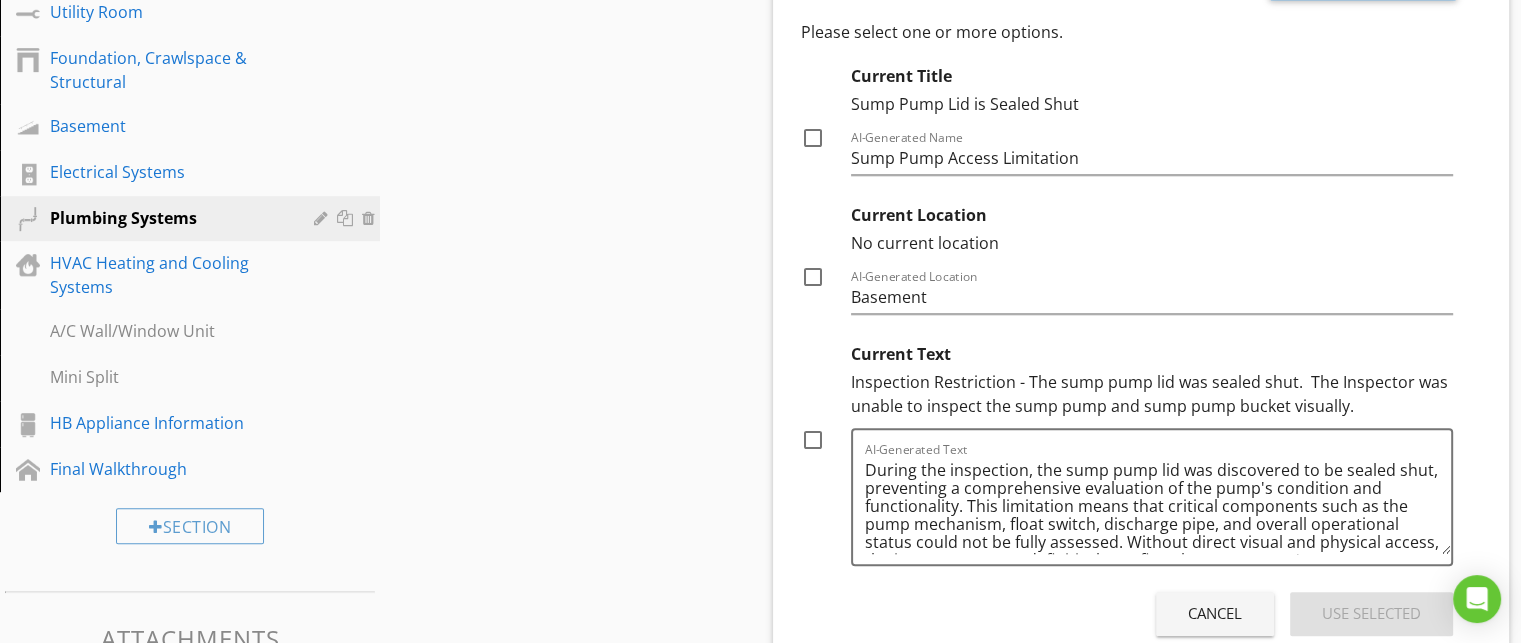 scroll, scrollTop: 1052, scrollLeft: 0, axis: vertical 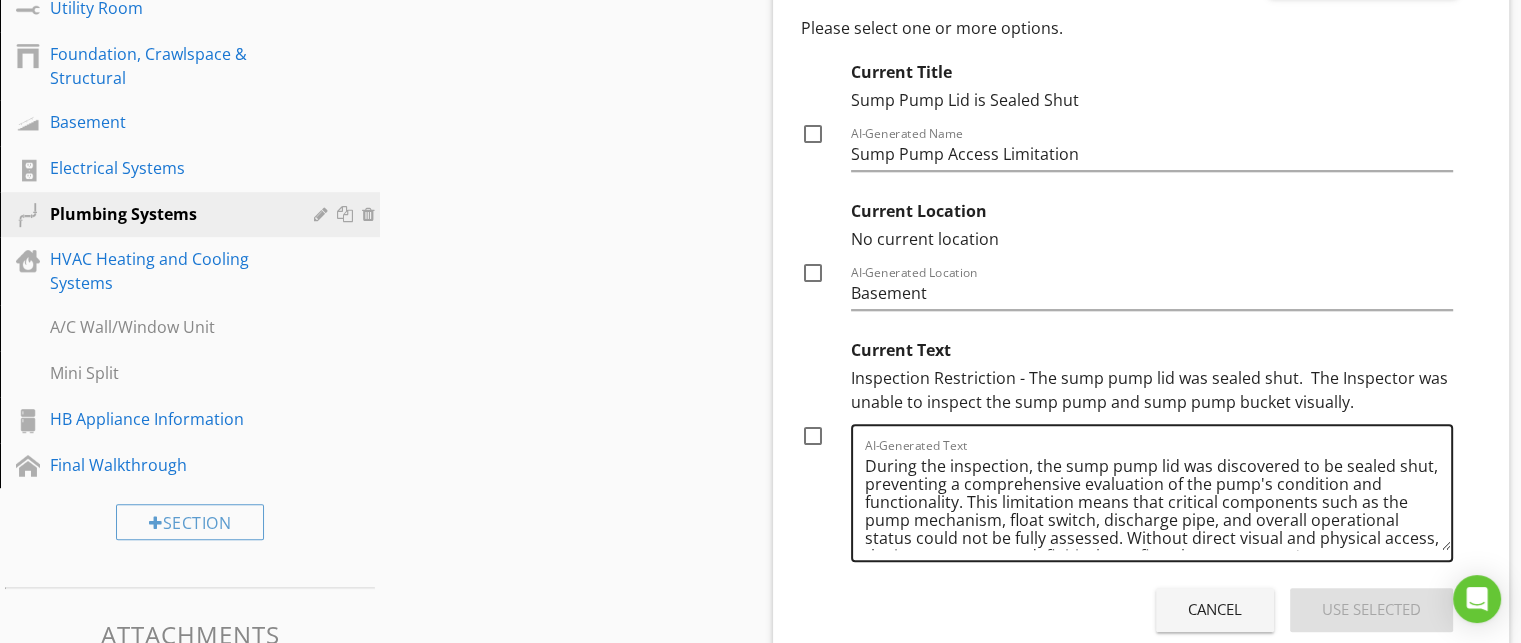 click on "During the inspection, the sump pump lid was discovered to be sealed shut, preventing a comprehensive evaluation of the pump's condition and functionality. This limitation means that critical components such as the pump mechanism, float switch, discharge pipe, and overall operational status could not be fully assessed. Without direct visual and physical access, the inspector cannot definitively confirm the sump pump's current performance or potential maintenance needs." at bounding box center (1158, 500) 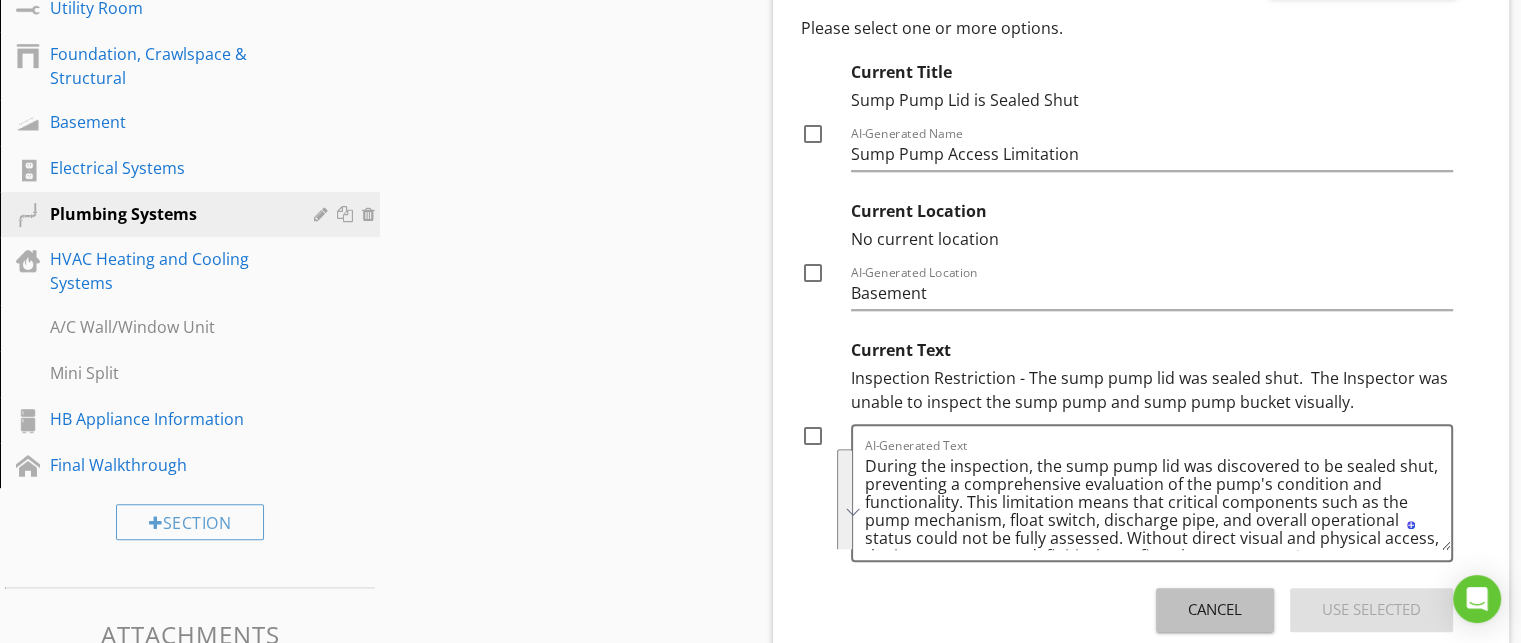 click on "Cancel" at bounding box center [1215, 609] 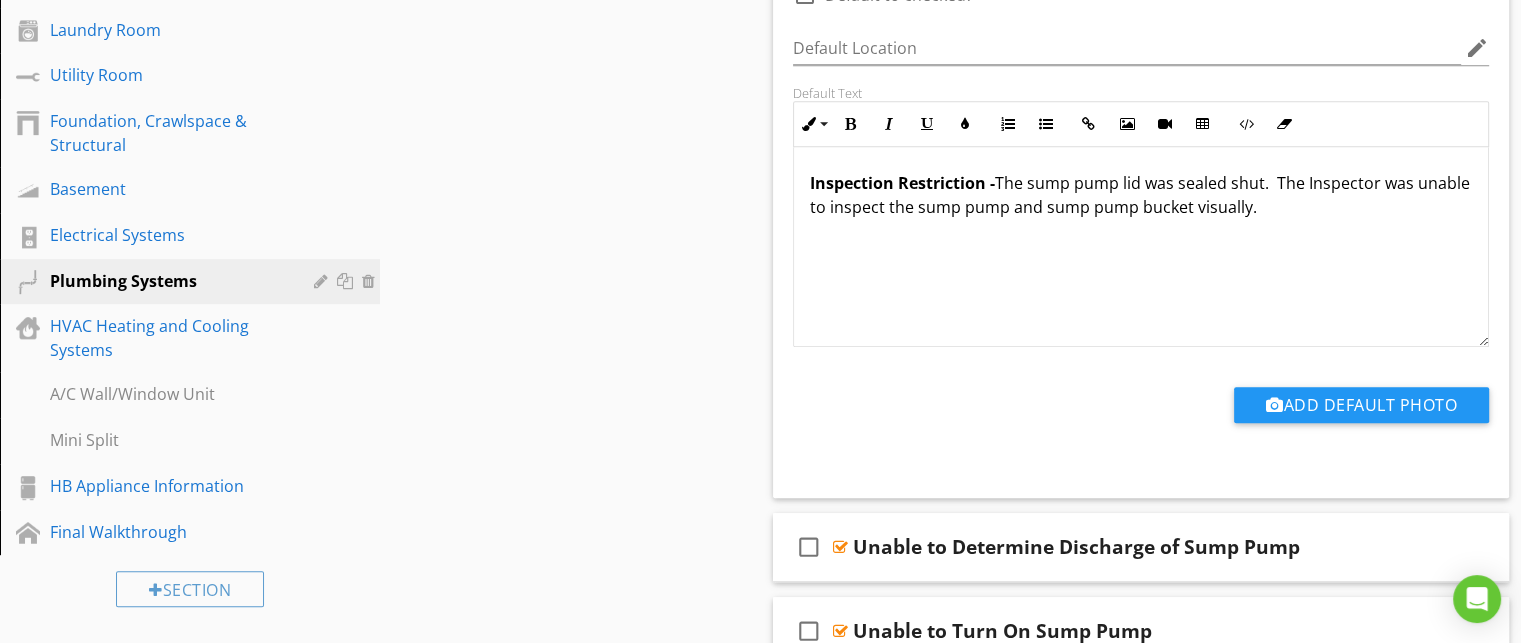 scroll, scrollTop: 984, scrollLeft: 0, axis: vertical 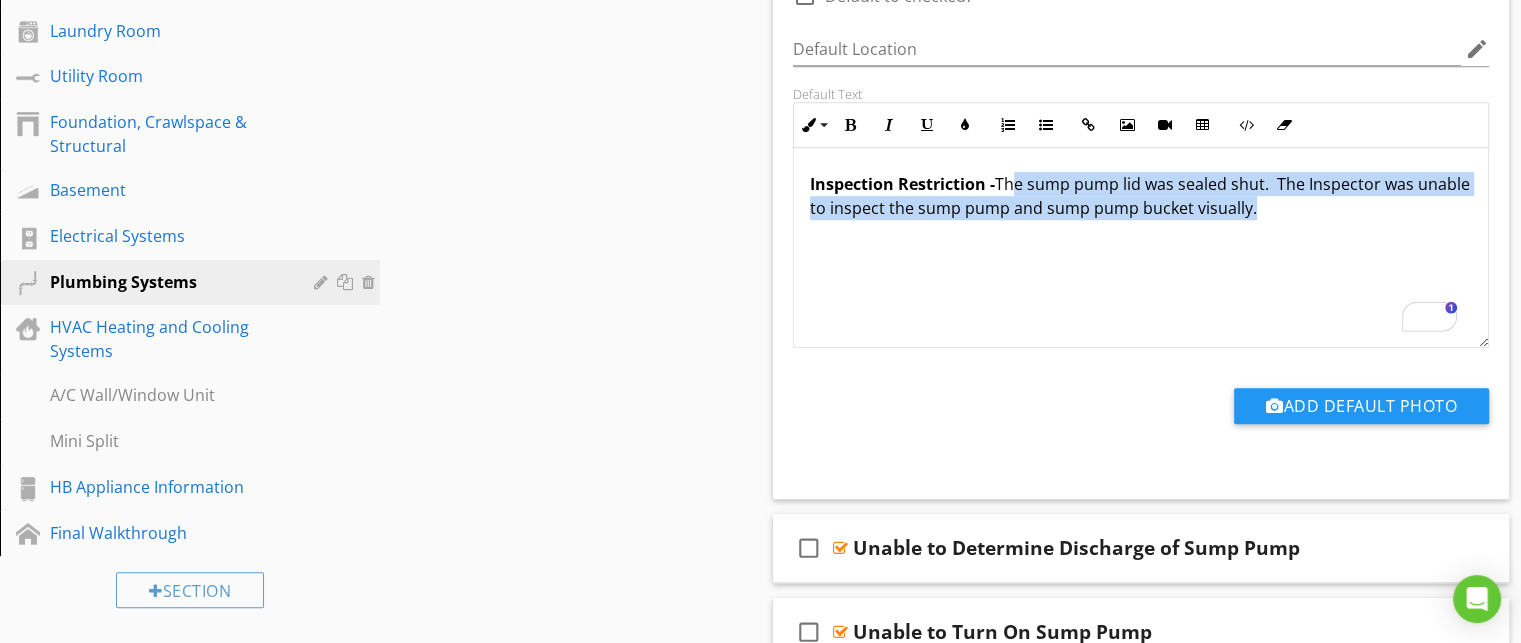 drag, startPoint x: 1326, startPoint y: 206, endPoint x: 1013, endPoint y: 169, distance: 315.17932 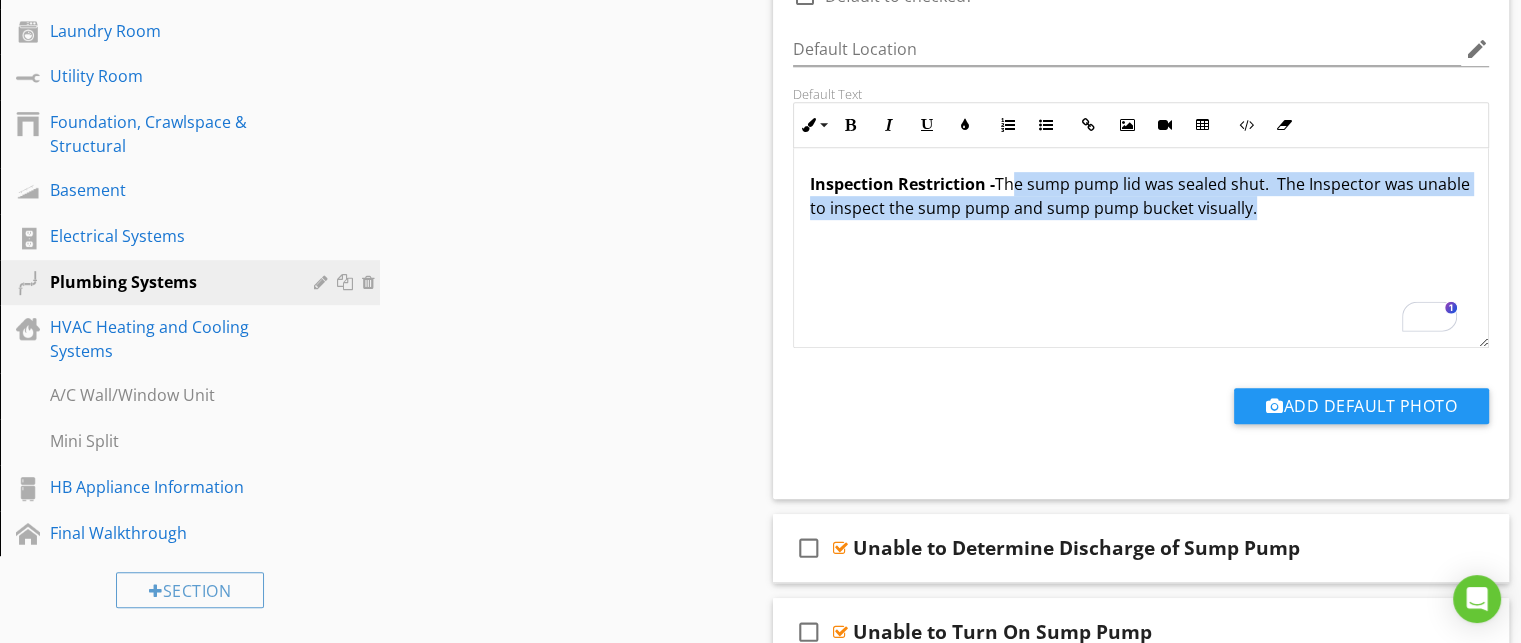 click on "Inspection Restriction -  The sump pump lid was sealed shut.  The Inspector was unable to inspect the sump pump and sump pump bucket visually." at bounding box center [1141, 196] 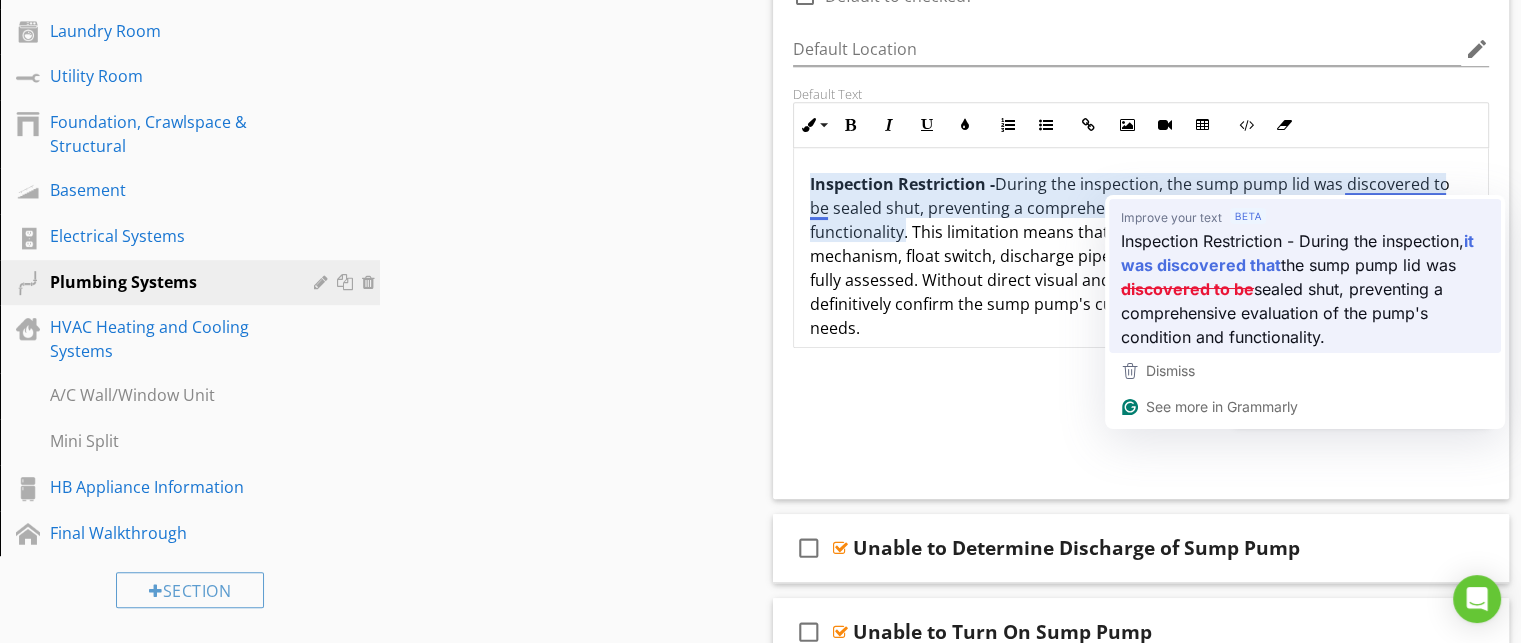 type 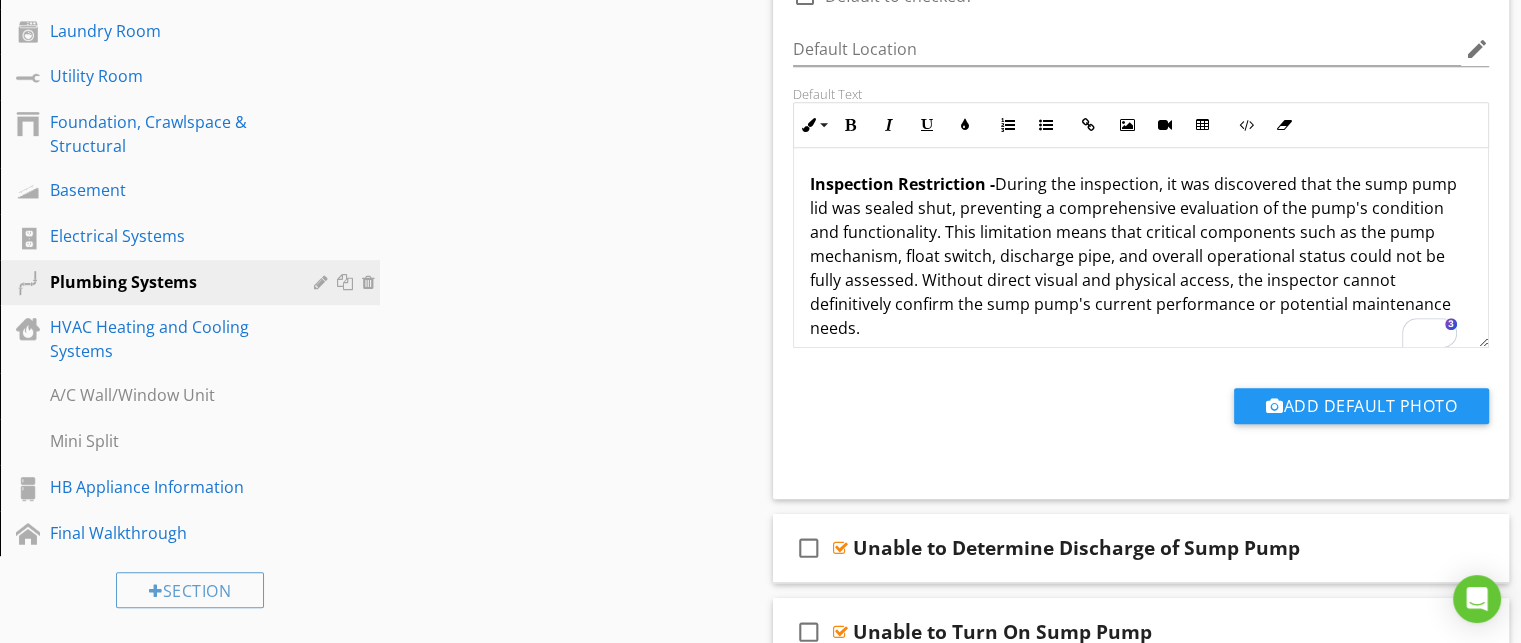 scroll, scrollTop: 16, scrollLeft: 0, axis: vertical 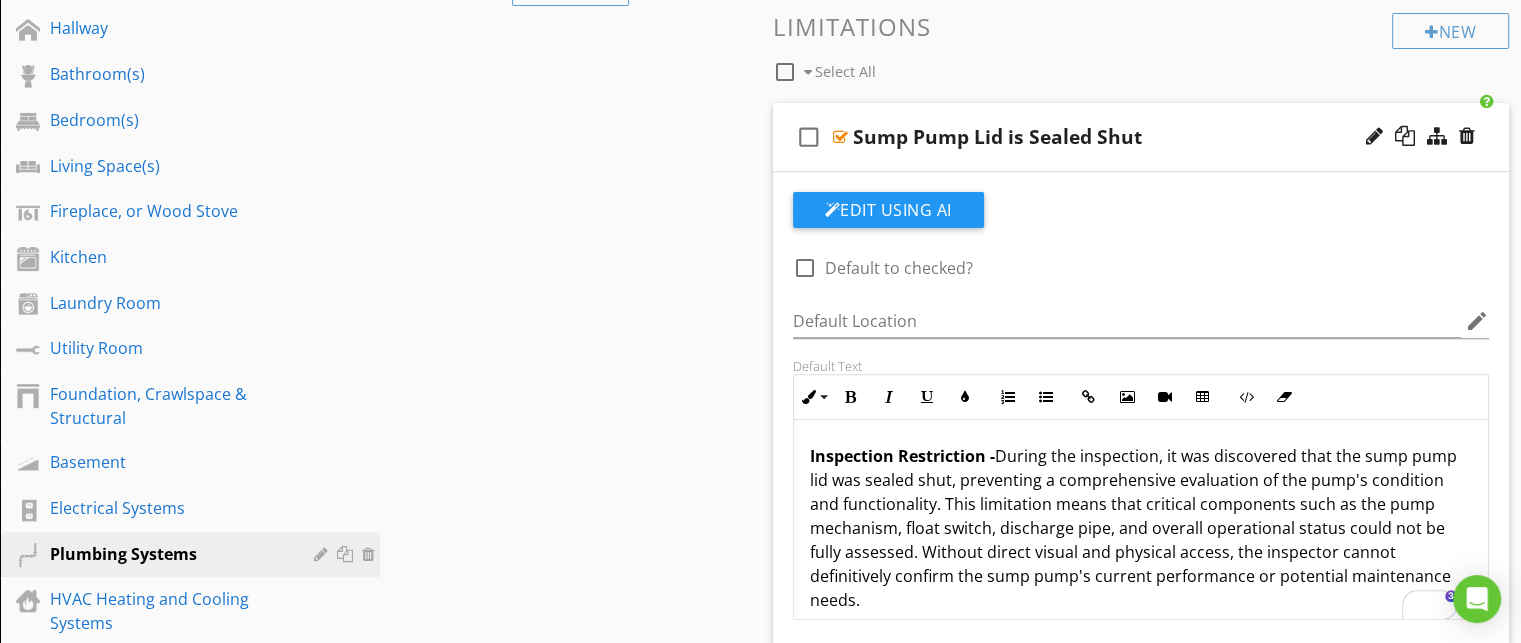 click on "check_box_outline_blank
Sump Pump Lid is Sealed Shut" at bounding box center (1141, 137) 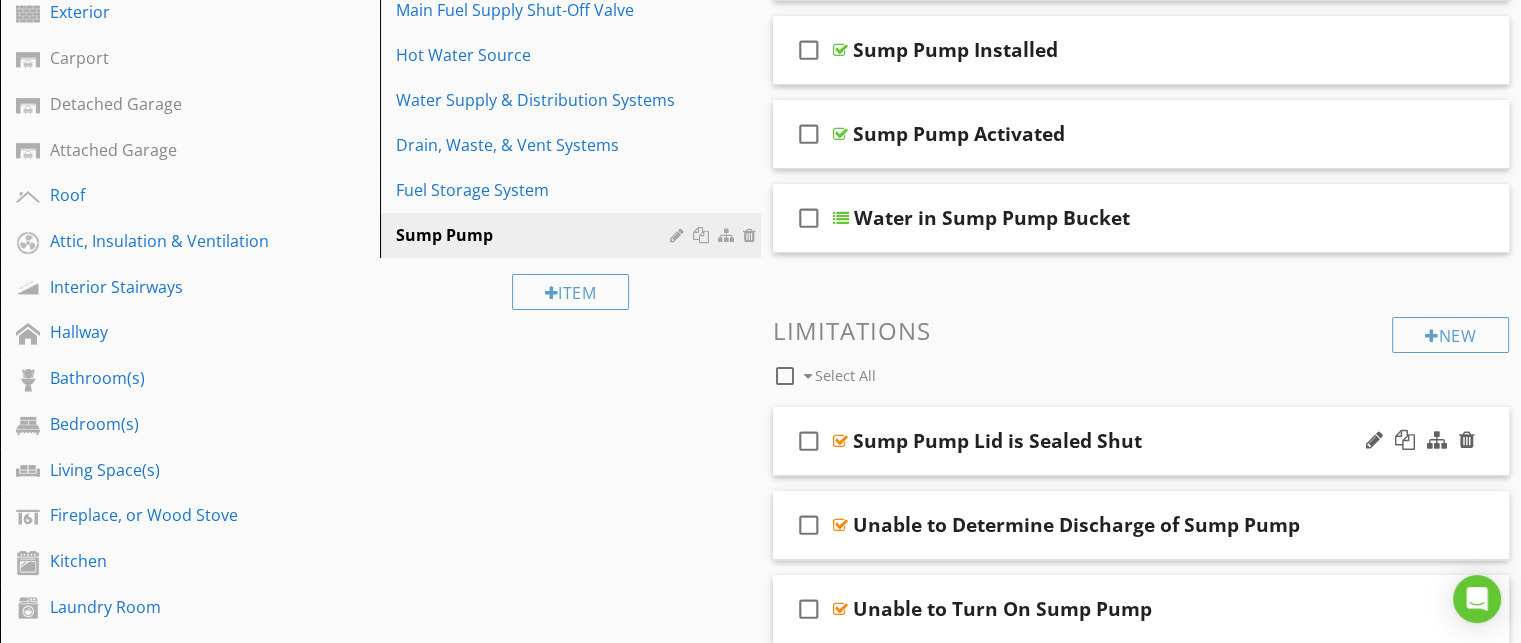 scroll, scrollTop: 411, scrollLeft: 0, axis: vertical 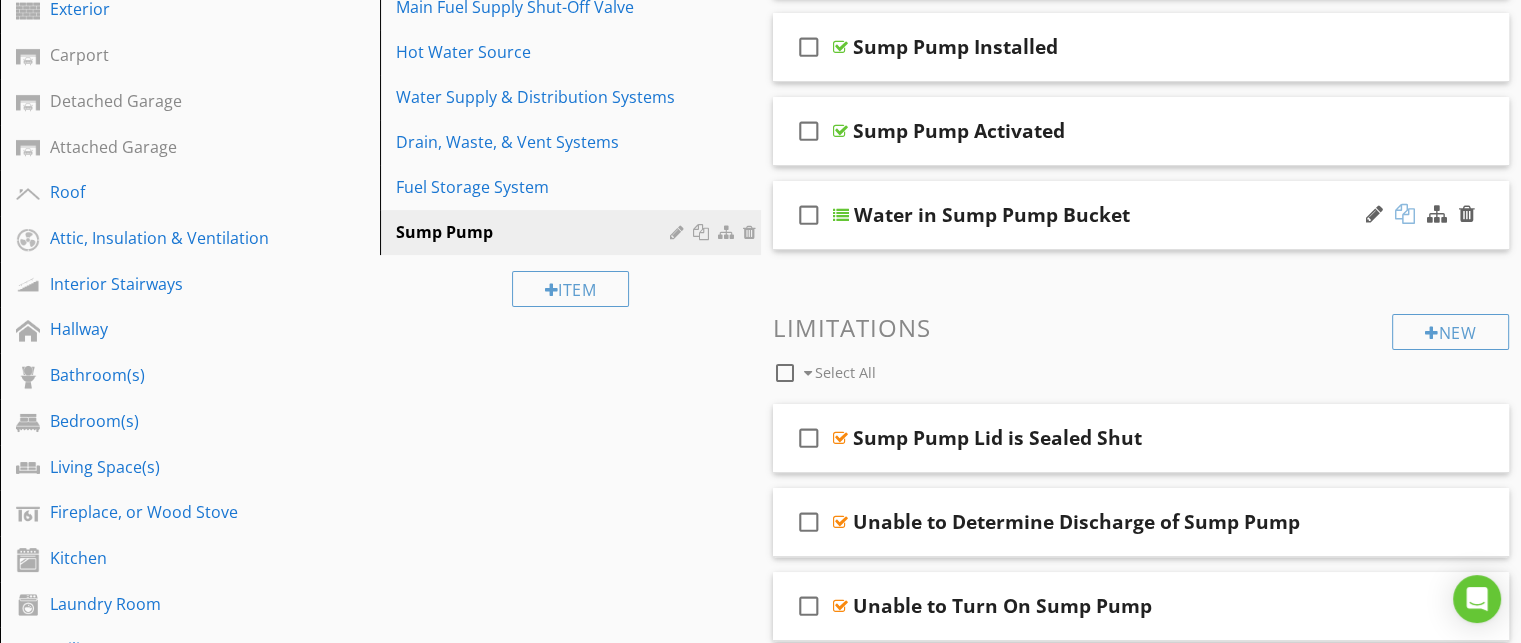 click at bounding box center (1405, 214) 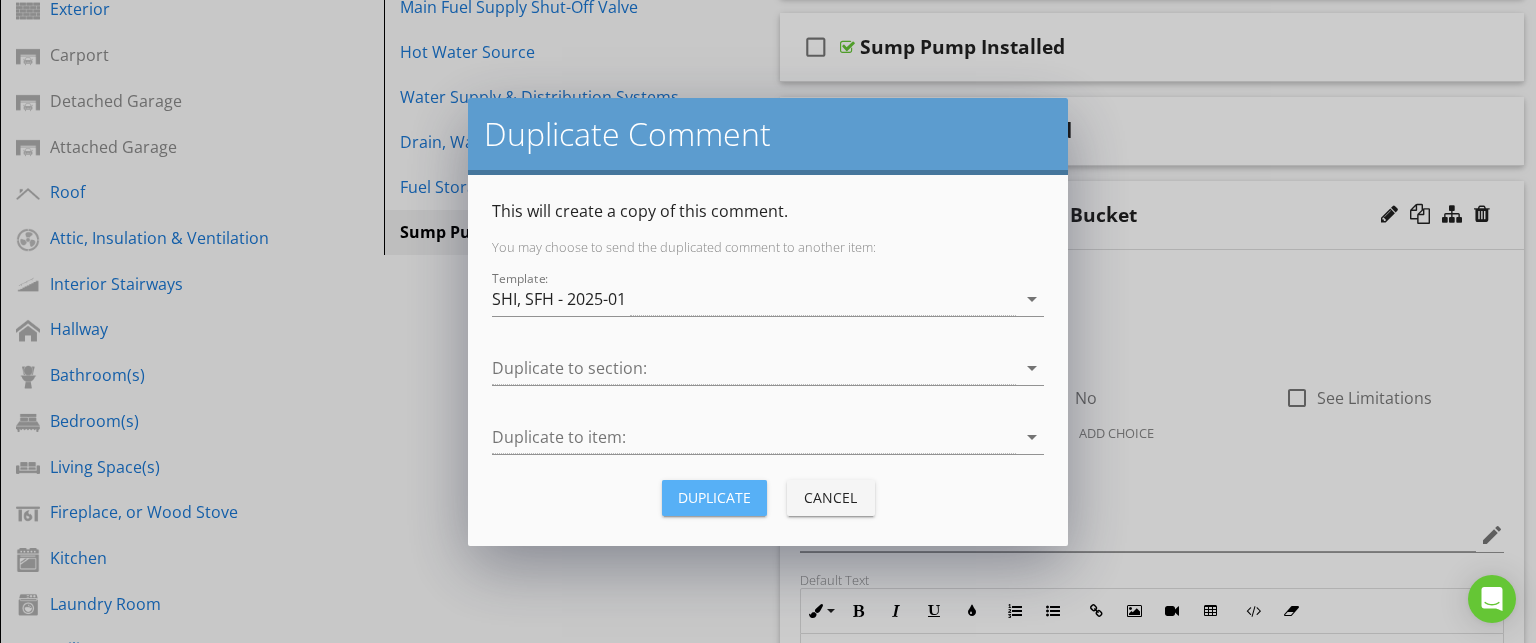 click on "Duplicate" at bounding box center [714, 497] 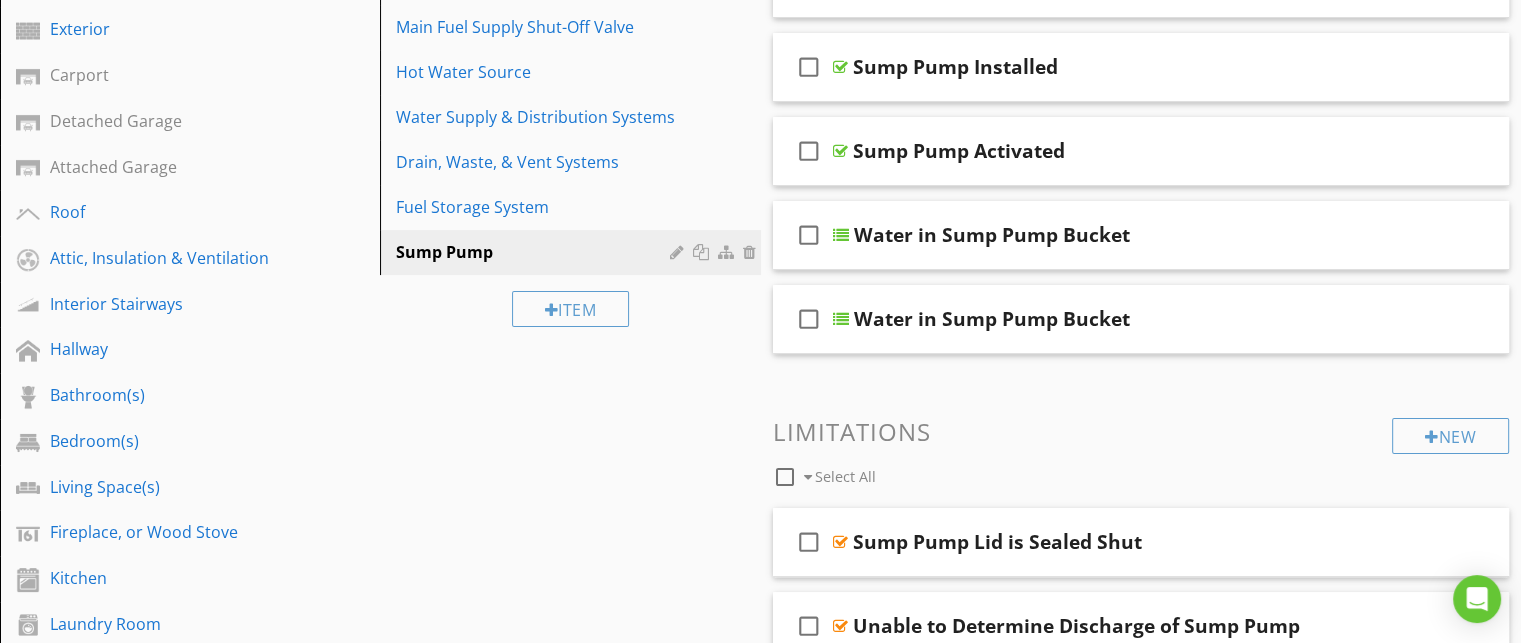 scroll, scrollTop: 390, scrollLeft: 0, axis: vertical 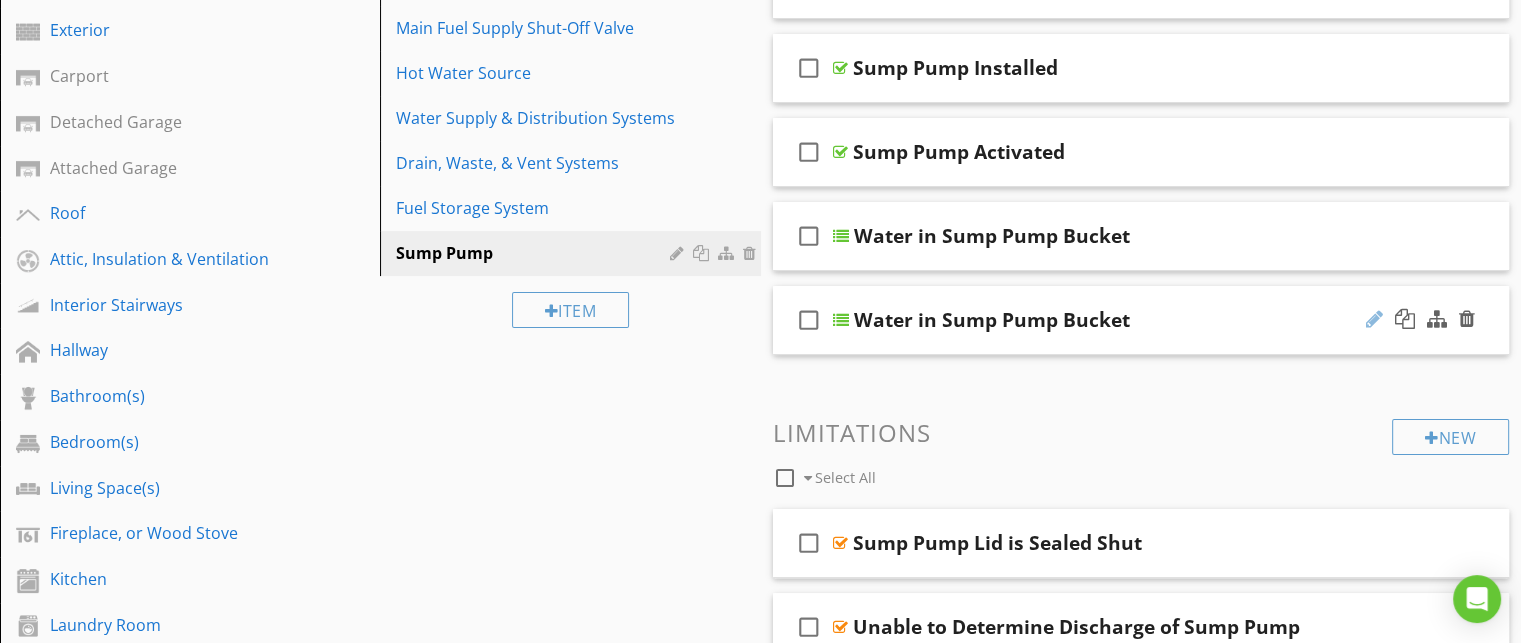 click at bounding box center [1374, 319] 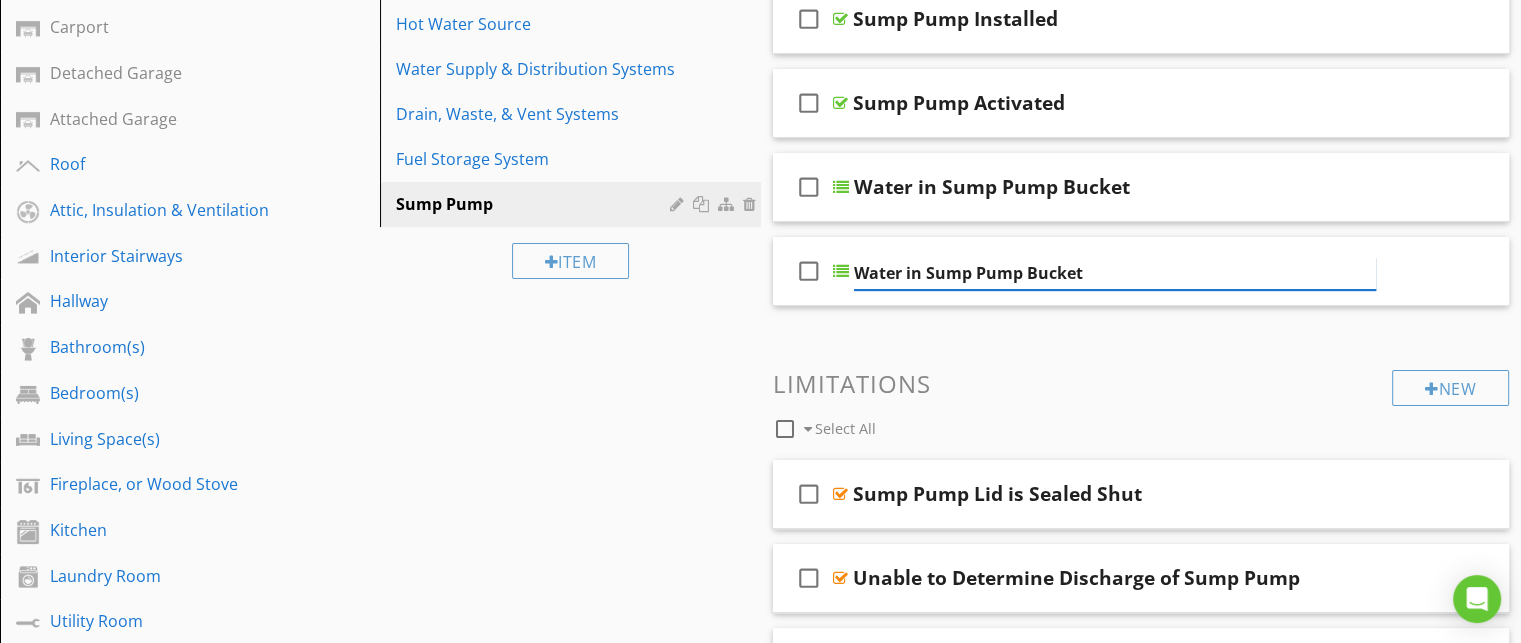scroll, scrollTop: 454, scrollLeft: 0, axis: vertical 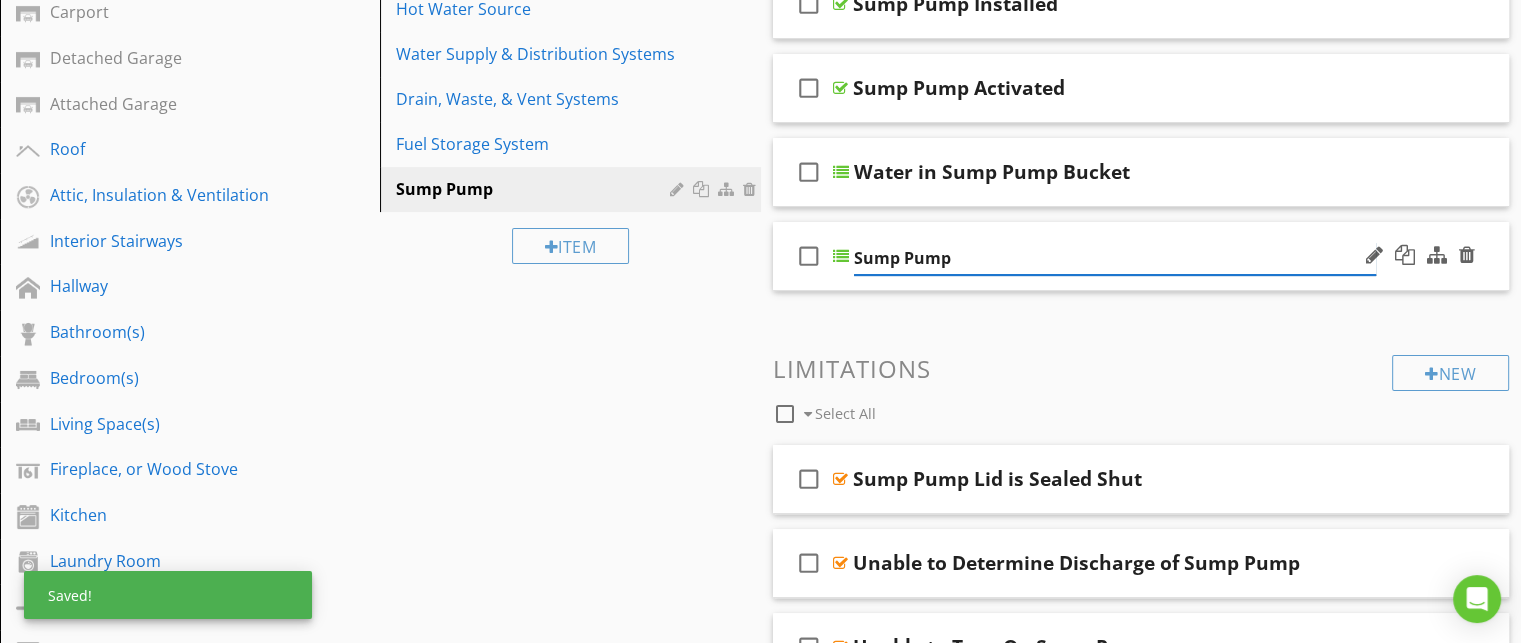 click on "Sump Pump" at bounding box center (1115, 258) 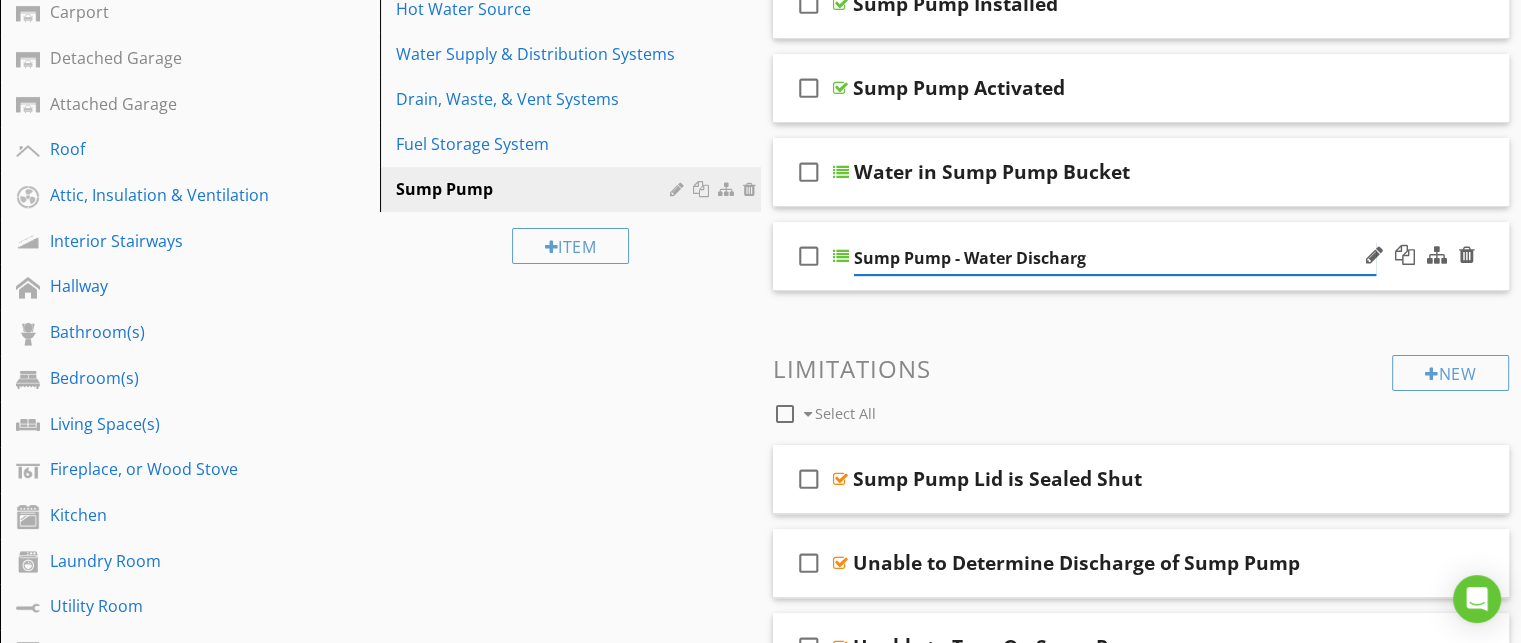 type on "Sump Pump - Water Discharge" 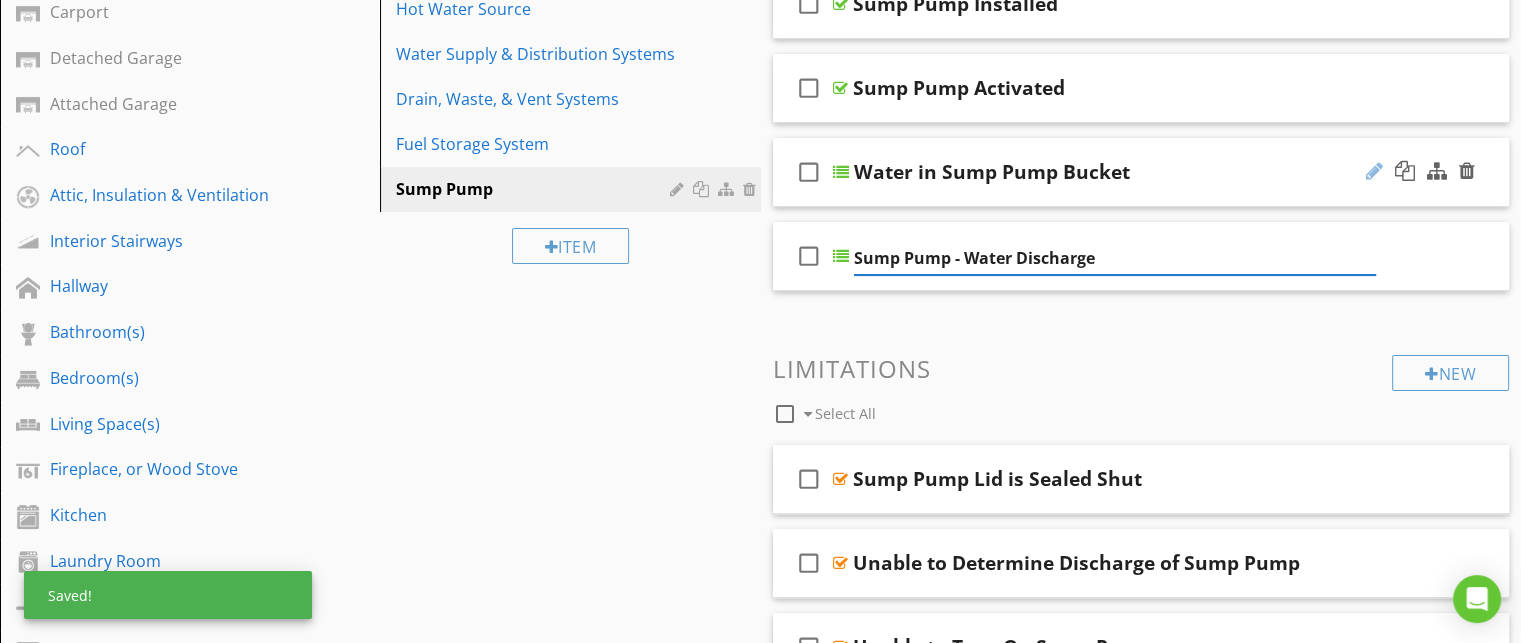 click at bounding box center [1374, 171] 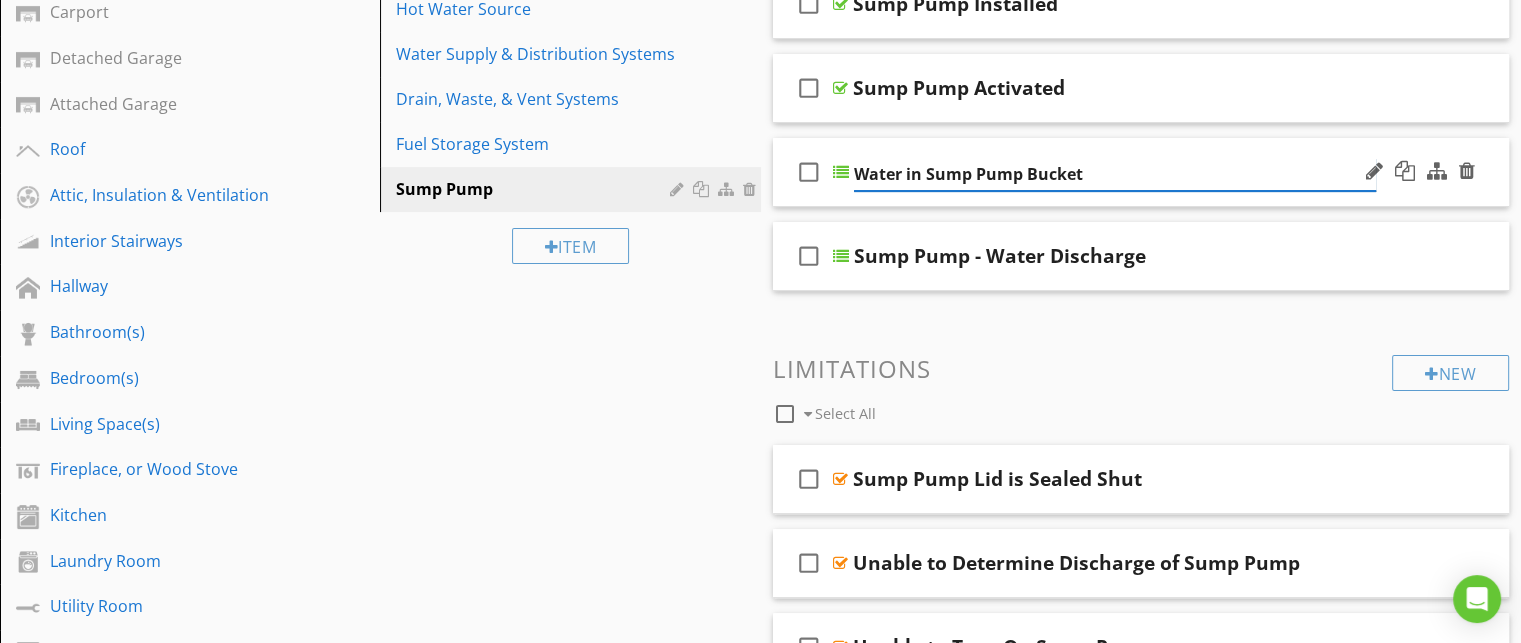 click on "Water in Sump Pump Bucket" at bounding box center [1115, 174] 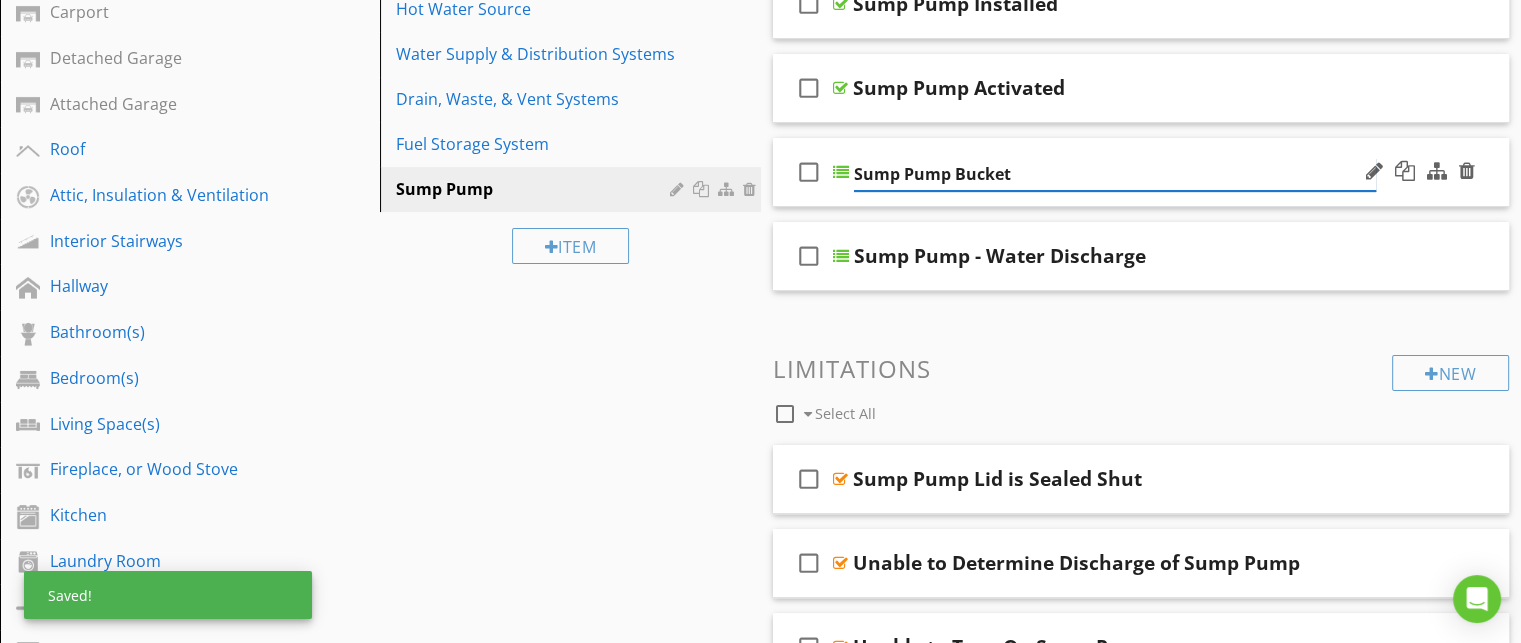 click on "Sump Pump Bucket" at bounding box center [1115, 174] 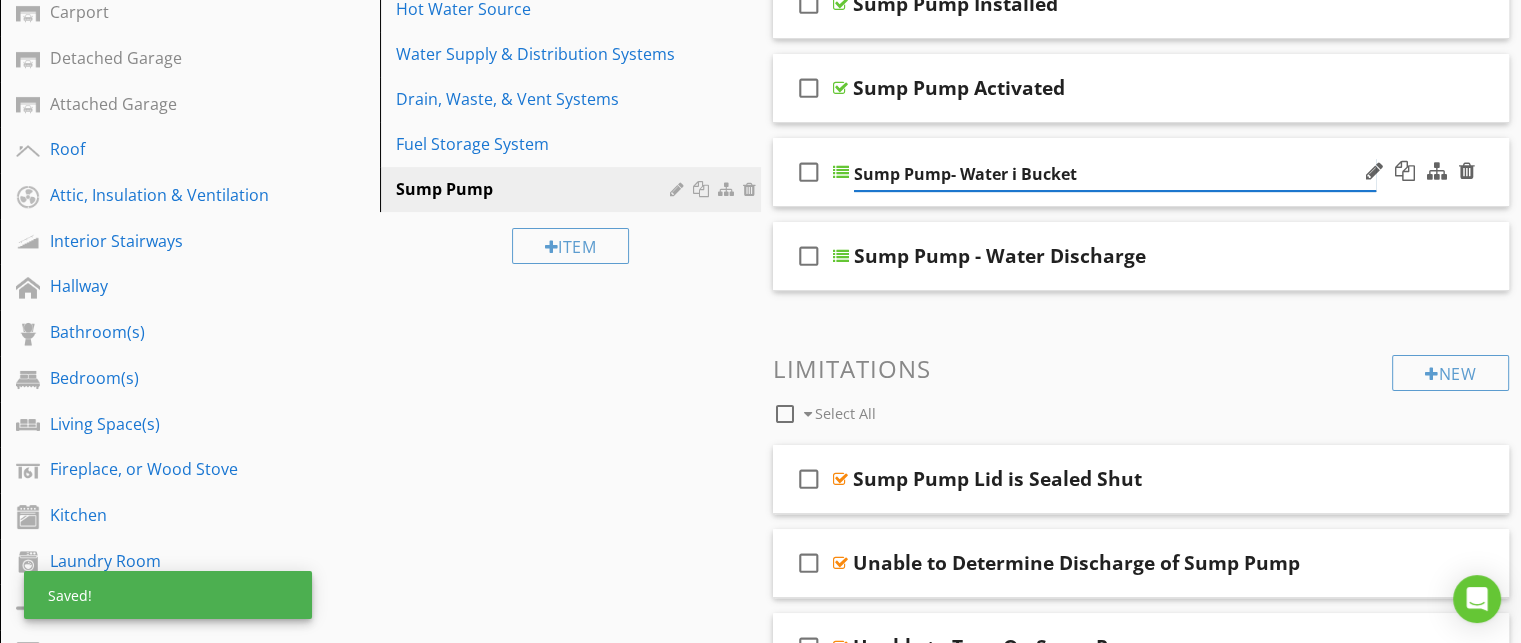 type on "Sump Pump- Water in Bucket" 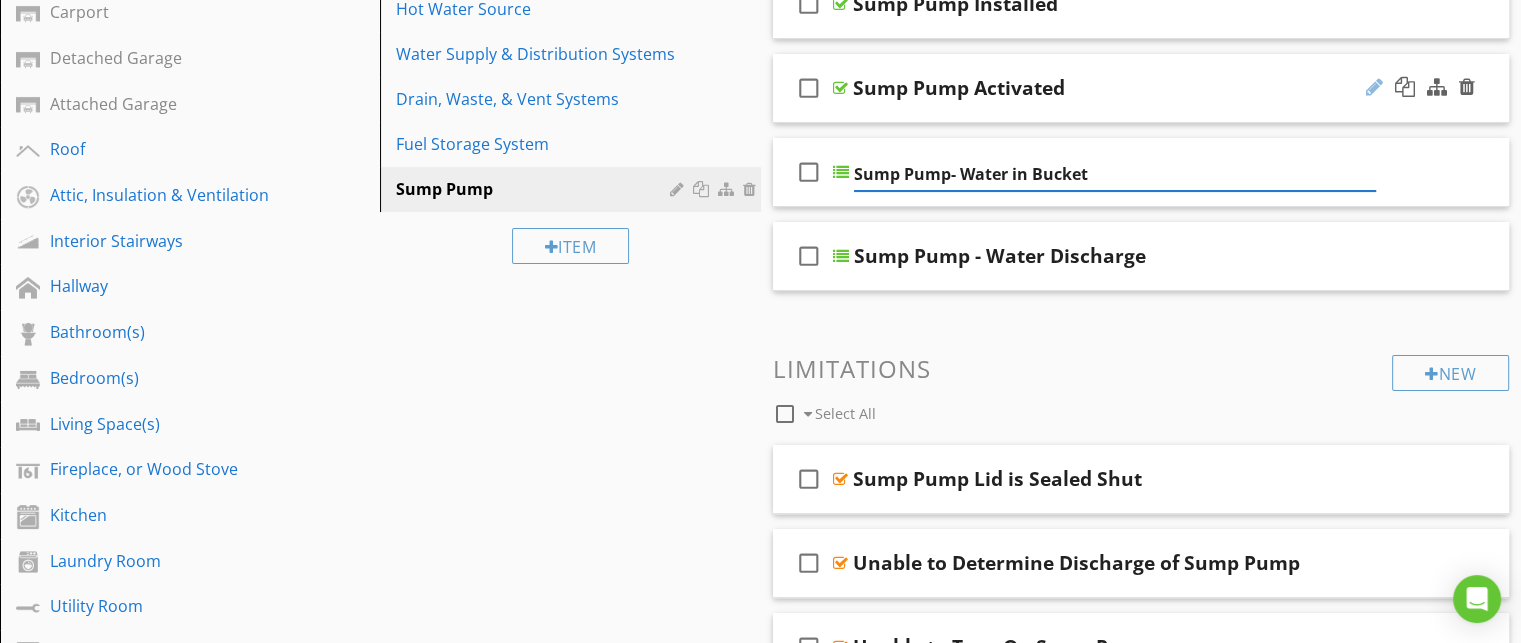 click at bounding box center [1374, 87] 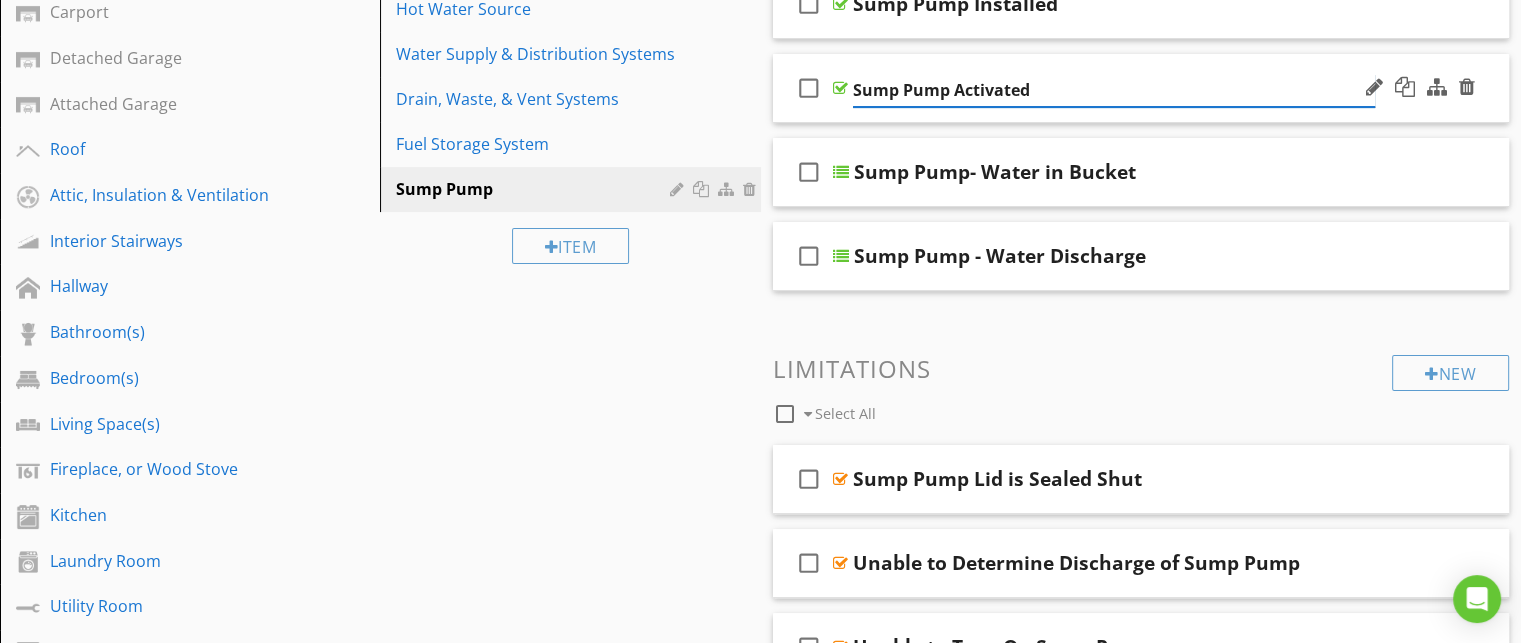 click on "Sump Pump Activated" at bounding box center (1114, 90) 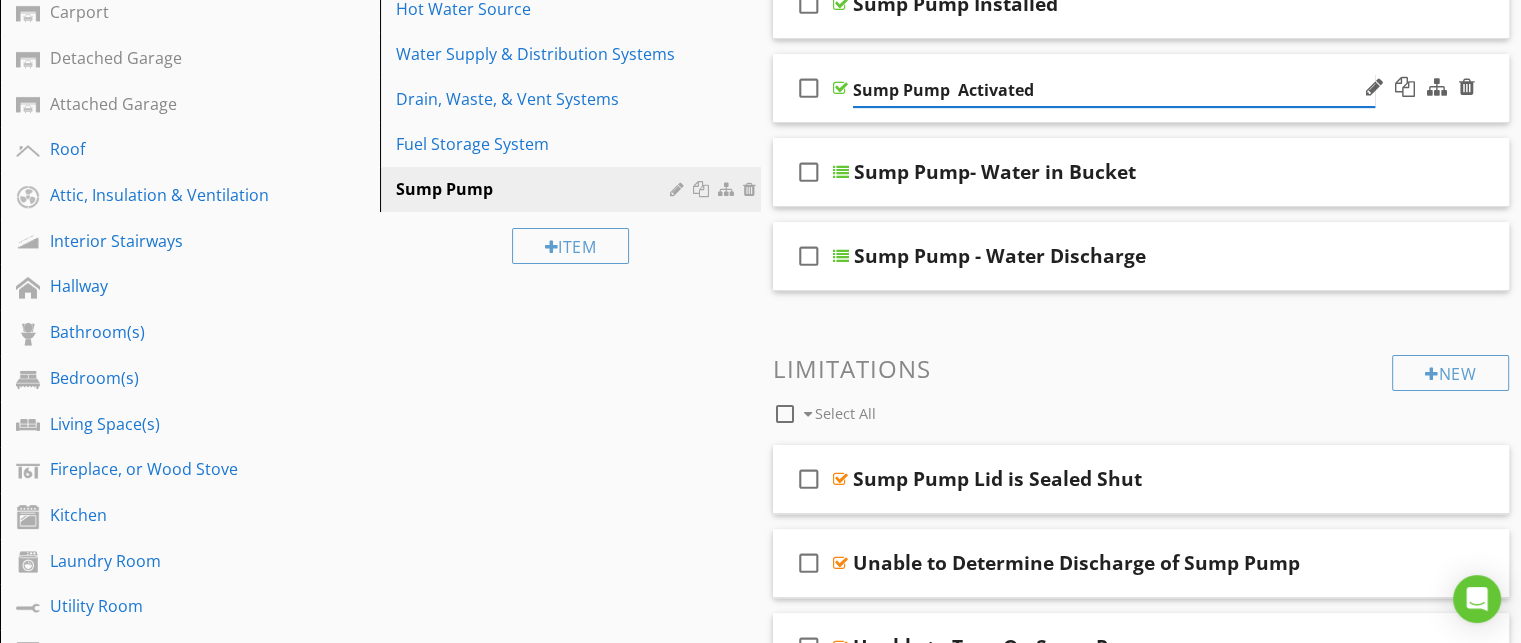 type on "Sump Pump - Activated" 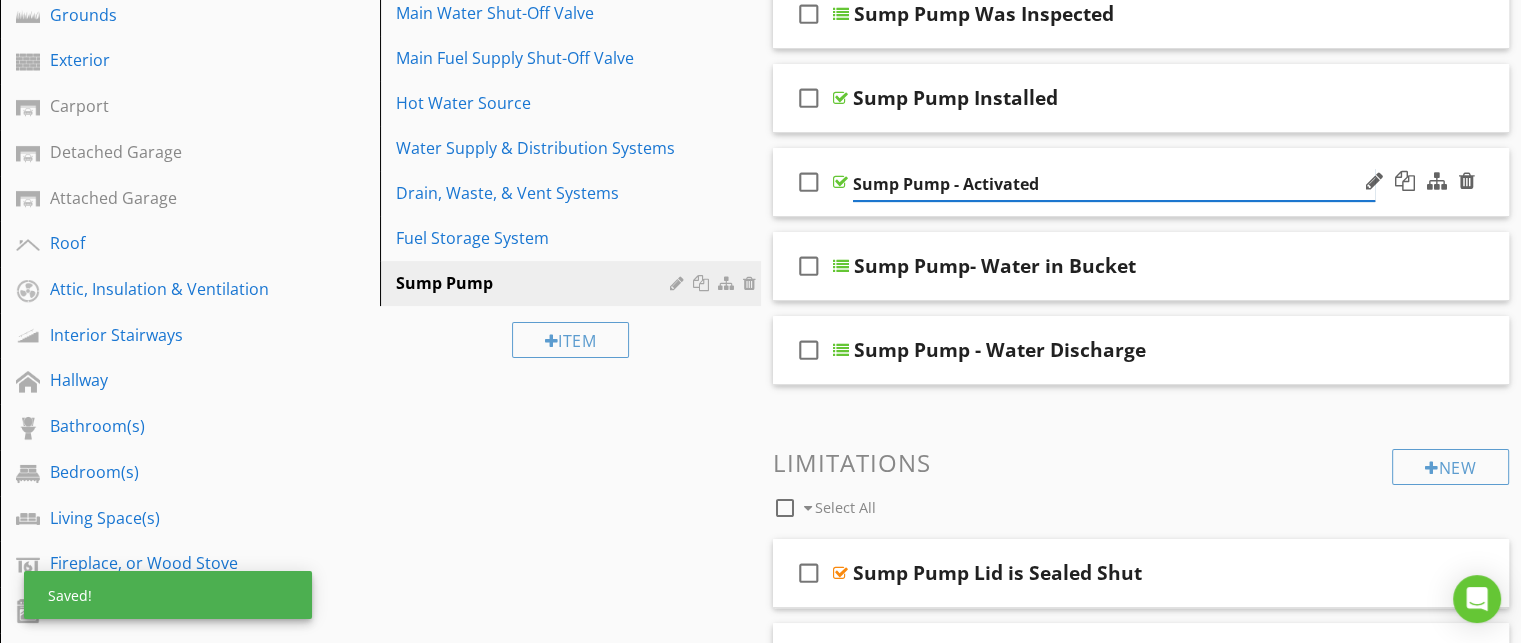 scroll, scrollTop: 360, scrollLeft: 0, axis: vertical 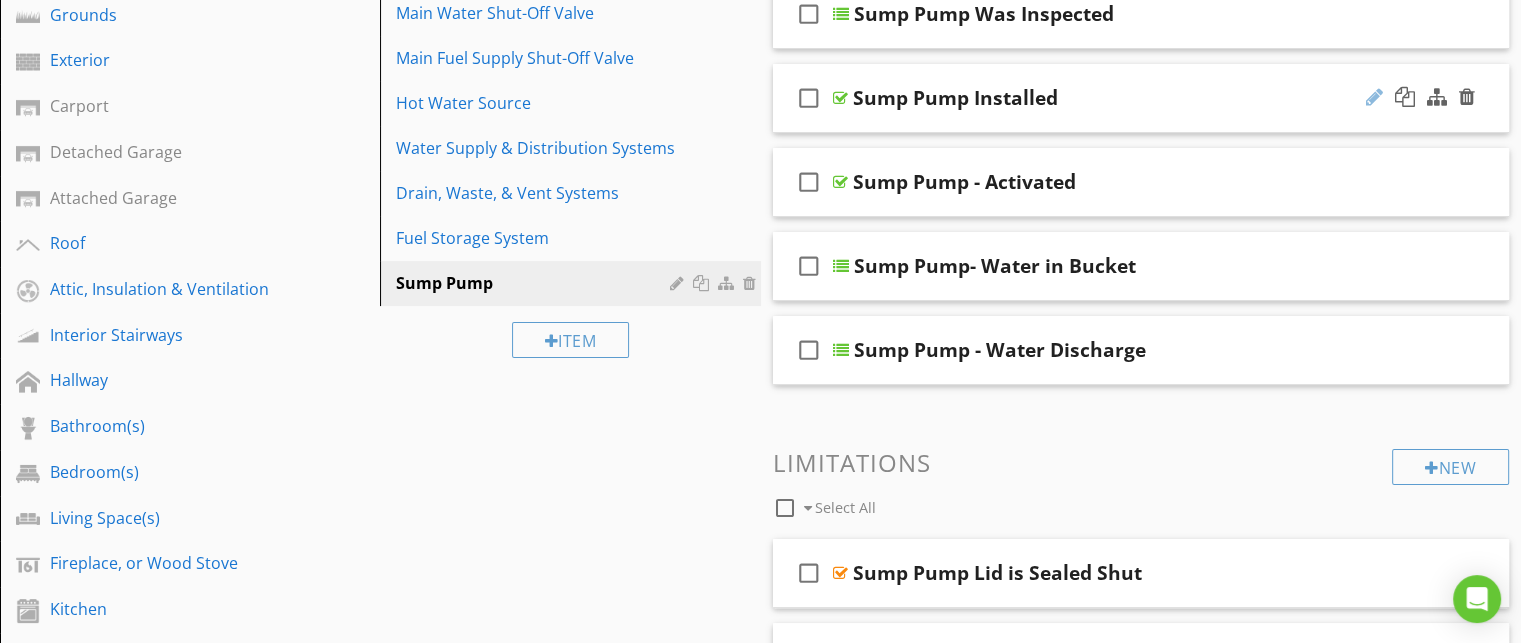 click at bounding box center [1374, 97] 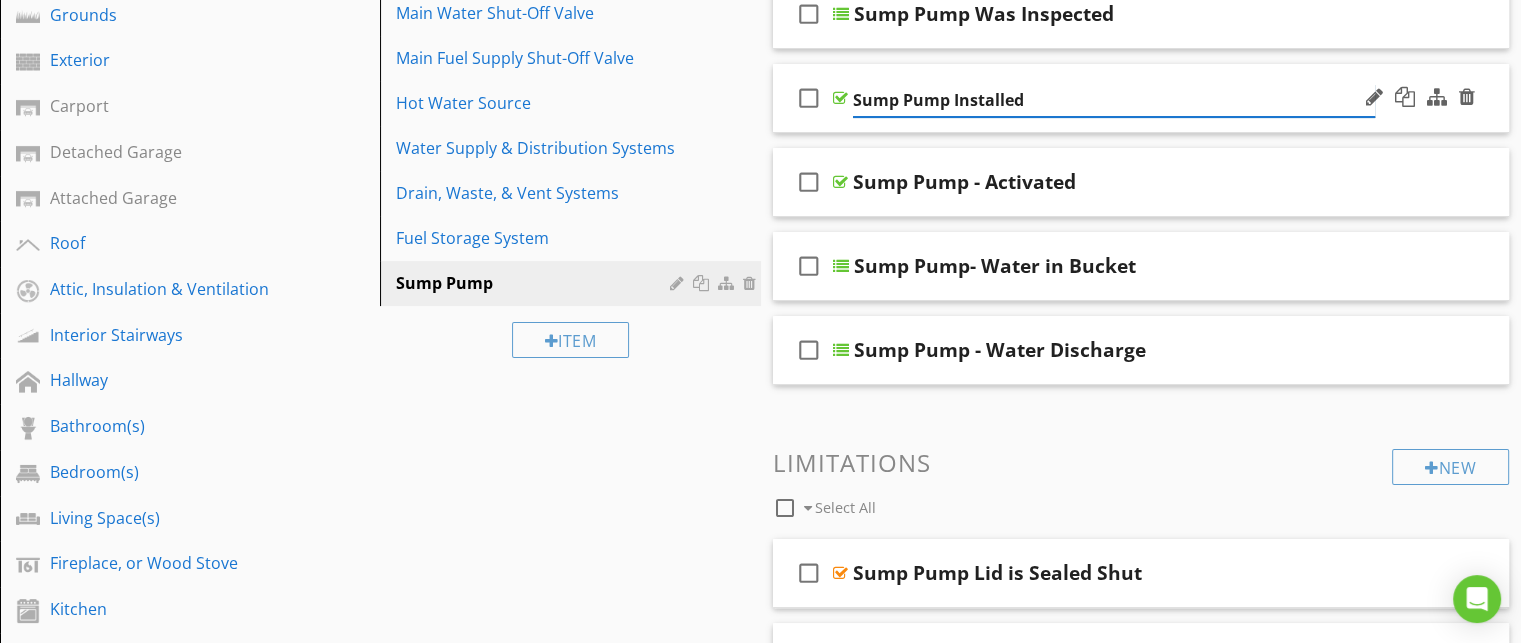 click on "Sump Pump Installed" at bounding box center [1114, 100] 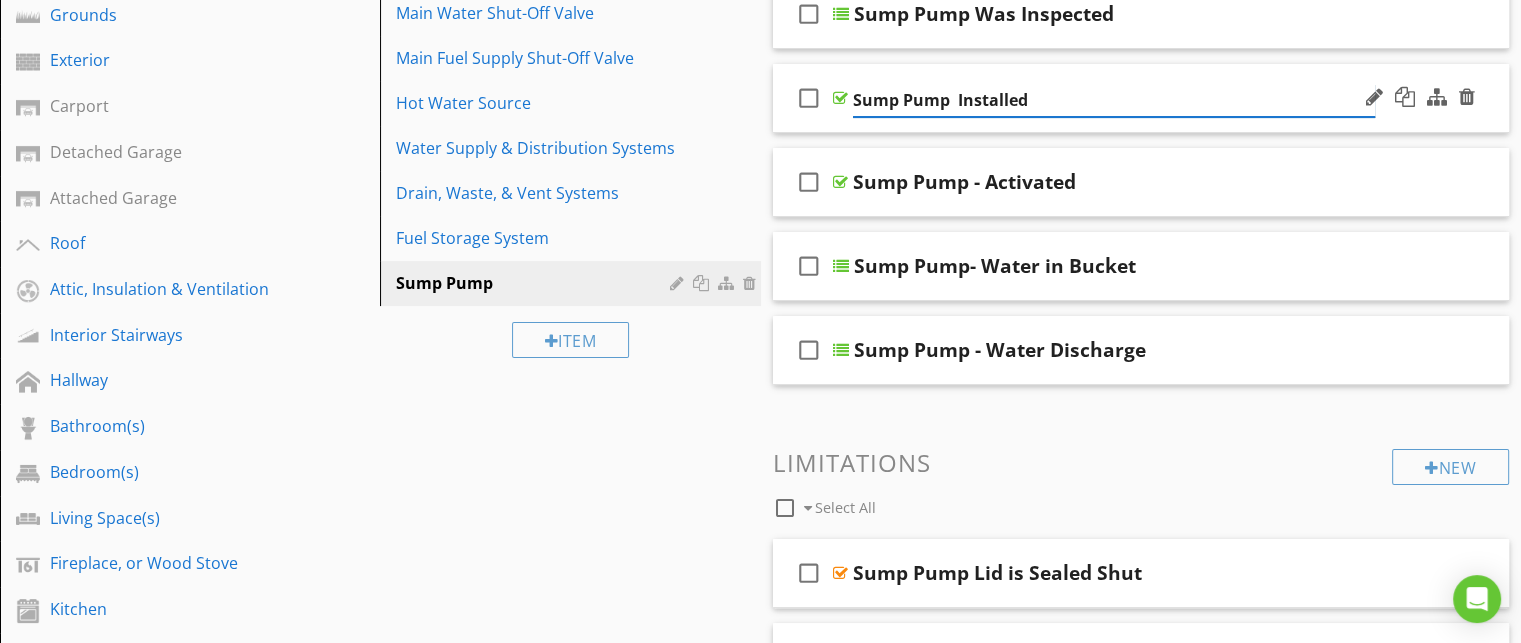 type on "Sump Pump - Installed" 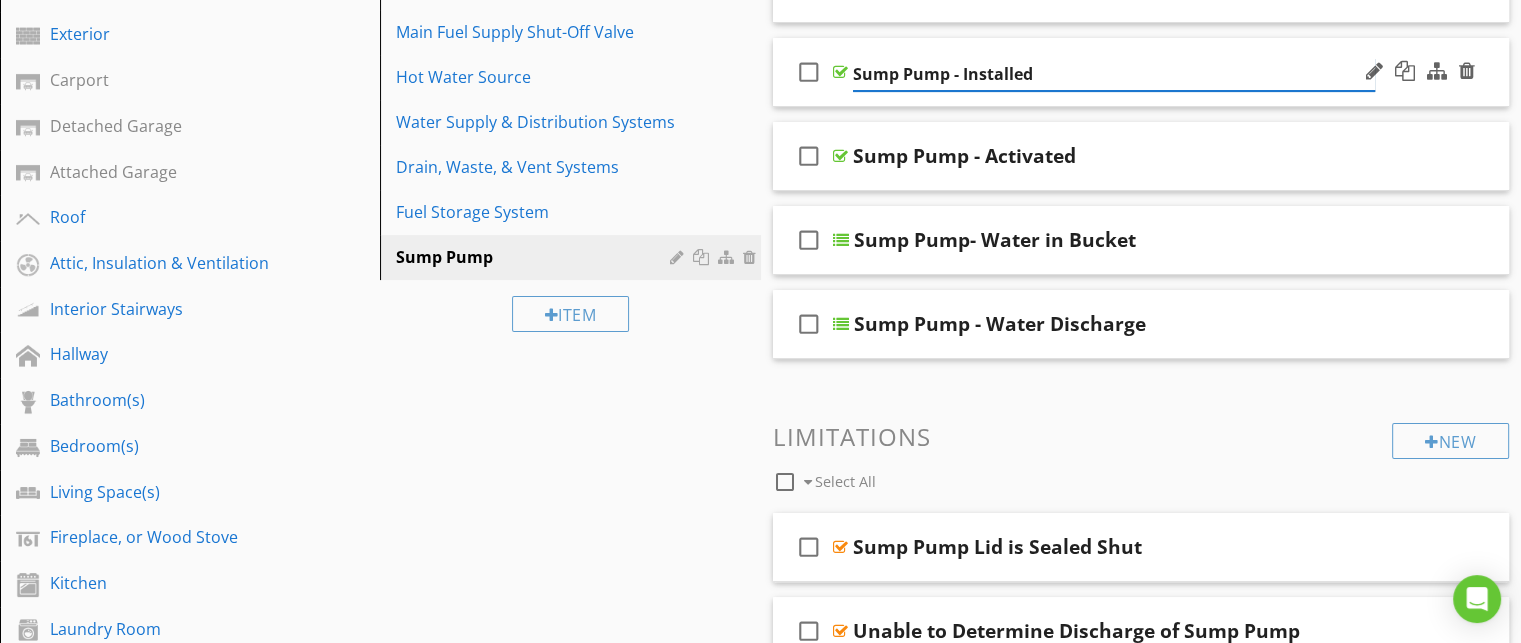 scroll, scrollTop: 510, scrollLeft: 0, axis: vertical 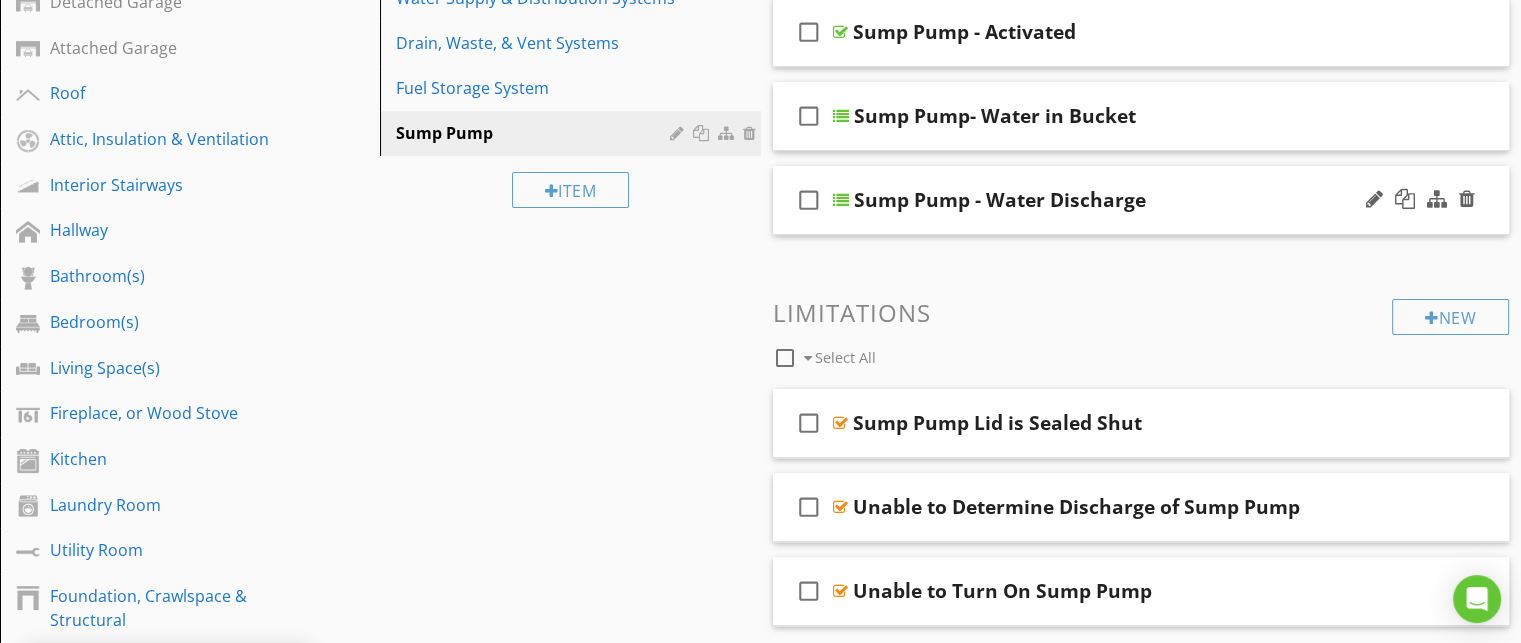 click on "check_box_outline_blank
Sump Pump - Water Discharge" at bounding box center (1141, 200) 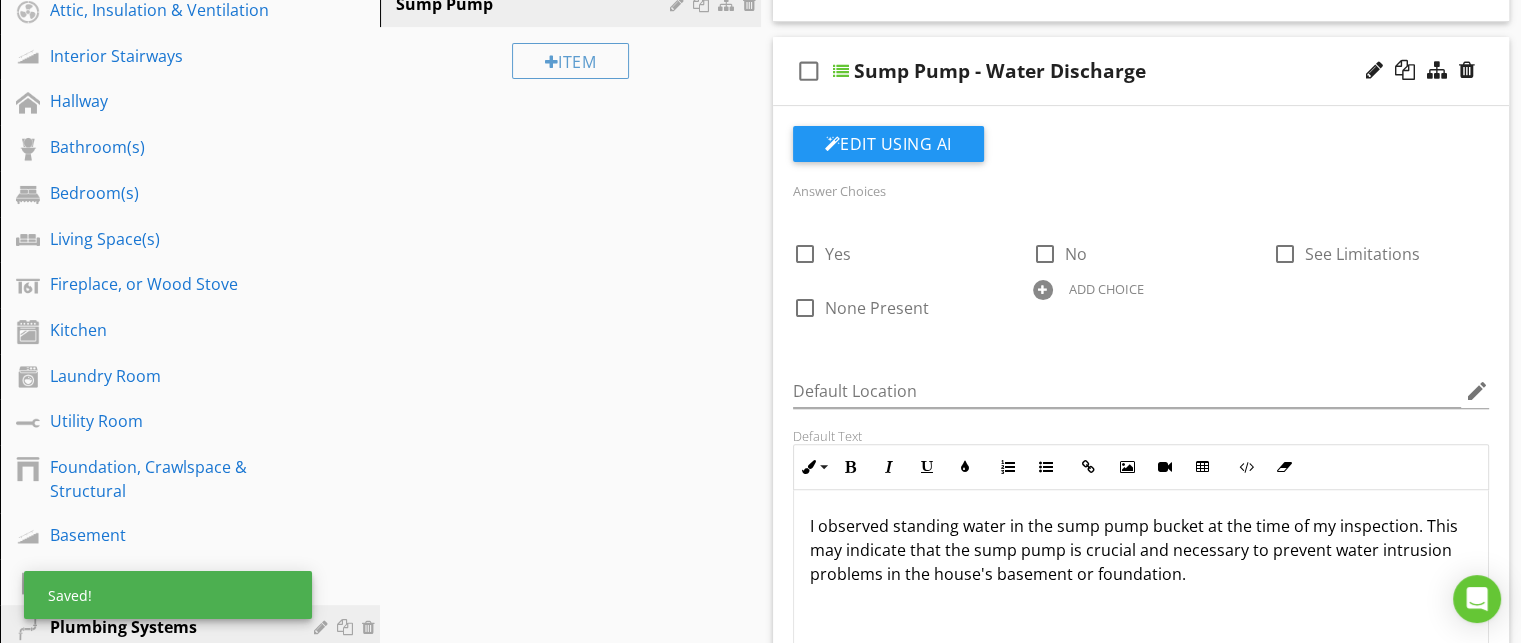 scroll, scrollTop: 640, scrollLeft: 0, axis: vertical 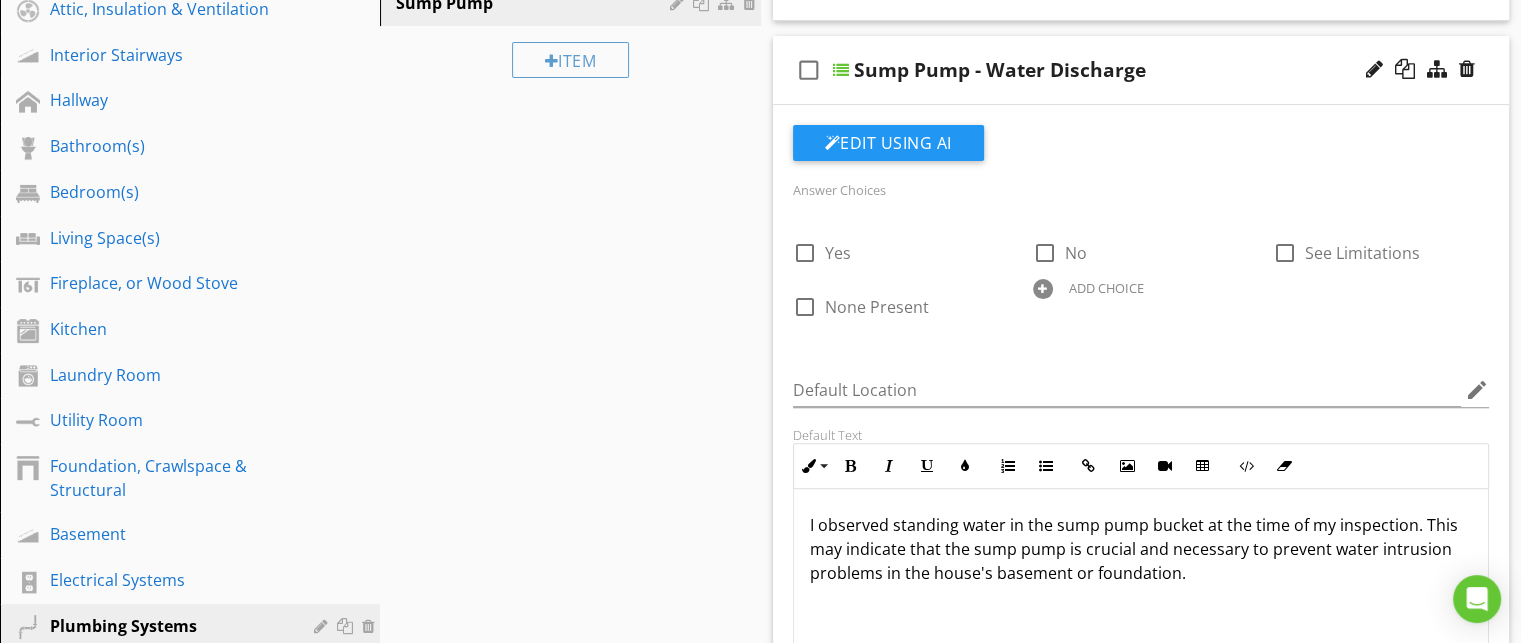 click on "ADD CHOICE" at bounding box center (1106, 288) 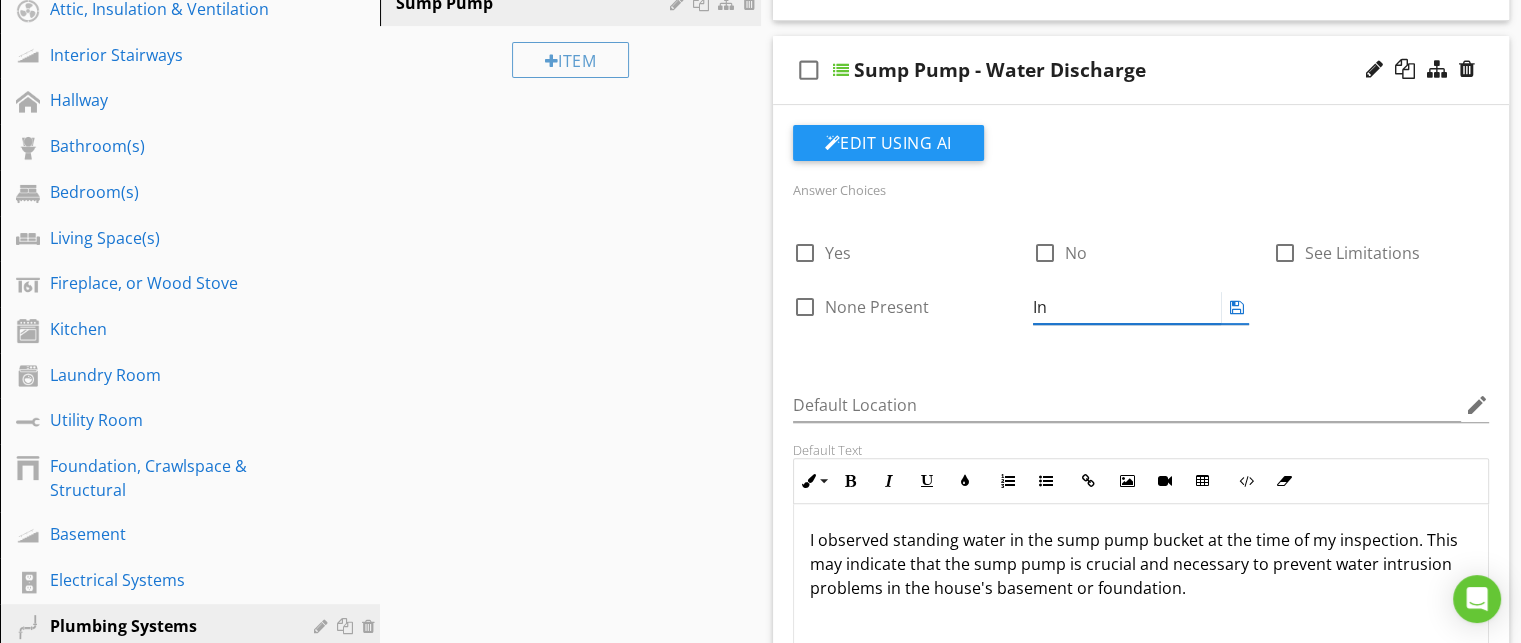 type on "I" 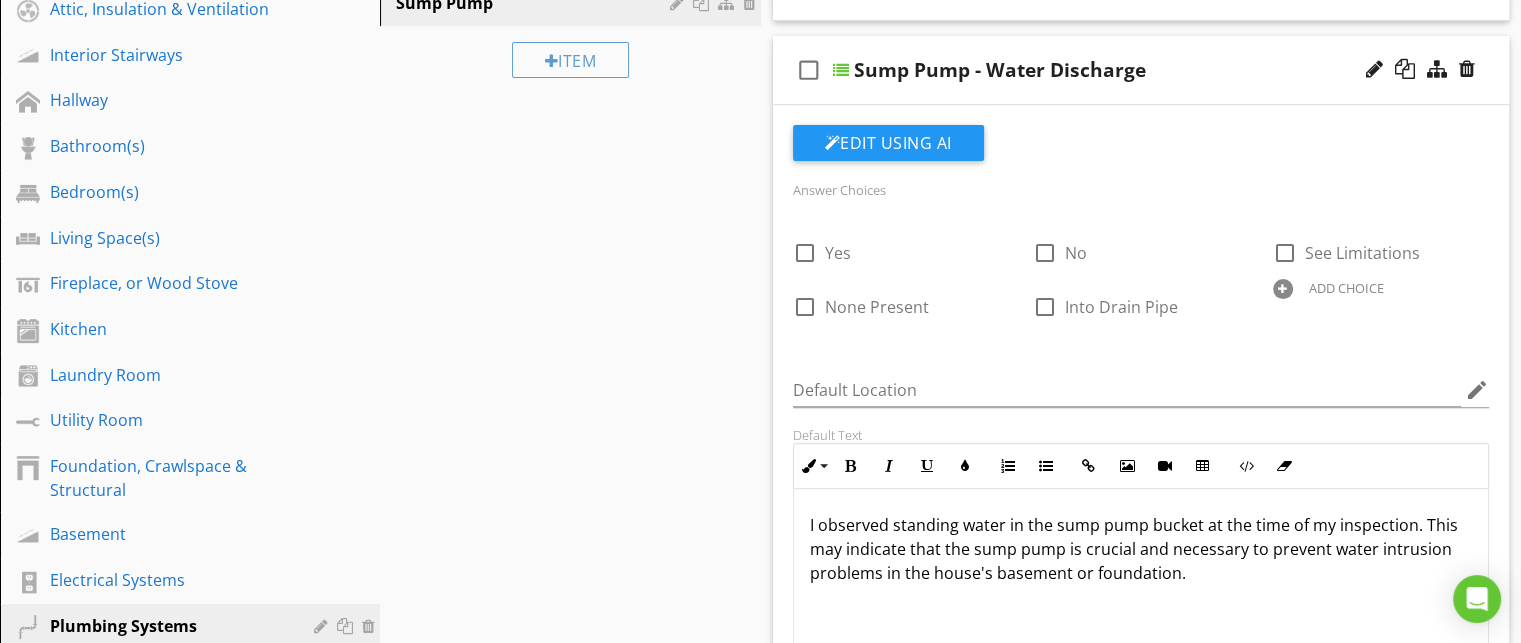 click on "Answer Choices   check_box_outline_blank Yes   check_box_outline_blank No   check_box_outline_blank See Limitations   check_box_outline_blank None Present   check_box_outline_blank Into Drain Pipe         ADD CHOICE     Default Location edit       Default Text   Inline Style XLarge Large Normal Small Light Small/Light Bold Italic Underline Colors Ordered List Unordered List Insert Link Insert Image Insert Video Insert Table Code View Clear Formatting I observed standing water in the sump pump bucket at the time of my inspection. This may indicate that the sump pump is crucial and necessary to prevent water intrusion problems in the house's basement or foundation. Enter text here <p>I observed standing water in the sump pump bucket at the time of my inspection. This may indicate that the sump pump is crucial and necessary to prevent water intrusion problems in the house's basement or foundation.</p>
Add Default Photo" at bounding box center [1141, 462] 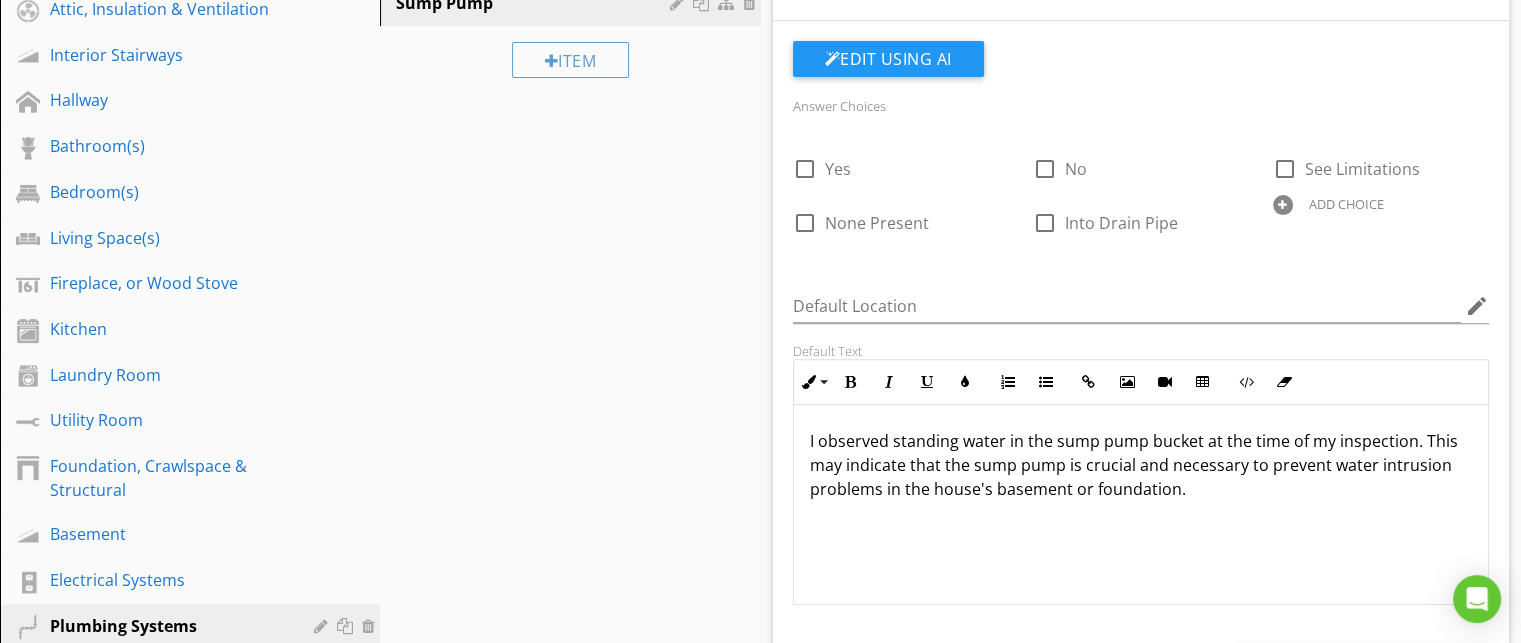 click on "ADD CHOICE" at bounding box center [1346, 204] 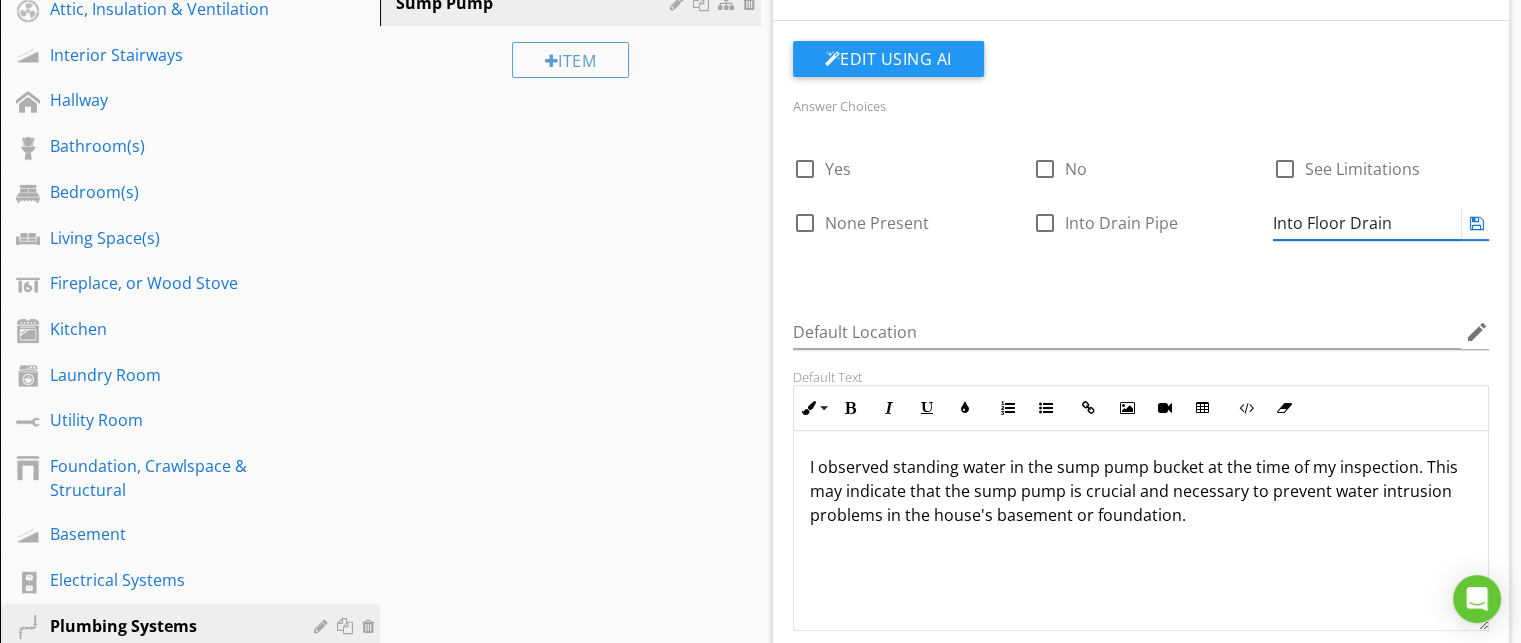 type on "Into Floor Drain" 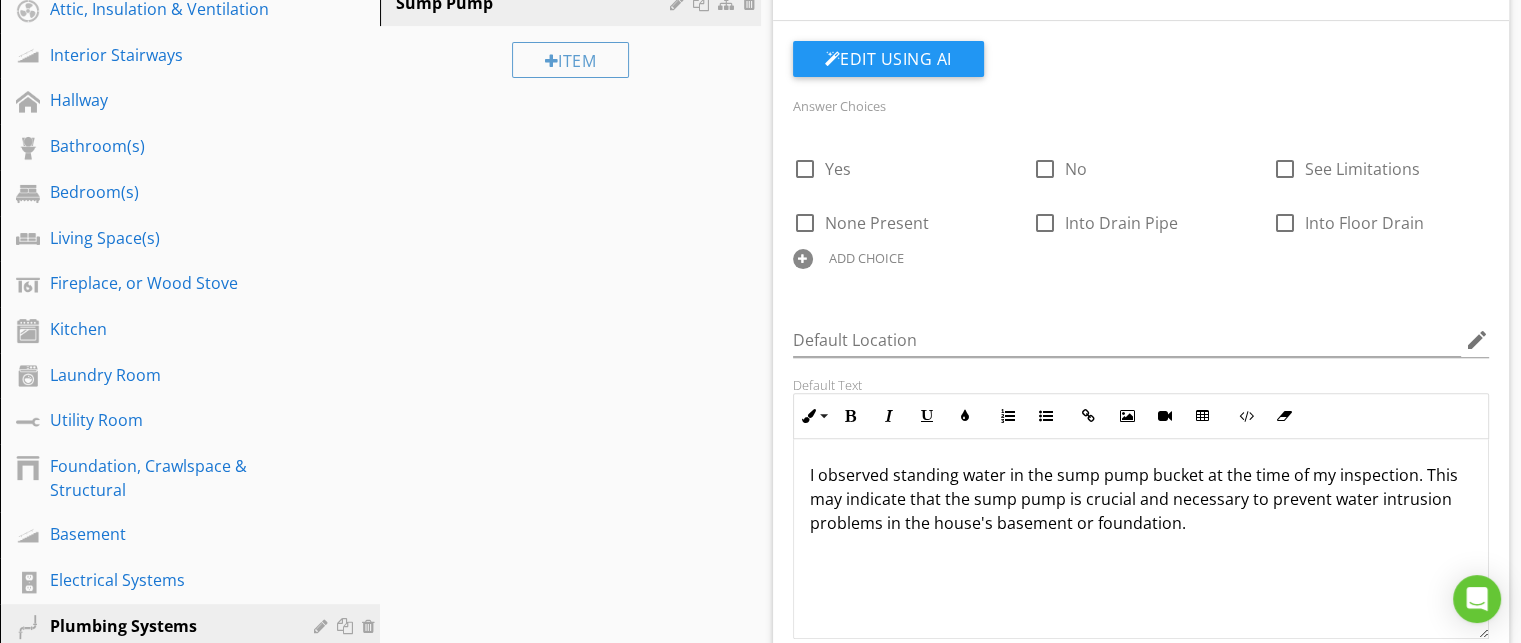 click on "Answer Choices   check_box_outline_blank Yes   check_box_outline_blank No   check_box_outline_blank See Limitations   check_box_outline_blank None Present   check_box_outline_blank Into Drain Pipe   check_box_outline_blank Into Floor Drain         ADD CHOICE" at bounding box center [1141, 196] 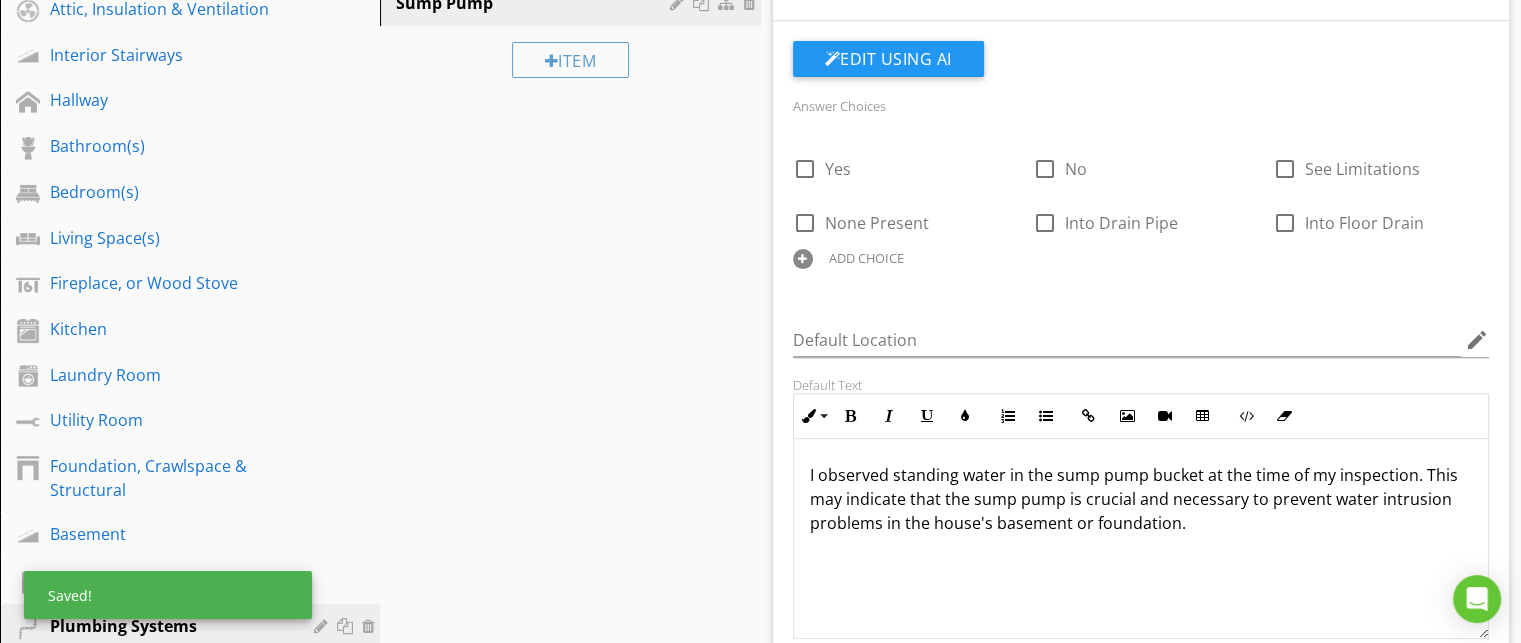 click on "ADD CHOICE" at bounding box center (866, 258) 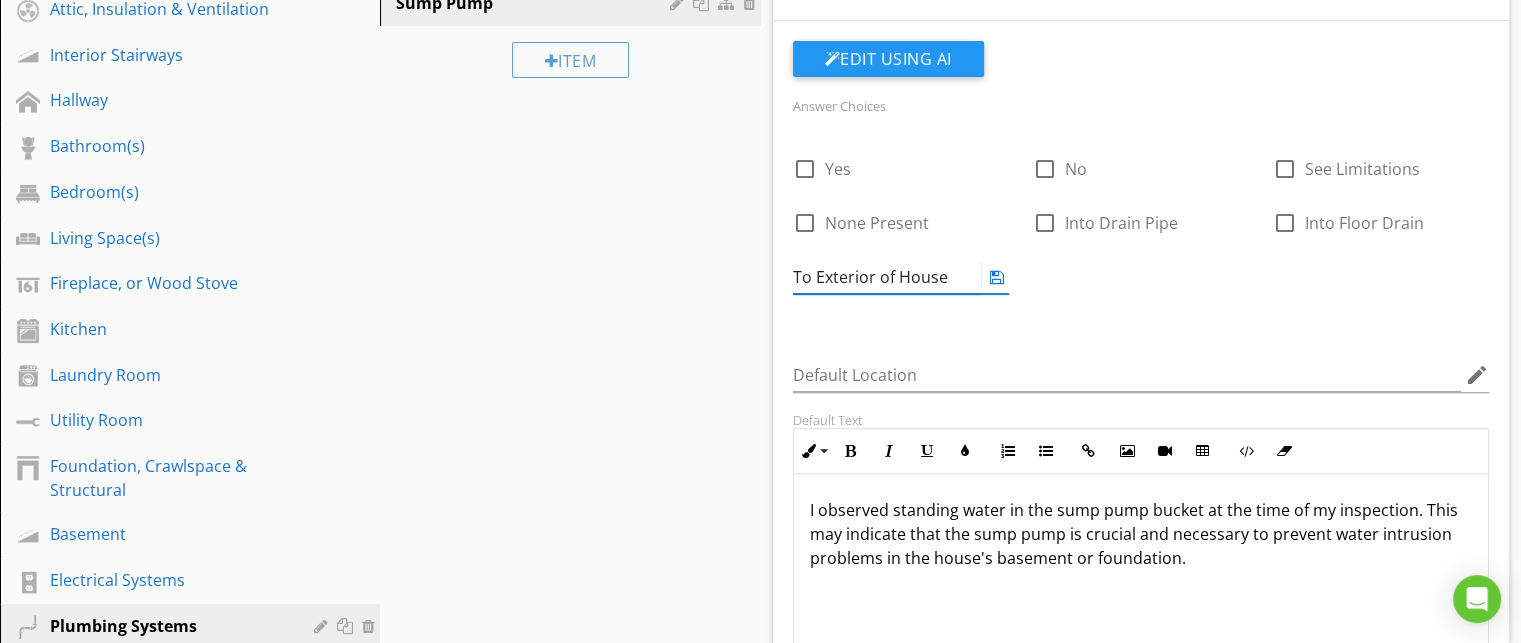 type on "To Exterior of House" 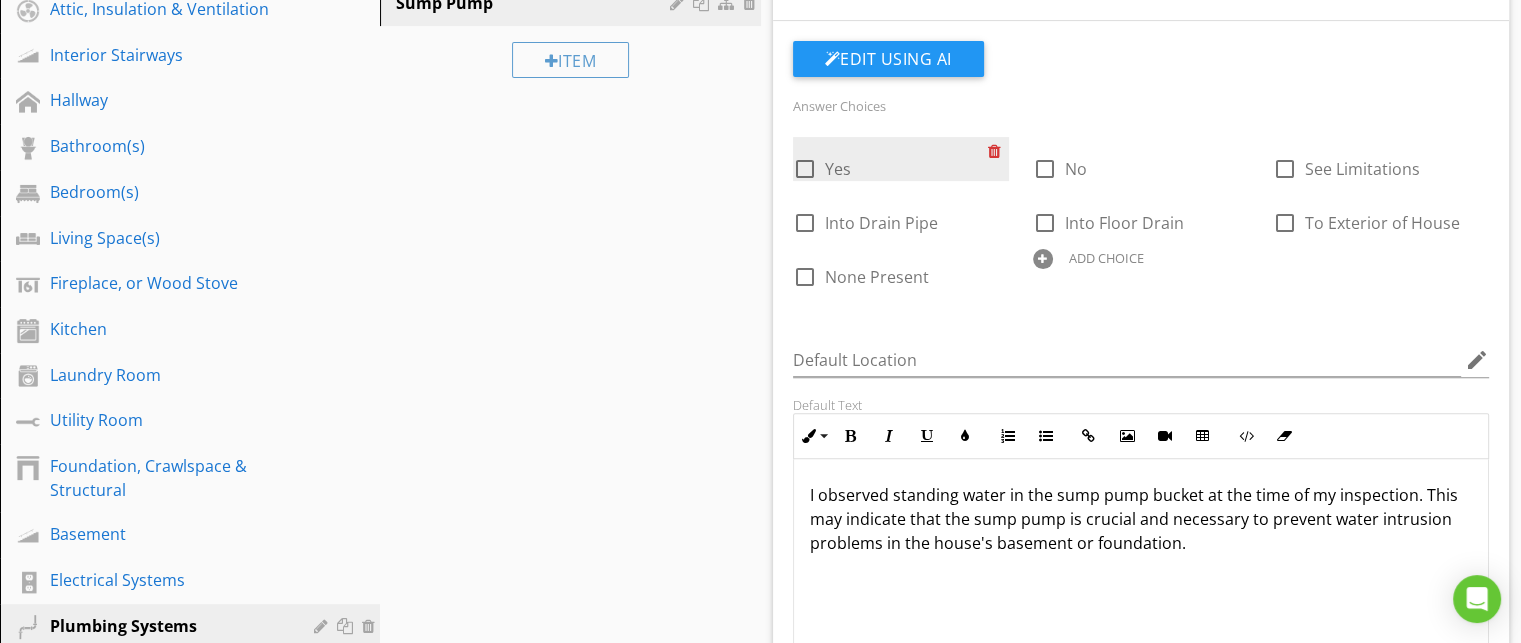 click at bounding box center [998, 151] 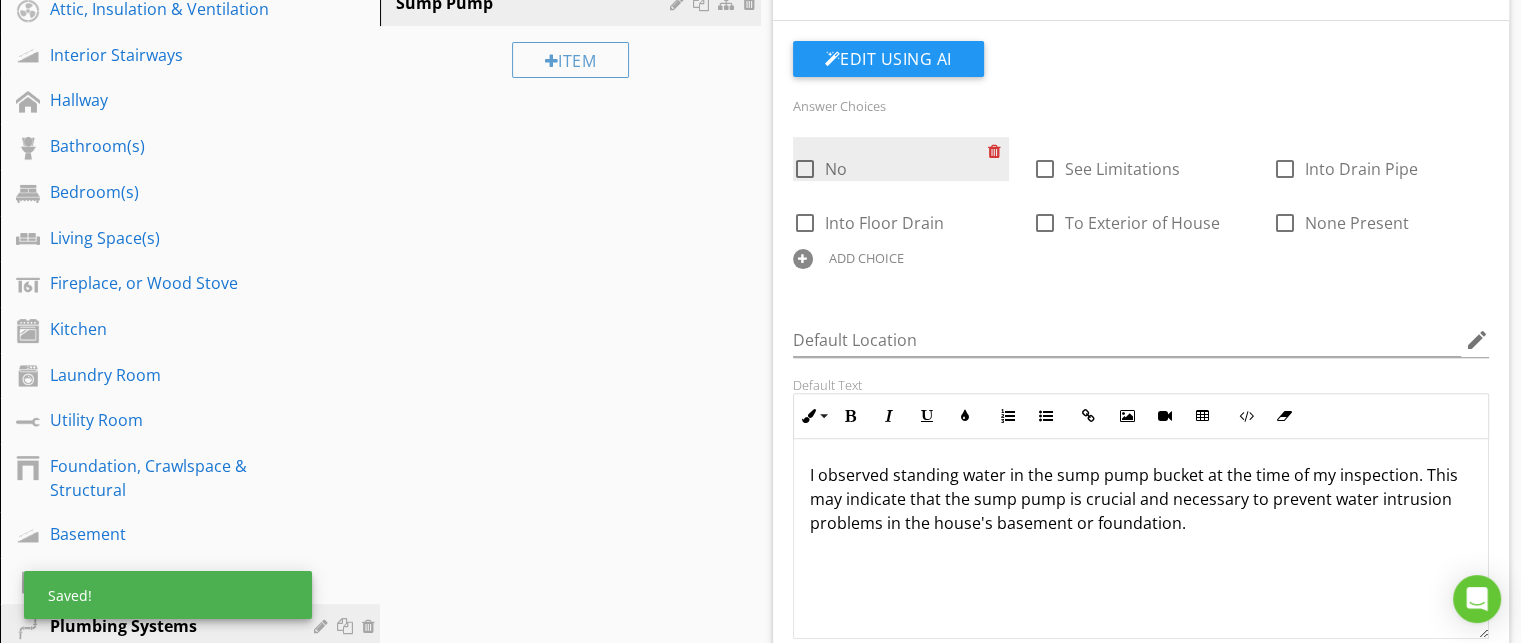 click at bounding box center [998, 151] 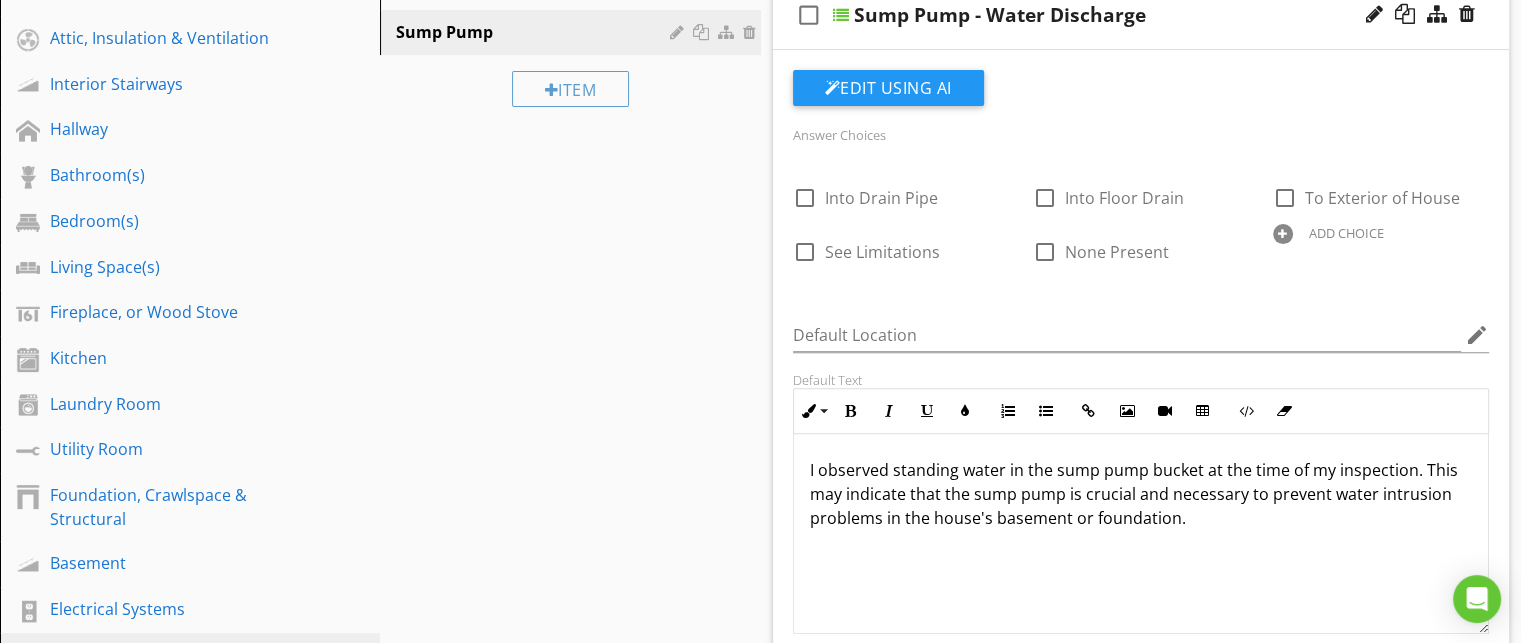 scroll, scrollTop: 608, scrollLeft: 0, axis: vertical 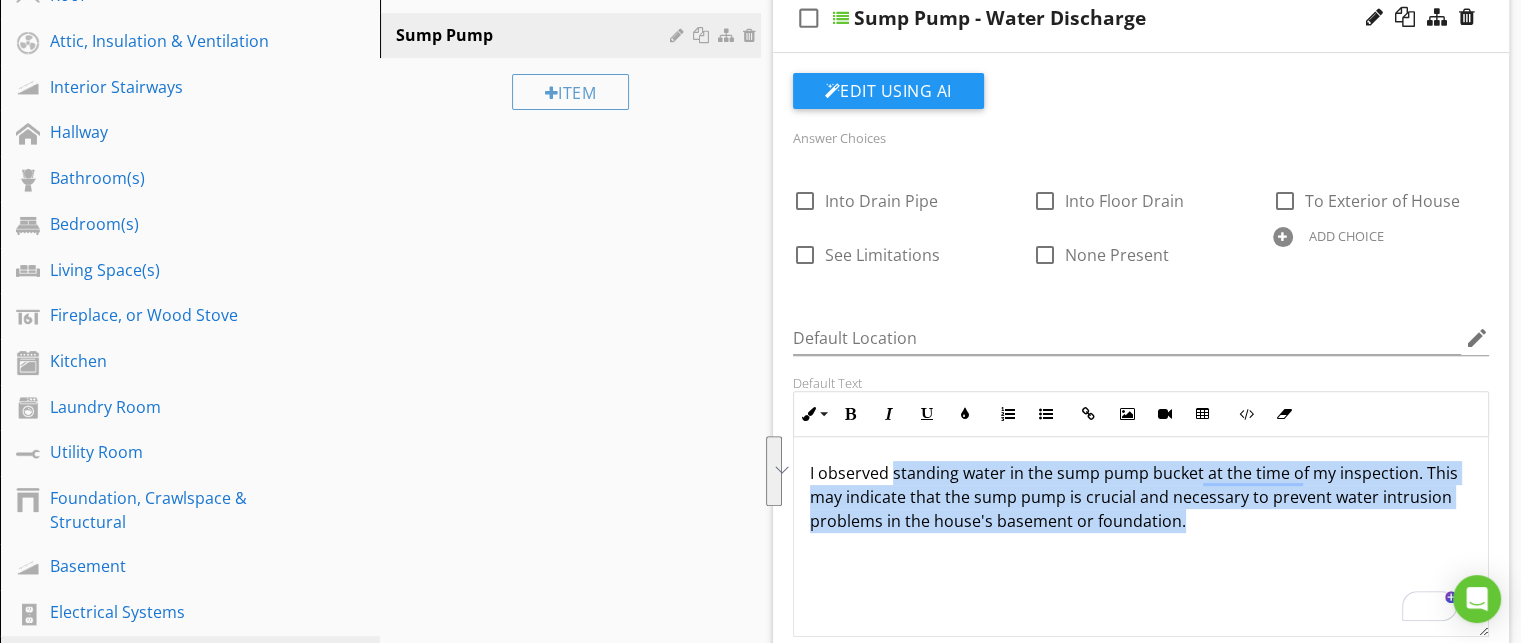 drag, startPoint x: 1200, startPoint y: 522, endPoint x: 892, endPoint y: 472, distance: 312.03204 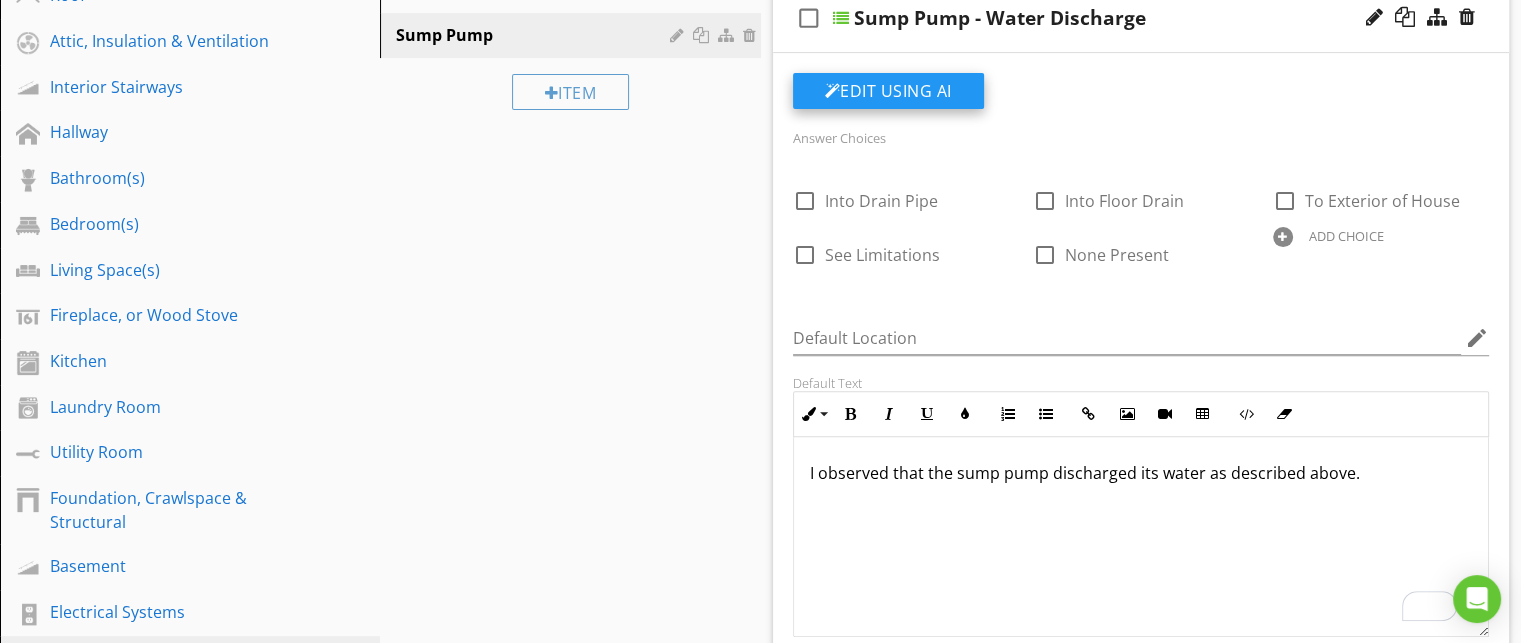 click on "Edit Using AI" at bounding box center (888, 91) 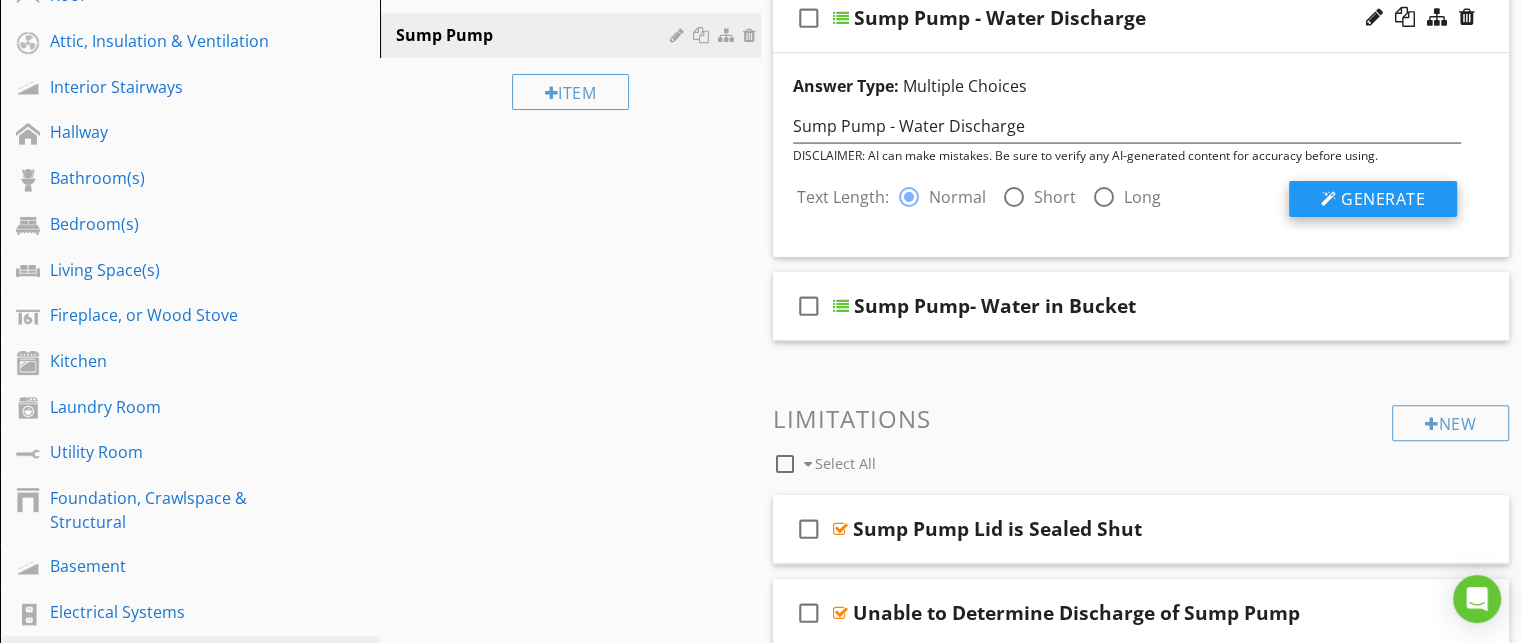 click on "Generate" at bounding box center [1383, 199] 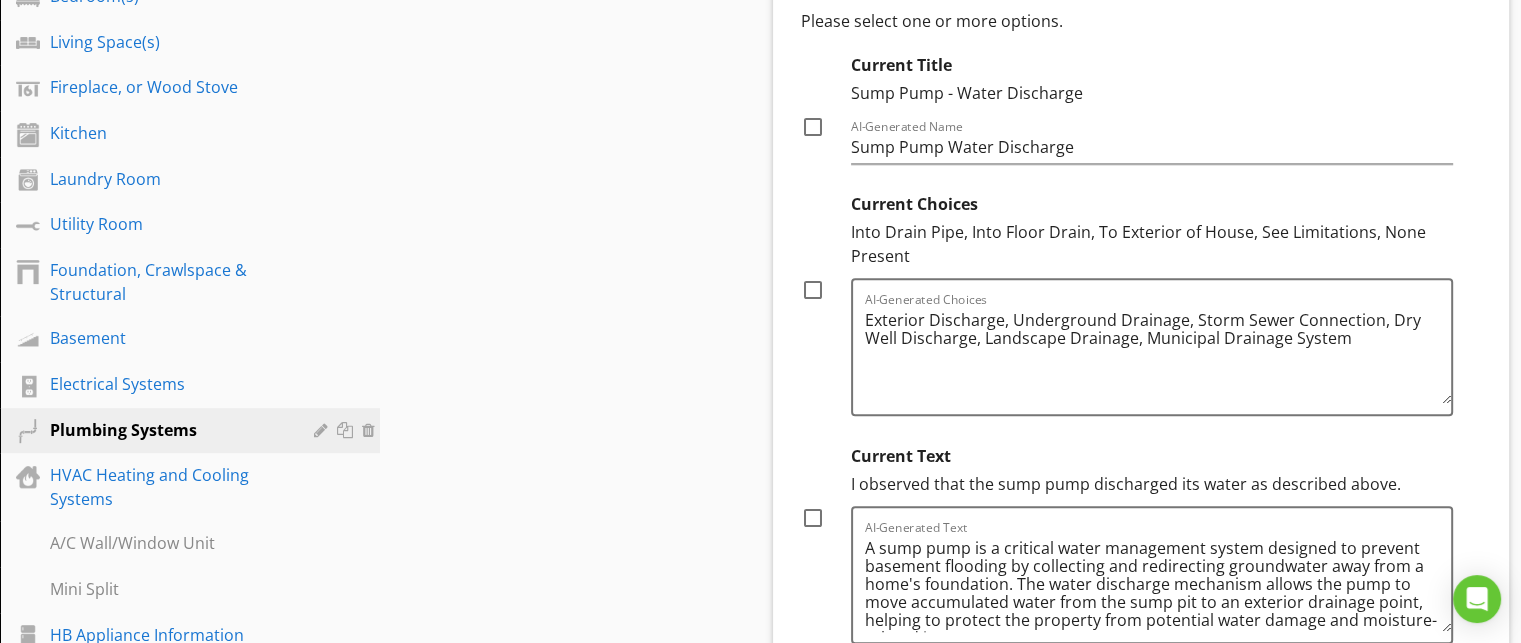 scroll, scrollTop: 904, scrollLeft: 0, axis: vertical 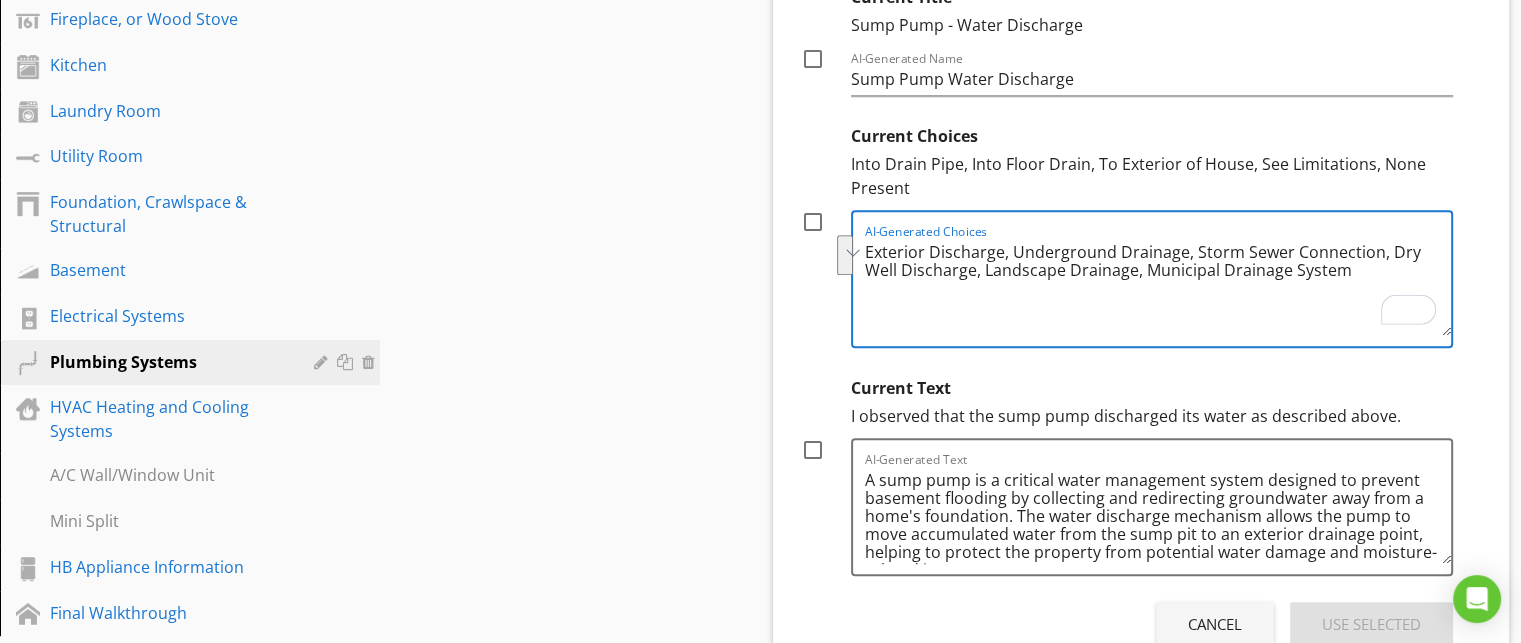 drag, startPoint x: 1372, startPoint y: 274, endPoint x: 856, endPoint y: 251, distance: 516.5123 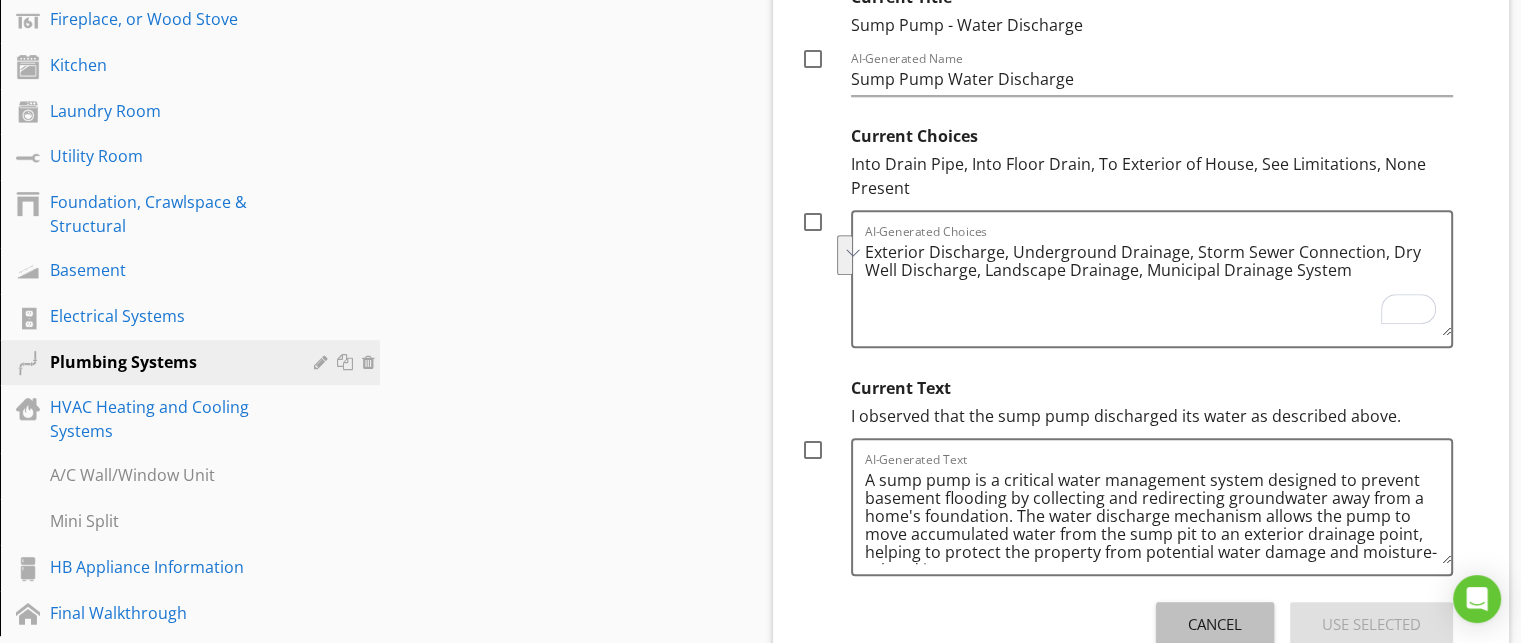 click on "Cancel" at bounding box center (1215, 624) 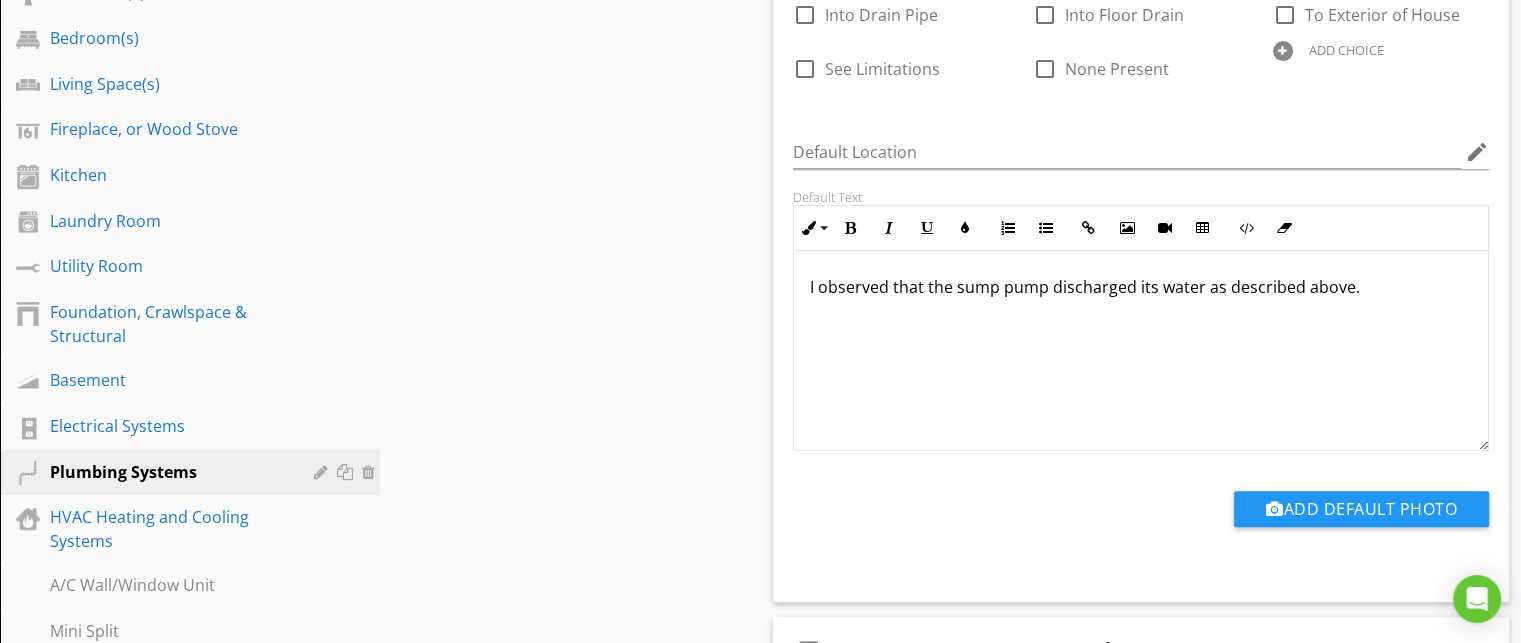 scroll, scrollTop: 756, scrollLeft: 0, axis: vertical 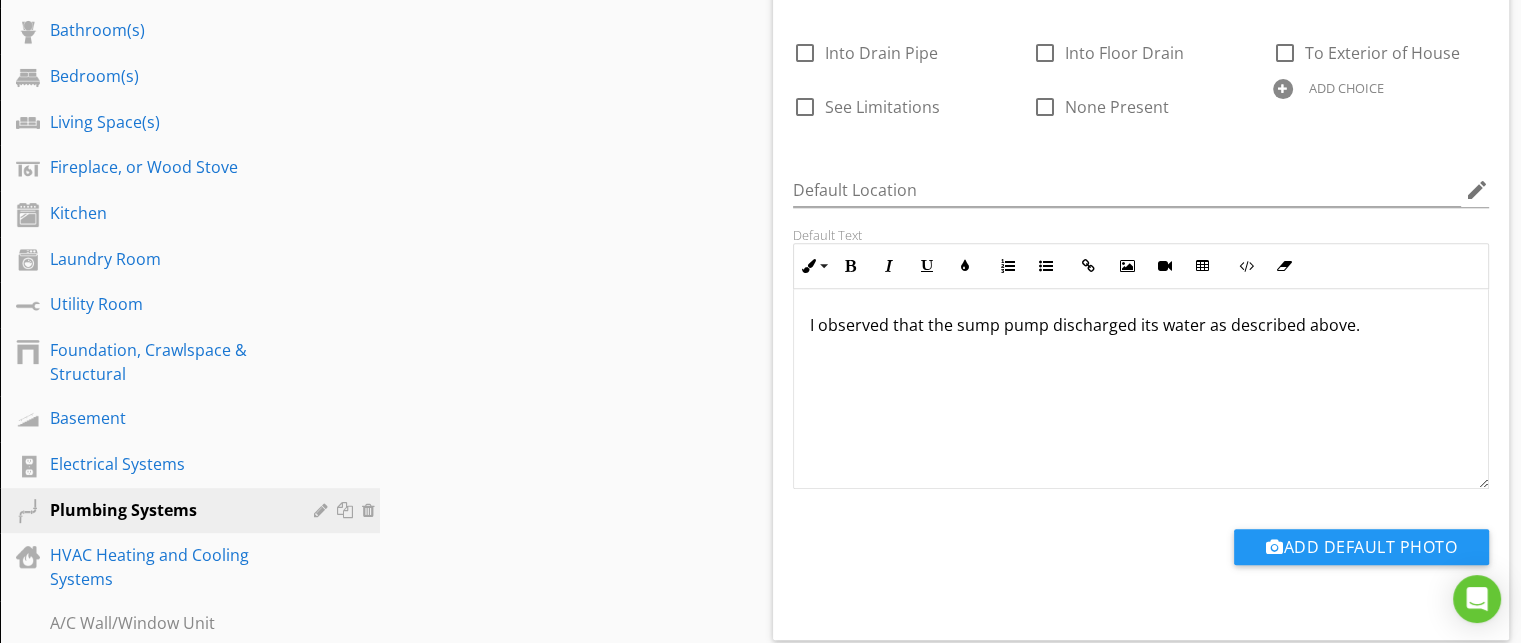 click on "I observed that the sump pump discharged its water as described above." at bounding box center (1141, 389) 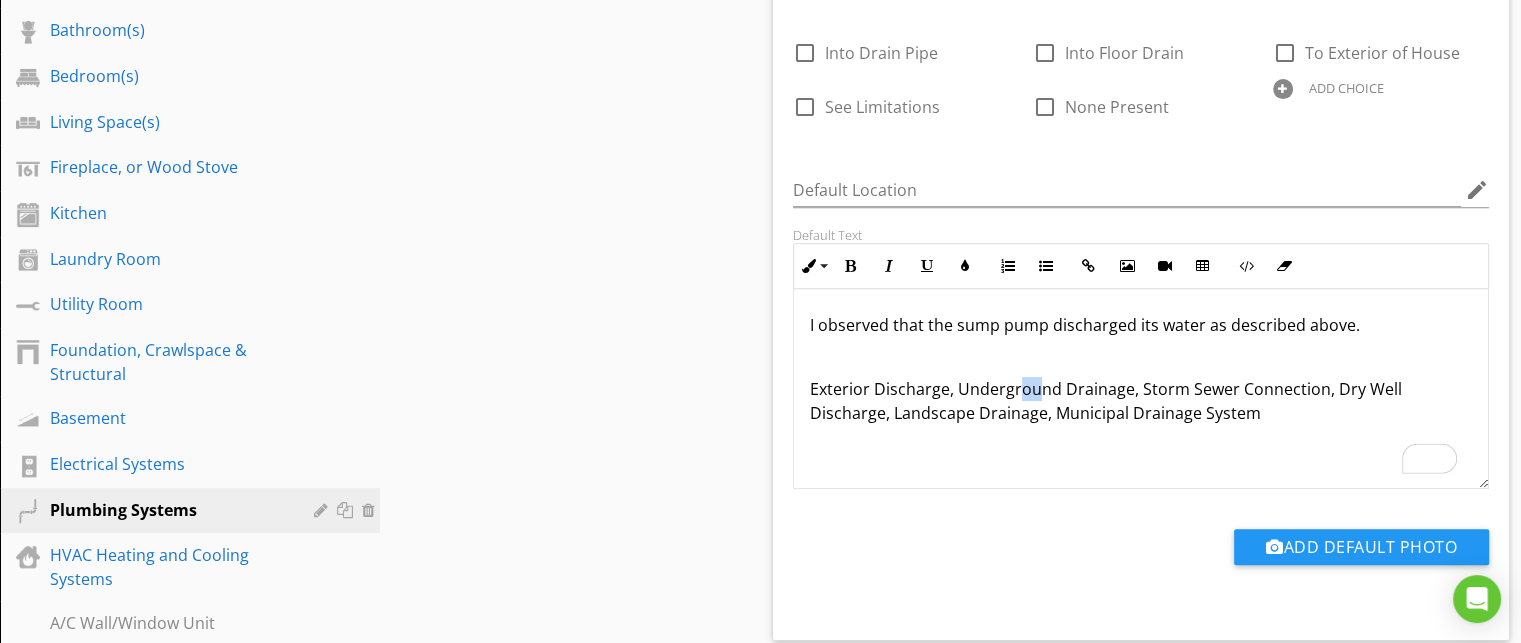 drag, startPoint x: 1018, startPoint y: 387, endPoint x: 1033, endPoint y: 381, distance: 16.155495 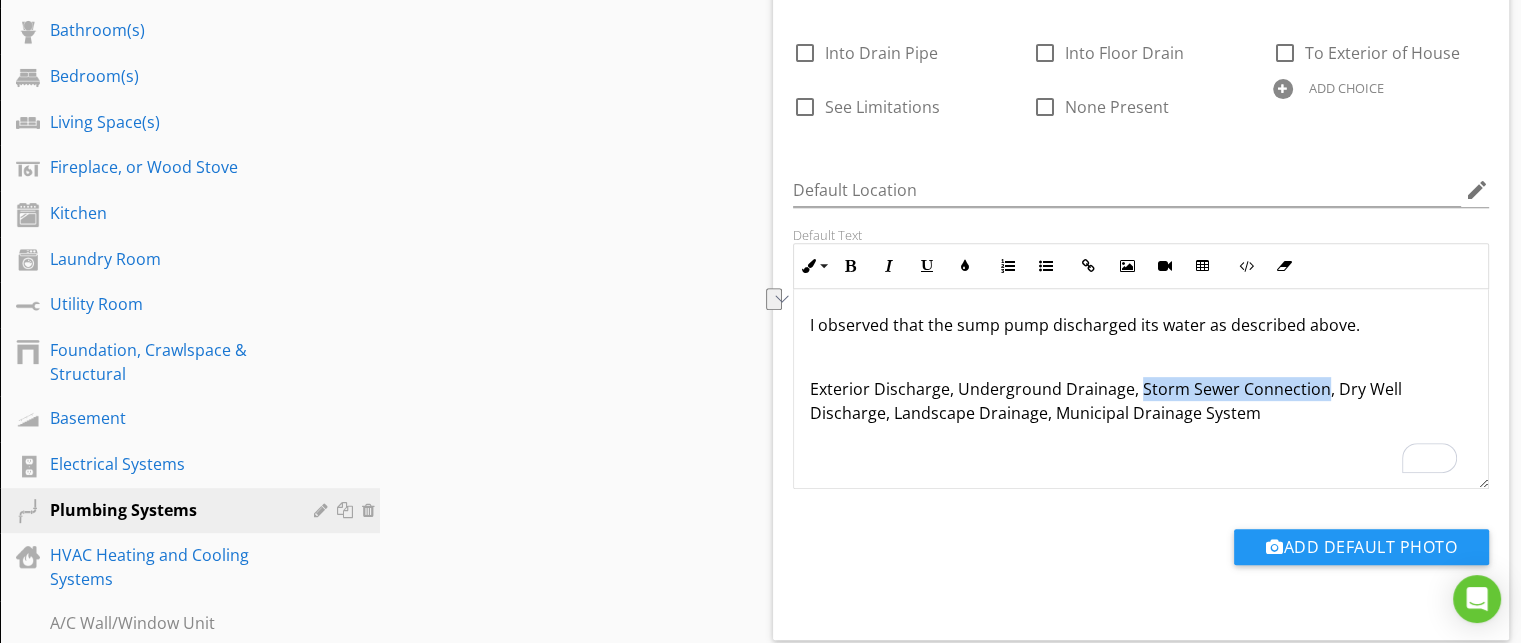 drag, startPoint x: 1318, startPoint y: 392, endPoint x: 1138, endPoint y: 387, distance: 180.06943 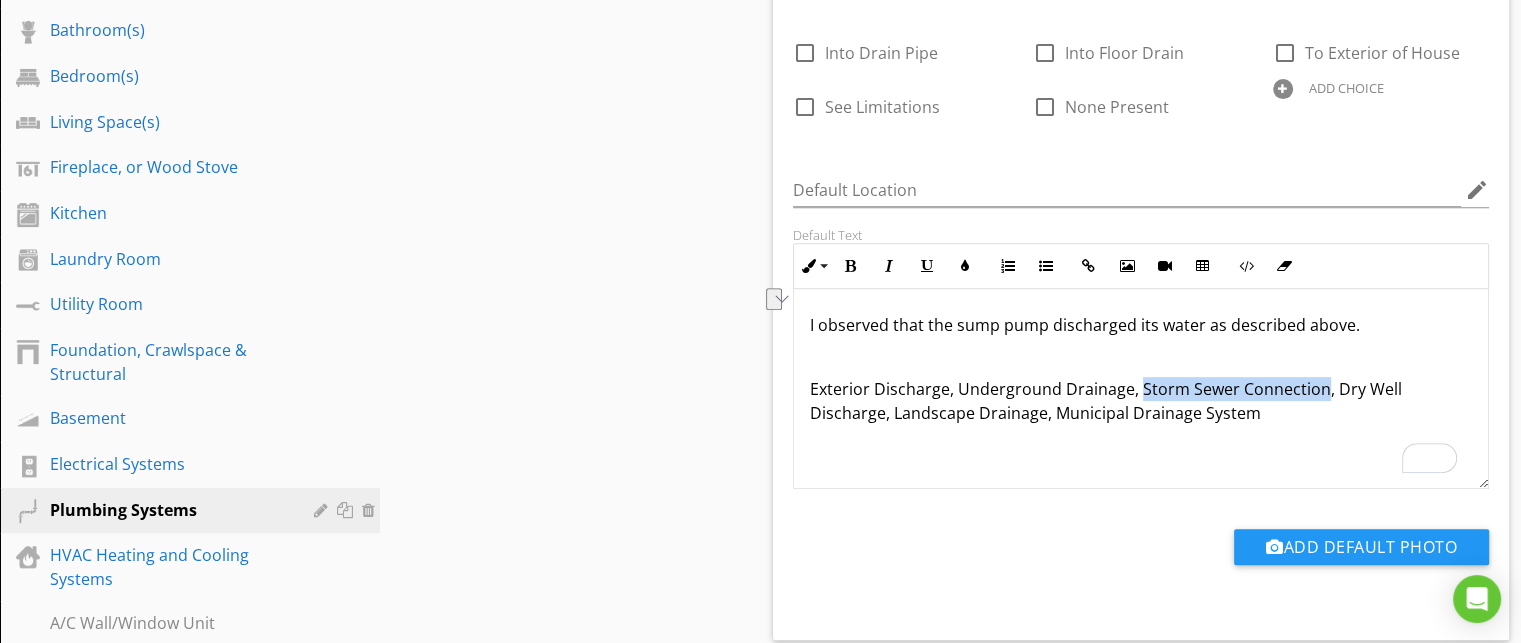 click on "Exterior Discharge, Underground Drainage, Storm Sewer Connection, Dry Well Discharge, Landscape Drainage, Municipal Drainage System" at bounding box center [1141, 401] 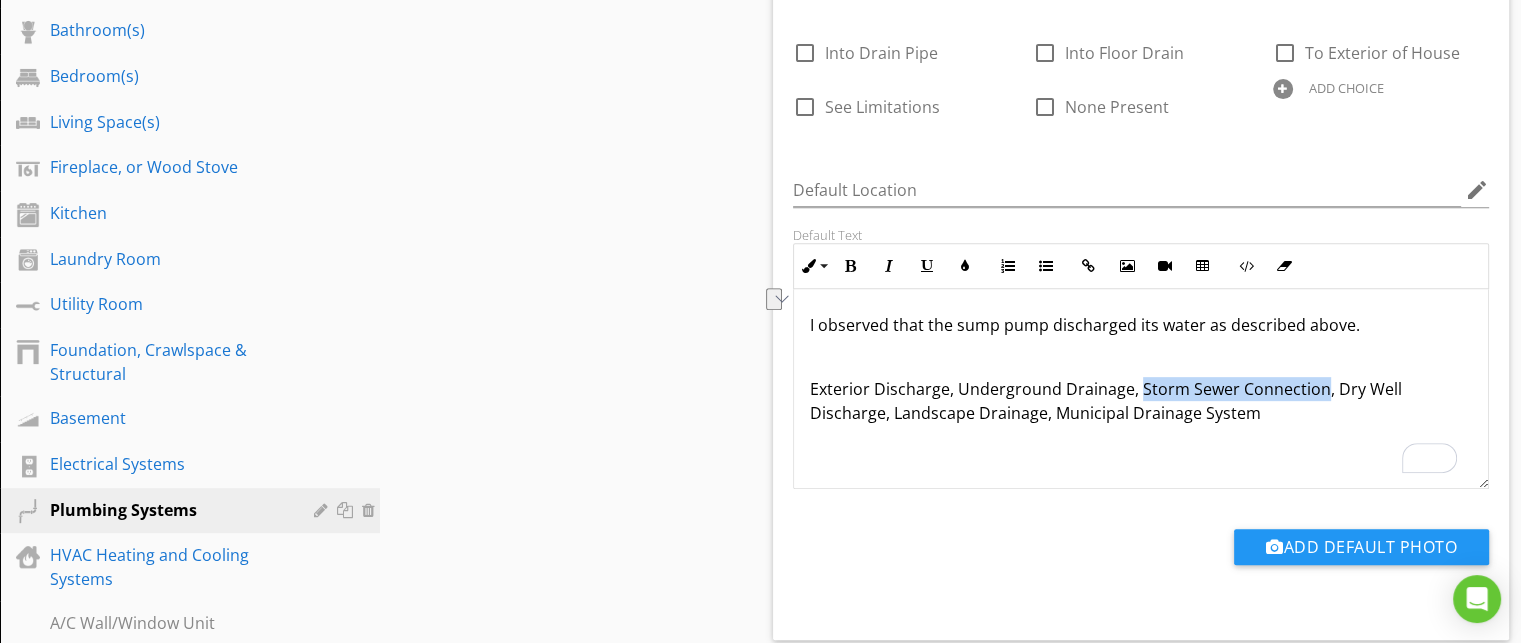 copy on "Storm Sewer Connection" 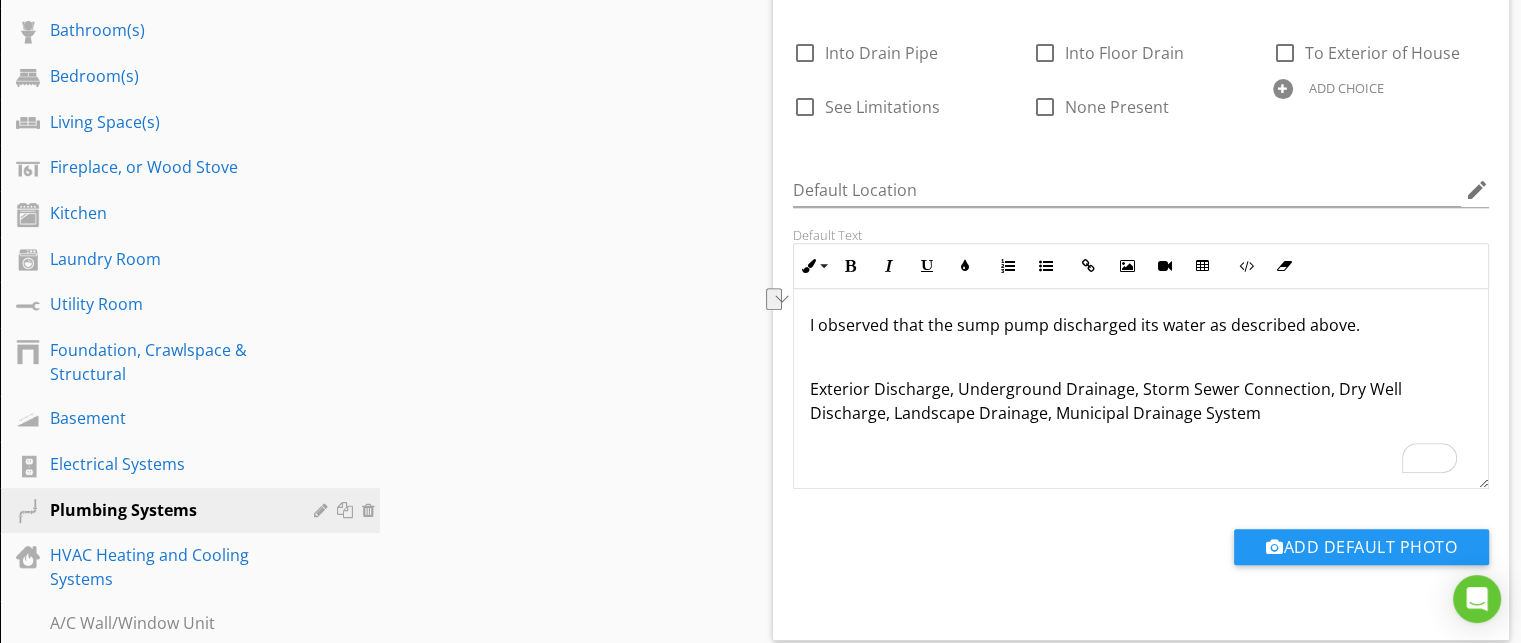 click on "ADD CHOICE" at bounding box center (1346, 88) 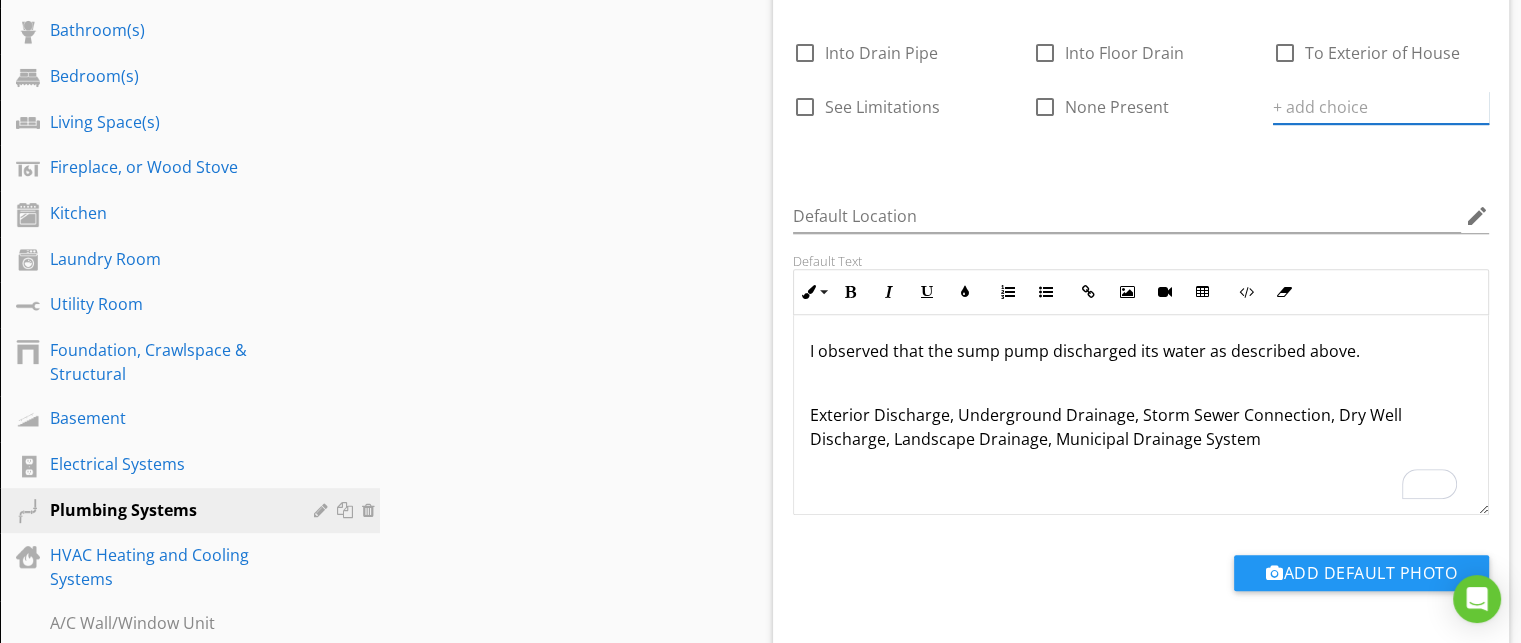 paste on "Storm Sewer Connection" 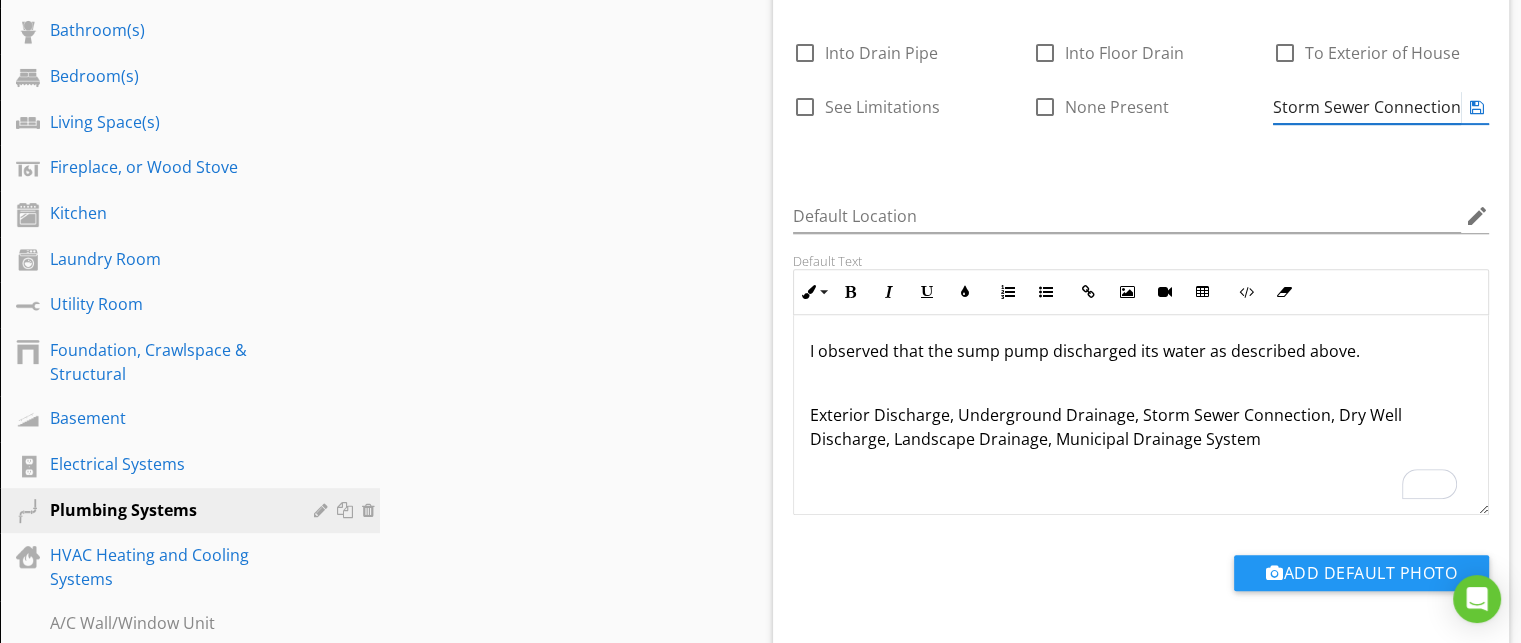 type on "Storm Sewer Connection" 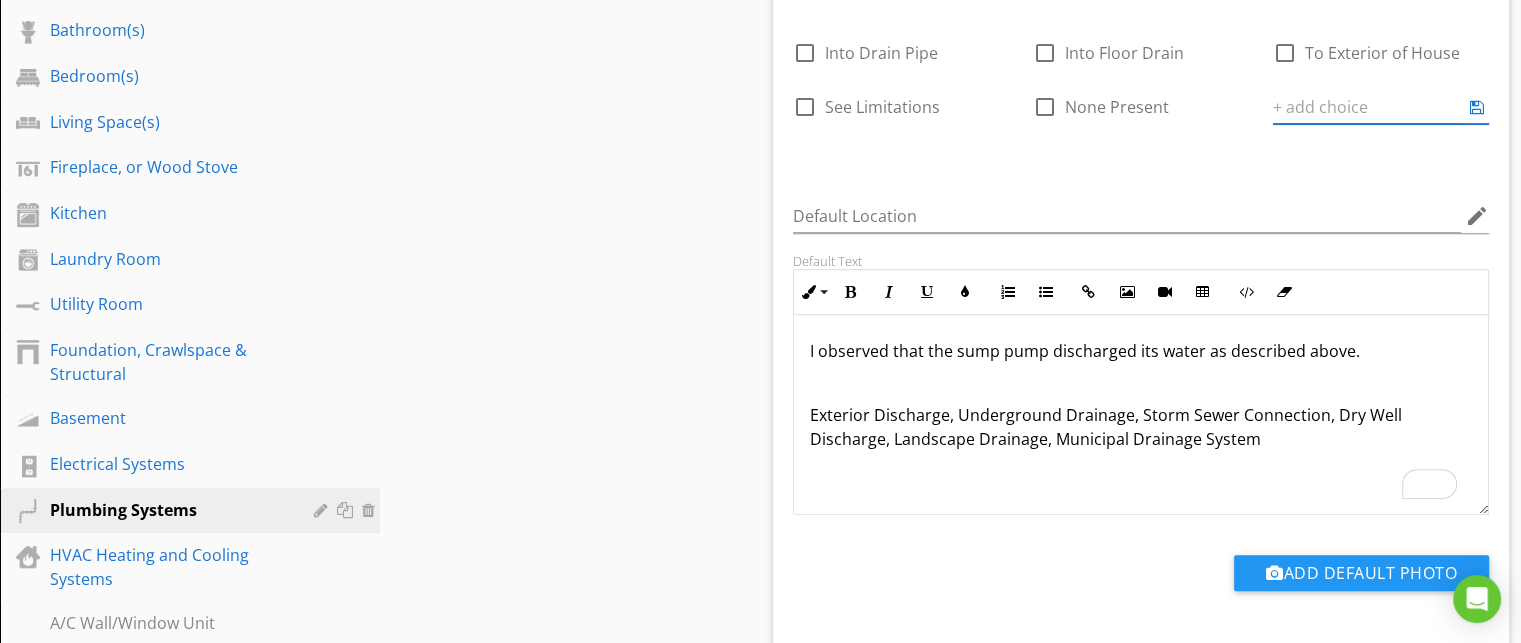 click on "Answer Choices   check_box_outline_blank Into Drain Pipe   check_box_outline_blank Into Floor Drain   check_box_outline_blank To Exterior of House   check_box_outline_blank See Limitations   check_box_outline_blank None Present         ADD CHOICE     Default Location edit       Default Text   Inline Style XLarge Large Normal Small Light Small/Light Bold Italic Underline Colors Ordered List Unordered List Insert Link Insert Image Insert Video Insert Table Code View Clear Formatting I observed that the sump pump discharged its water as described above. Exterior Discharge, Underground Drainage, Storm Sewer Connection, Dry Well Discharge, Landscape Drainage, Municipal Drainage System Enter text here <p>I observed that the sump pump discharged its water as described above.</p><p><br></p><p>Exterior Discharge, Underground Drainage, Storm Sewer Connection, Dry Well Discharge, Landscape Drainage, Municipal Drainage System</p>
Add Default Photo" at bounding box center [1141, 275] 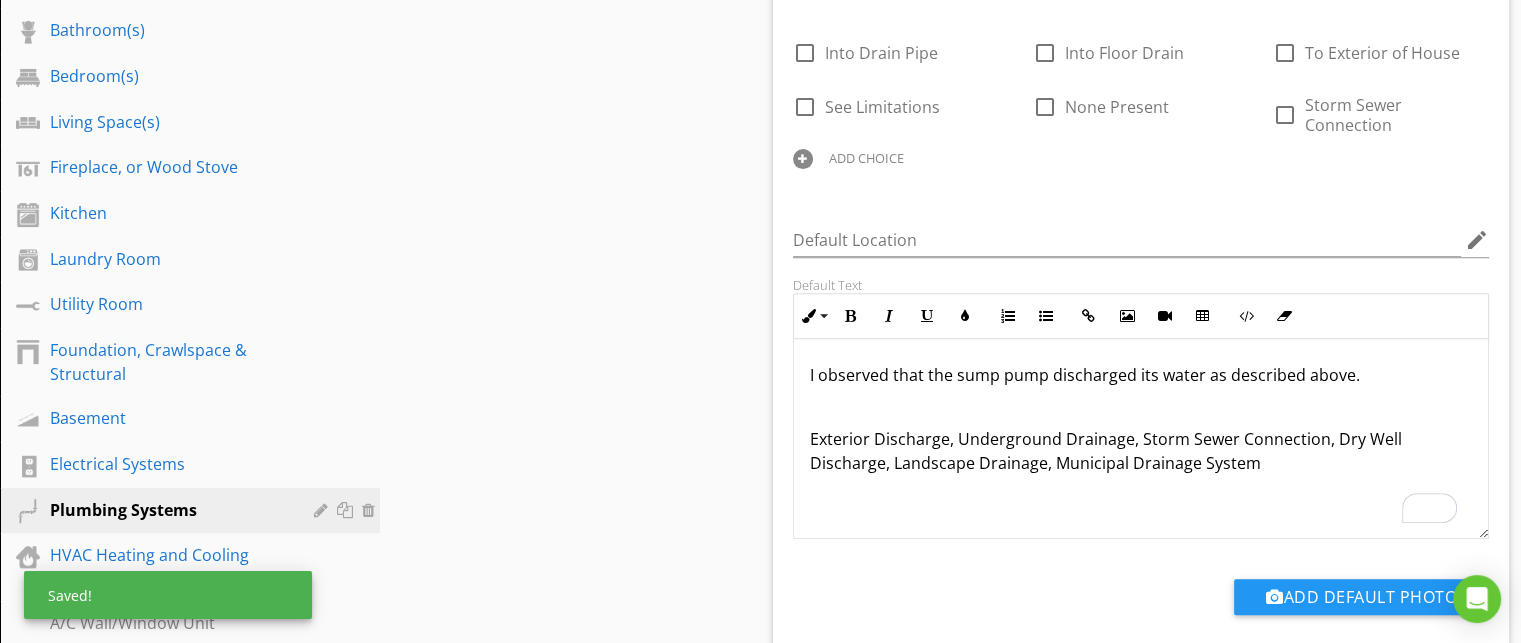 click on "ADD CHOICE" at bounding box center (866, 158) 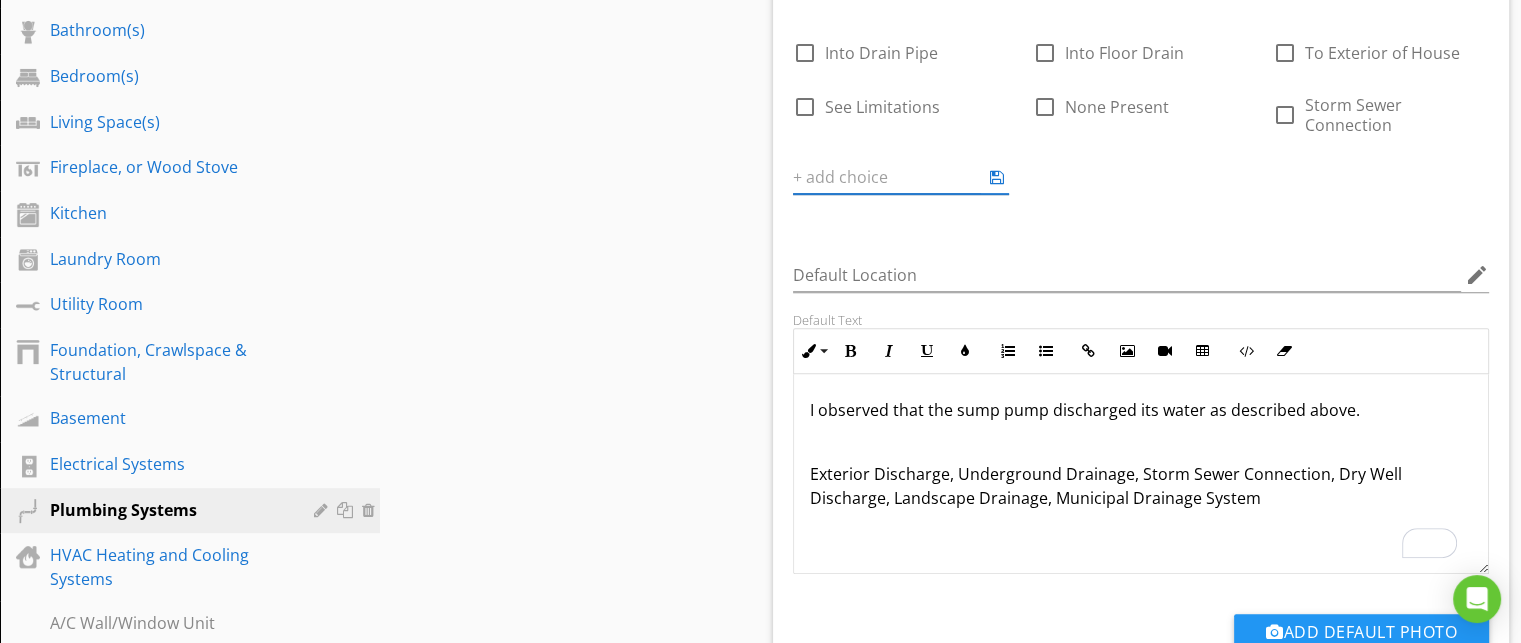 click on "Answer Choices   check_box_outline_blank Into Drain Pipe   check_box_outline_blank Into Floor Drain   check_box_outline_blank To Exterior of House   check_box_outline_blank See Limitations   check_box_outline_blank None Present   check_box_outline_blank Storm Sewer Connection         ADD CHOICE" at bounding box center [1141, 105] 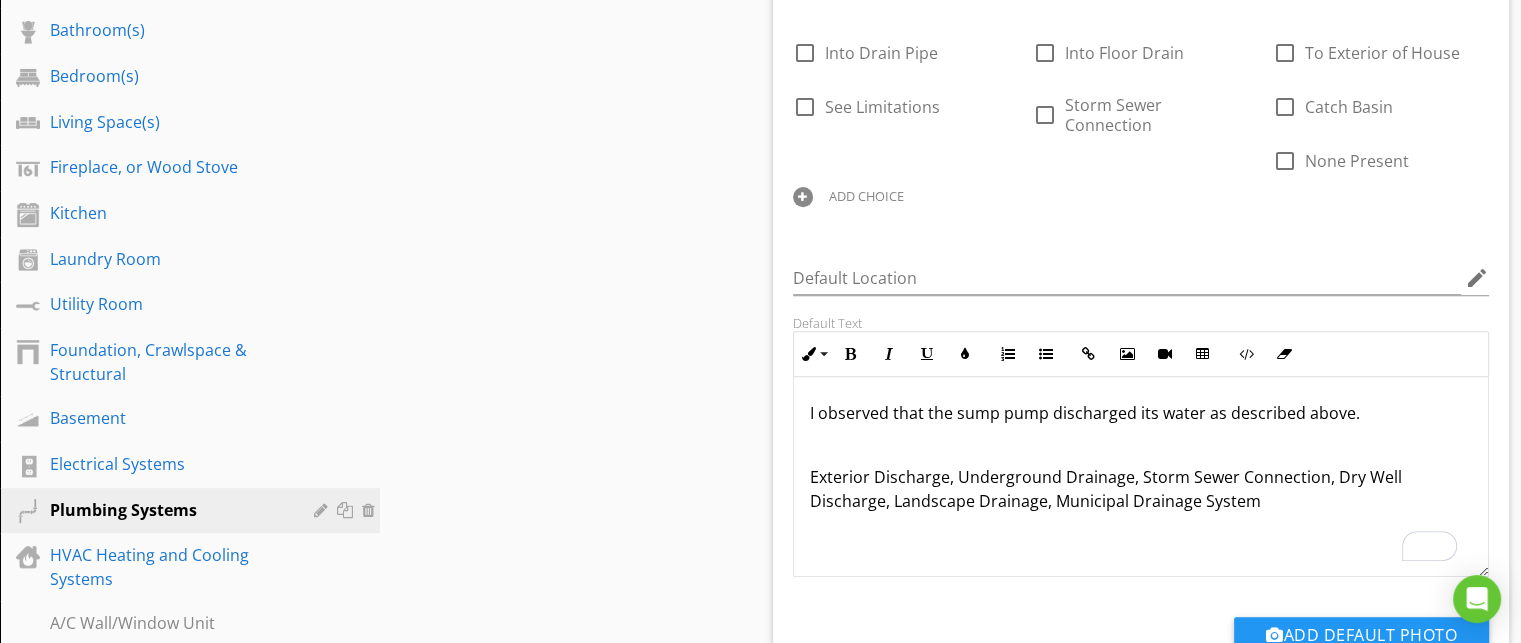 click on "ADD CHOICE" at bounding box center (866, 196) 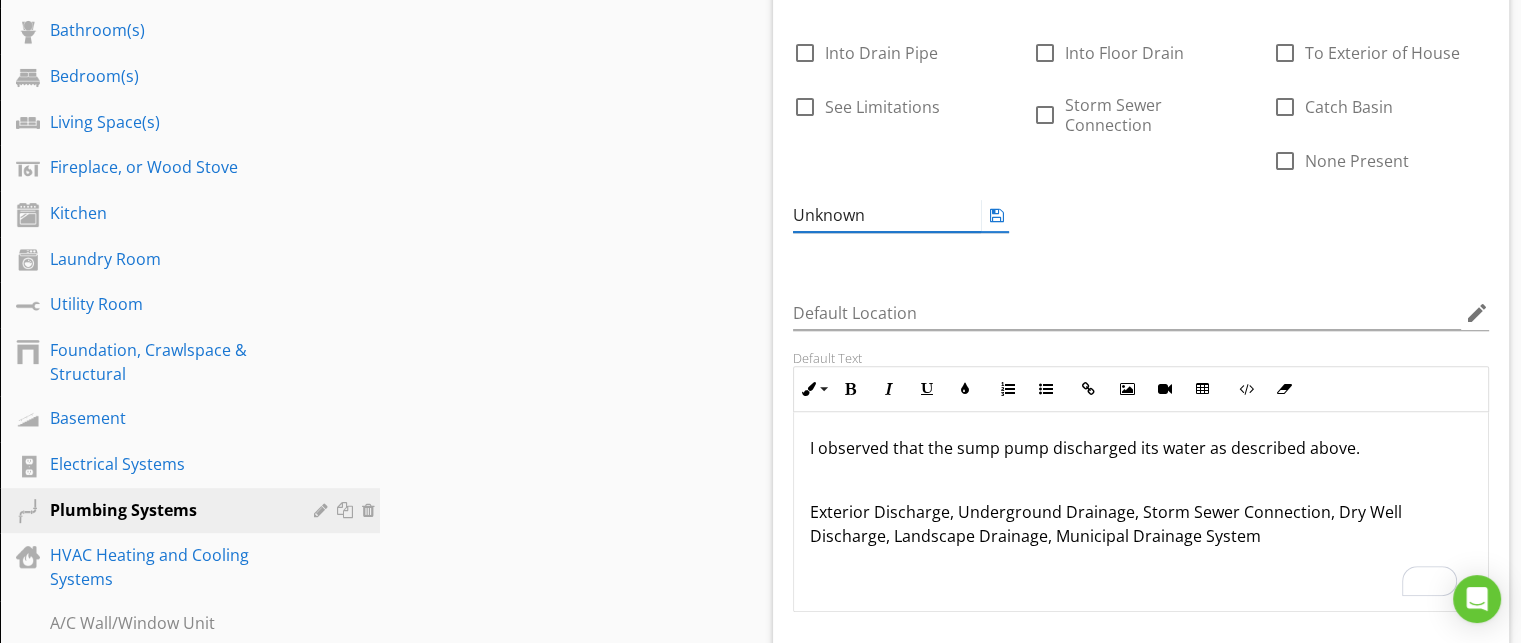 type on "Unknown" 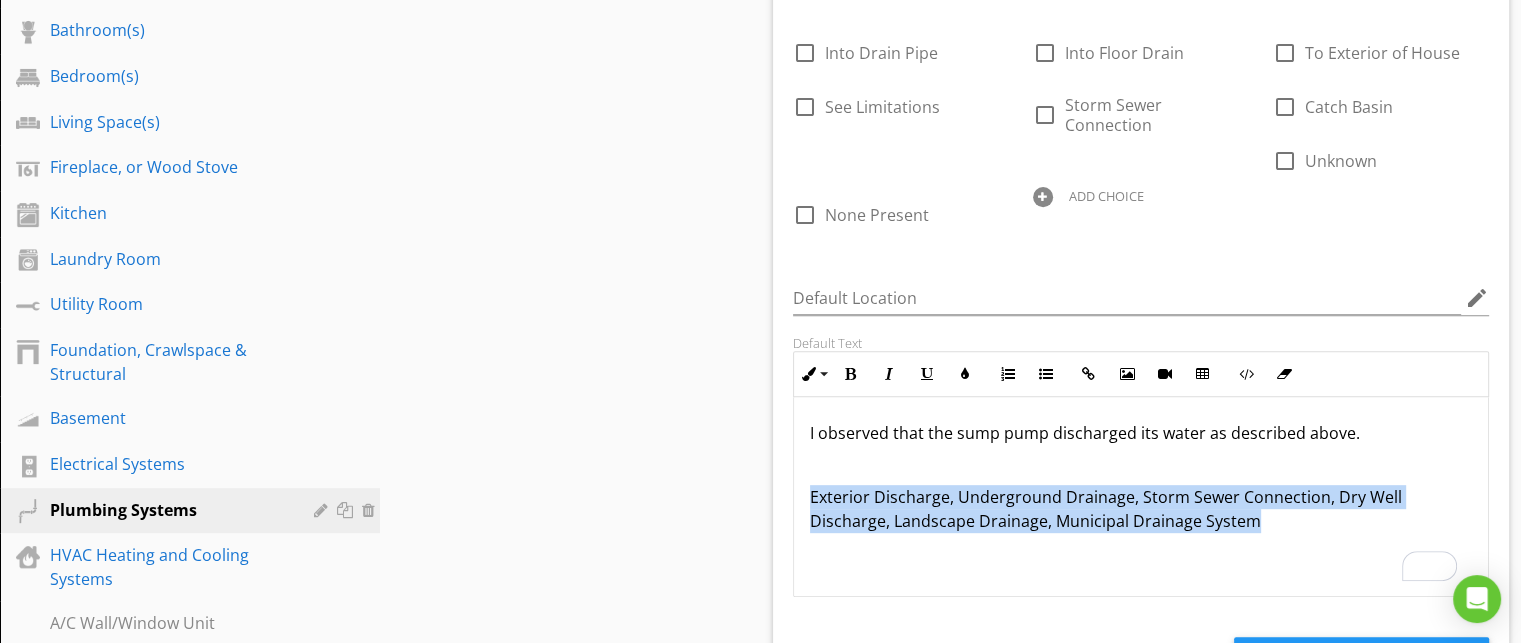 drag, startPoint x: 1263, startPoint y: 518, endPoint x: 781, endPoint y: 485, distance: 483.12836 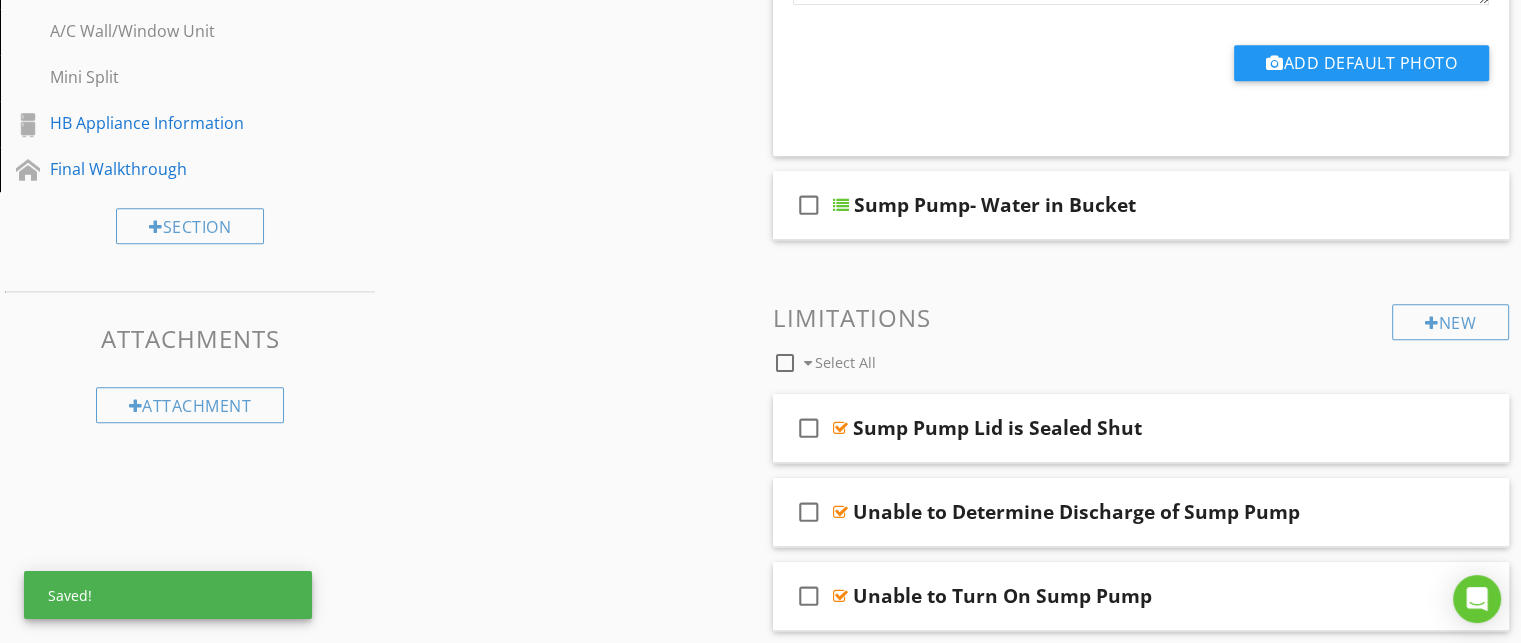 scroll, scrollTop: 1352, scrollLeft: 0, axis: vertical 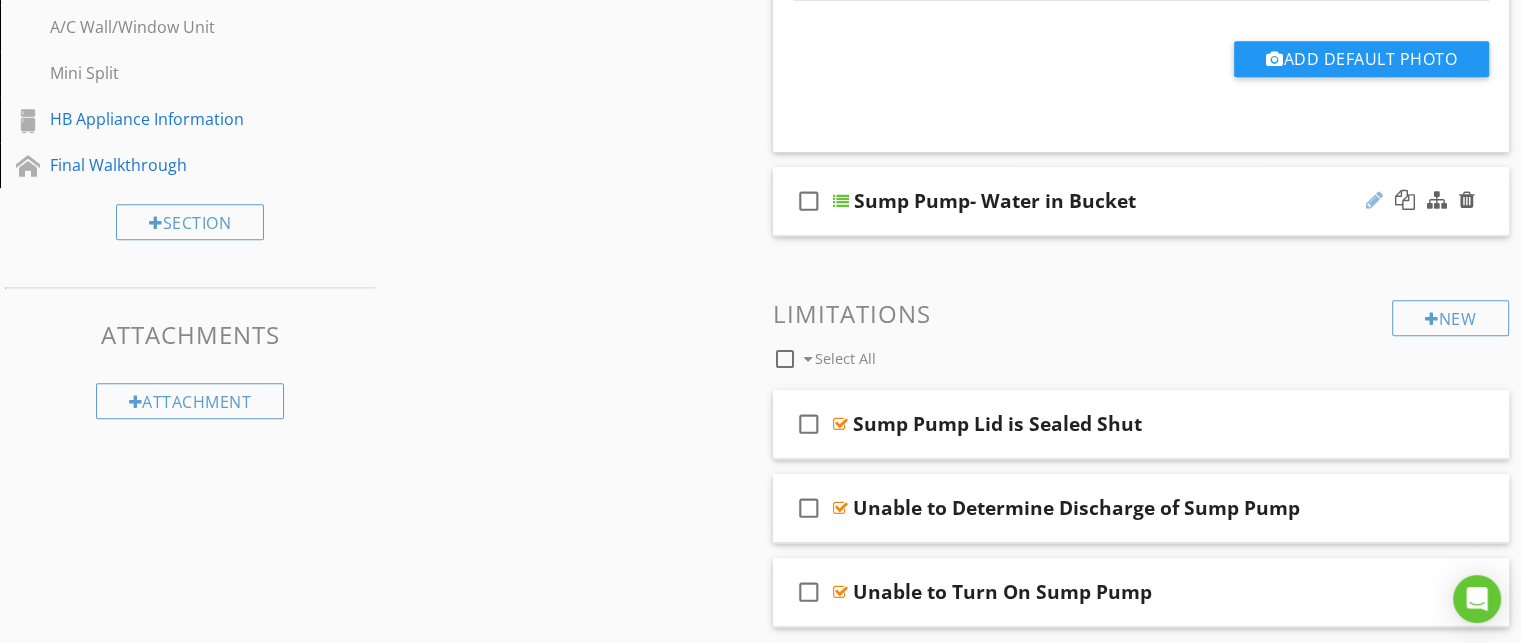 click at bounding box center (1374, 200) 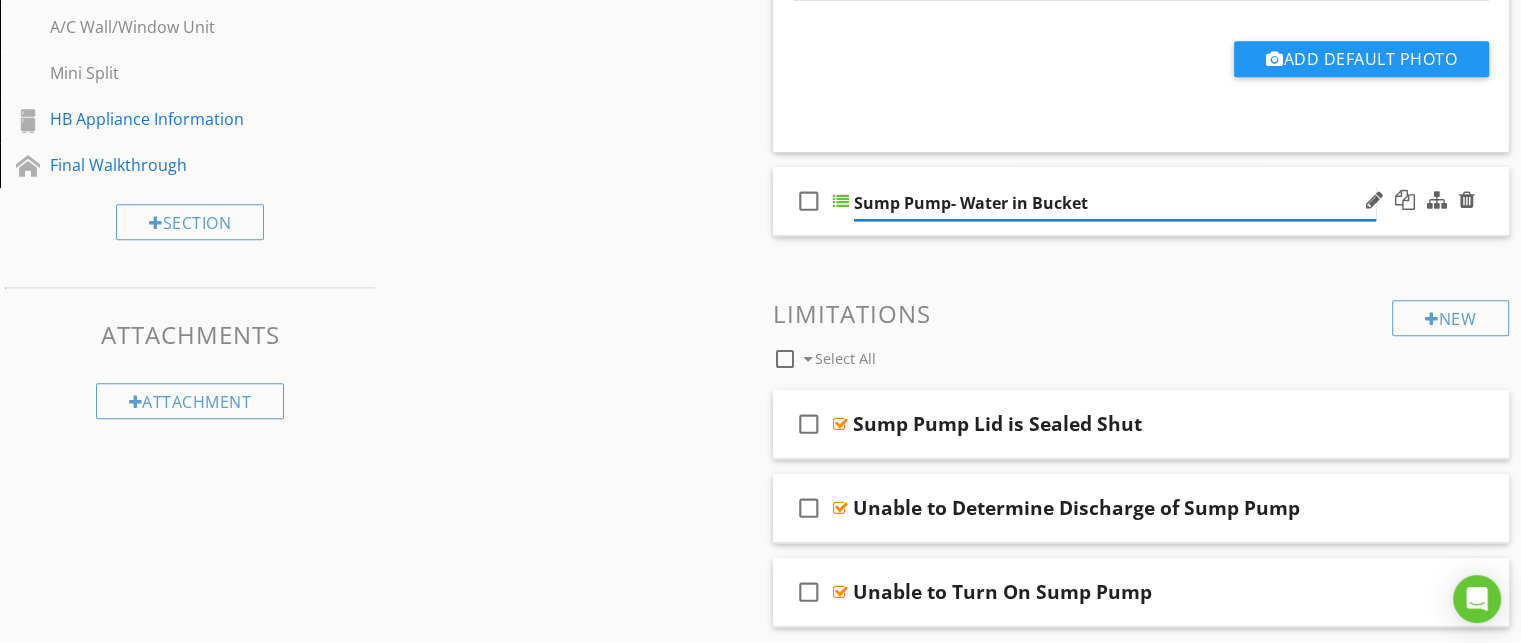 click on "Sump Pump- Water in Bucket" at bounding box center [1115, 203] 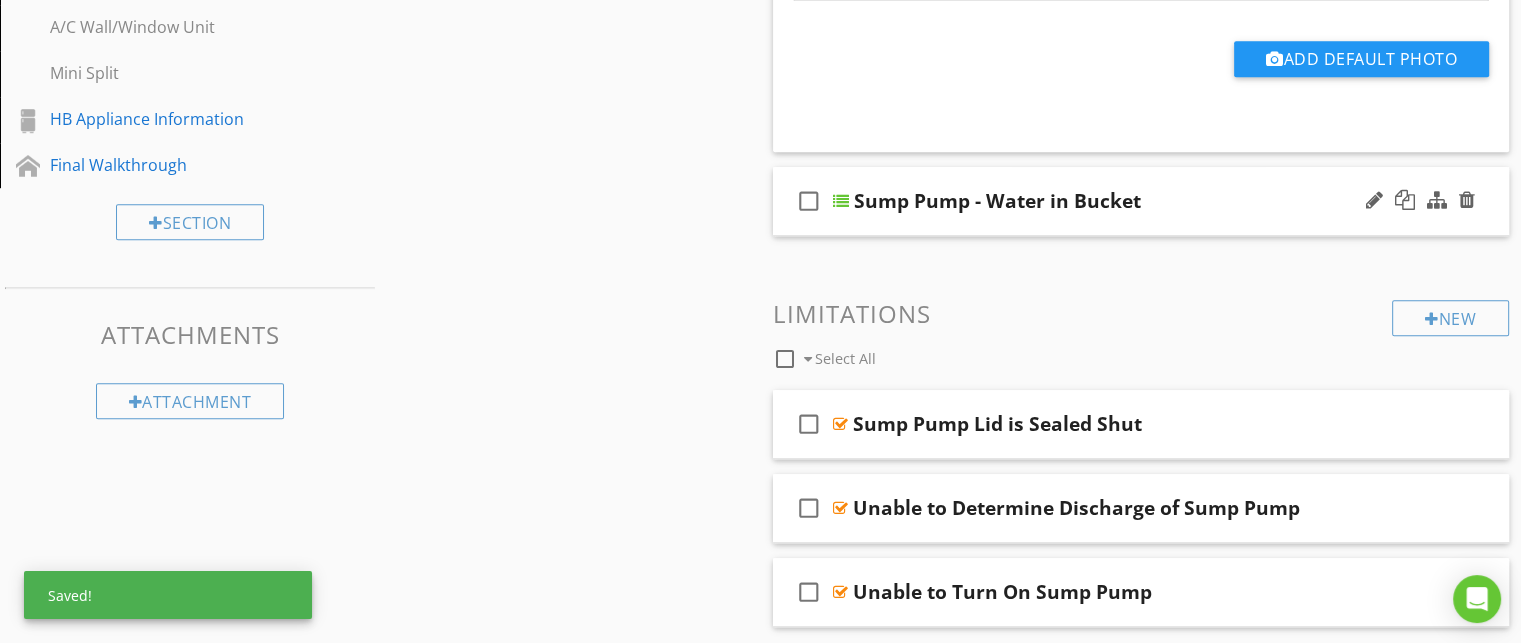 click on "check_box_outline_blank
Sump Pump - Water in Bucket" at bounding box center [1141, 201] 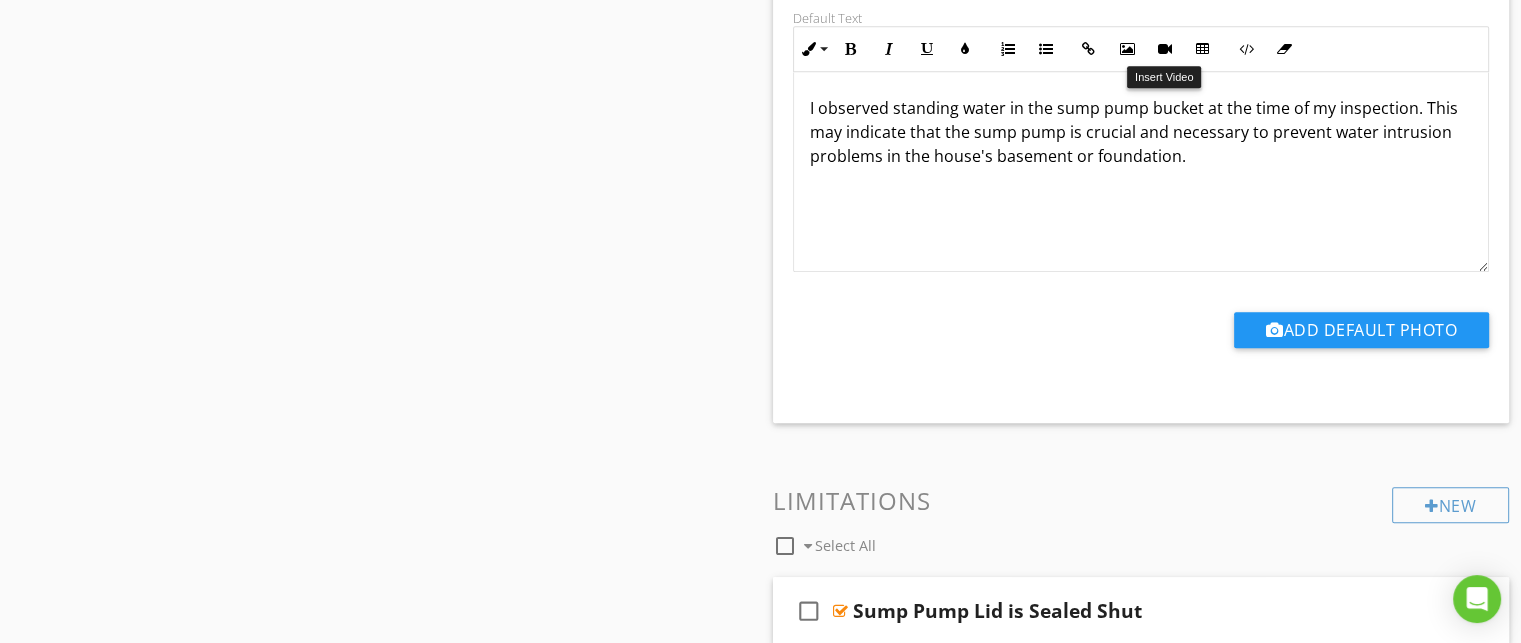 scroll, scrollTop: 1902, scrollLeft: 0, axis: vertical 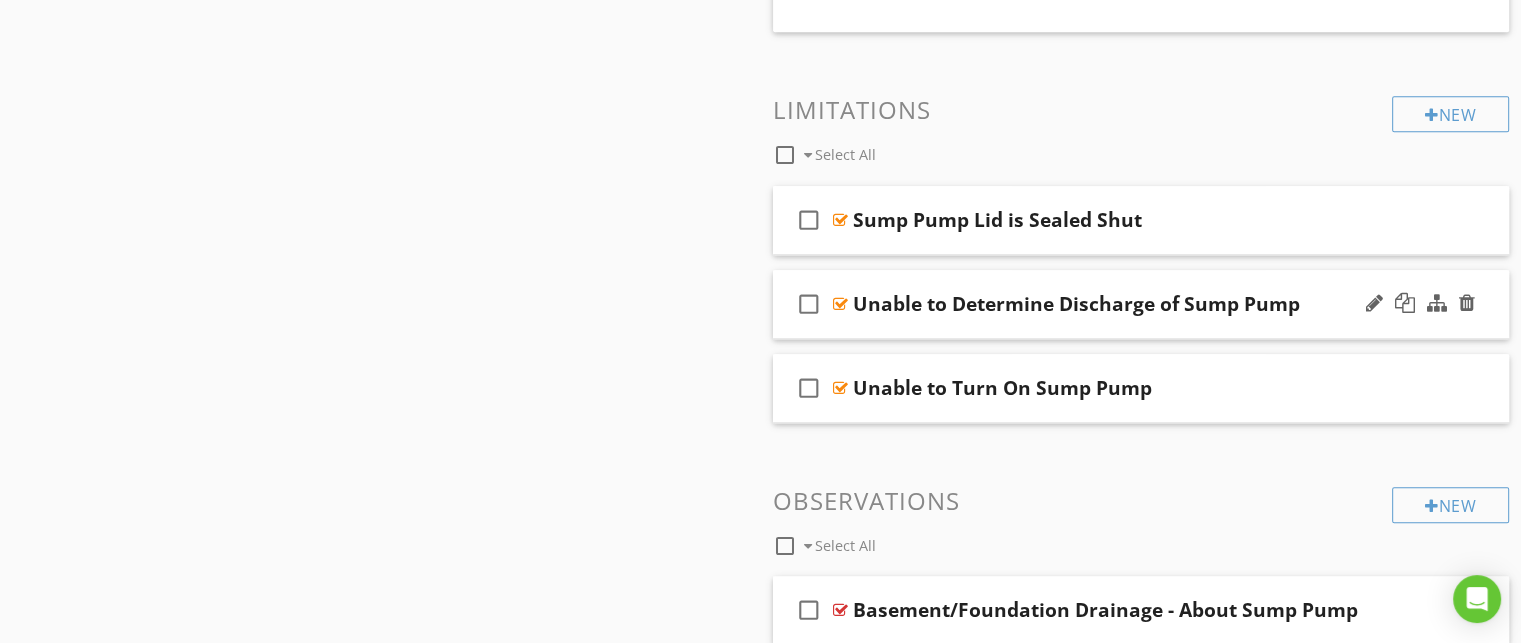 click on "check_box_outline_blank
Unable to Determine Discharge of Sump Pump" at bounding box center [1141, 304] 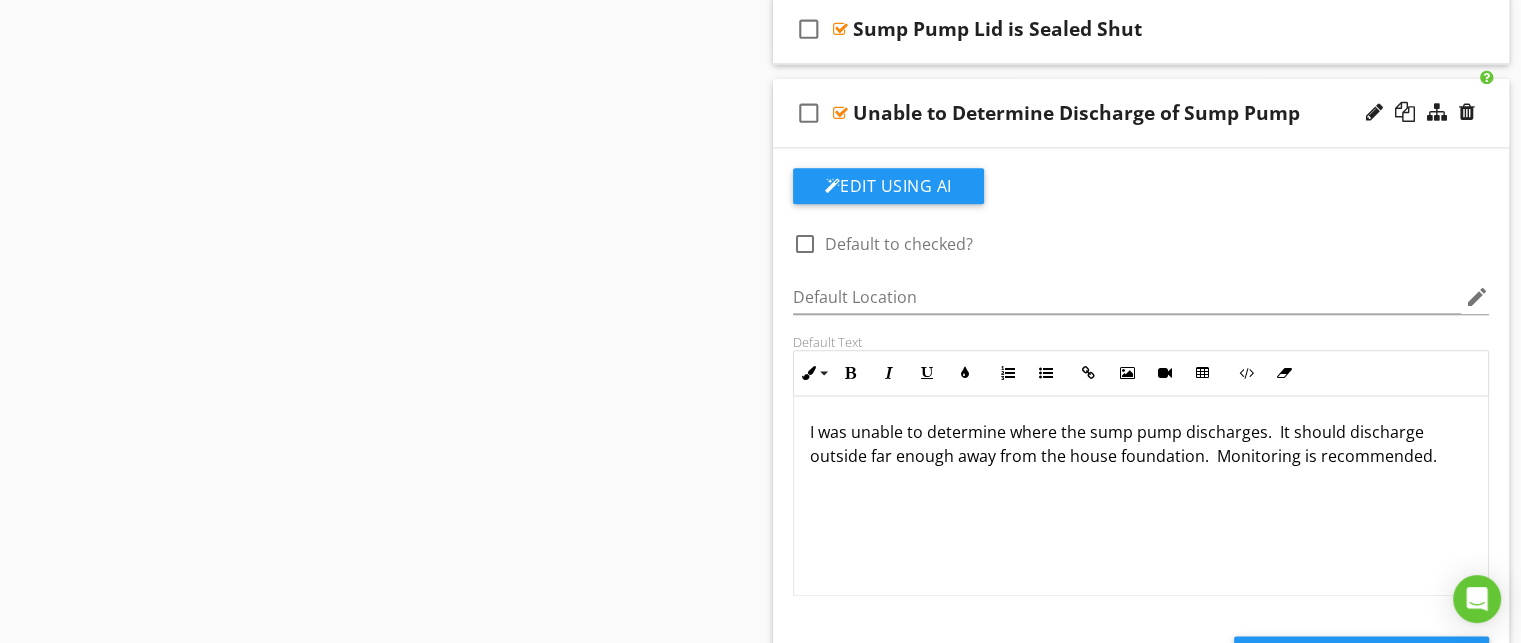 scroll, scrollTop: 2483, scrollLeft: 0, axis: vertical 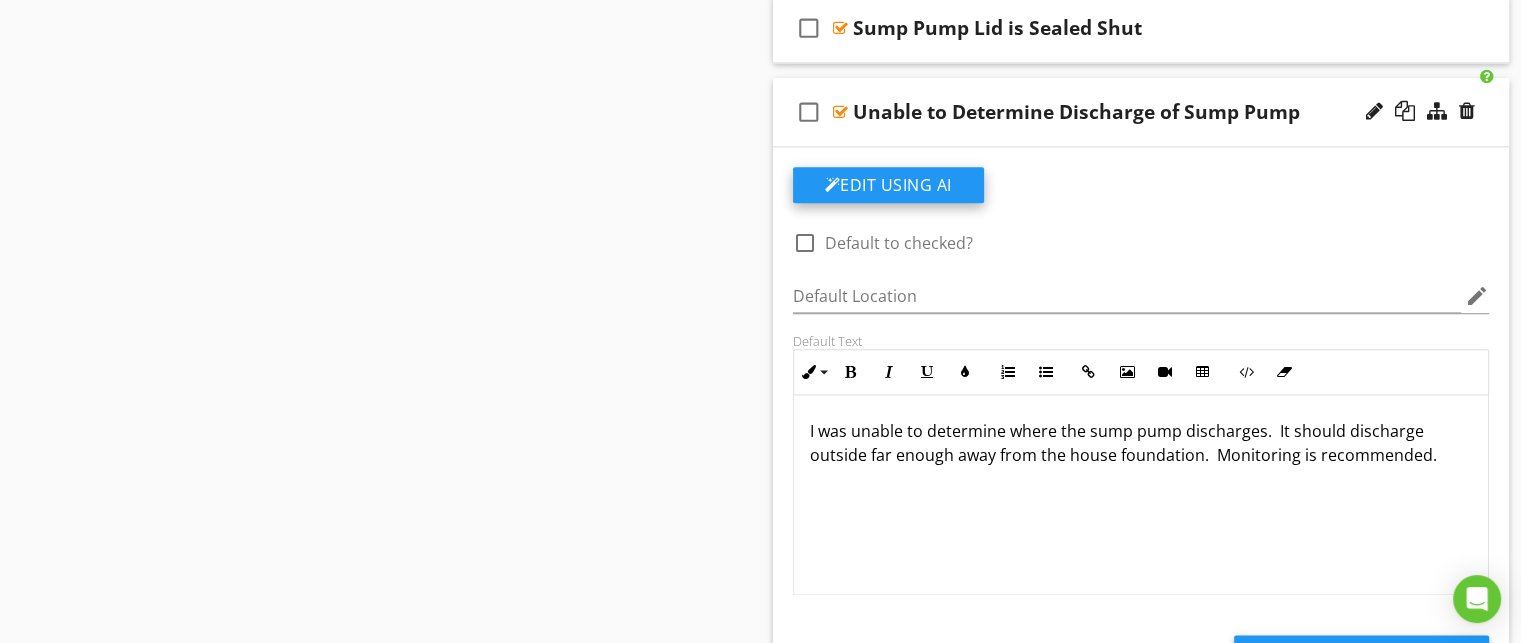 click on "Edit Using AI" at bounding box center (888, 185) 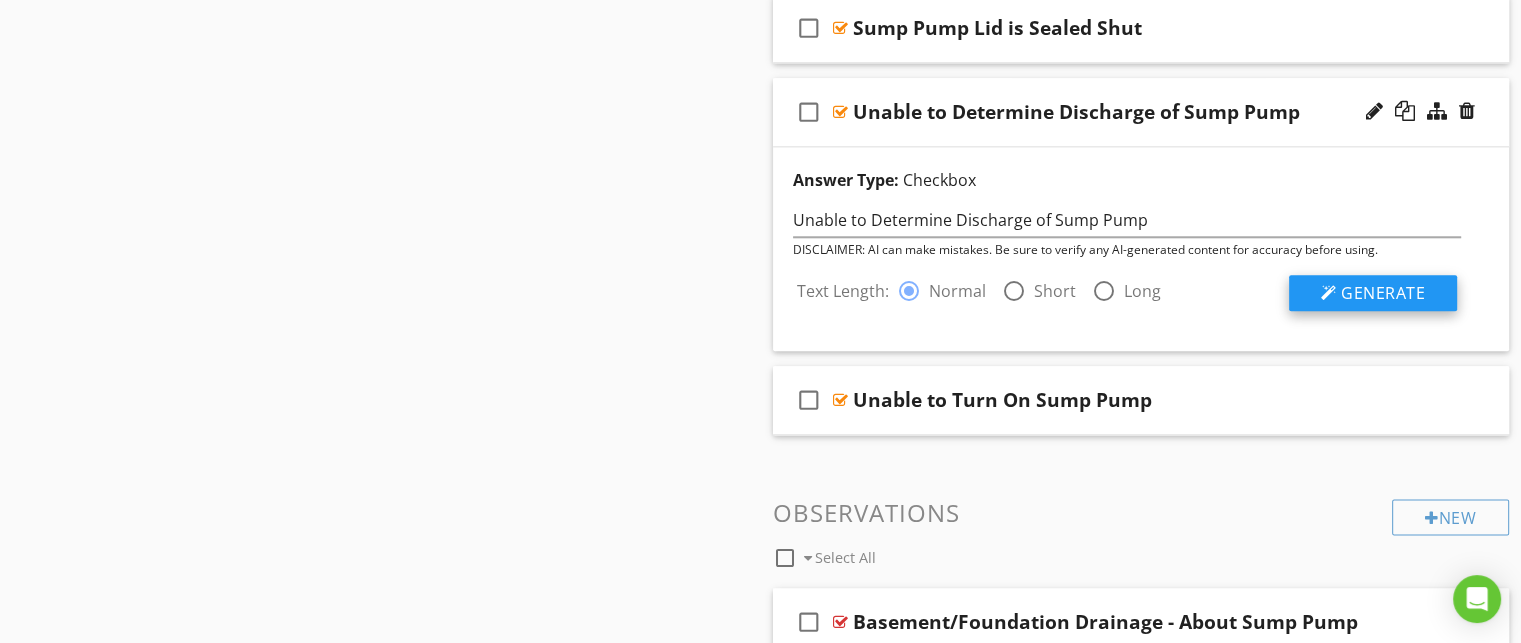 click on "Generate" at bounding box center (1383, 293) 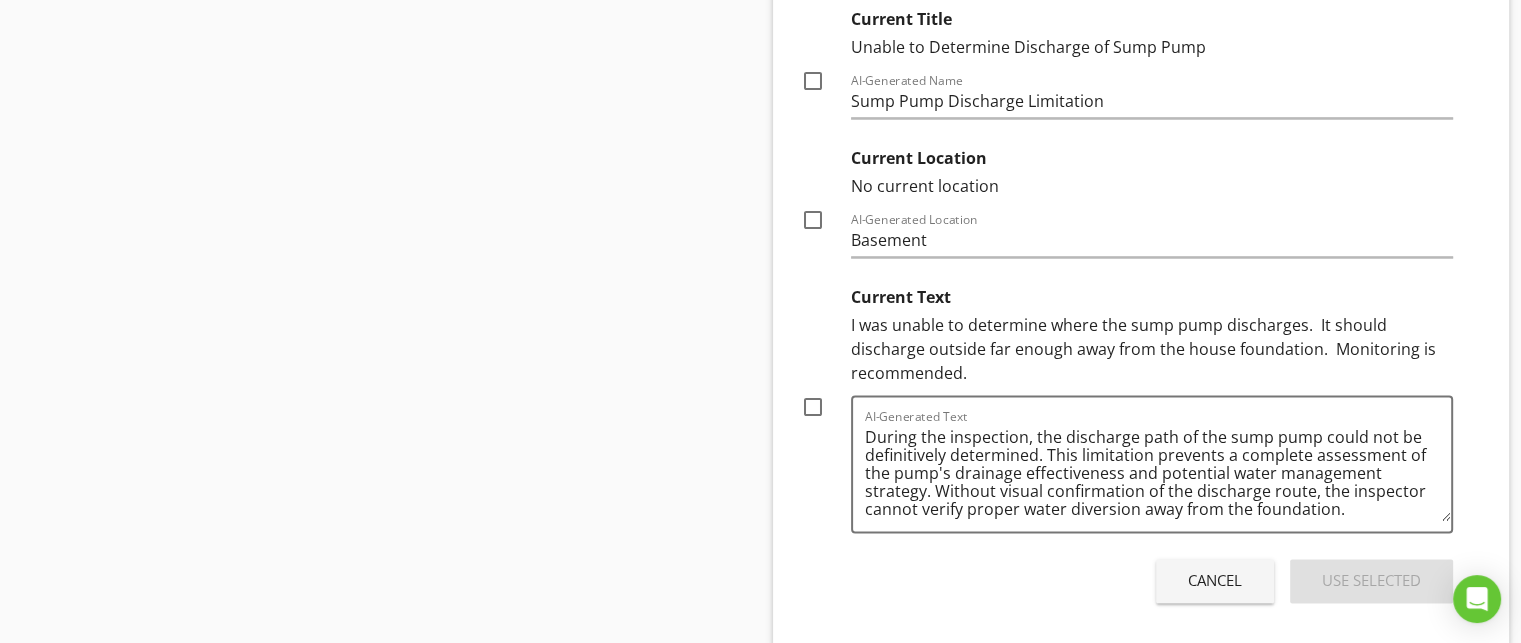 scroll, scrollTop: 2852, scrollLeft: 0, axis: vertical 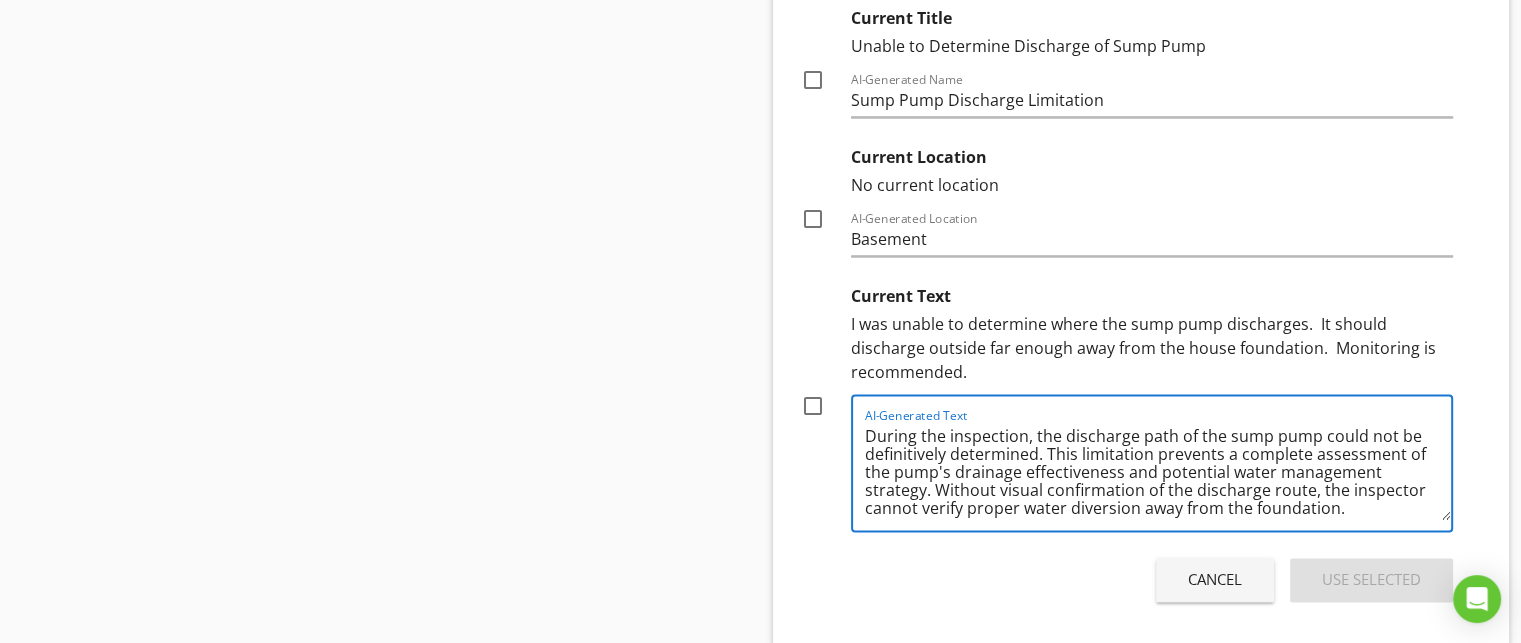 click on "During the inspection, the discharge path of the sump pump could not be definitively determined. This limitation prevents a complete assessment of the pump's drainage effectiveness and potential water management strategy. Without visual confirmation of the discharge route, the inspector cannot verify proper water diversion away from the foundation." at bounding box center [1158, 470] 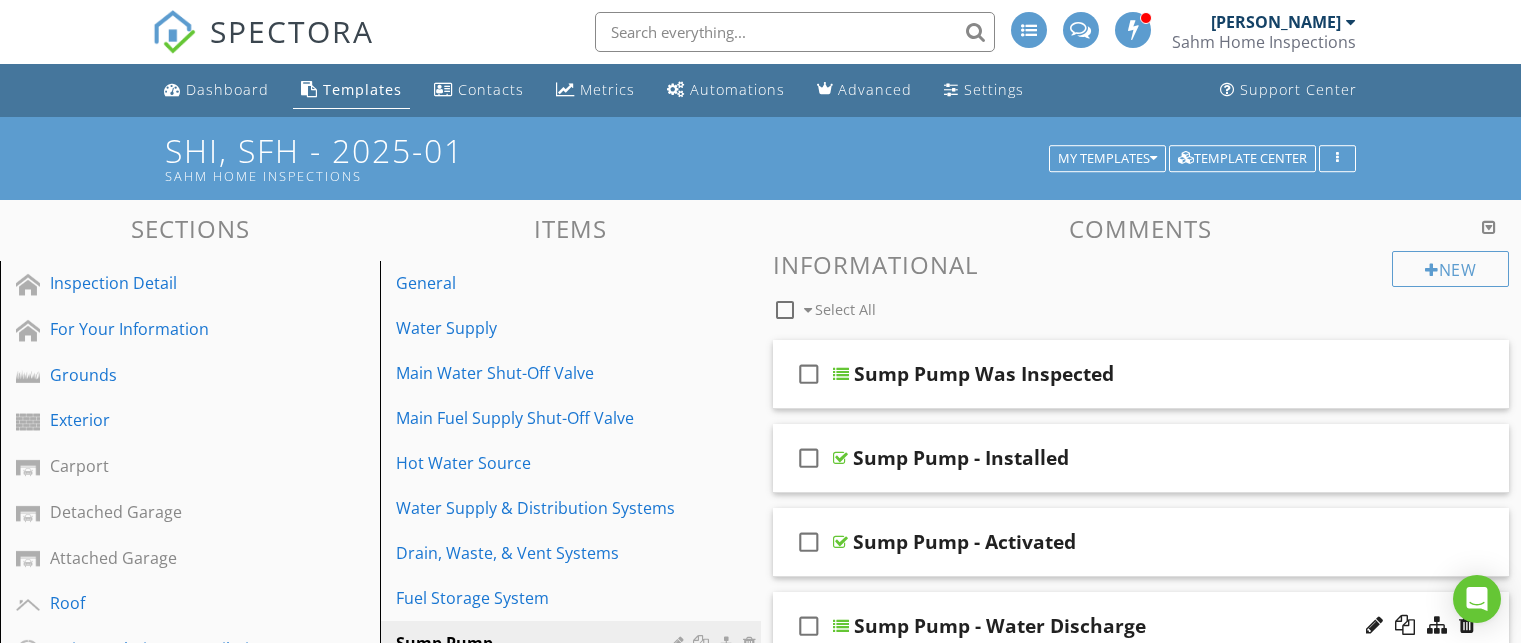 scroll, scrollTop: 2852, scrollLeft: 0, axis: vertical 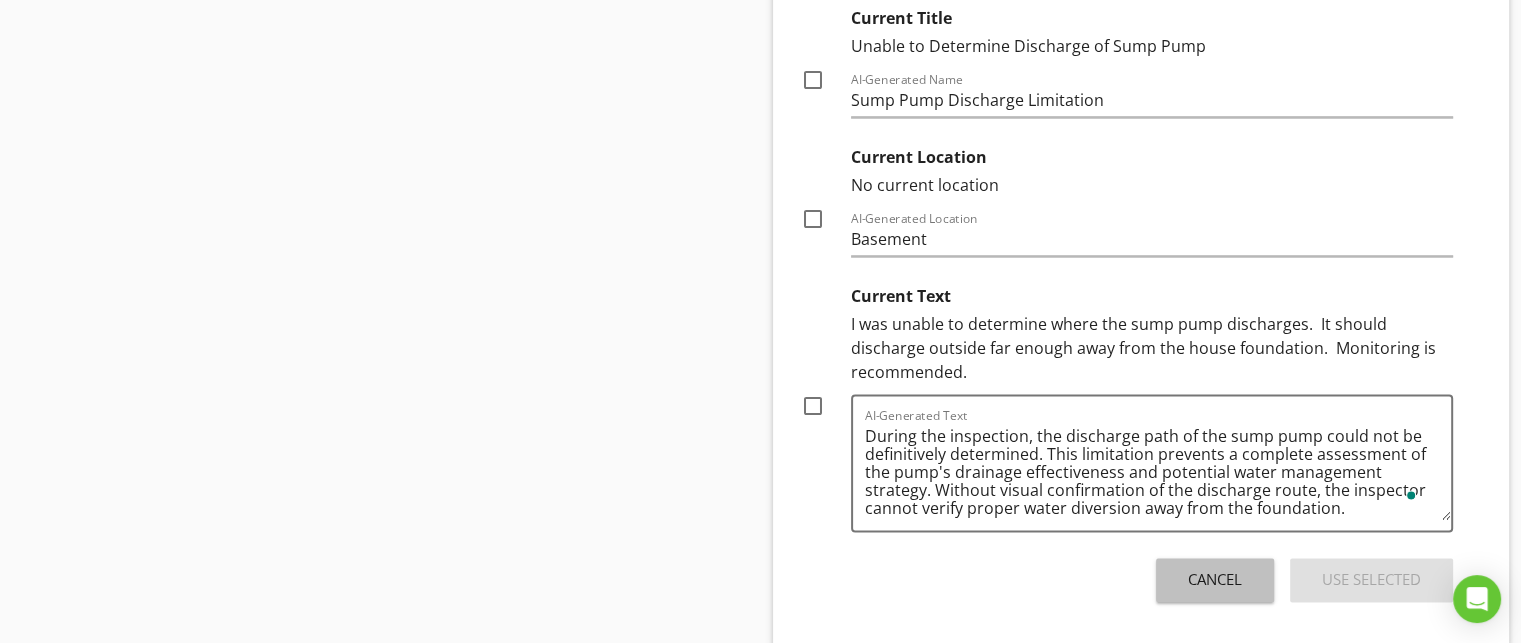 click on "Cancel" at bounding box center (1215, 580) 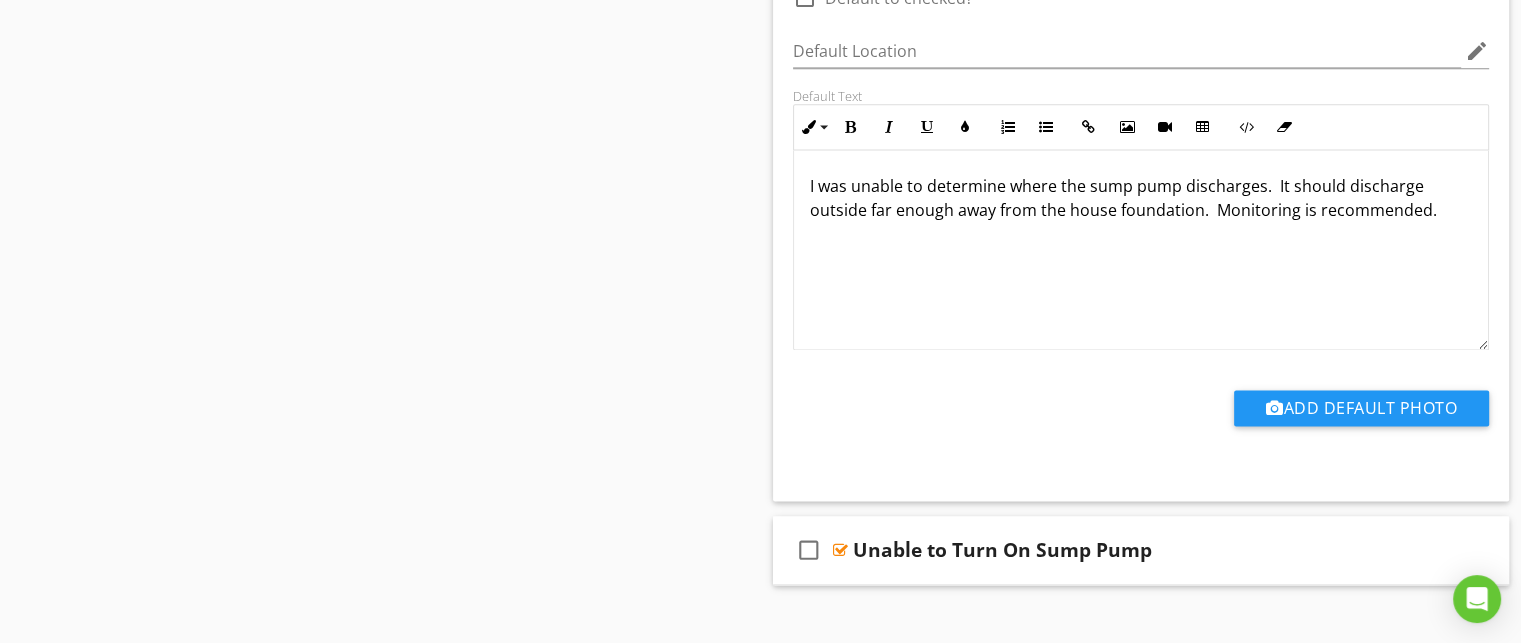 scroll, scrollTop: 2727, scrollLeft: 0, axis: vertical 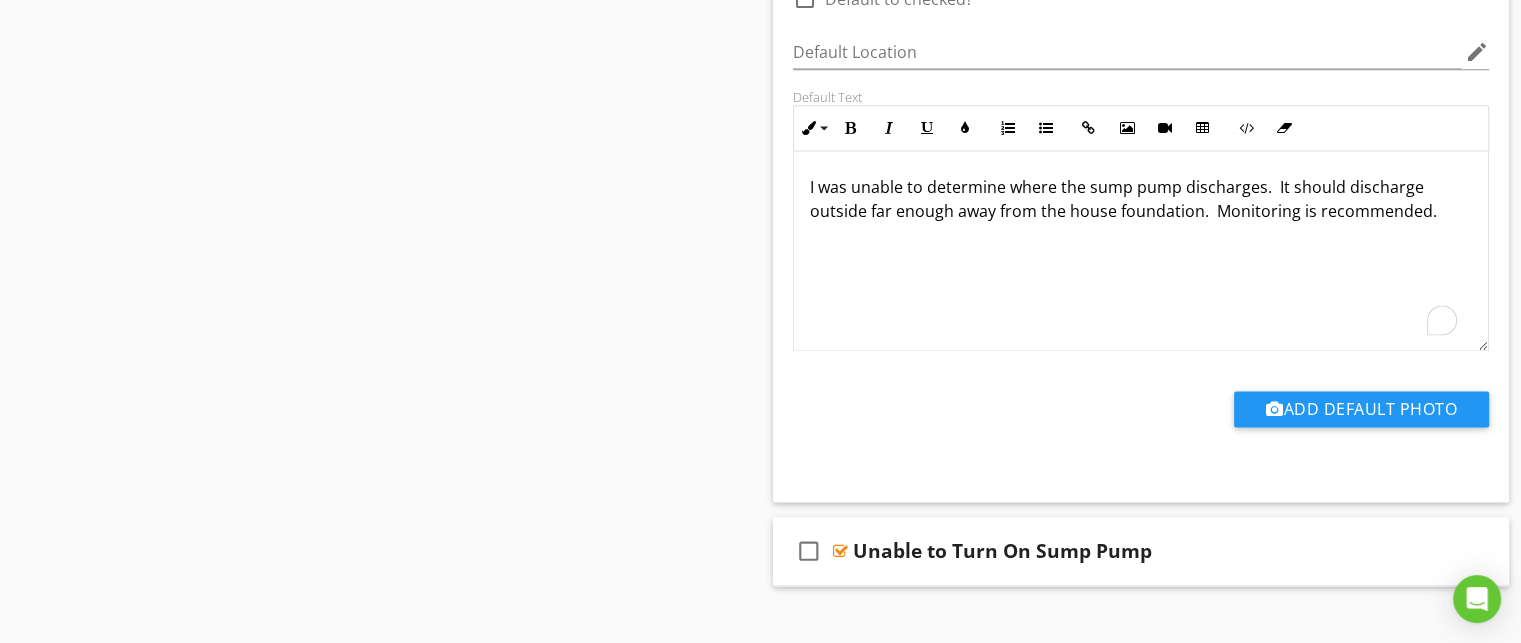 click on "I was unable to determine where the sump pump discharges.  It should discharge outside far enough away from the house foundation.  Monitoring is recommended." at bounding box center [1141, 199] 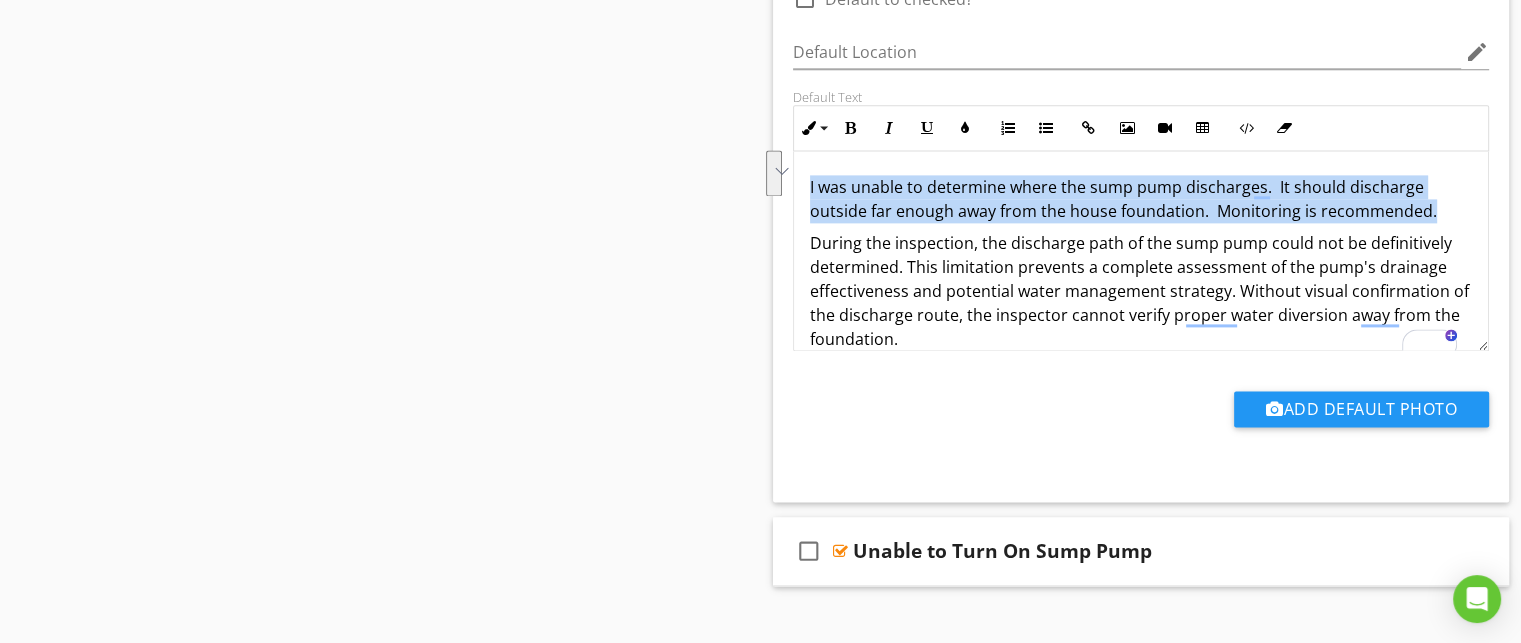 drag, startPoint x: 1433, startPoint y: 204, endPoint x: 760, endPoint y: 171, distance: 673.8086 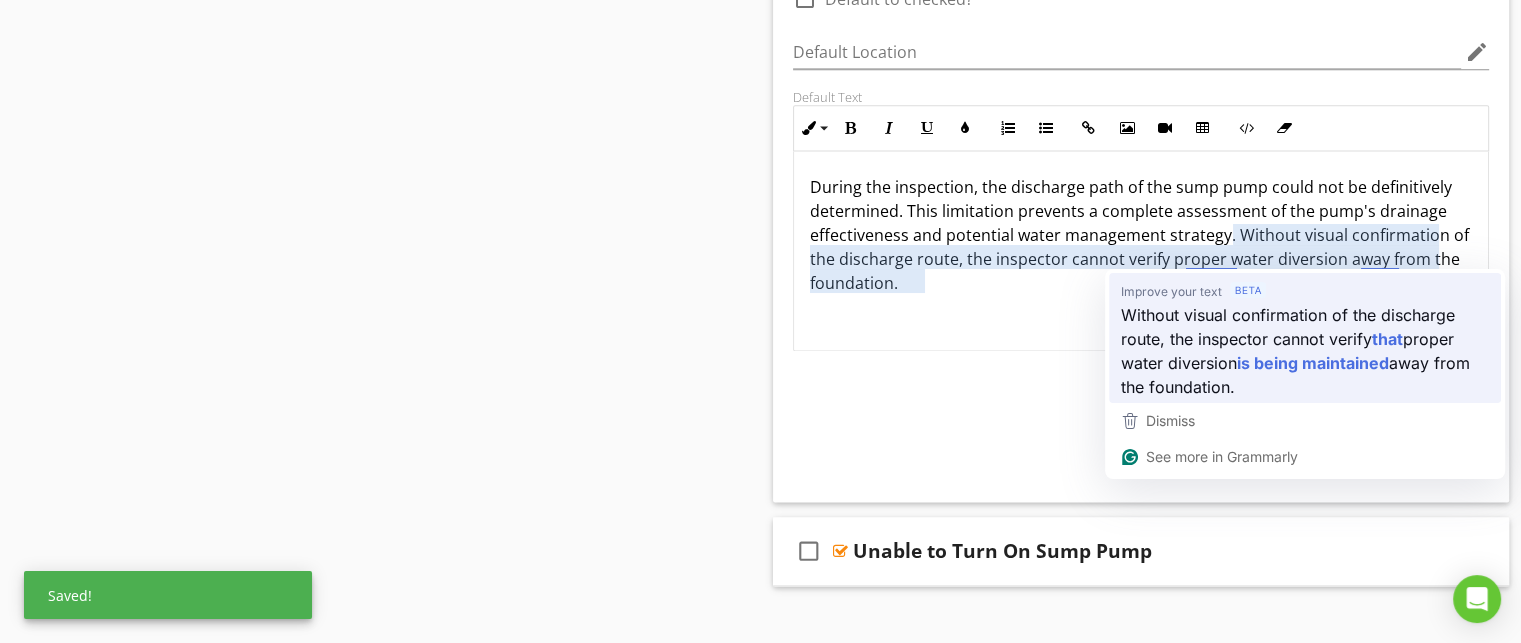 type 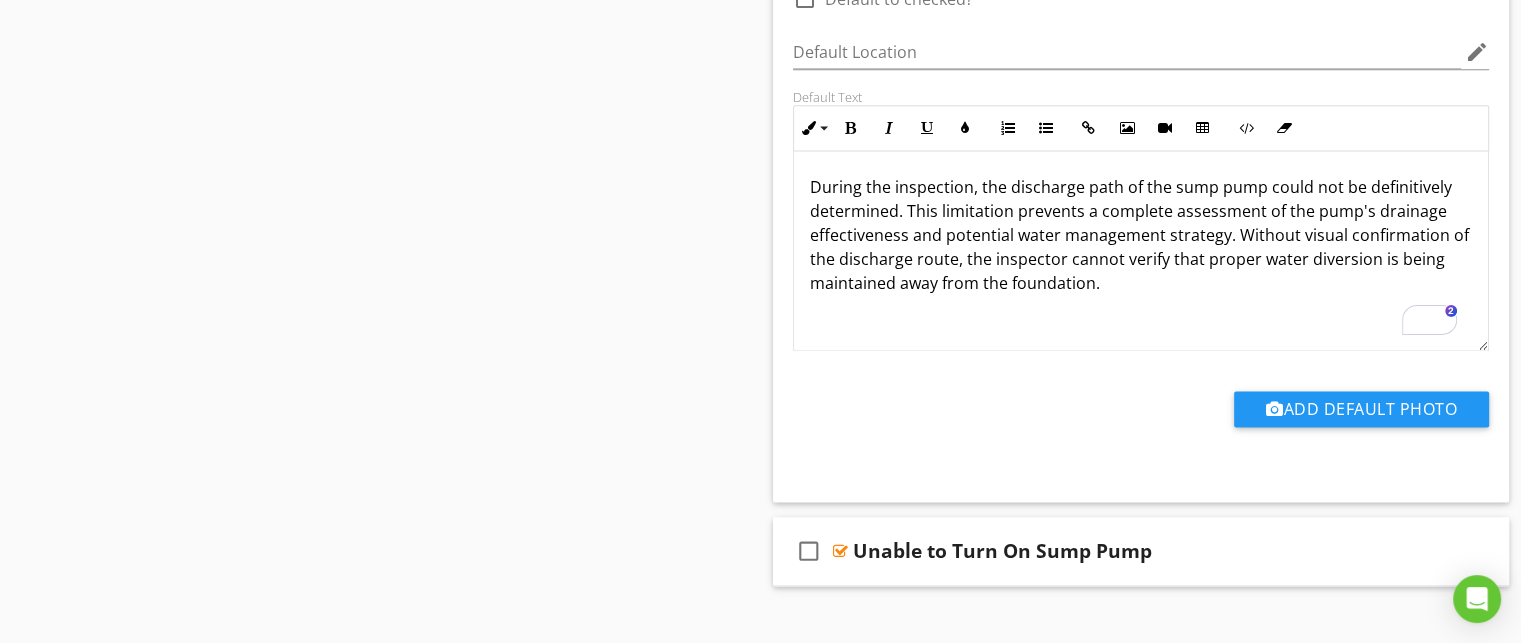 click on "During the inspection, the discharge path of the sump pump could not be definitively determined. This limitation prevents a complete assessment of the pump's drainage effectiveness and potential water management strategy. Without visual confirmation of the discharge route, the inspector cannot verify that proper water diversion is being maintained away from the foundation." at bounding box center [1141, 235] 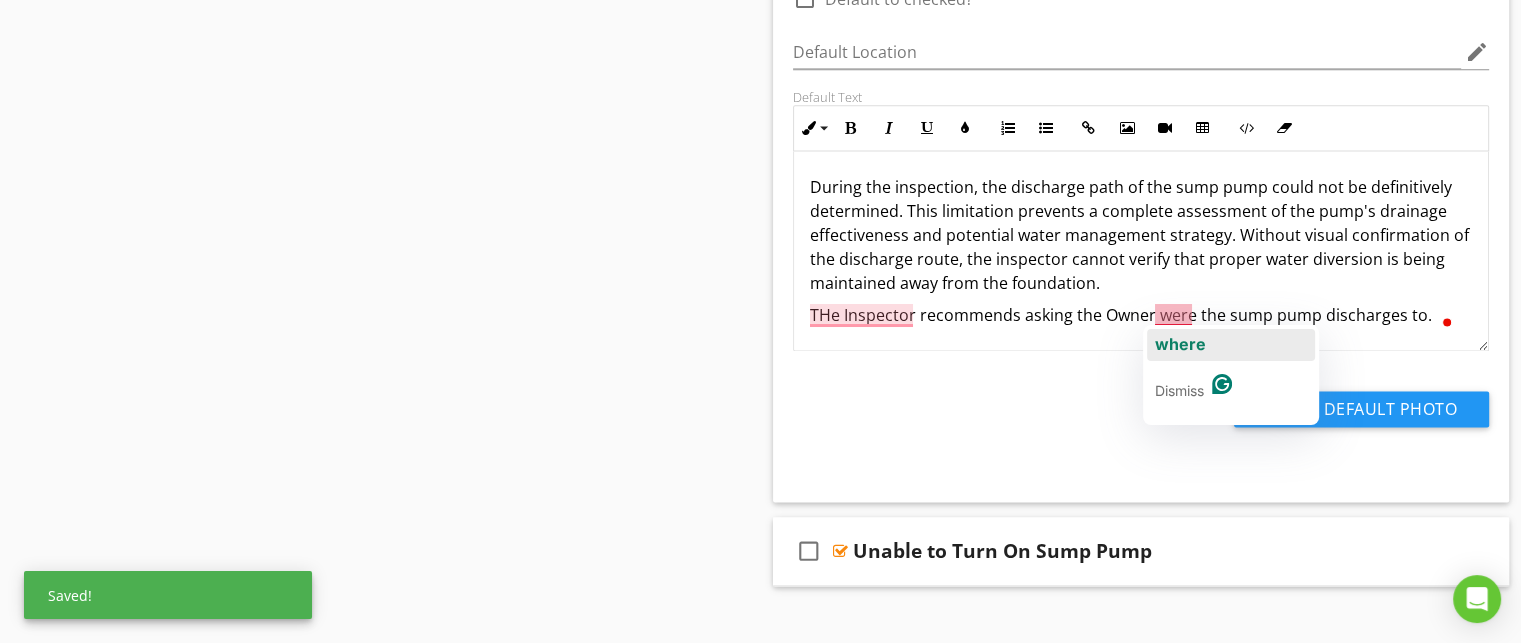 click on "where" 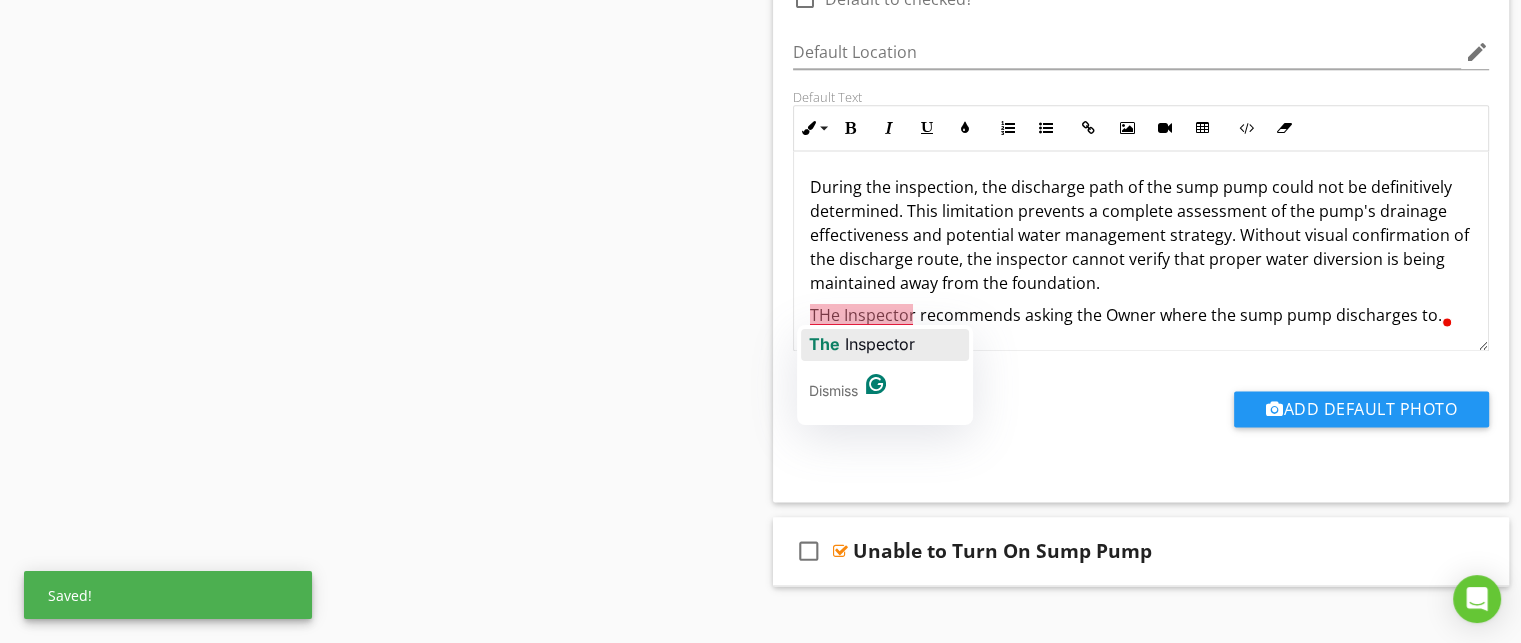 click on "Inspector" 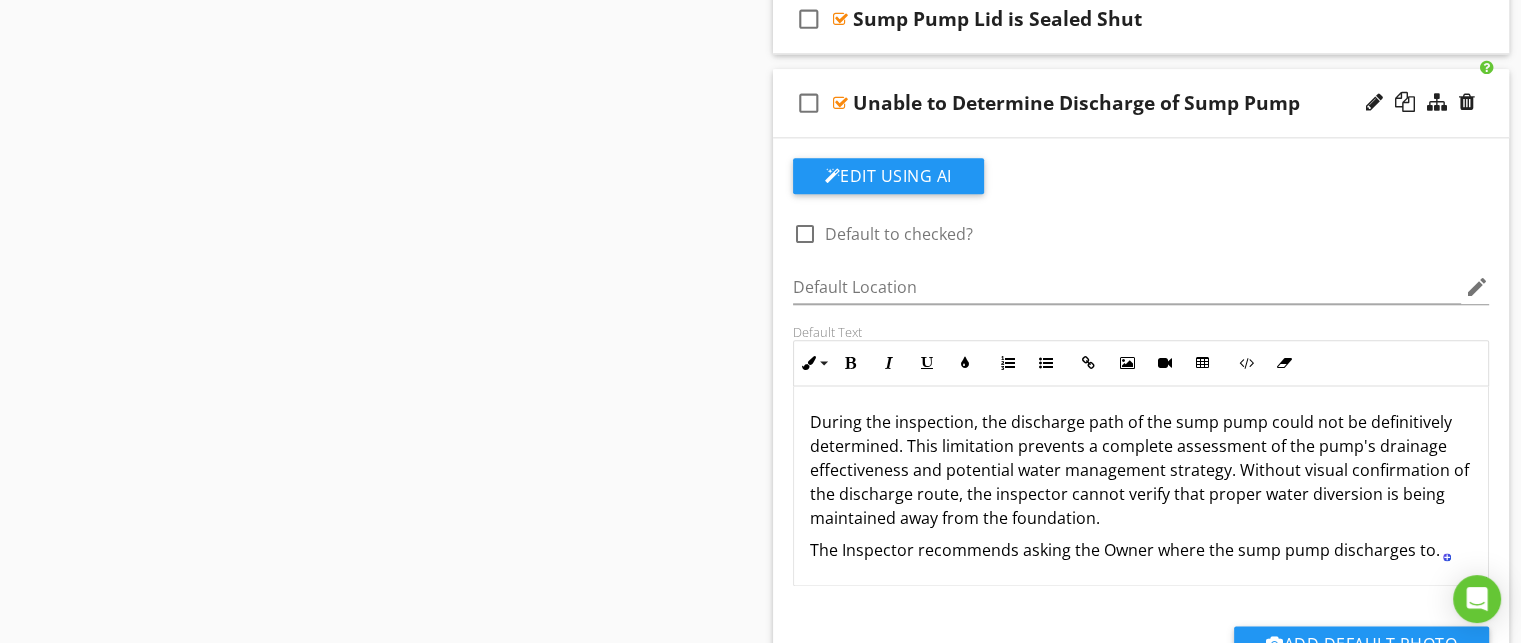 scroll, scrollTop: 2488, scrollLeft: 0, axis: vertical 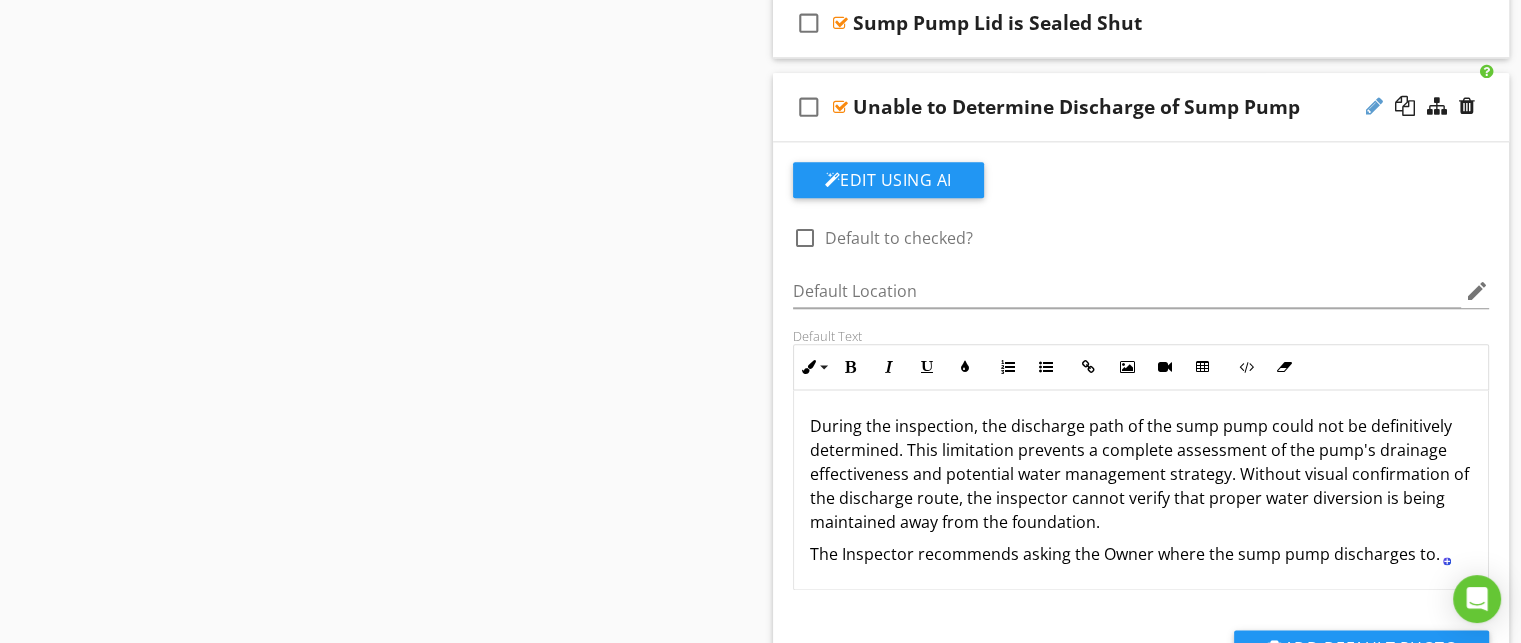 click at bounding box center (1374, 106) 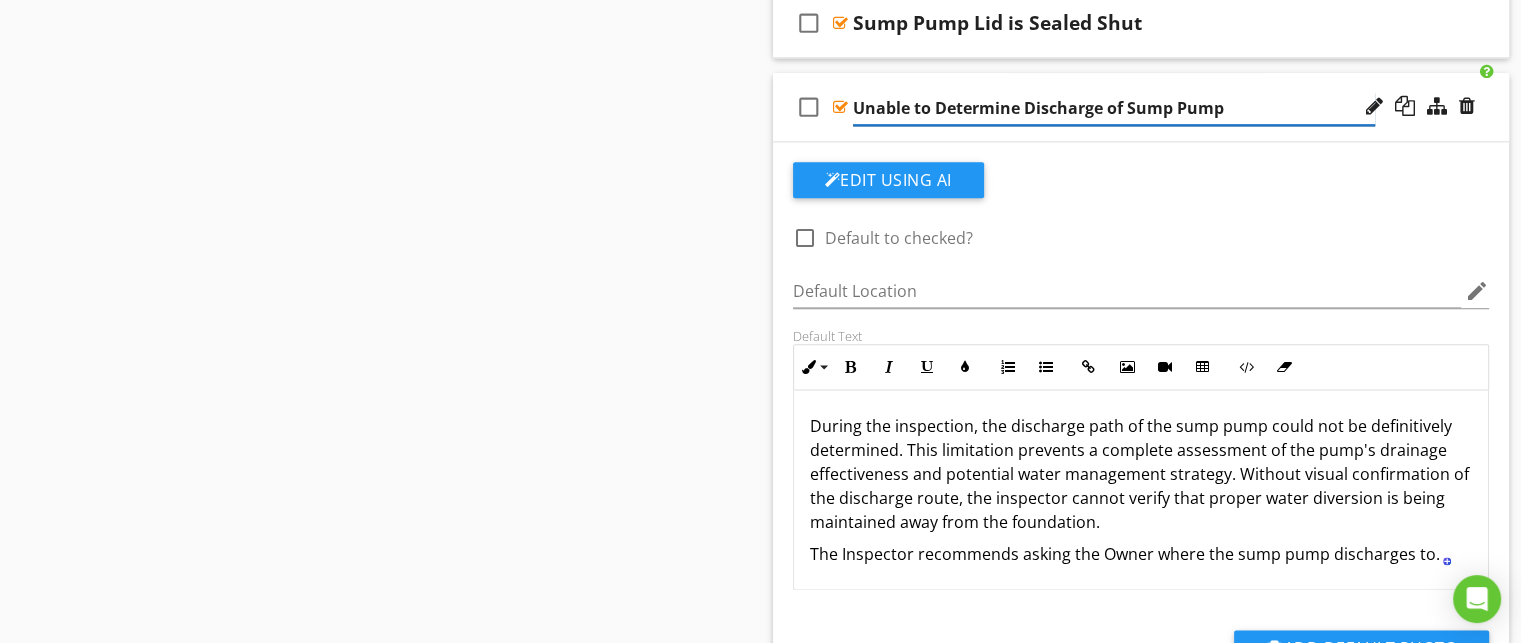 click on "Unable to Determine Discharge of Sump Pump" at bounding box center [1114, 108] 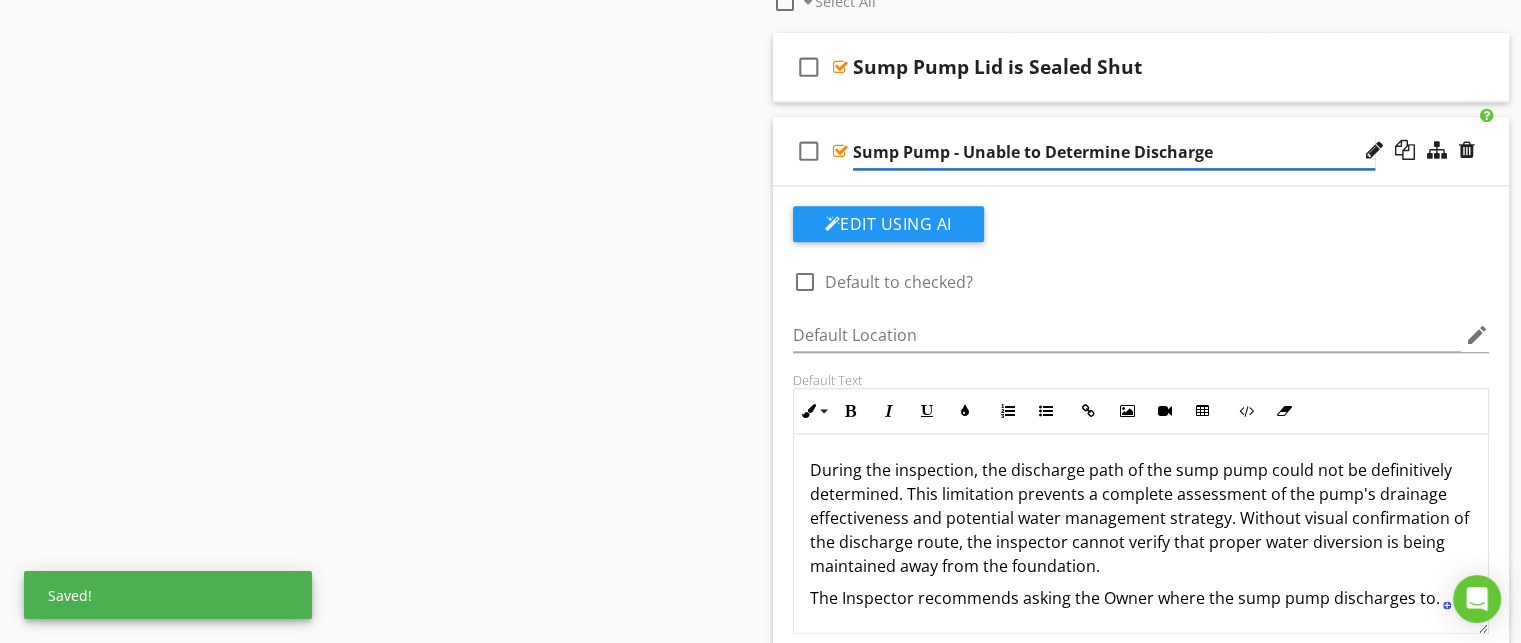 scroll, scrollTop: 2436, scrollLeft: 0, axis: vertical 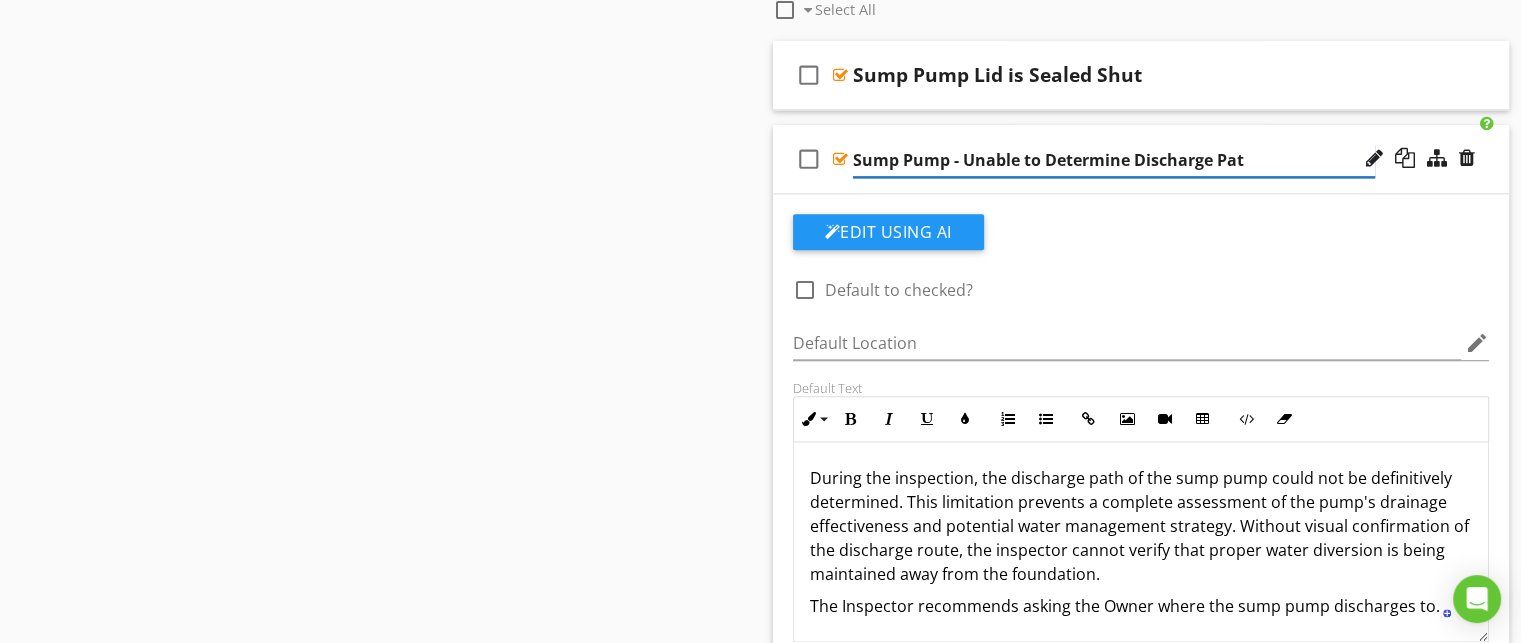 type on "Sump Pump - Unable to Determine Discharge Path" 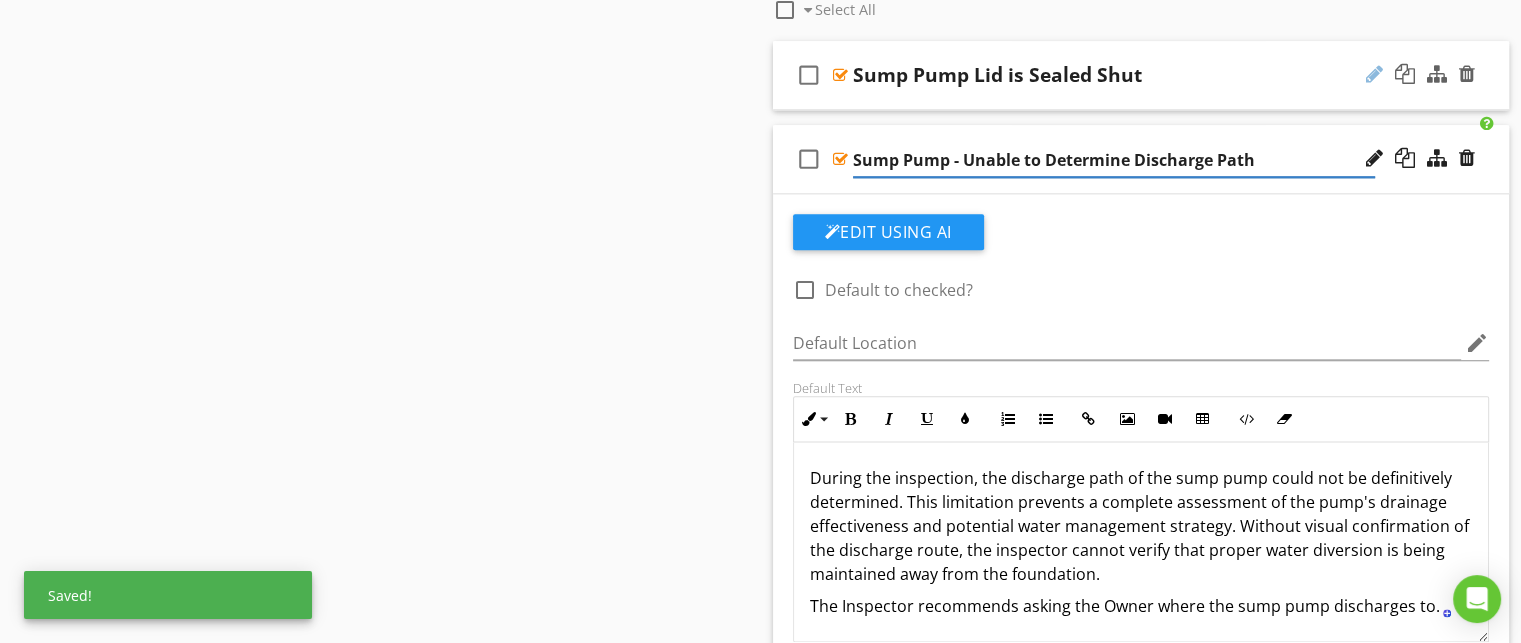 click at bounding box center [1374, 74] 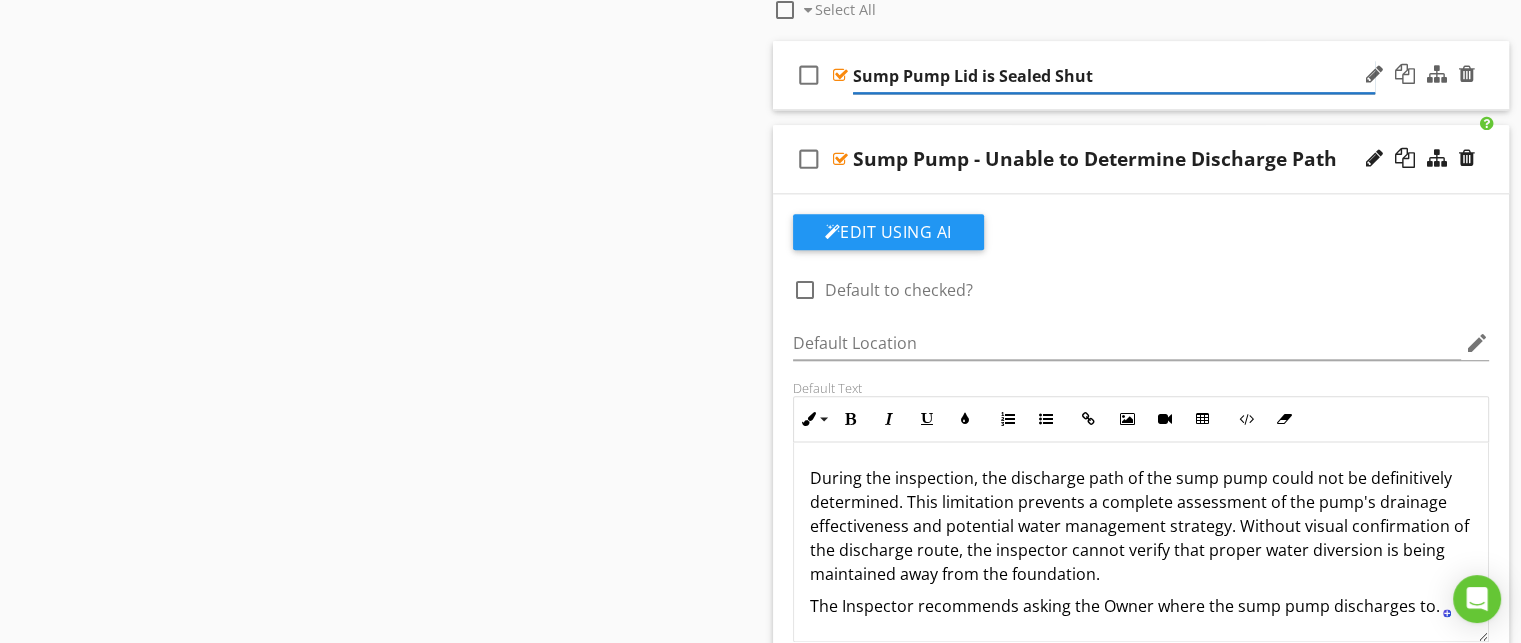 click on "Sump Pump Lid is Sealed Shut" at bounding box center (1114, 76) 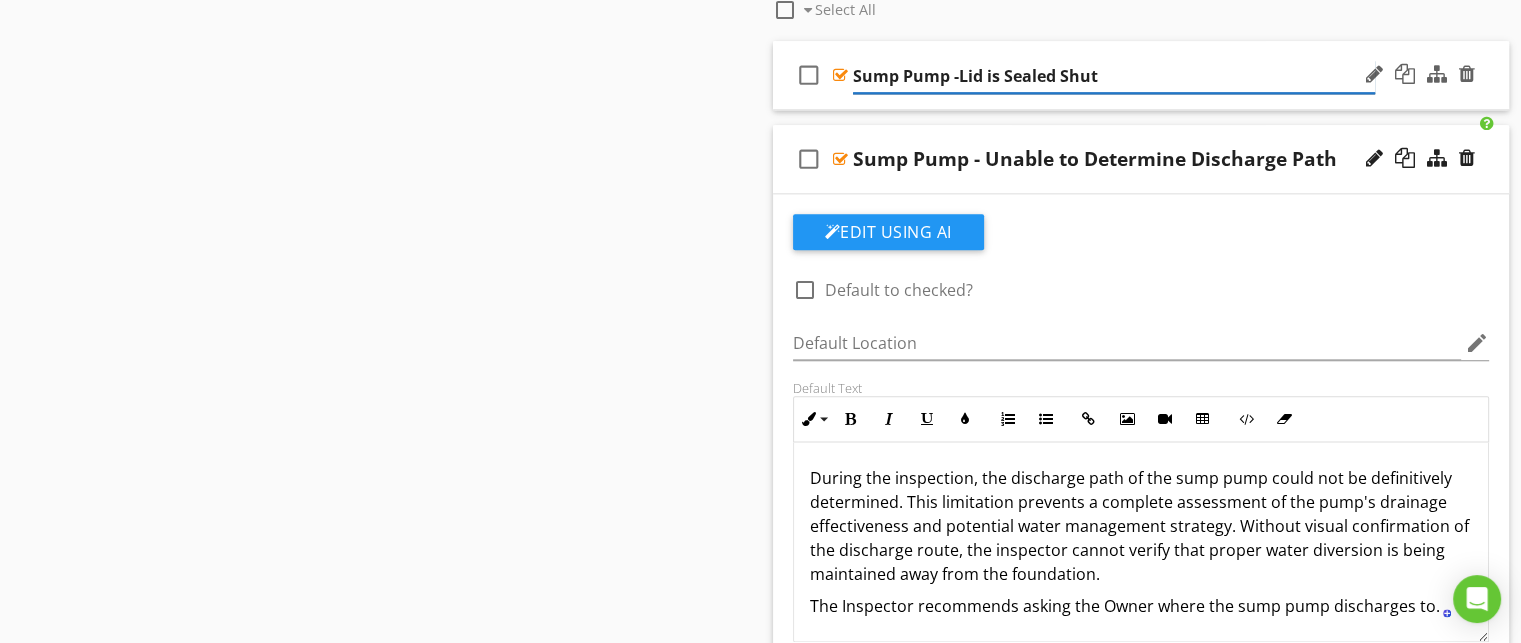 type on "Sump Pump - Lid is Sealed Shut" 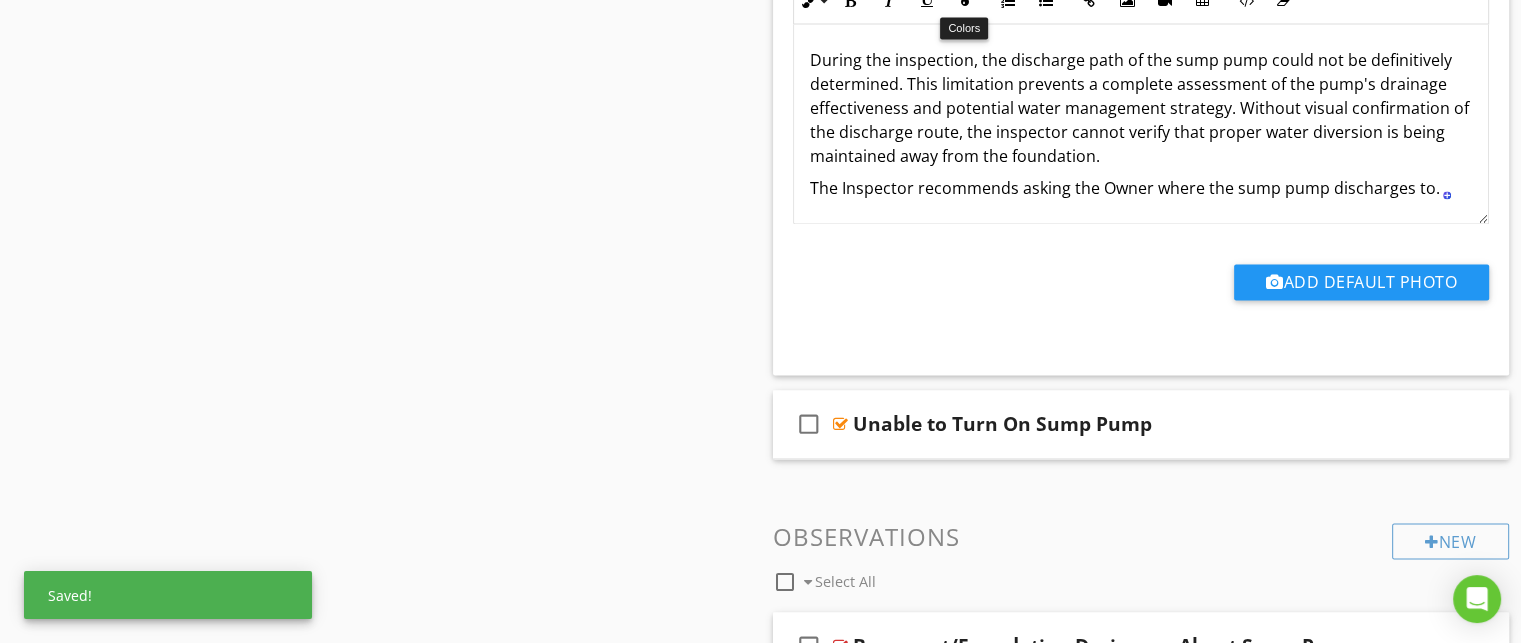 scroll, scrollTop: 2870, scrollLeft: 0, axis: vertical 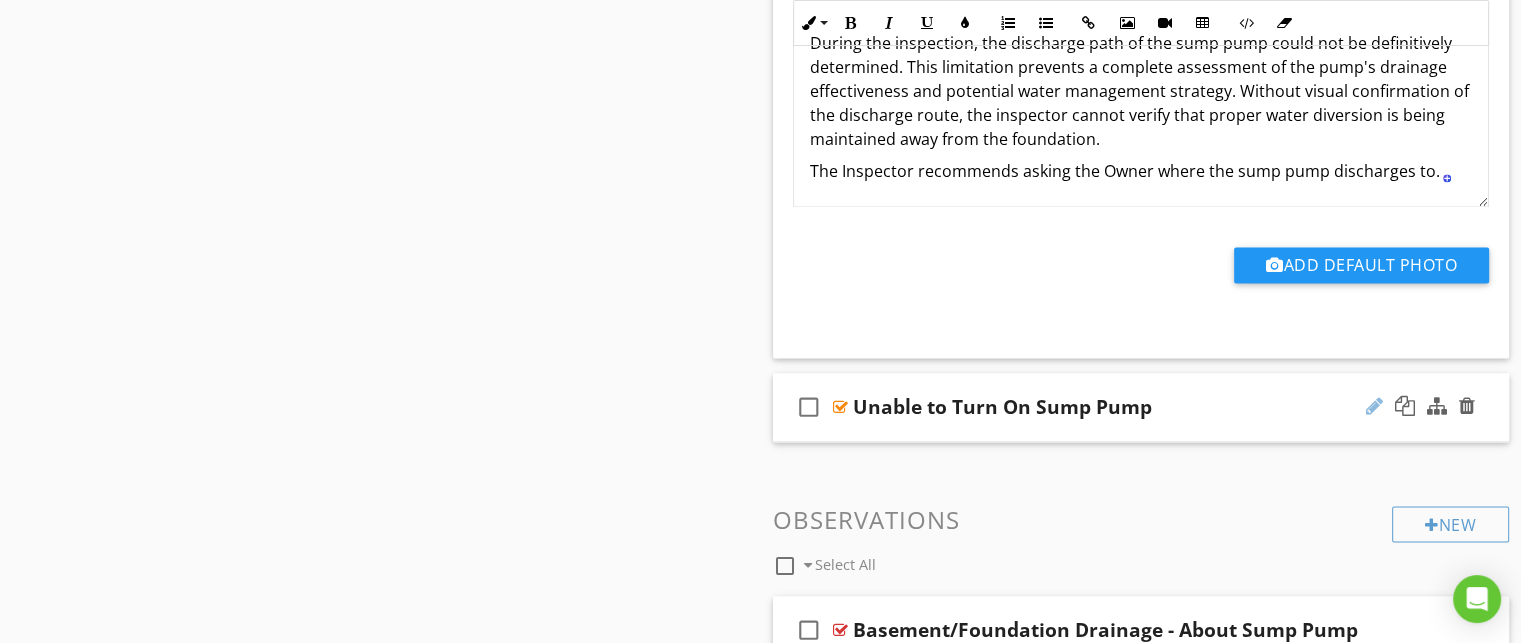 click at bounding box center [1374, 406] 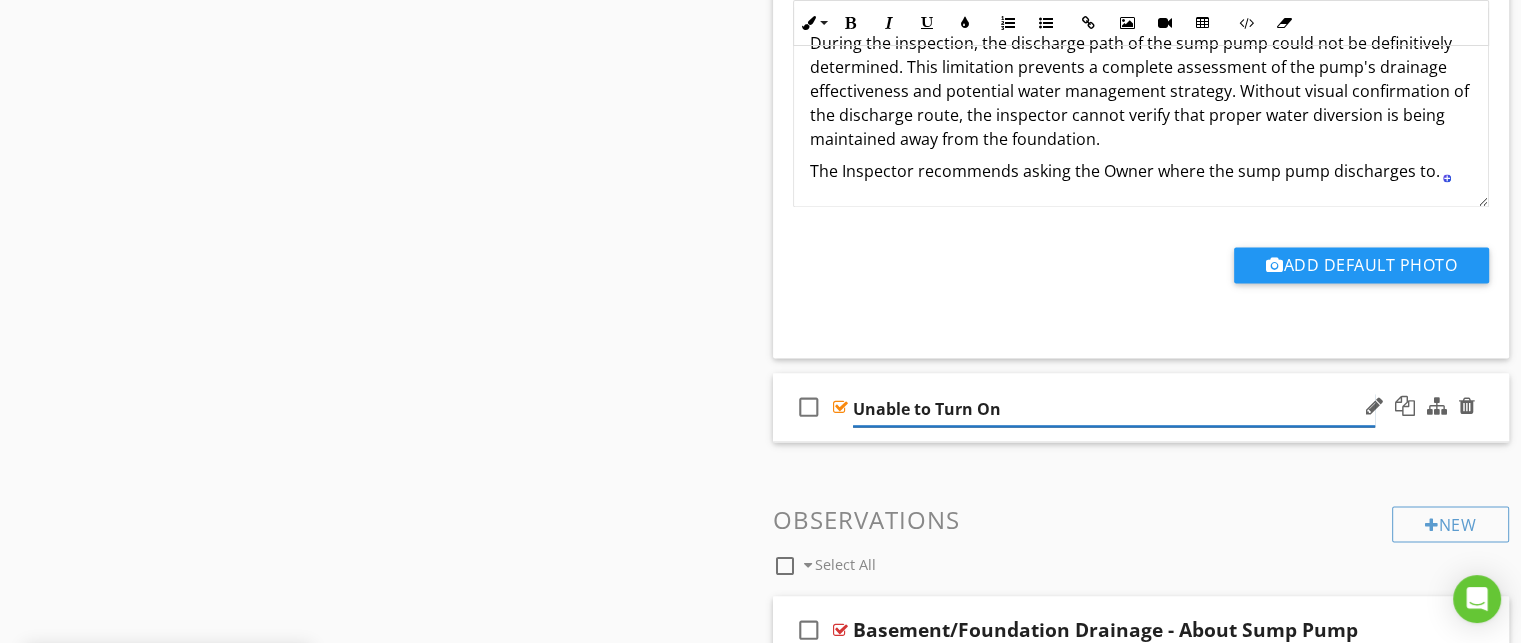 paste on "Sump Pump" 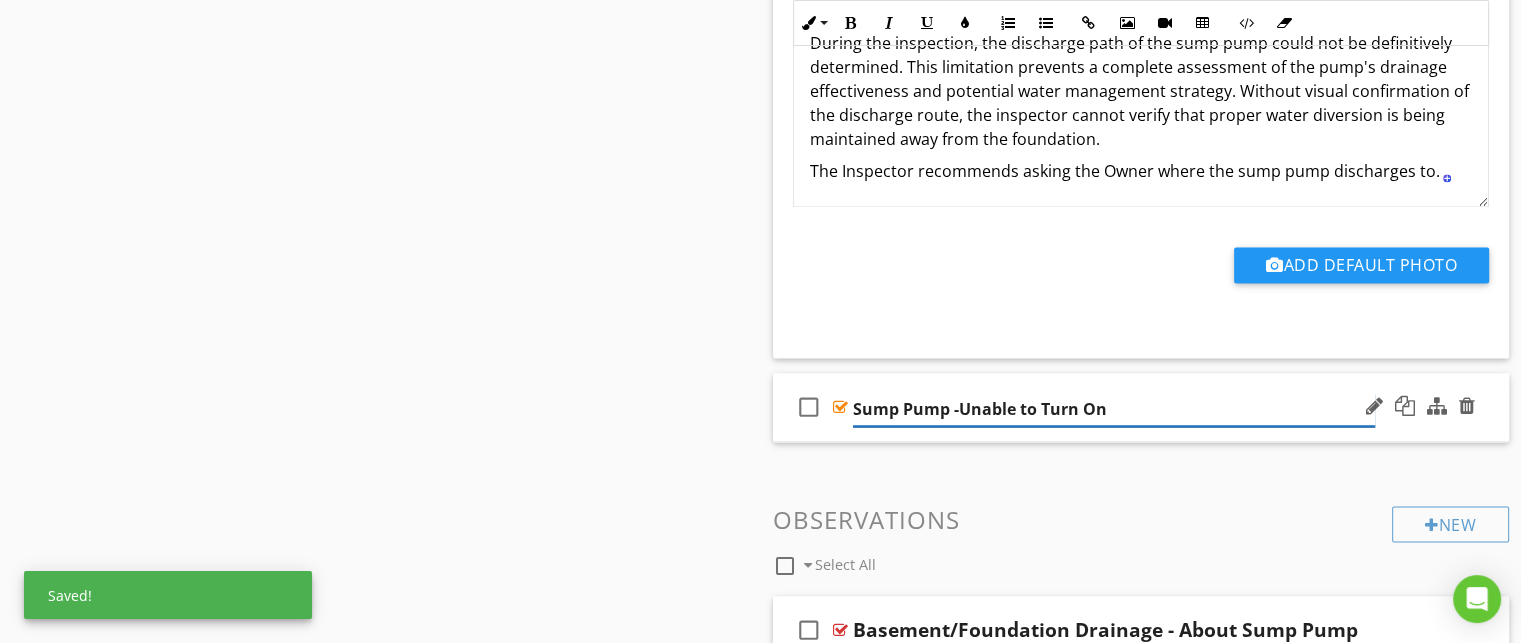 type on "Sump Pump - Unable to Turn On" 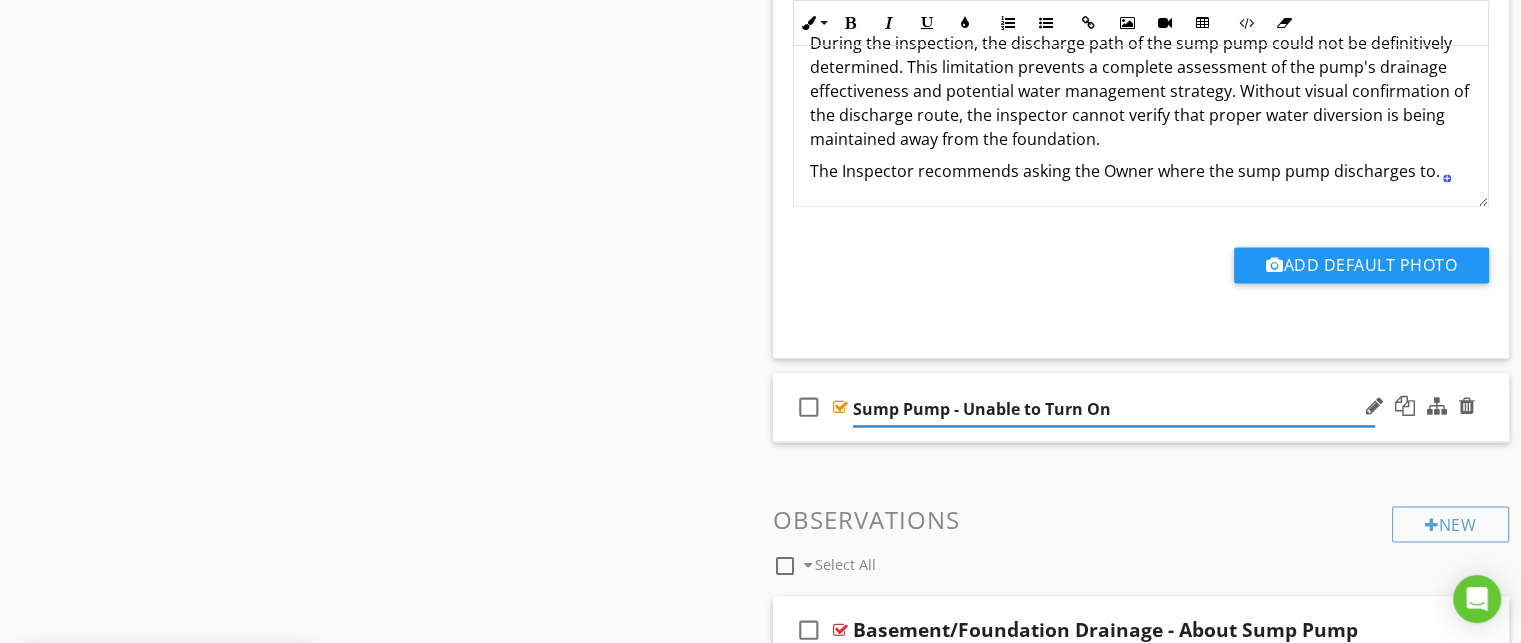 click on "check_box_outline_blank         Sump Pump - Unable to Turn On" at bounding box center [1141, 407] 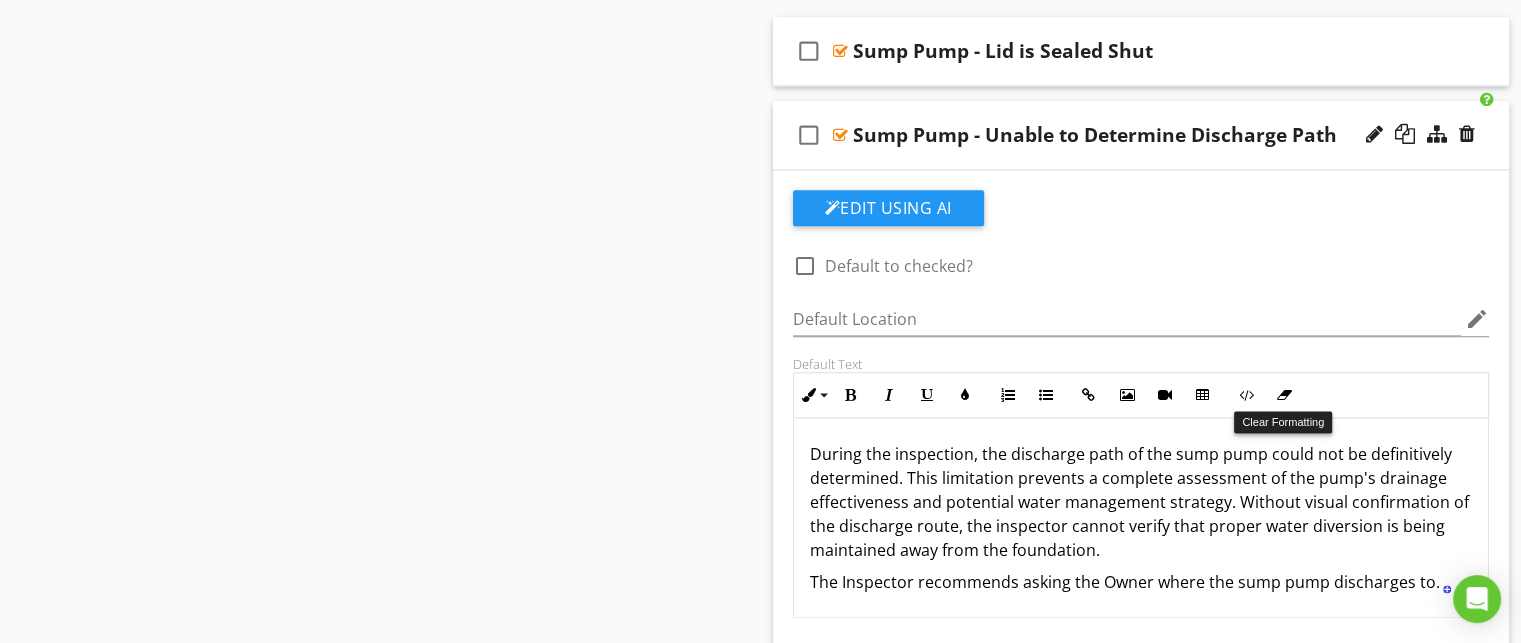 scroll, scrollTop: 2462, scrollLeft: 0, axis: vertical 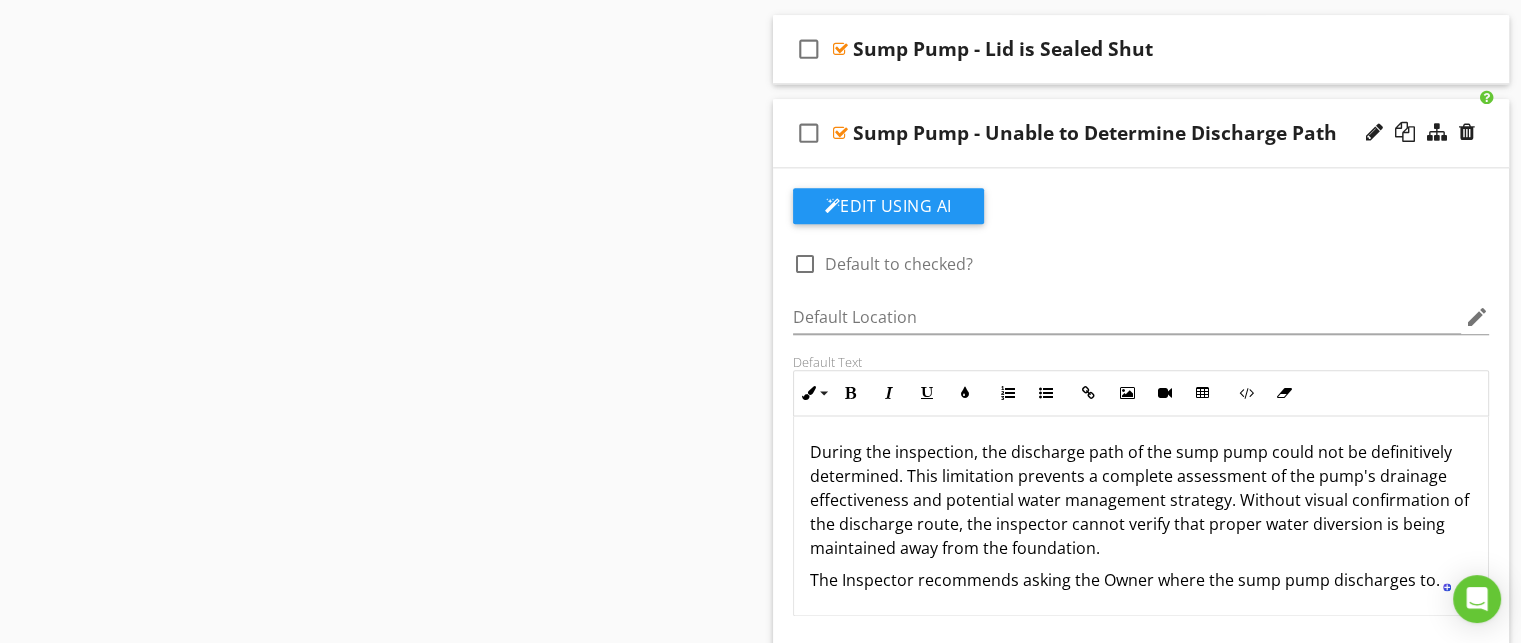 click on "During the inspection, the discharge path of the sump pump could not be definitively determined. This limitation prevents a complete assessment of the pump's drainage effectiveness and potential water management strategy. Without visual confirmation of the discharge route, the inspector cannot verify that proper water diversion is being maintained away from the foundation." at bounding box center (1141, 500) 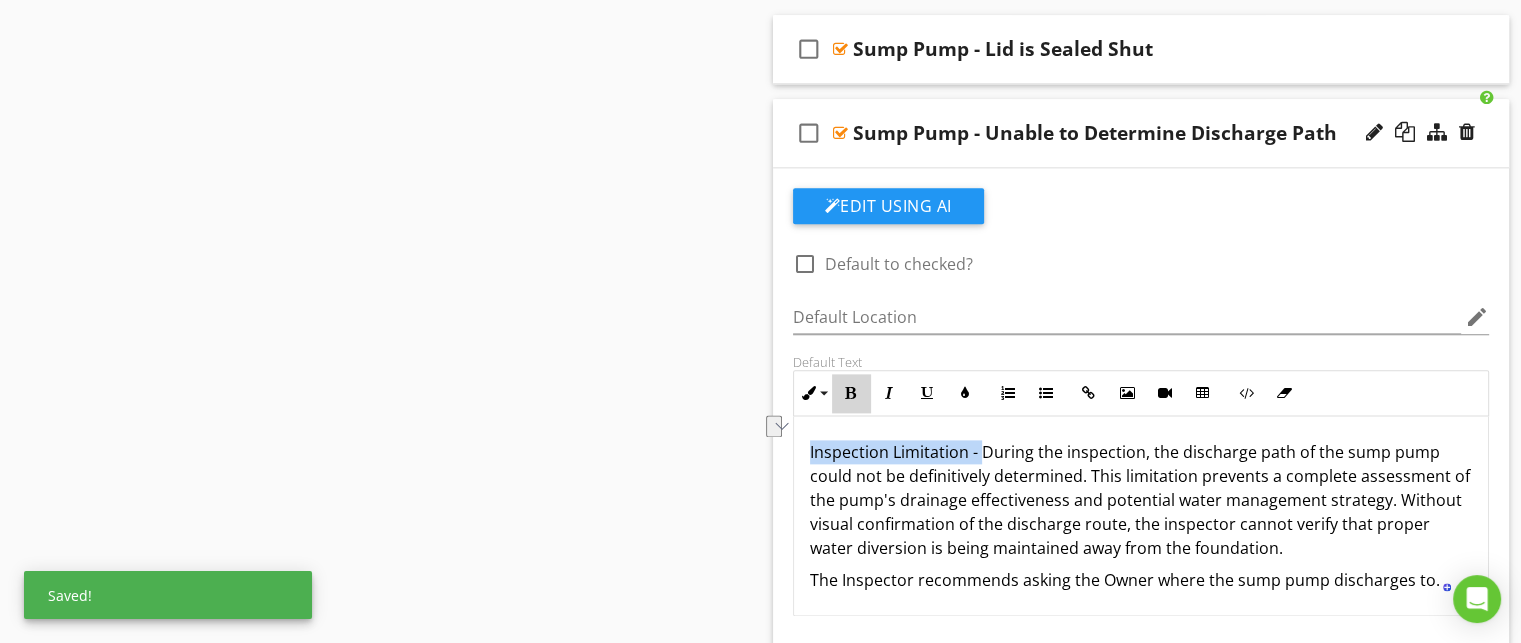 click on "Bold" at bounding box center [851, 393] 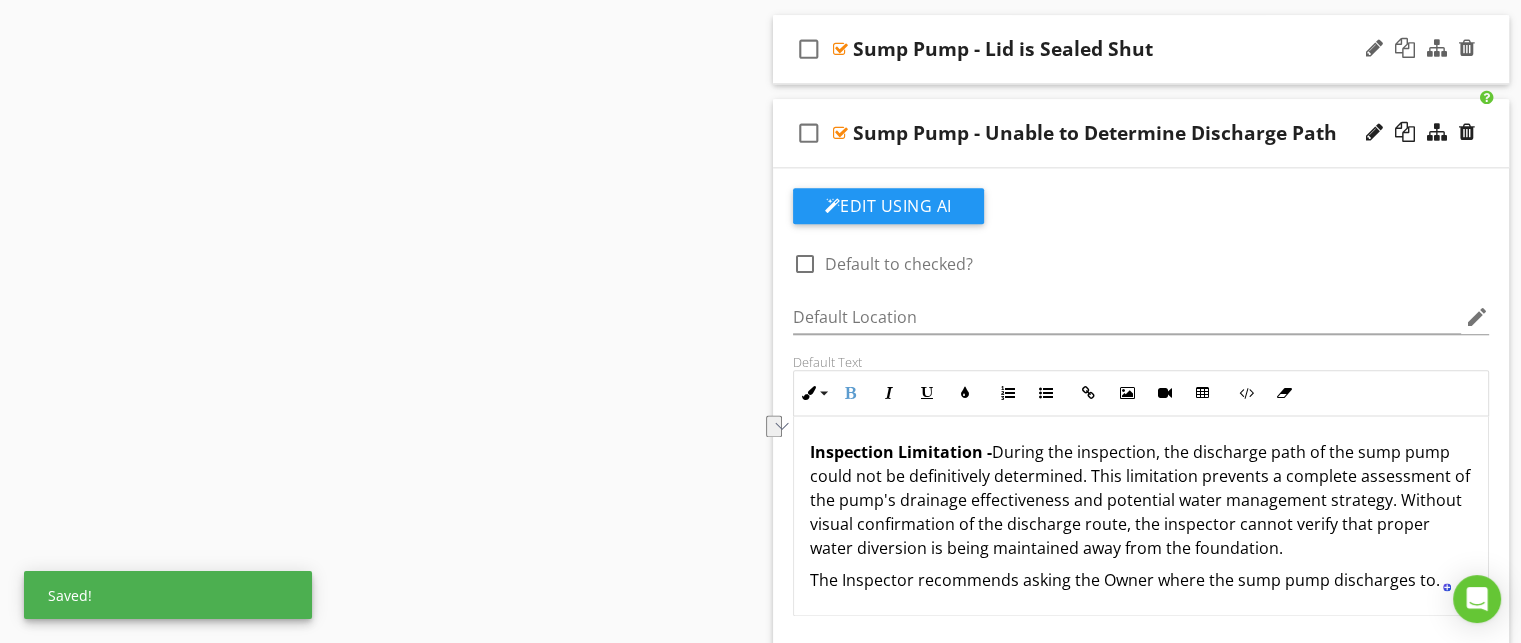 click on "check_box_outline_blank
Sump Pump - Lid is Sealed Shut" at bounding box center [1141, 49] 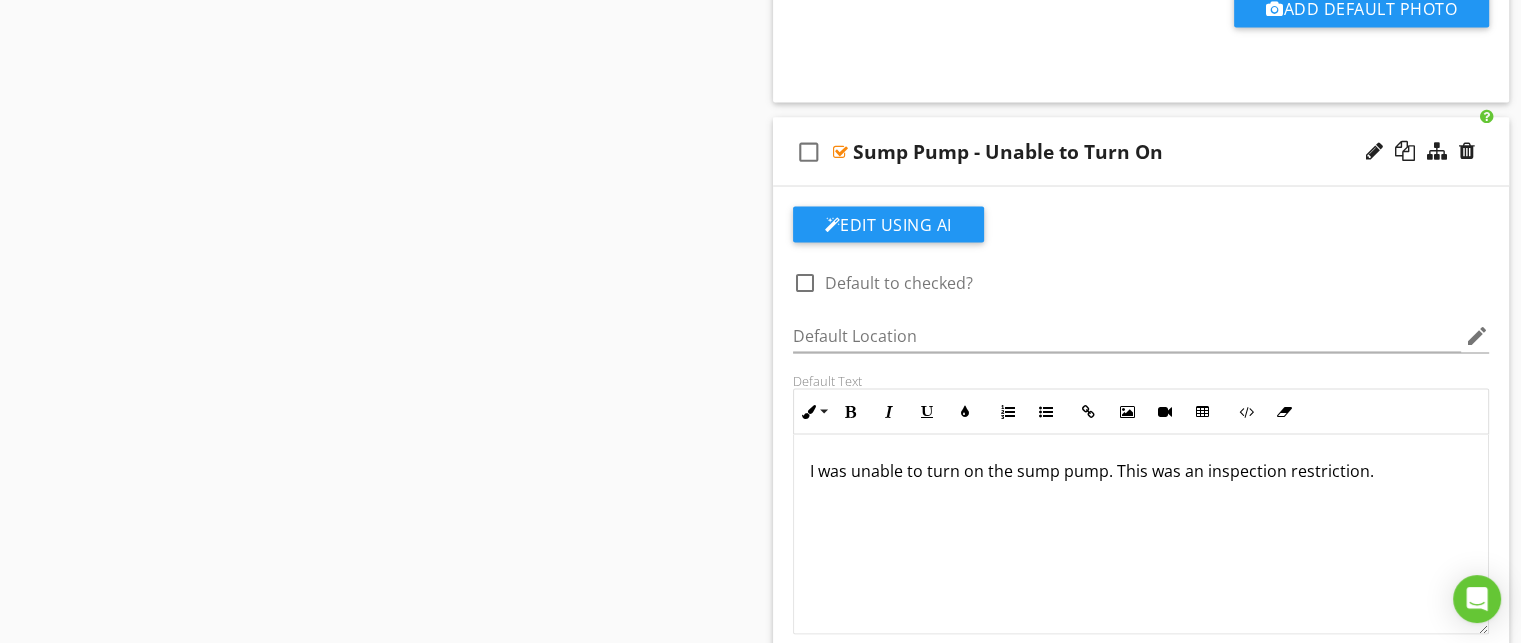 scroll, scrollTop: 3751, scrollLeft: 0, axis: vertical 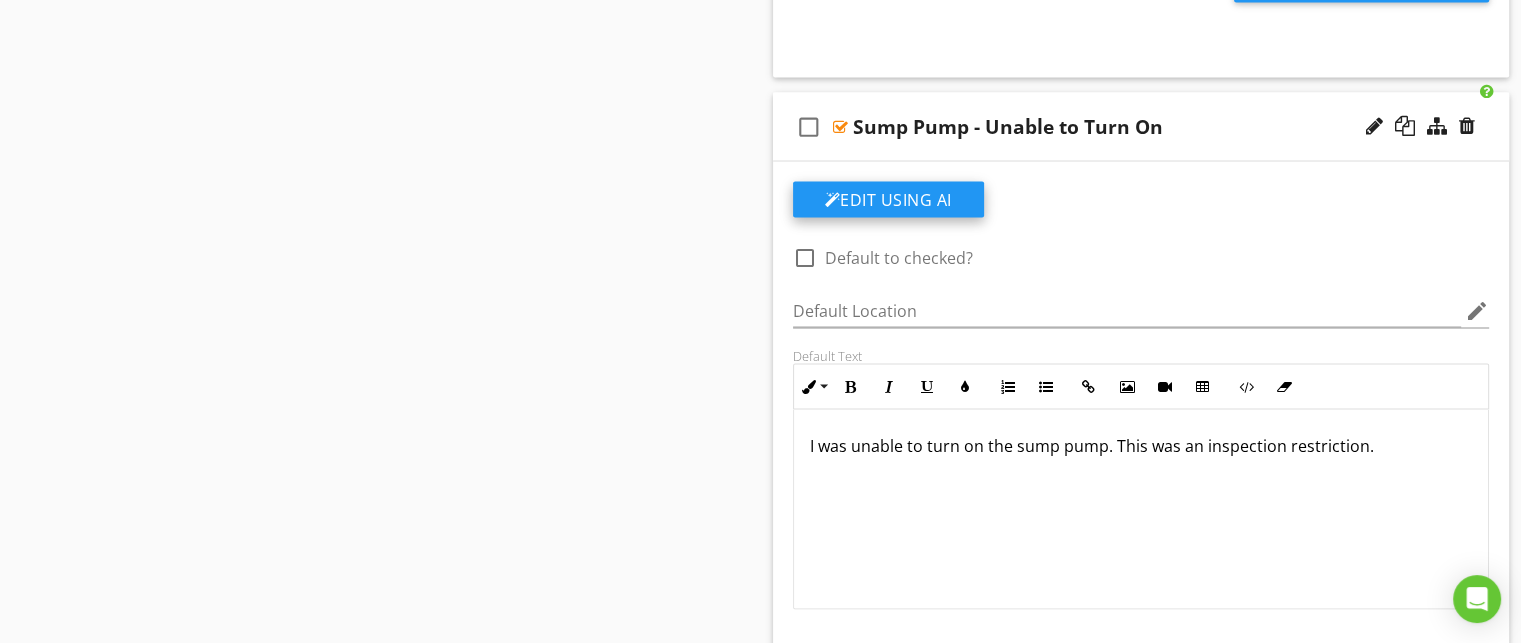 click on "Edit Using AI" at bounding box center [888, -1167] 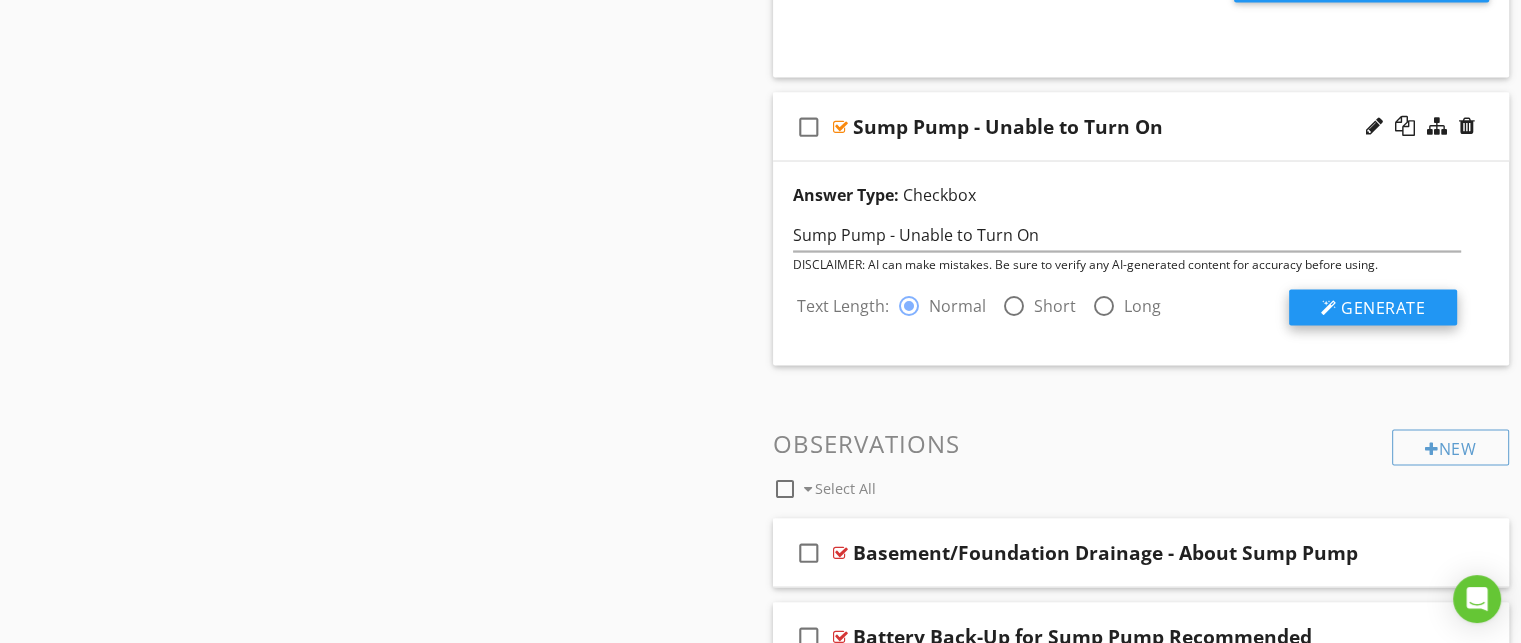 click on "Generate" at bounding box center [1383, 307] 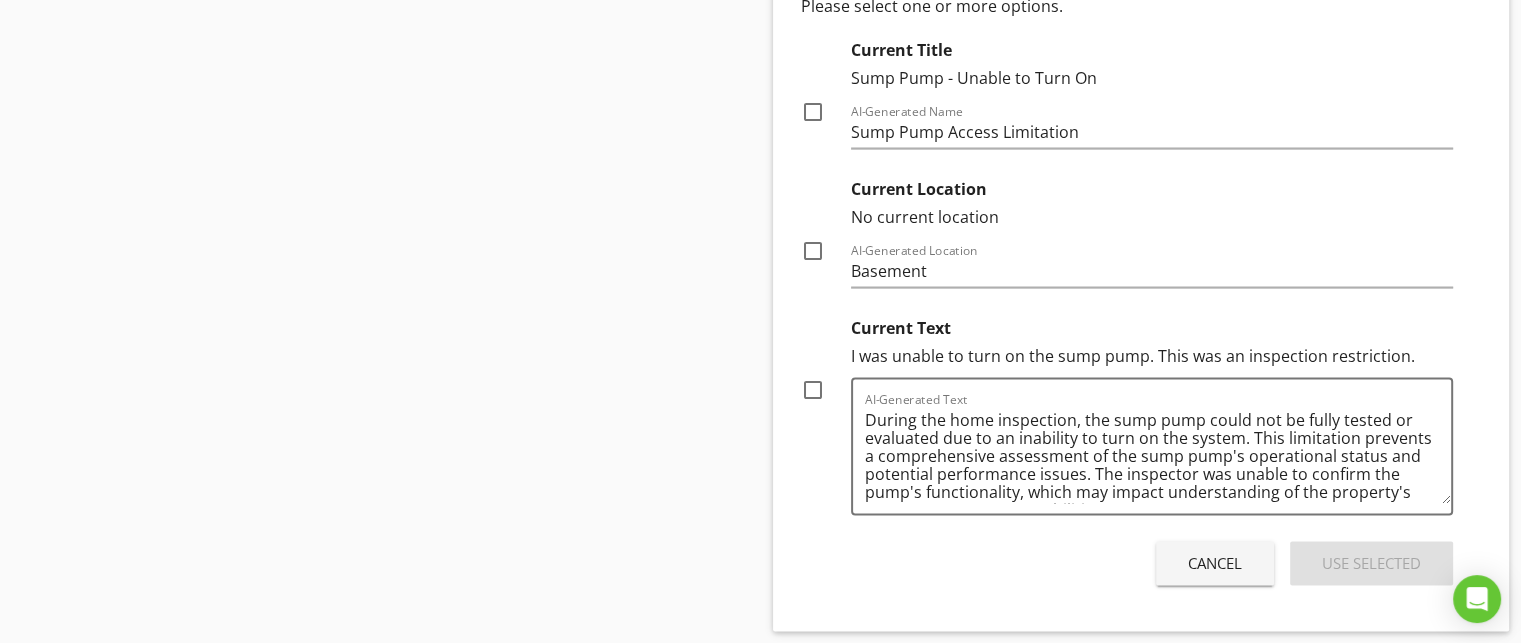 scroll, scrollTop: 4104, scrollLeft: 0, axis: vertical 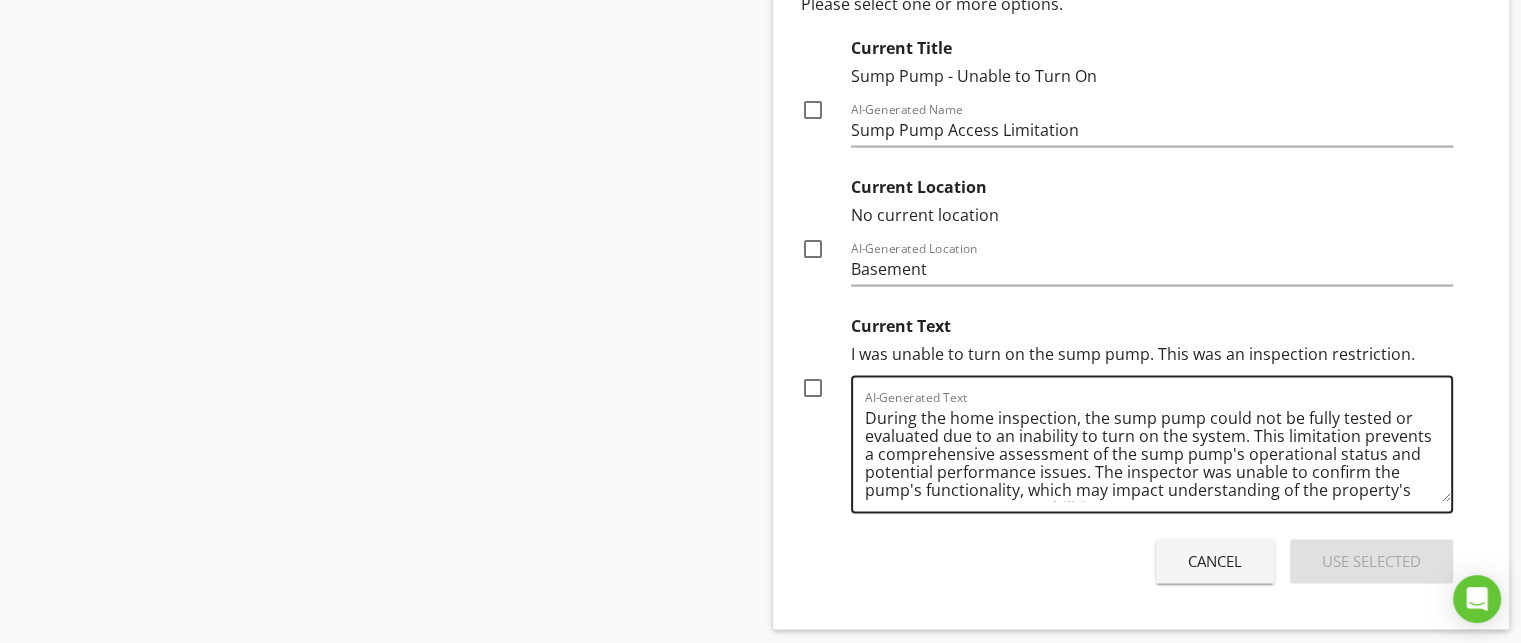 click on "During the home inspection, the sump pump could not be fully tested or evaluated due to an inability to turn on the system. This limitation prevents a comprehensive assessment of the sump pump's operational status and potential performance issues. The inspector was unable to confirm the pump's functionality, which may impact understanding of the property's water management capabilities." at bounding box center (1158, 452) 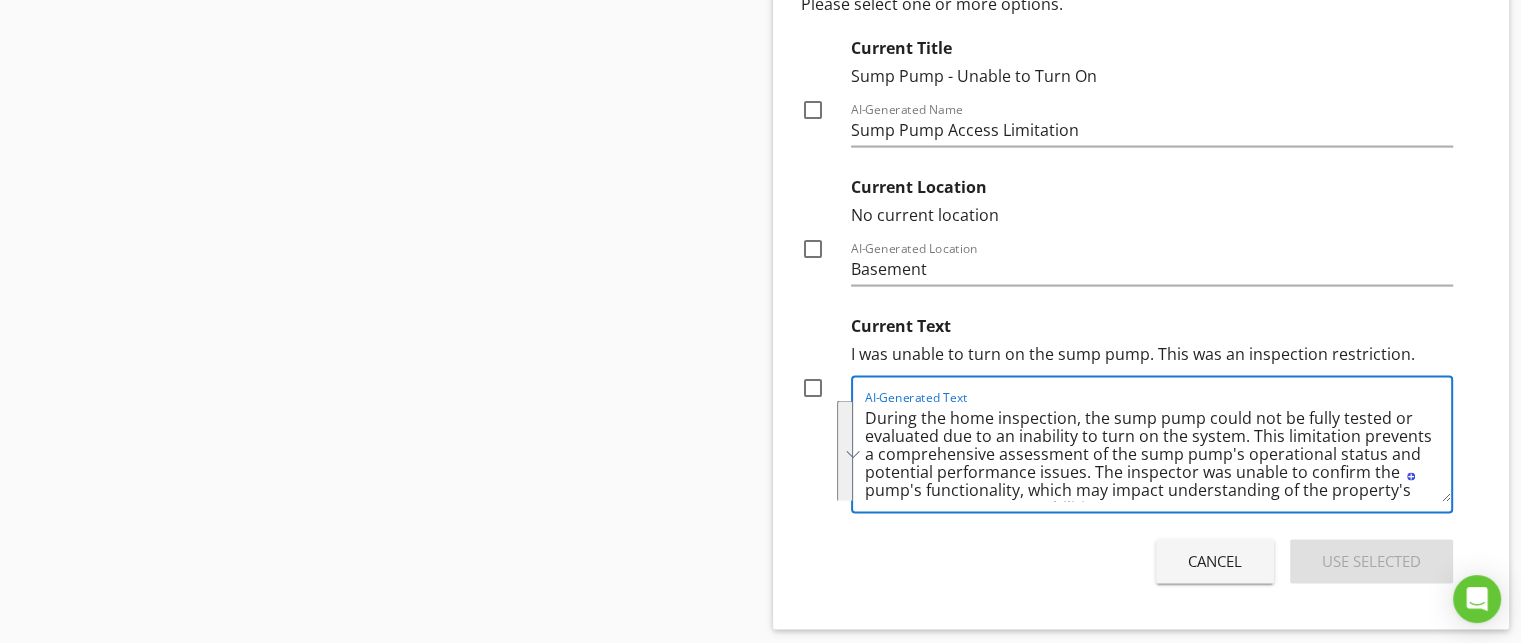 click on "Cancel" at bounding box center (1215, 561) 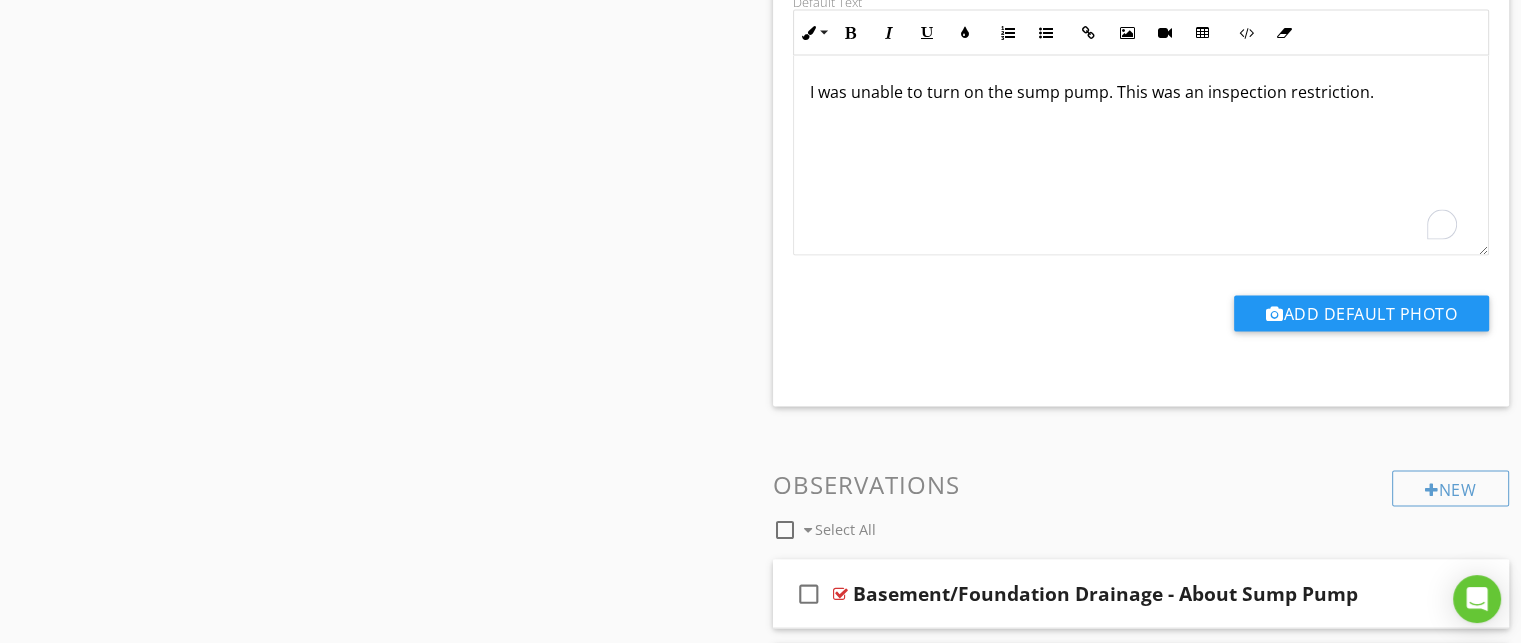 click on "I was unable to turn on the sump pump. This was an inspection restriction." at bounding box center [1141, 156] 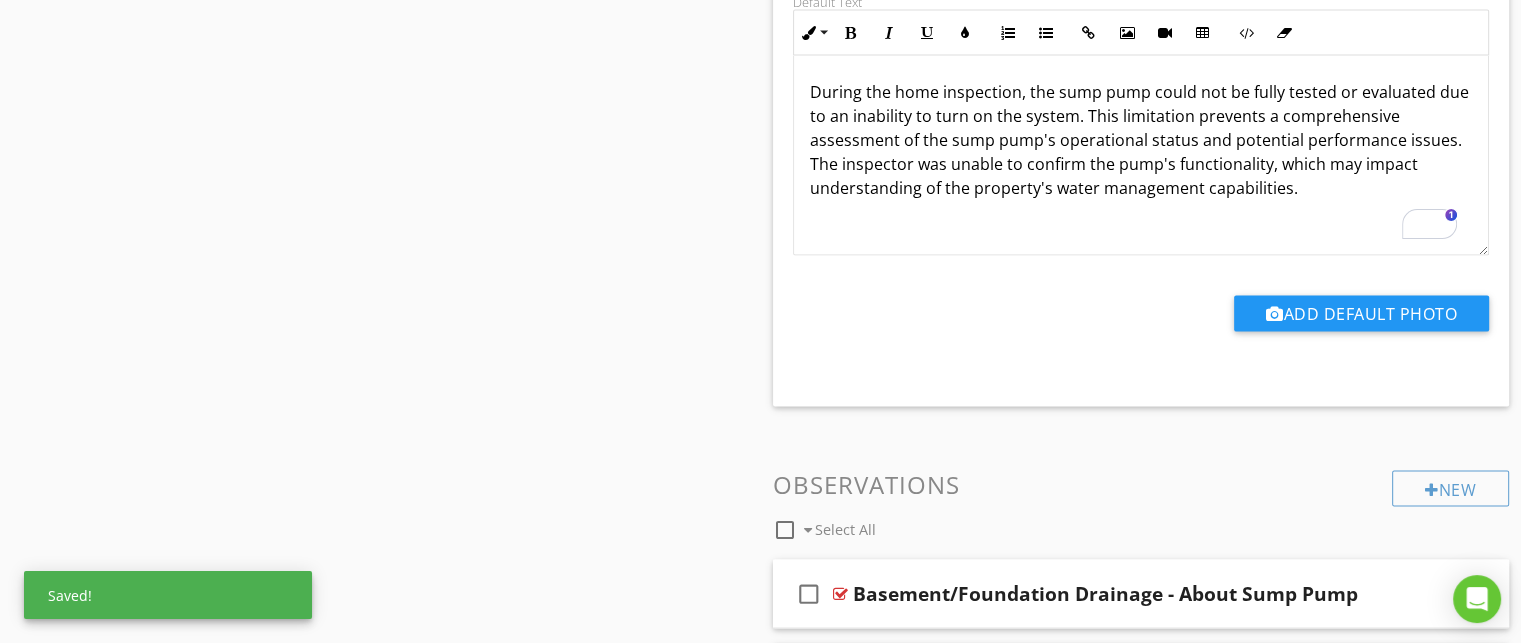 click on "During the home inspection, the sump pump could not be fully tested or evaluated due to an inability to turn on the system. This limitation prevents a comprehensive assessment of the sump pump's operational status and potential performance issues. The inspector was unable to confirm the pump's functionality, which may impact understanding of the property's water management capabilities." at bounding box center (1141, 140) 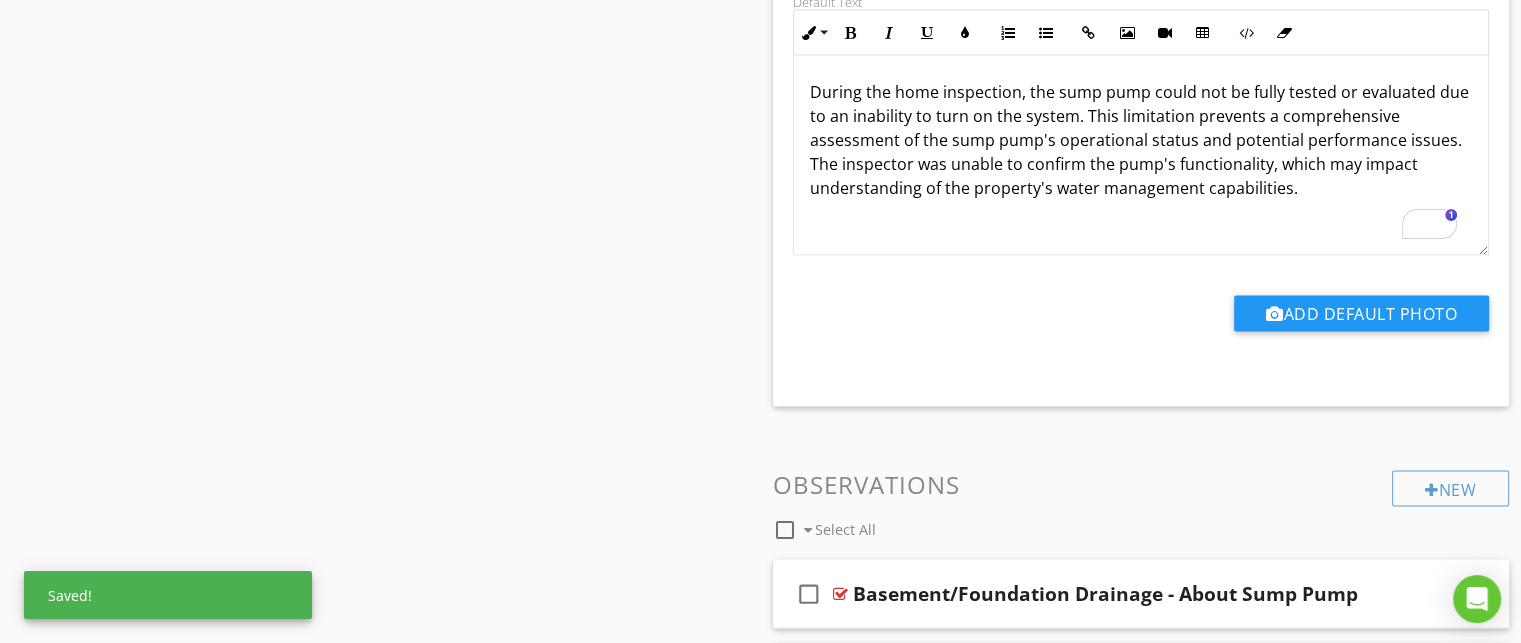 type 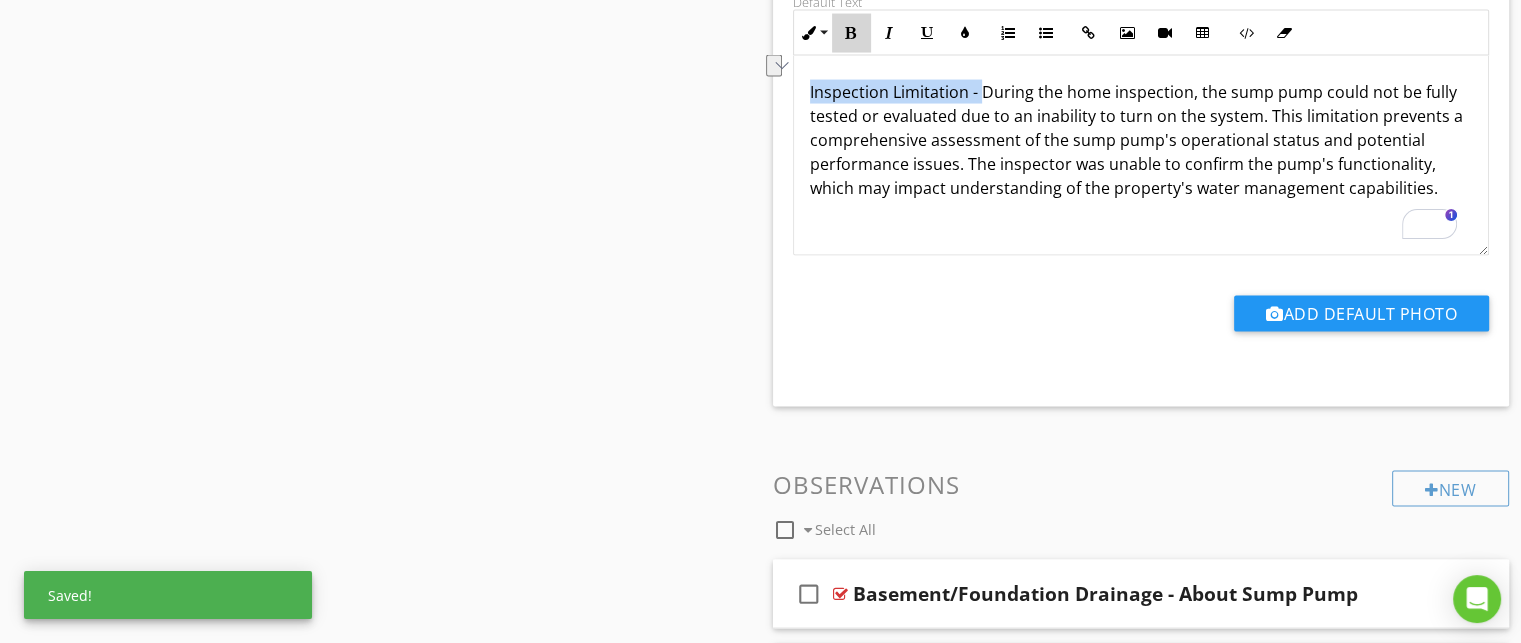 click at bounding box center (851, 33) 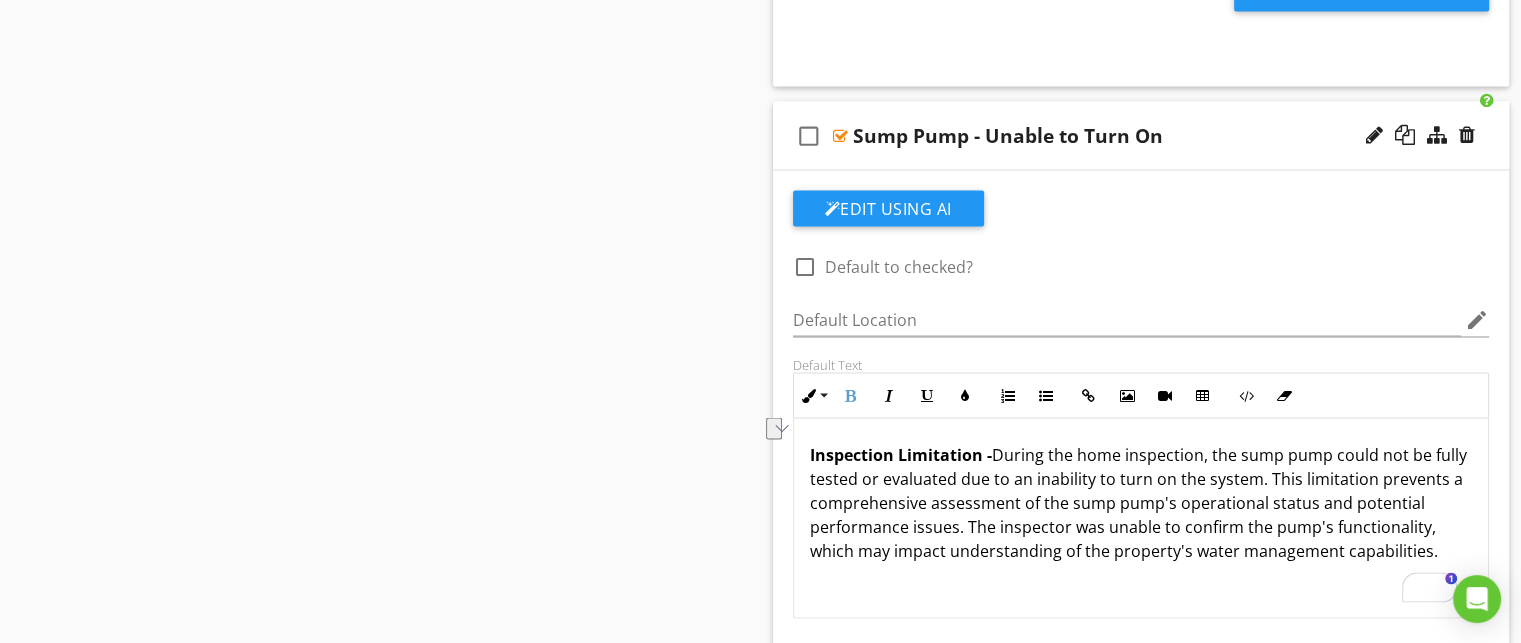 scroll, scrollTop: 3732, scrollLeft: 0, axis: vertical 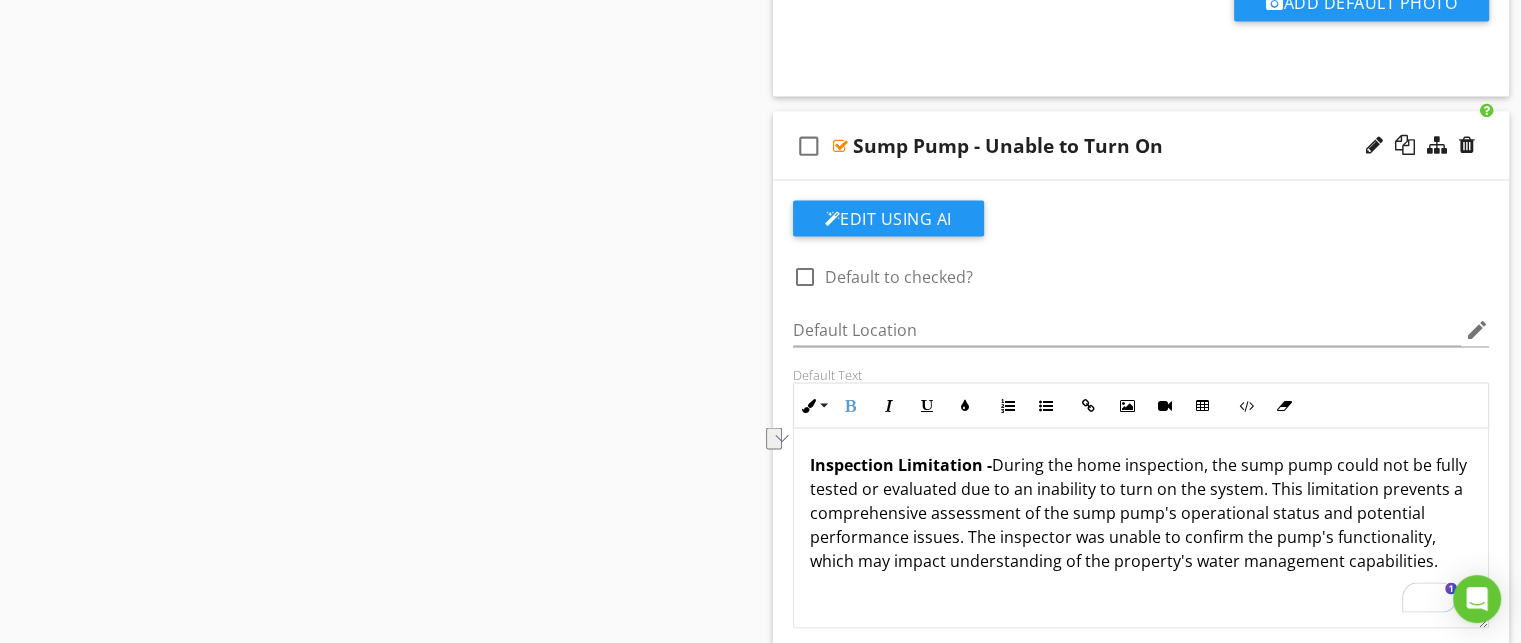 click on "check_box_outline_blank
Sump Pump - Unable to Turn On" at bounding box center (1141, 145) 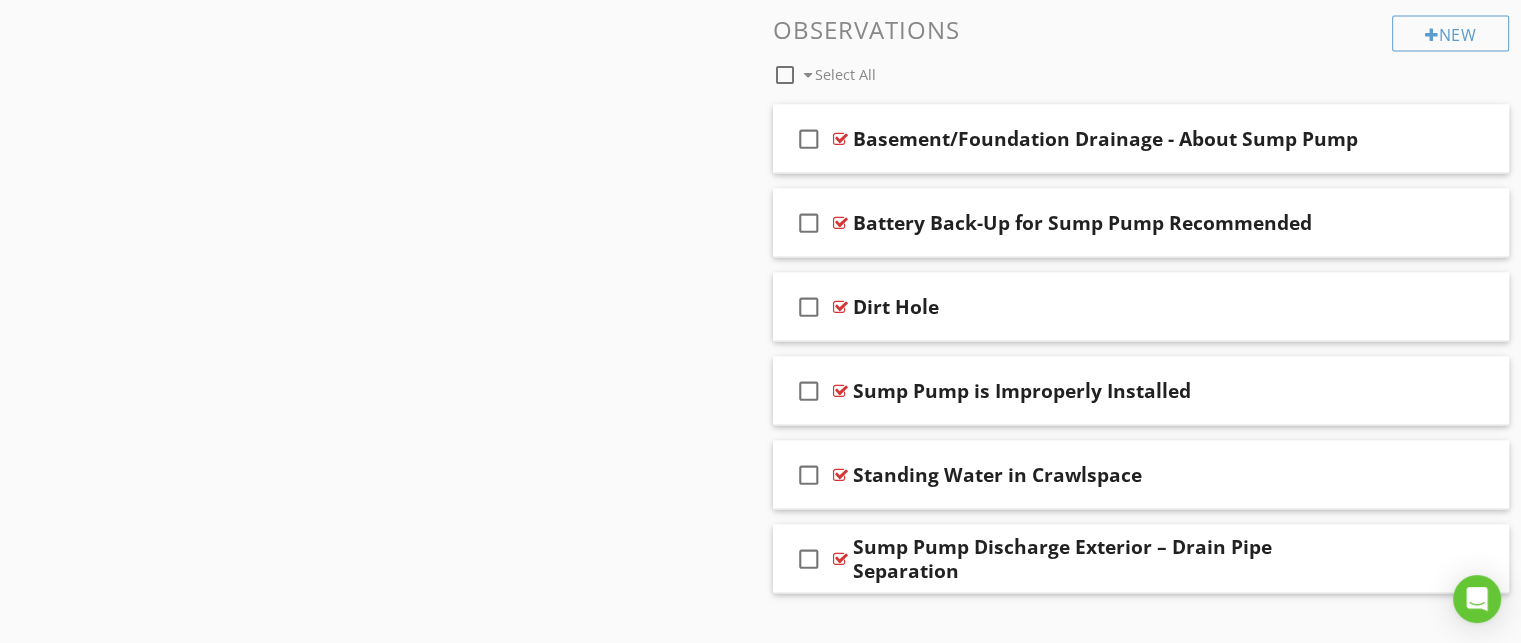 scroll, scrollTop: 3960, scrollLeft: 0, axis: vertical 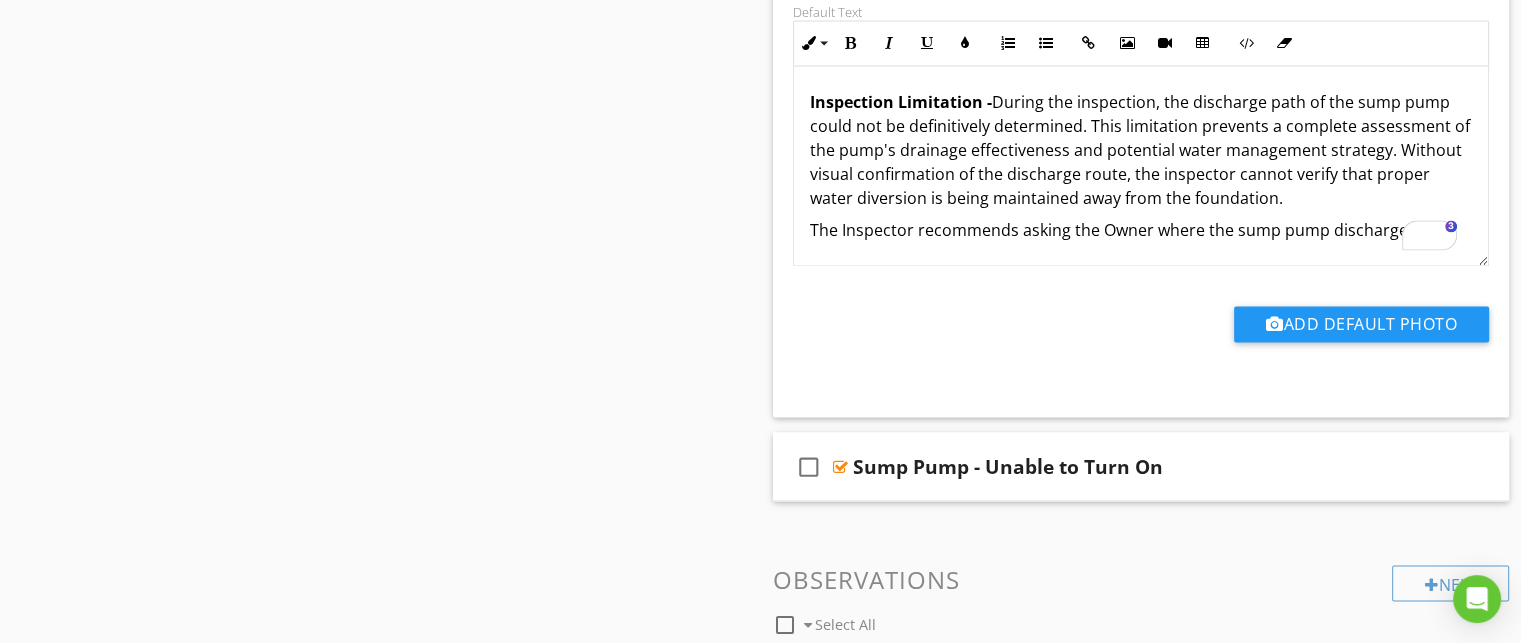 drag, startPoint x: 1084, startPoint y: 113, endPoint x: 678, endPoint y: 279, distance: 438.62512 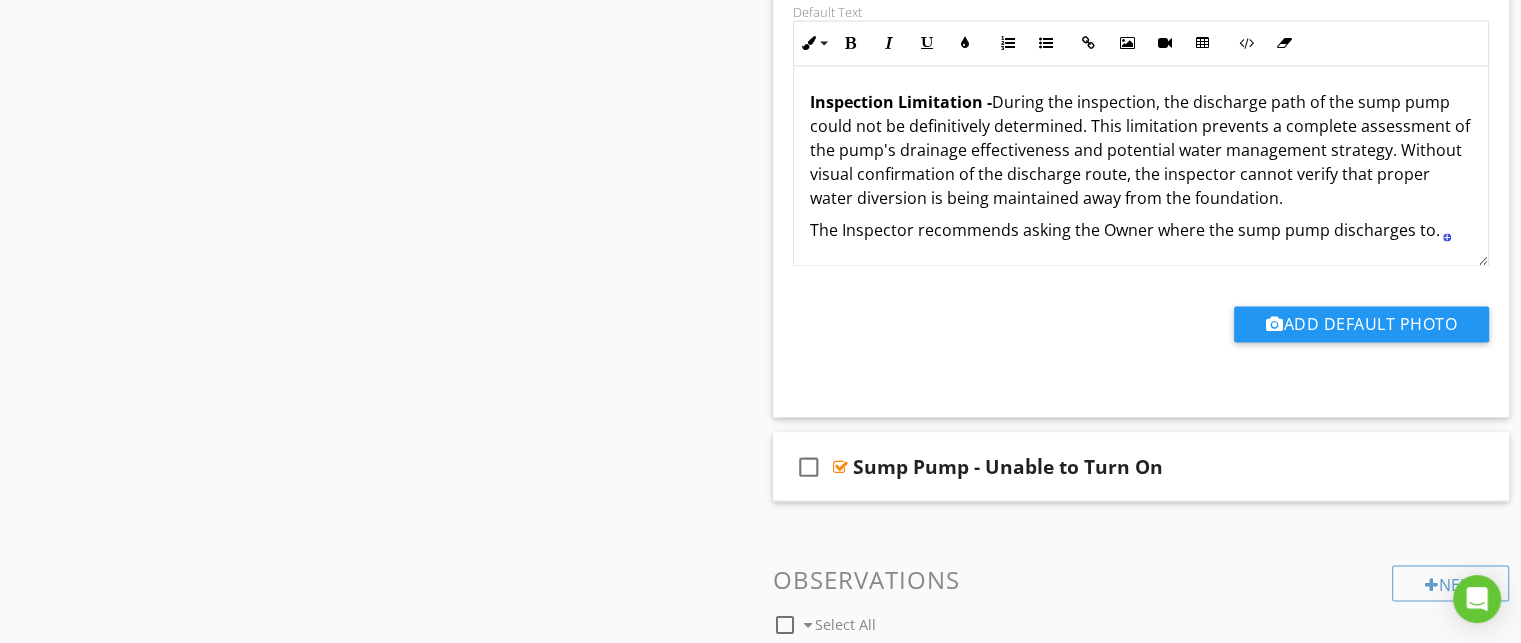 drag, startPoint x: 678, startPoint y: 279, endPoint x: 702, endPoint y: 347, distance: 72.11102 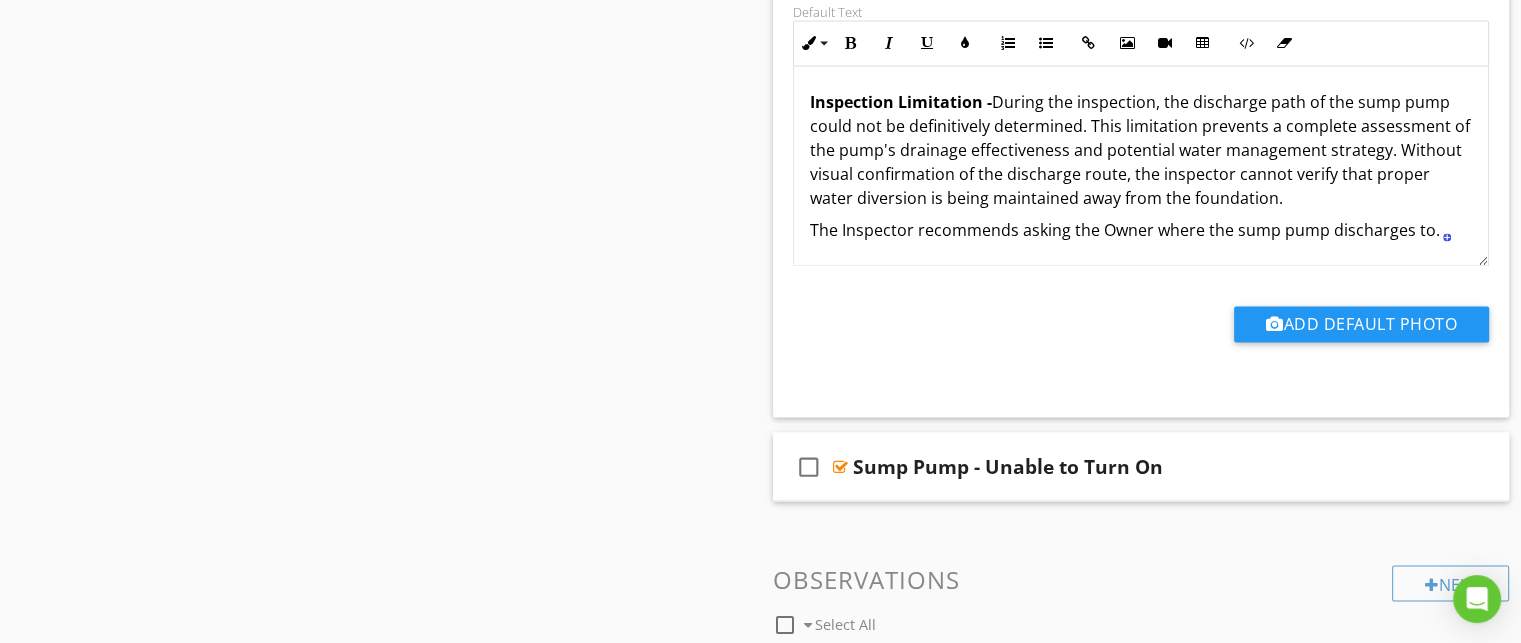 click on "Sections
Inspection Detail           For Your Information           Grounds           Exterior           Carport           Detached Garage           Attached Garage           Roof           Attic, Insulation & Ventilation           Interior Stairways           Hallway           Bathroom(s)           Bedroom(s)           Living Space(s)           Fireplace, or Wood Stove           Kitchen           Laundry Room           Utility Room           Foundation, Crawlspace & Structural           Basement           Electrical Systems           Plumbing Systems           HVAC Heating and Cooling Systems           A/C Wall/Window Unit           Mini Split           HB Appliance Information            Final Walkthrough
Section
Attachments
Attachment
Items
General           Water Supply            Main Water Shut-Off Valve           Main Fuel Supply Shut-Off Valve" at bounding box center [760, -1002] 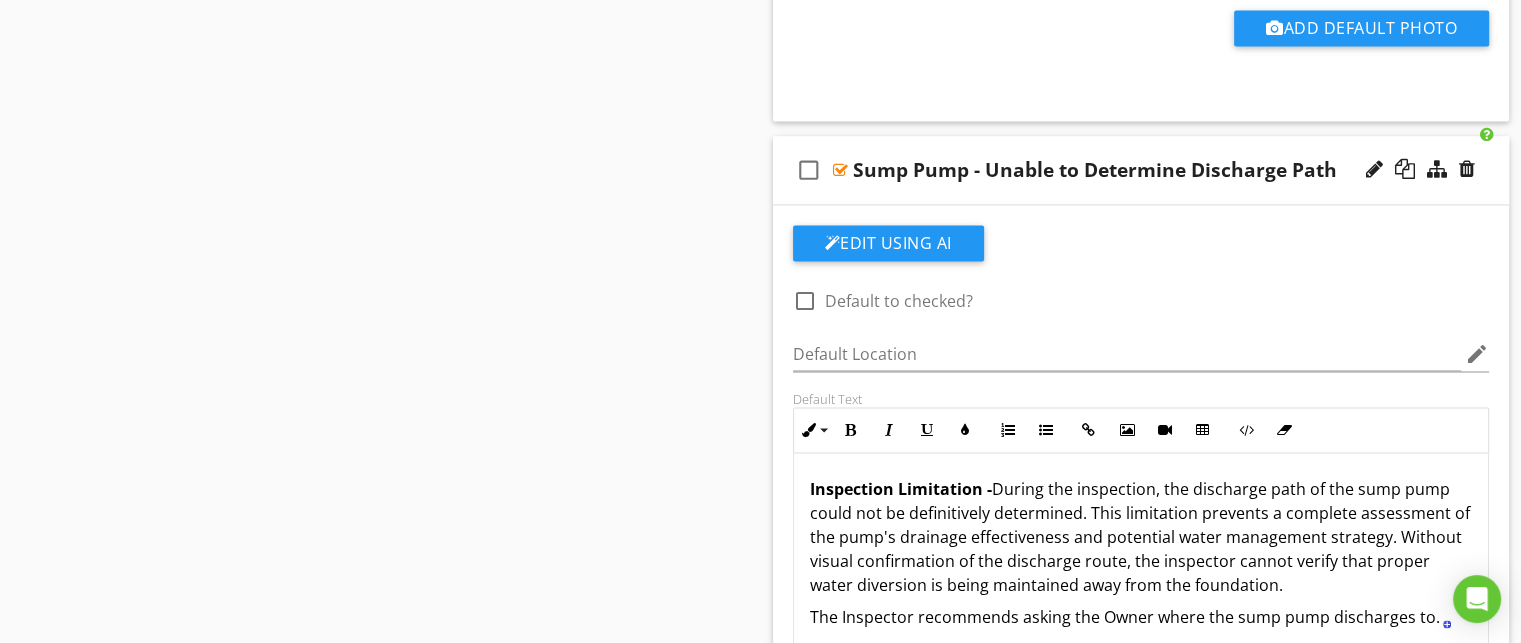 scroll, scrollTop: 3022, scrollLeft: 0, axis: vertical 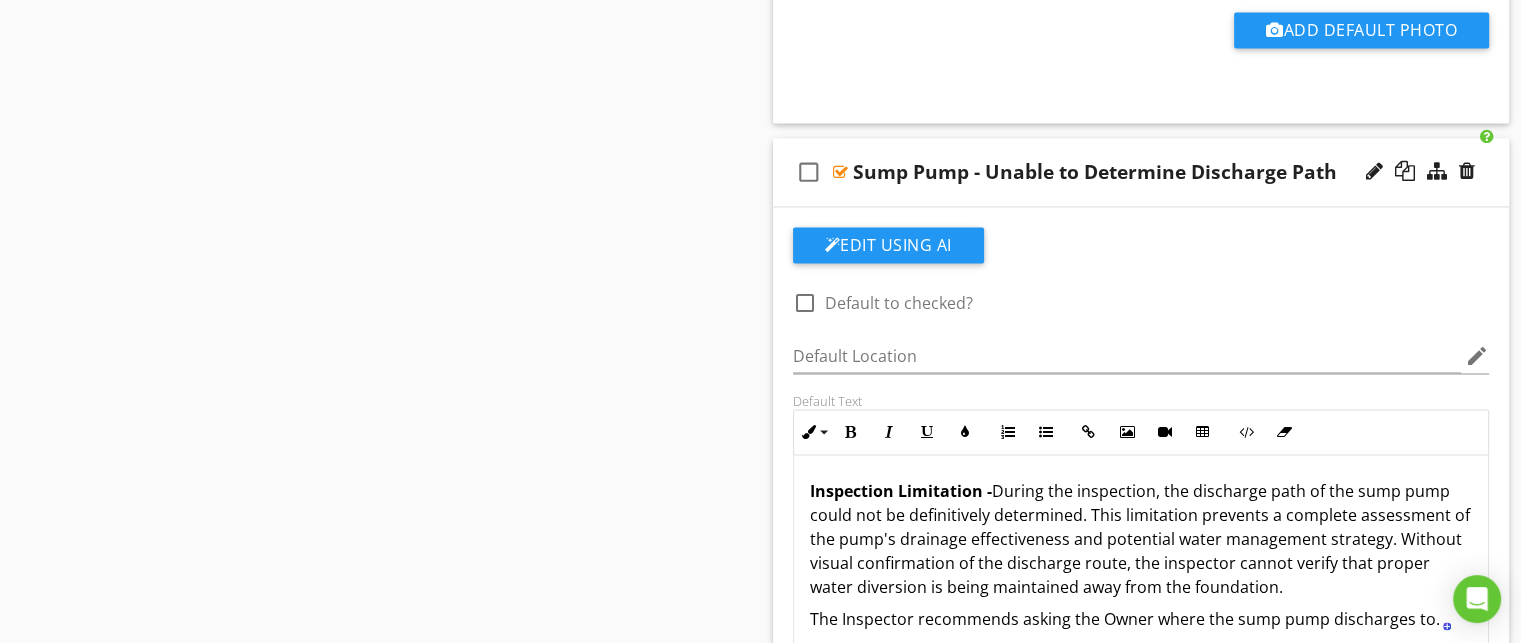 click on "check_box_outline_blank
Sump Pump - Unable to Determine Discharge Path" at bounding box center (1141, 172) 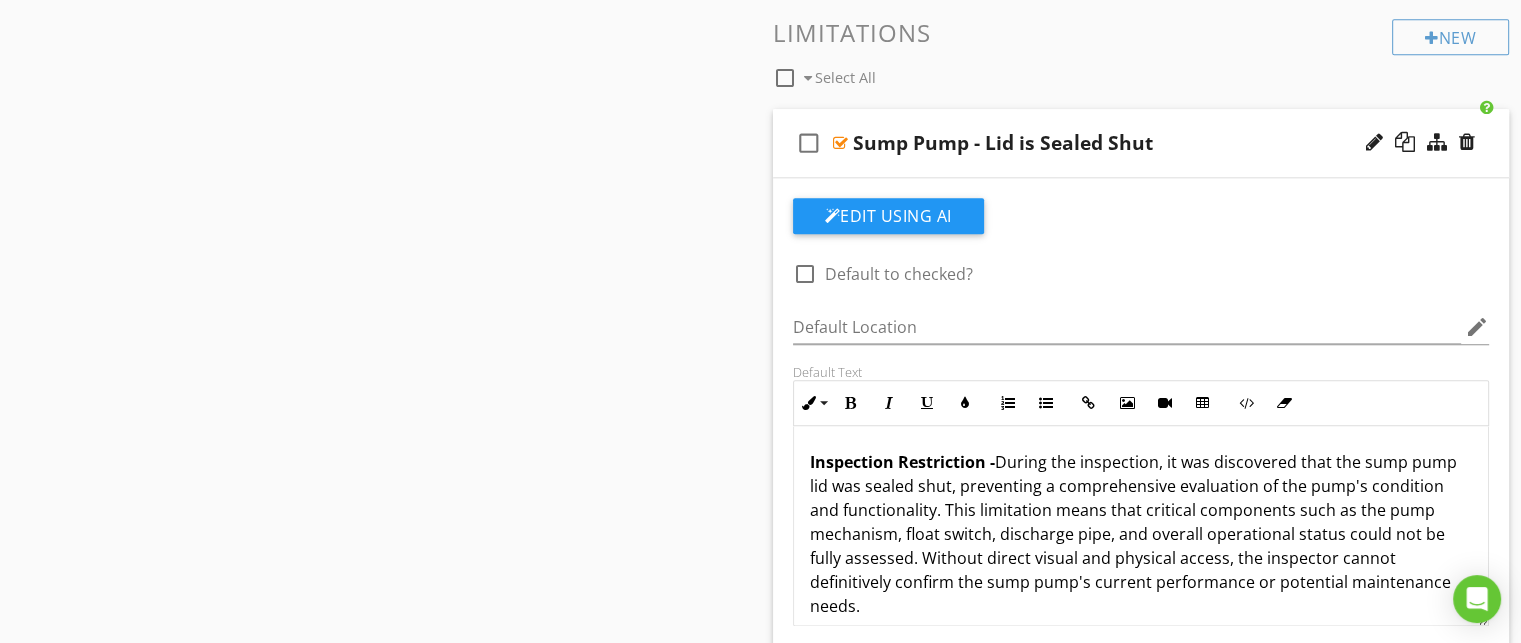 scroll, scrollTop: 2343, scrollLeft: 0, axis: vertical 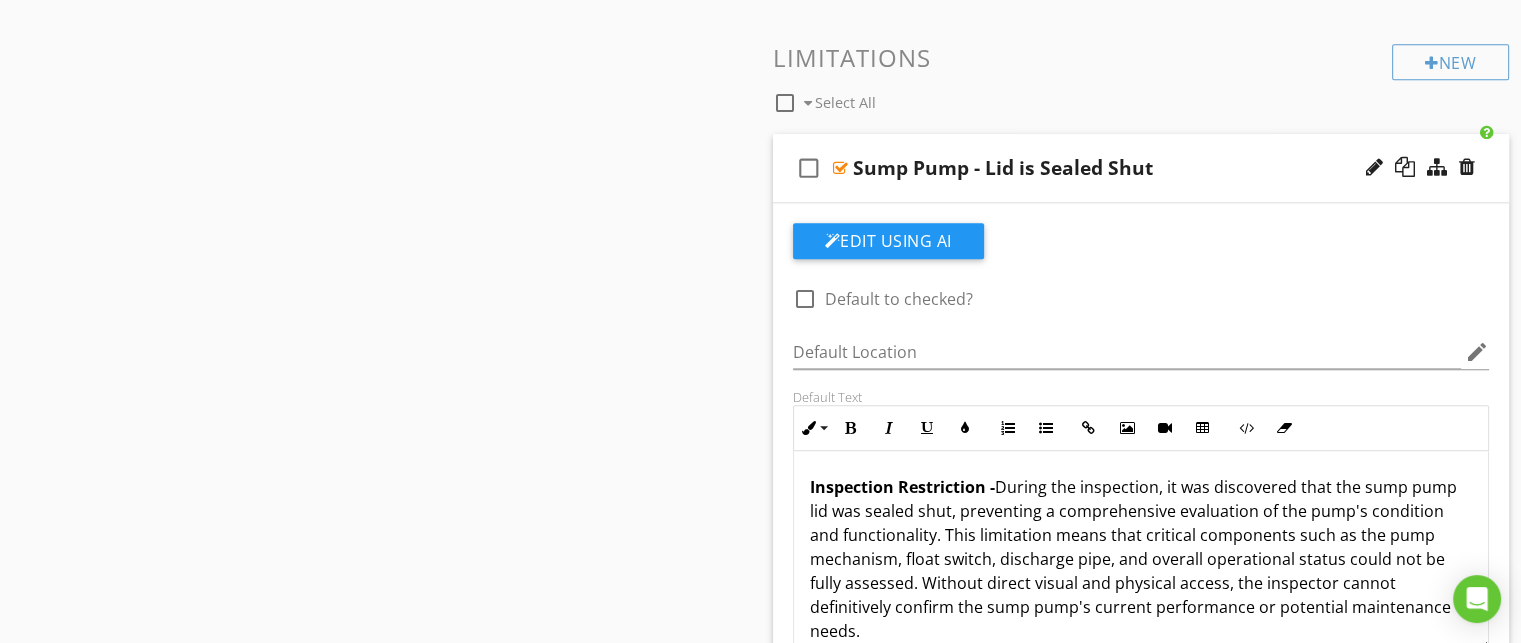 click on "check_box_outline_blank
Sump Pump - Lid is Sealed Shut" at bounding box center (1141, 168) 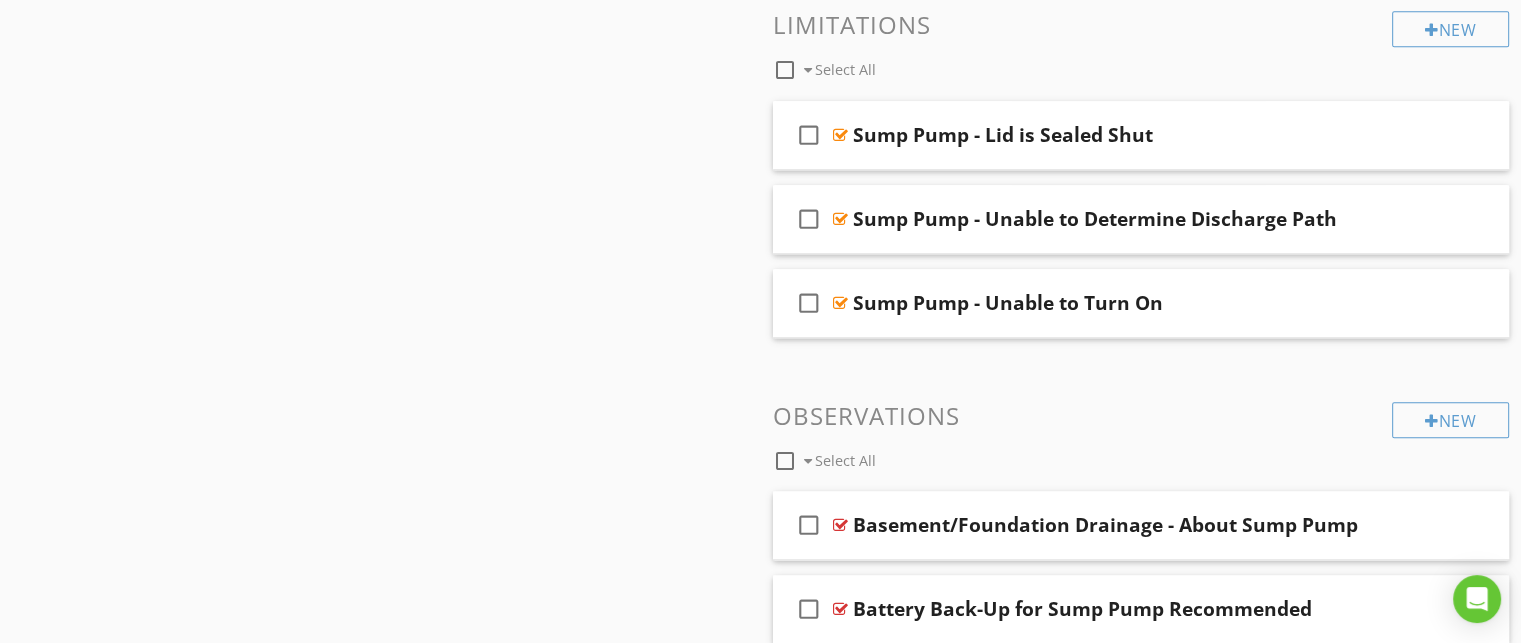 scroll, scrollTop: 2474, scrollLeft: 0, axis: vertical 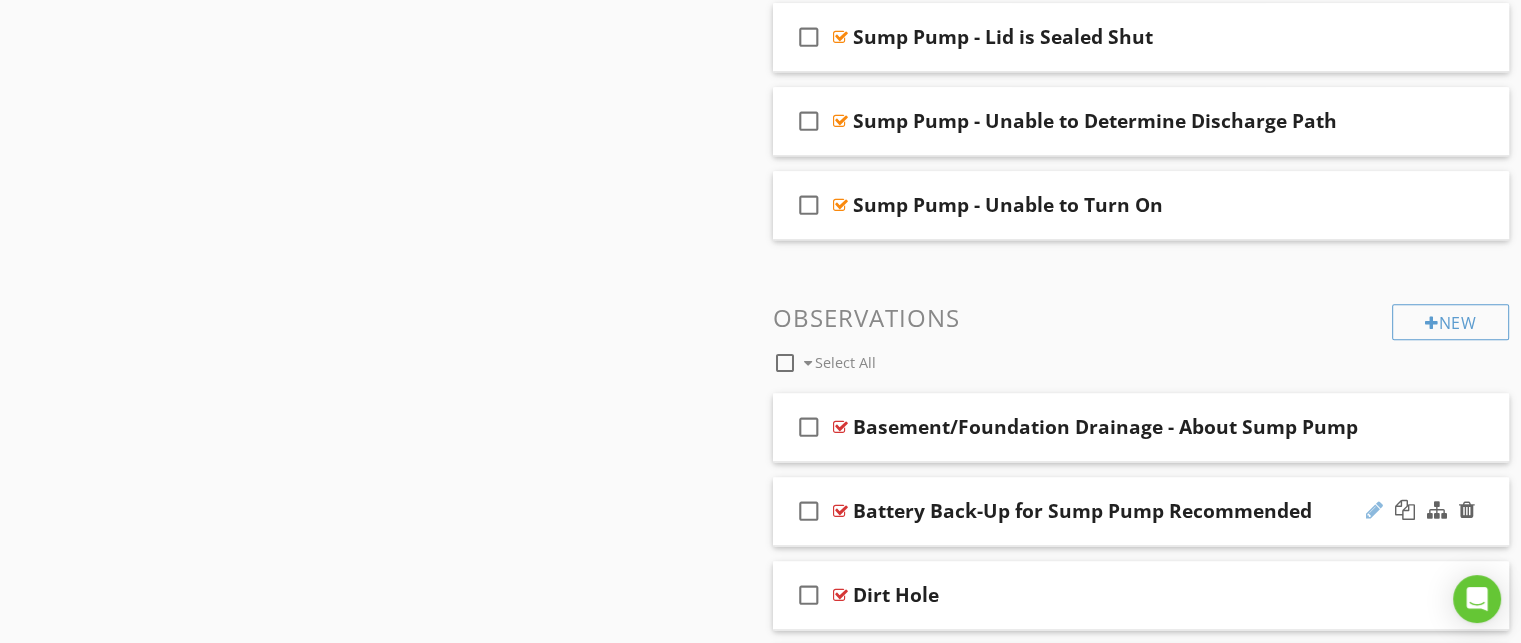 click at bounding box center (1374, 510) 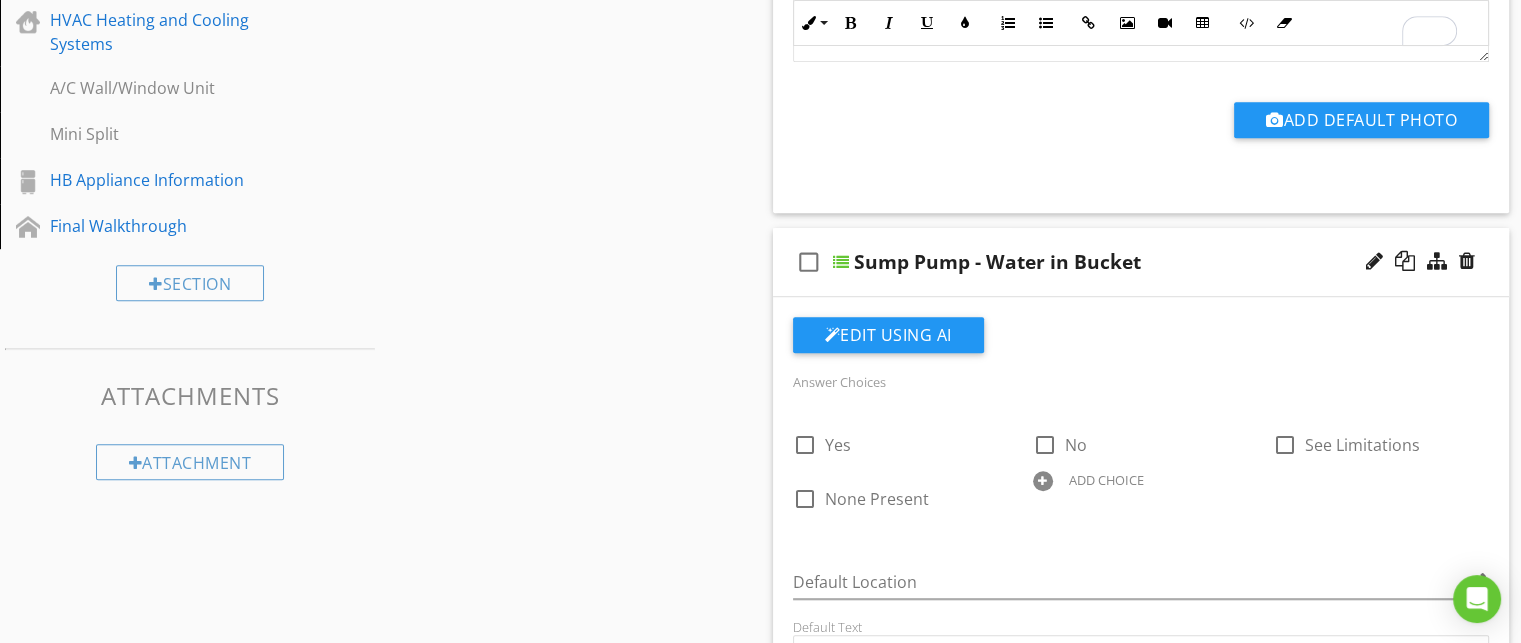 scroll, scrollTop: 1290, scrollLeft: 0, axis: vertical 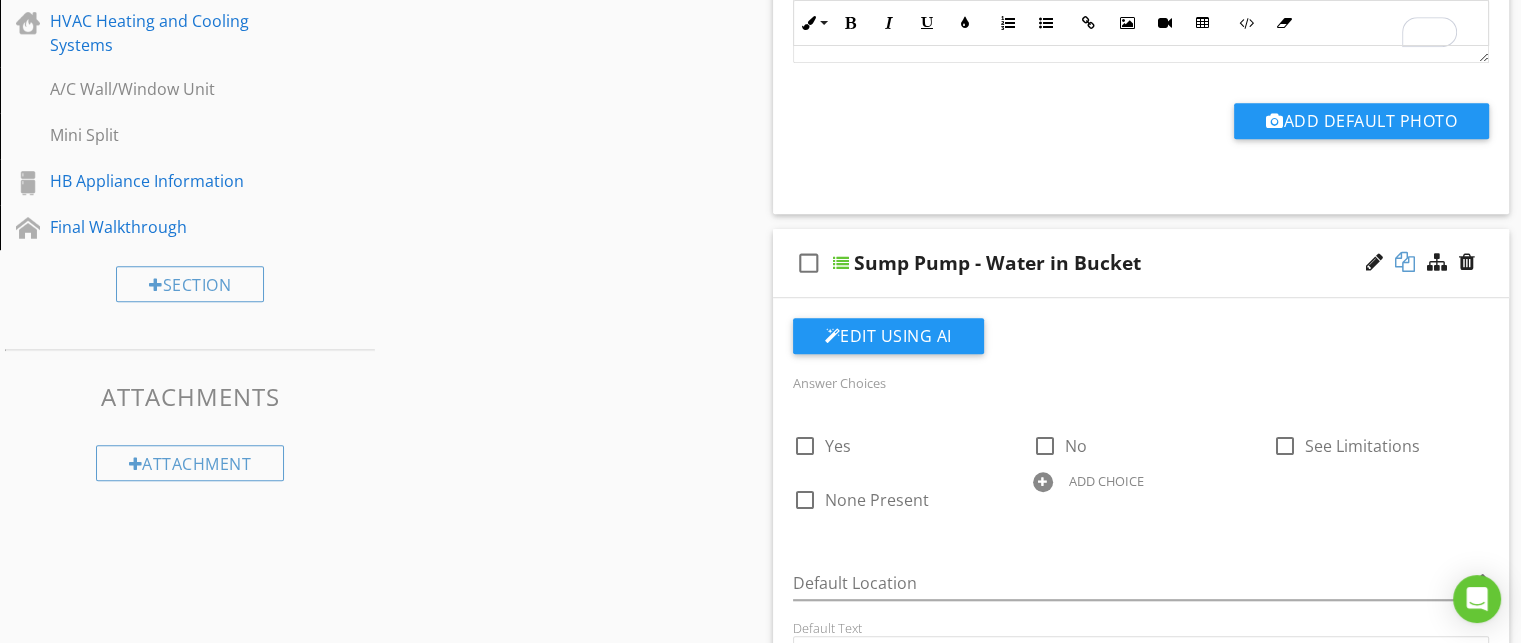 click at bounding box center (1405, 262) 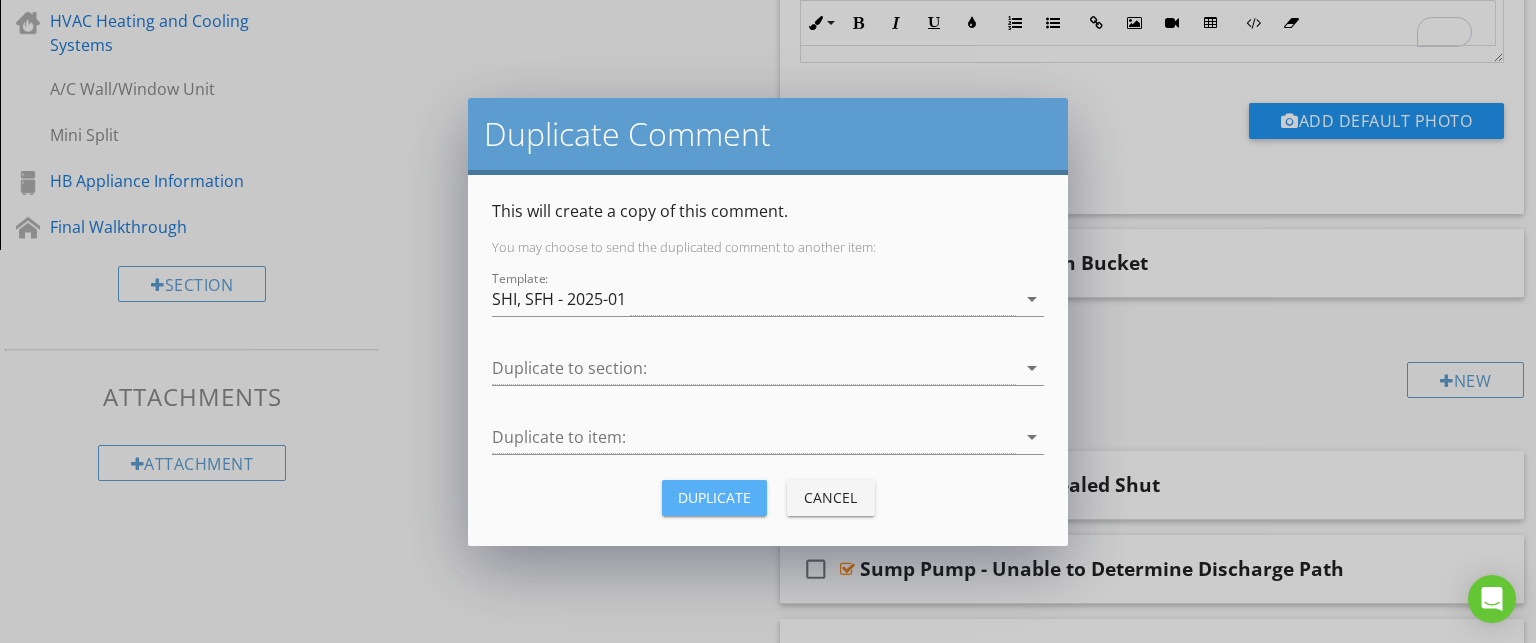 click on "Duplicate" at bounding box center [714, 497] 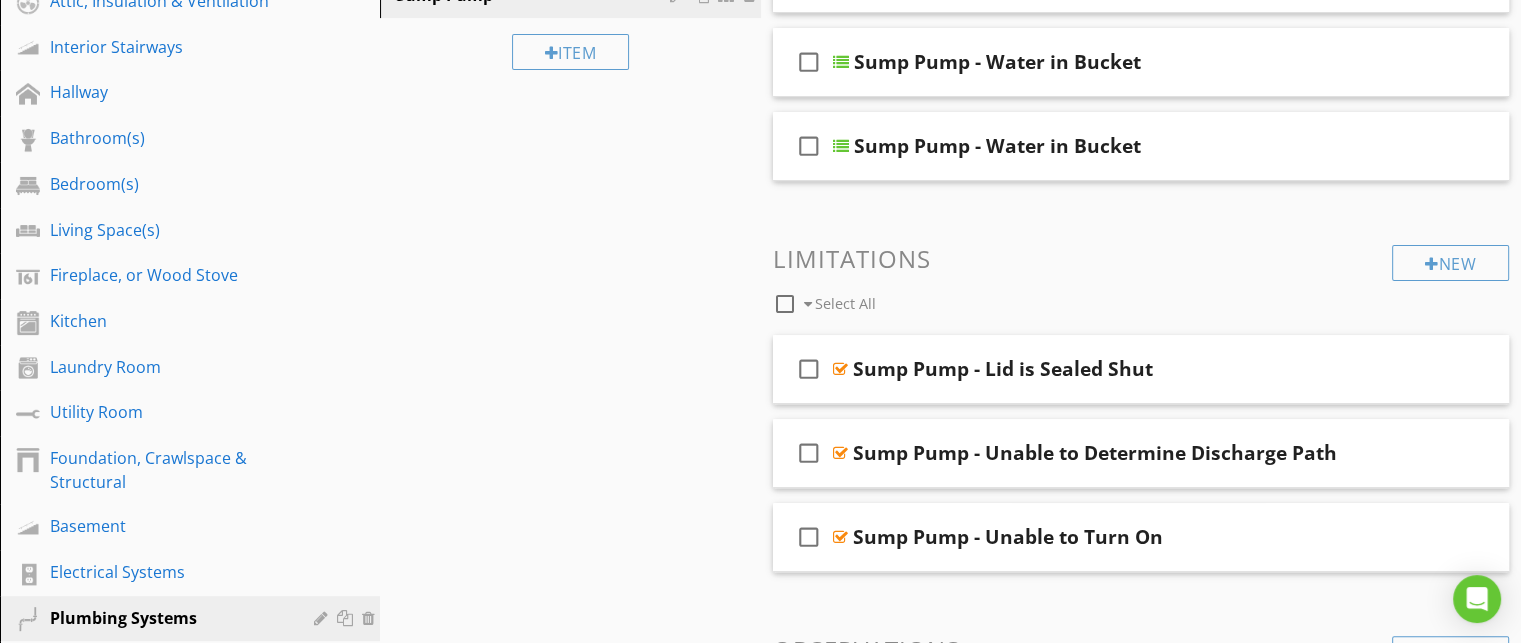 scroll, scrollTop: 636, scrollLeft: 0, axis: vertical 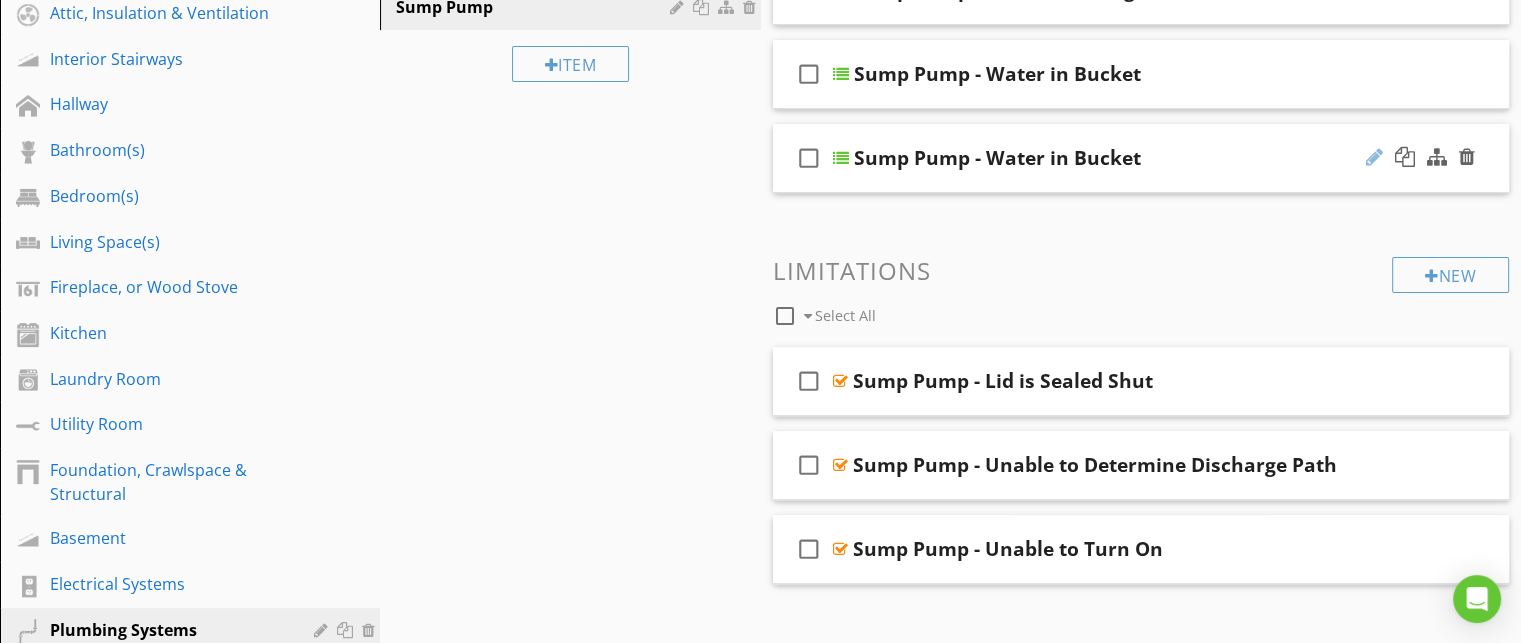 click at bounding box center [1374, 157] 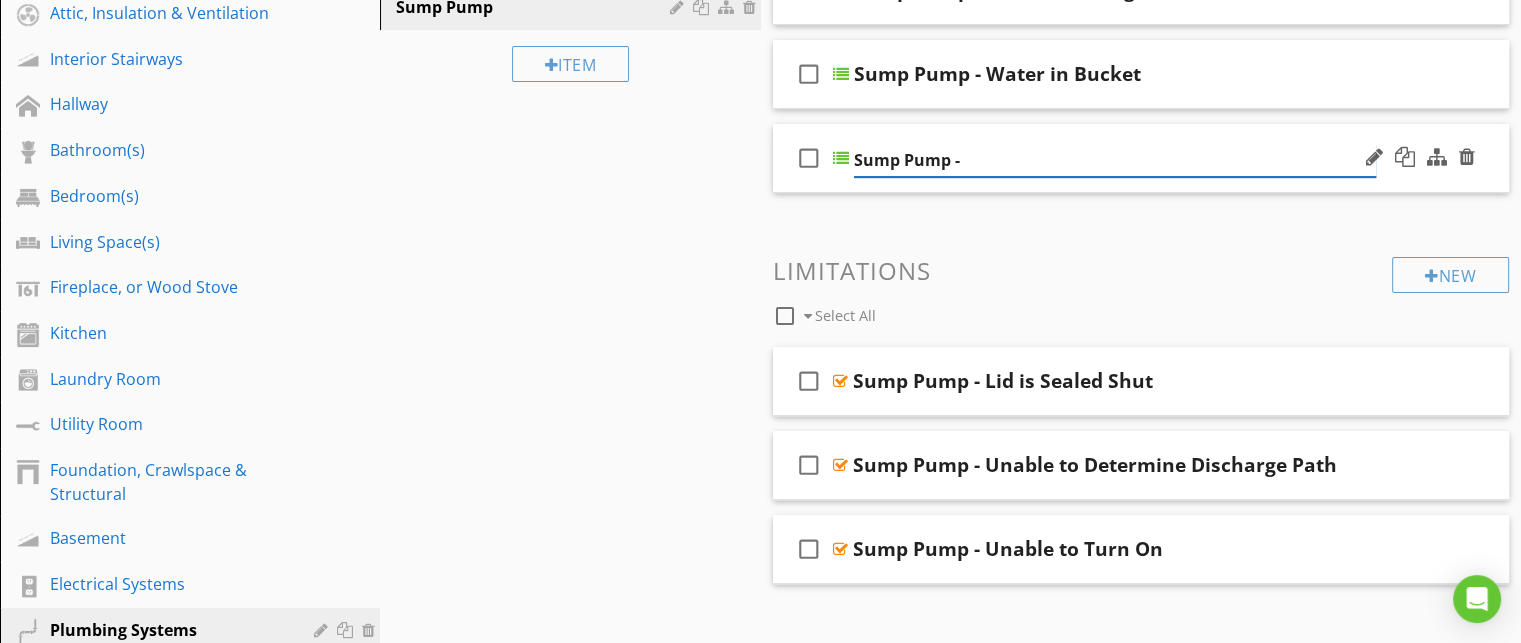 paste on "Battery Back-Up for Sump Pump Recommended" 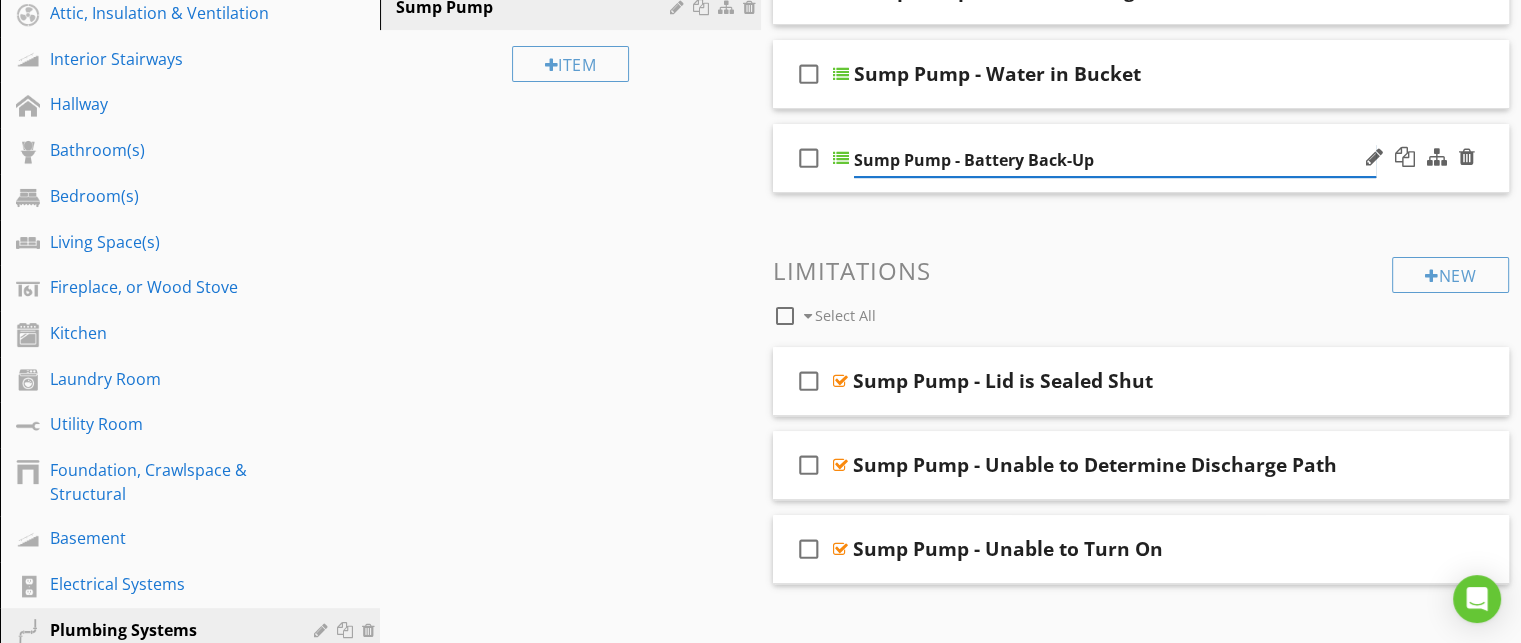 type on "Sump Pump - Battery Back-Up" 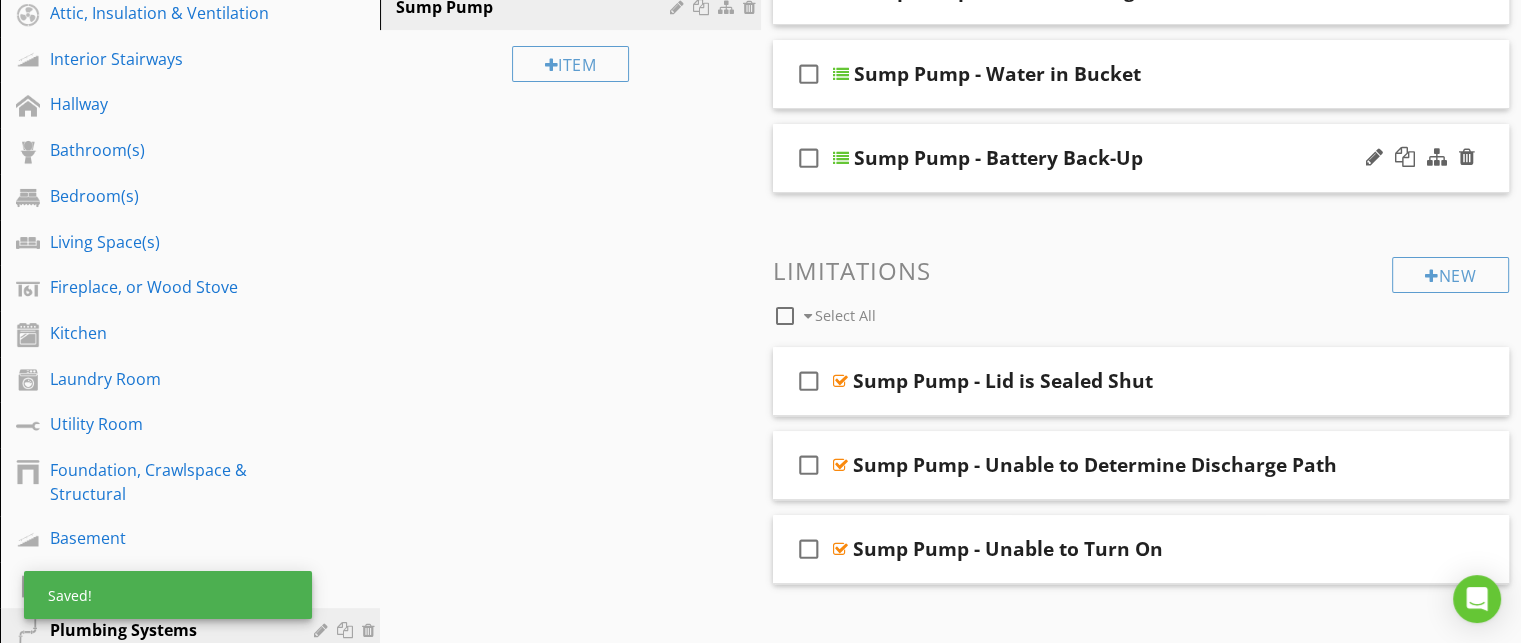 click on "check_box_outline_blank
Sump Pump - Battery Back-Up" at bounding box center [1141, 158] 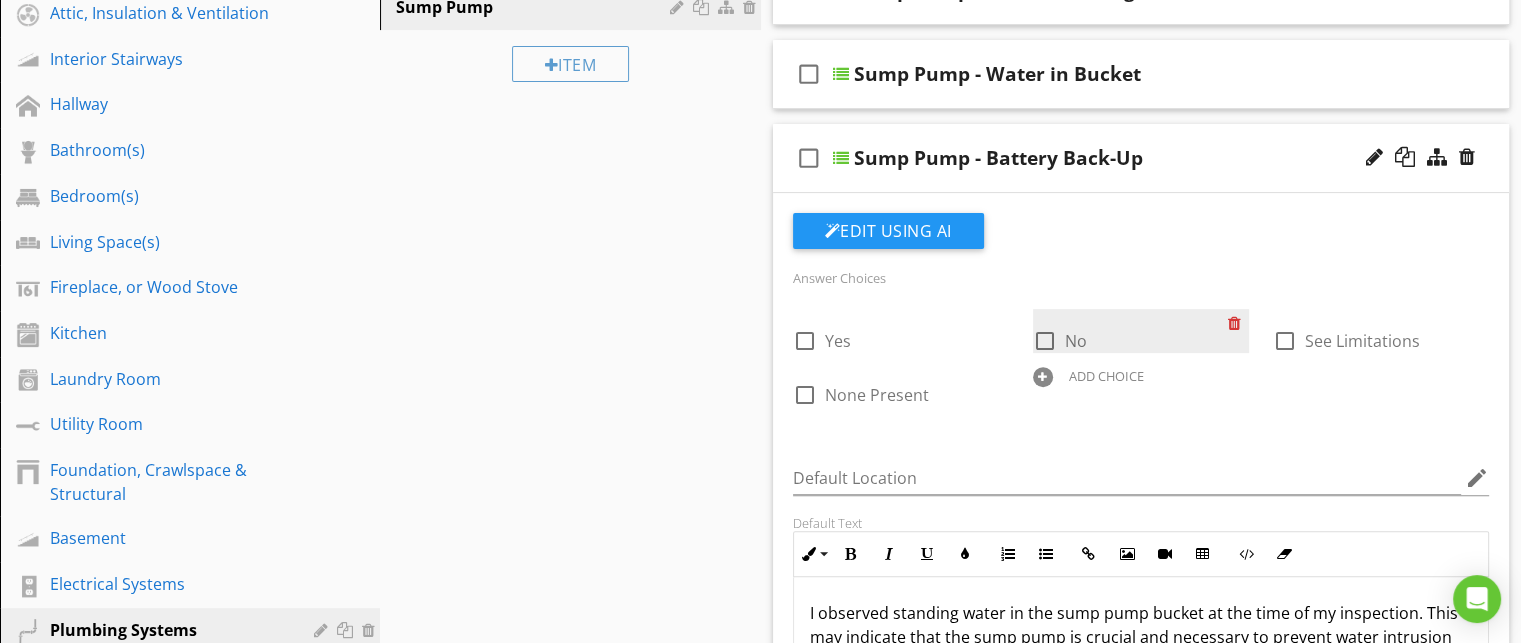 click at bounding box center [1238, 323] 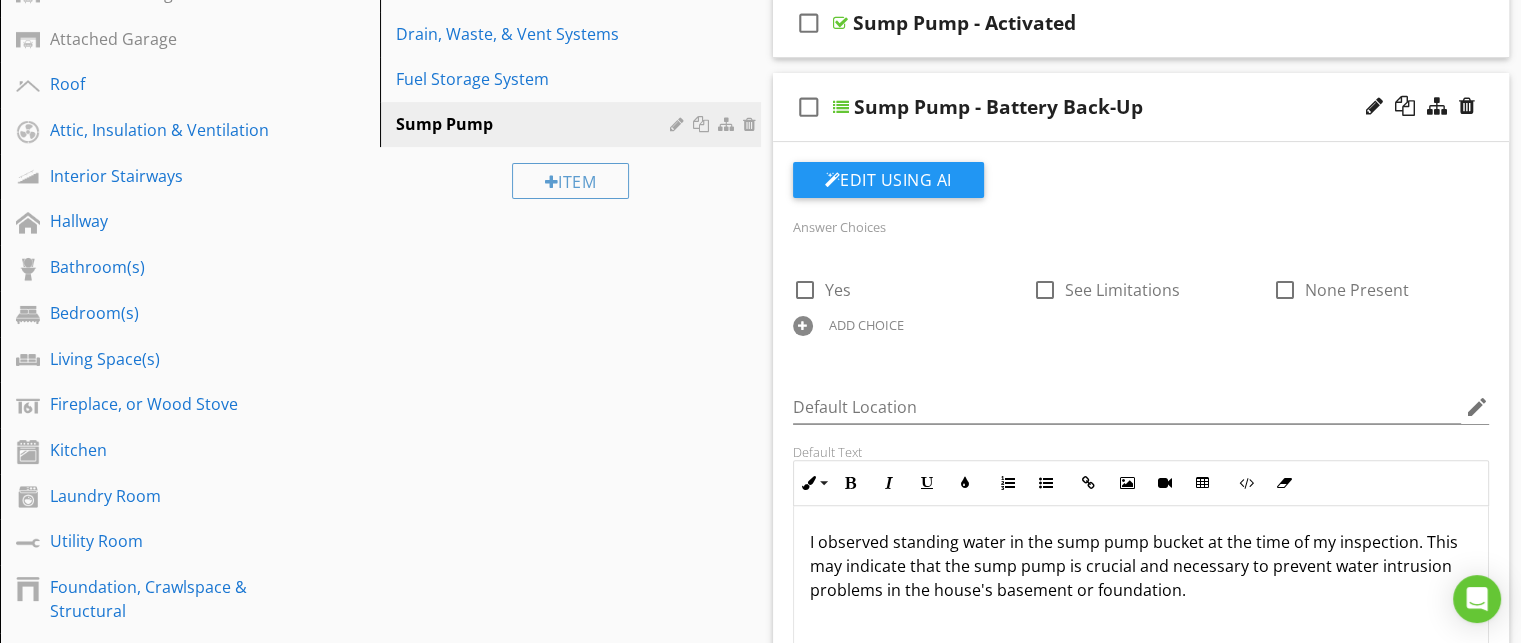 scroll, scrollTop: 520, scrollLeft: 0, axis: vertical 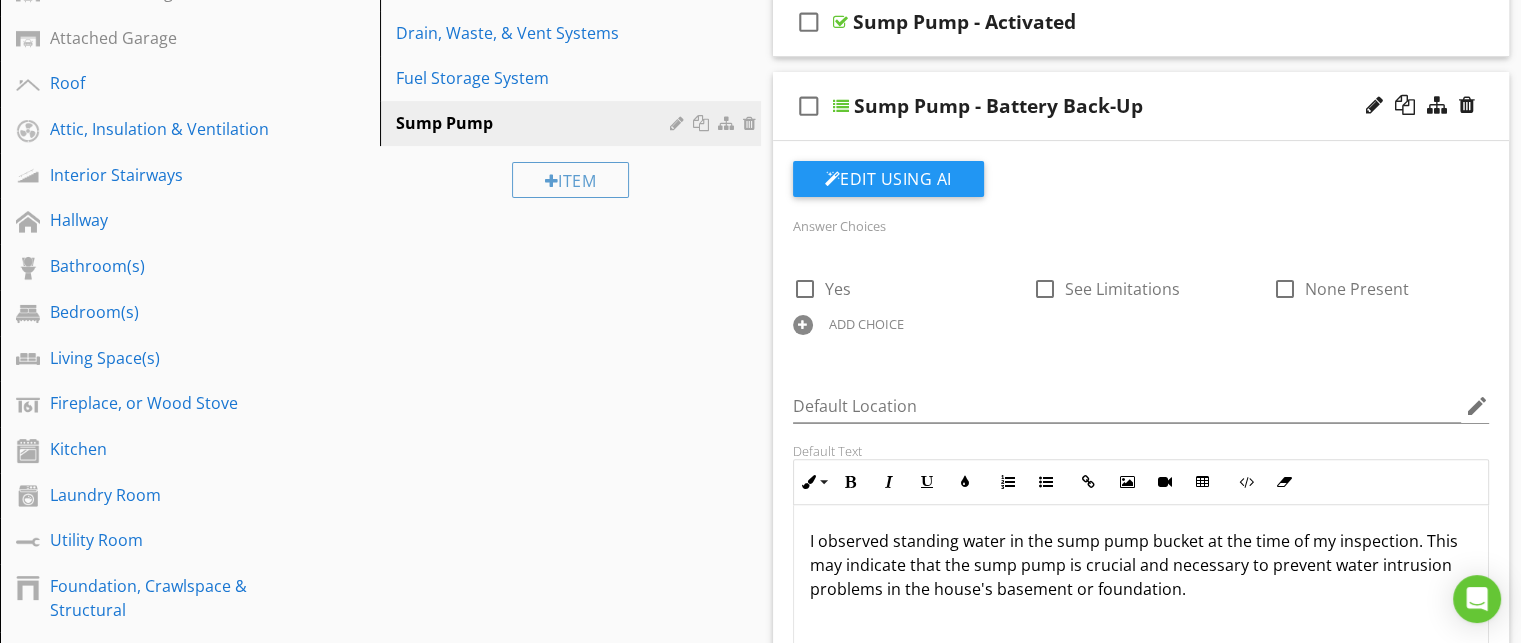 click on "ADD CHOICE" at bounding box center (866, 324) 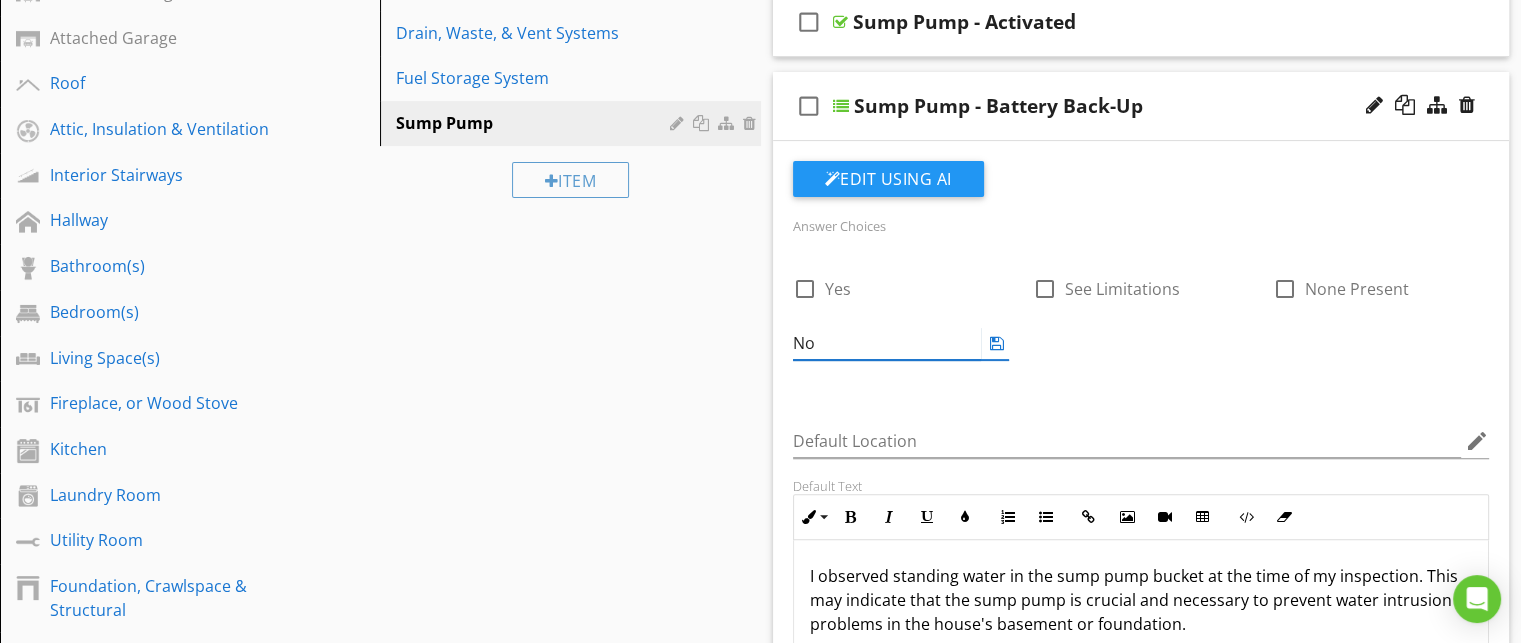 type on "No" 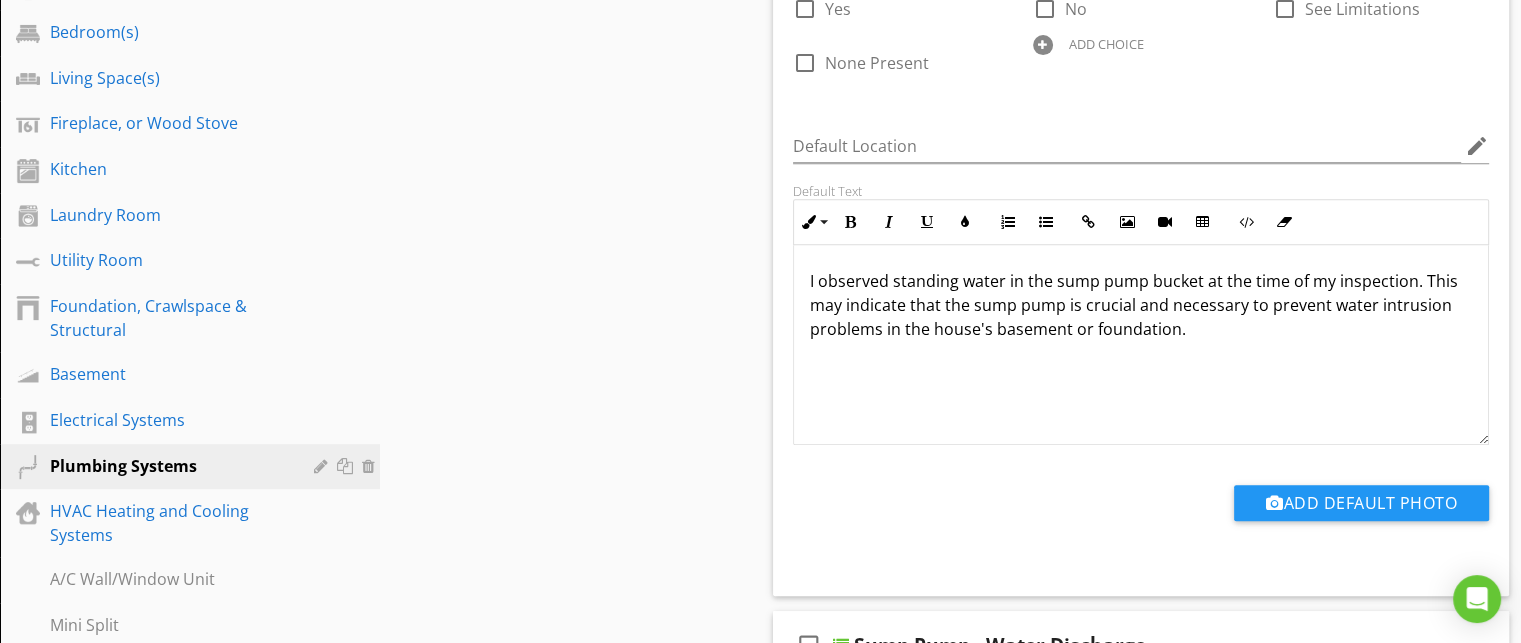 scroll, scrollTop: 808, scrollLeft: 0, axis: vertical 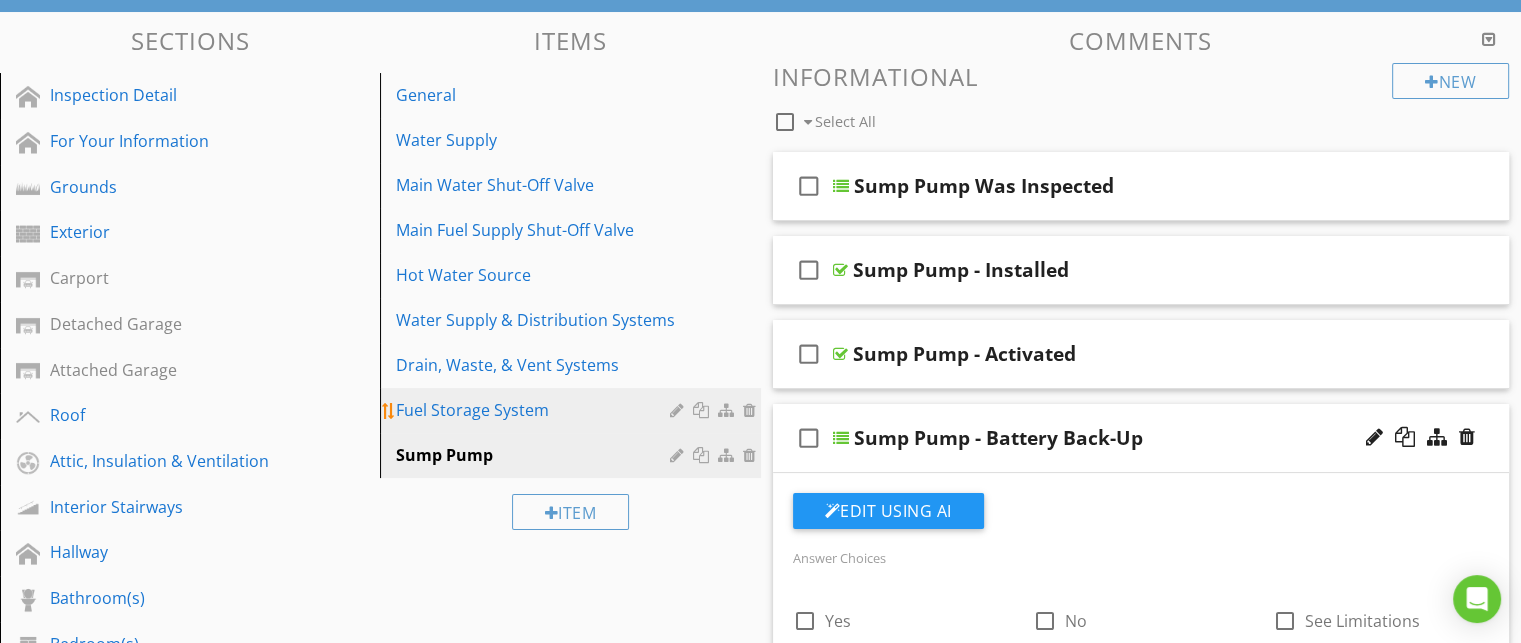 click on "Fuel Storage System" at bounding box center [535, 410] 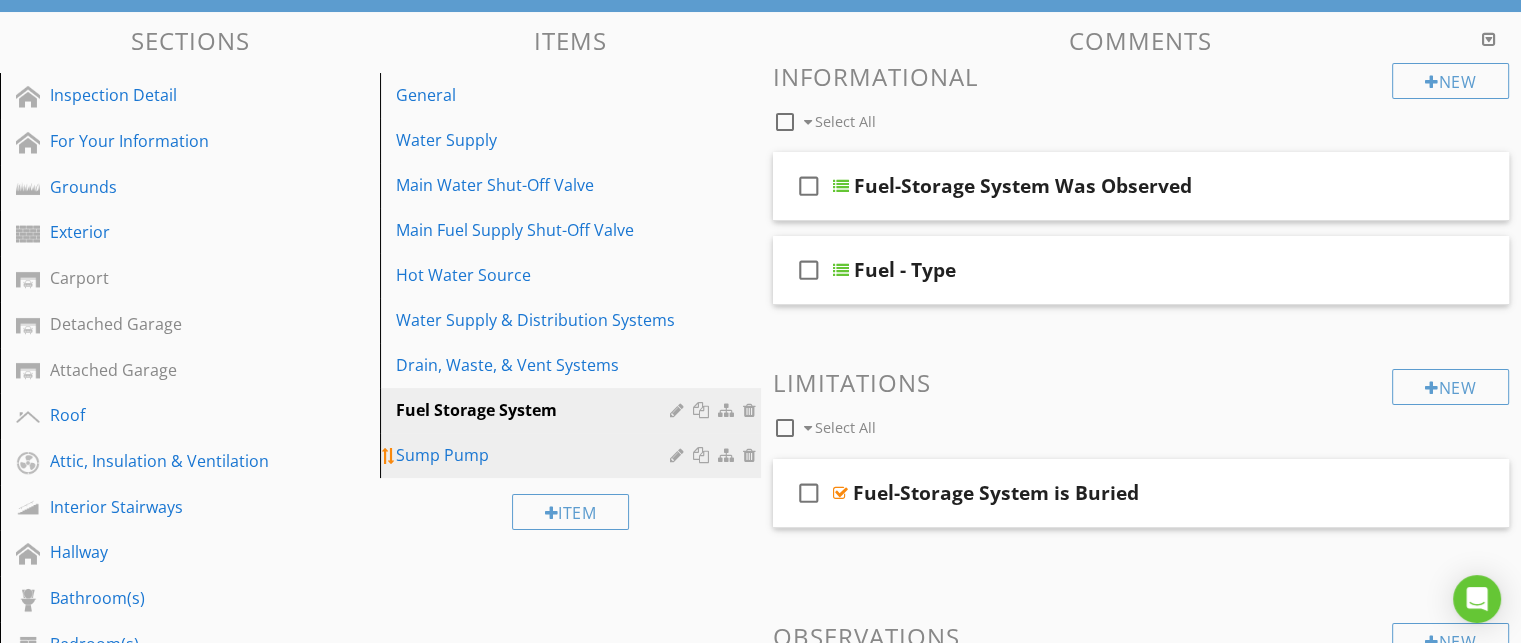 click on "Sump Pump" at bounding box center (535, 455) 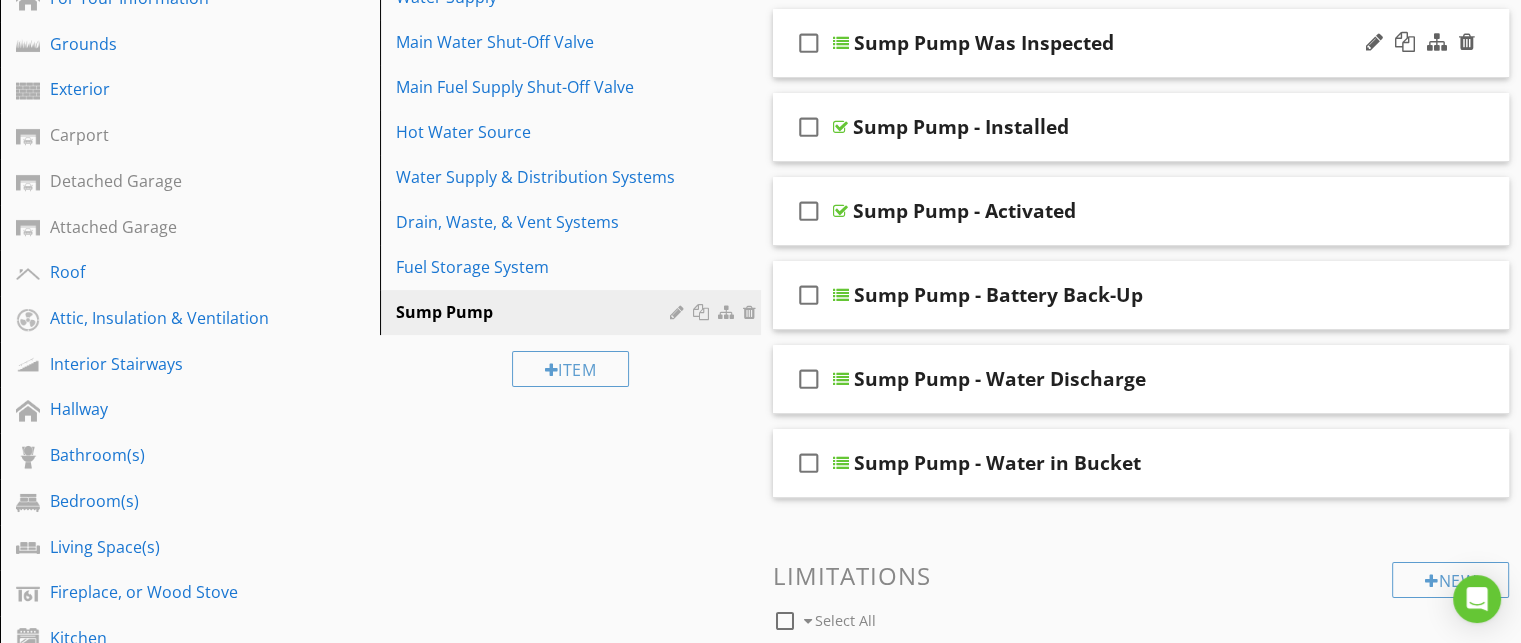scroll, scrollTop: 332, scrollLeft: 0, axis: vertical 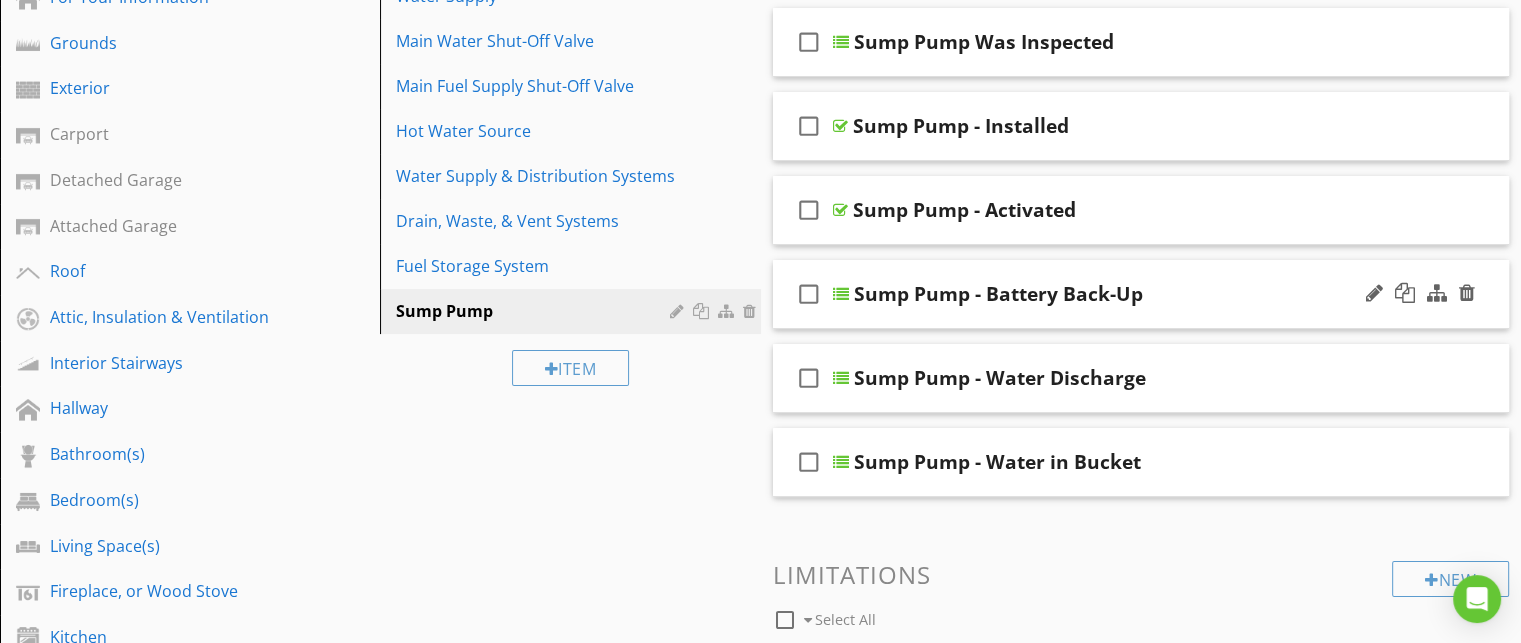 type 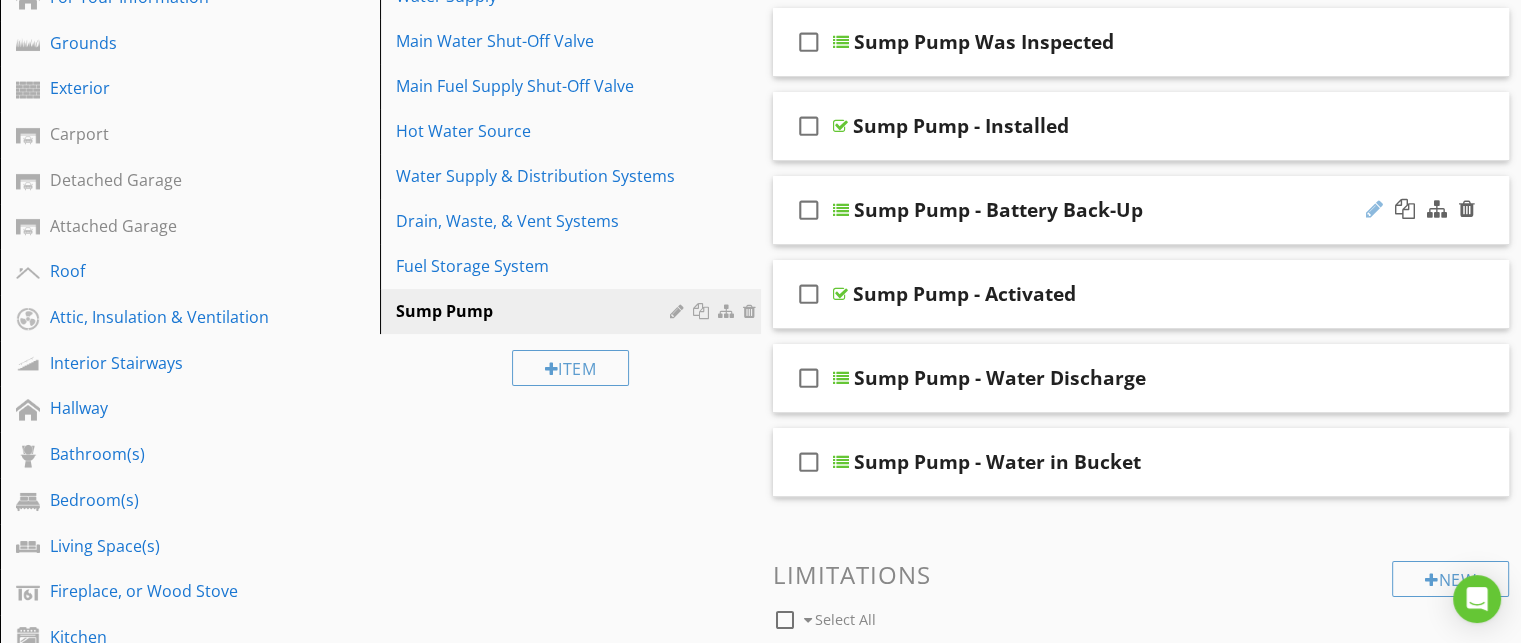 click at bounding box center (1374, 209) 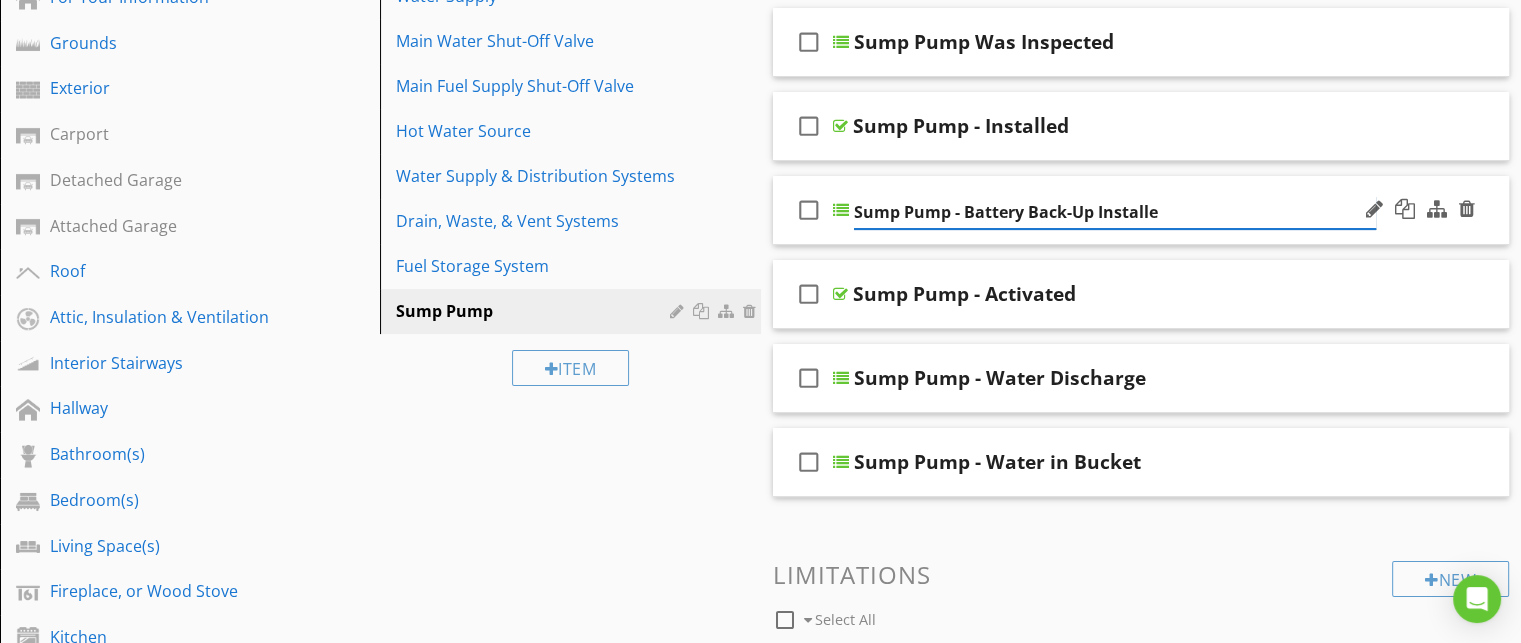 type on "Sump Pump - Battery Back-Up Installed" 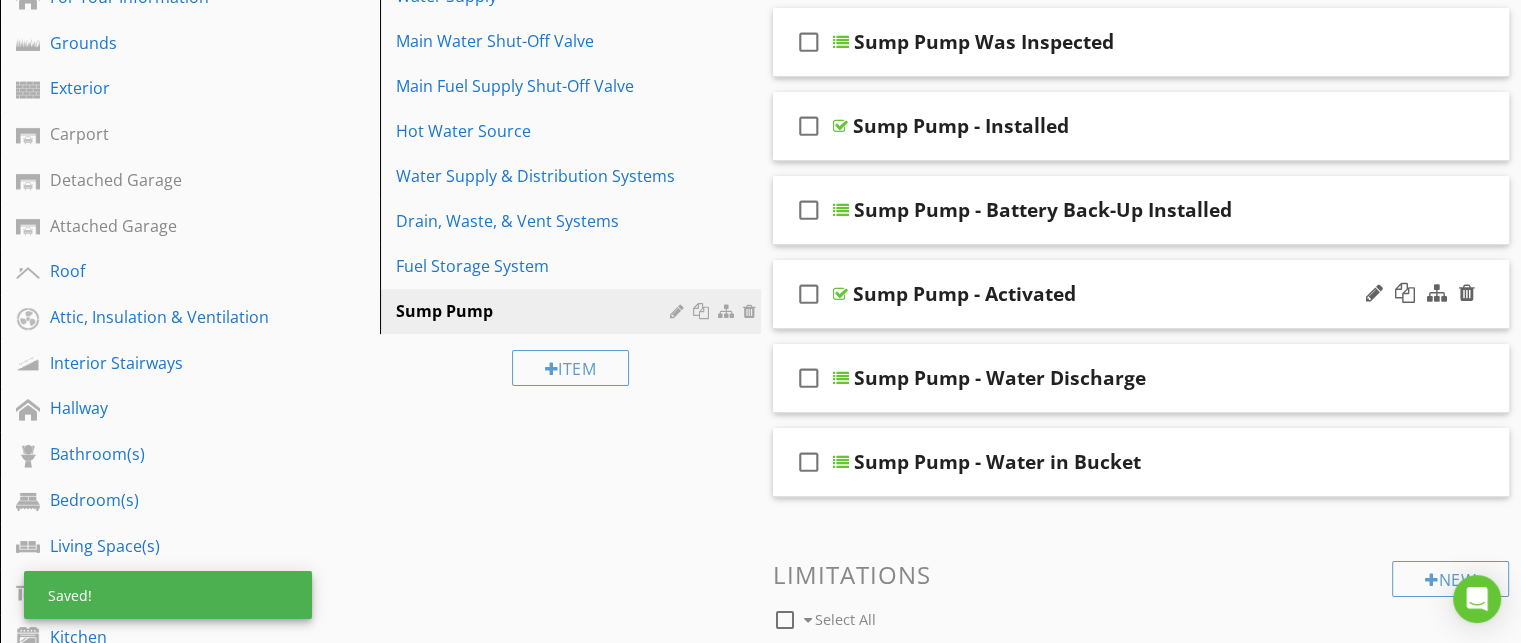 click on "check_box_outline_blank
Sump Pump - Activated" at bounding box center [1141, 294] 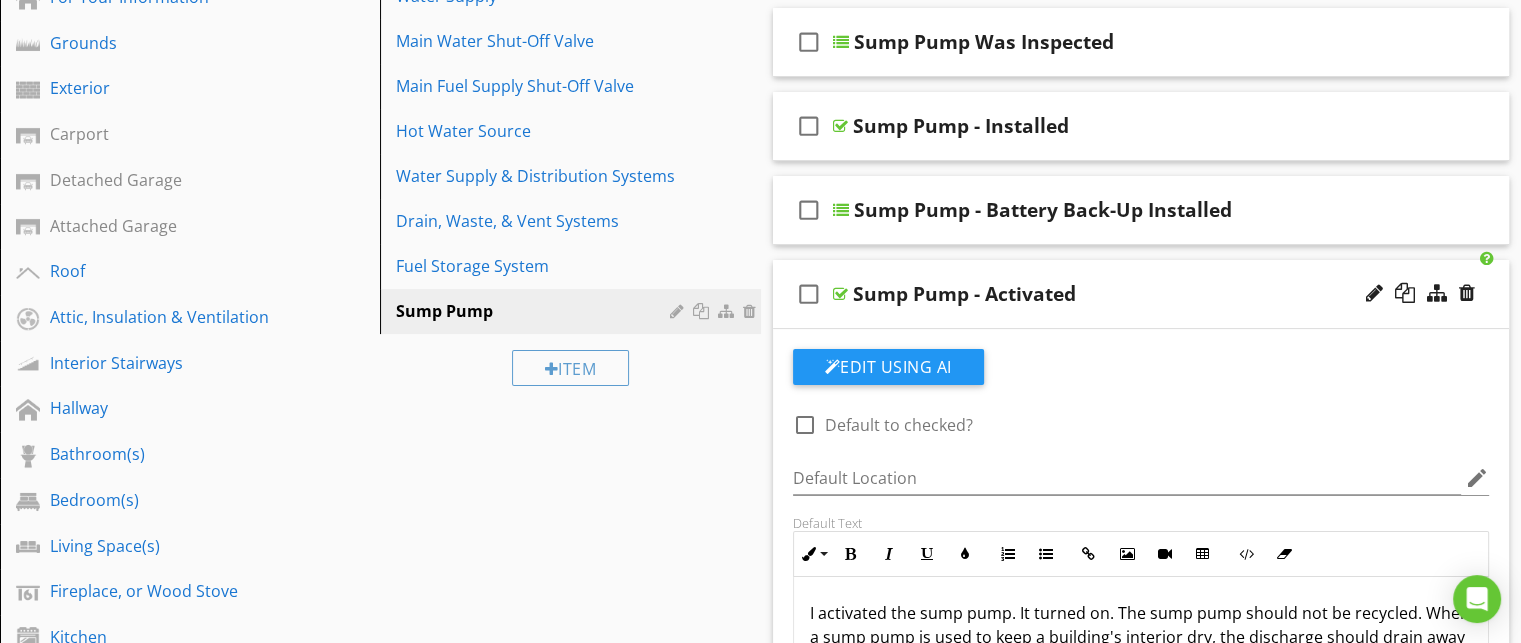 click on "Sump Pump - Activated" at bounding box center (1114, 294) 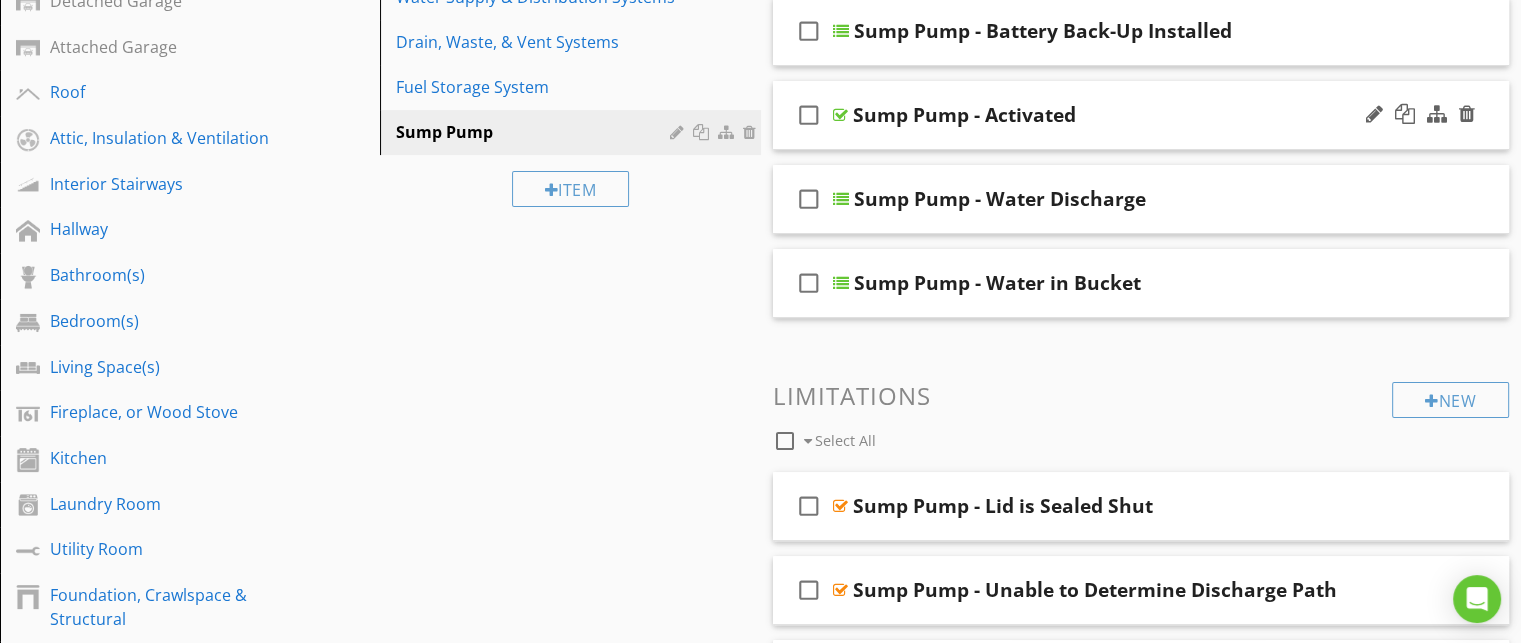 scroll, scrollTop: 512, scrollLeft: 0, axis: vertical 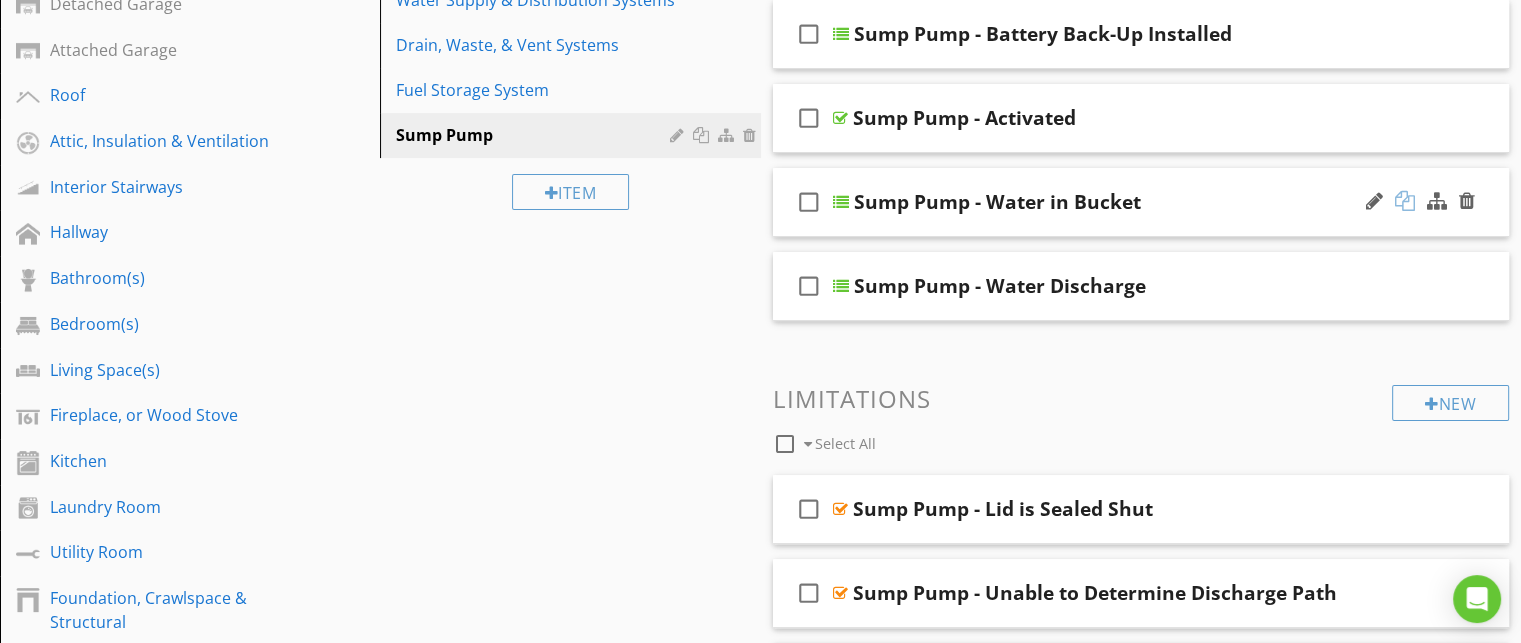 click at bounding box center [1405, 201] 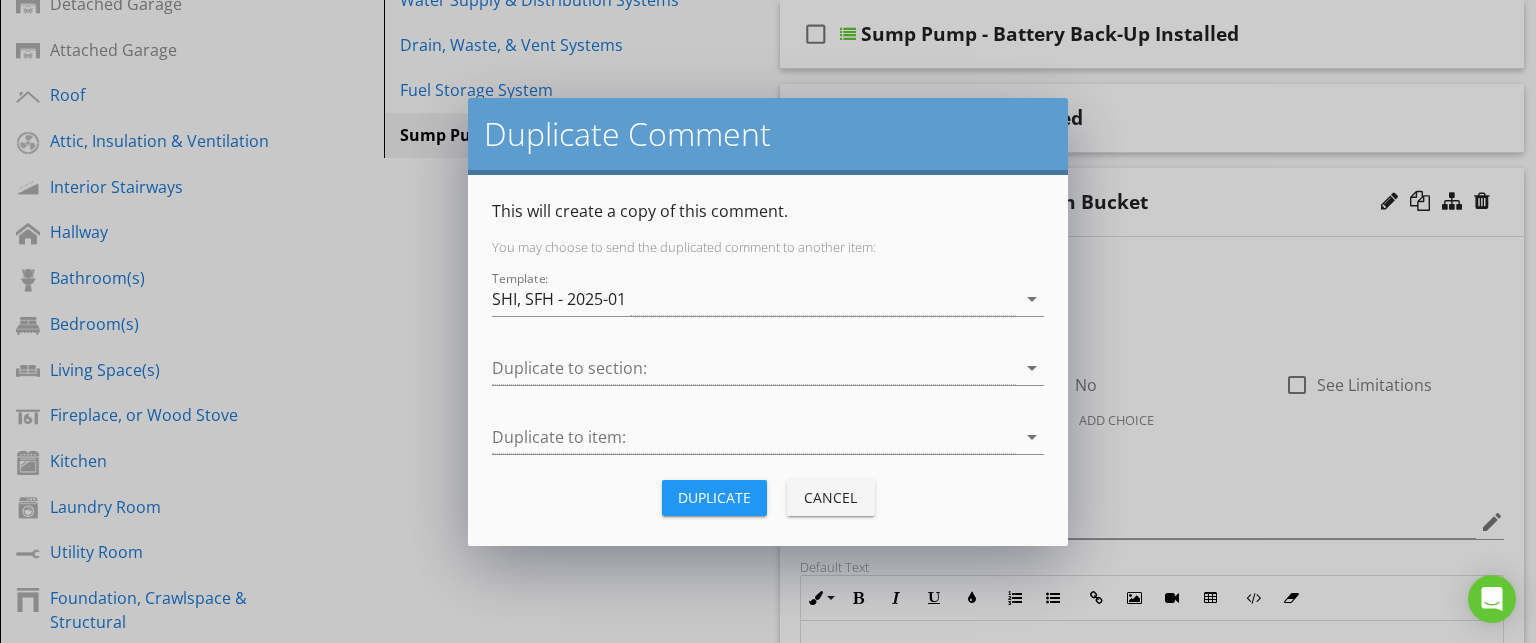 click on "Duplicate" at bounding box center [714, 497] 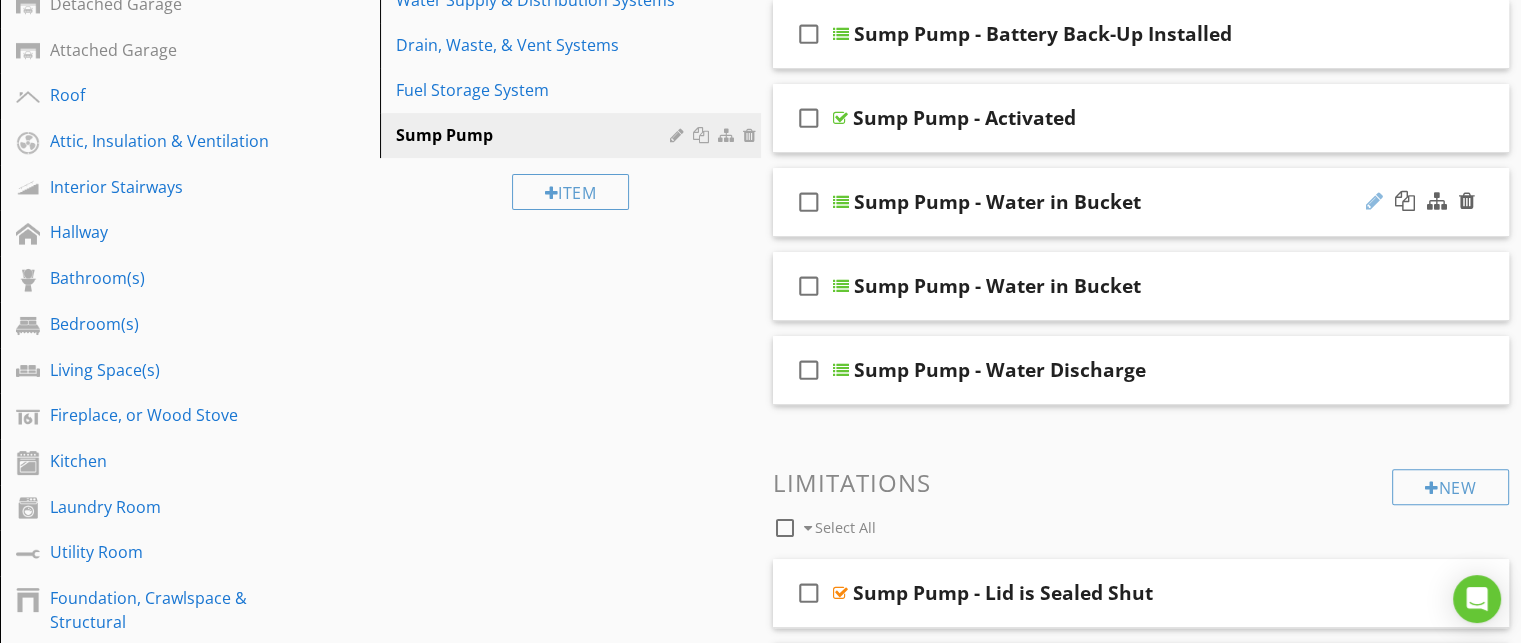 click at bounding box center (1374, 201) 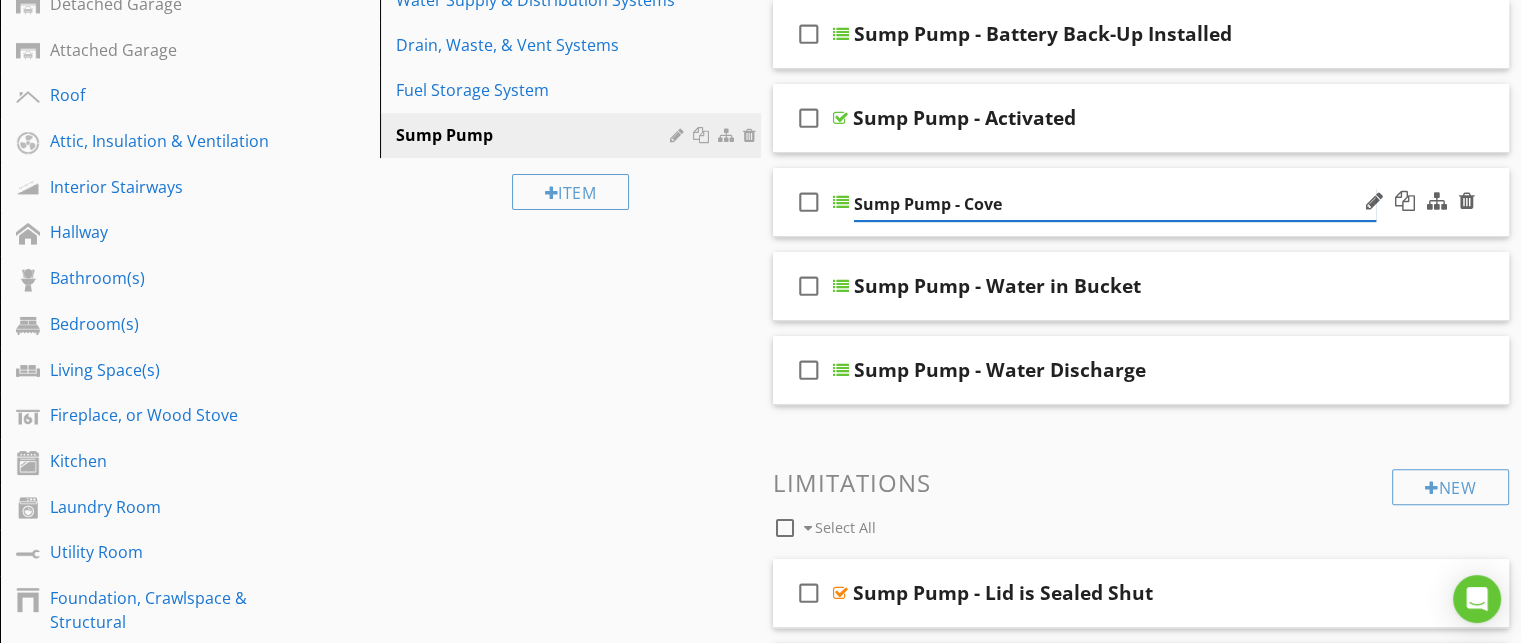 type on "Sump Pump - Cover" 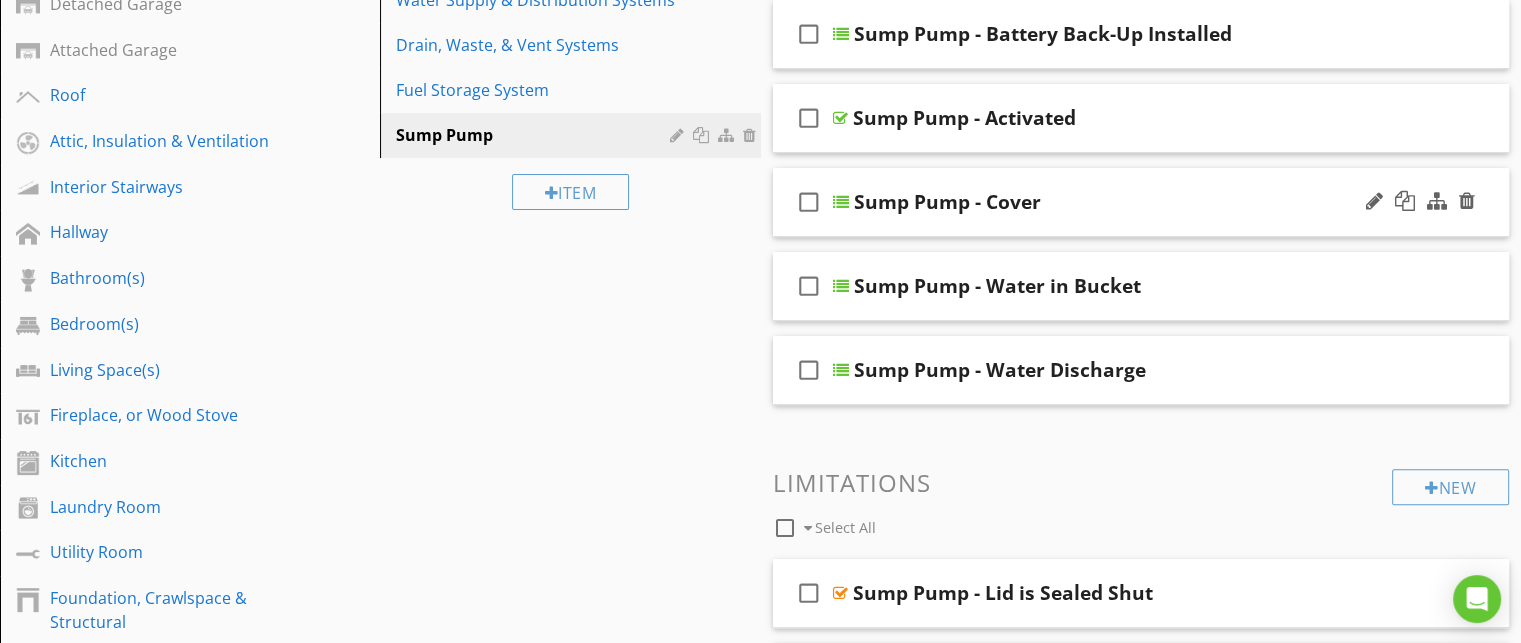 click on "check_box_outline_blank
Sump Pump - Cover" at bounding box center (1141, 202) 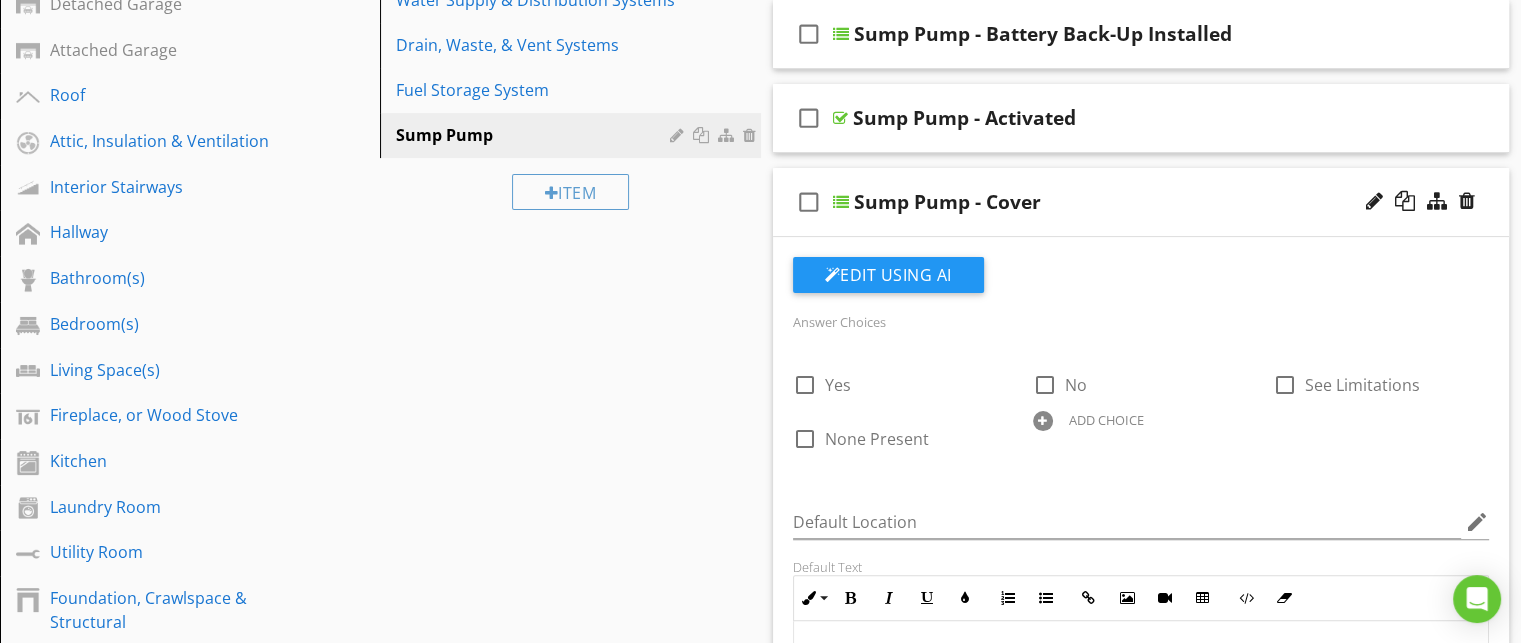 click on "ADD CHOICE" at bounding box center (1106, 420) 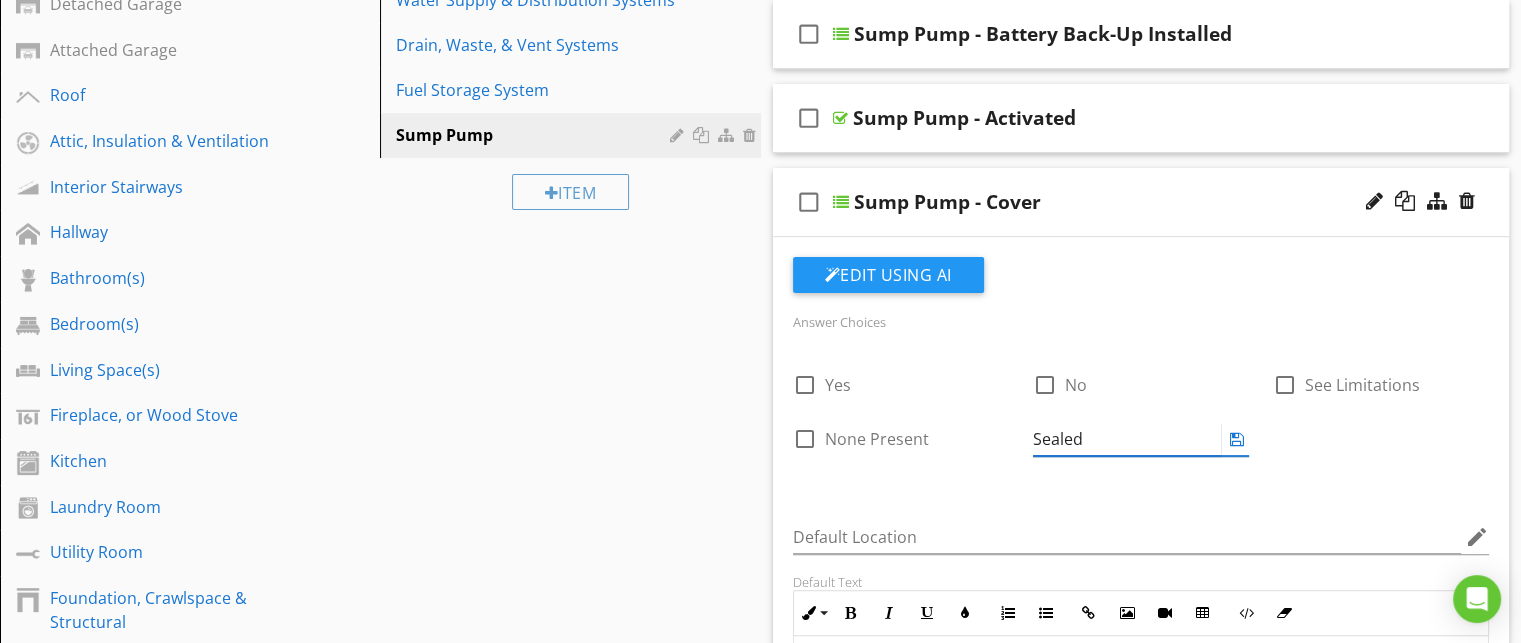 type on "Sealed" 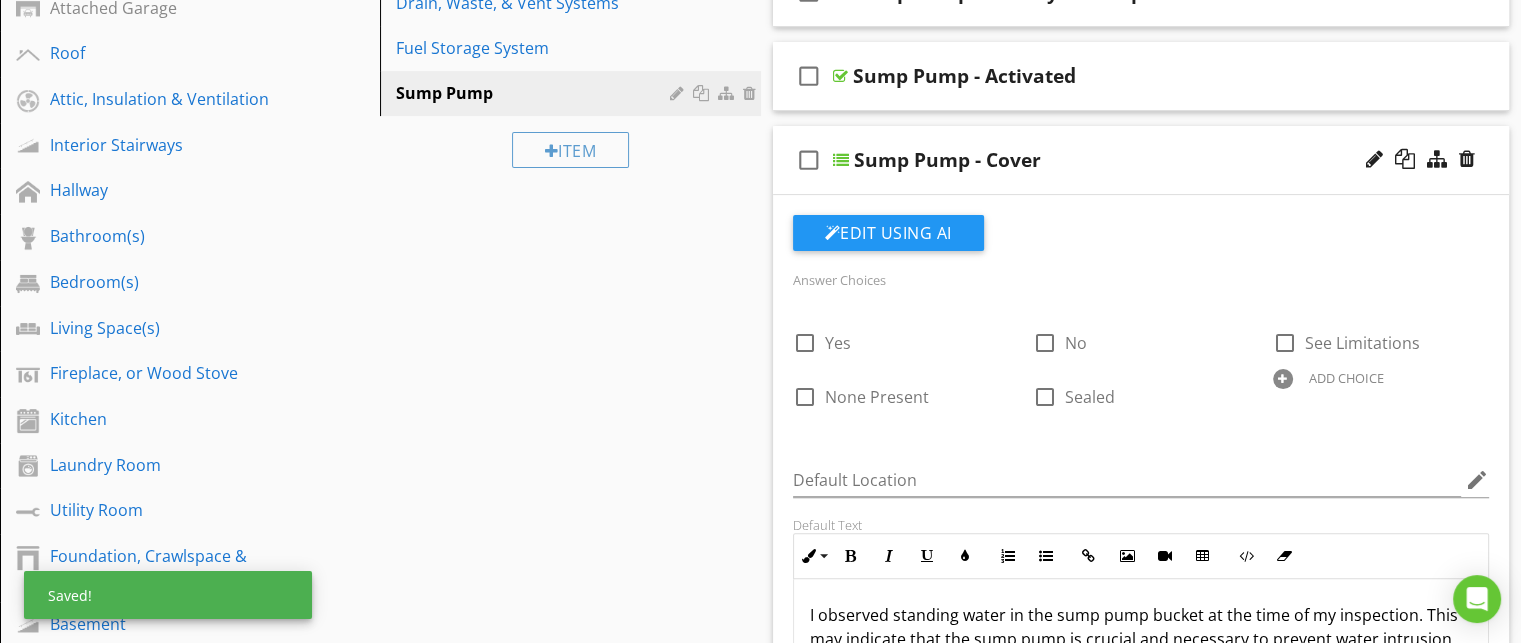 scroll, scrollTop: 551, scrollLeft: 0, axis: vertical 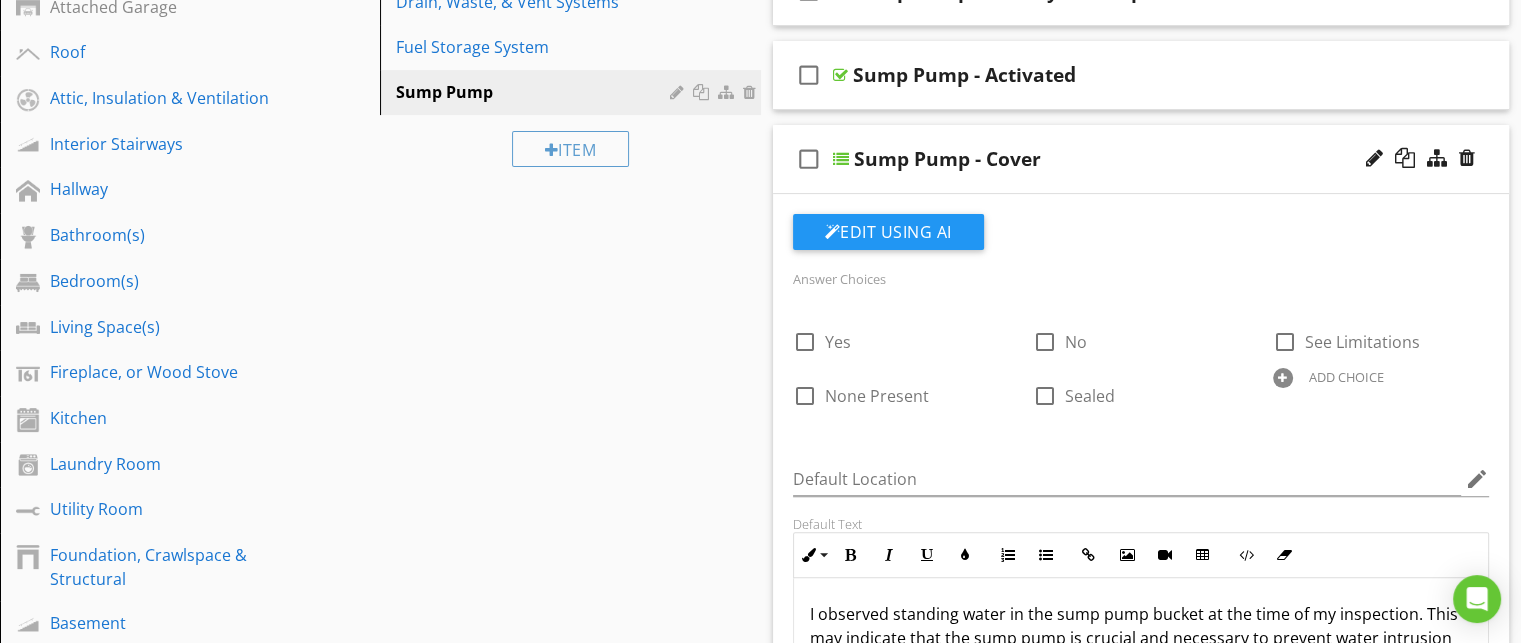 click on "check_box_outline_blank
Sump Pump - Cover" at bounding box center [1141, 159] 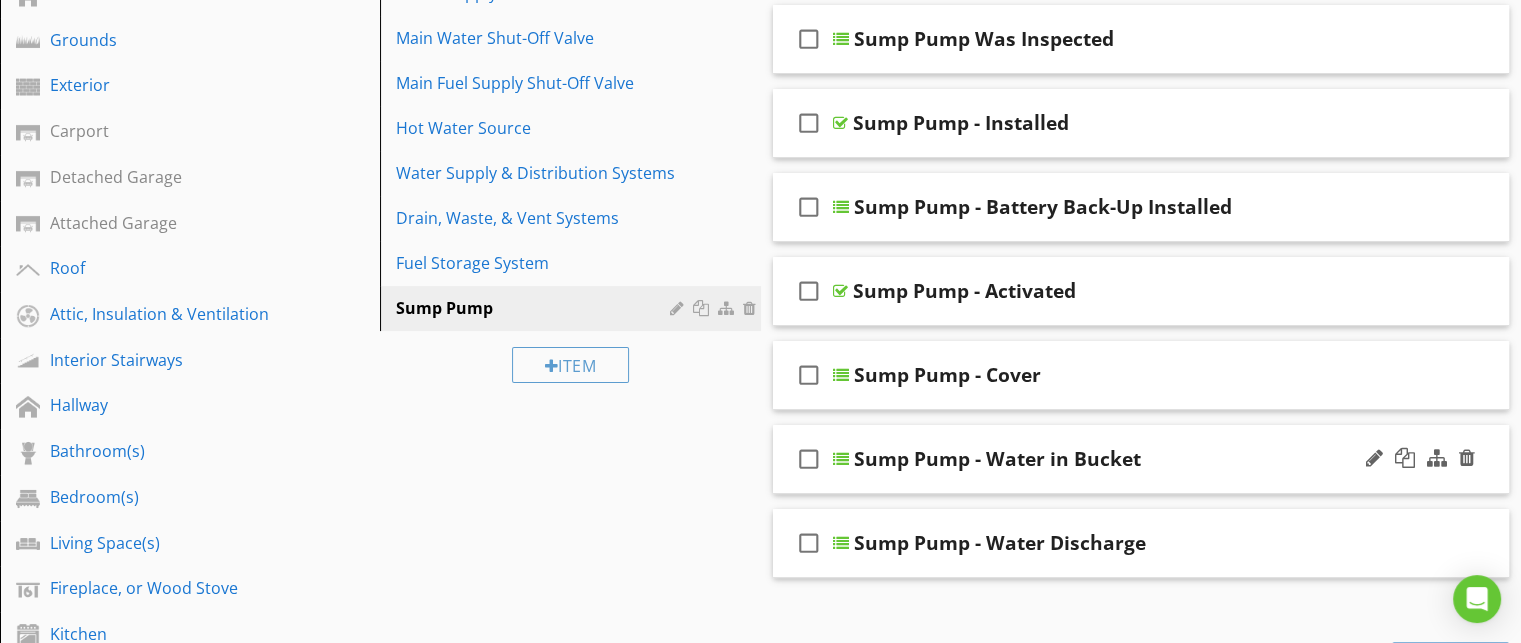 scroll, scrollTop: 347, scrollLeft: 0, axis: vertical 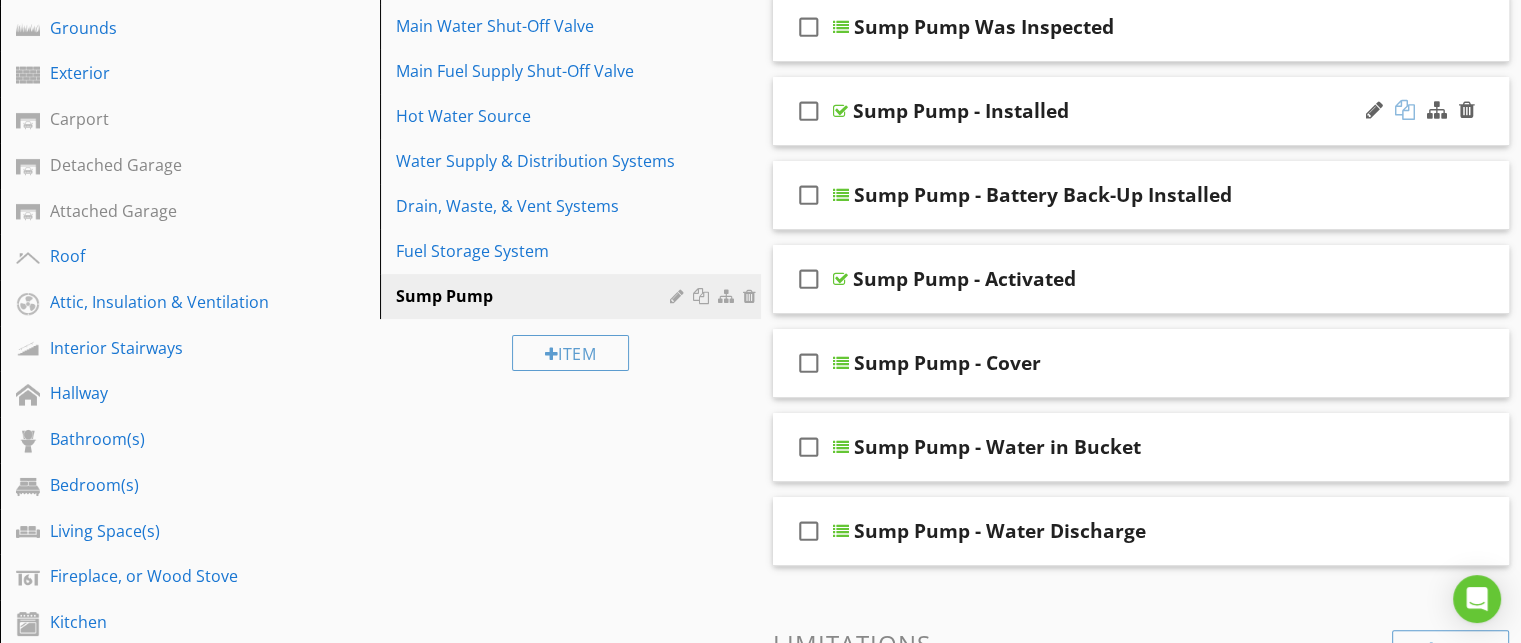 click at bounding box center [1405, 110] 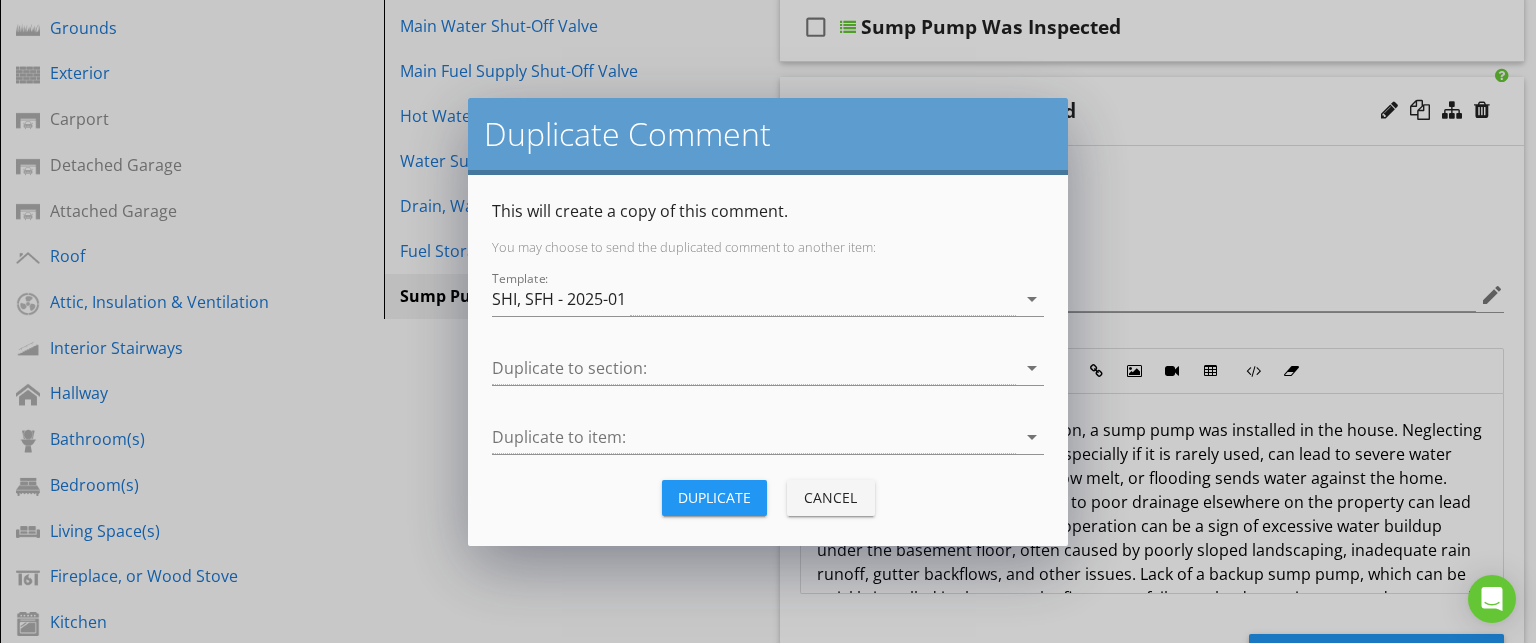 click on "Duplicate" at bounding box center (714, 497) 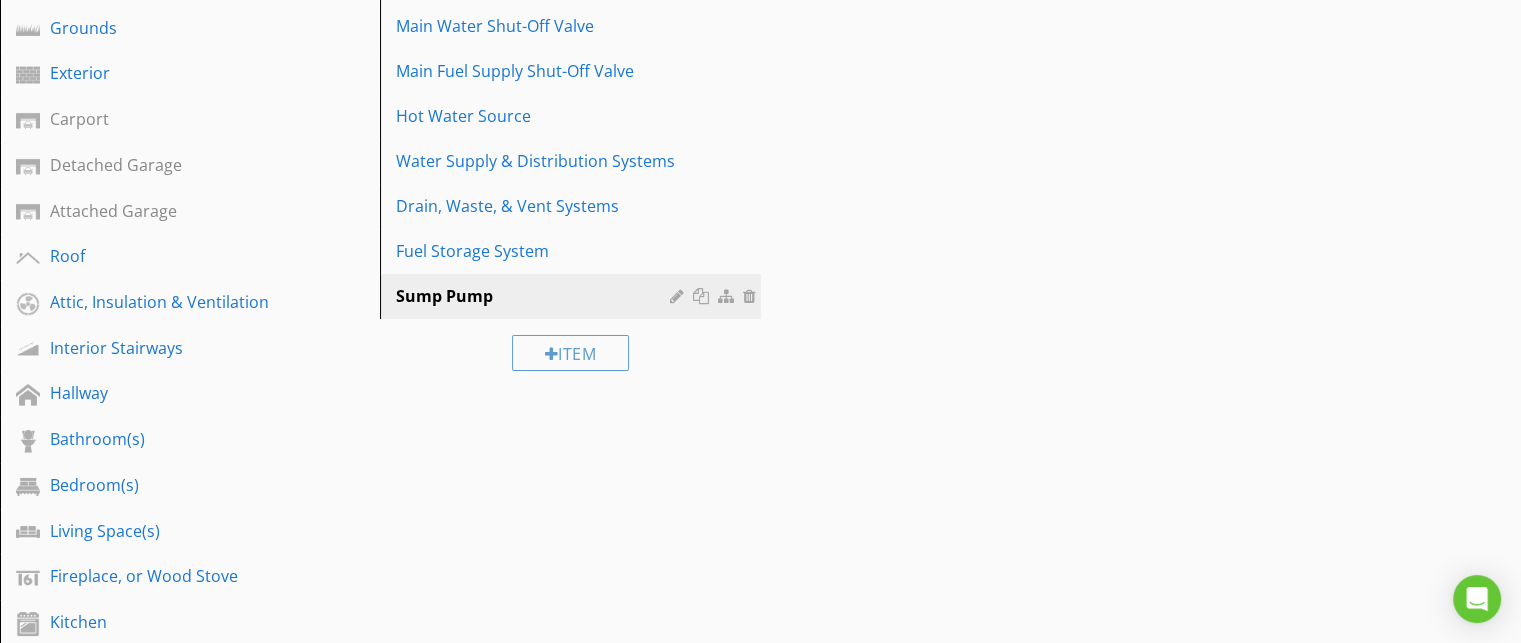 click on "Sections
Inspection Detail           For Your Information           Grounds           Exterior           Carport           Detached Garage           Attached Garage           Roof           Attic, Insulation & Ventilation           Interior Stairways           Hallway           Bathroom(s)           Bedroom(s)           Living Space(s)           Fireplace, or Wood Stove           Kitchen           Laundry Room           Utility Room           Foundation, Crawlspace & Structural           Basement           Electrical Systems           Plumbing Systems           HVAC Heating and Cooling Systems           A/C Wall/Window Unit           Mini Split           HB Appliance Information            Final Walkthrough
Section
Attachments
Attachment
Items
General           Water Supply            Main Water Shut-Off Valve           Main Fuel Supply Shut-Off Valve" at bounding box center [760, 646] 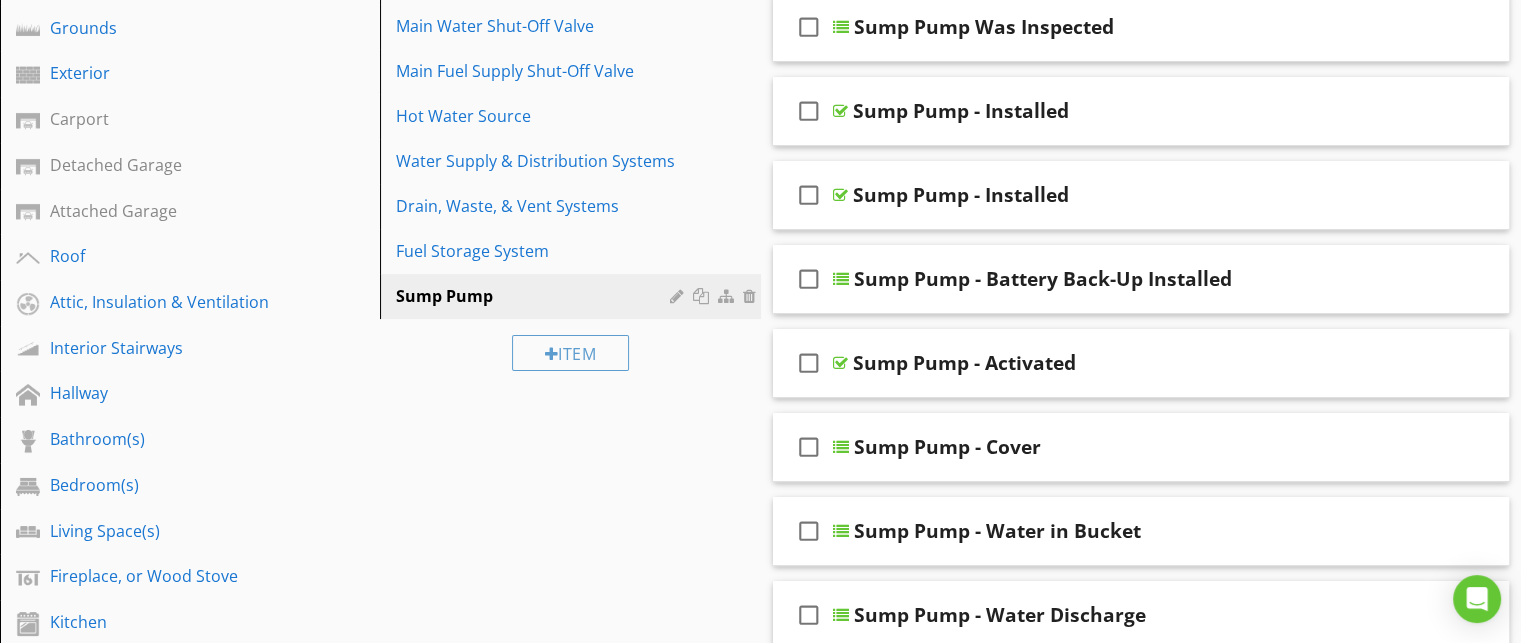 click on "check_box_outline_blank
Sump Pump - Activated" at bounding box center (1141, 363) 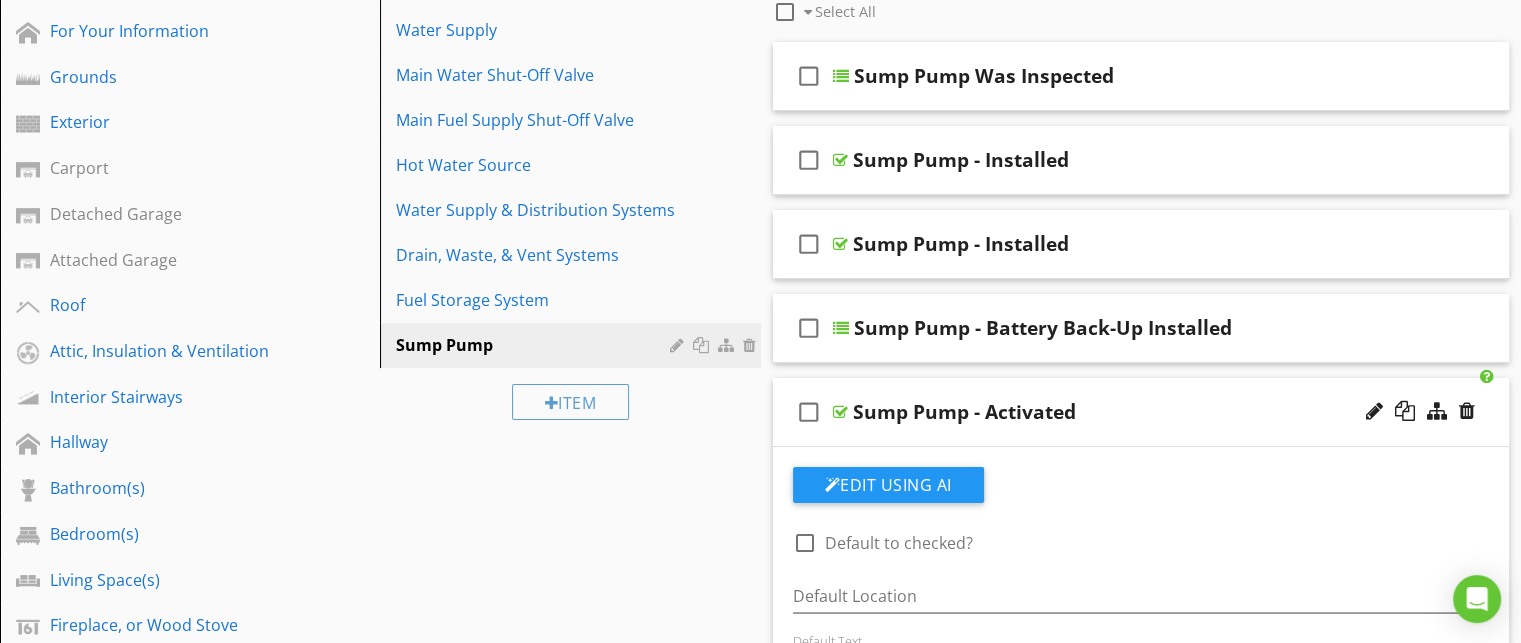 scroll, scrollTop: 296, scrollLeft: 0, axis: vertical 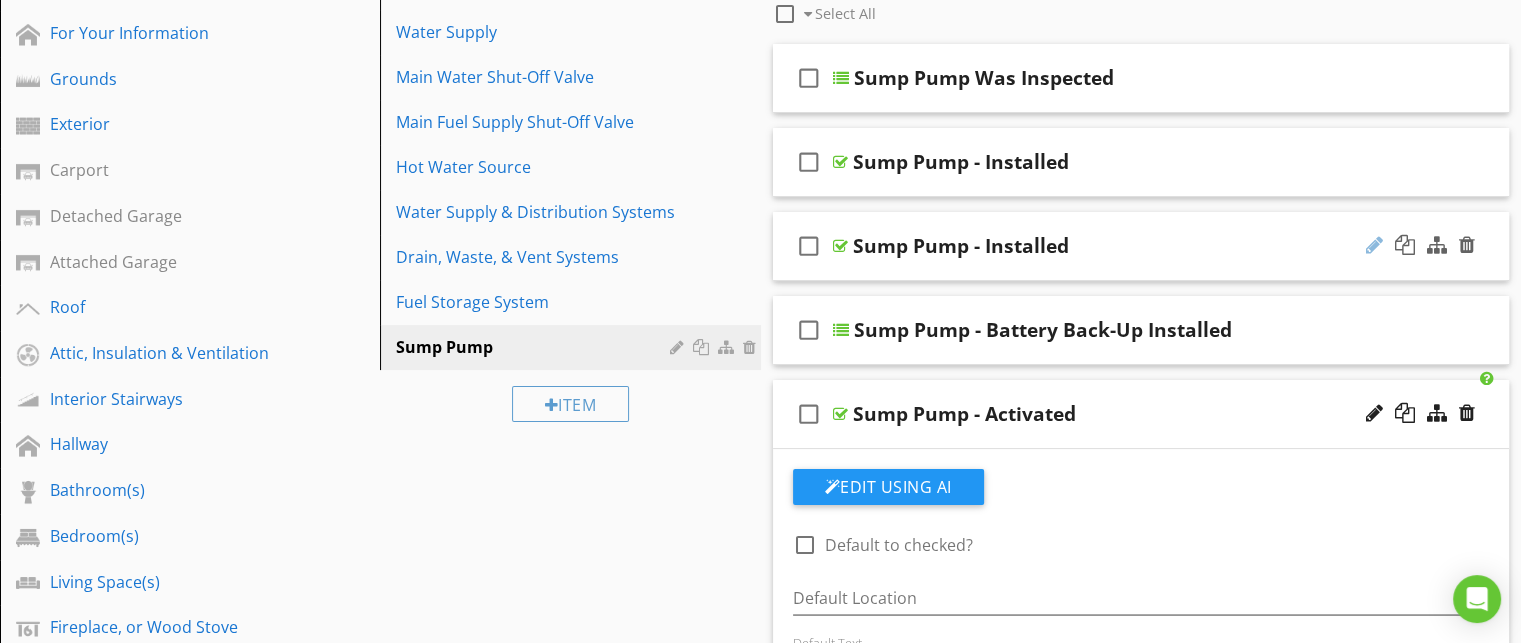 click at bounding box center [1374, 245] 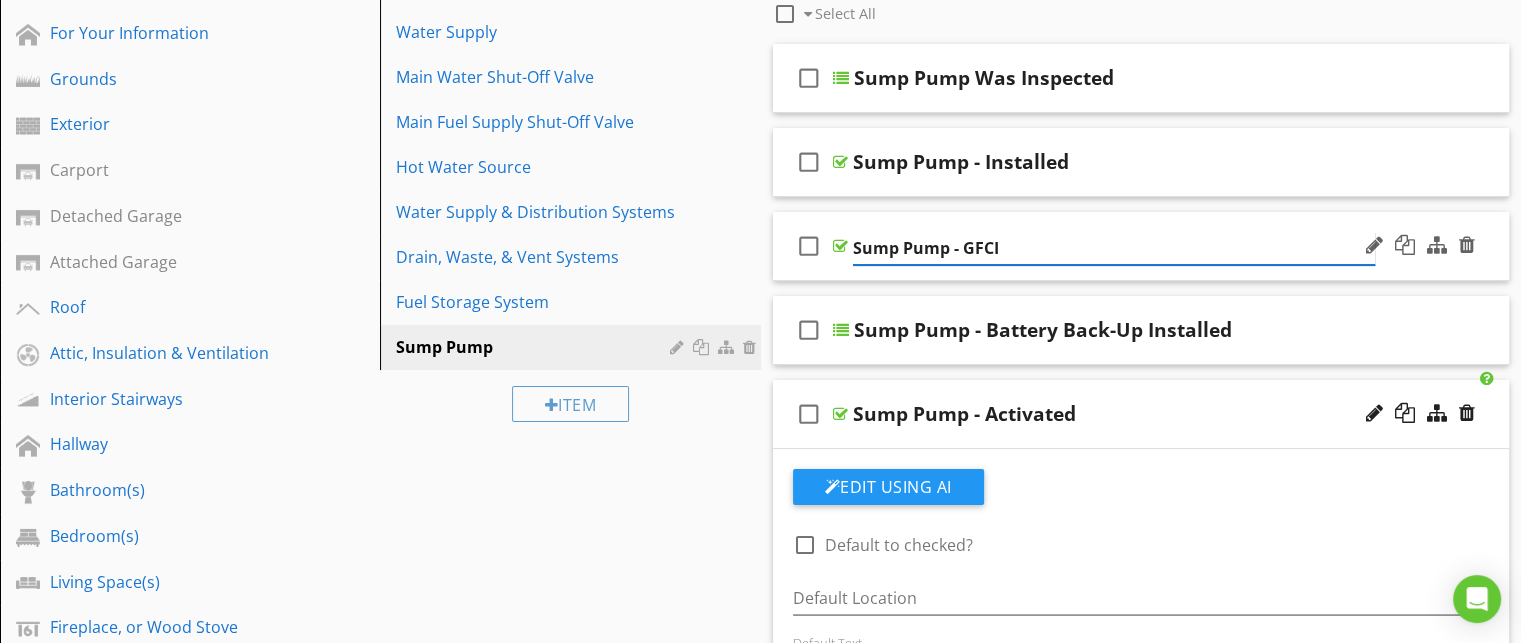 type on "Sump Pump - GFCI" 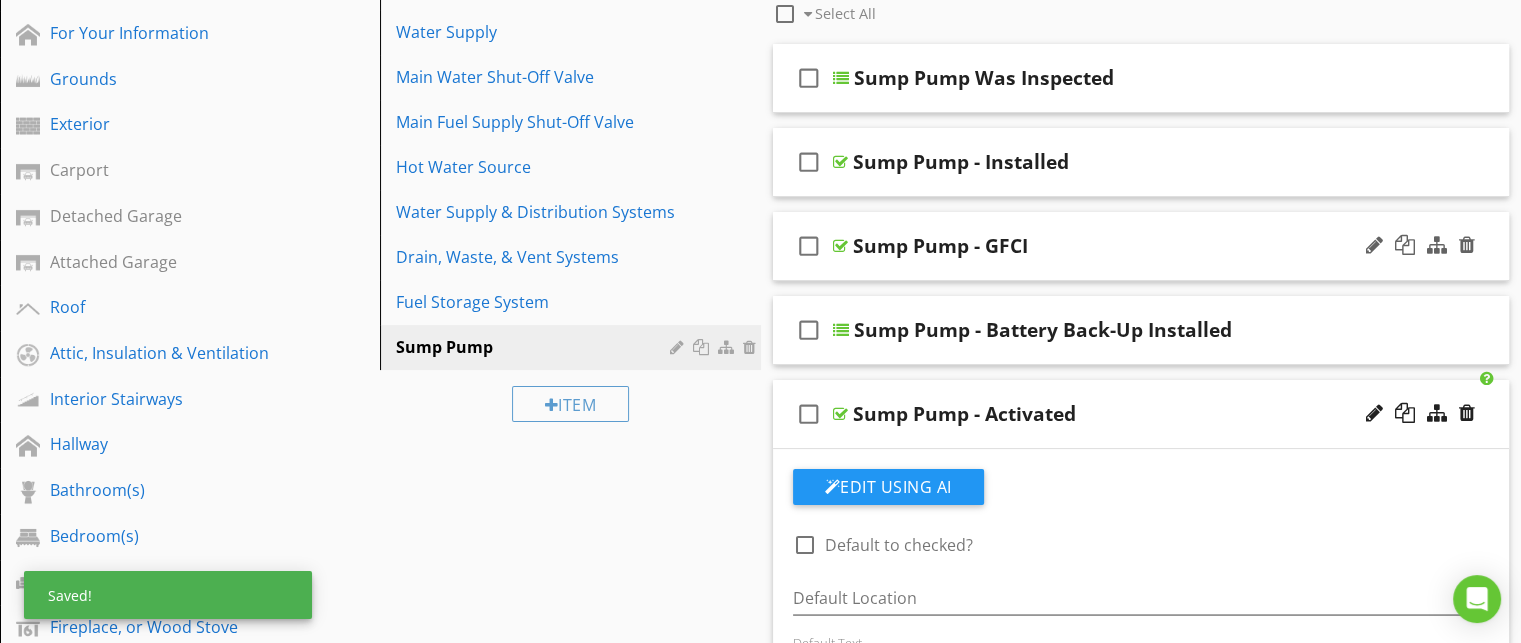 click on "check_box_outline_blank
Sump Pump - GFCI" at bounding box center (1141, 246) 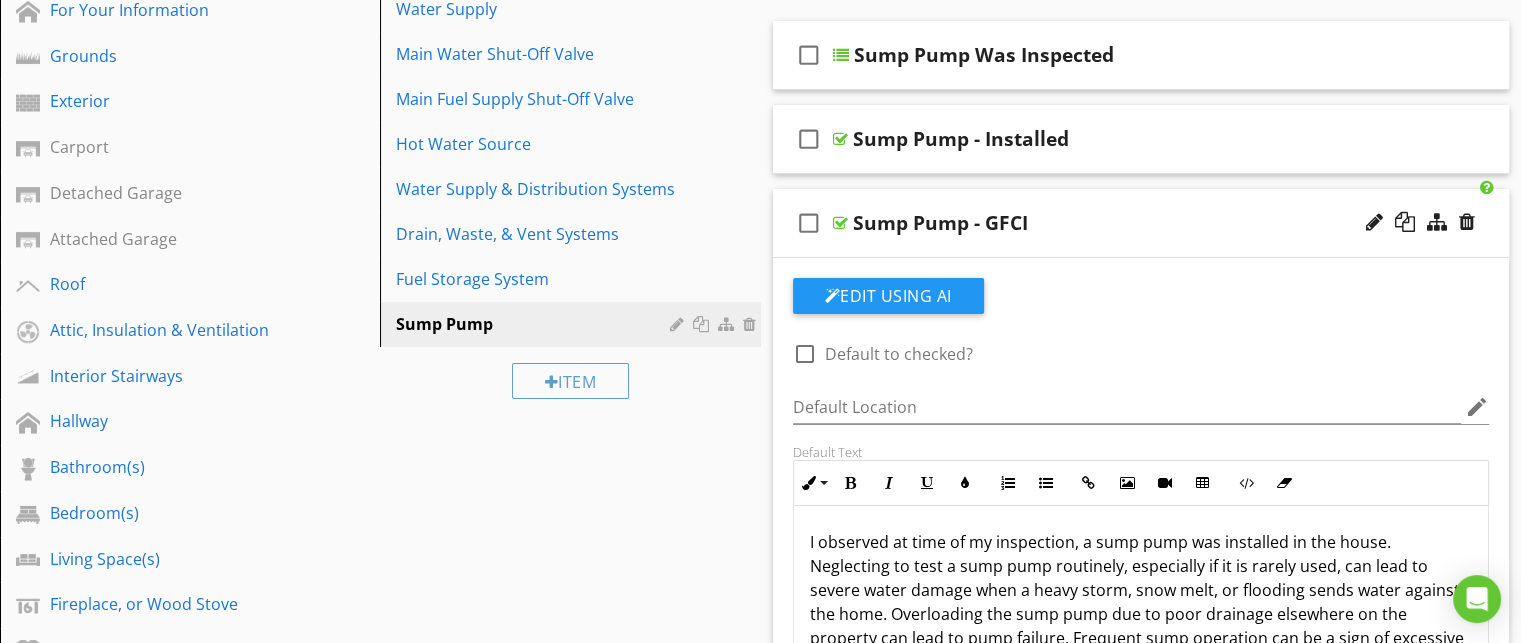 scroll, scrollTop: 266, scrollLeft: 0, axis: vertical 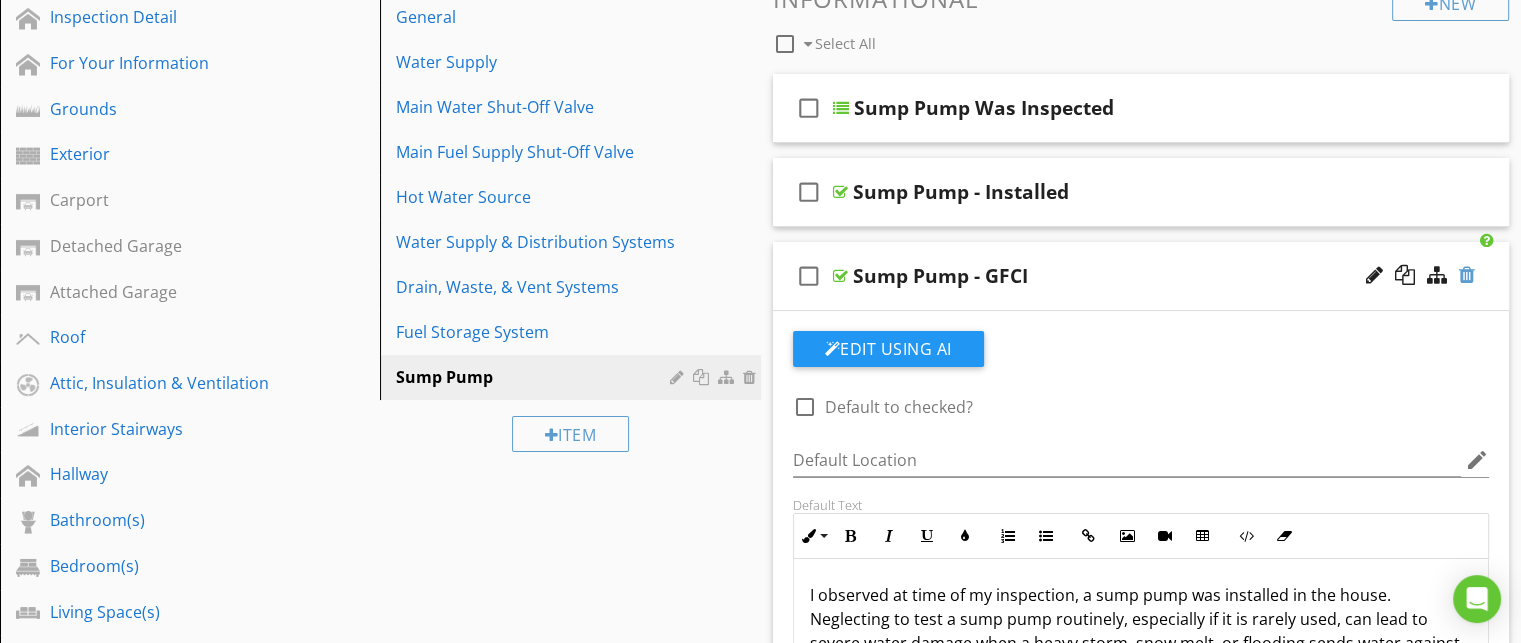click at bounding box center [1467, 275] 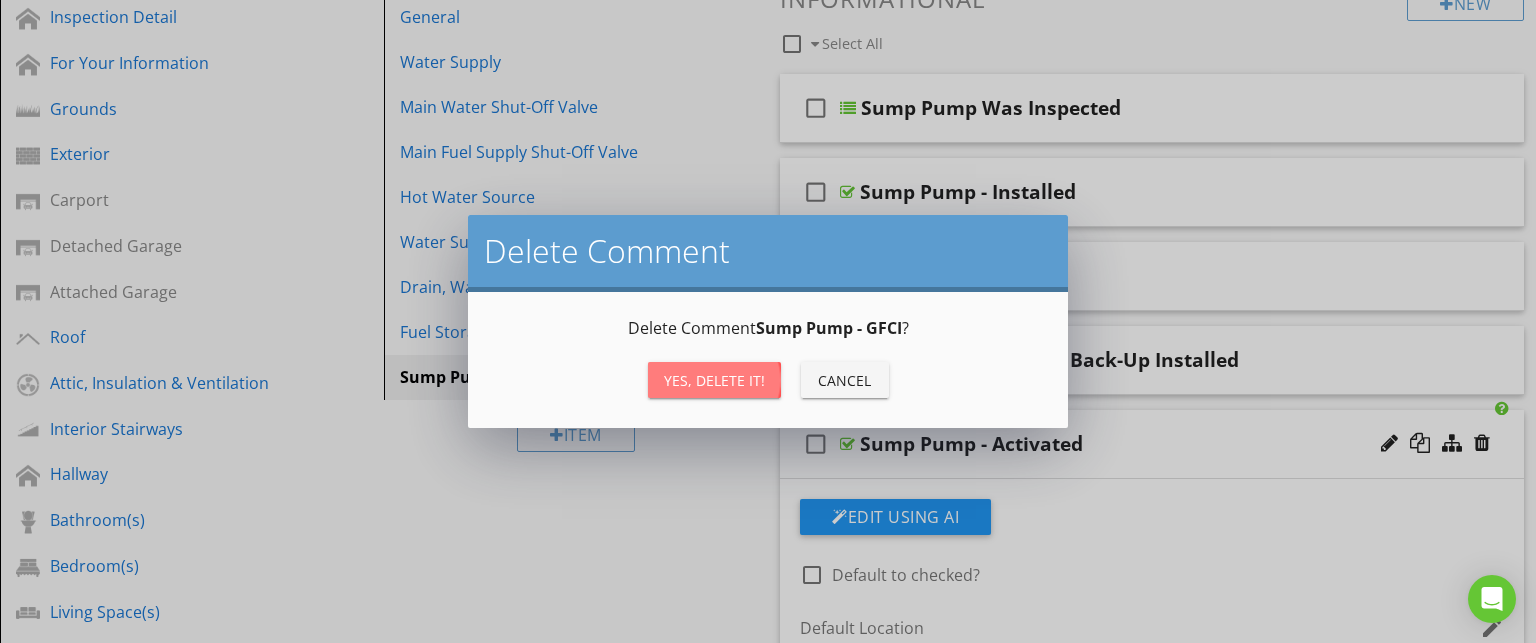 click on "Yes, Delete it!" at bounding box center [714, 380] 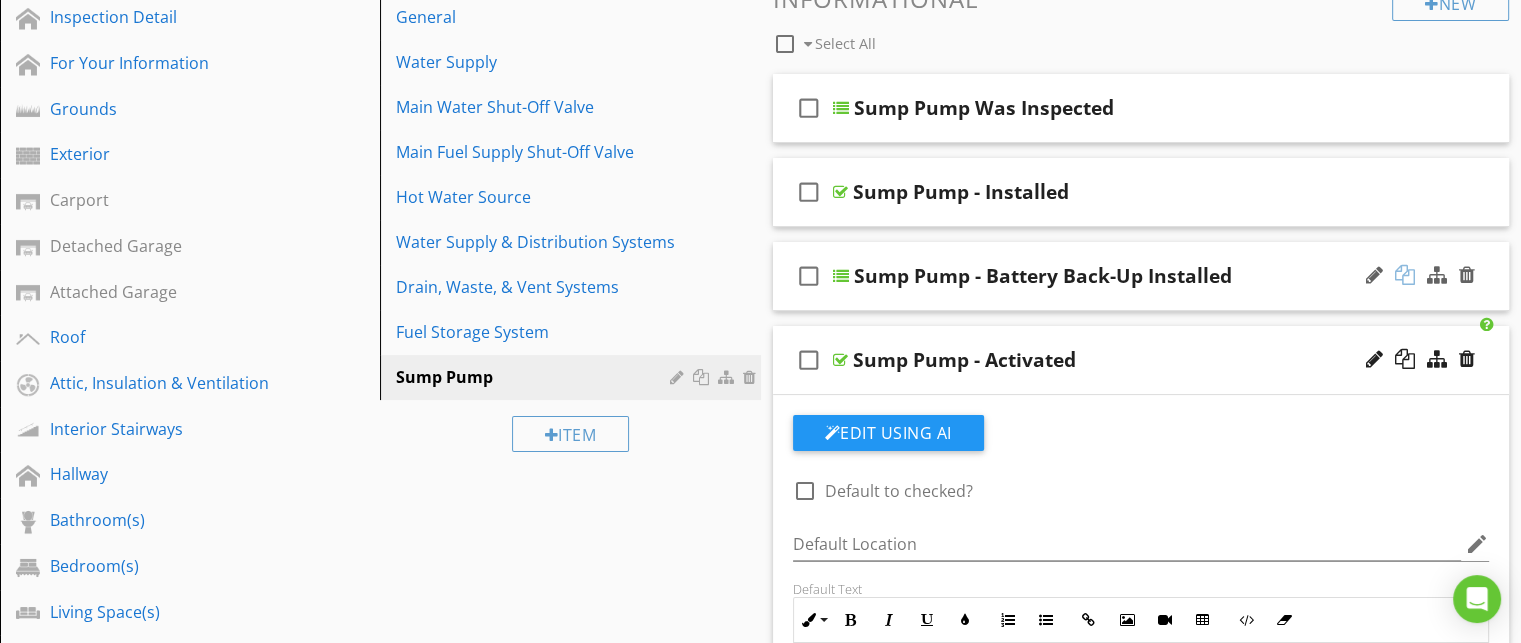 click at bounding box center (1405, 275) 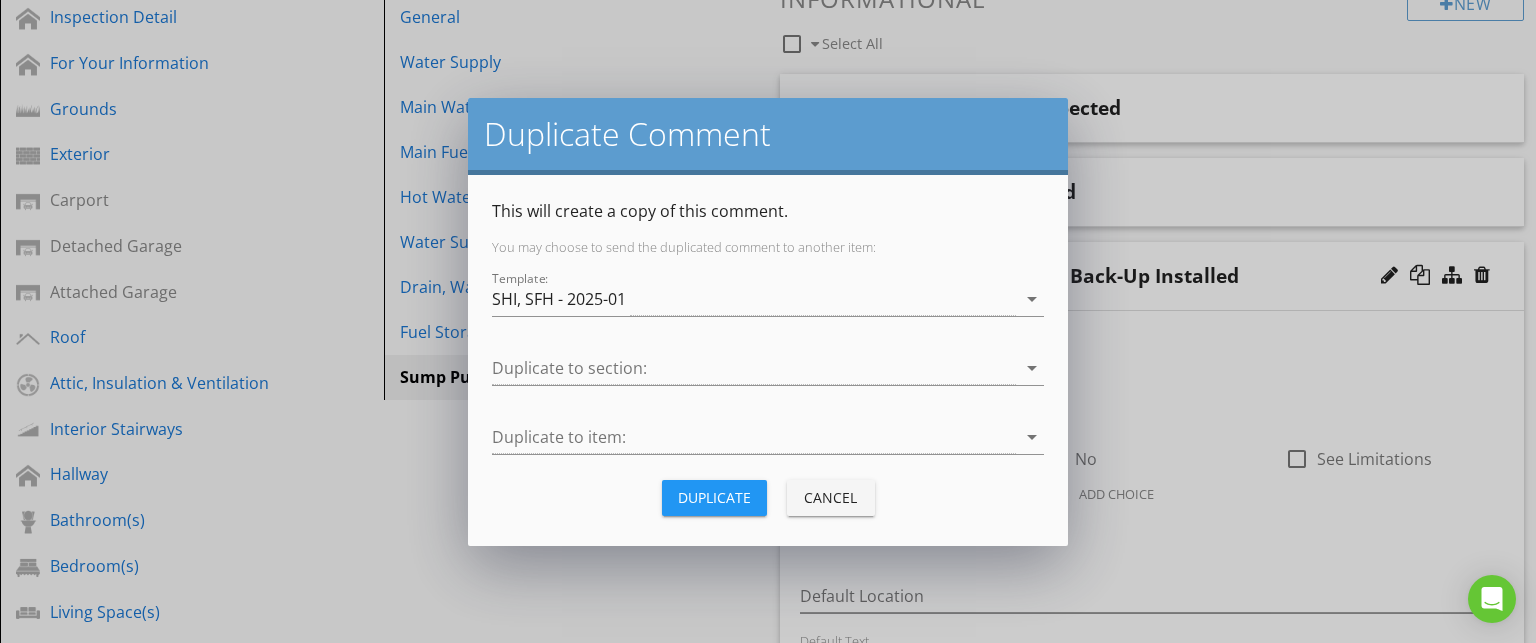 click on "Duplicate" at bounding box center [714, 497] 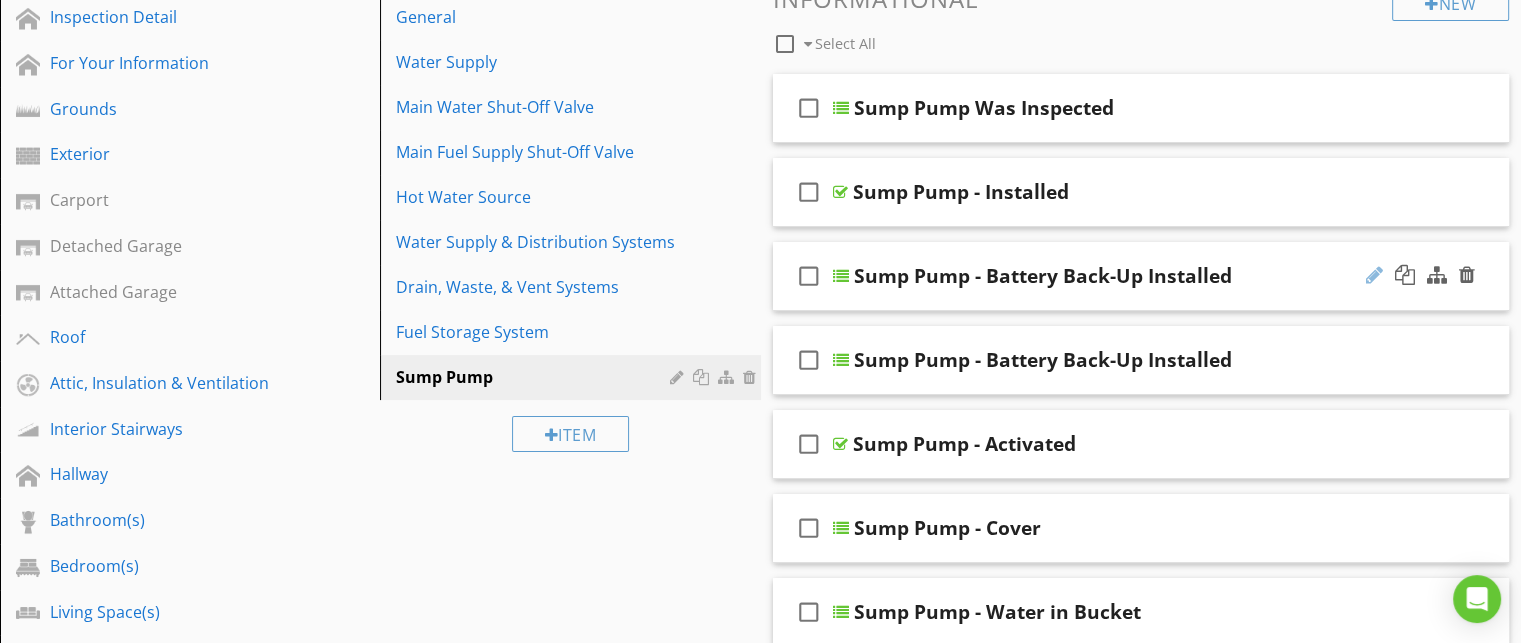 click at bounding box center [1374, 275] 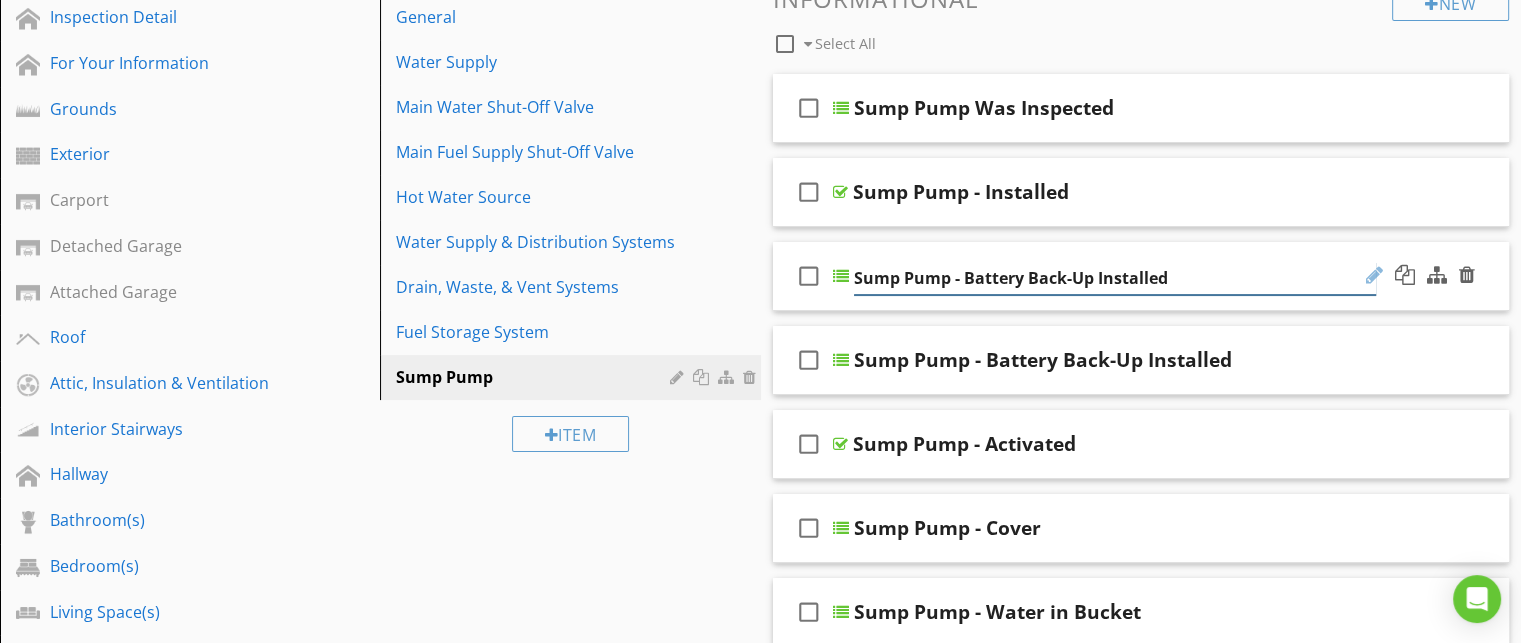 click at bounding box center (1374, 275) 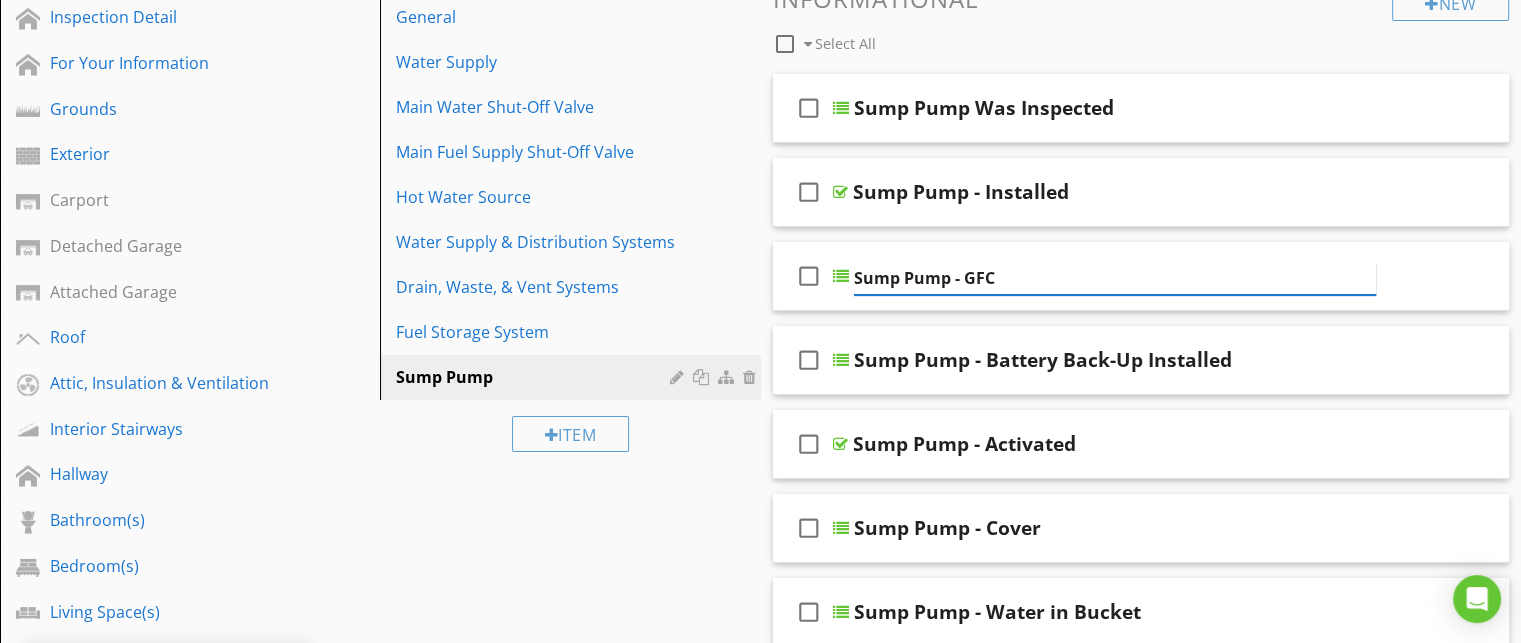 type on "Sump Pump - GFCI" 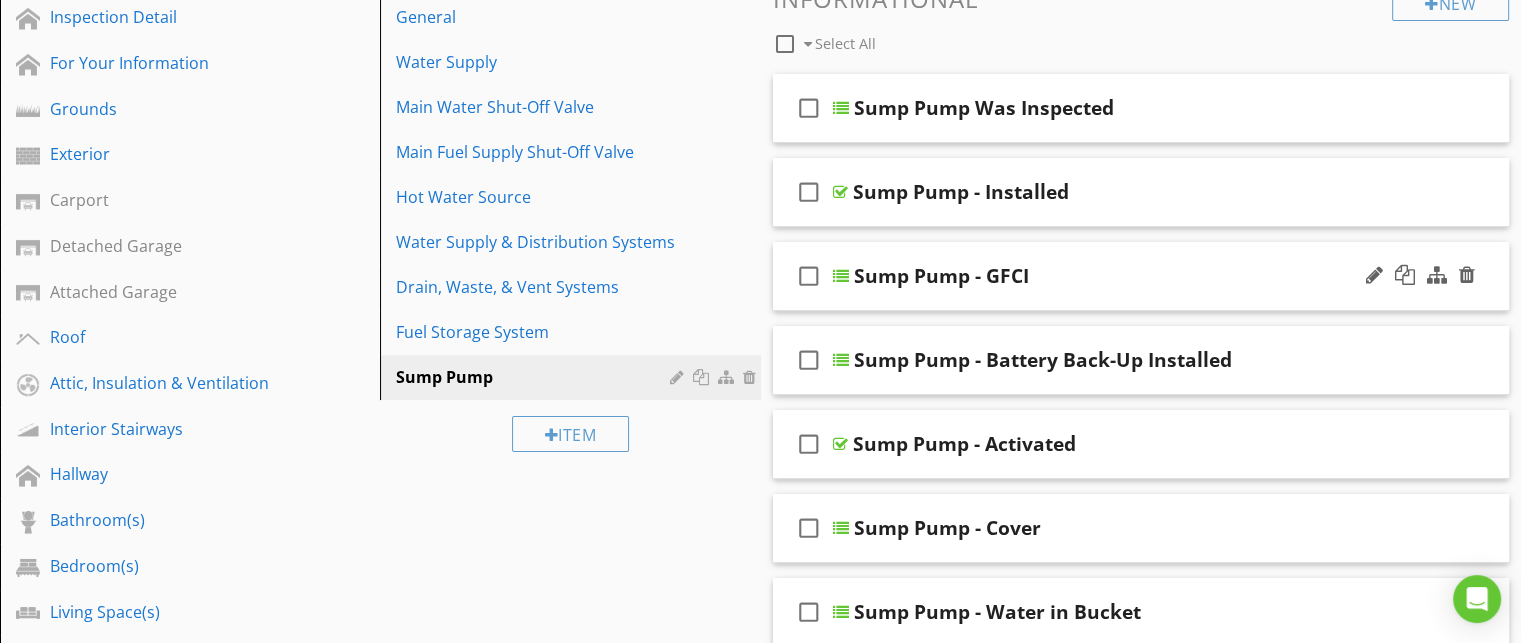 click on "check_box_outline_blank
Sump Pump - GFCI" at bounding box center (1141, 276) 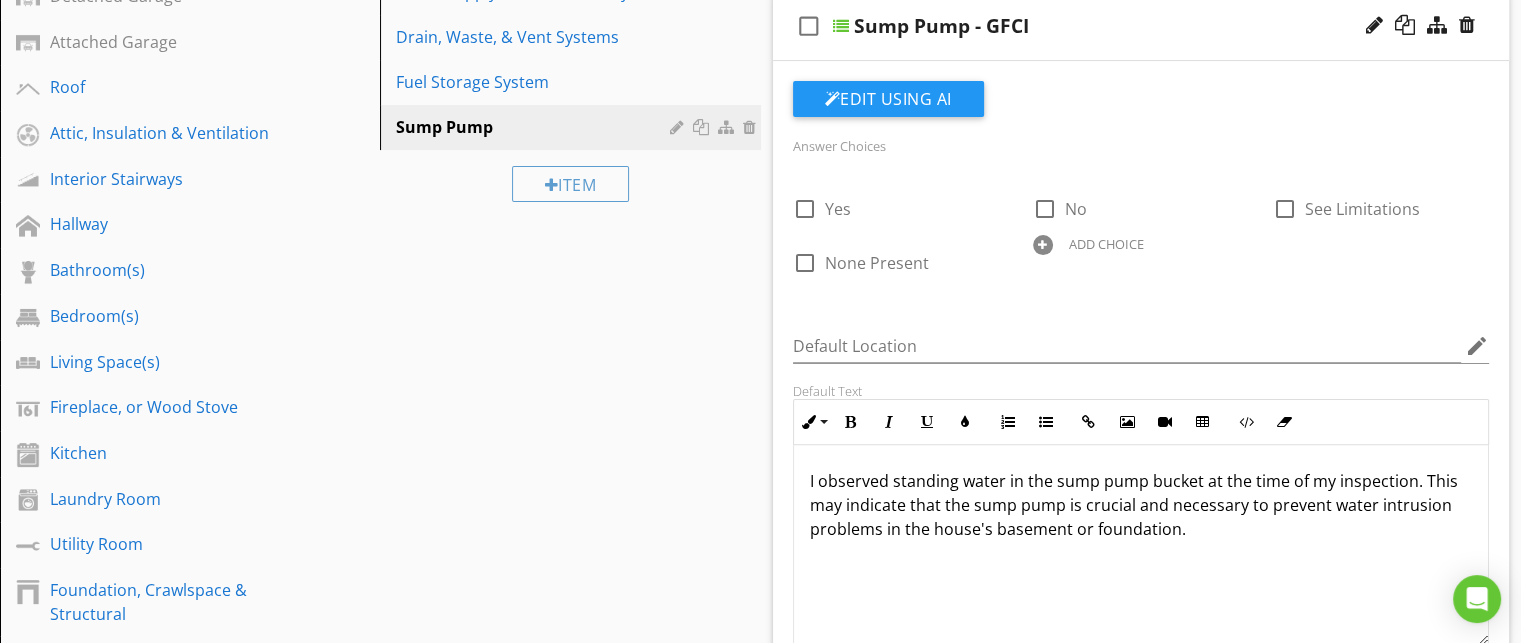 scroll, scrollTop: 518, scrollLeft: 0, axis: vertical 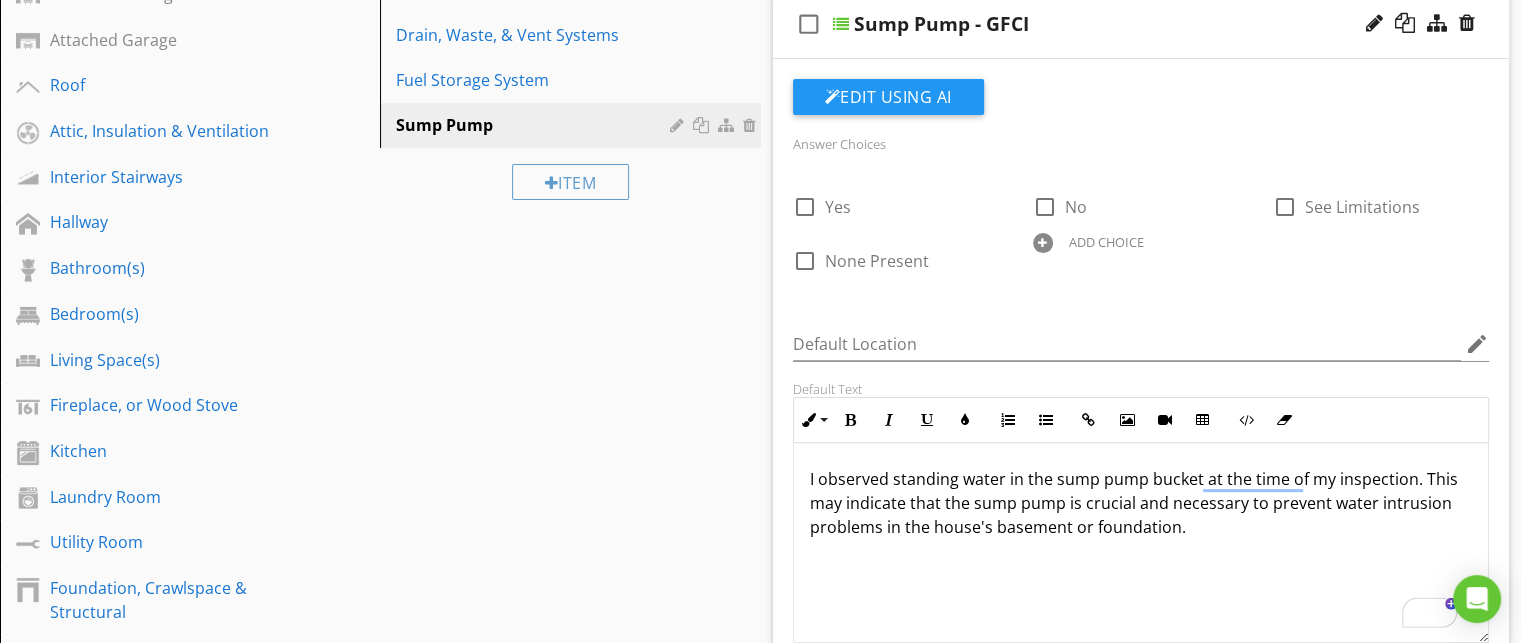 drag, startPoint x: 1240, startPoint y: 527, endPoint x: 1160, endPoint y: 476, distance: 94.873604 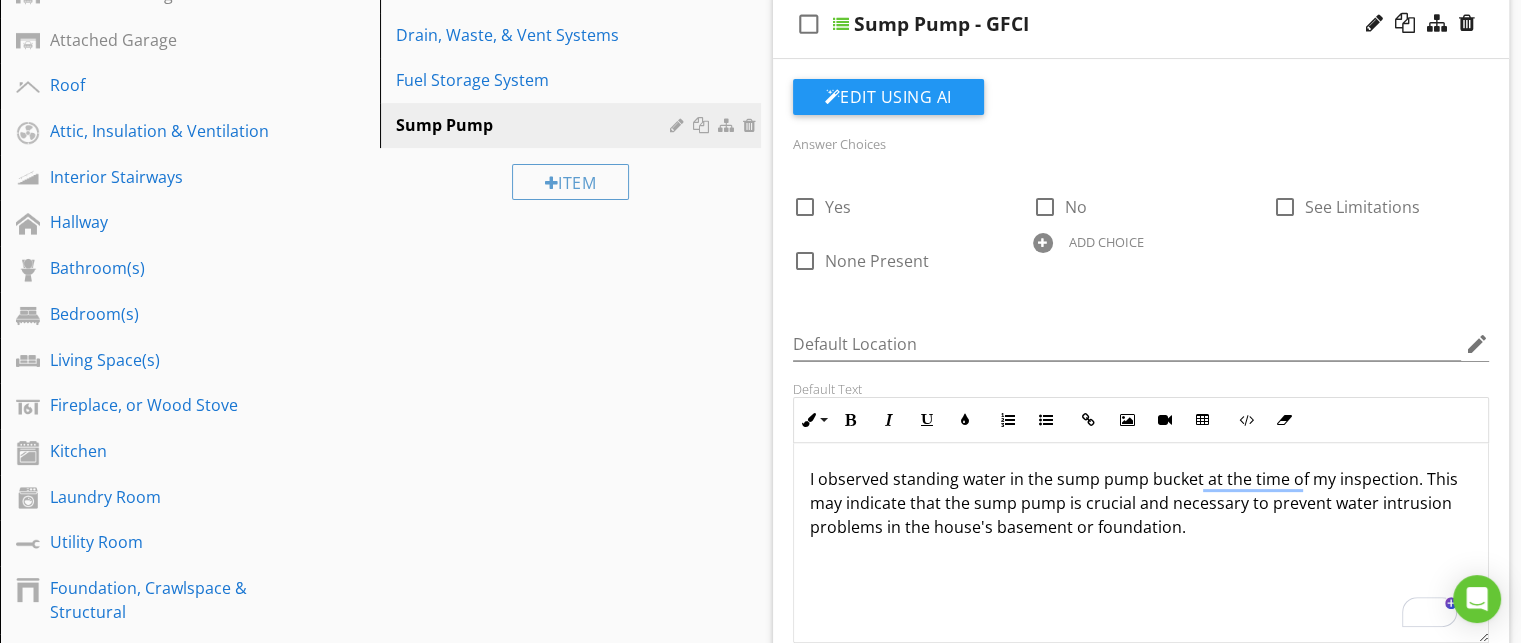 drag, startPoint x: 1160, startPoint y: 476, endPoint x: 1208, endPoint y: 533, distance: 74.518456 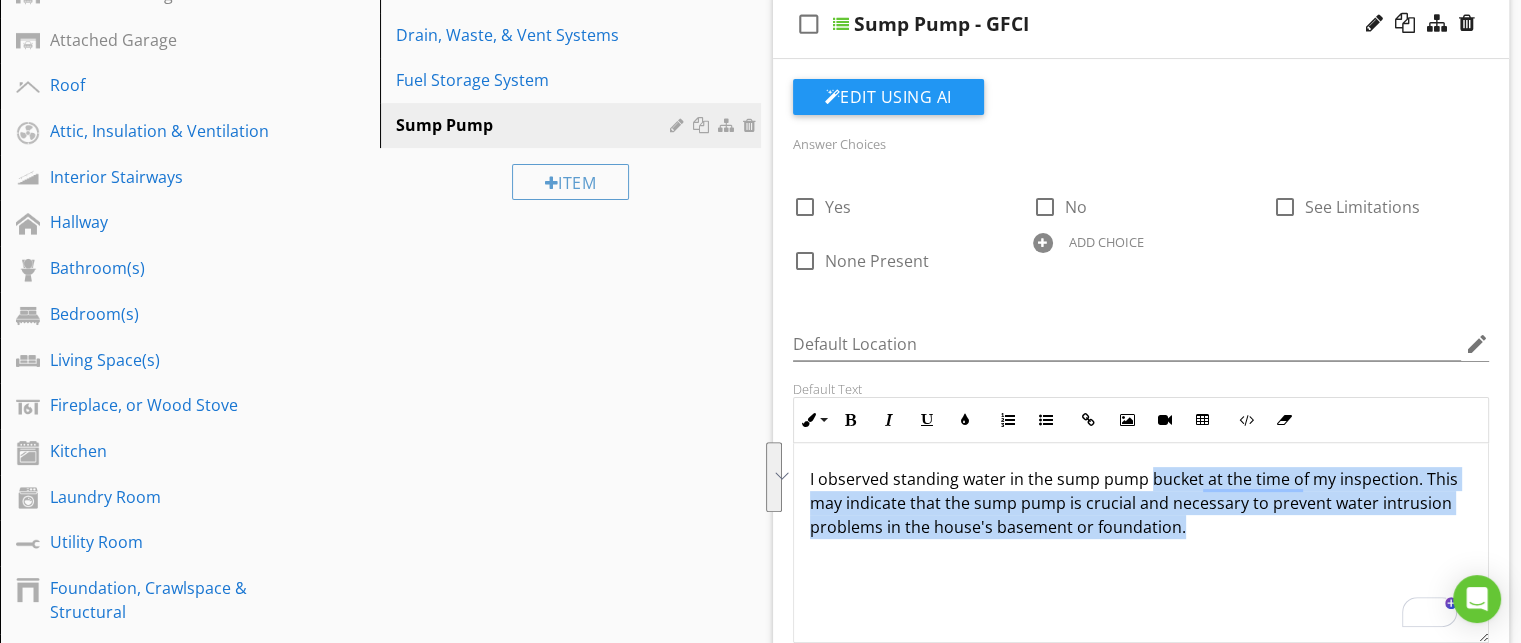 drag, startPoint x: 1192, startPoint y: 527, endPoint x: 1148, endPoint y: 483, distance: 62.225395 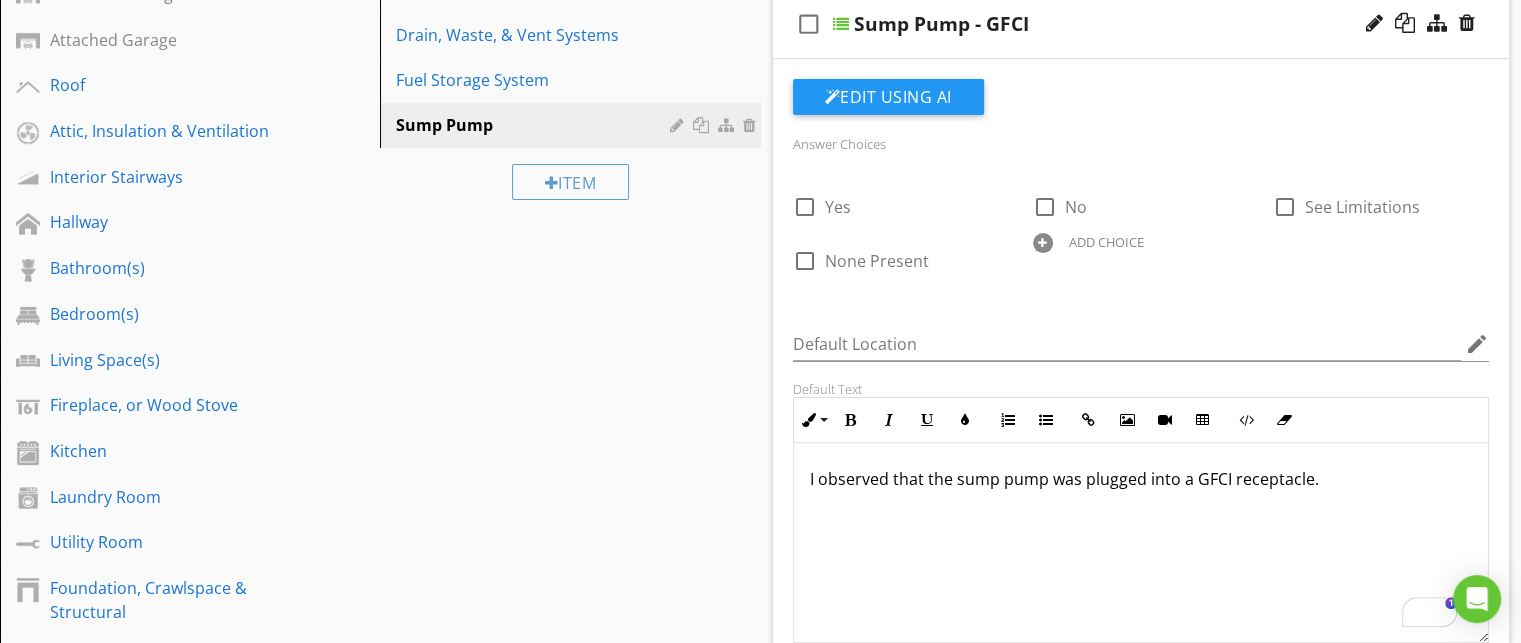 click on "Sump Pump - GFCI" at bounding box center [1115, 24] 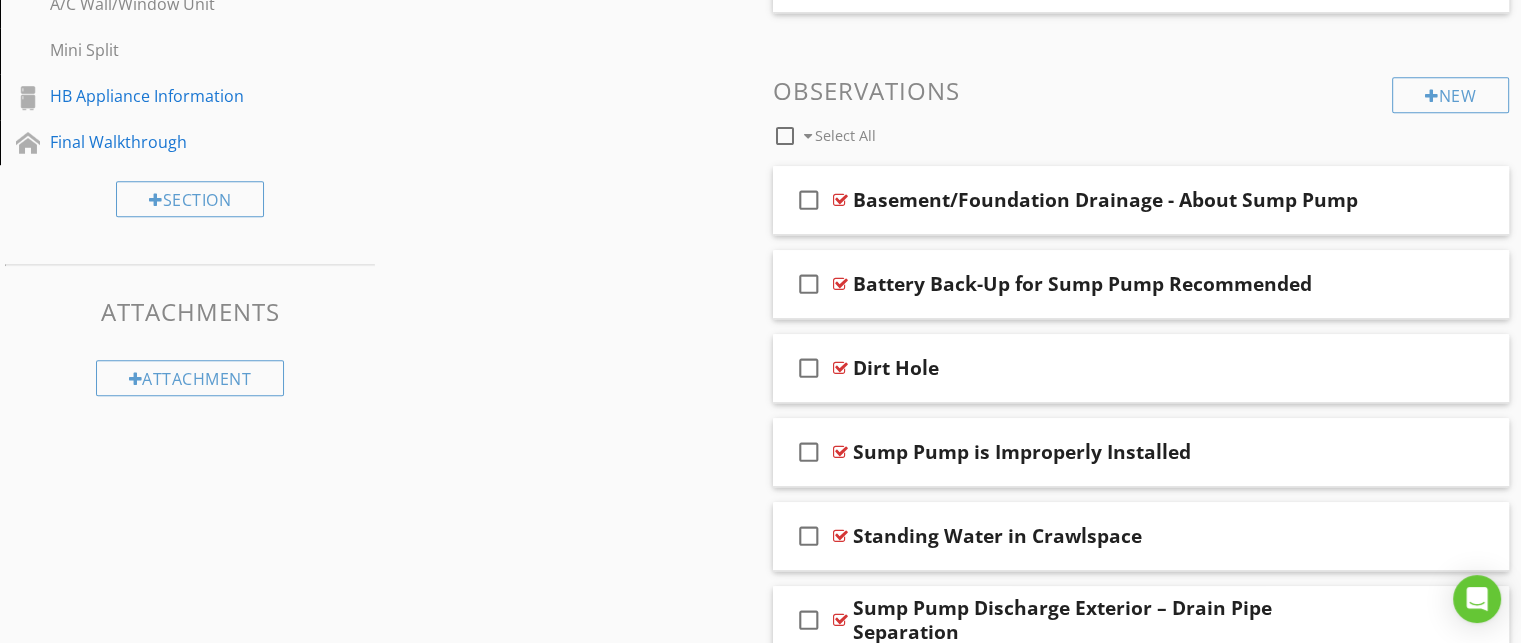 scroll, scrollTop: 1416, scrollLeft: 0, axis: vertical 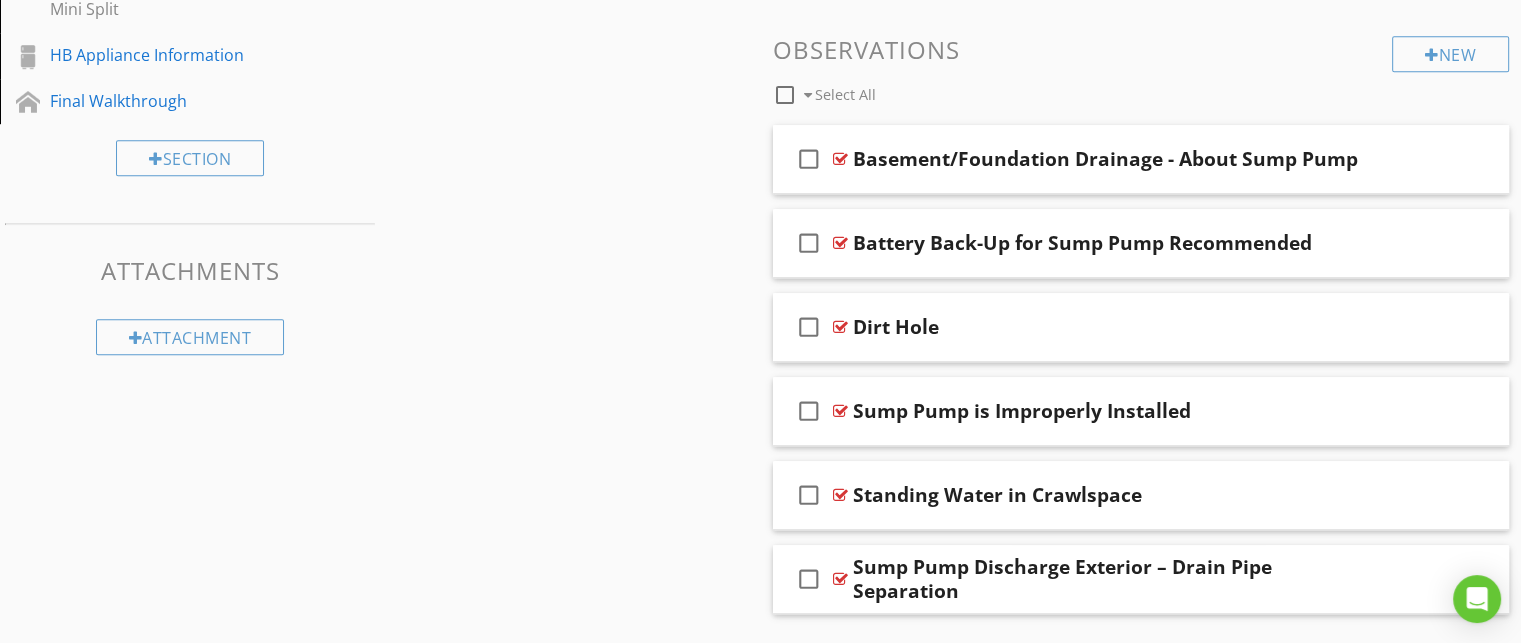 drag, startPoint x: 1177, startPoint y: 26, endPoint x: 712, endPoint y: 439, distance: 621.9277 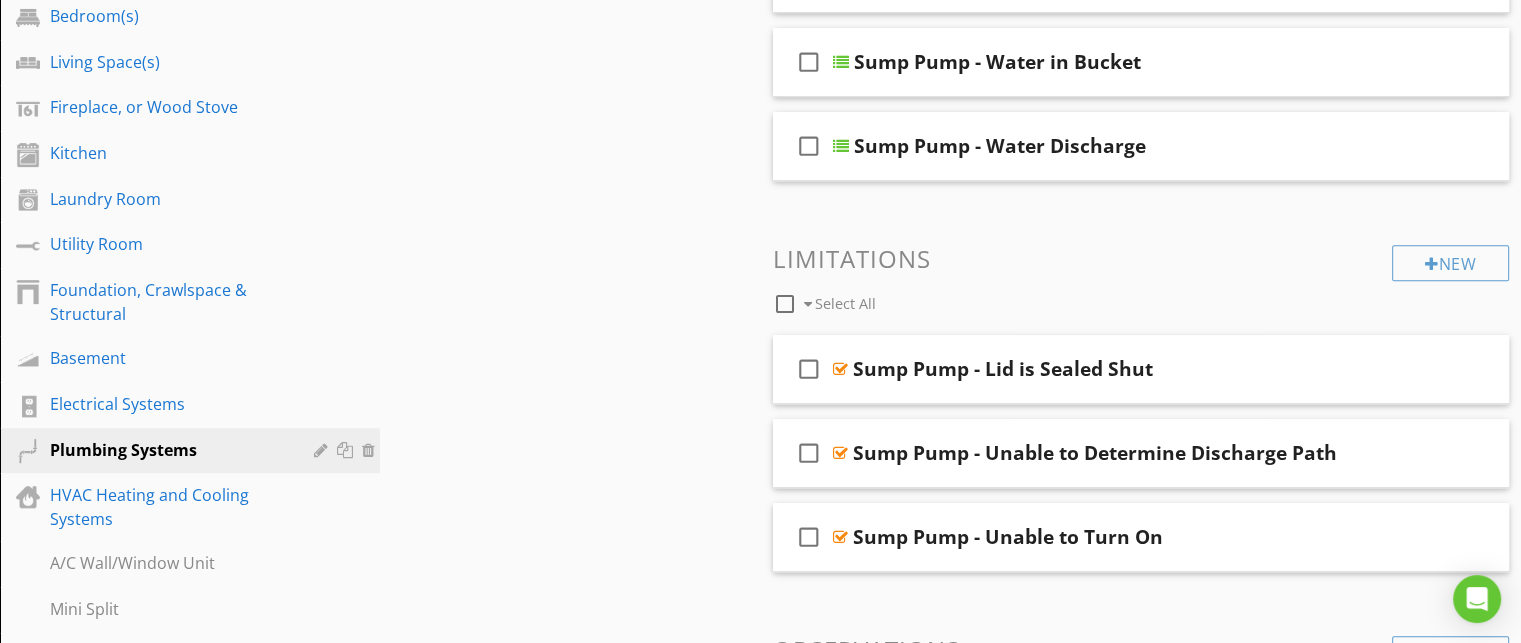 scroll, scrollTop: 916, scrollLeft: 0, axis: vertical 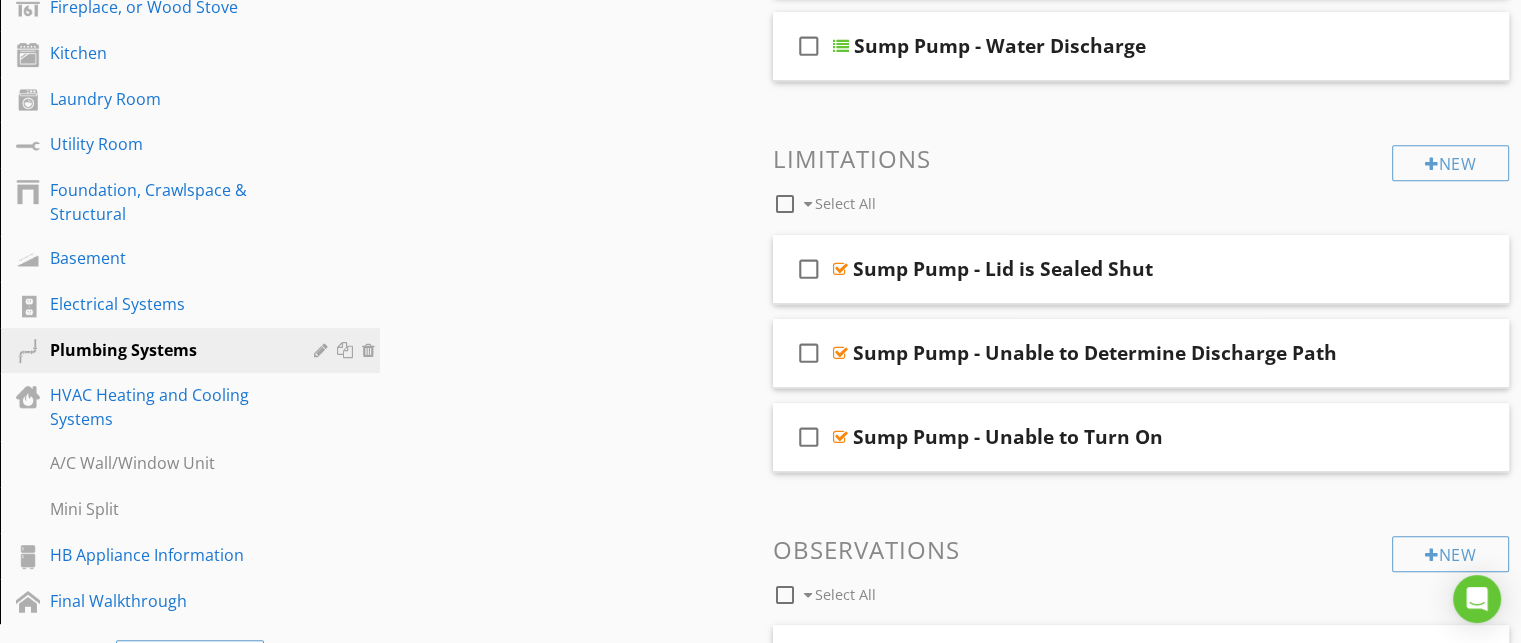 click on "Sections
Inspection Detail           For Your Information           Grounds           Exterior           Carport           Detached Garage           Attached Garage           Roof           Attic, Insulation & Ventilation           Interior Stairways           Hallway           Bathroom(s)           Bedroom(s)           Living Space(s)           Fireplace, or Wood Stove           Kitchen           Laundry Room           Utility Room           Foundation, Crawlspace & Structural           Basement           Electrical Systems           Plumbing Systems           HVAC Heating and Cooling Systems           A/C Wall/Window Unit           Mini Split           HB Appliance Information            Final Walkthrough
Section
Attachments
Attachment
Items
General           Water Supply            Main Water Shut-Off Valve           Main Fuel Supply Shut-Off Valve" at bounding box center (760, 231) 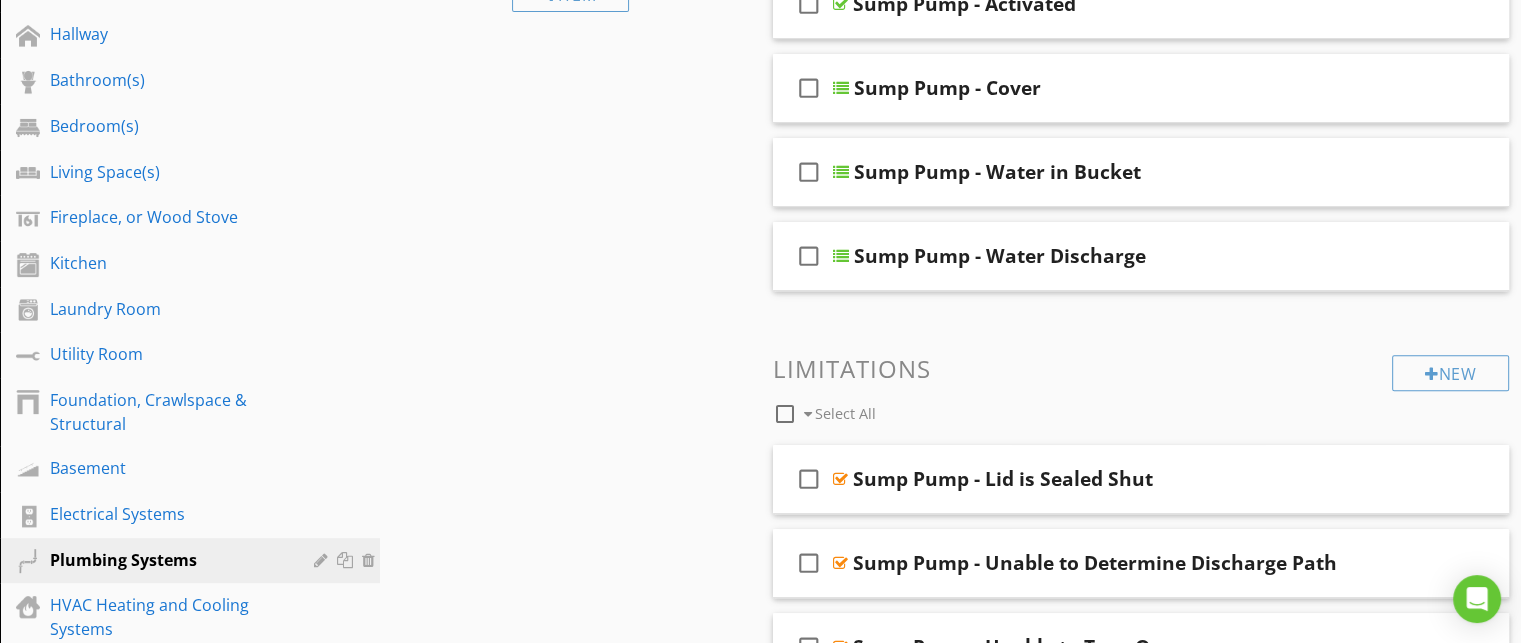 scroll, scrollTop: 704, scrollLeft: 0, axis: vertical 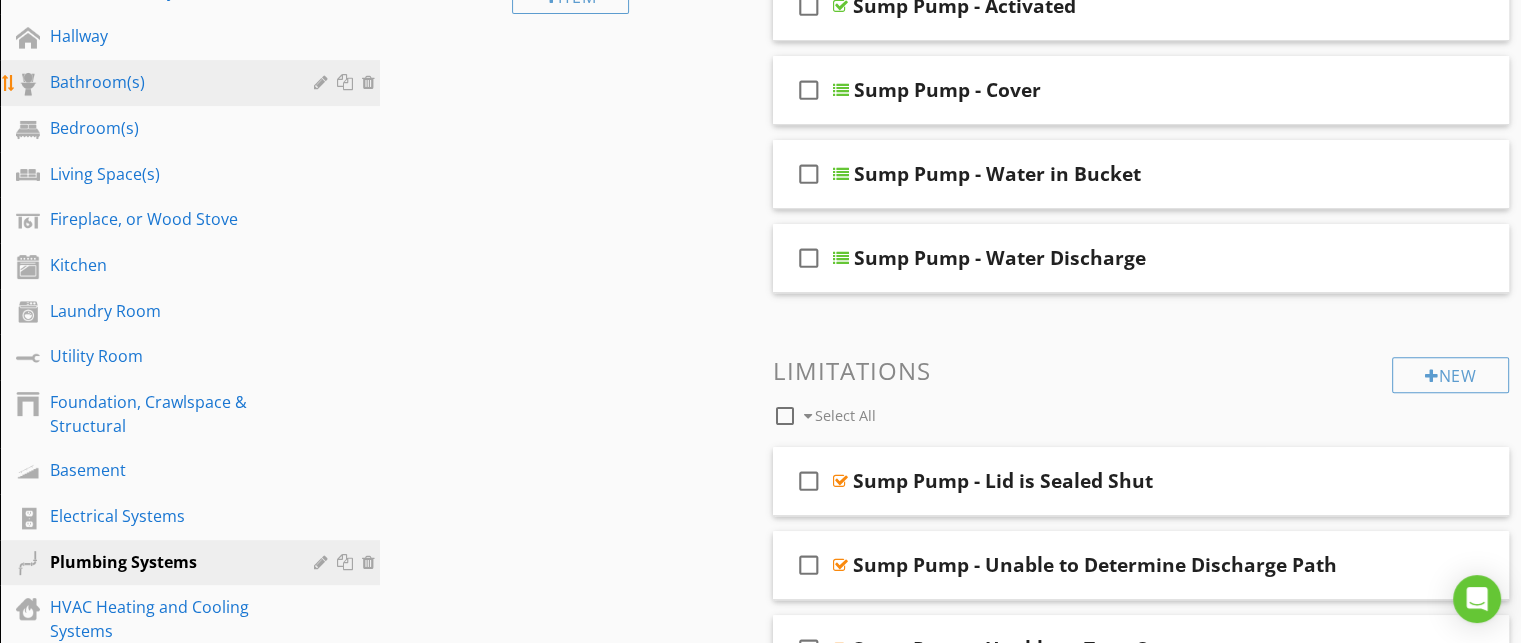 click on "Bathroom(s)" at bounding box center [167, 82] 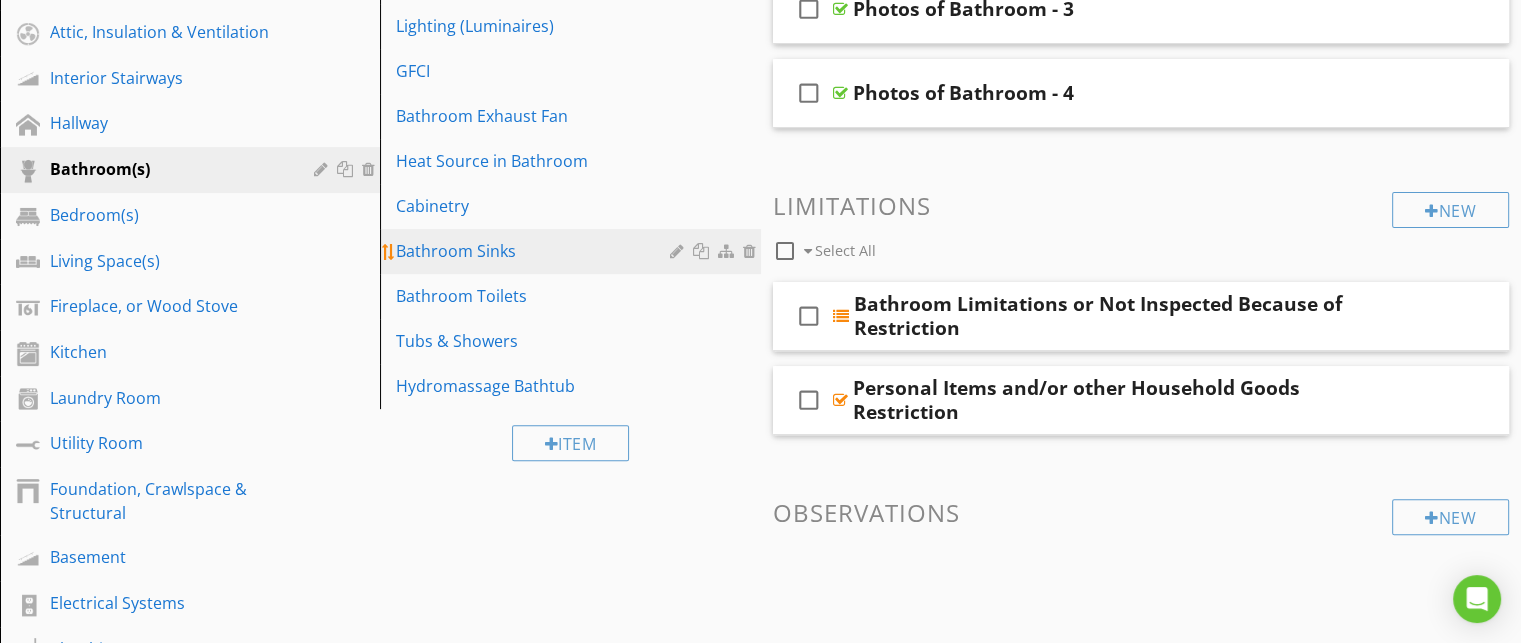 scroll, scrollTop: 615, scrollLeft: 0, axis: vertical 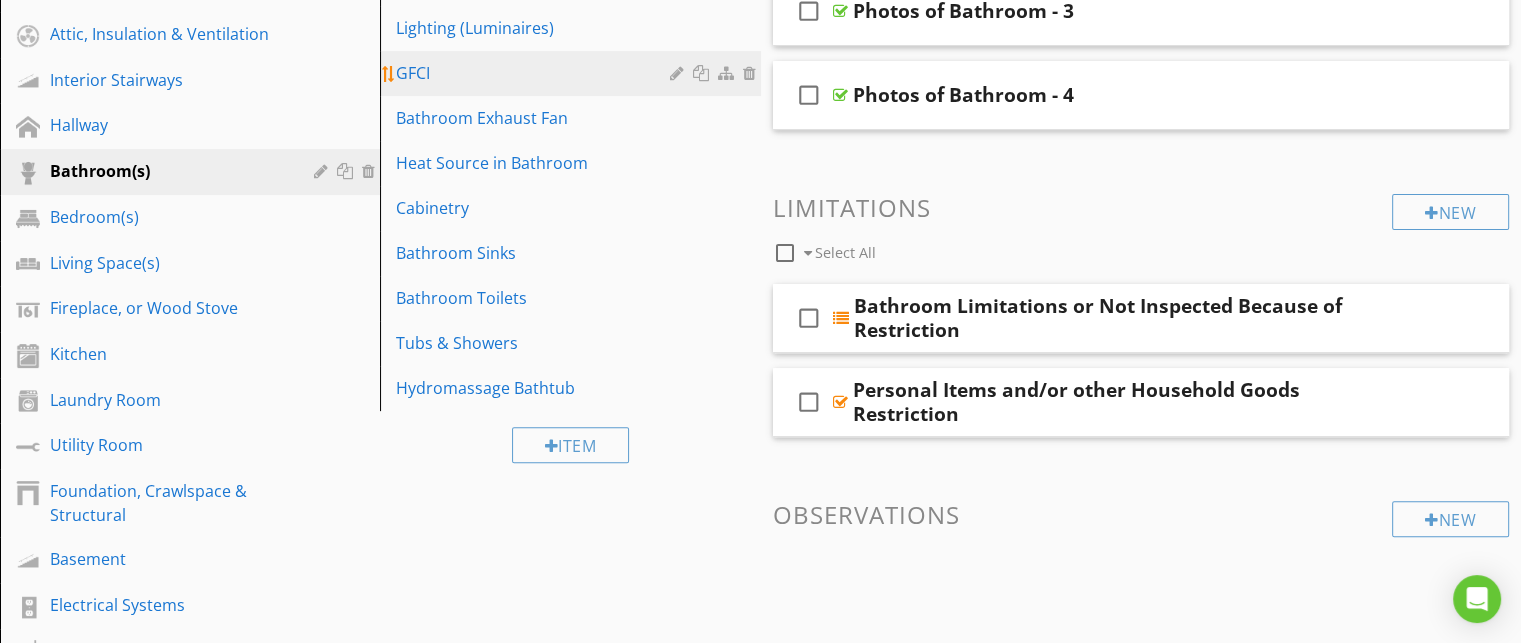 click on "GFCI" at bounding box center (535, 73) 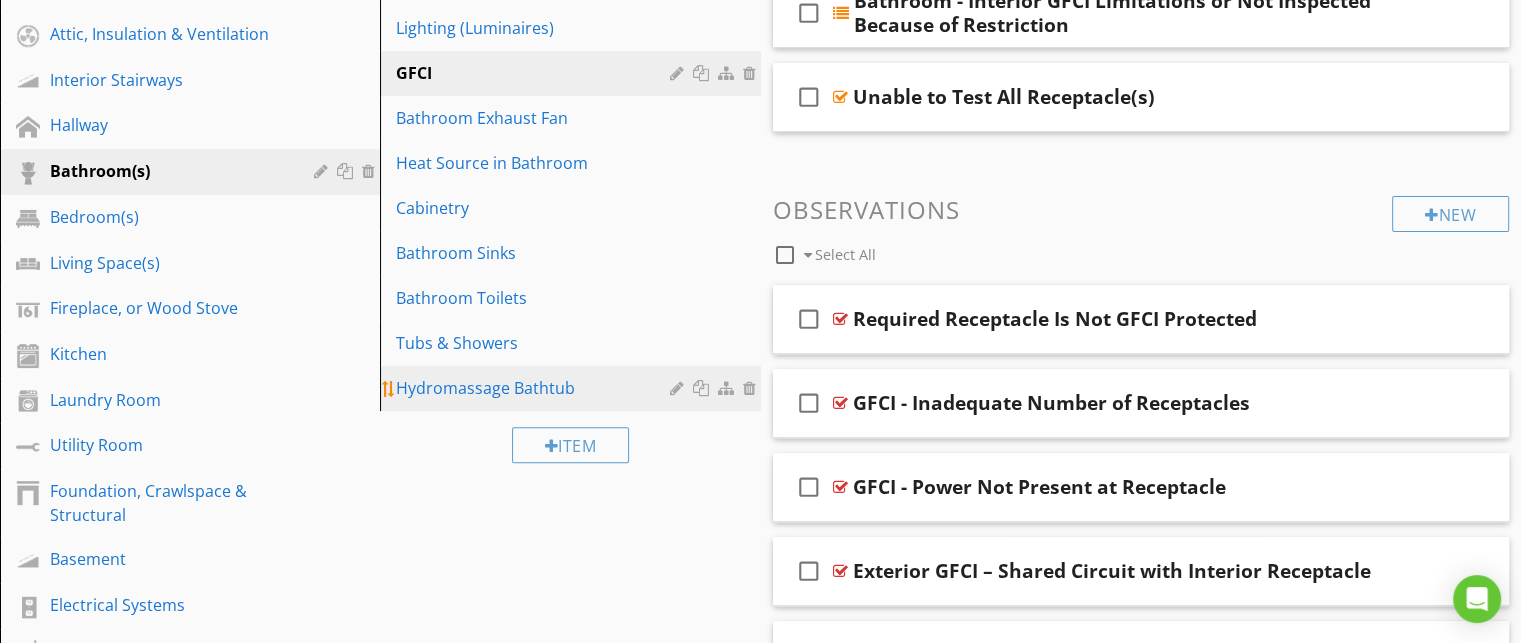 click on "Hydromassage Bathtub" at bounding box center (535, 388) 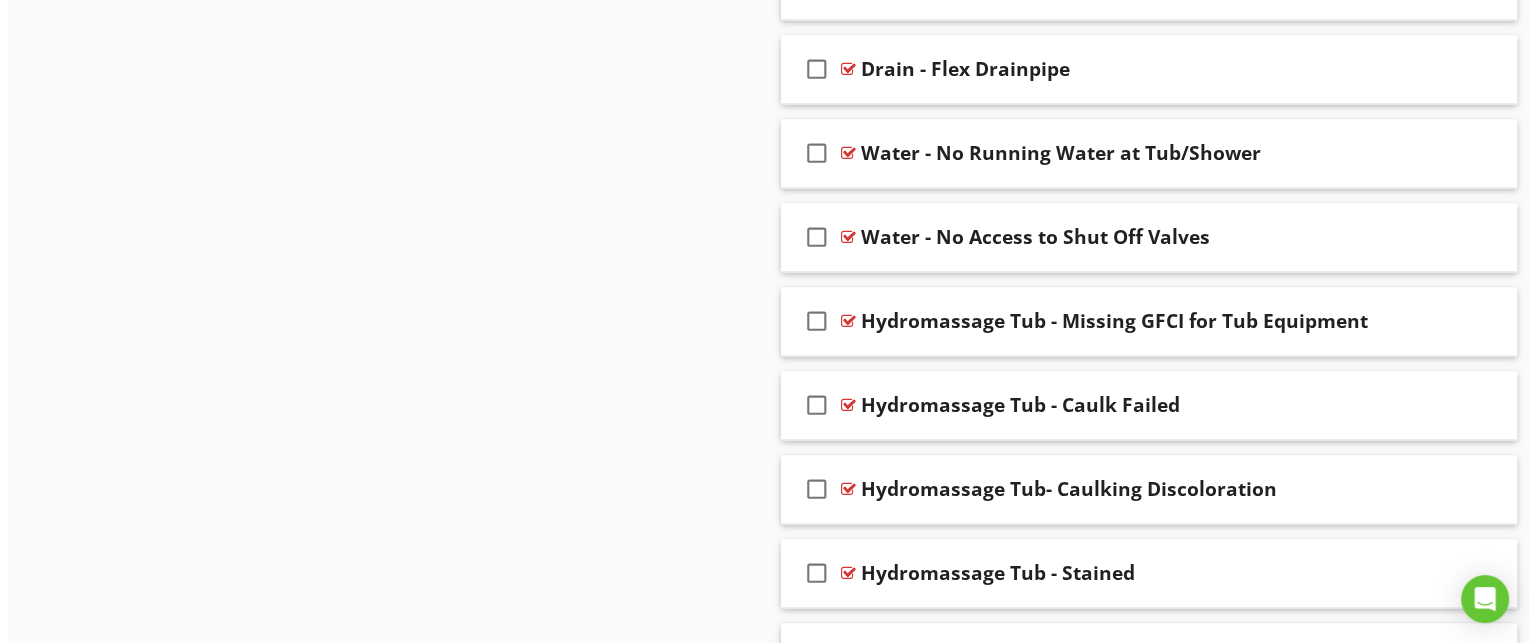 scroll, scrollTop: 3197, scrollLeft: 0, axis: vertical 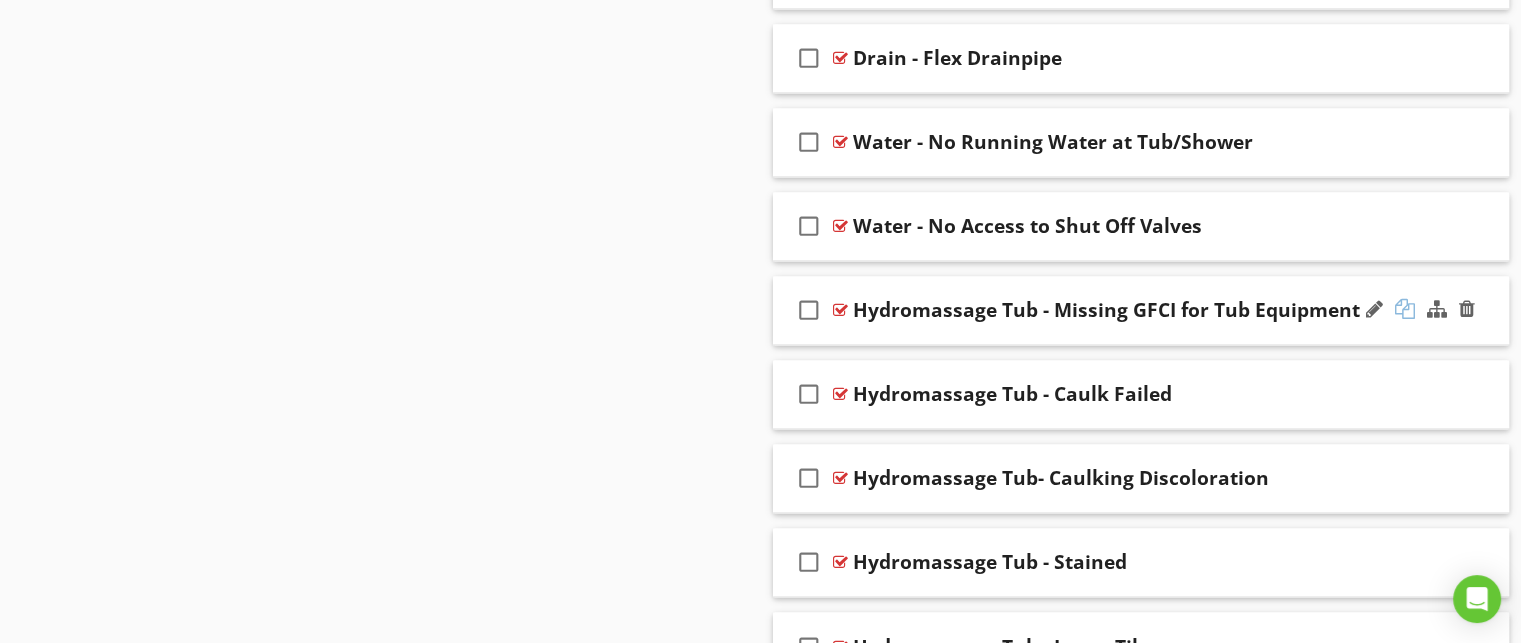click at bounding box center (1405, 309) 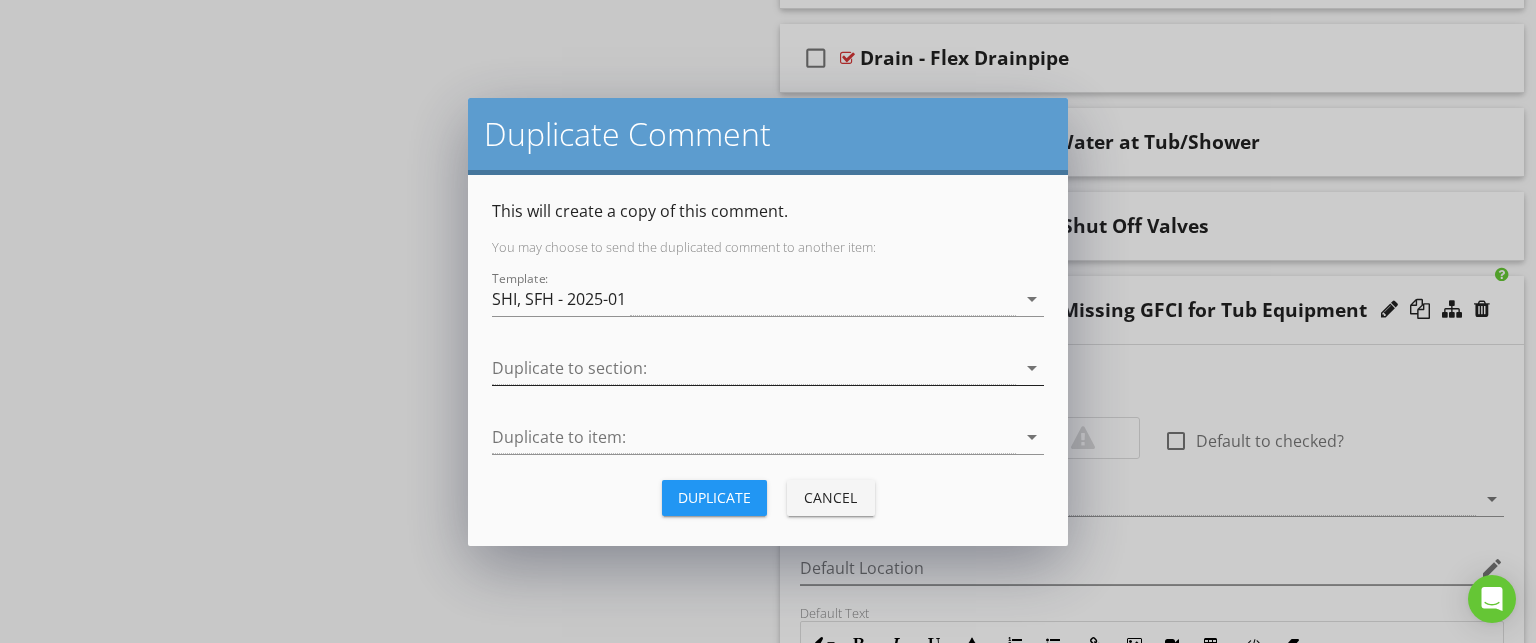 click at bounding box center (754, 368) 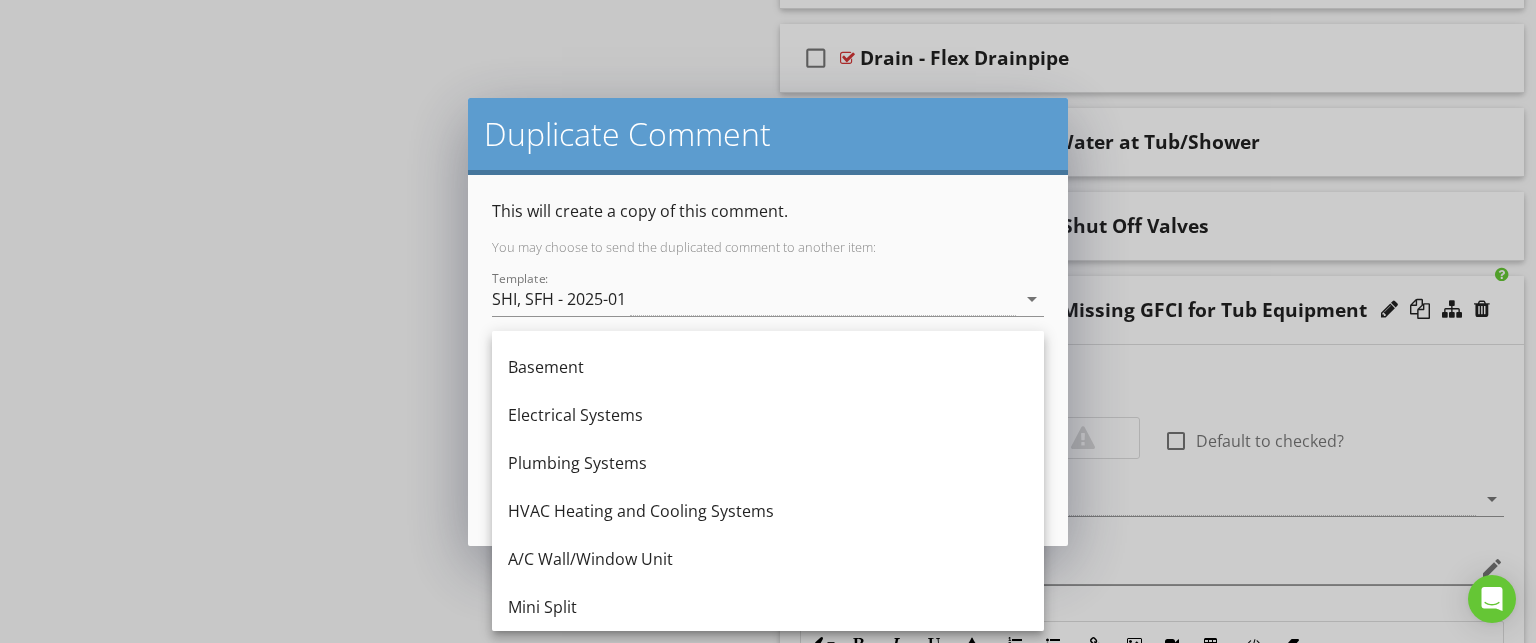 scroll, scrollTop: 902, scrollLeft: 0, axis: vertical 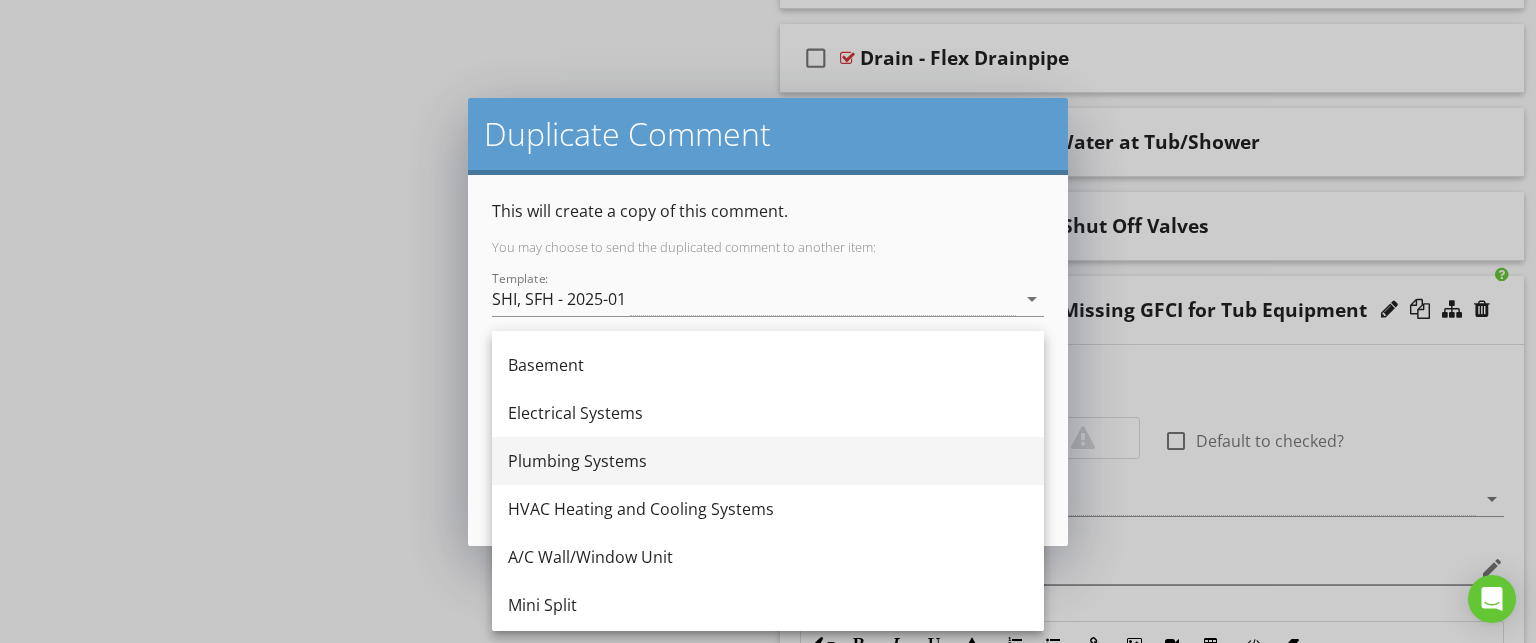 click on "Plumbing Systems" at bounding box center [768, 461] 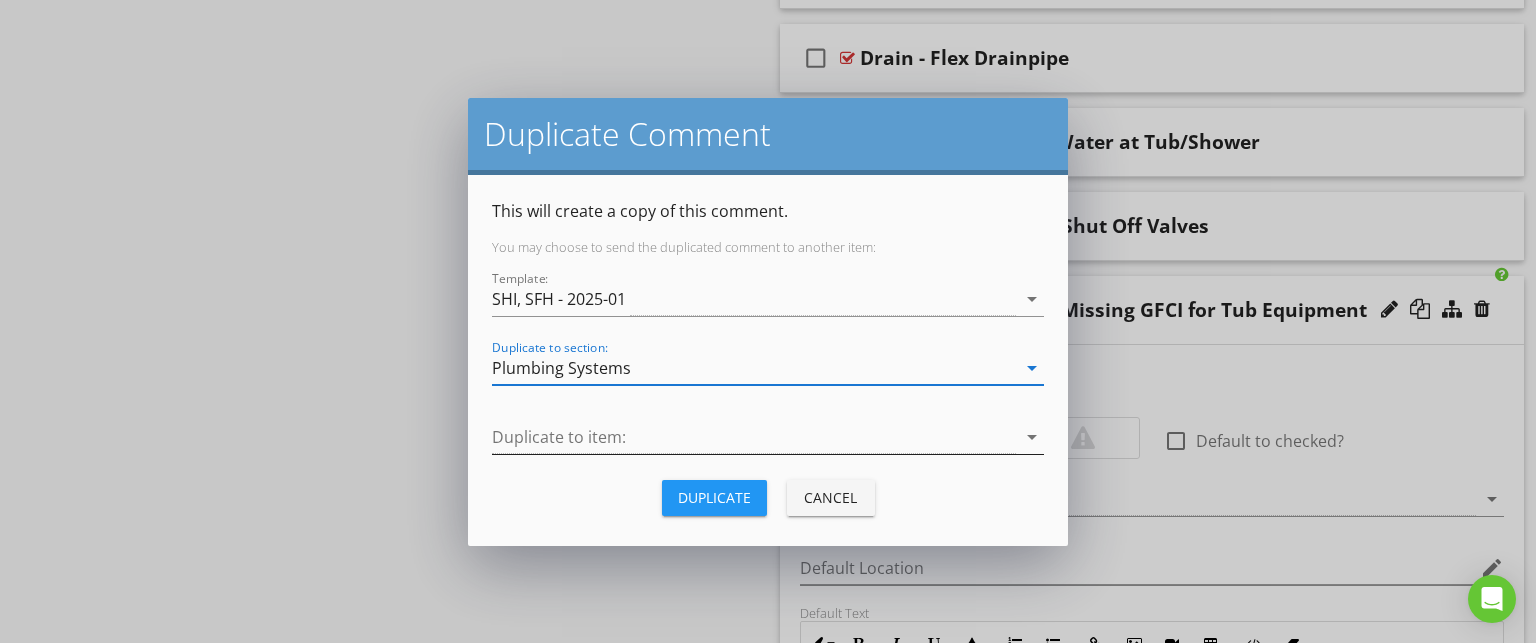 click at bounding box center [754, 437] 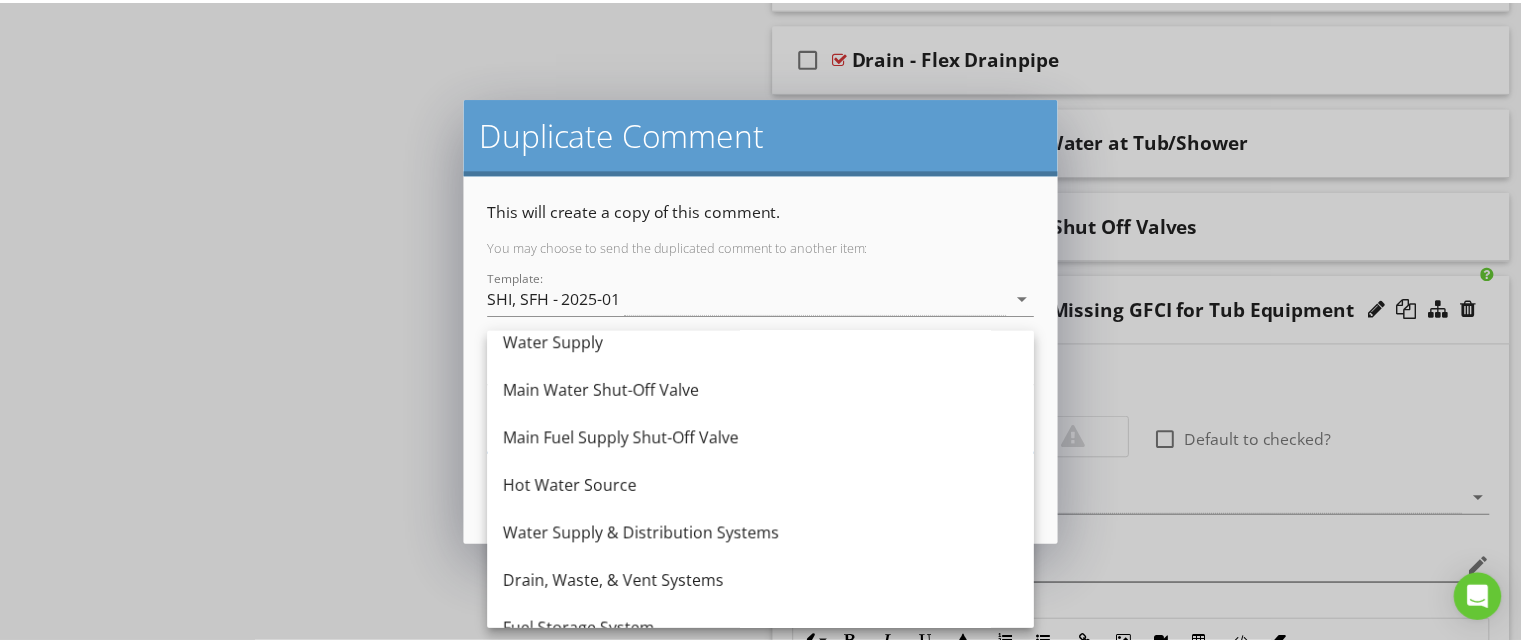 scroll, scrollTop: 132, scrollLeft: 0, axis: vertical 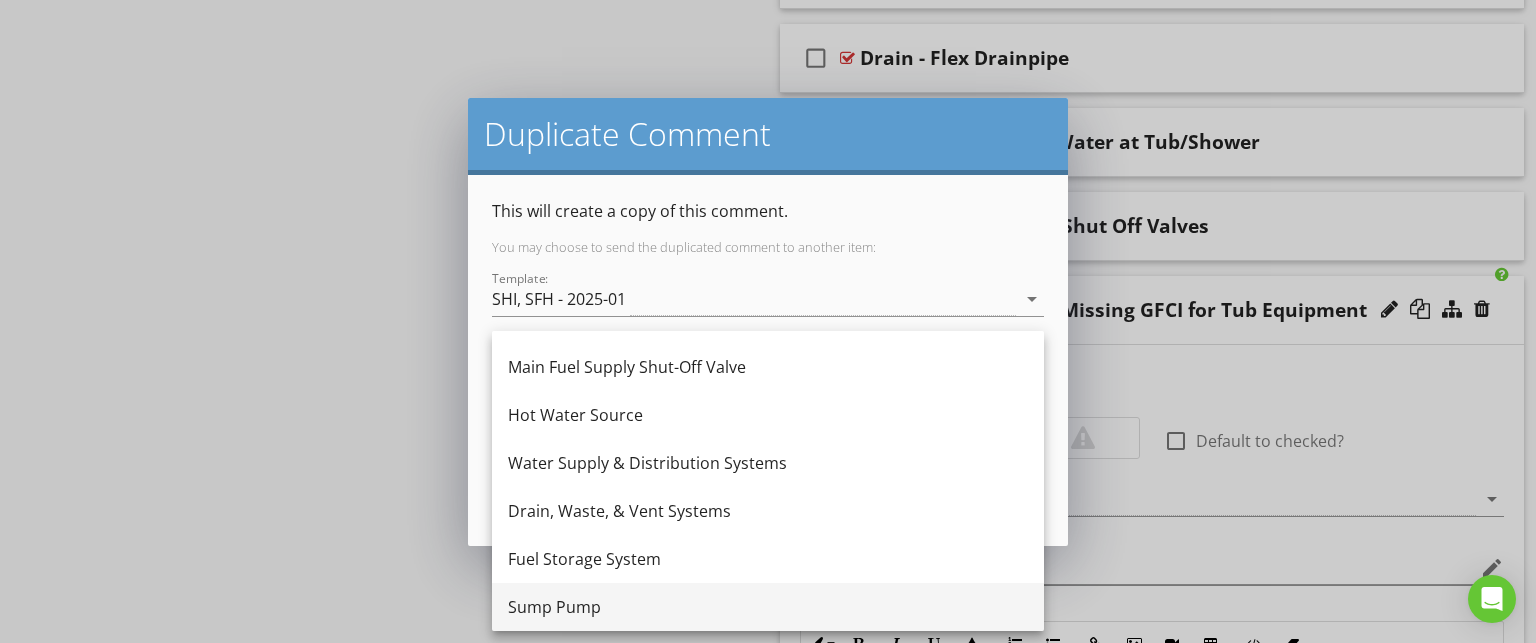 click on "Sump Pump" at bounding box center [768, 607] 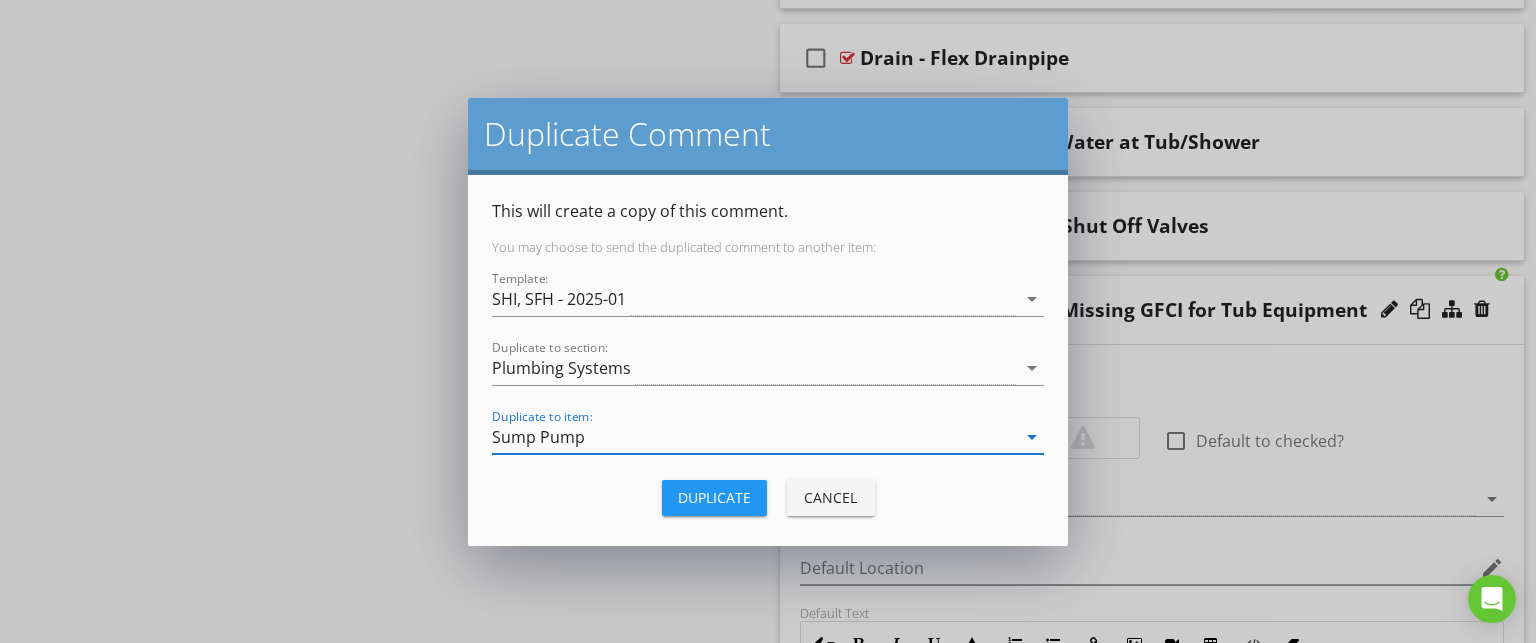 click on "Duplicate" at bounding box center [714, 497] 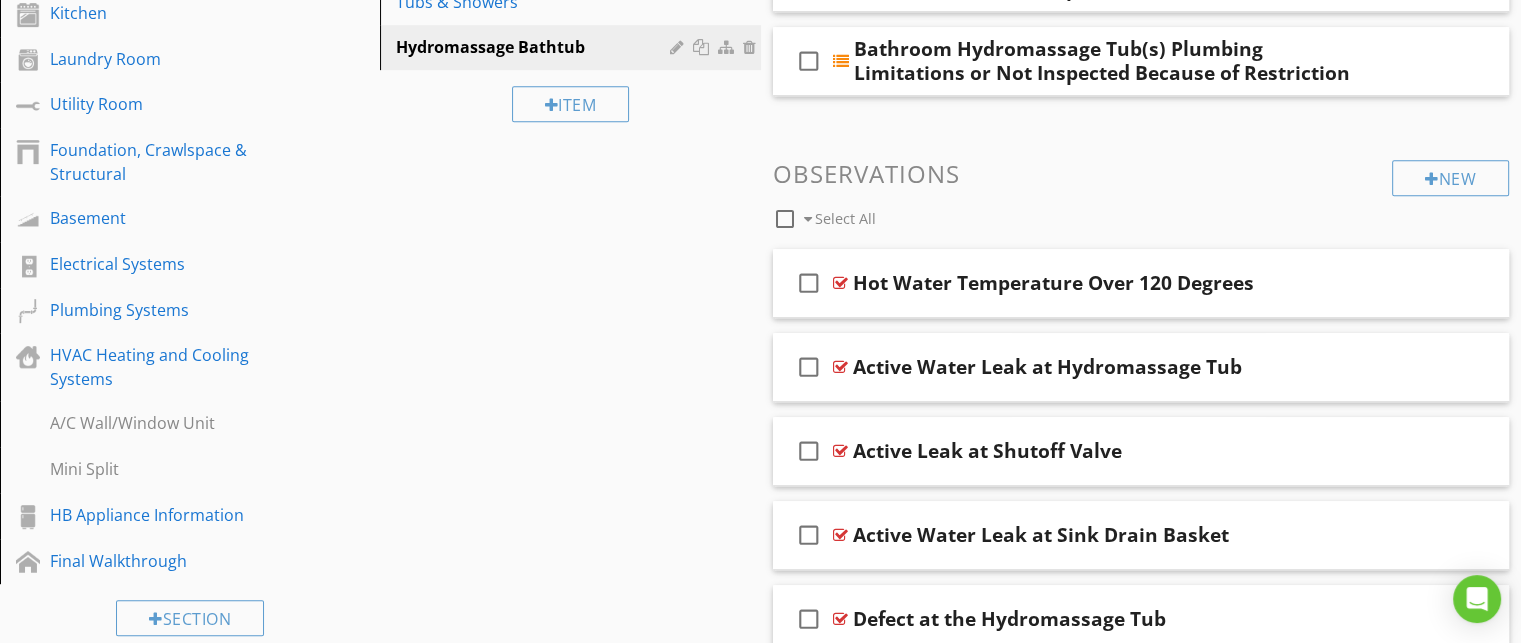 scroll, scrollTop: 960, scrollLeft: 0, axis: vertical 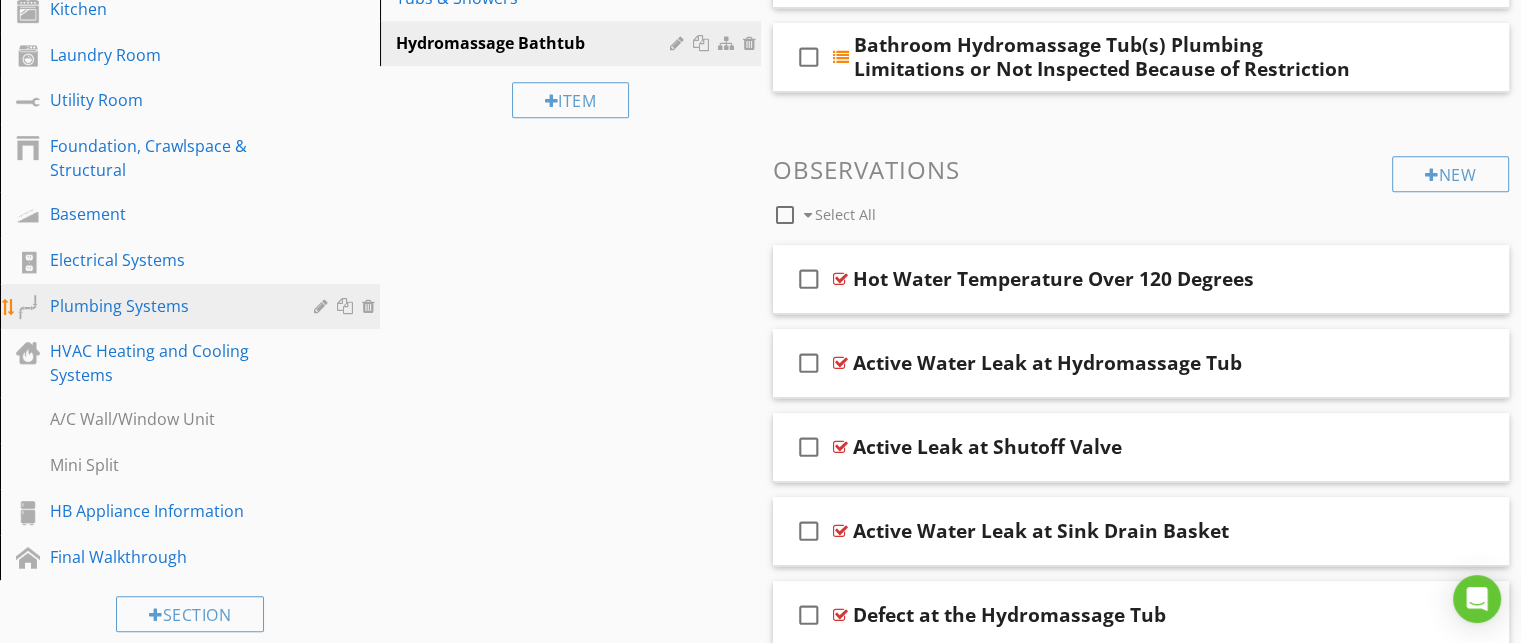 click on "Plumbing Systems" at bounding box center [167, 306] 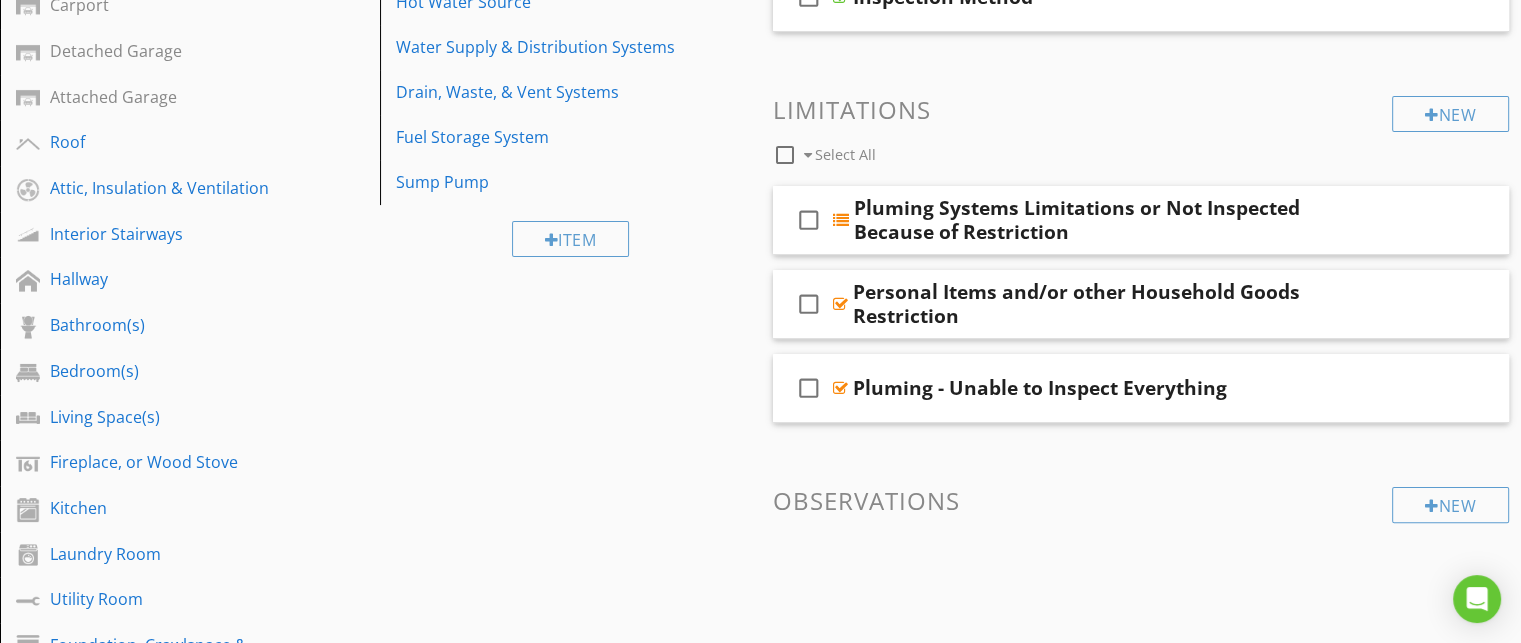 scroll, scrollTop: 460, scrollLeft: 0, axis: vertical 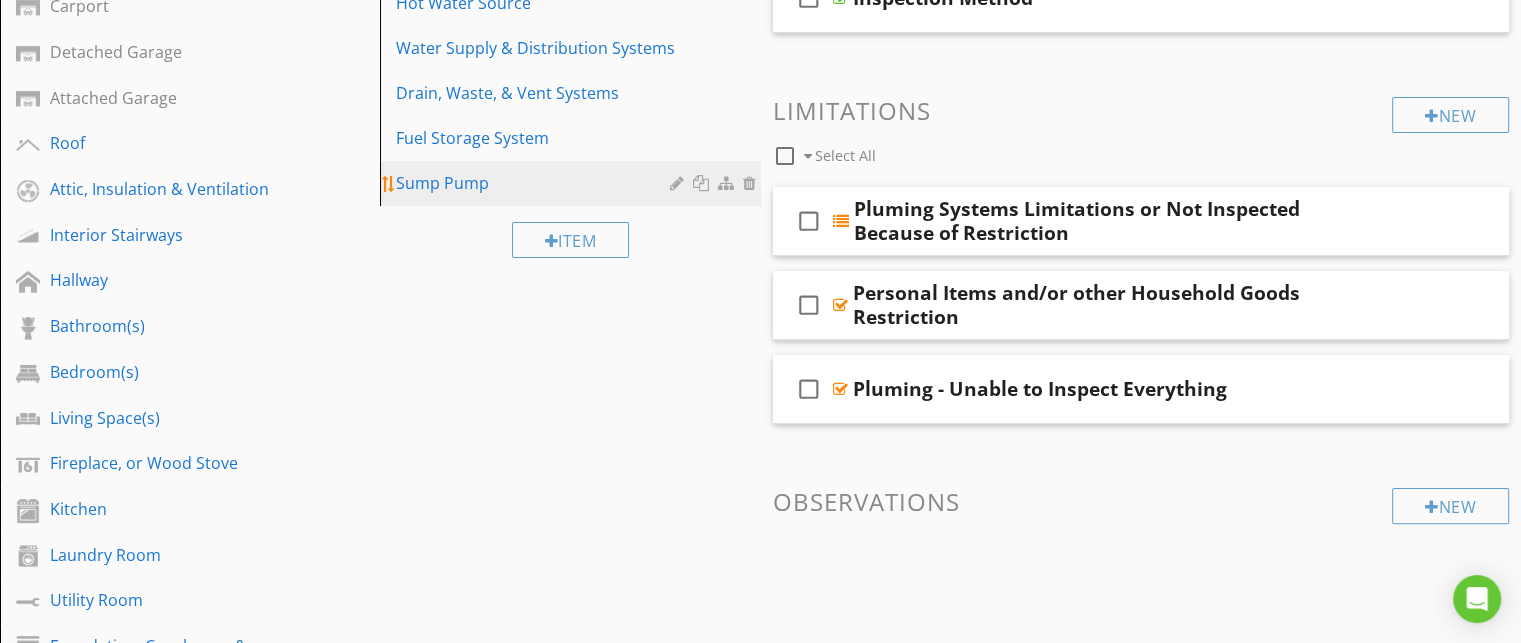 click on "Sump Pump" at bounding box center (535, 183) 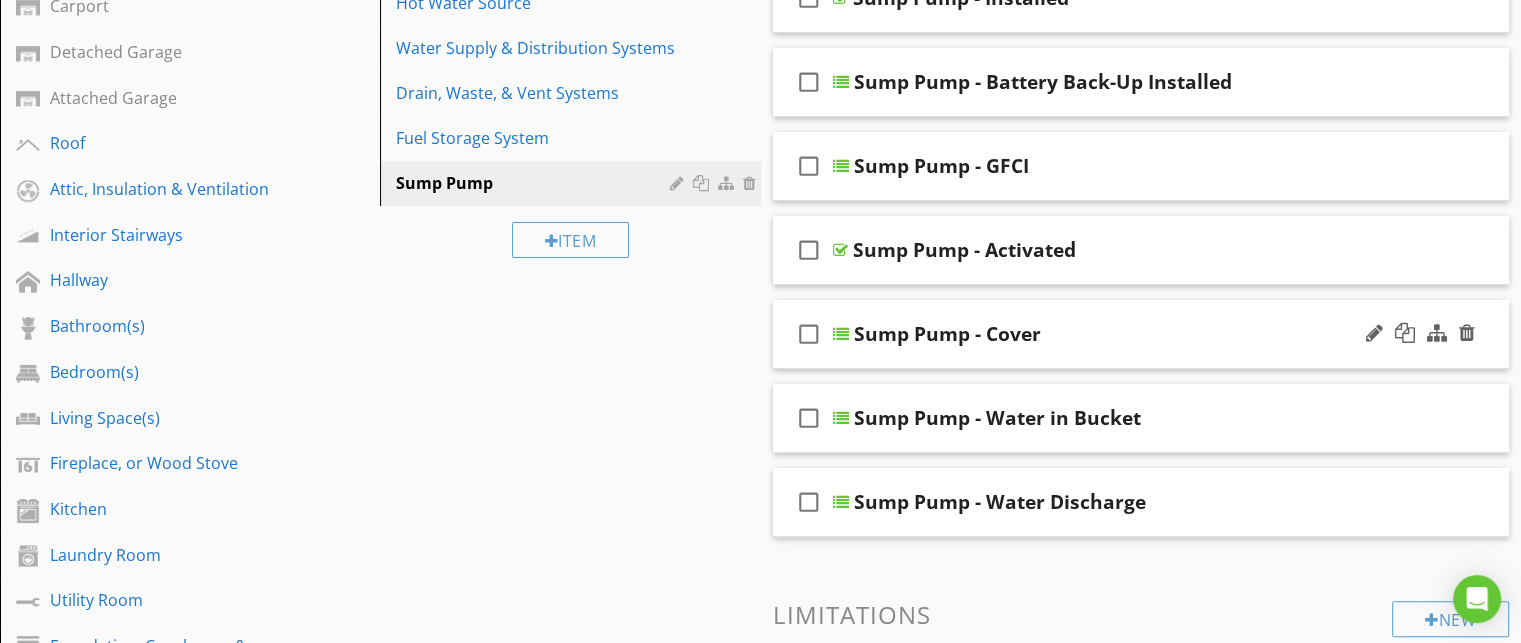 click on "check_box_outline_blank
Sump Pump - Cover" at bounding box center (1141, 334) 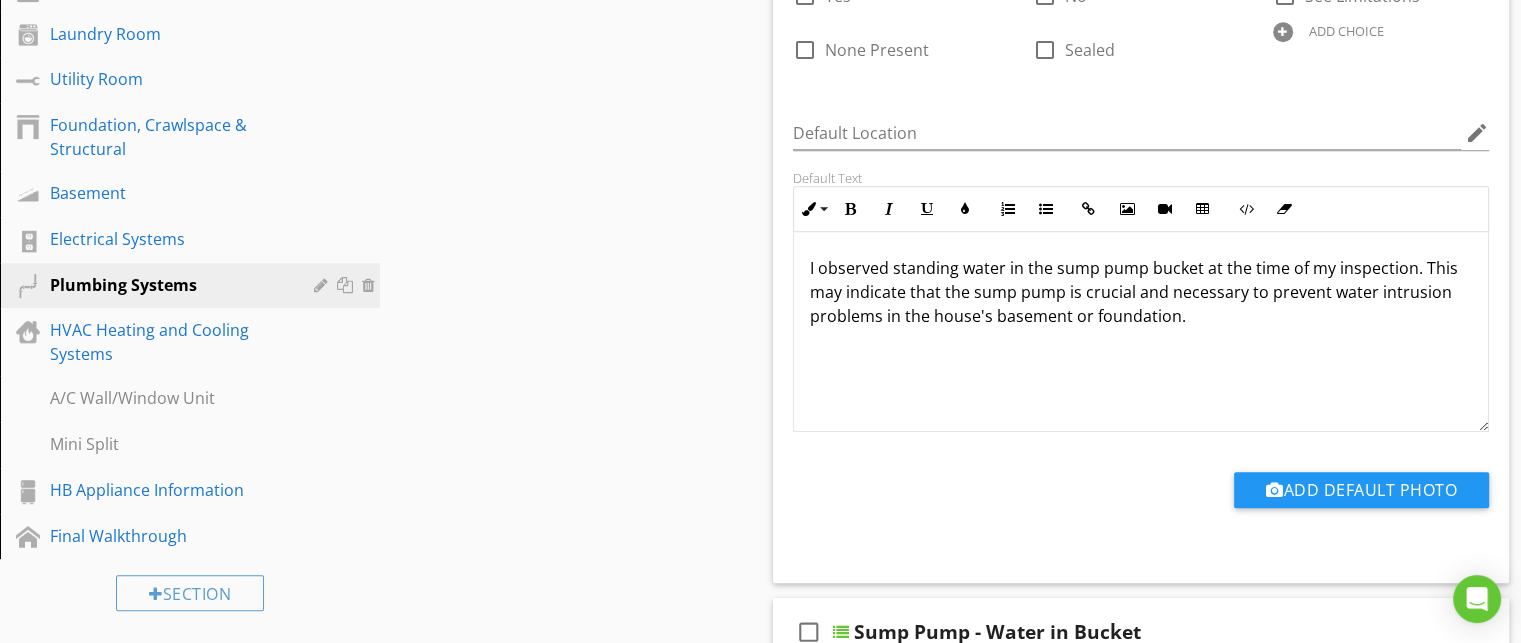 scroll, scrollTop: 984, scrollLeft: 0, axis: vertical 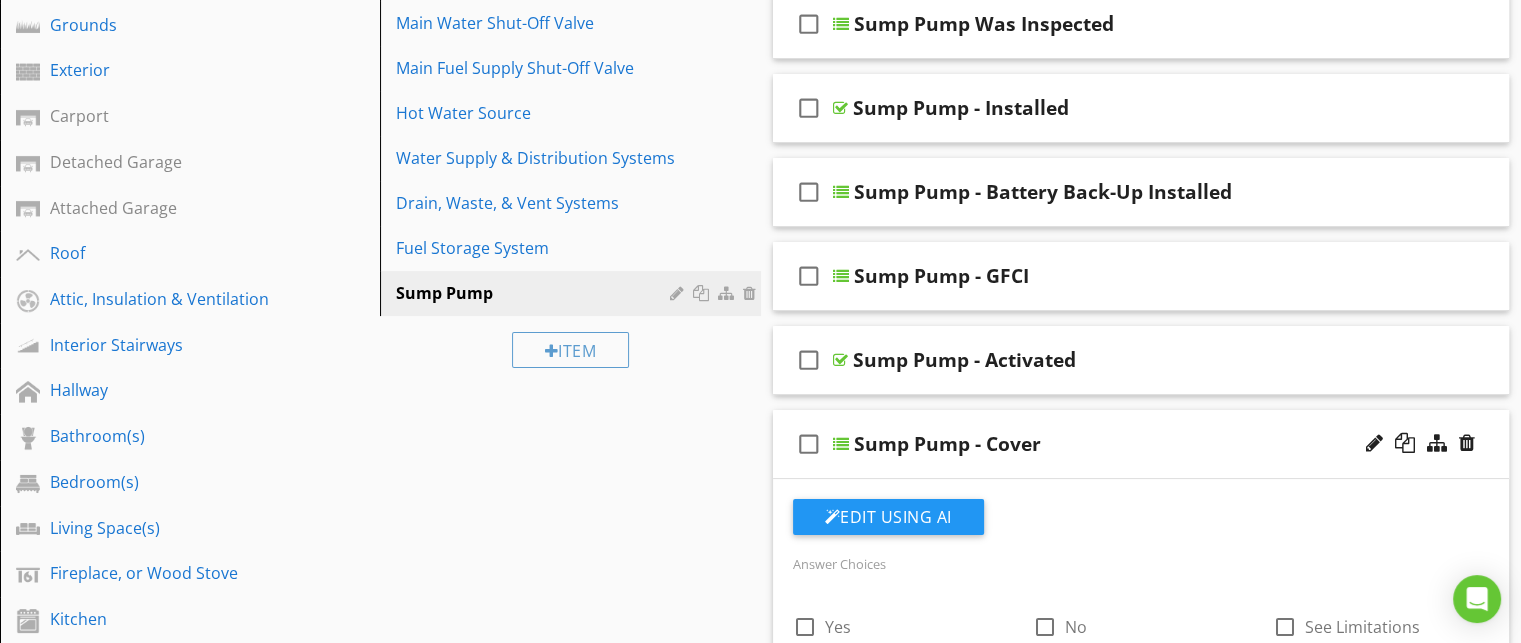 click on "check_box_outline_blank
Sump Pump - Cover" at bounding box center [1141, 444] 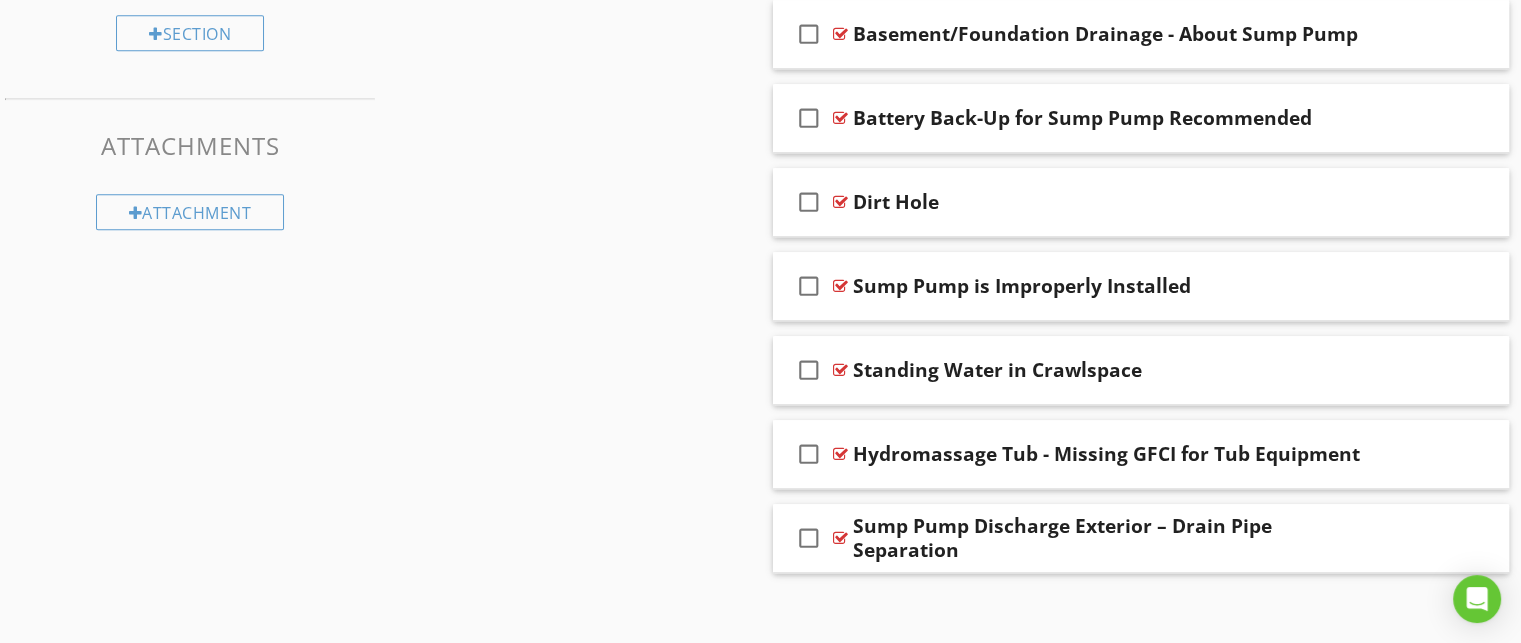 scroll, scrollTop: 1551, scrollLeft: 0, axis: vertical 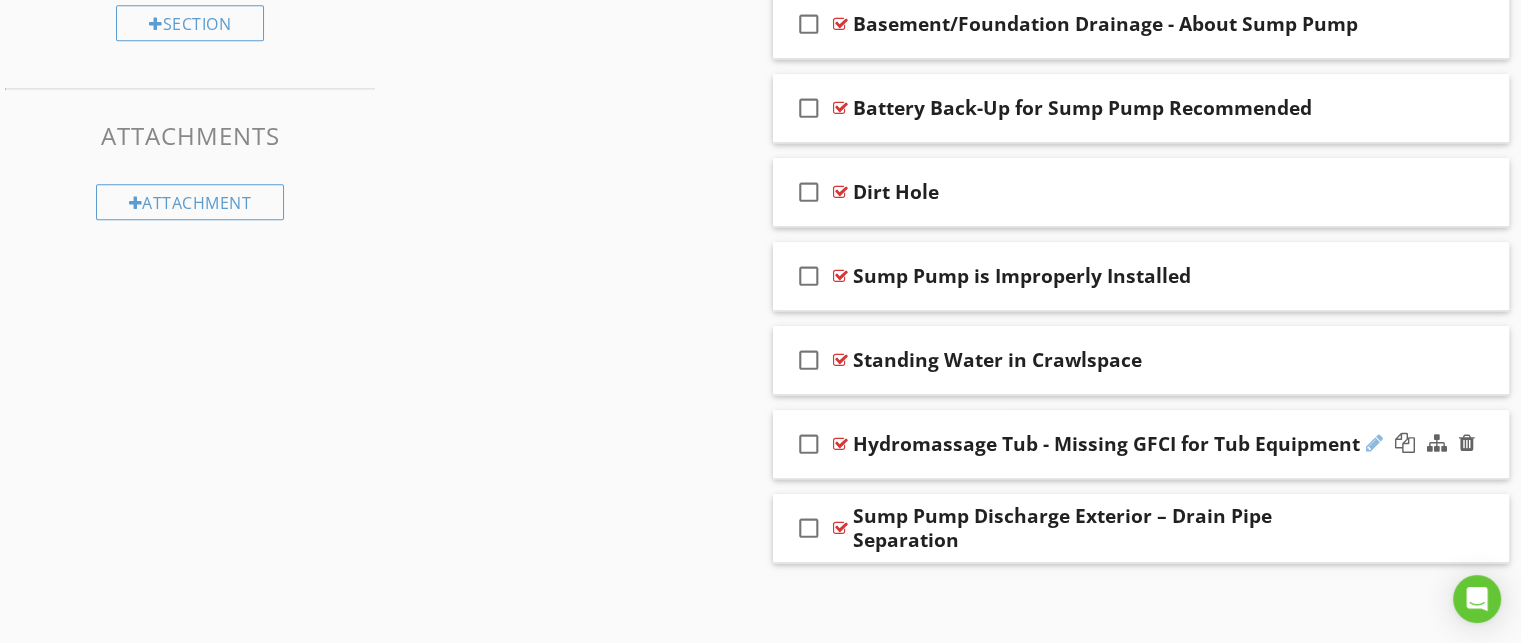 click at bounding box center (1374, 443) 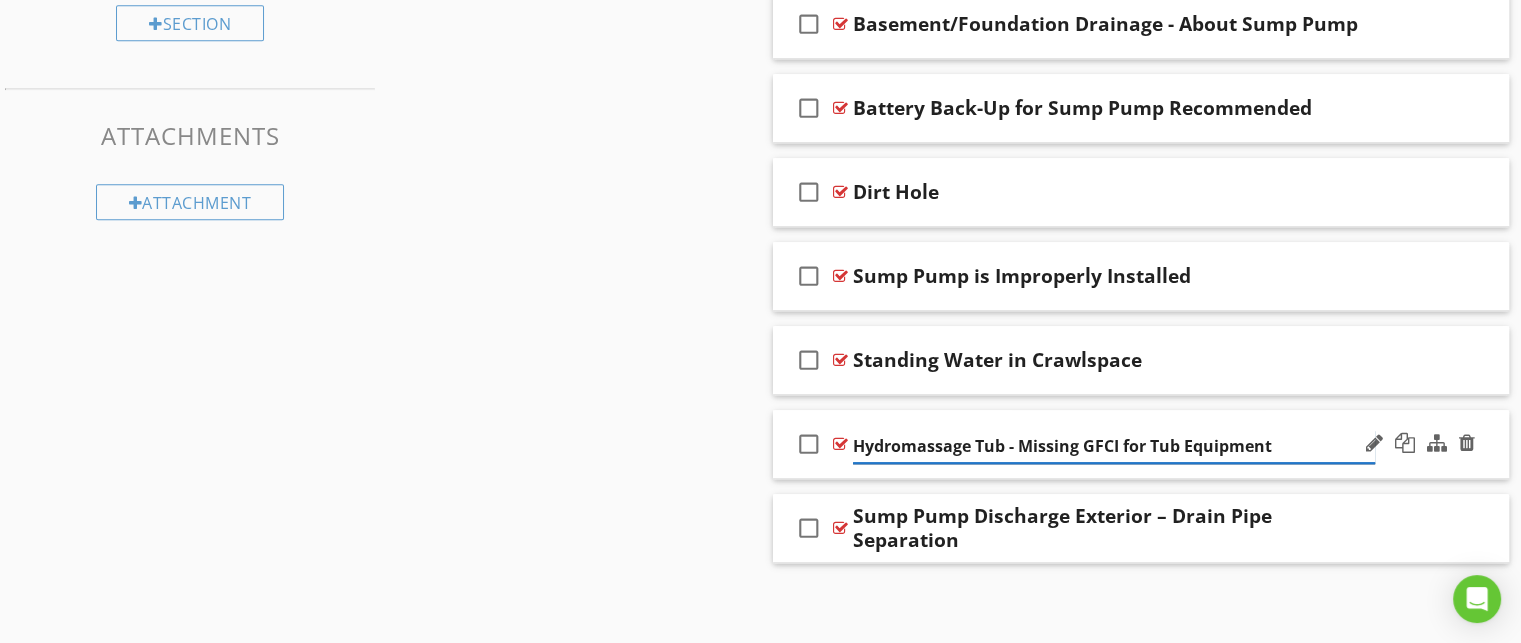 click on "Hydromassage Tub - Missing GFCI for Tub Equipment" at bounding box center [1114, 446] 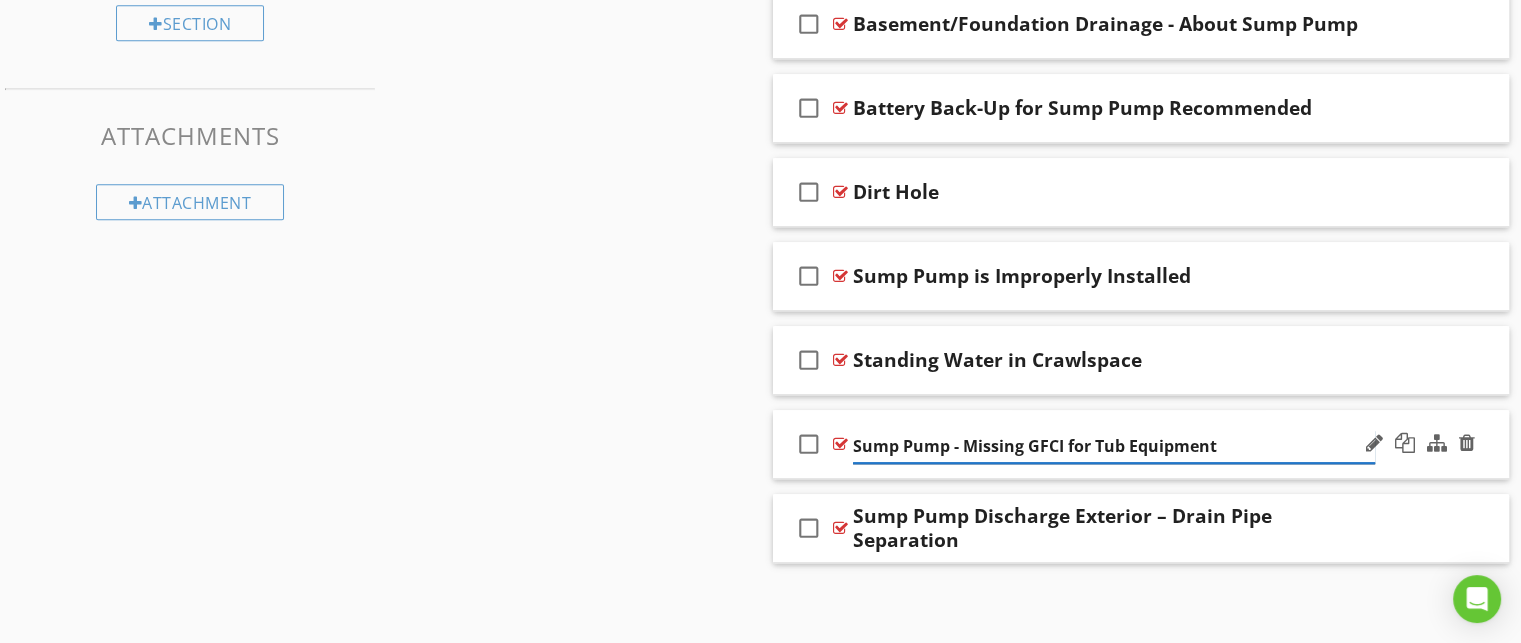click on "Sump Pump - Missing GFCI for Tub Equipment" at bounding box center (1114, 446) 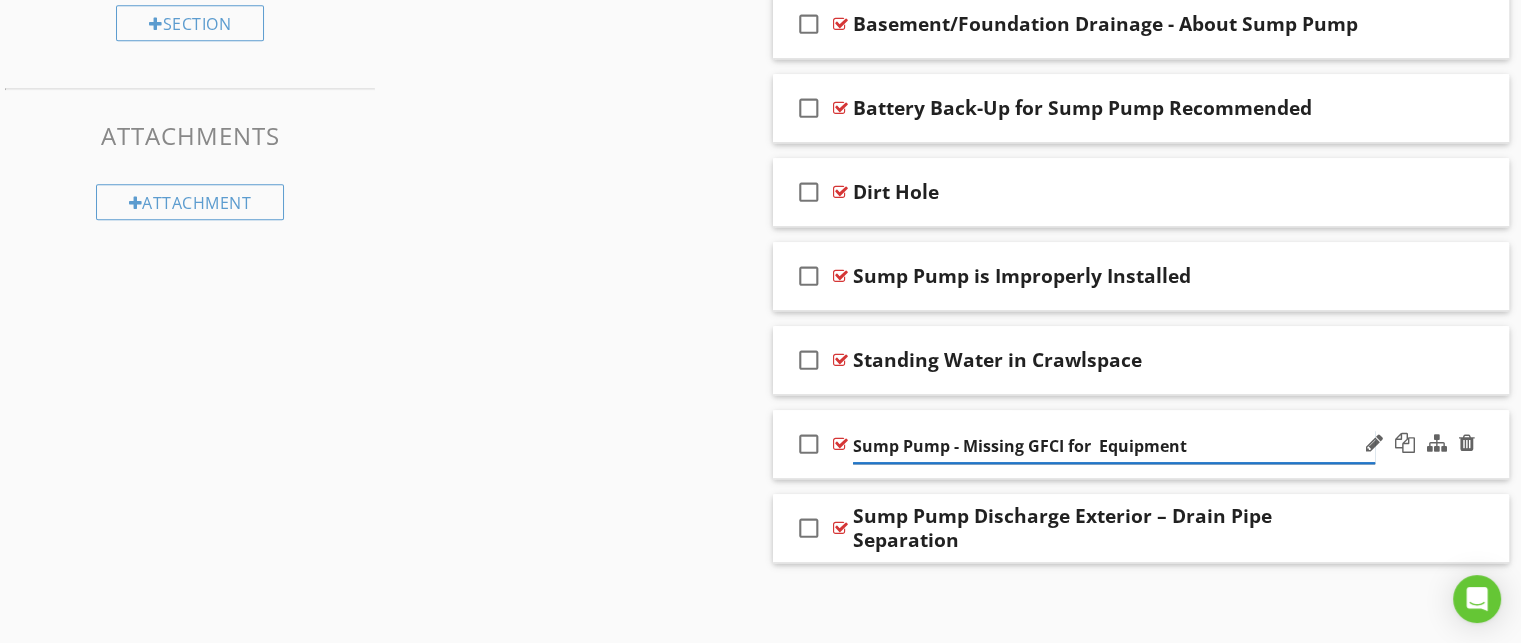 type on "Sump Pump - Missing GFCI for Equipment" 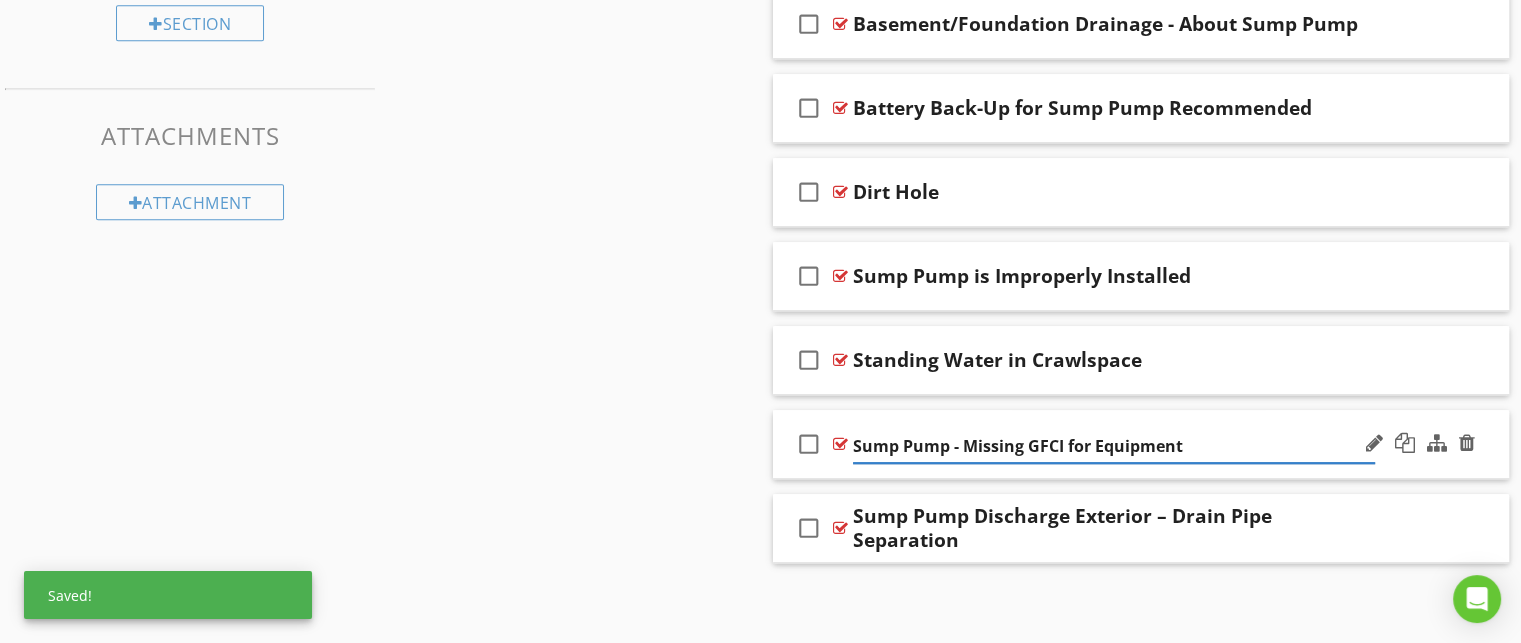 click on "check_box_outline_blank         Sump Pump - Missing GFCI for Equipment" at bounding box center (1141, 444) 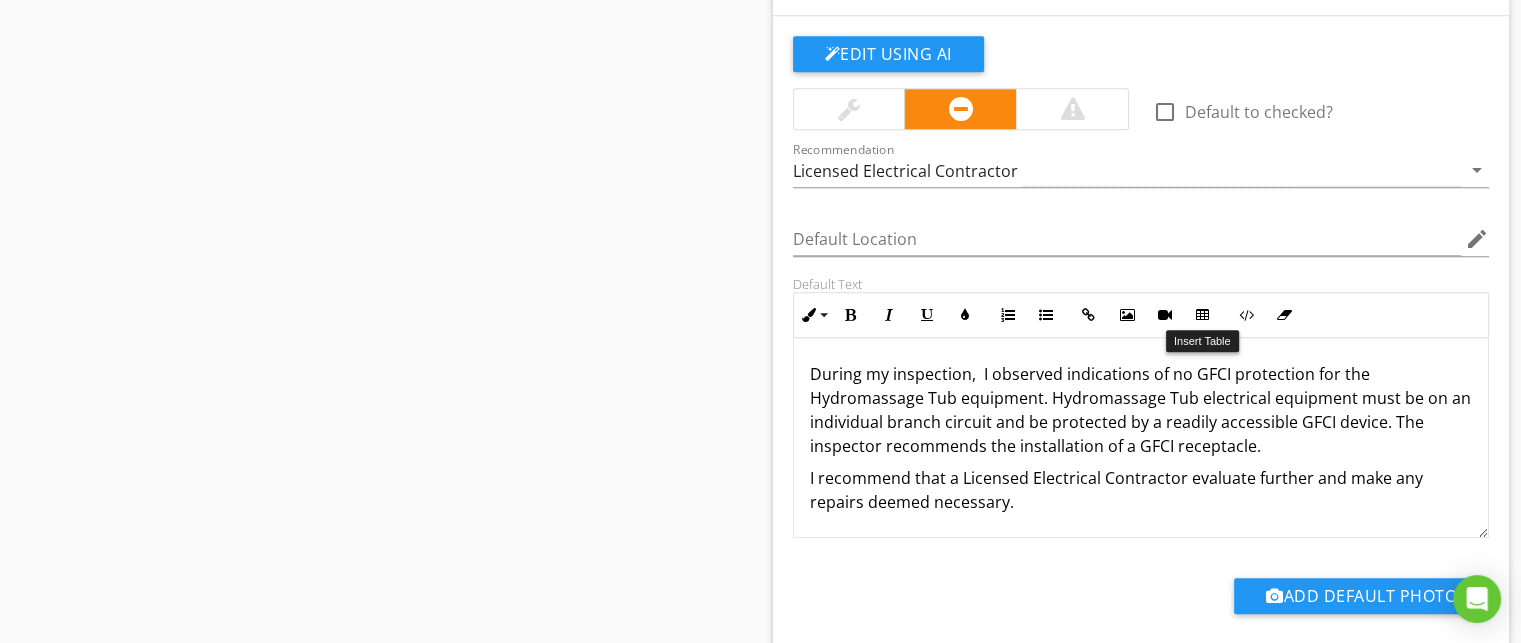 scroll, scrollTop: 2015, scrollLeft: 0, axis: vertical 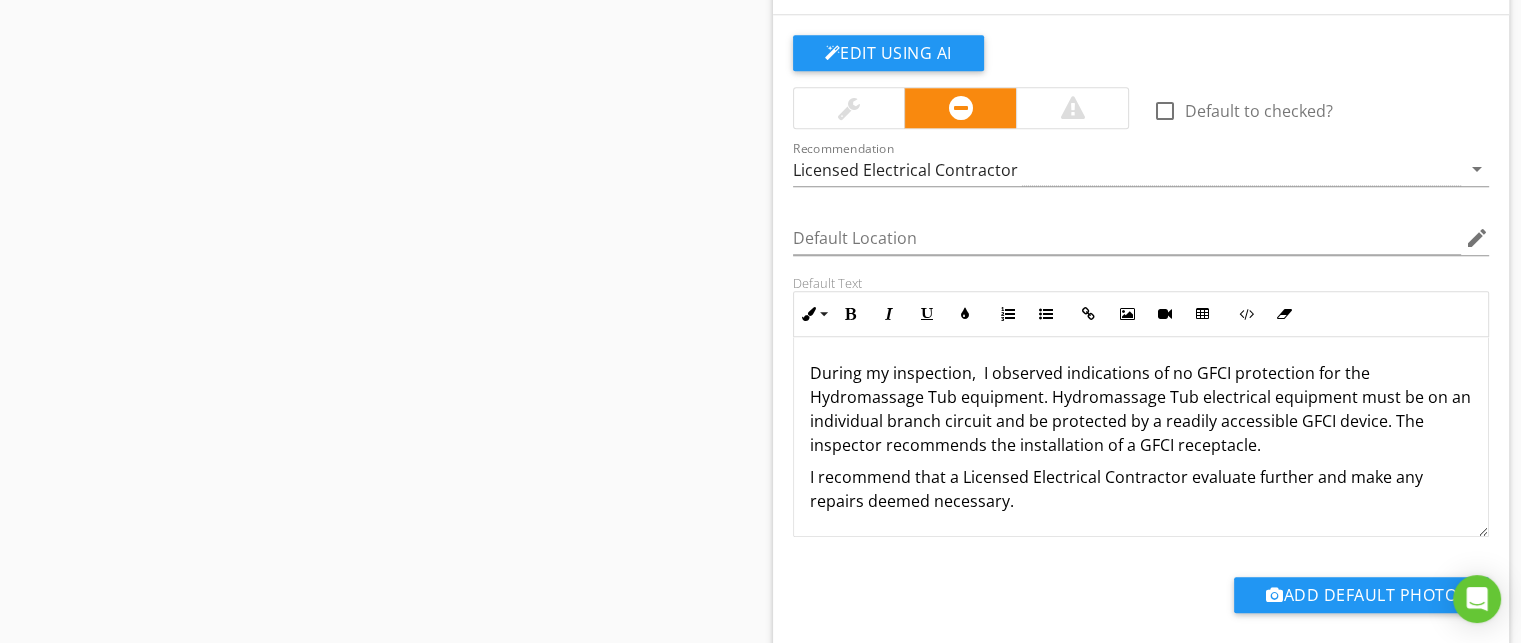 click on "During my inspection,  I observed indications of no GFCI protection for the Hydromassage Tub equipment. Hydromassage Tub electrical equipment must be on an individual branch circuit and be protected by a readily accessible GFCI device. The inspector recommends the installation of a GFCI receptacle." at bounding box center (1141, 409) 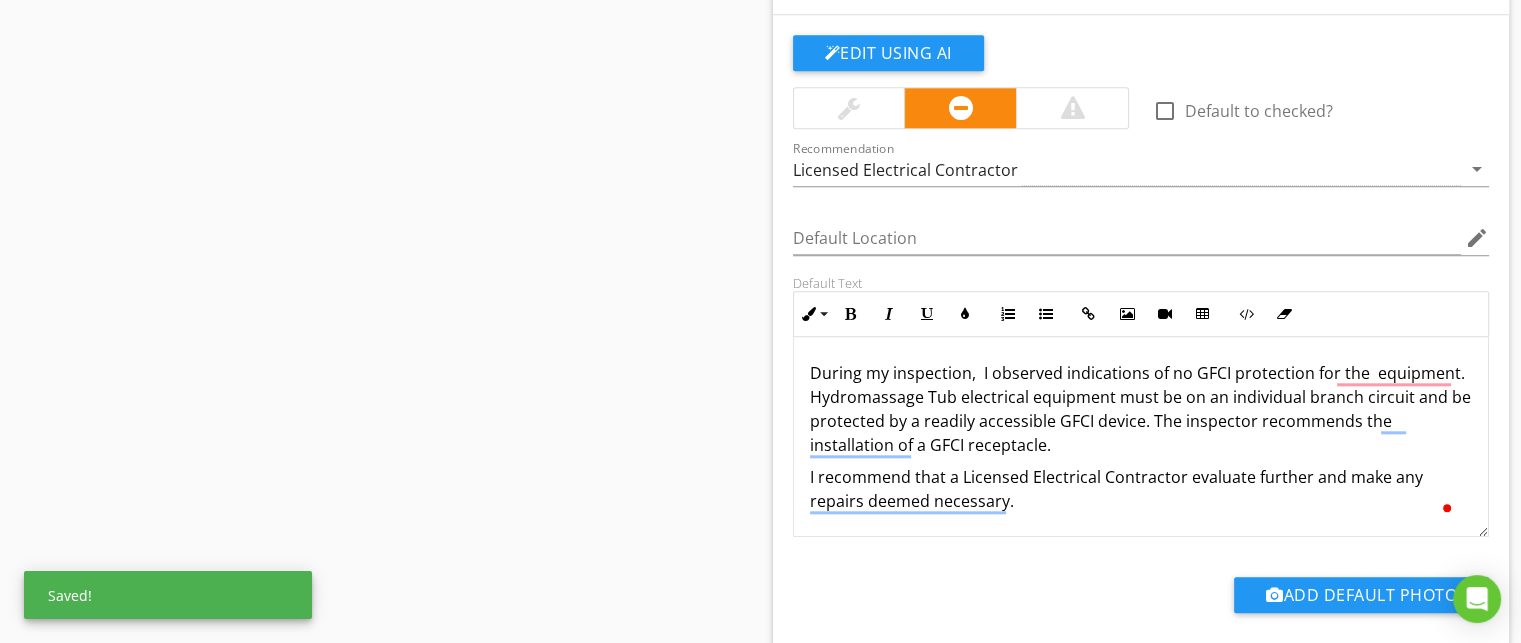 type 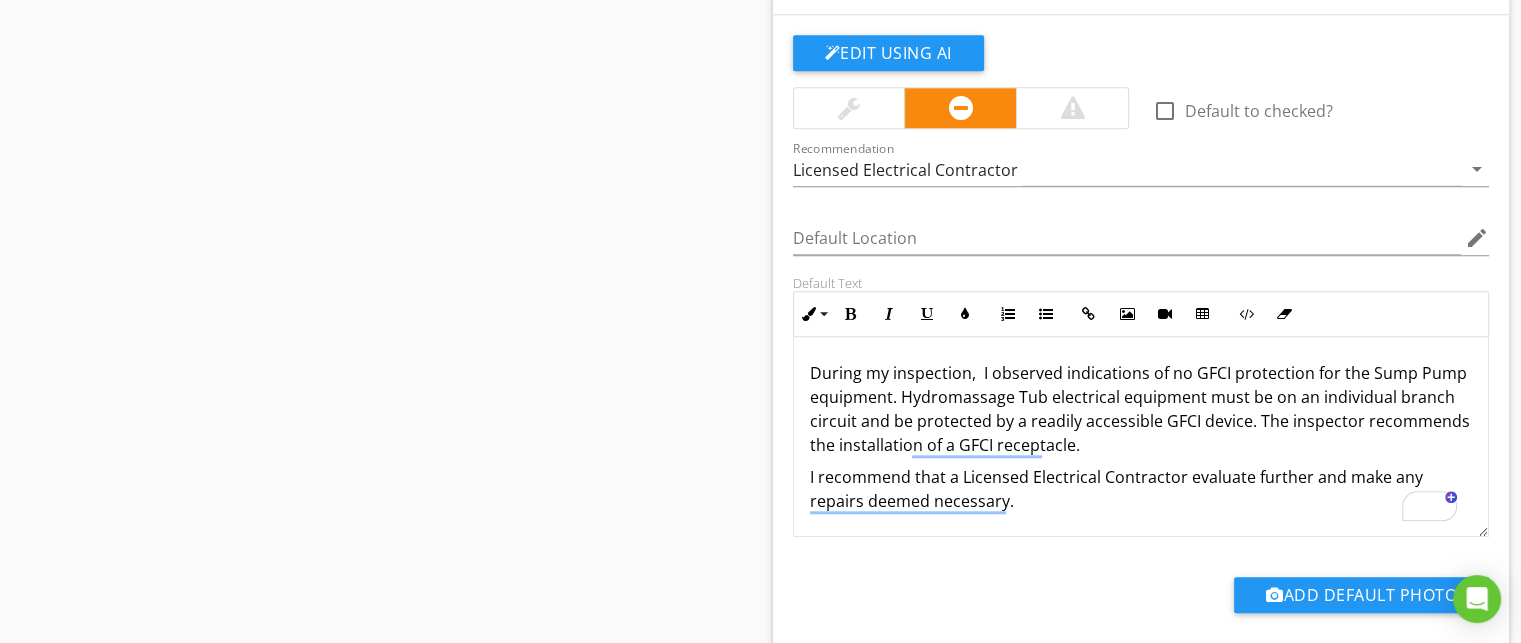 click on "During my inspection,  I observed indications of no GFCI protection for the Sump Pump equipment. Hydromassage Tub electrical equipment must be on an individual branch circuit and be protected by a readily accessible GFCI device. The inspector recommends the installation of a GFCI receptacle." at bounding box center (1141, 409) 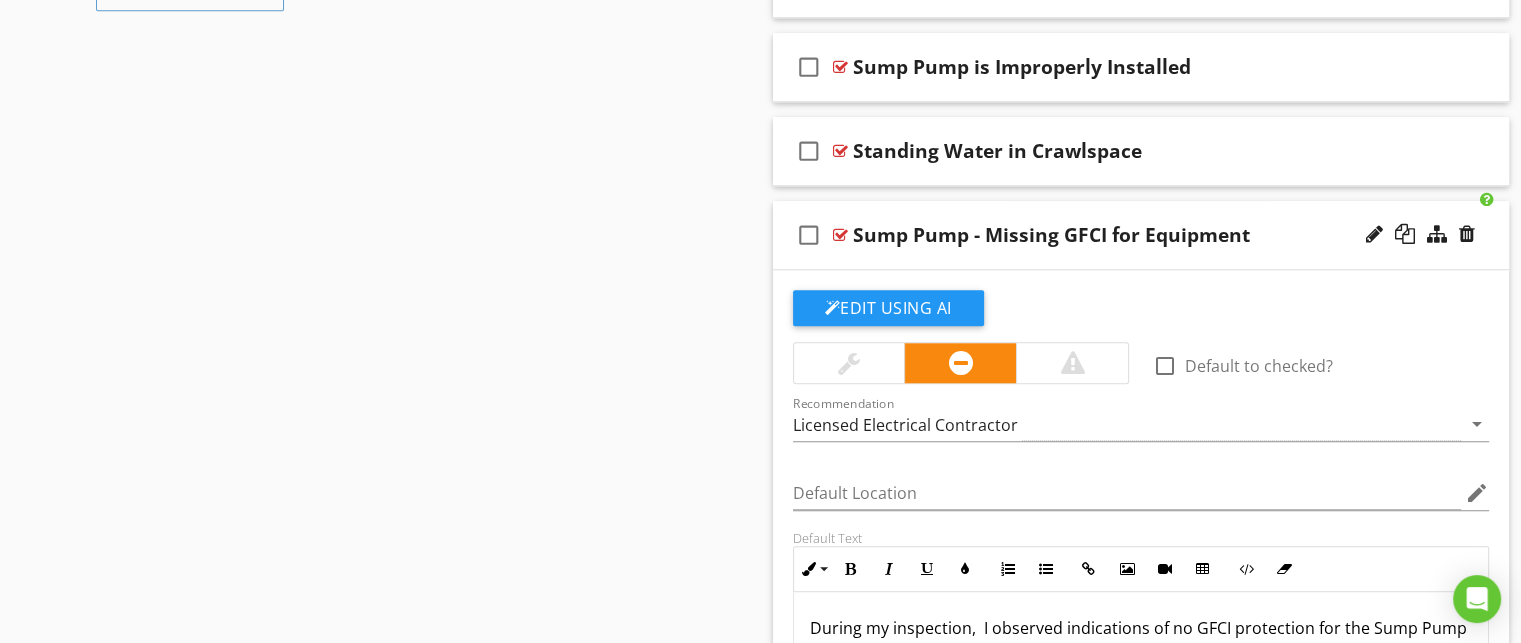 scroll, scrollTop: 1757, scrollLeft: 0, axis: vertical 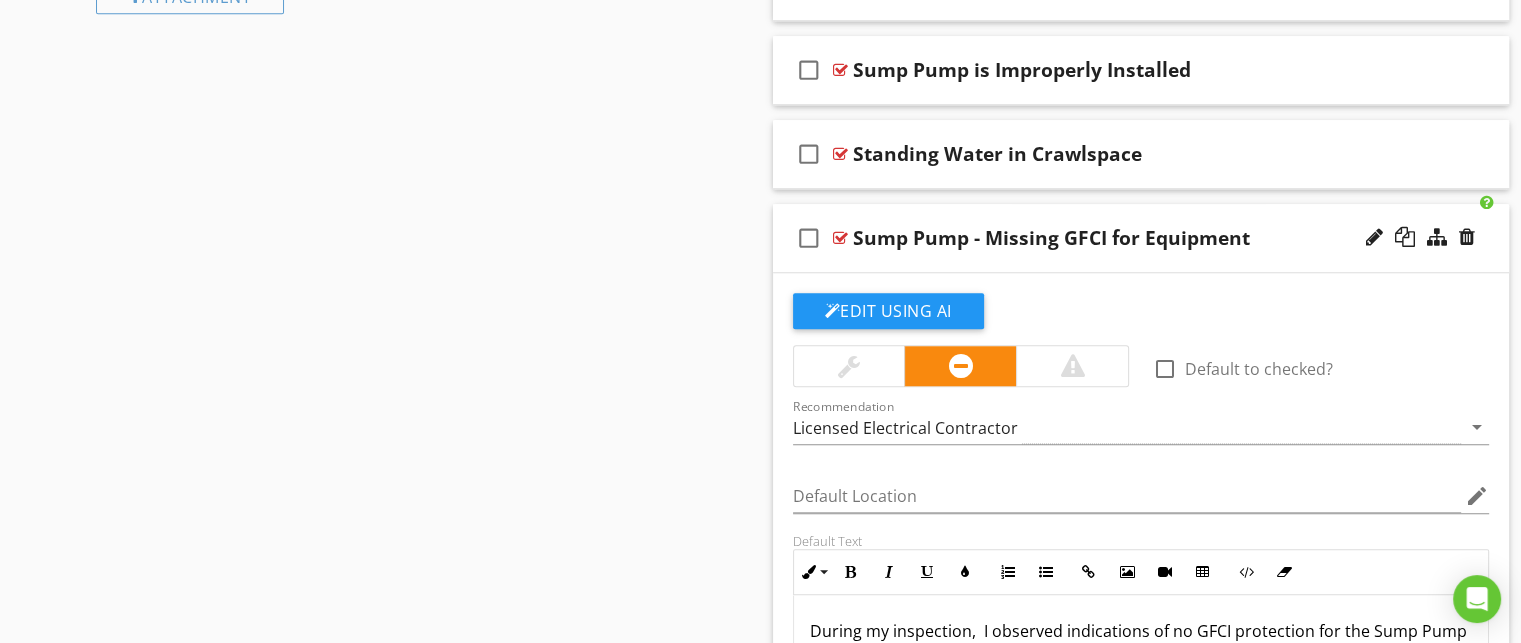 click on "check_box_outline_blank
Sump Pump - Missing GFCI for Equipment" at bounding box center (1141, 238) 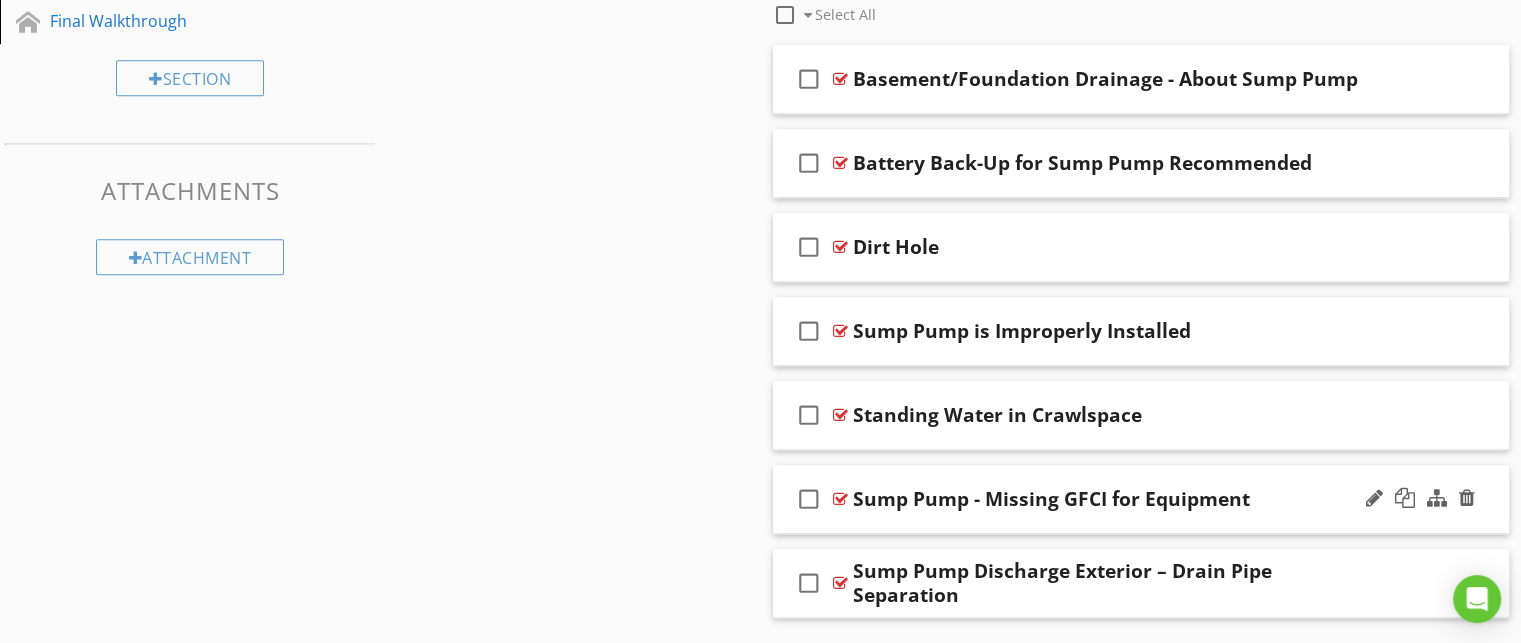 scroll, scrollTop: 1495, scrollLeft: 0, axis: vertical 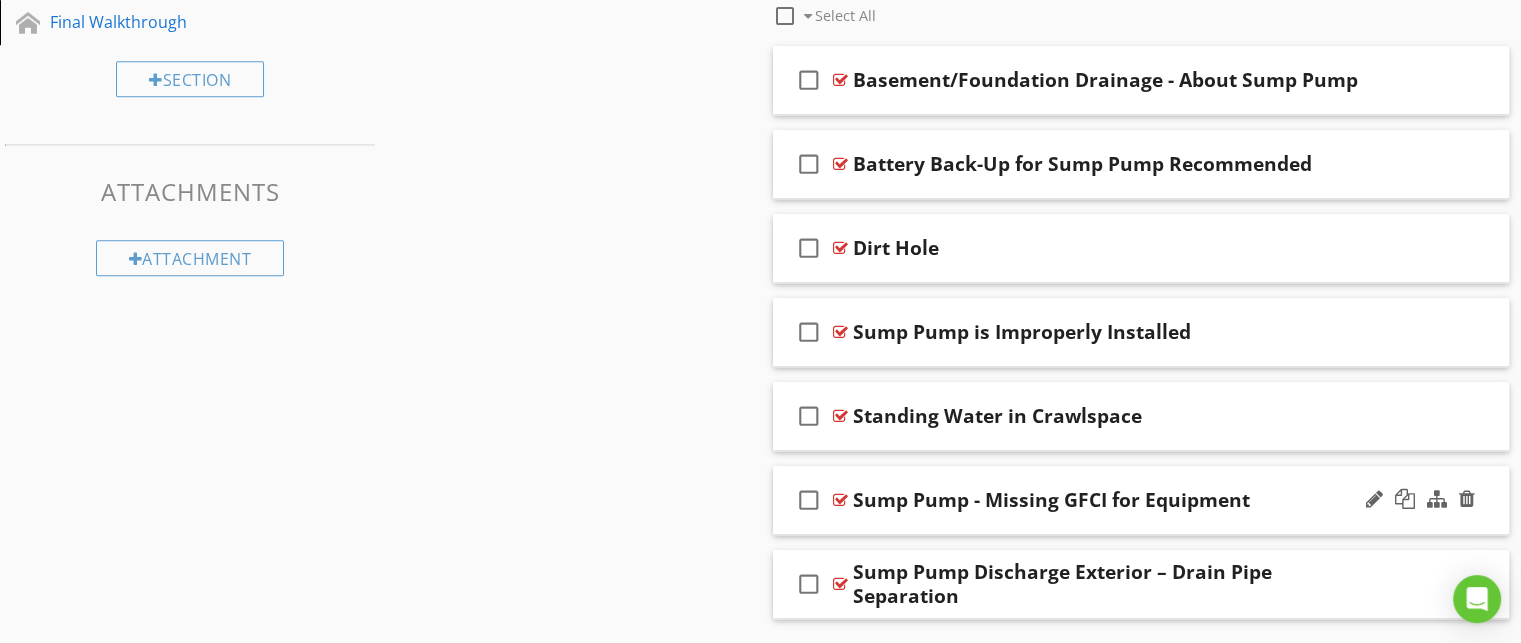 type 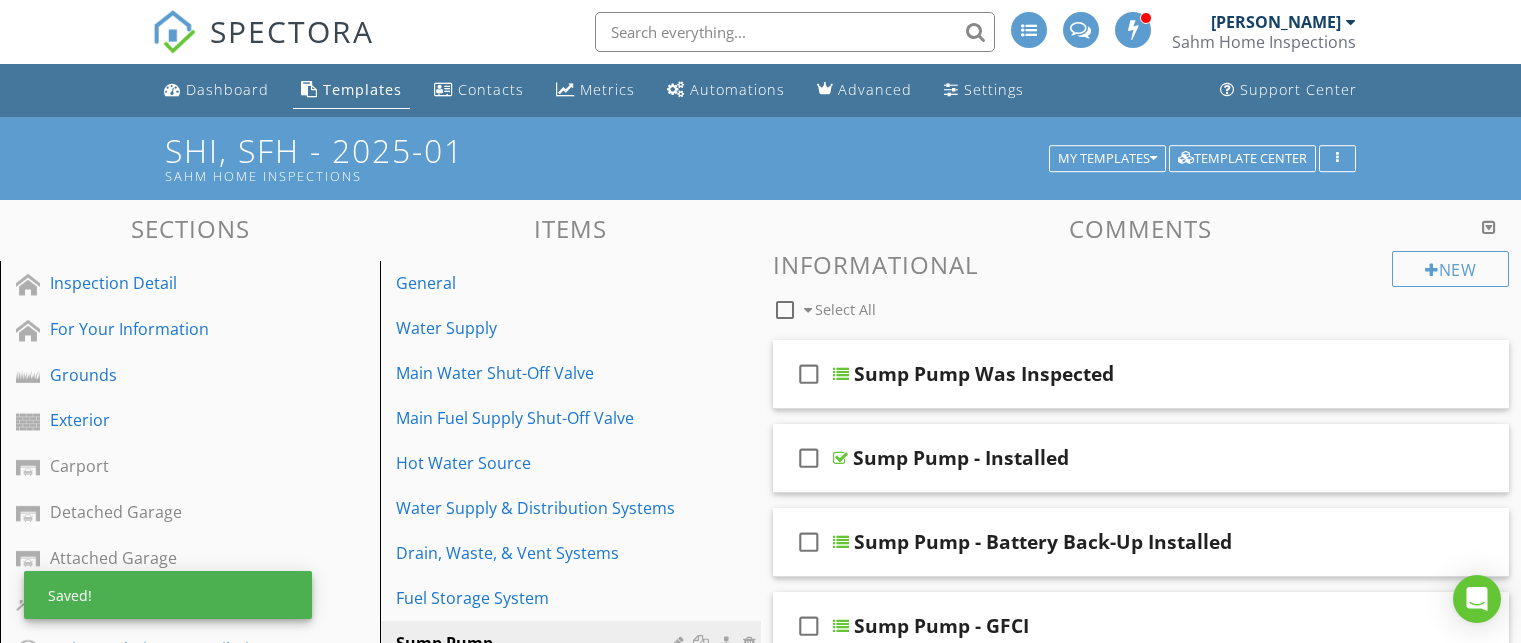 scroll, scrollTop: 1495, scrollLeft: 0, axis: vertical 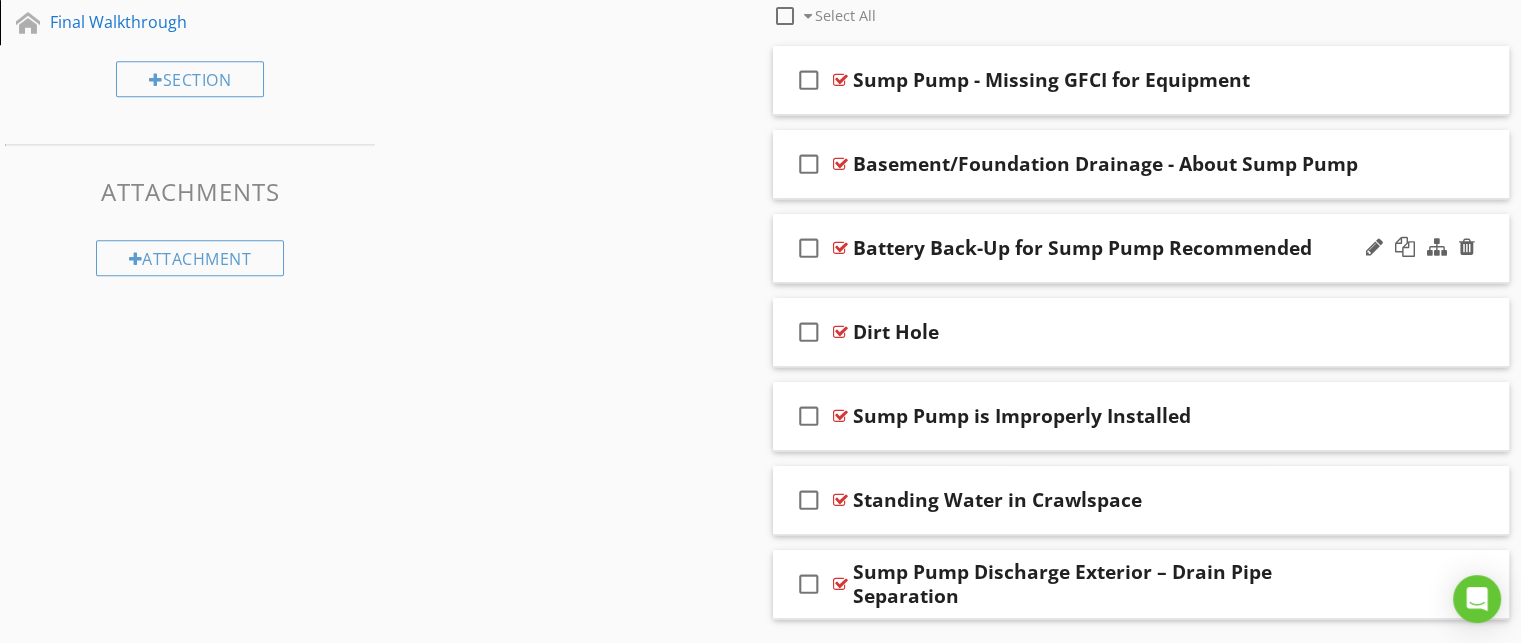 type 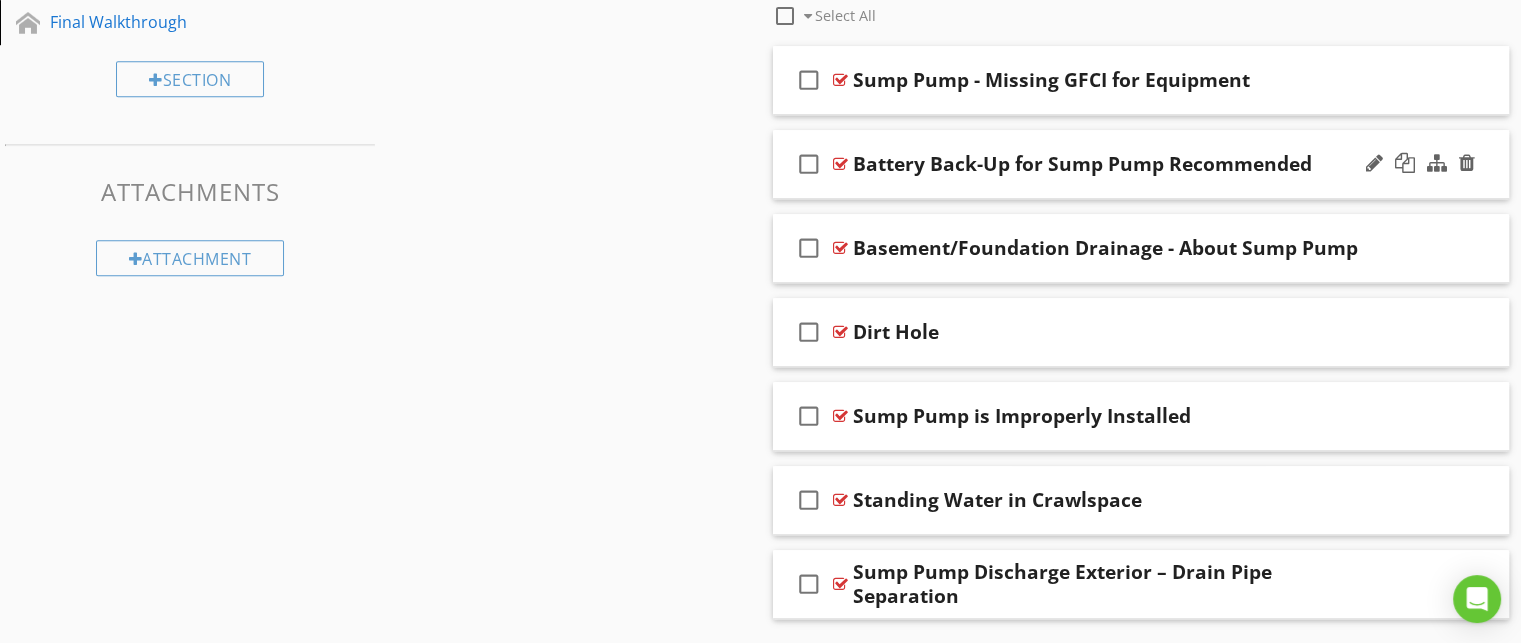 click on "check_box_outline_blank
Battery Back-Up for Sump Pump Recommended" at bounding box center (1141, 164) 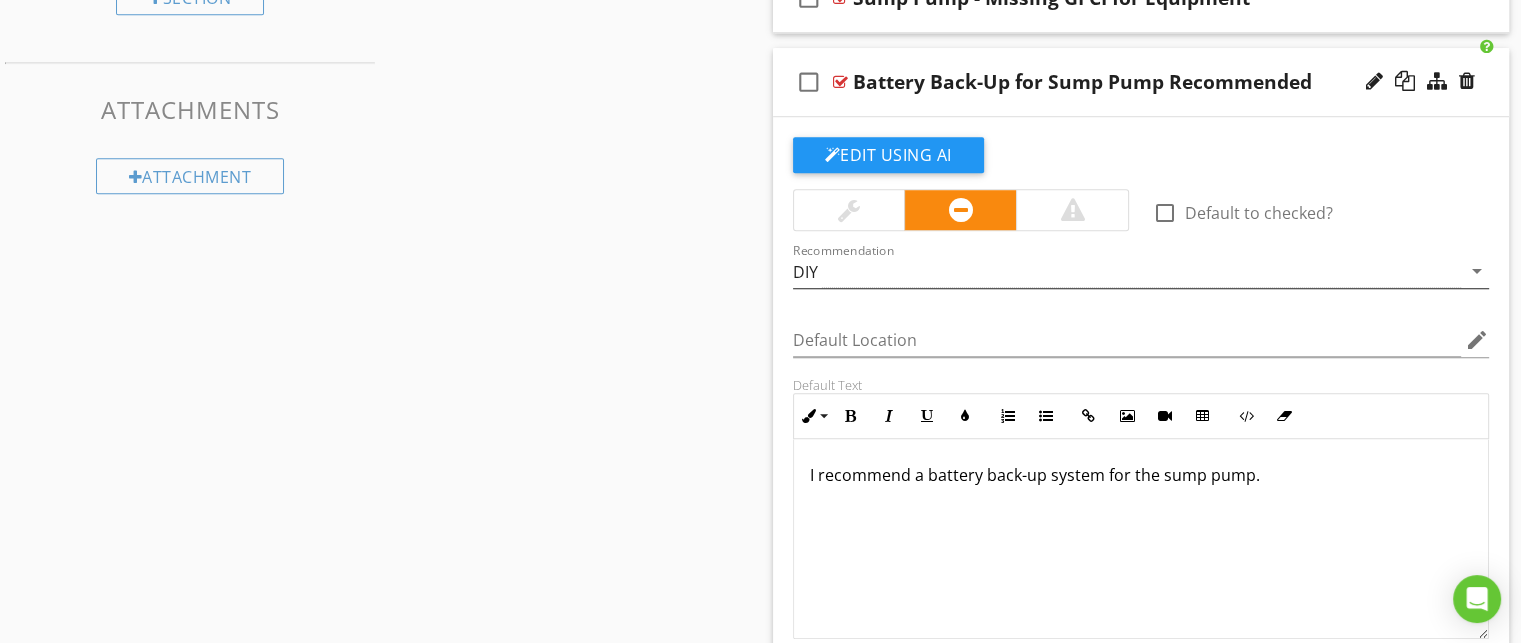 scroll, scrollTop: 1579, scrollLeft: 0, axis: vertical 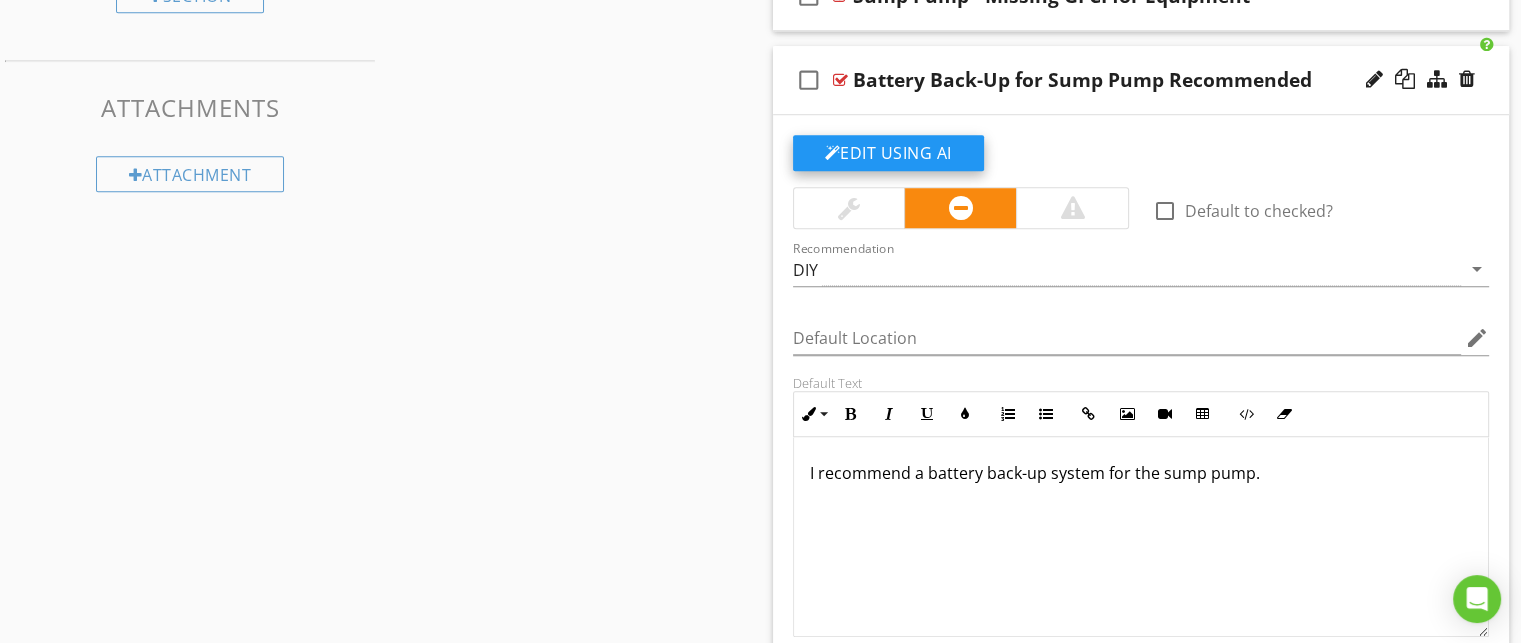click on "Edit Using AI" at bounding box center [888, 153] 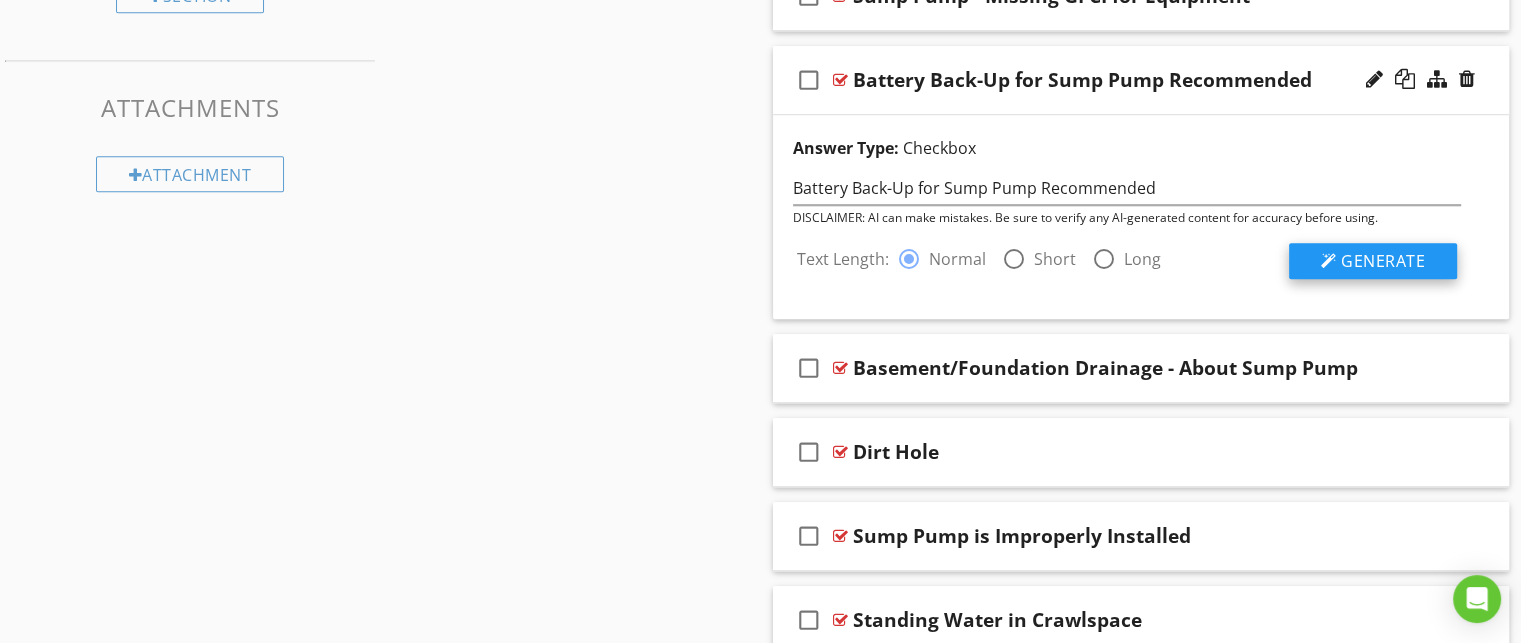 click on "Generate" at bounding box center (1383, 261) 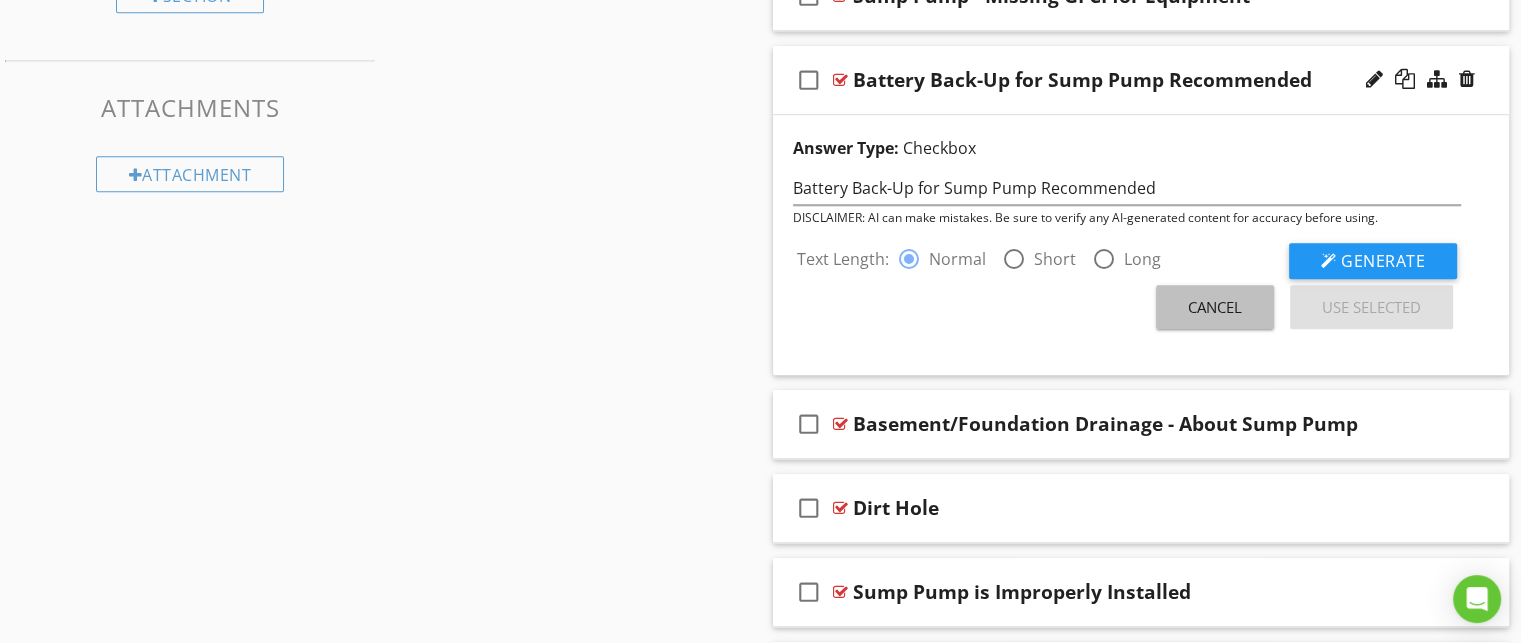 click on "Cancel" at bounding box center [1215, 307] 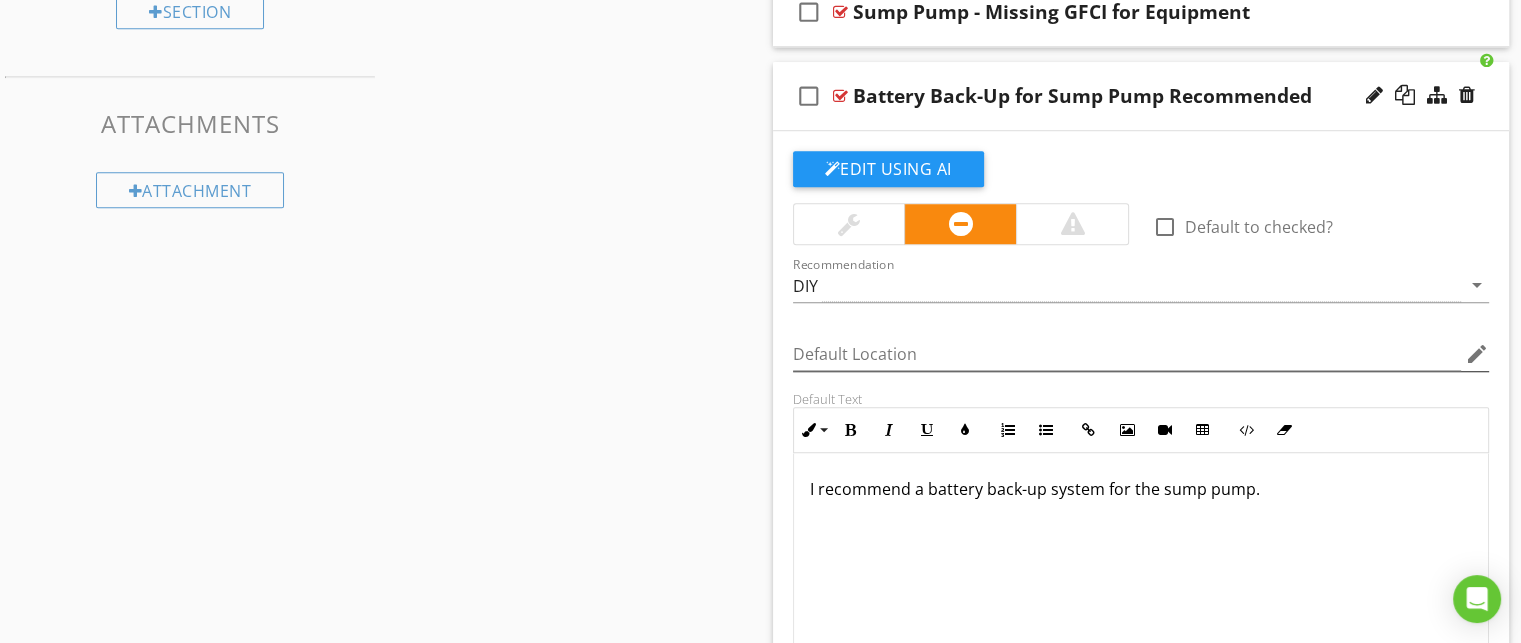 scroll, scrollTop: 1529, scrollLeft: 0, axis: vertical 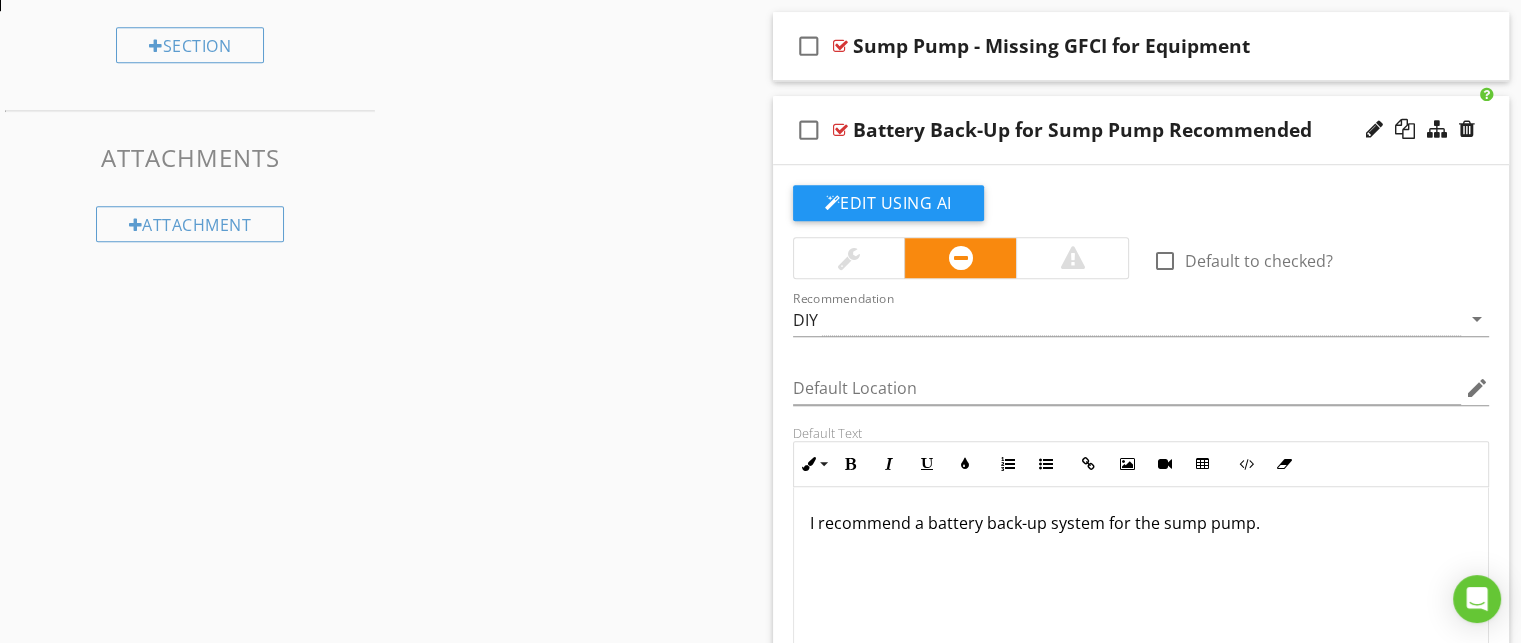 click on "I recommend a battery back-up system for the sump pump." at bounding box center (1141, 523) 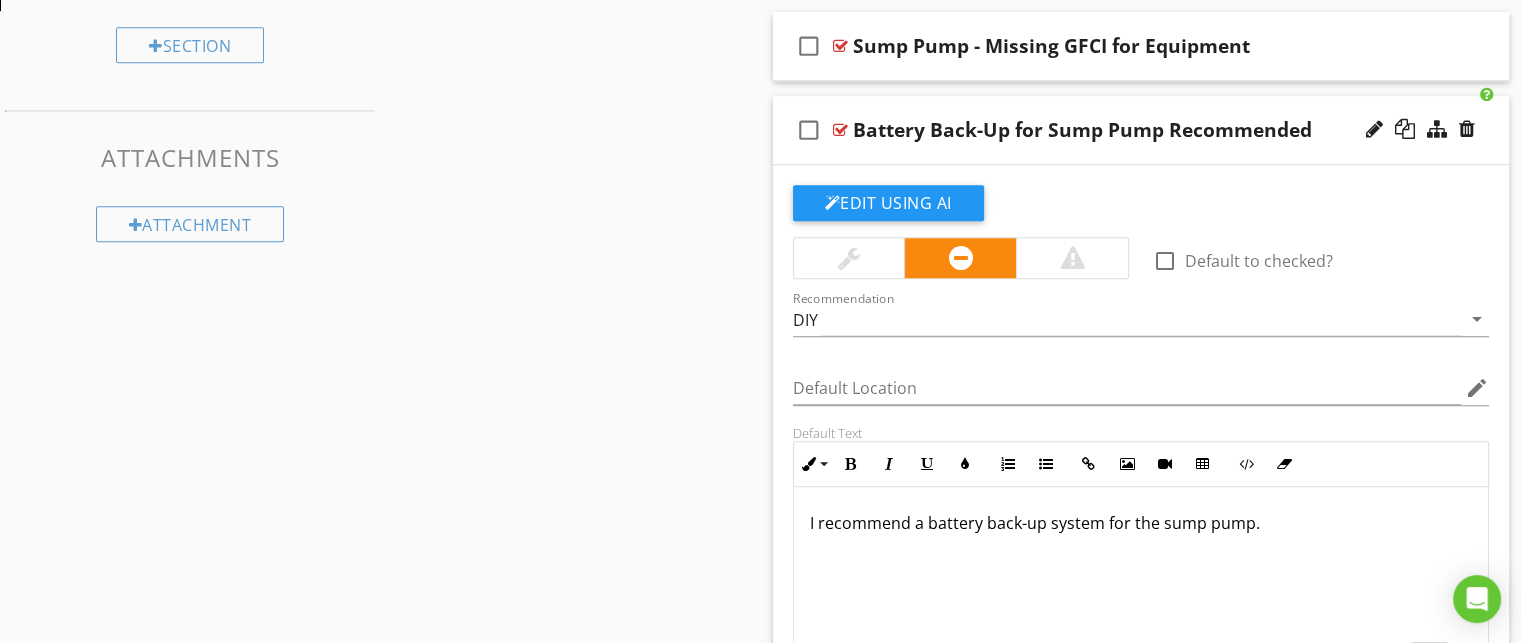 type 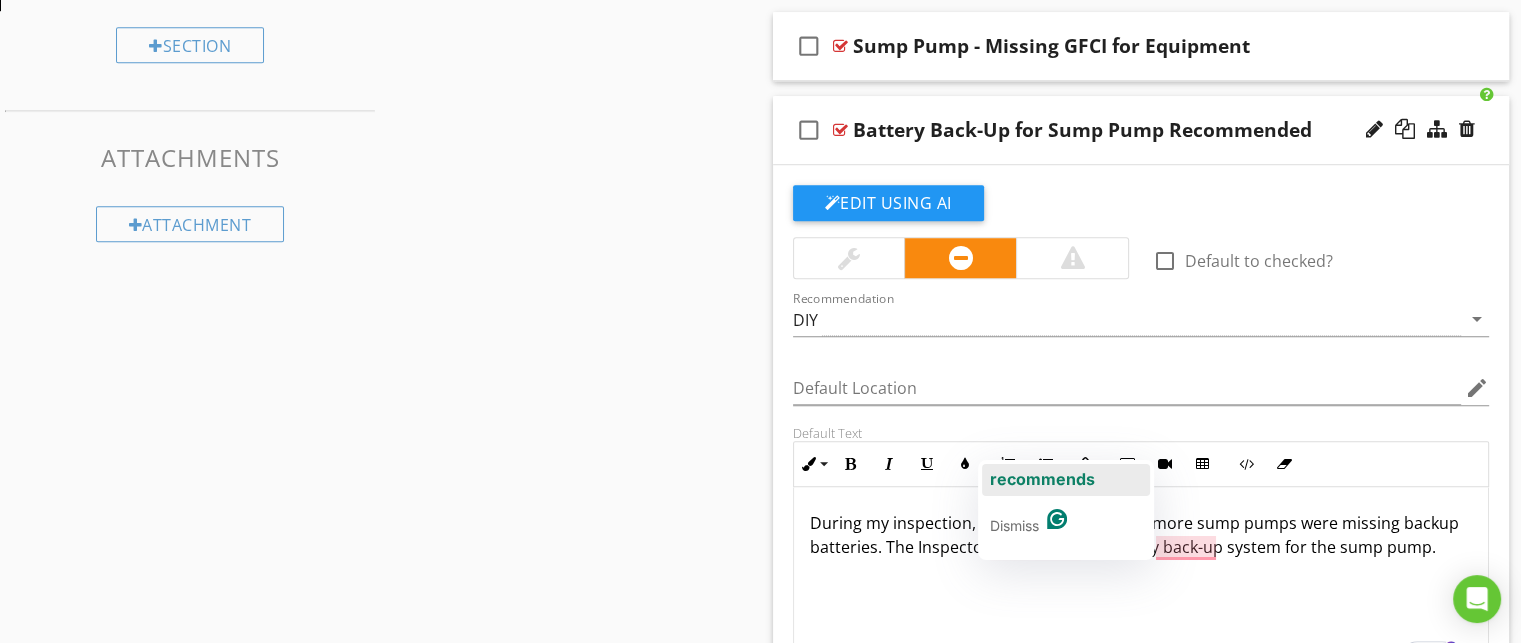 click on "recommends" 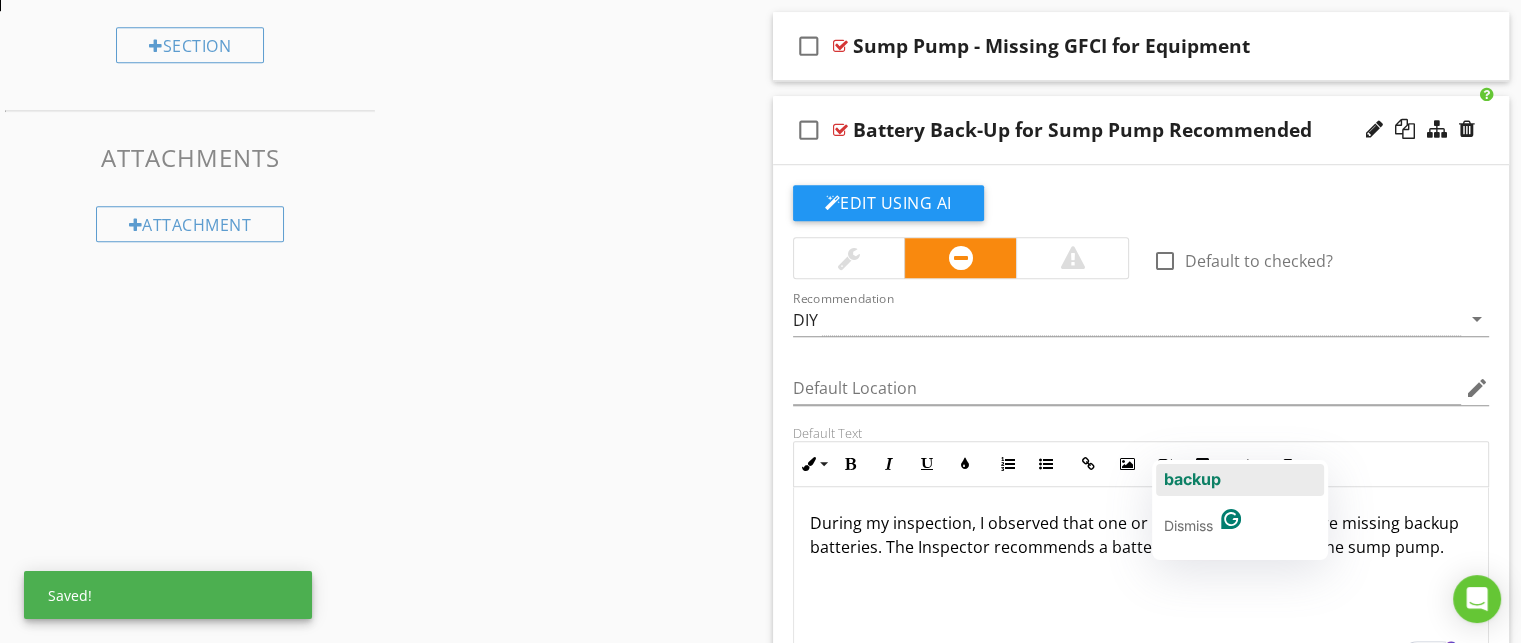 click on "backup" 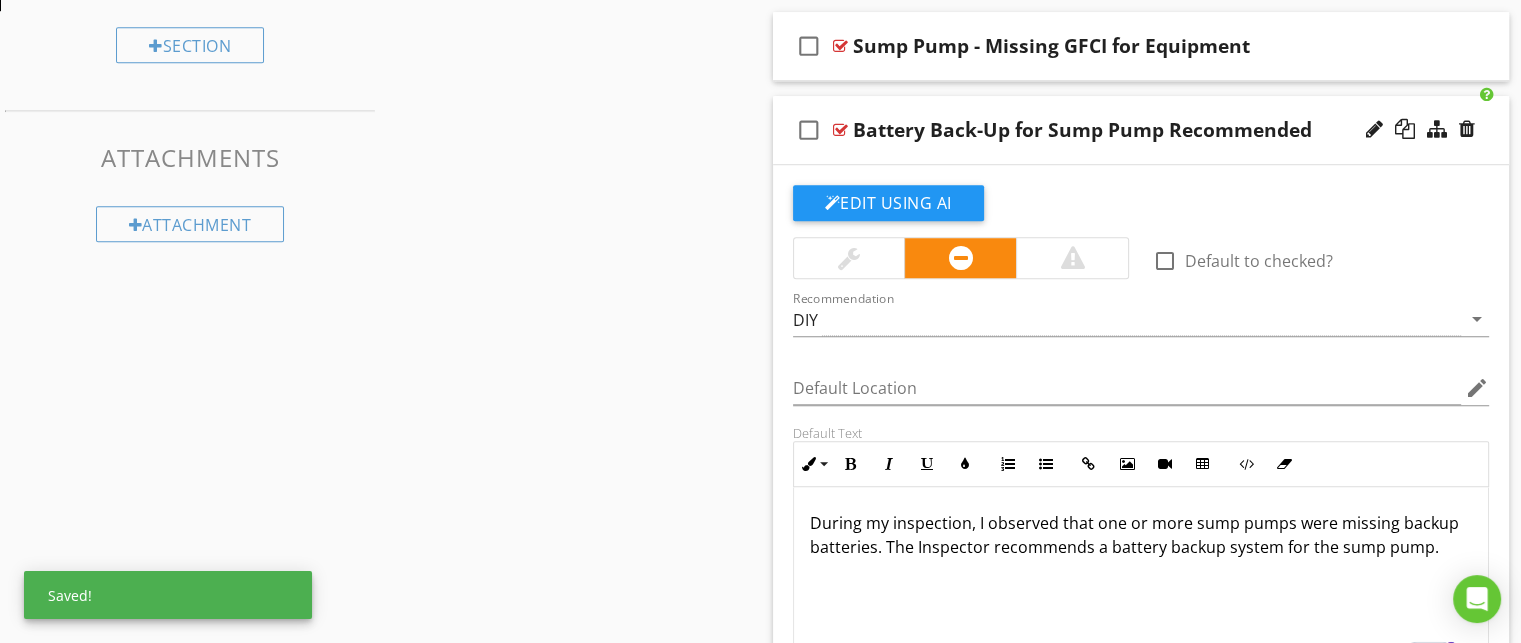 scroll, scrollTop: 0, scrollLeft: 0, axis: both 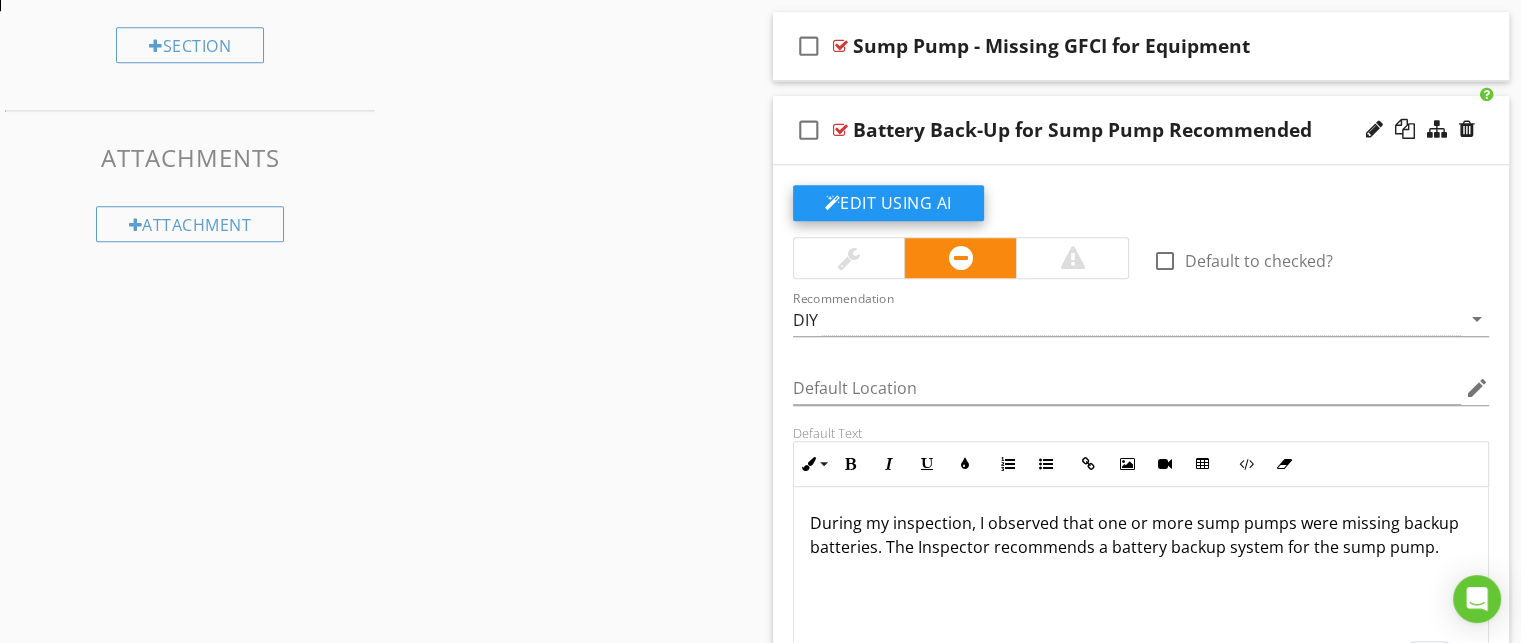 click on "Edit Using AI" at bounding box center [888, 203] 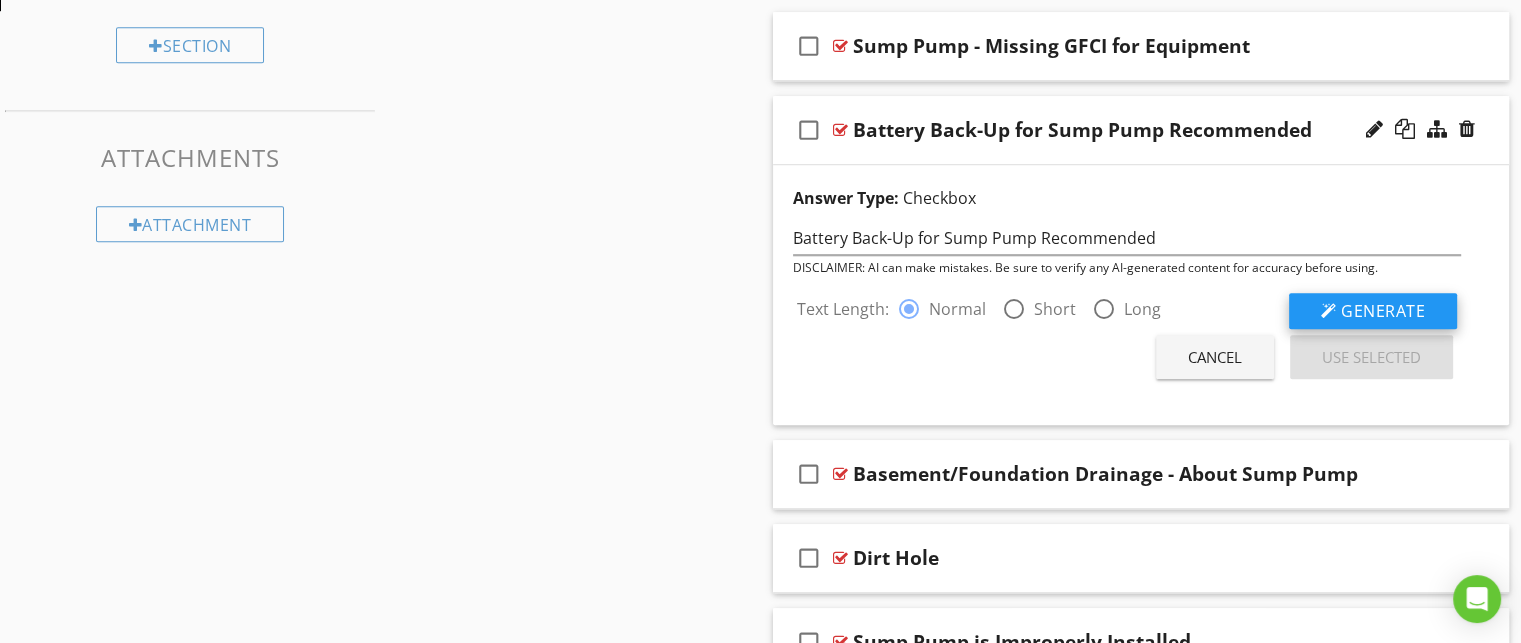 click on "Generate" at bounding box center [1373, 311] 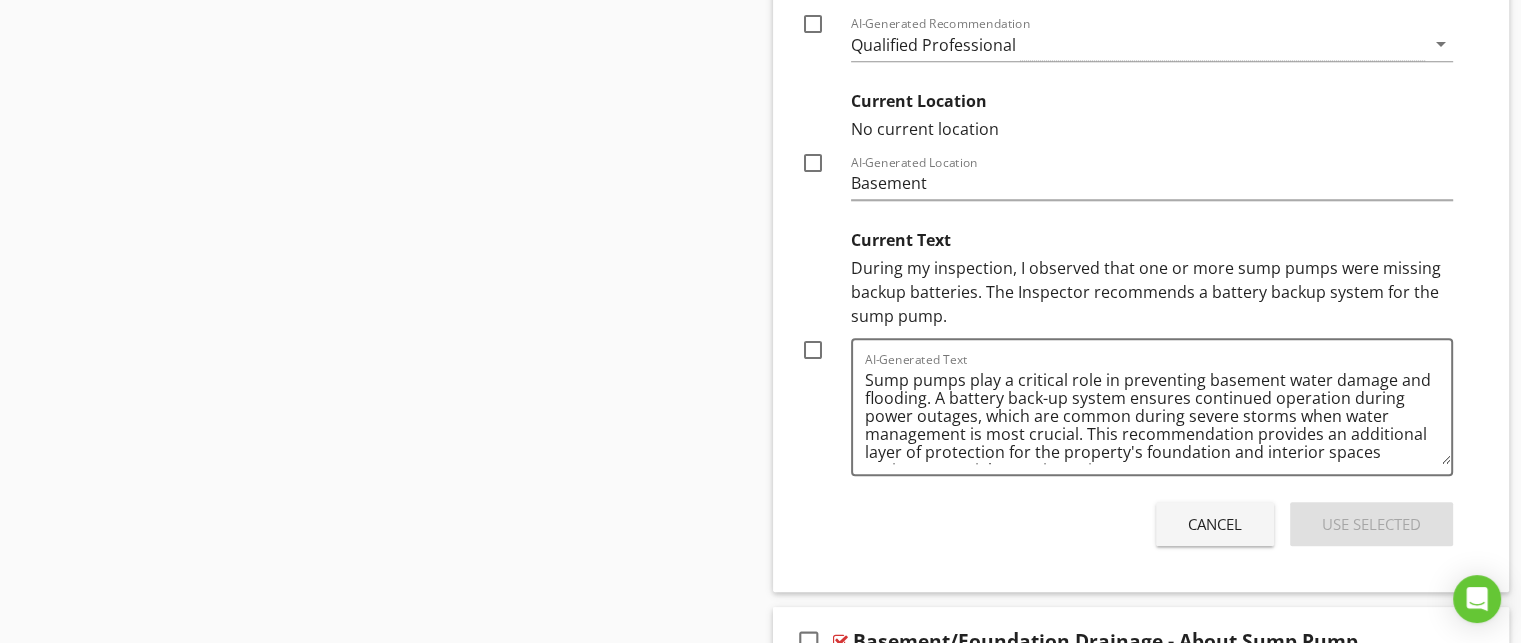 scroll, scrollTop: 2138, scrollLeft: 0, axis: vertical 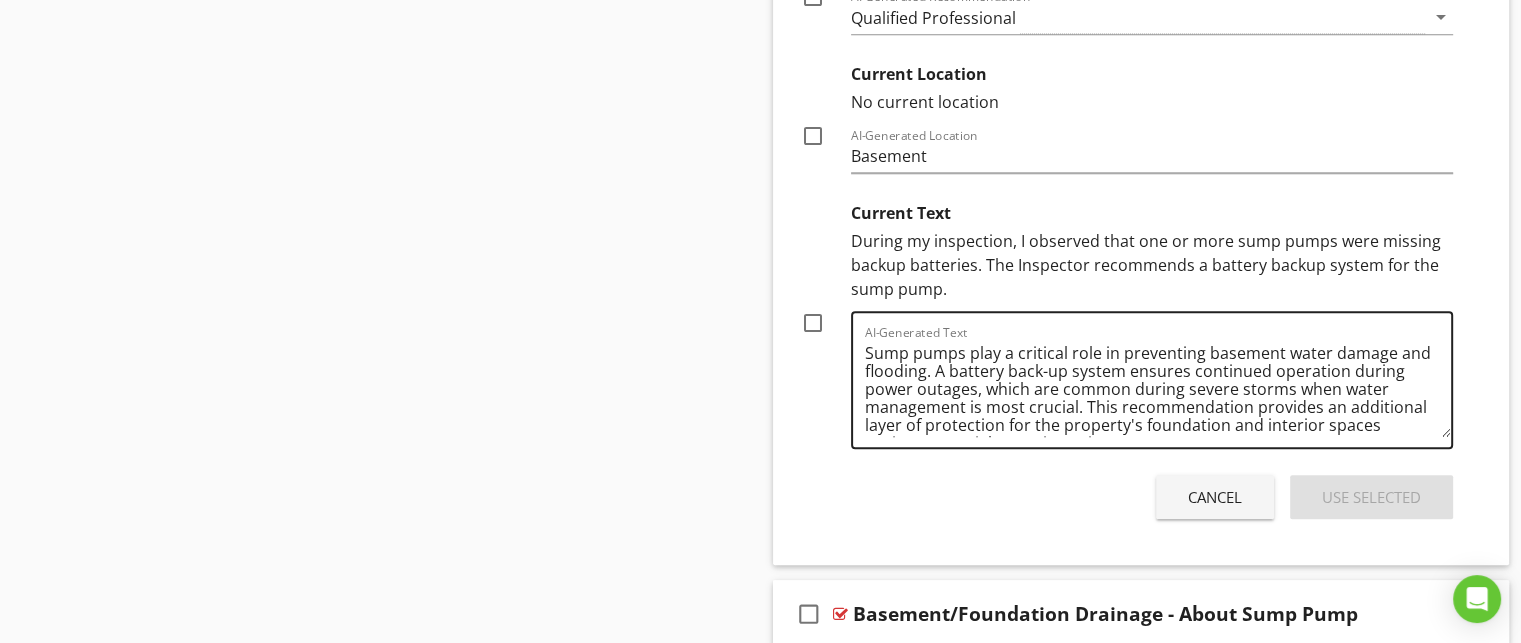 click on "Sump pumps play a critical role in preventing basement water damage and flooding. A battery back-up system ensures continued operation during power outages, which are common during severe storms when water management is most crucial. This recommendation provides an additional layer of protection for the property's foundation and interior spaces against potential water intrusion." at bounding box center [1158, 387] 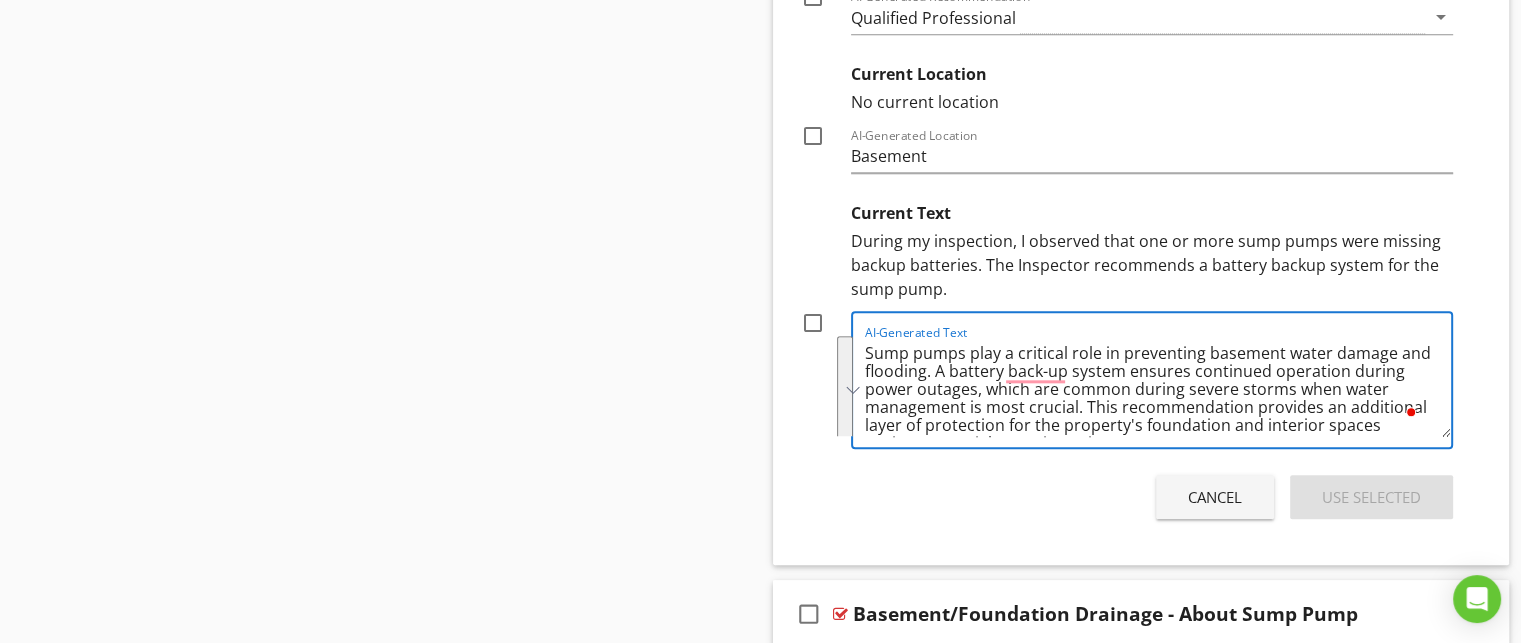 click on "Cancel" at bounding box center (1215, 497) 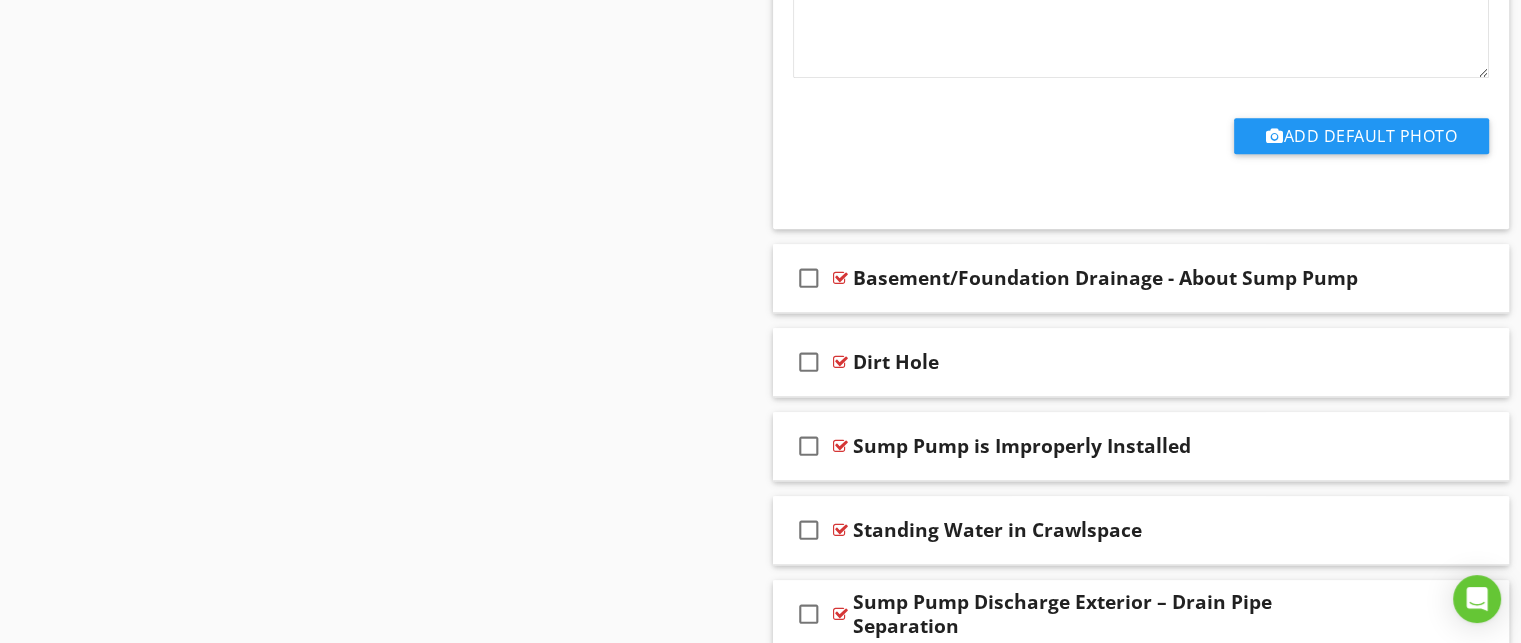 scroll, scrollTop: 1928, scrollLeft: 0, axis: vertical 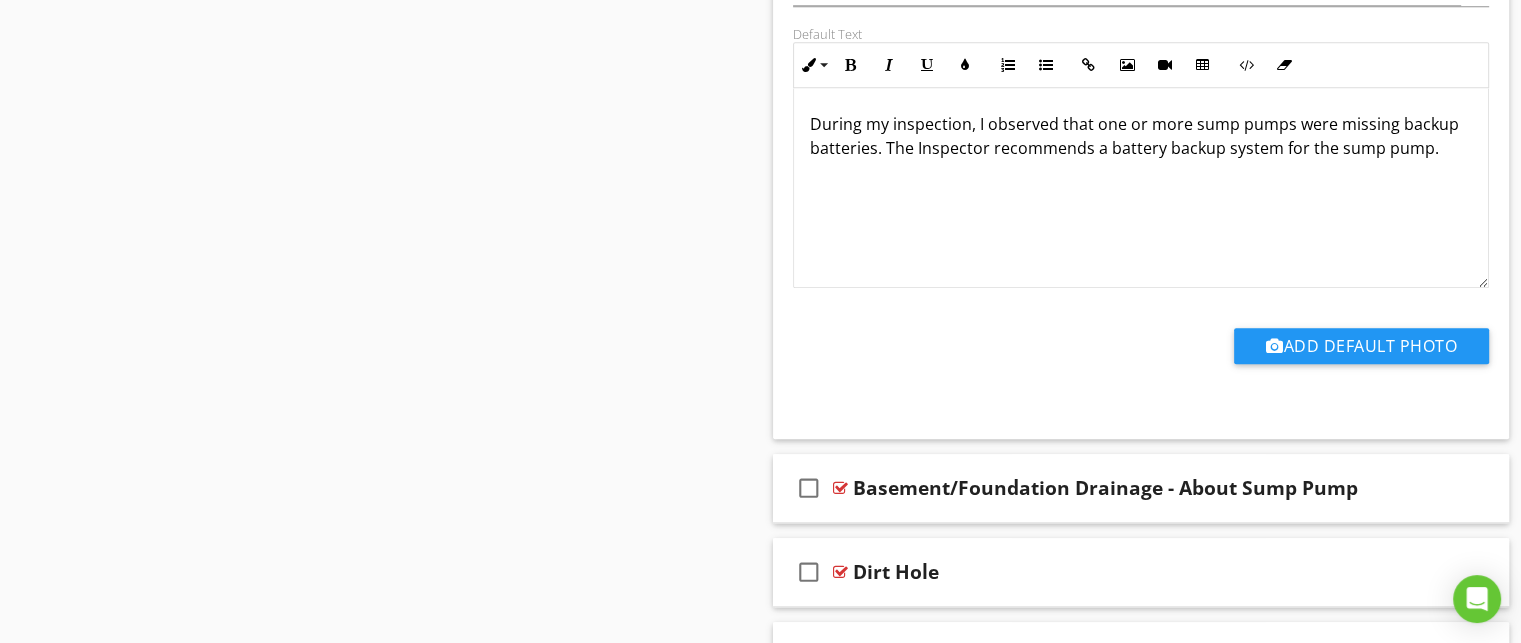 click on "During my inspection, I observed that one or more sump pumps were missing backup batteries. The Inspector recommends a battery backup system for the sump pump." at bounding box center [1141, 188] 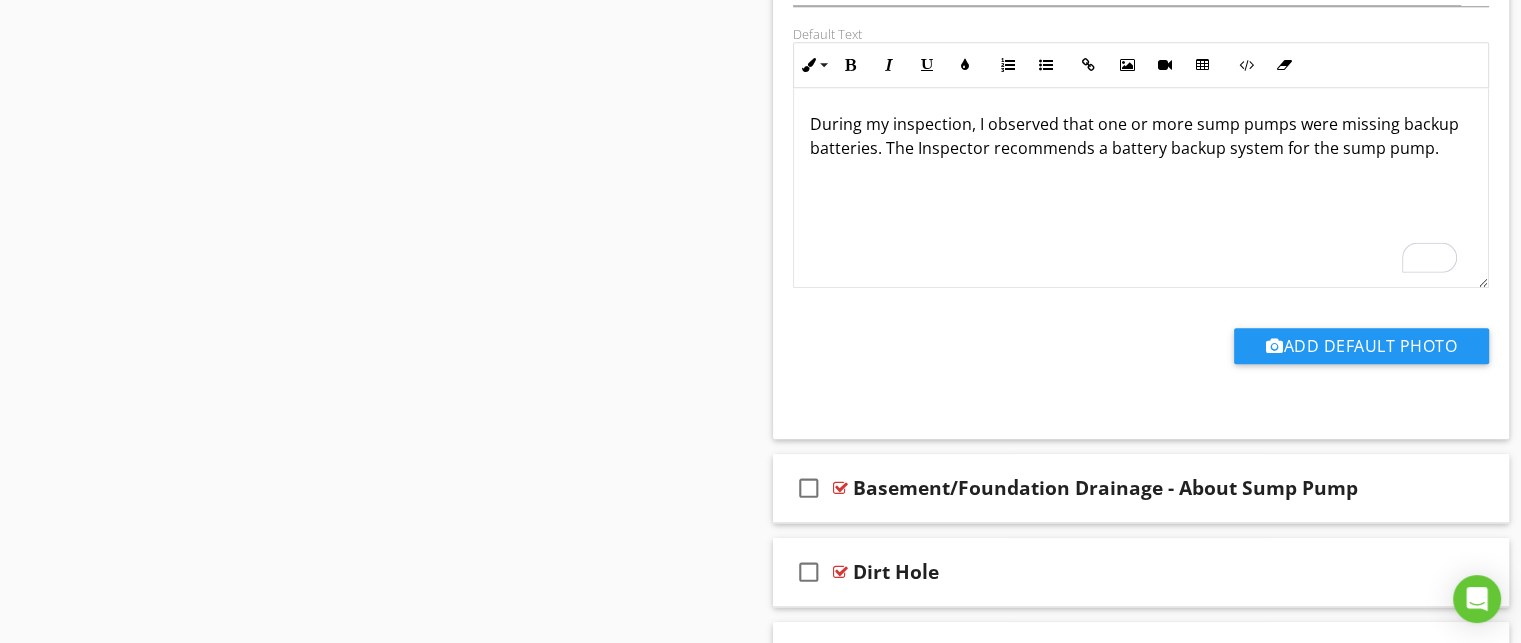 click on "During my inspection, I observed that one or more sump pumps were missing backup batteries. The Inspector recommends a battery backup system for the sump pump." at bounding box center [1141, 136] 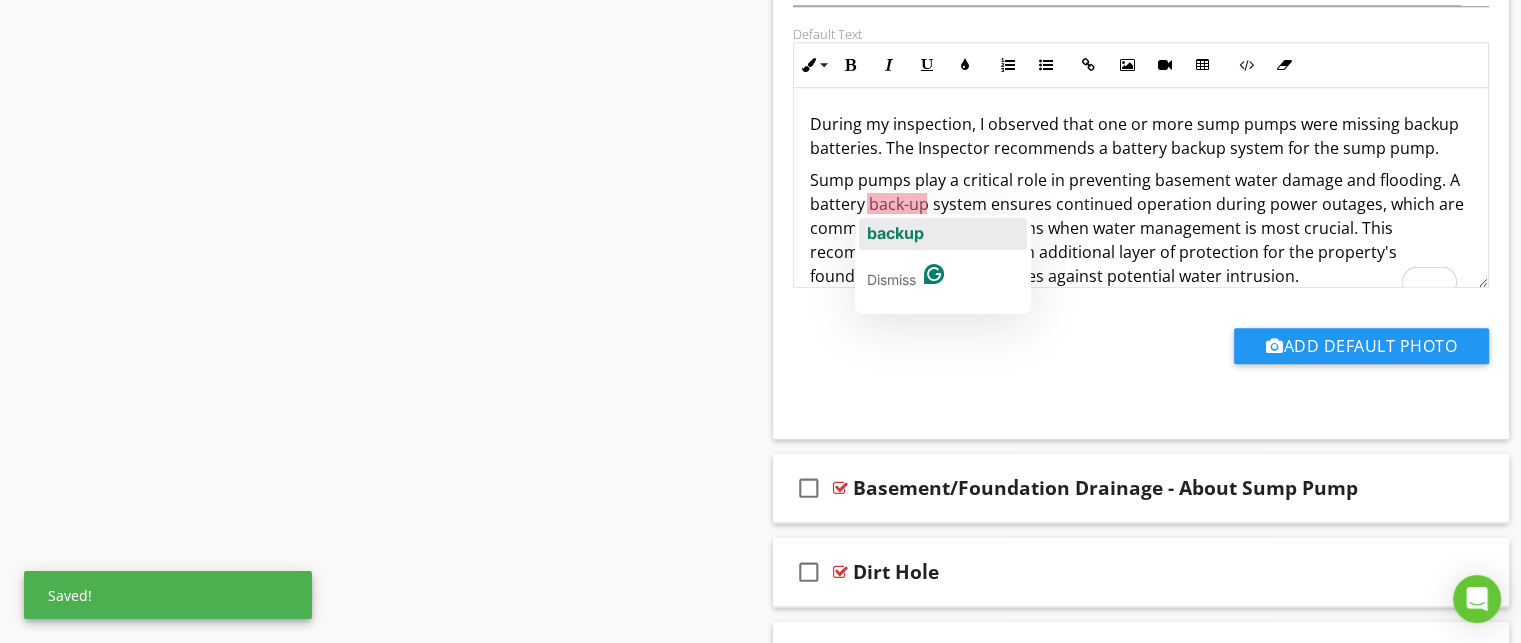 click on "backup" 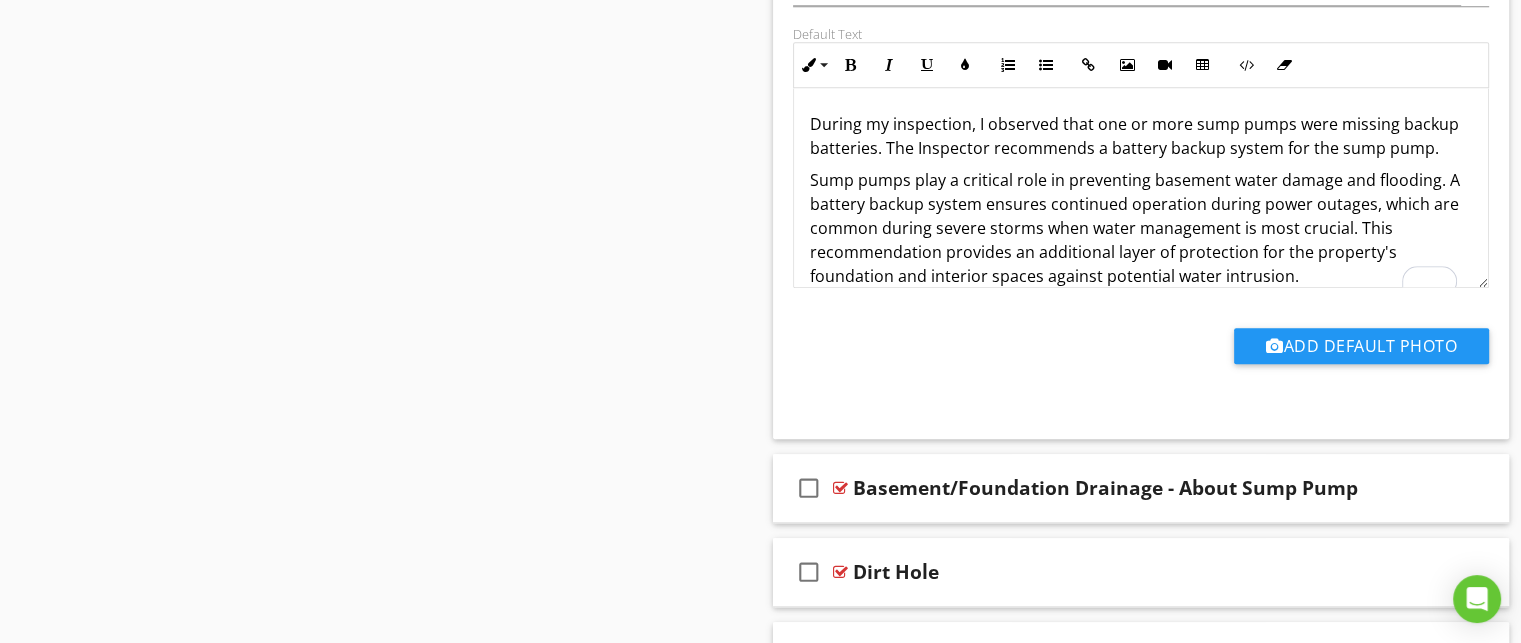 scroll, scrollTop: 20, scrollLeft: 0, axis: vertical 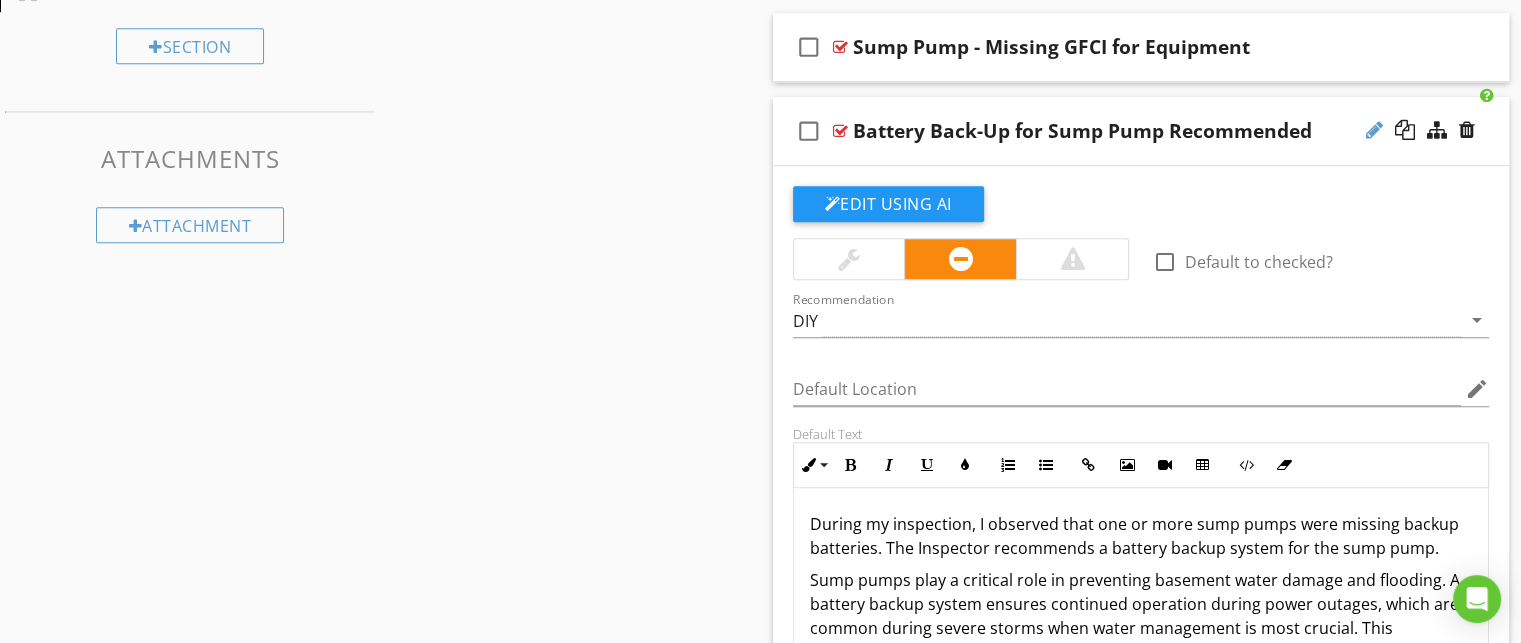 click at bounding box center (1374, 130) 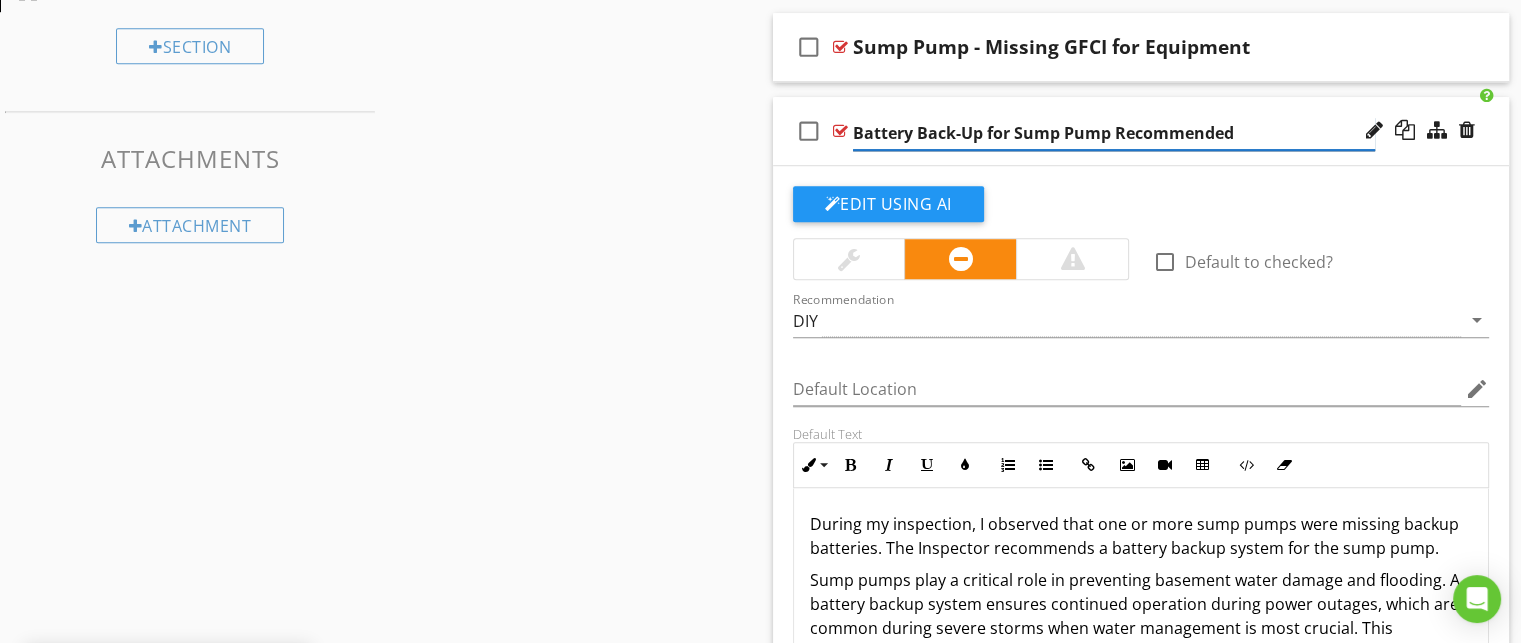 click on "Battery Back-Up for Sump Pump Recommended" at bounding box center [1114, 133] 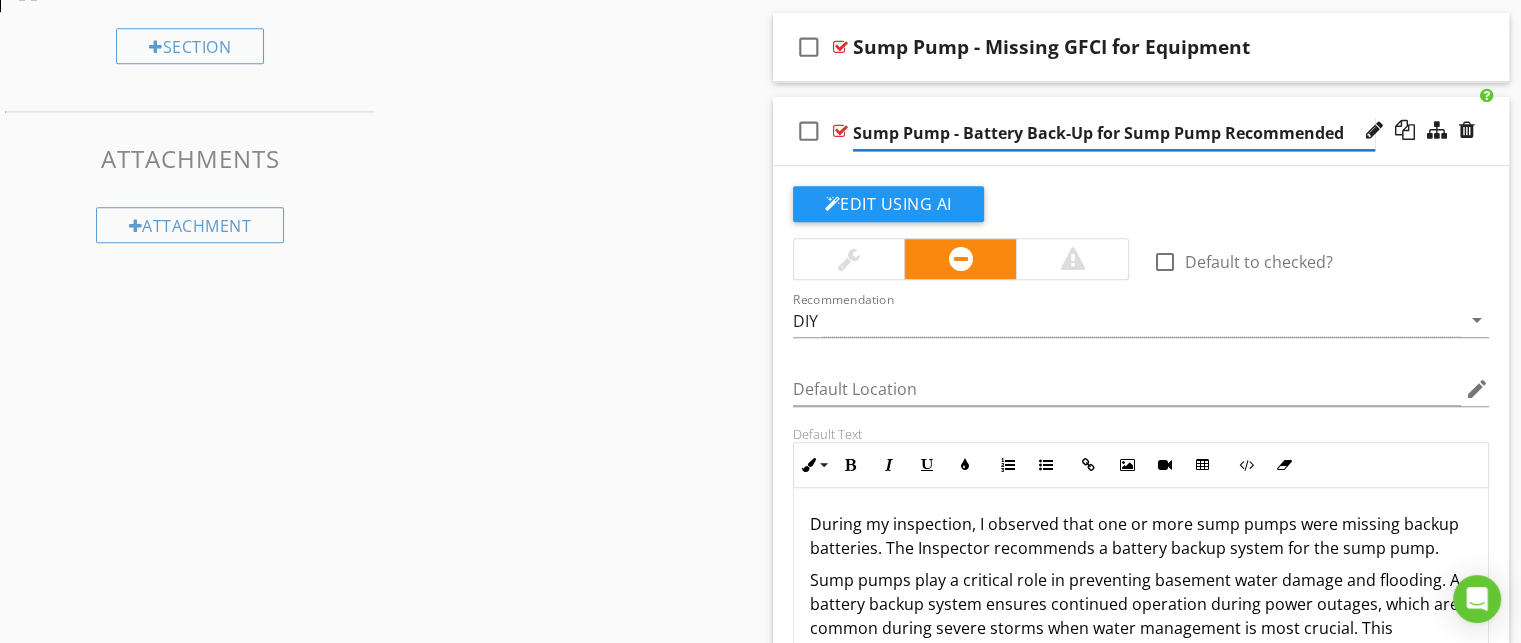 click on "Sump Pump - Battery Back-Up for Sump Pump Recommended" at bounding box center (1114, 133) 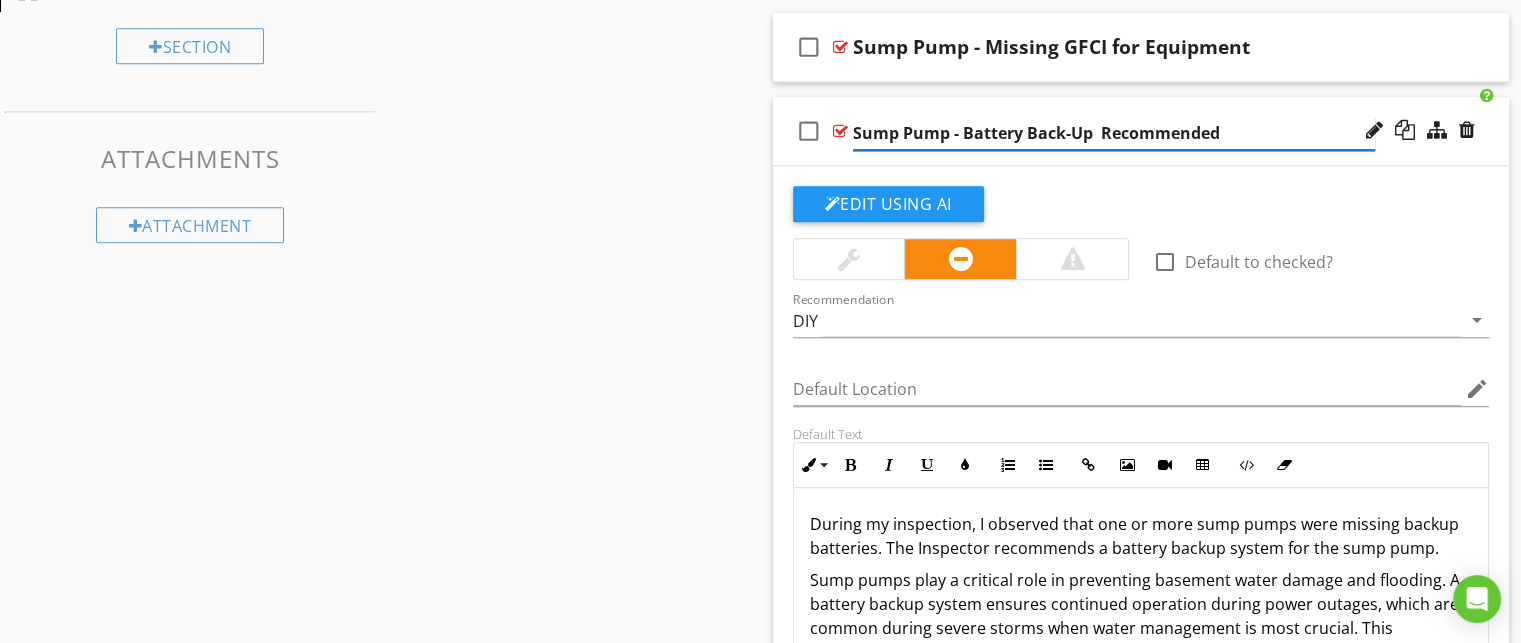 type on "Sump Pump - Battery Back-Up Recommended" 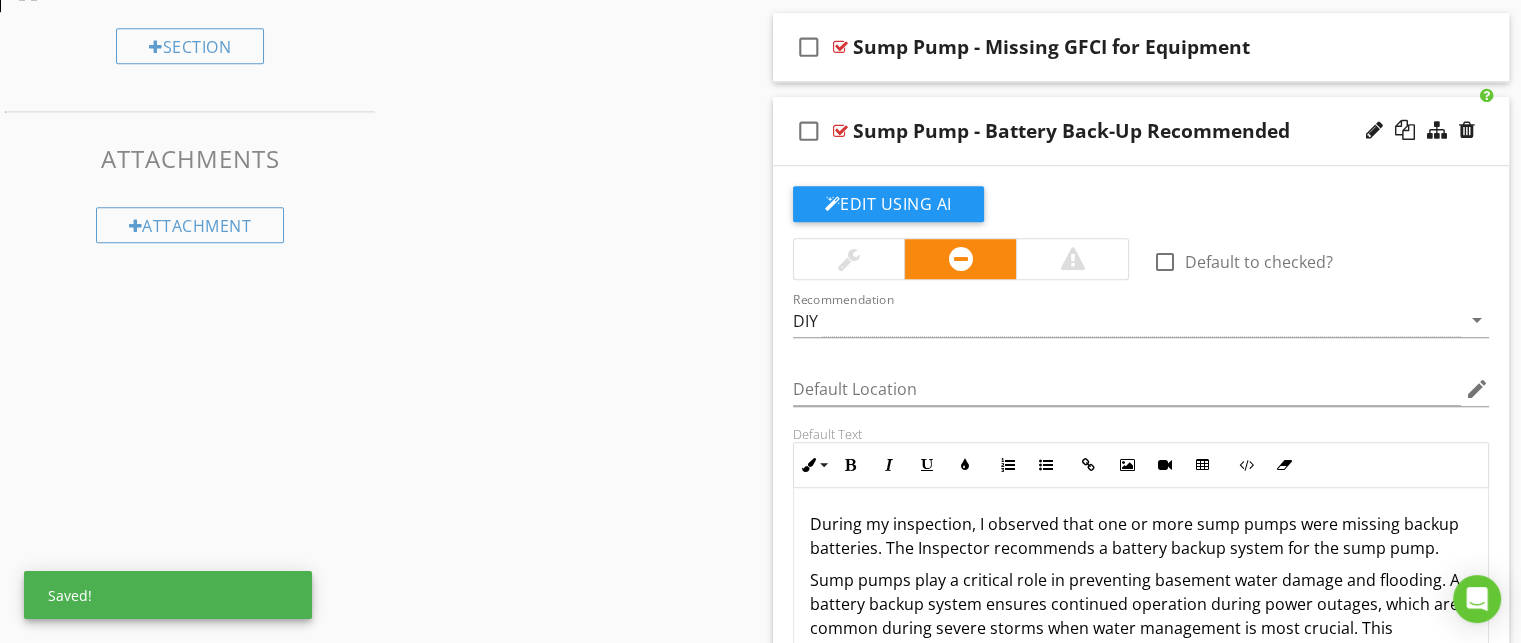 drag, startPoint x: 1220, startPoint y: 187, endPoint x: 1234, endPoint y: 112, distance: 76.29548 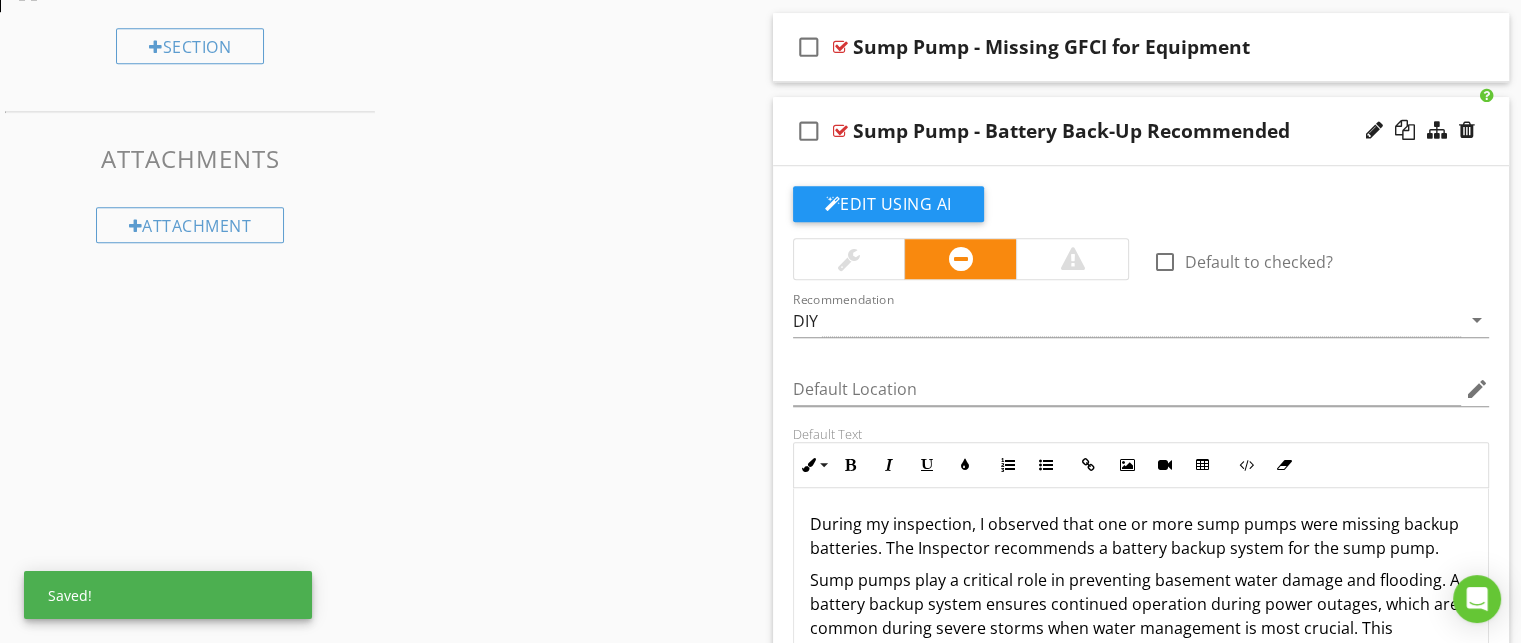 click on "check_box_outline_blank
Sump Pump - Battery Back-Up Recommended" at bounding box center [1141, 131] 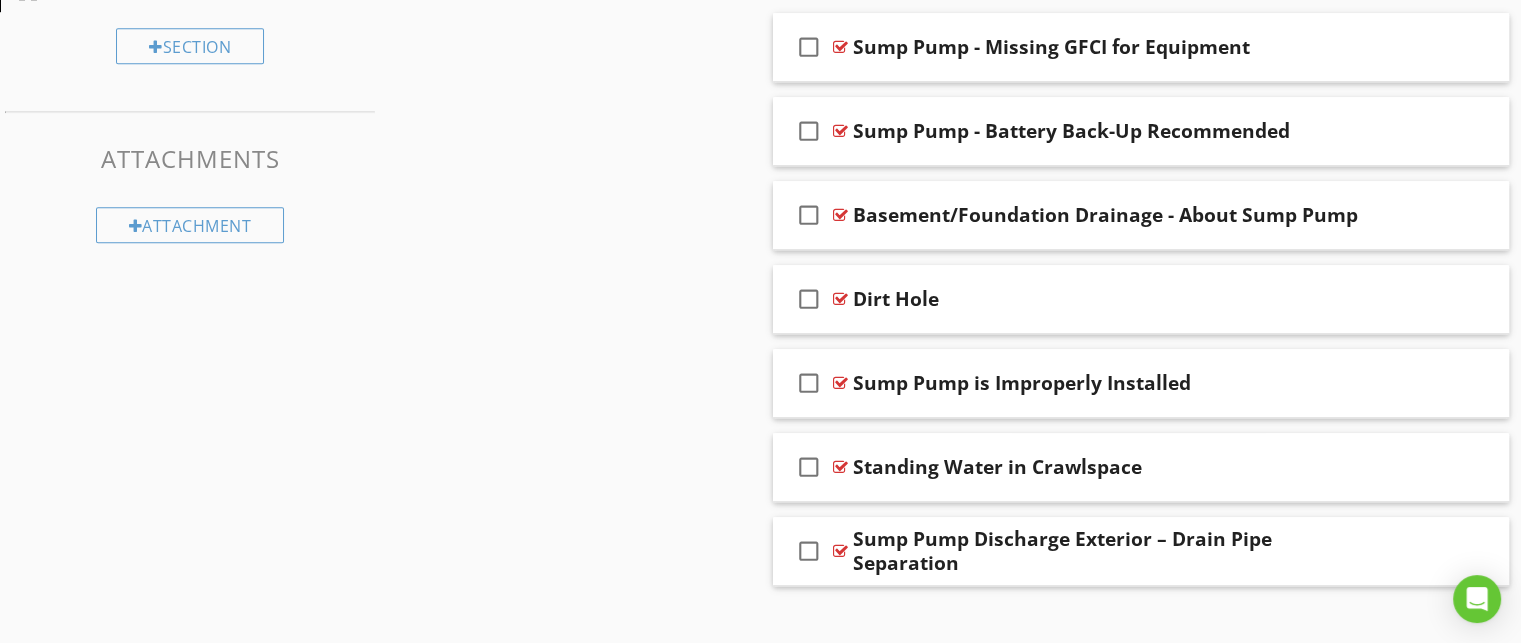 click on "check_box_outline_blank
Sump Pump - Battery Back-Up Recommended" at bounding box center (1141, 131) 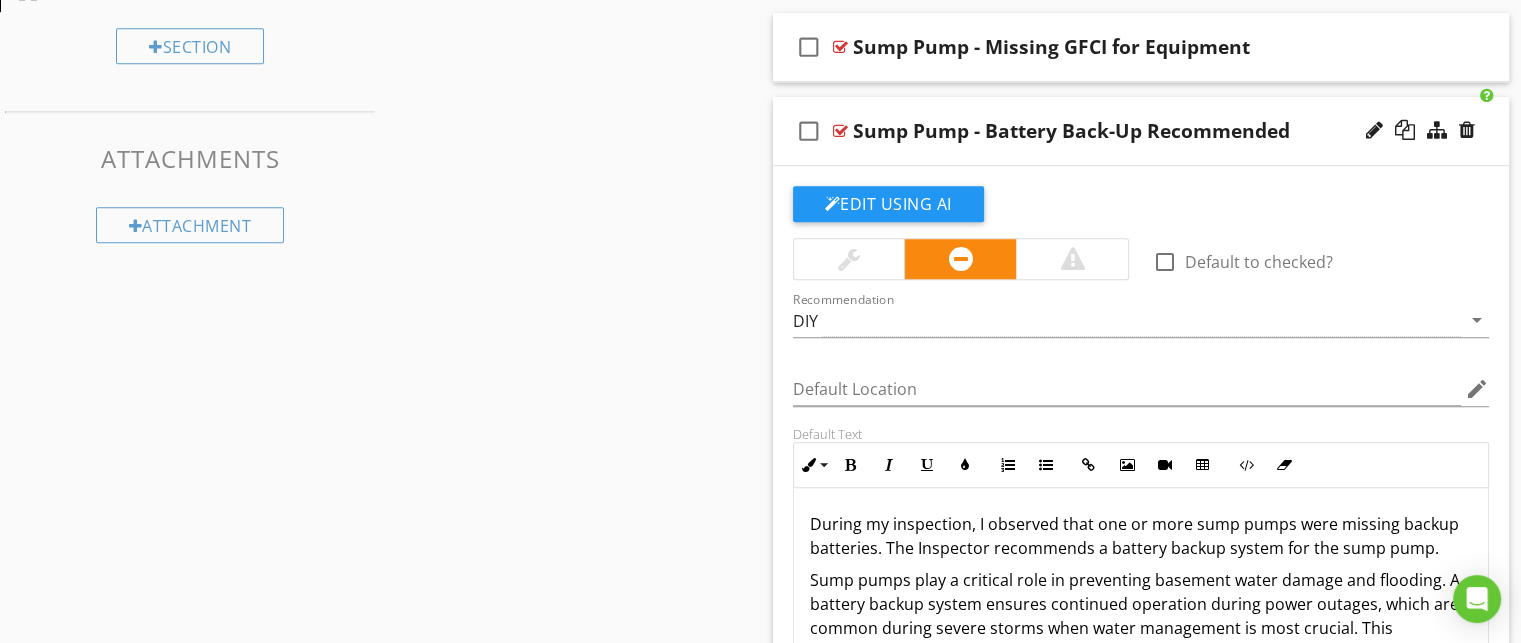 click on "check_box_outline_blank
Sump Pump - Battery Back-Up Recommended" at bounding box center [1141, 131] 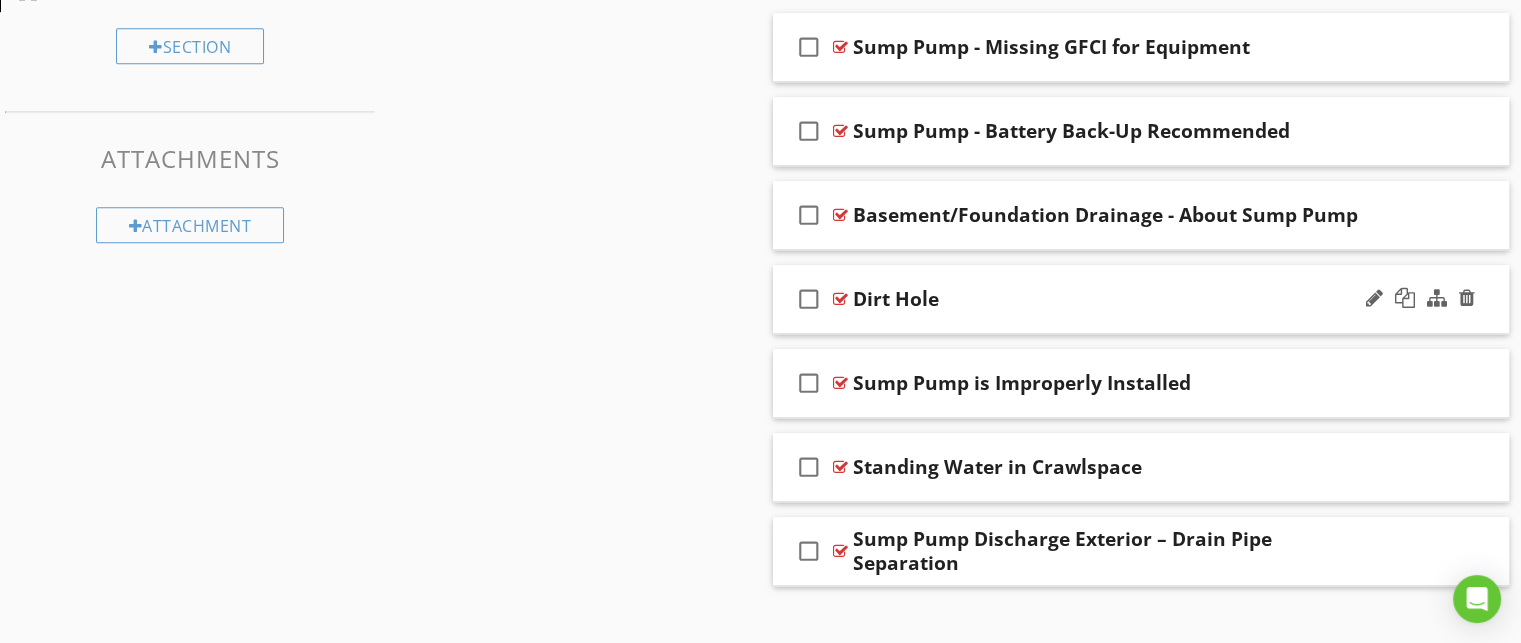 click on "check_box_outline_blank
Dirt Hole" at bounding box center (1141, 299) 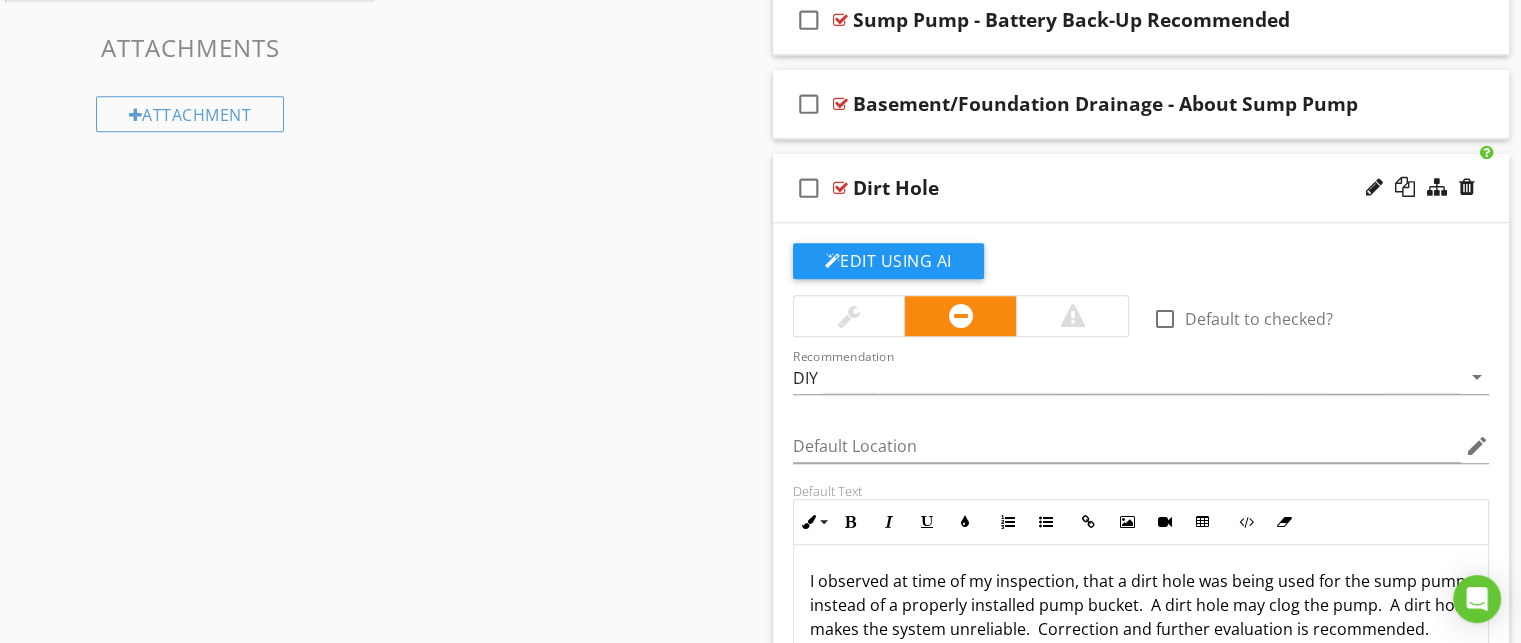 scroll, scrollTop: 1629, scrollLeft: 0, axis: vertical 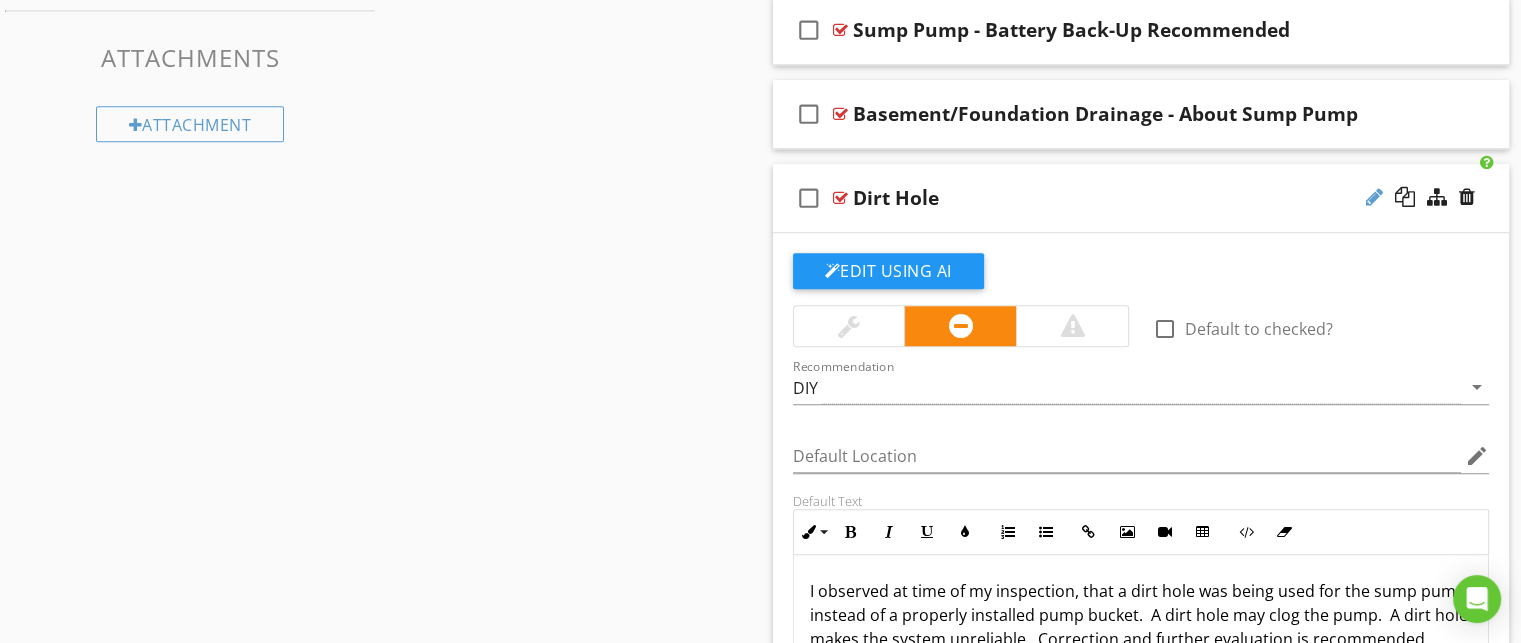 click at bounding box center [1374, 197] 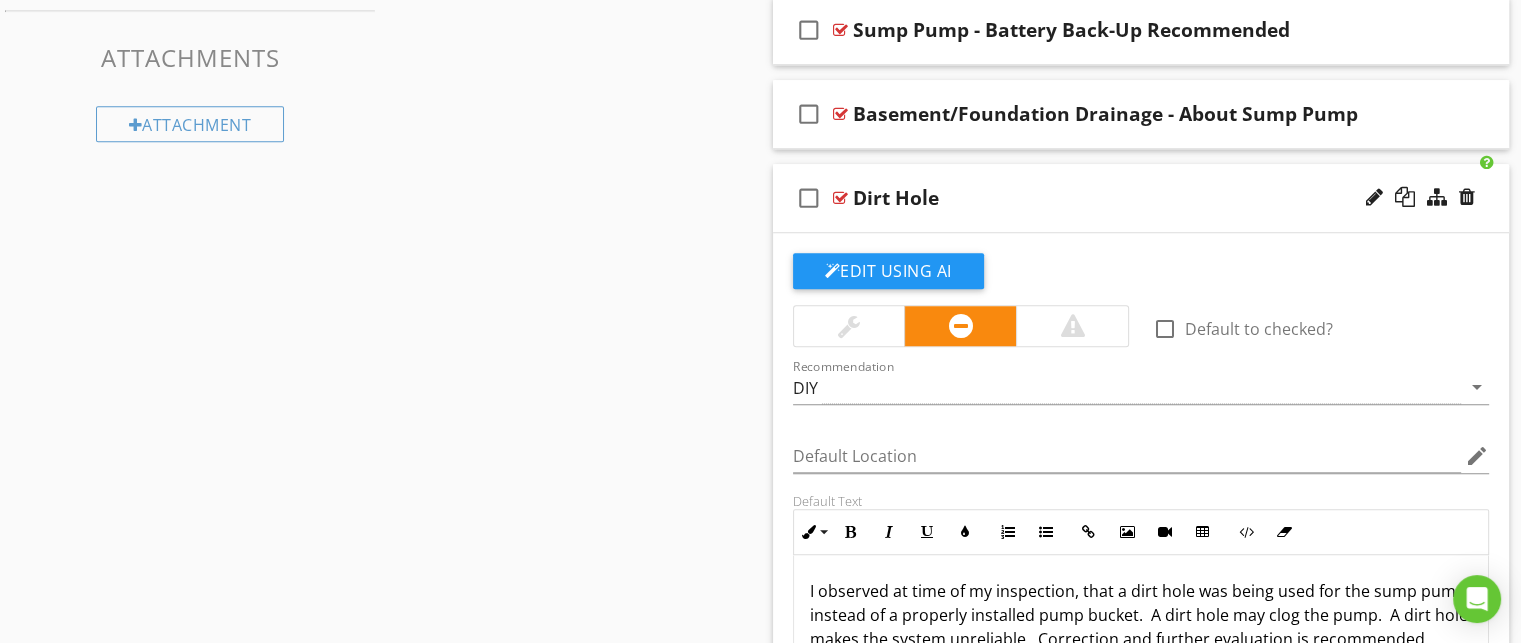 click at bounding box center (849, 326) 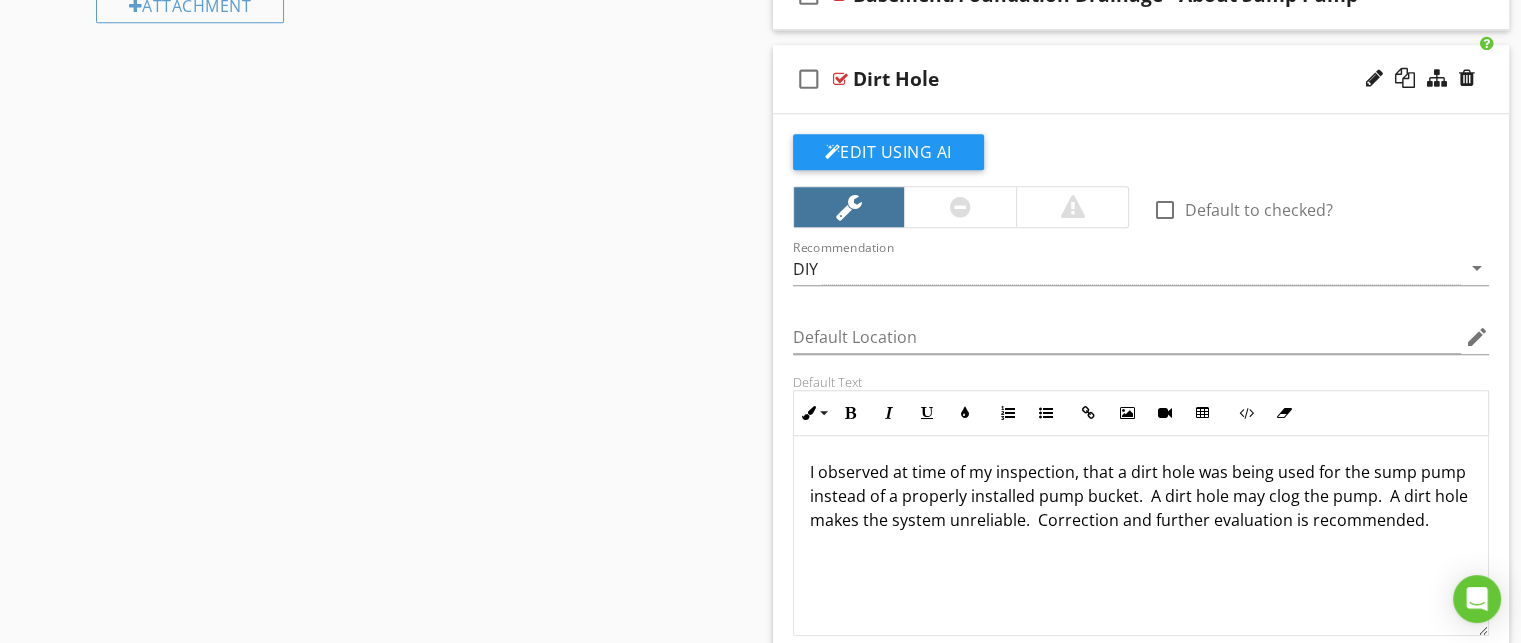 scroll, scrollTop: 1748, scrollLeft: 0, axis: vertical 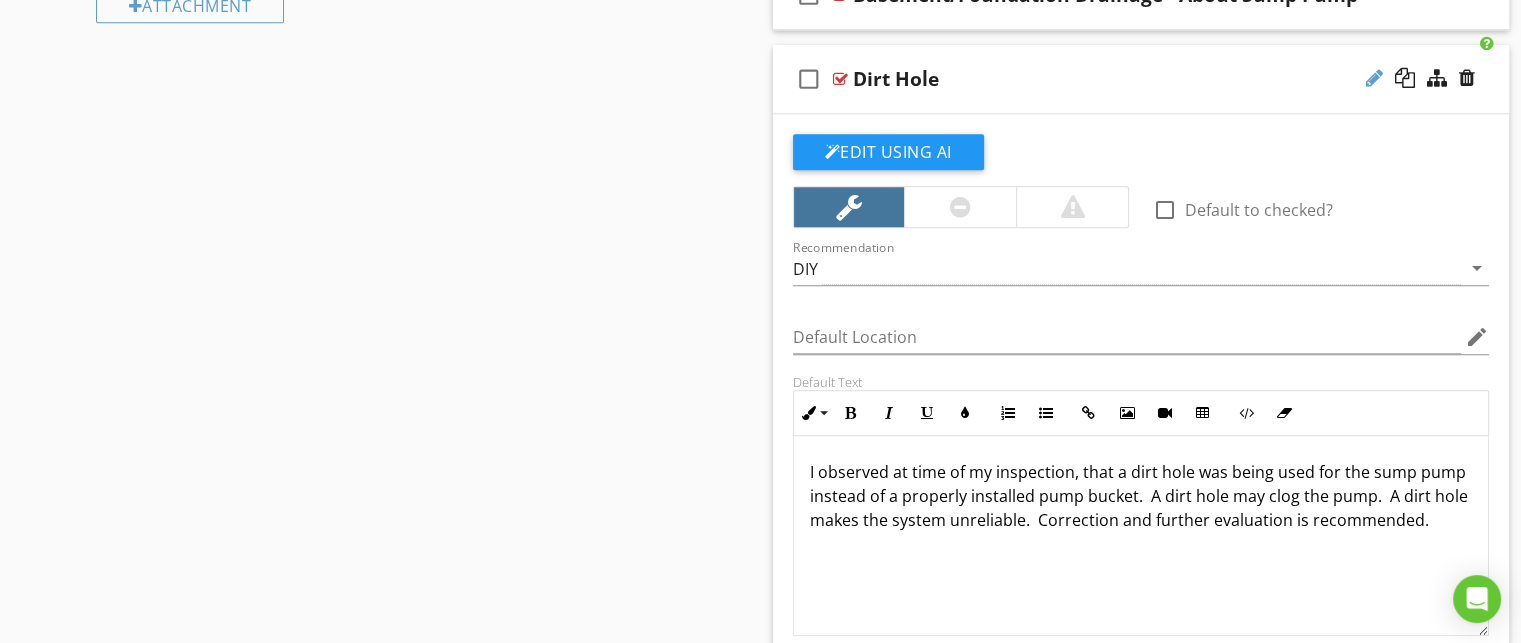 click at bounding box center [1374, 78] 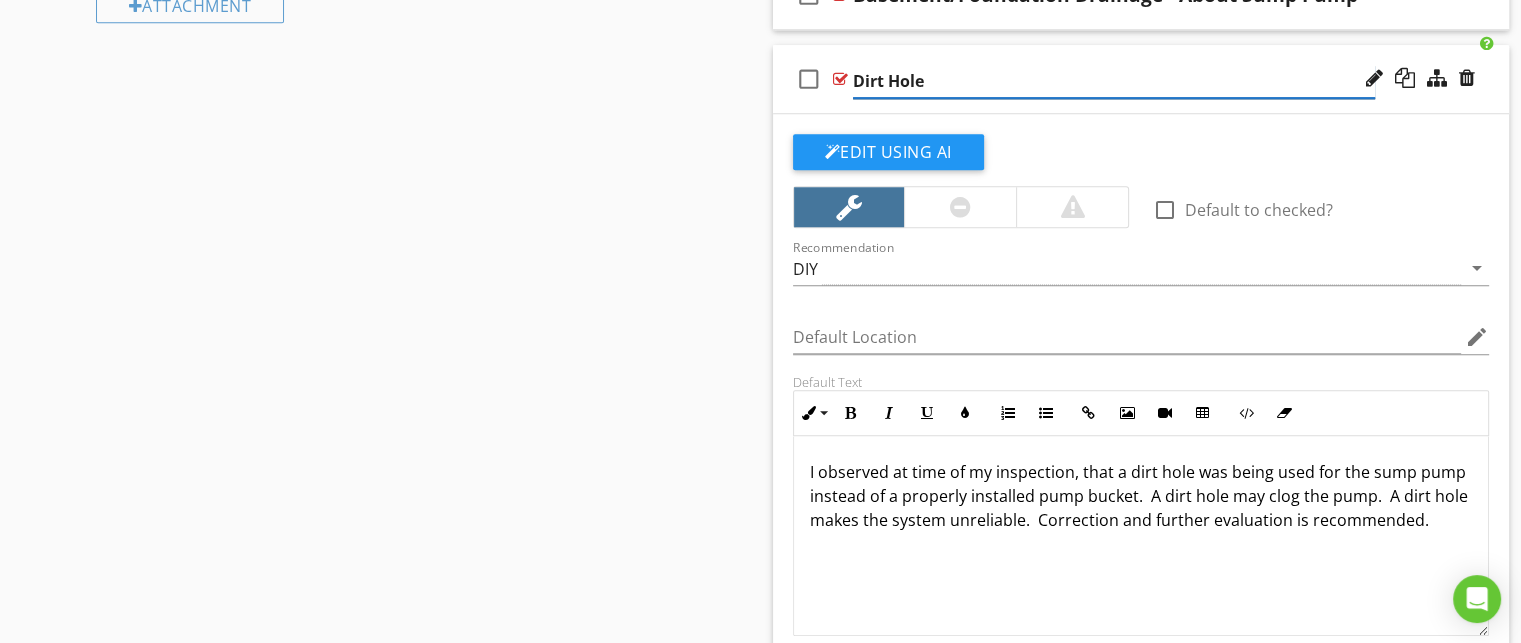 click on "Dirt Hole" at bounding box center (1114, 81) 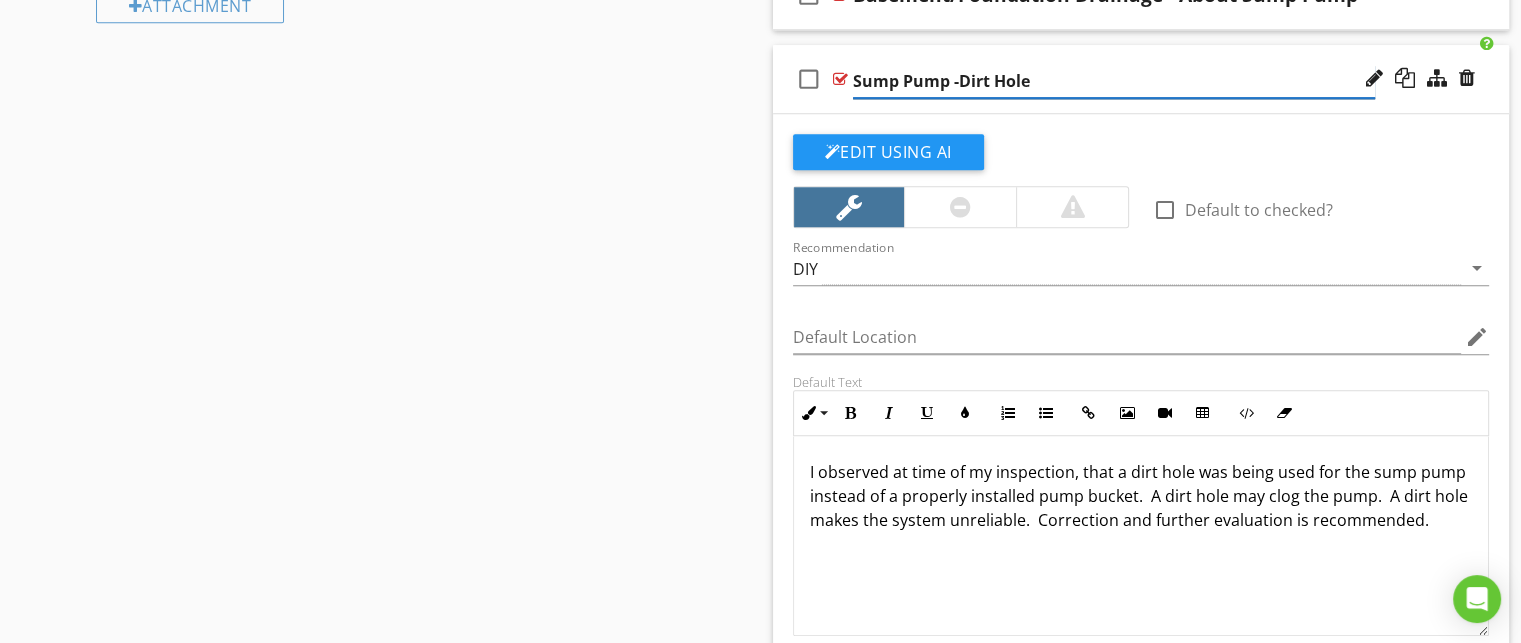 type on "Sump Pump - Dirt Hole" 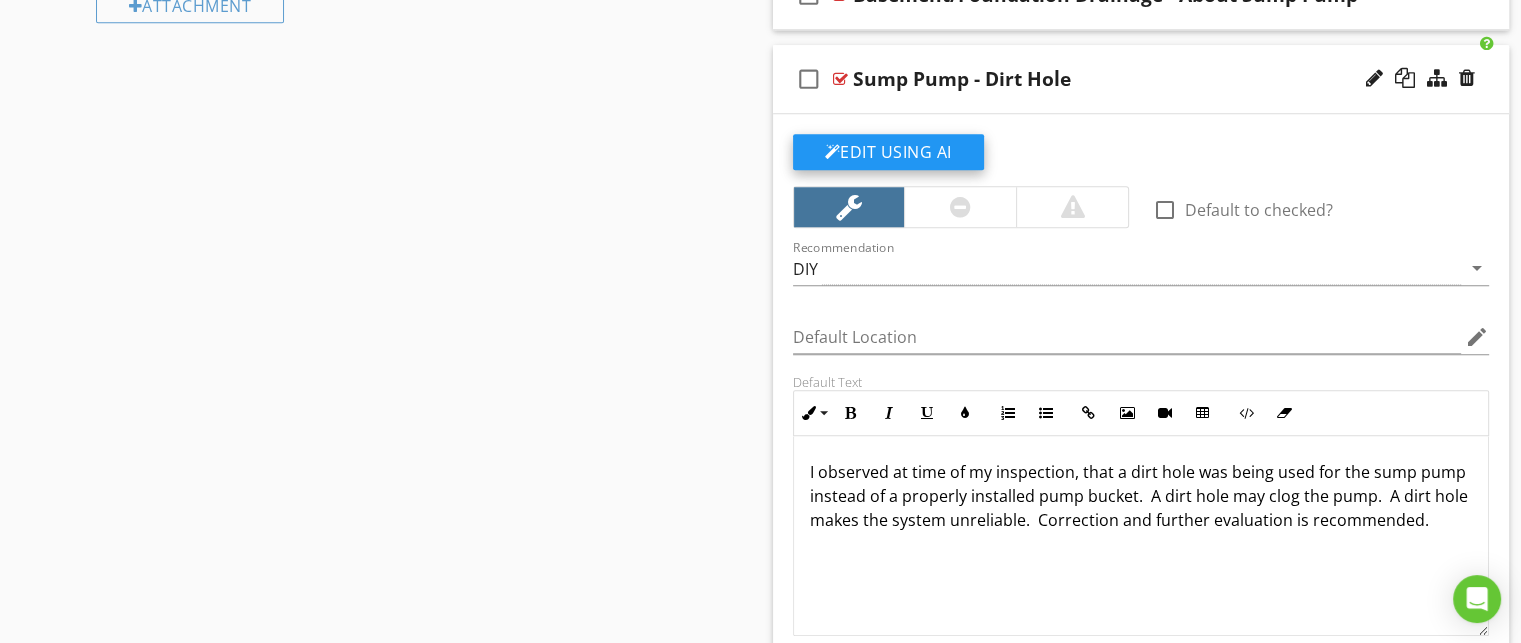 click on "Edit Using AI" at bounding box center [888, 152] 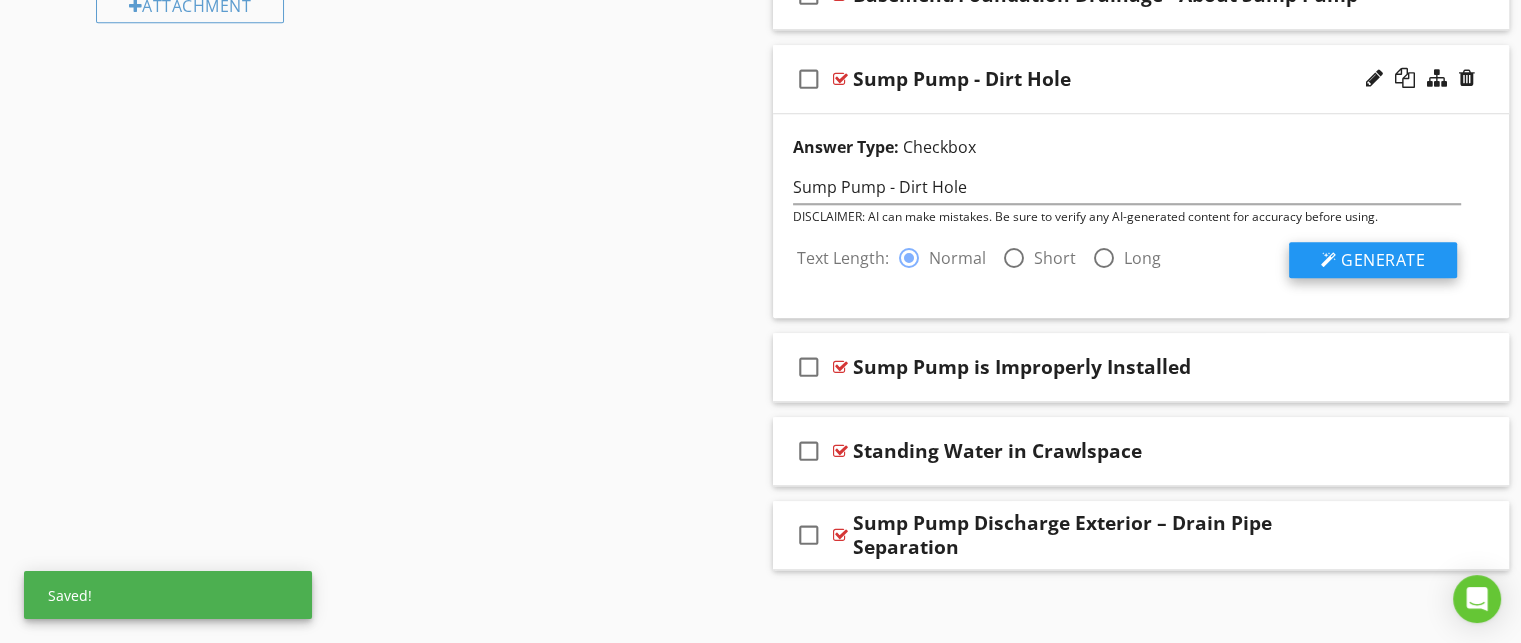 click on "Generate" at bounding box center [1383, 260] 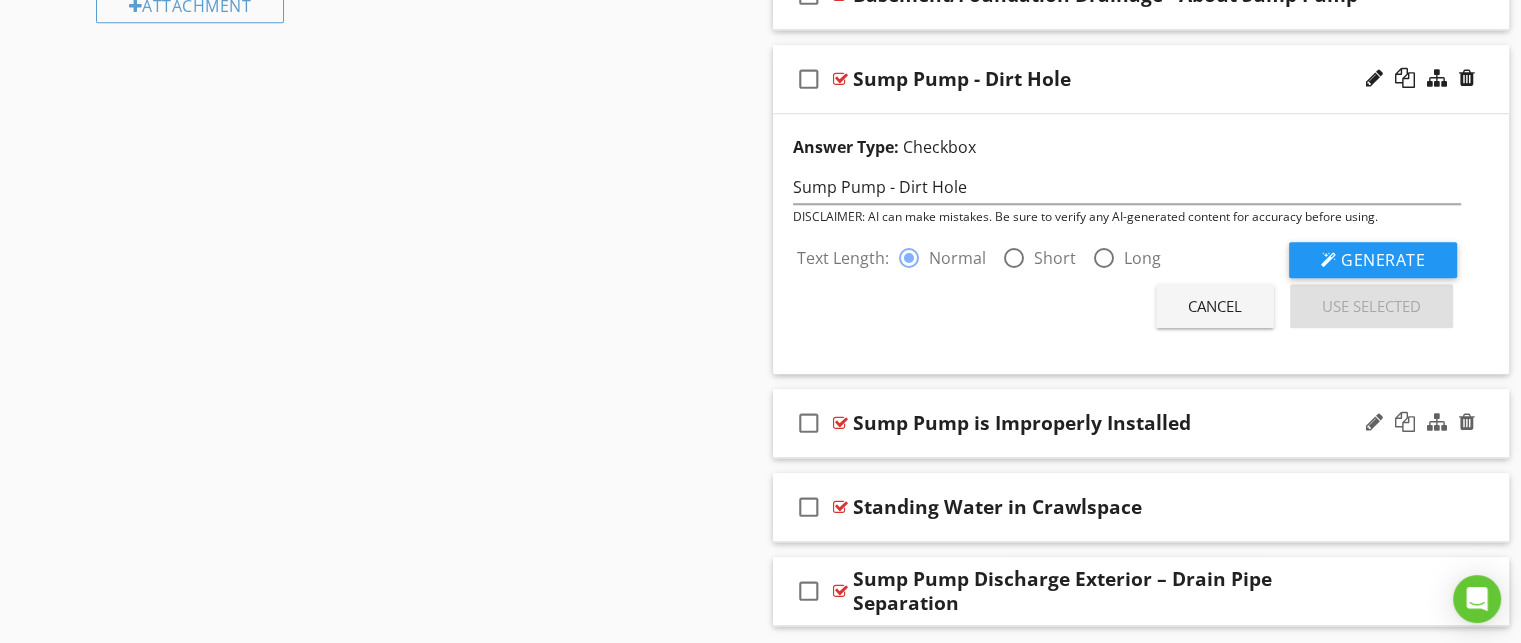 click on "check_box_outline_blank
Sump Pump is Improperly Installed" at bounding box center (1141, 423) 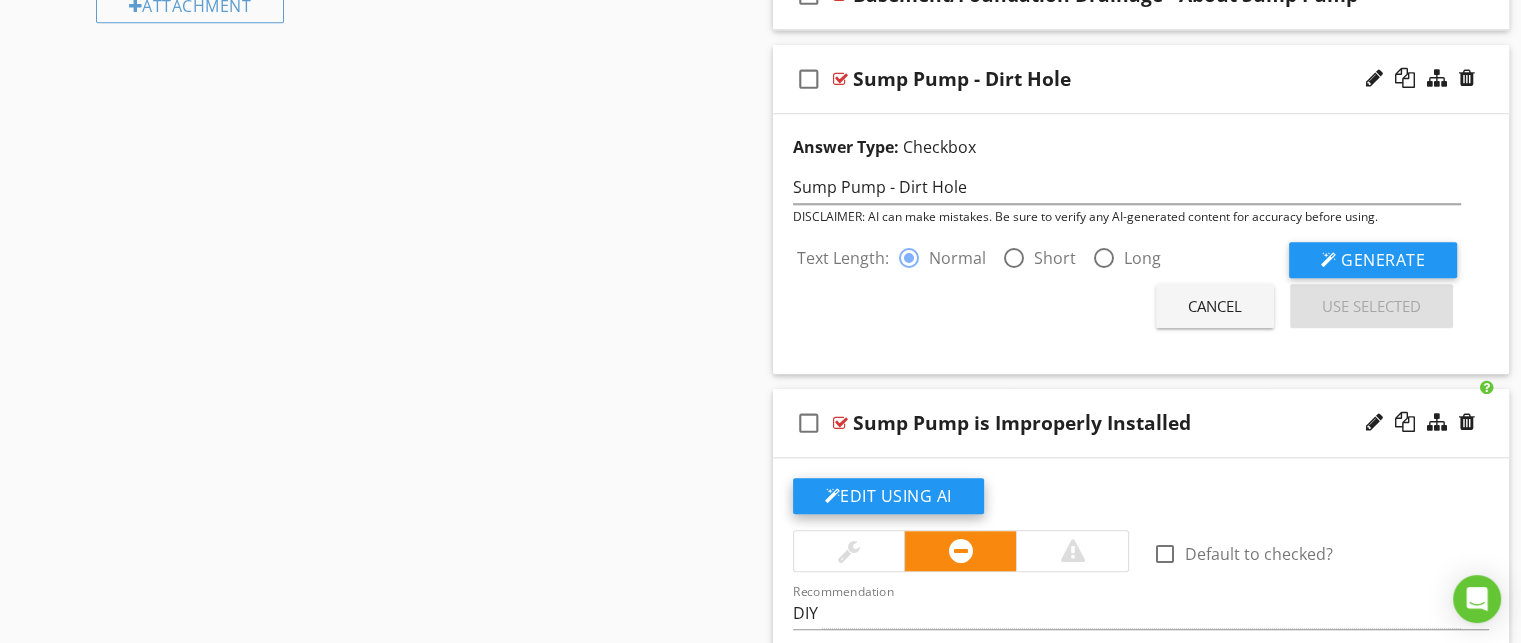 click on "Edit Using AI" at bounding box center [888, 496] 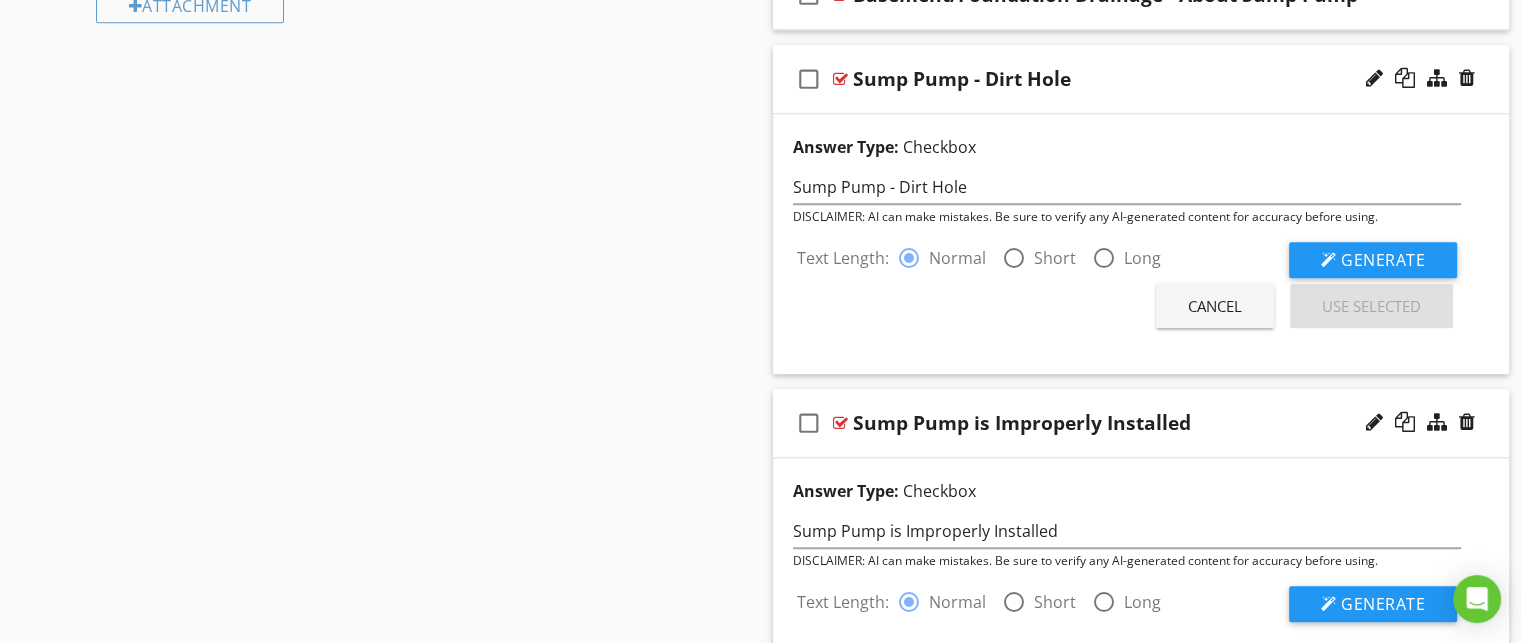 click on "Cancel" at bounding box center [1215, 306] 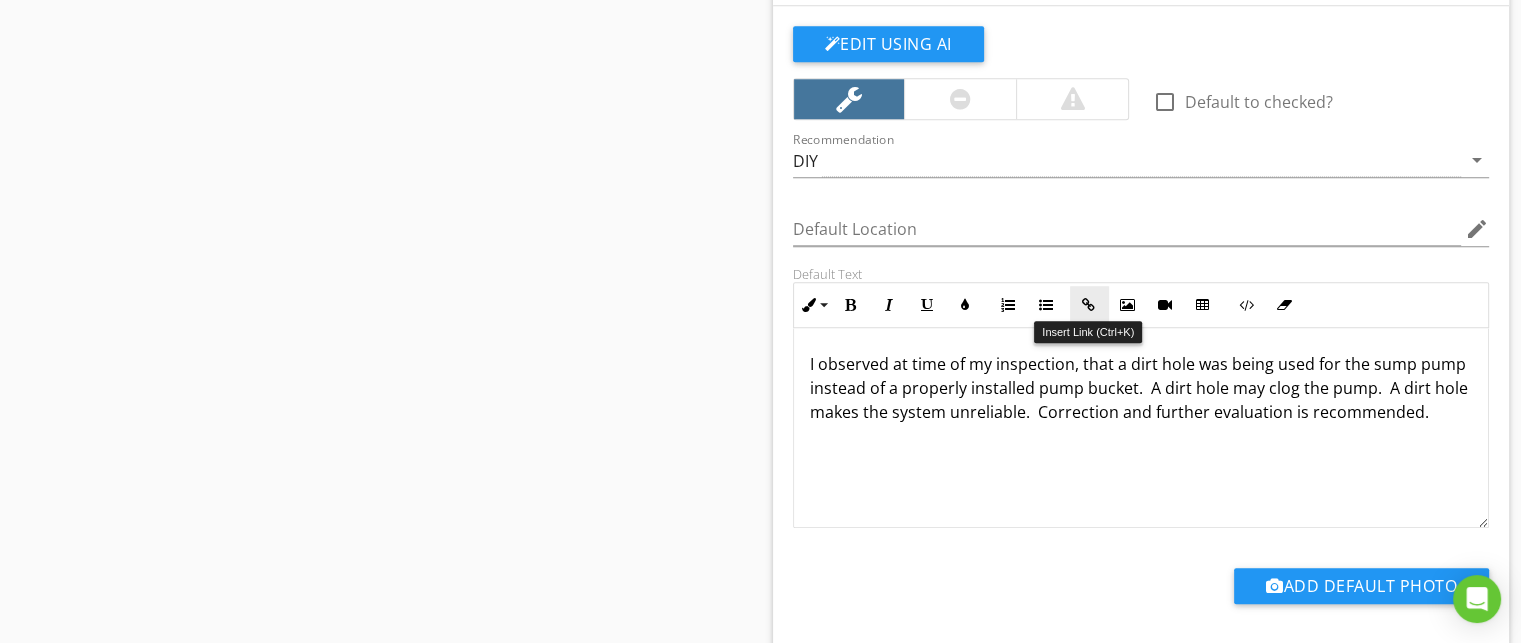 scroll, scrollTop: 1859, scrollLeft: 0, axis: vertical 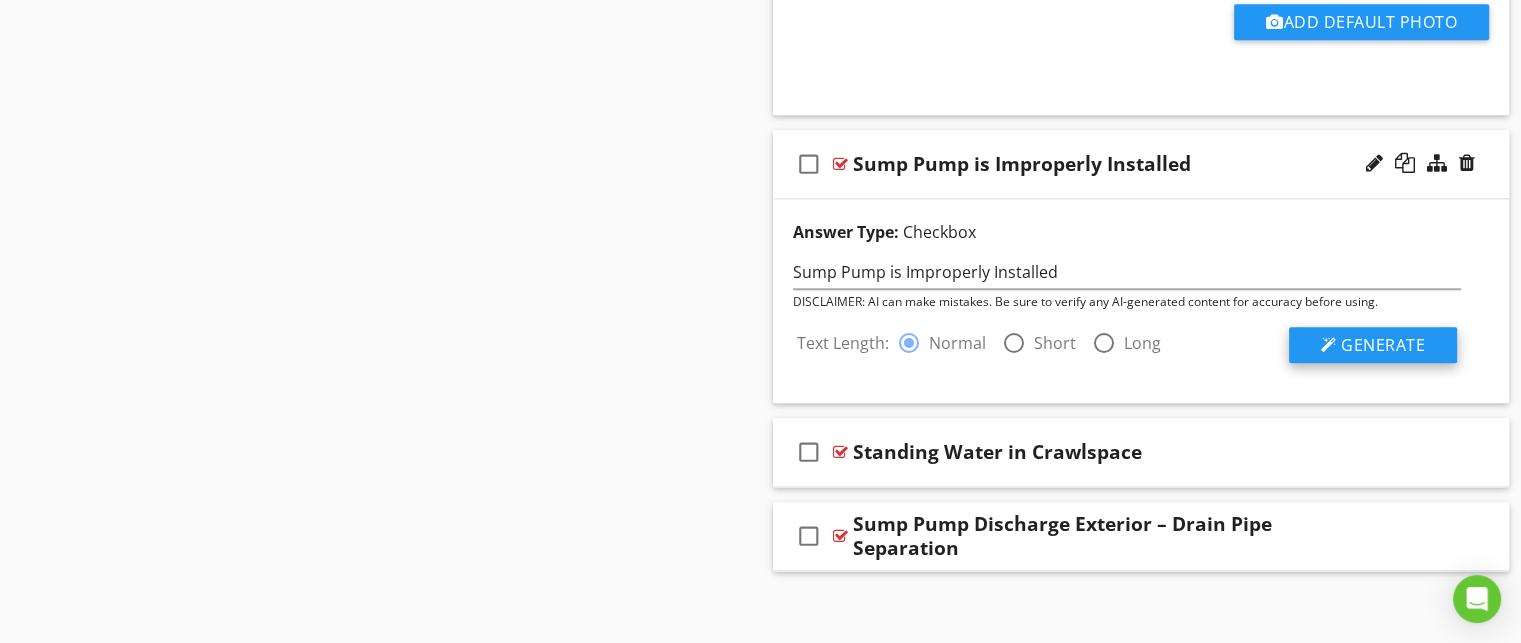drag, startPoint x: 1383, startPoint y: 333, endPoint x: 1368, endPoint y: 339, distance: 16.155495 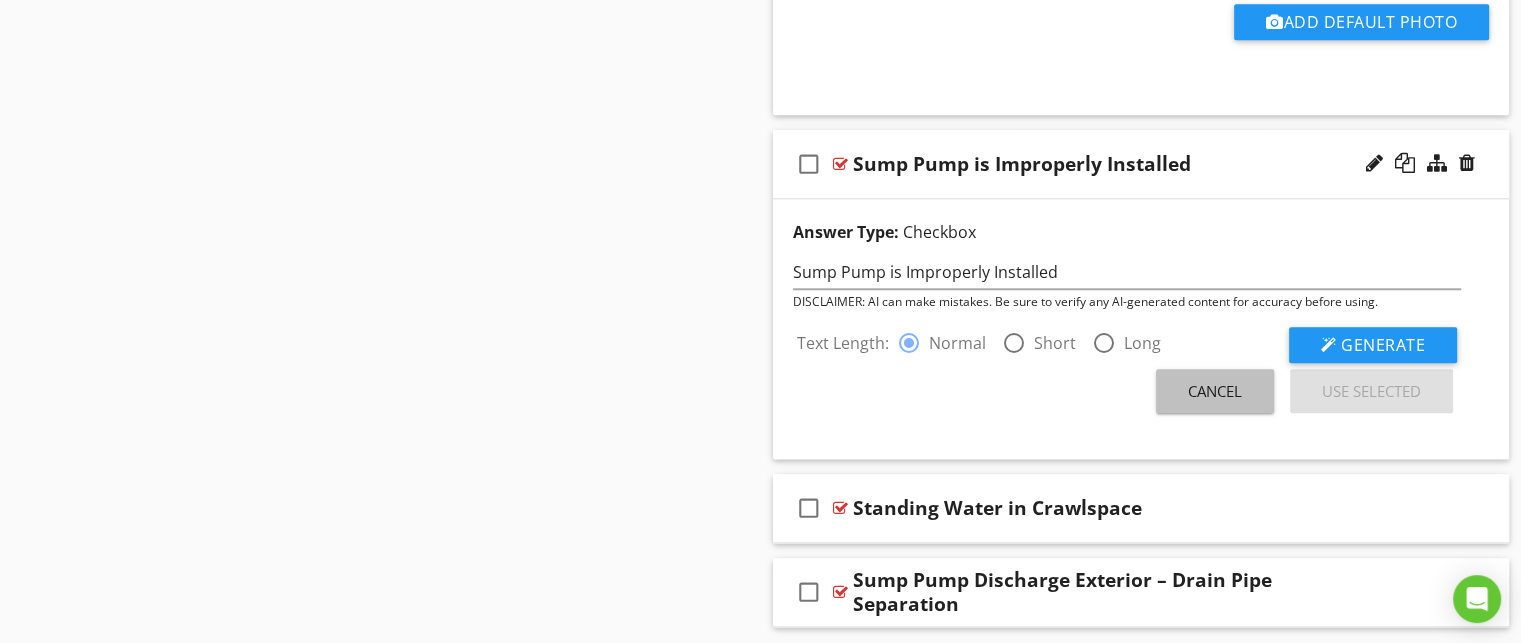 click on "Cancel" at bounding box center (1215, 391) 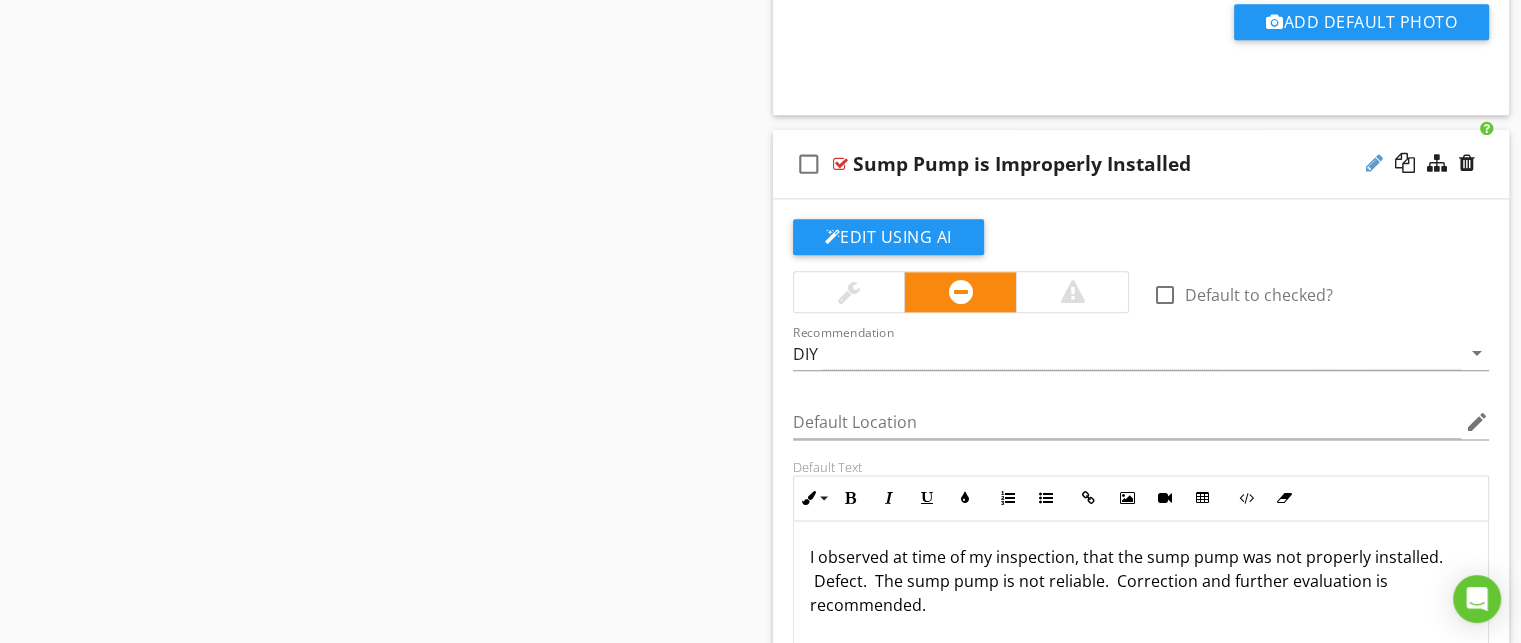 click at bounding box center [1374, 163] 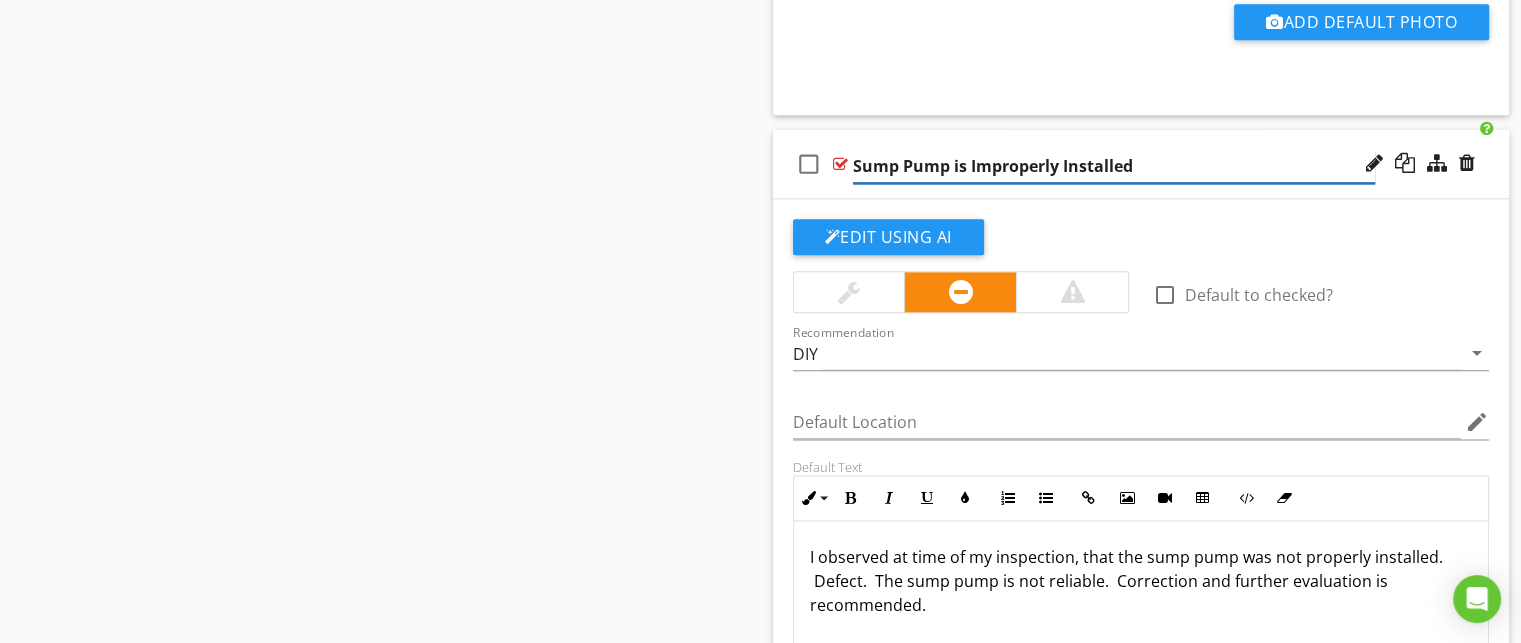 click on "Sump Pump is Improperly Installed" at bounding box center [1114, 166] 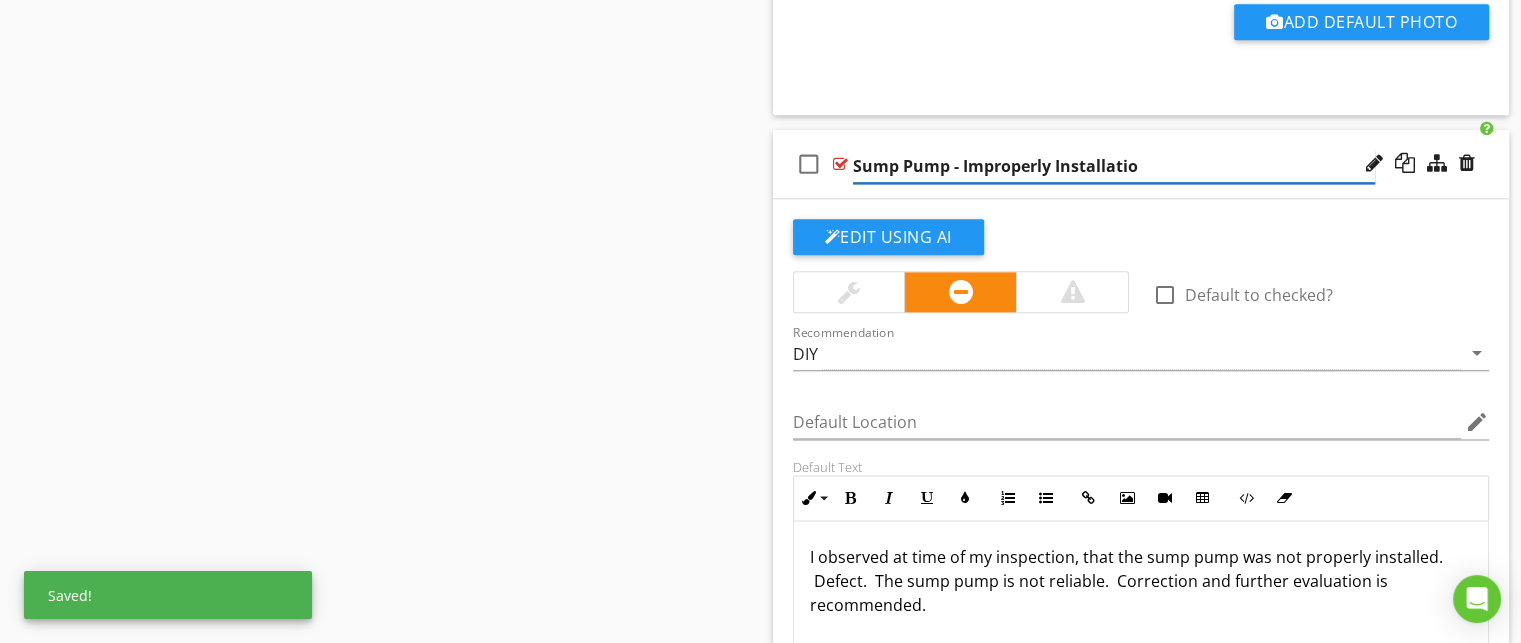 type on "Sump Pump - Improperly Installation" 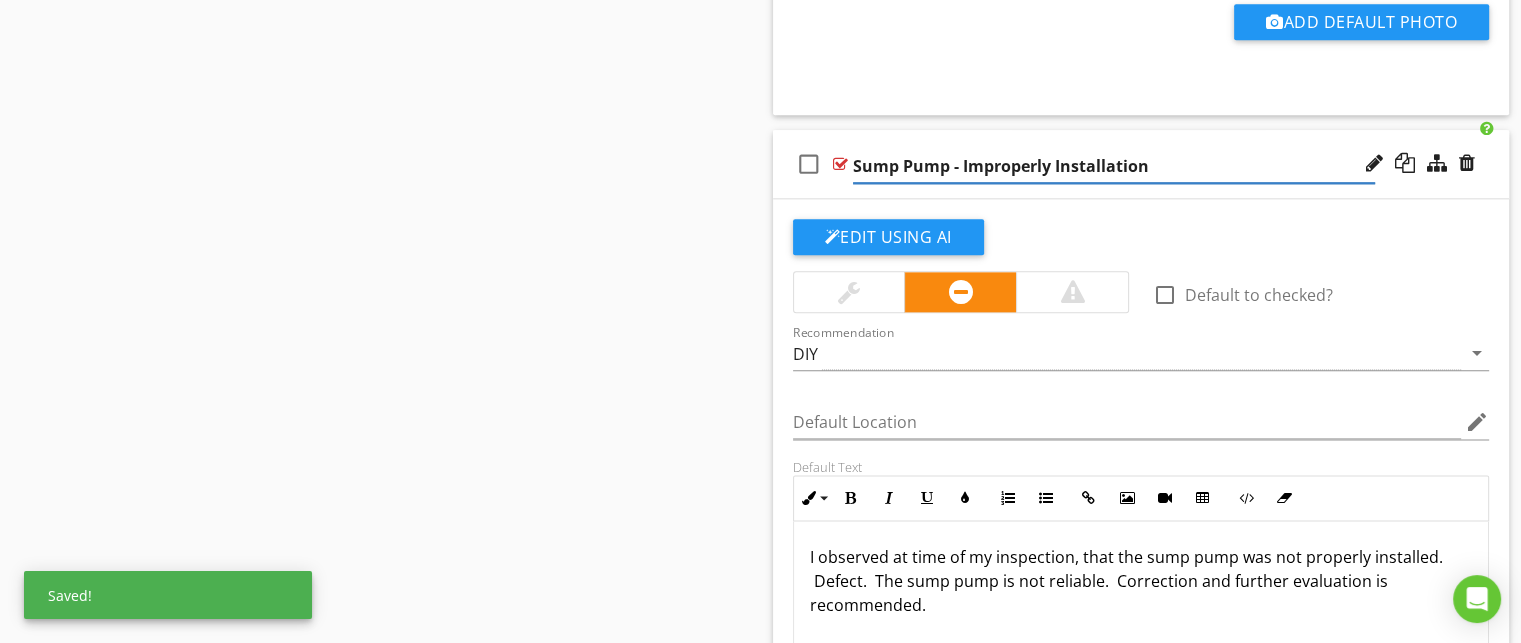 click on "Edit Using AI" at bounding box center [1141, 245] 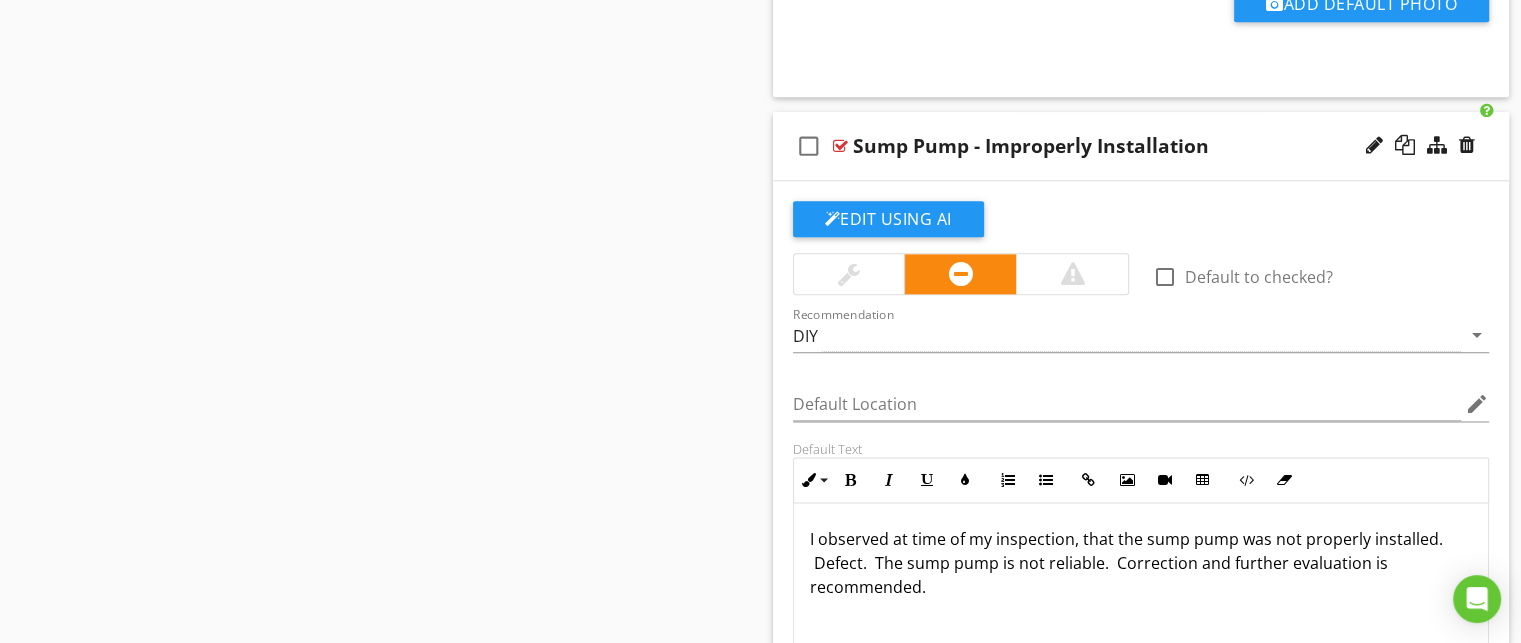 scroll, scrollTop: 2439, scrollLeft: 0, axis: vertical 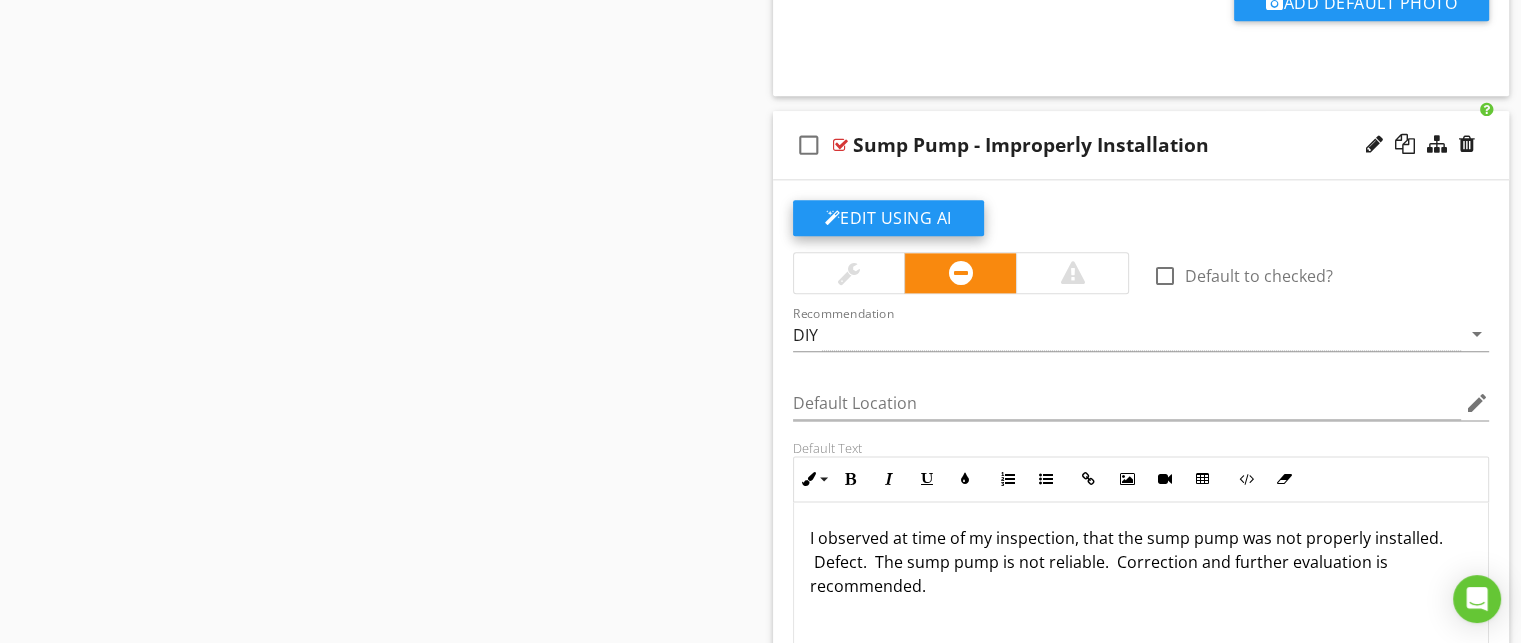 click on "Edit Using AI" at bounding box center [888, -539] 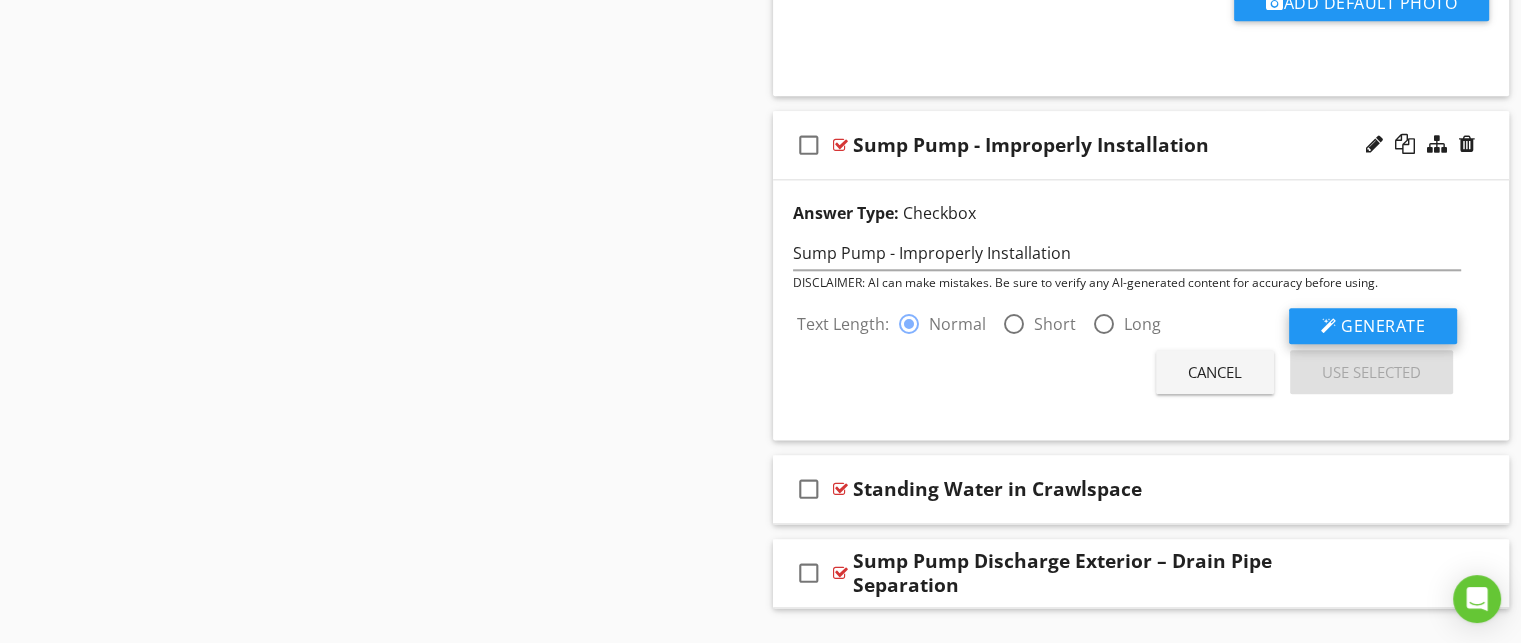 click on "Generate" at bounding box center [1383, 326] 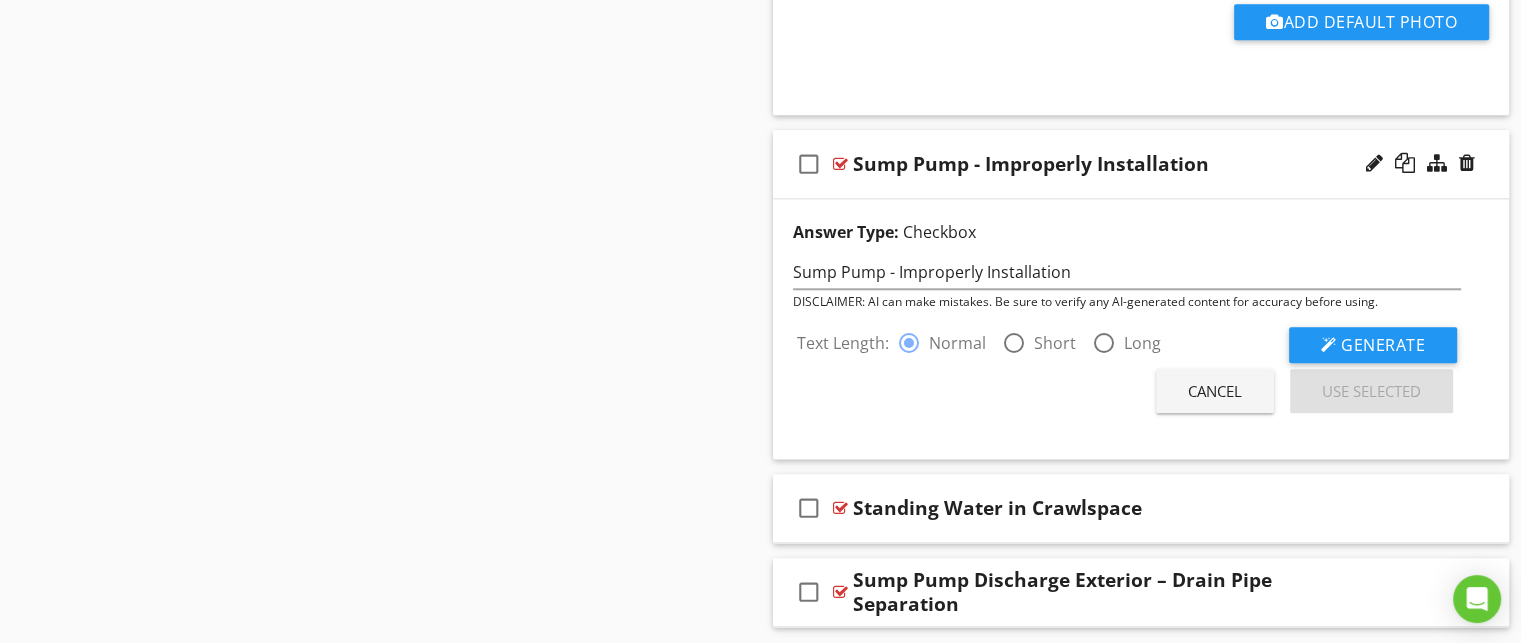 scroll, scrollTop: 2439, scrollLeft: 0, axis: vertical 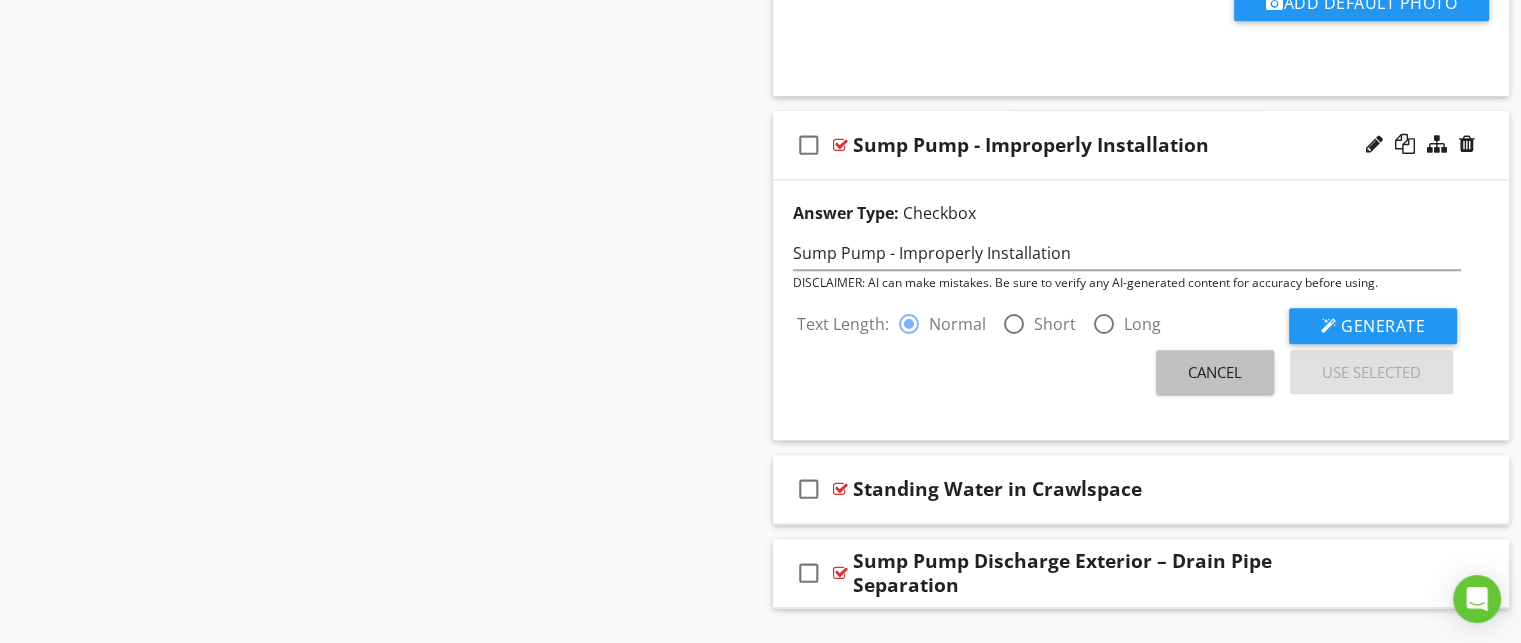 click on "Cancel" at bounding box center [1215, 372] 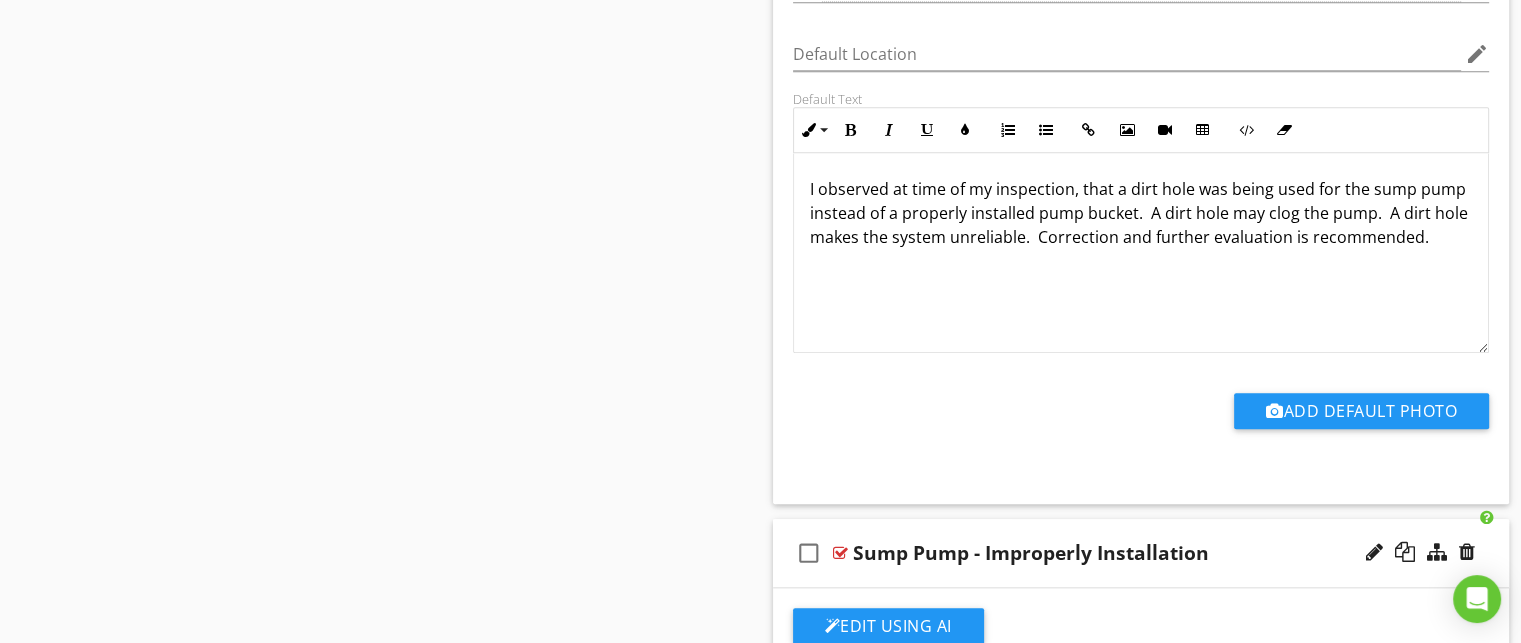 scroll, scrollTop: 1930, scrollLeft: 0, axis: vertical 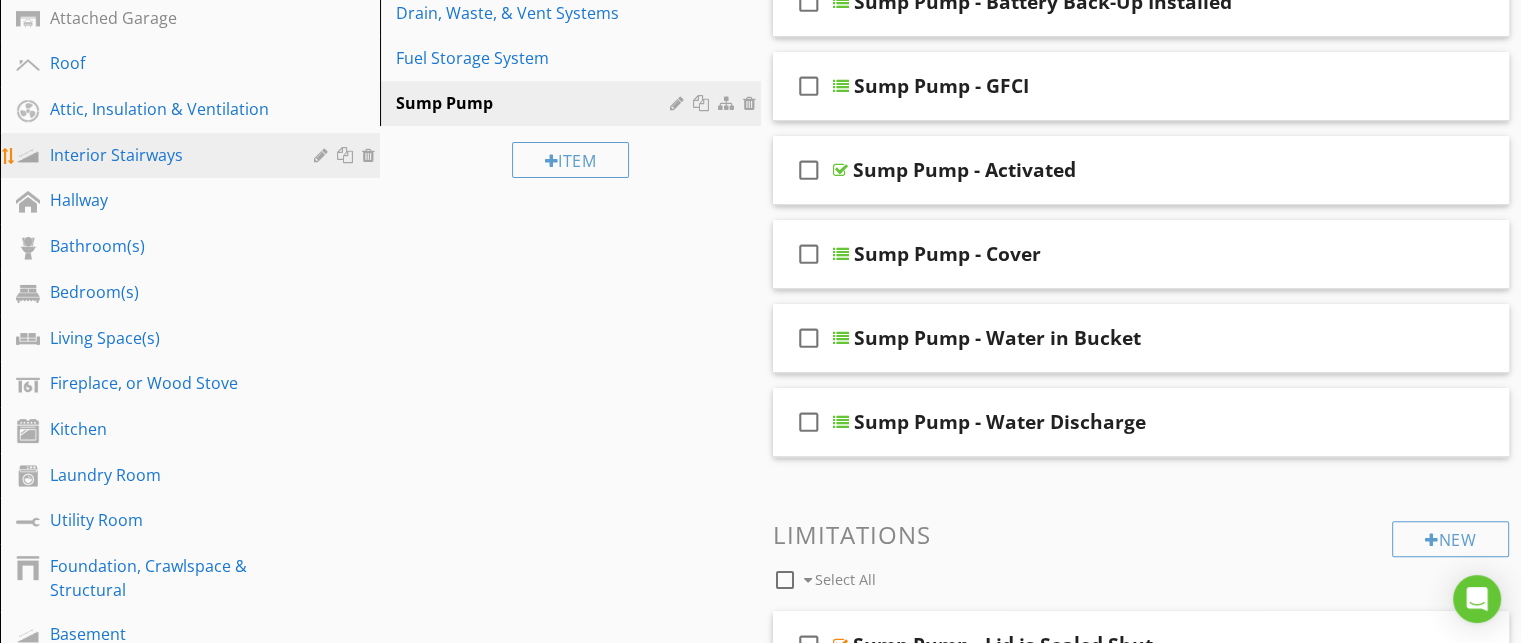 click on "Interior Stairways" at bounding box center (167, 155) 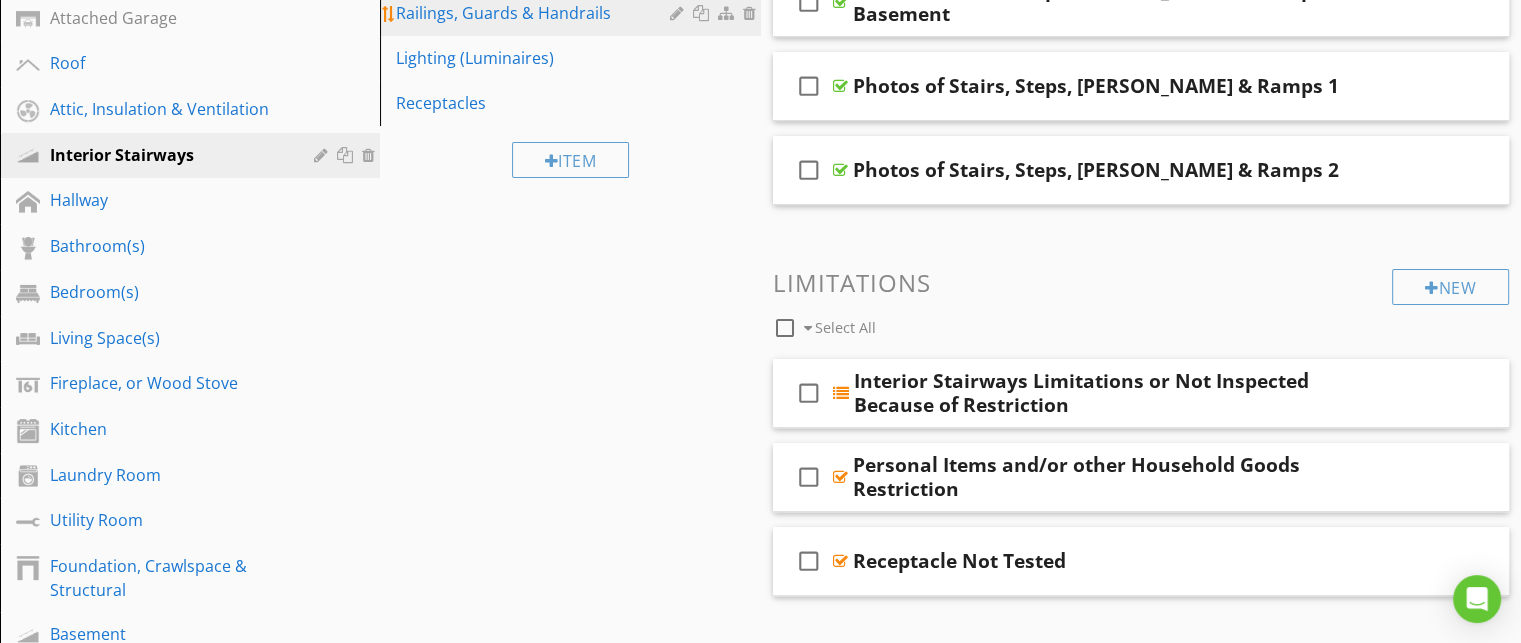 click on "Railings, Guards & Handrails" at bounding box center (535, 13) 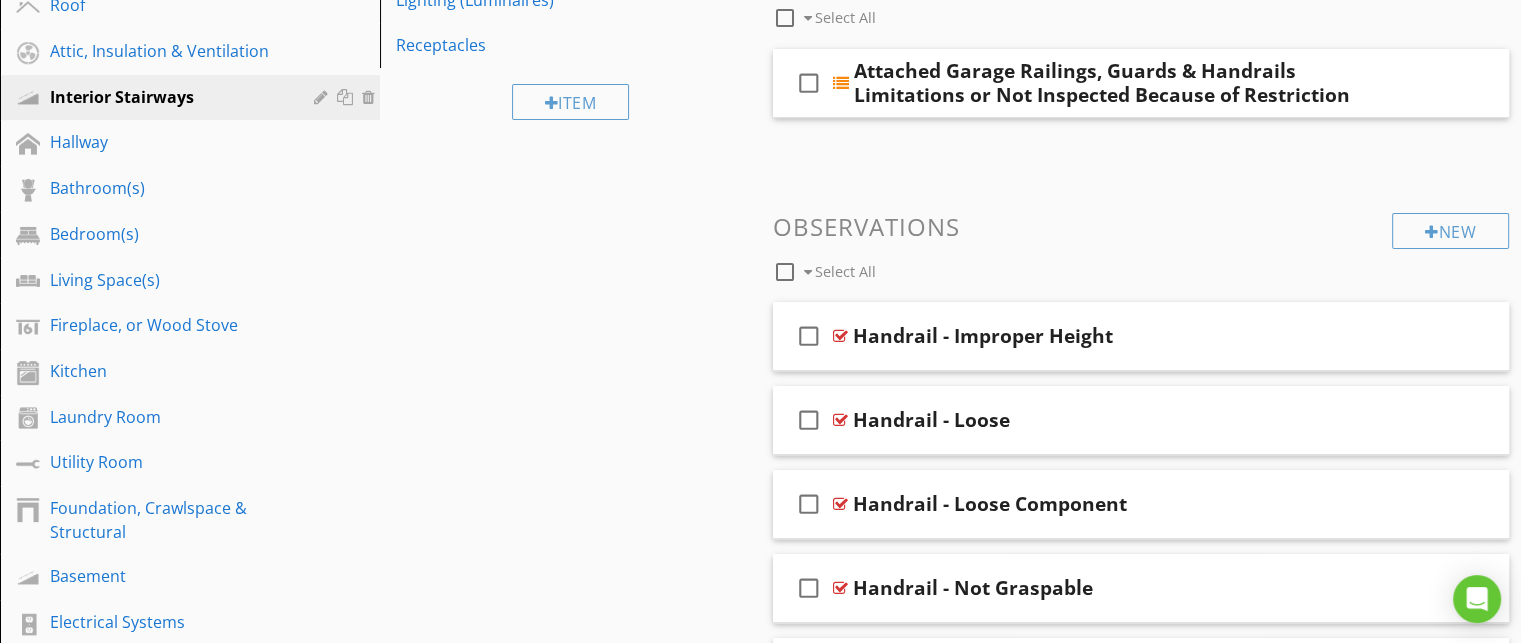 scroll, scrollTop: 604, scrollLeft: 0, axis: vertical 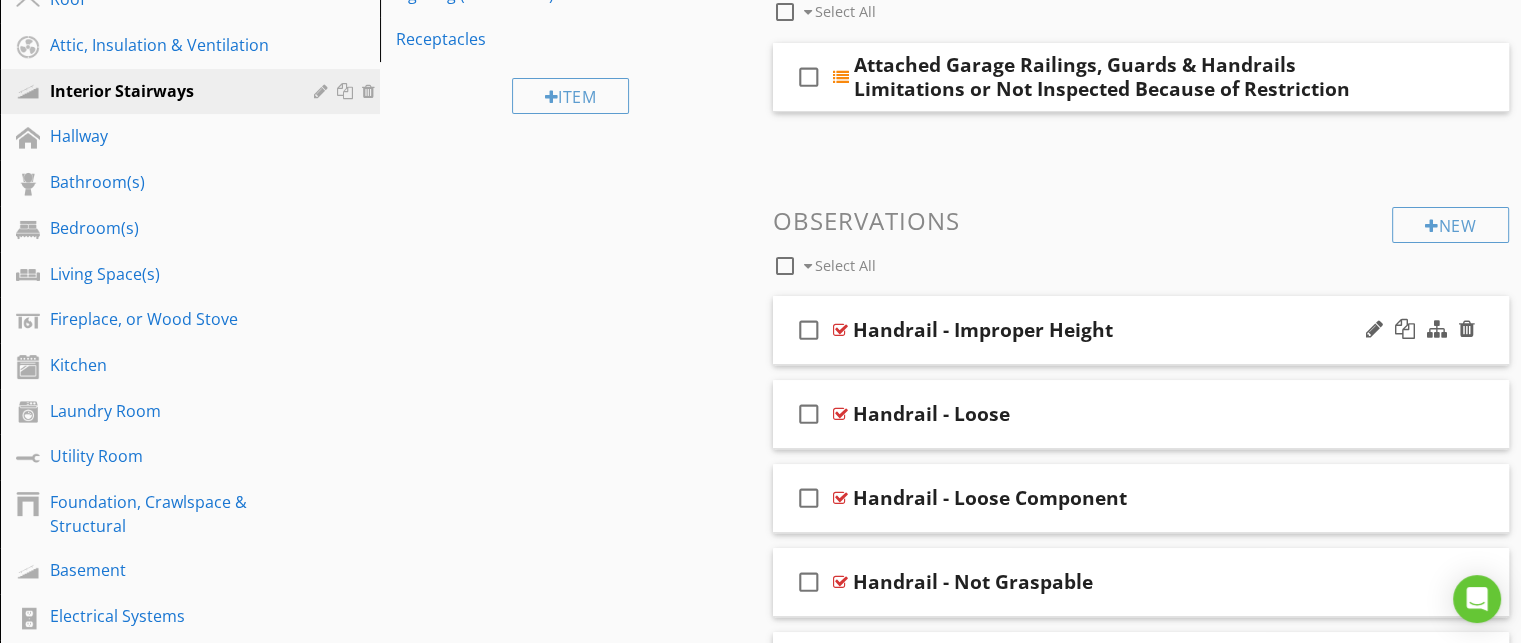 click on "check_box_outline_blank
Handrail - Improper Height" at bounding box center [1141, 330] 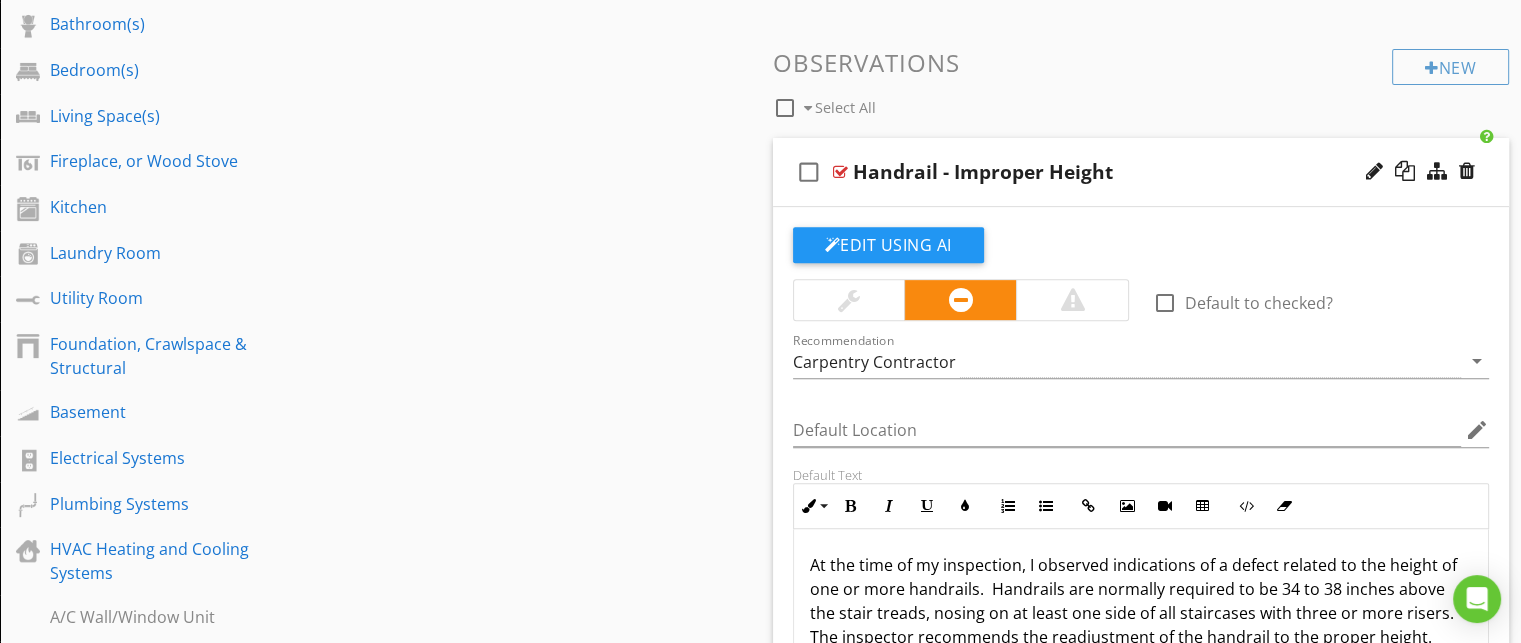 scroll, scrollTop: 764, scrollLeft: 0, axis: vertical 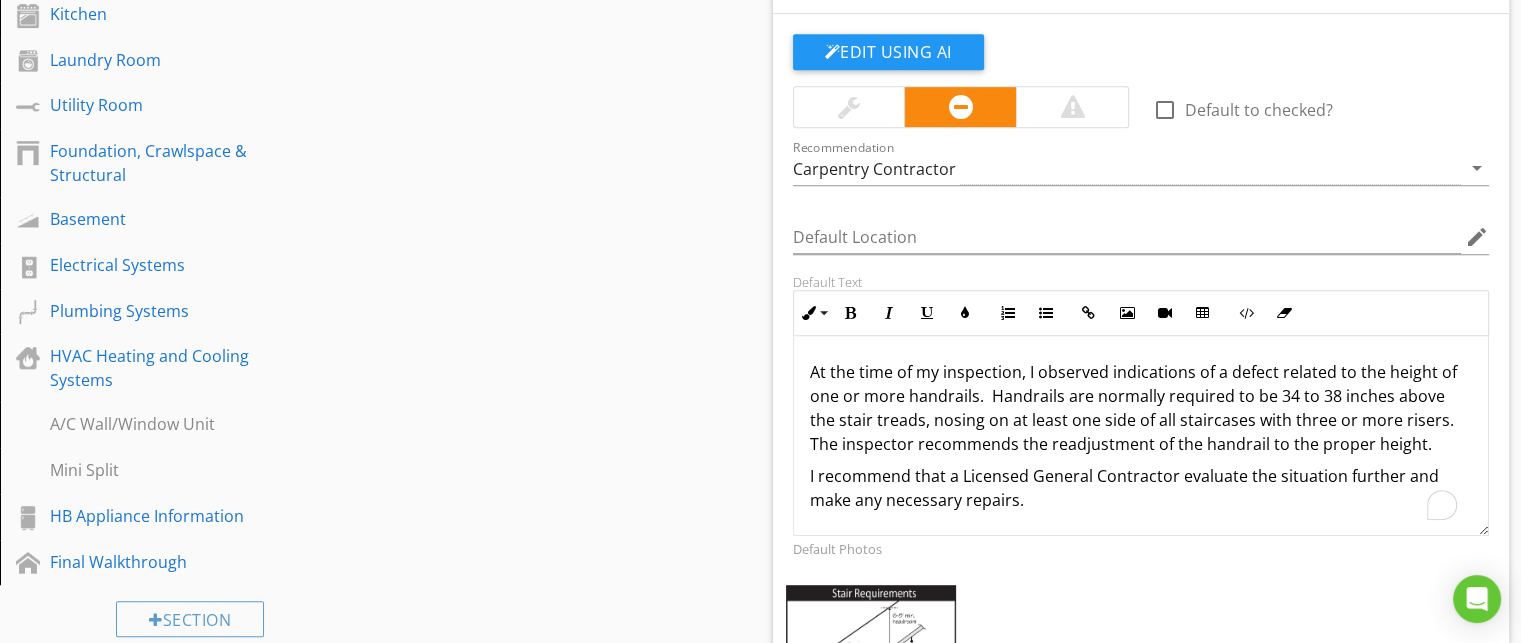 click on "At the time of my inspection, I observed indications of a defect related to the height of one or more handrails.  Handrails are normally required to be 34 to 38 inches above the stair treads, nosing on at least one side of all staircases with three or more risers. The inspector recommends the readjustment of the handrail to the proper height." at bounding box center (1141, 408) 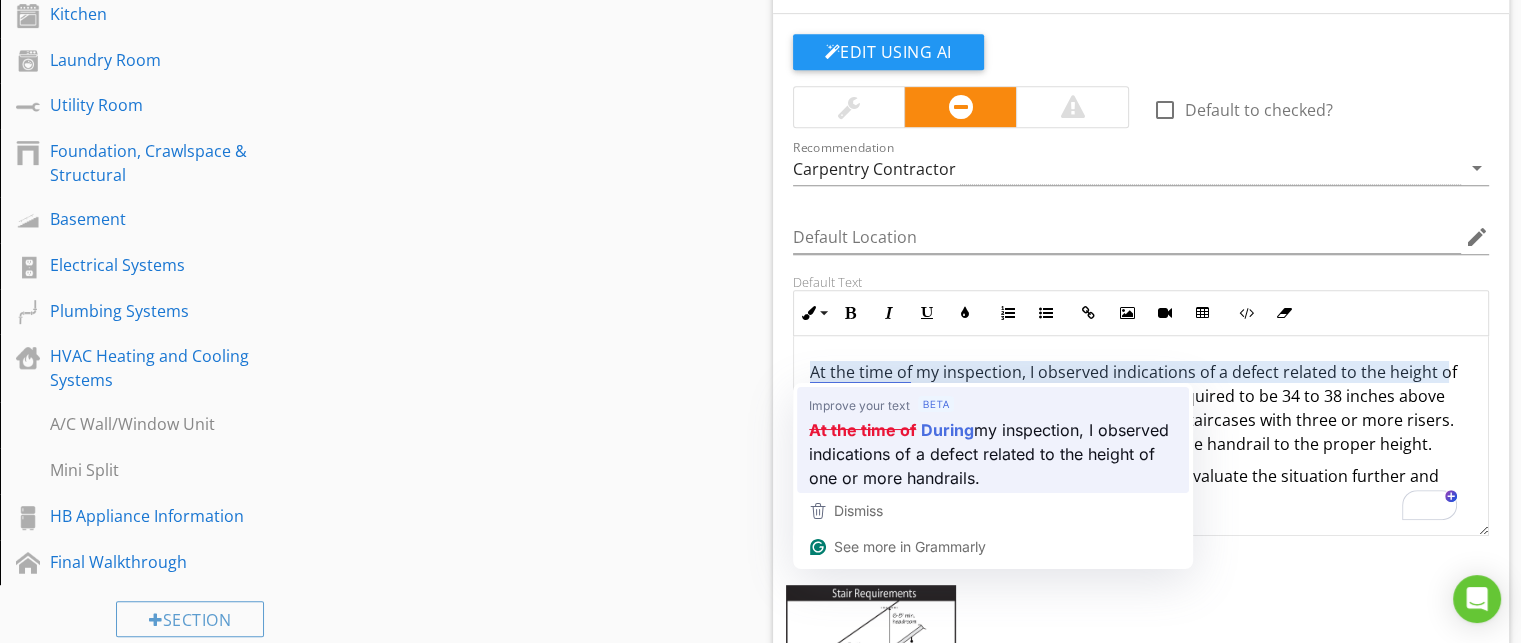 scroll, scrollTop: 0, scrollLeft: 0, axis: both 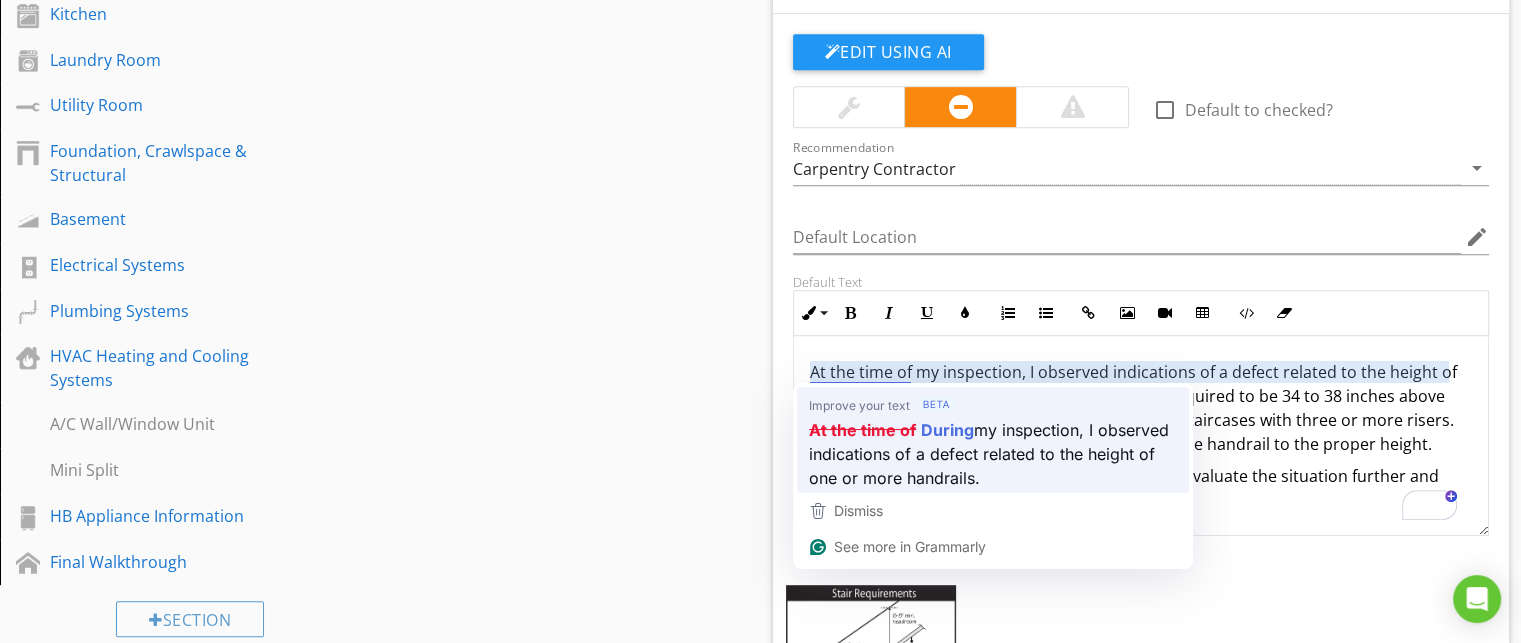 type 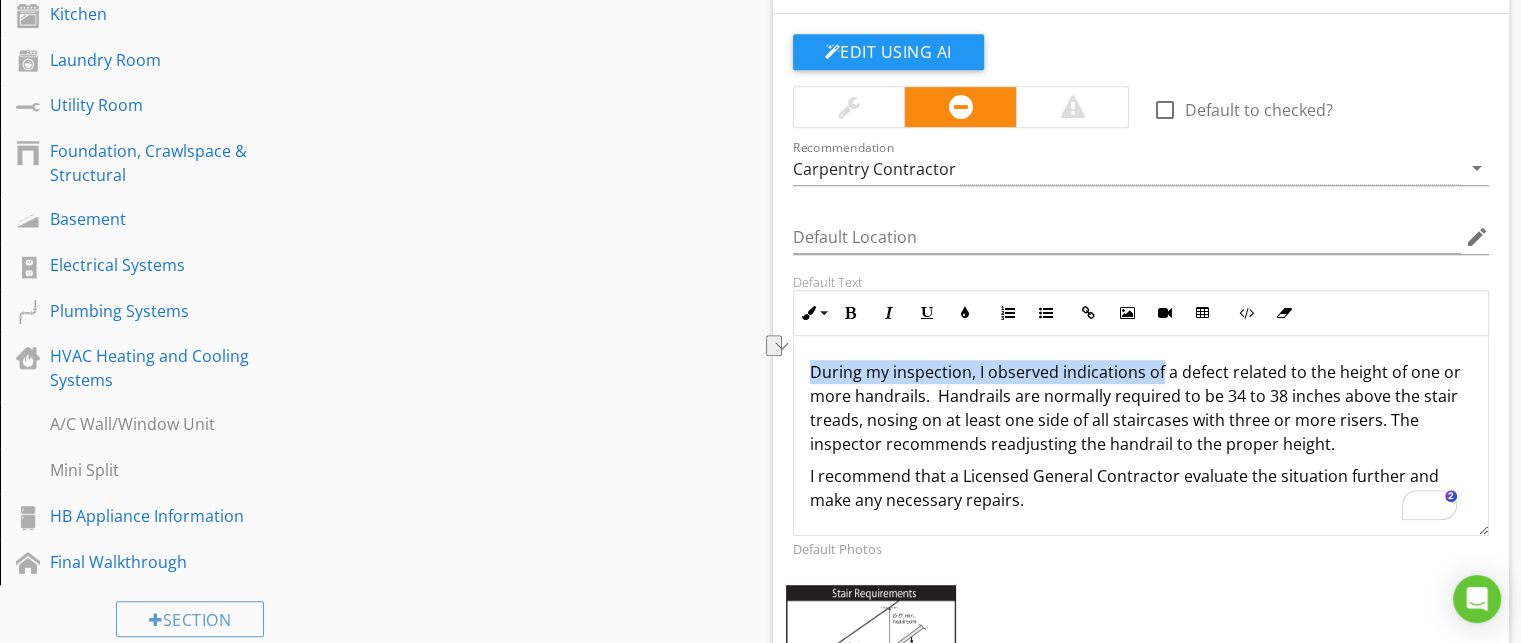 drag, startPoint x: 1156, startPoint y: 373, endPoint x: 792, endPoint y: 370, distance: 364.01236 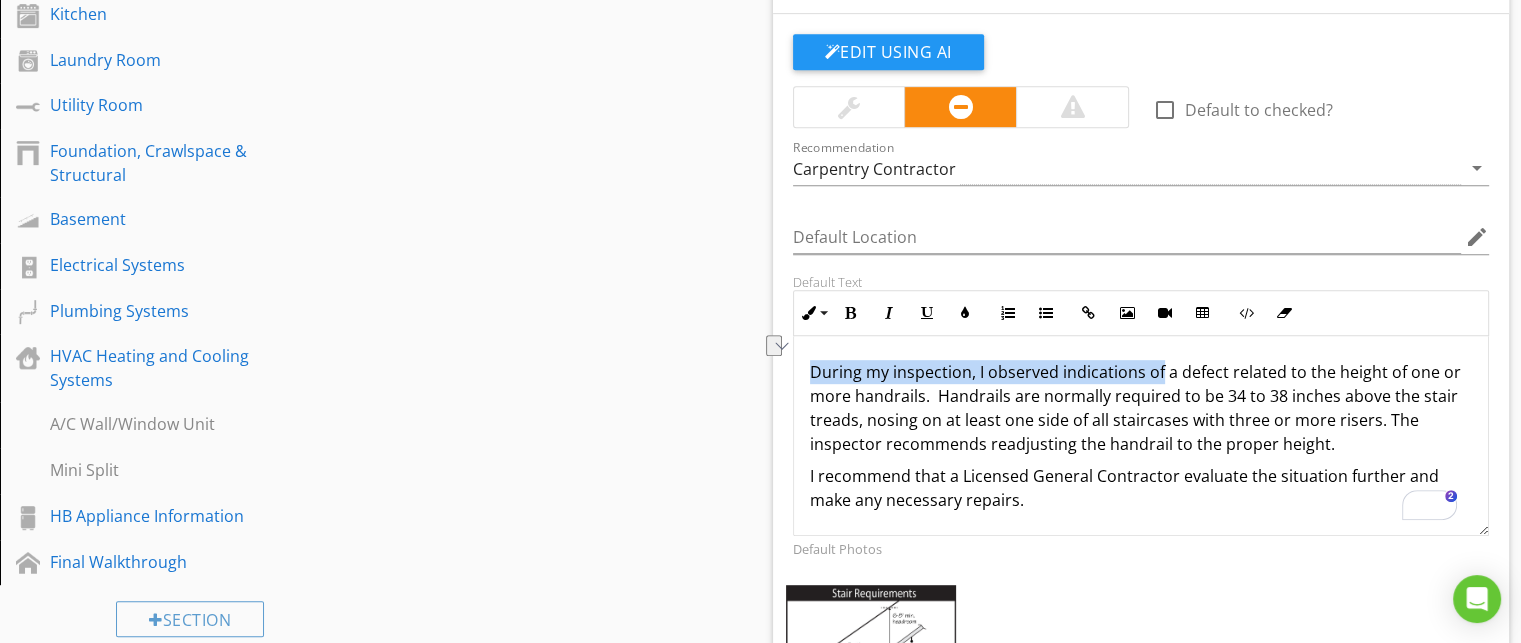 click on "check_box_outline_blank
Handrail - Improper Height
Edit Using AI
check_box_outline_blank Default to checked?           Recommendation Carpentry Contractor arrow_drop_down   Default Location edit       Default Text   Inline Style XLarge Large Normal Small Light Small/Light Bold Italic Underline Colors Ordered List Unordered List Insert Link Insert Image Insert Video Insert Table Code View Clear Formatting During my inspection, I observed indications of a defect related to the height of one or more handrails.  Handrails are normally required to be 34 to 38 inches above the stair treads, nosing on at least one side of all staircases with three or more risers. The inspector recommends readjusting the handrail to the proper height. I recommend that a Licensed General Contractor evaluate the situation further and make any necessary repairs. Enter text here     Default Photos         Handrail Height" at bounding box center (1141, 450) 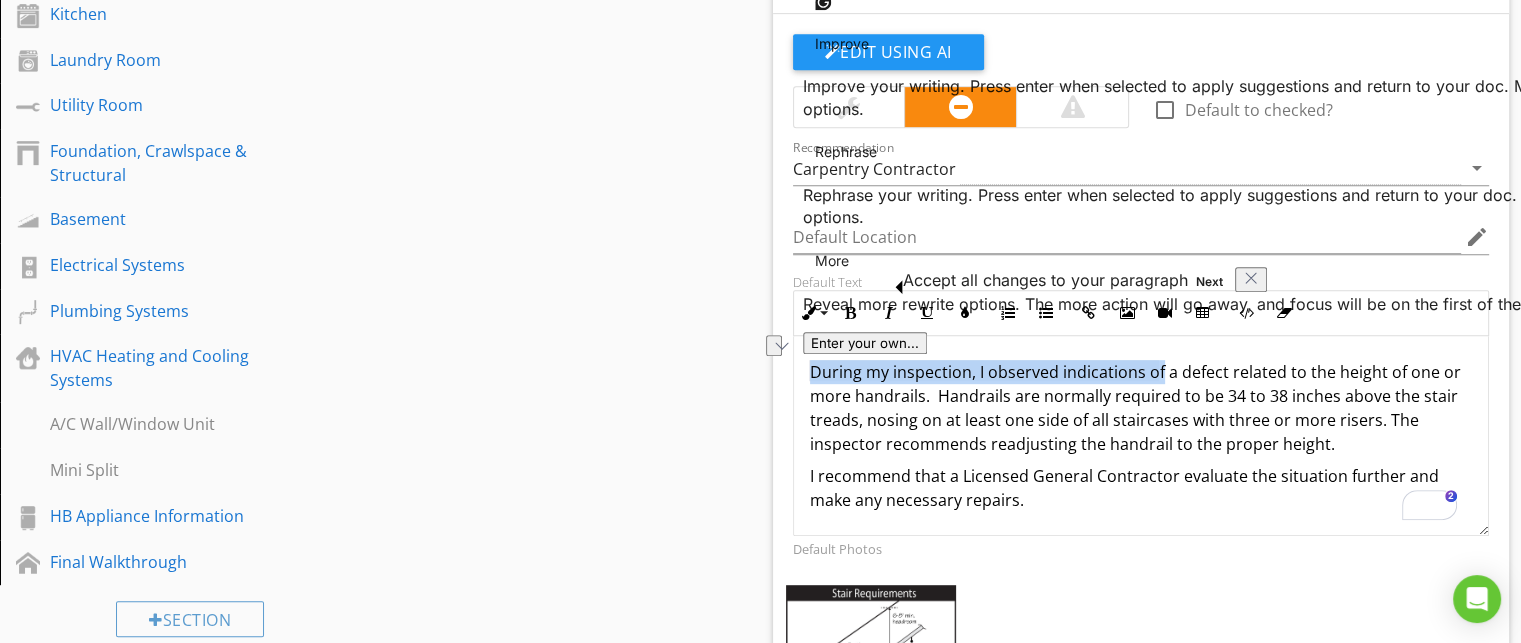 type 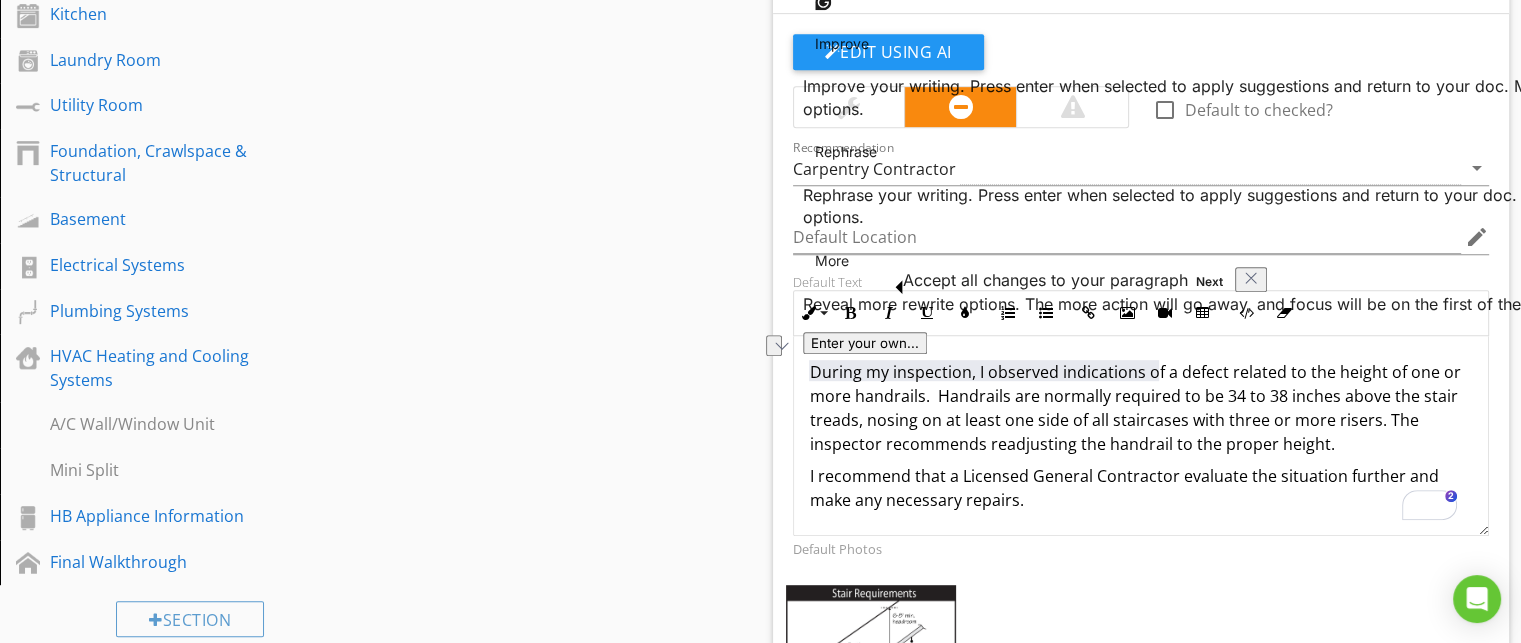 click on "Sections
Inspection Detail           For Your Information           Grounds           Exterior           Carport           Detached Garage           Attached Garage           Roof           Attic, Insulation & Ventilation           Interior Stairways           Hallway           Bathroom(s)           Bedroom(s)           Living Space(s)           Fireplace, or Wood Stove           Kitchen           Laundry Room           Utility Room           Foundation, Crawlspace & Structural           Basement           Electrical Systems           Plumbing Systems           HVAC Heating and Cooling Systems           A/C Wall/Window Unit           Mini Split           HB Appliance Information            Final Walkthrough
Section
Attachments
Attachment
Items
General           Ceilings           Walls           Floors           Windows           Stairways" at bounding box center (760, 636) 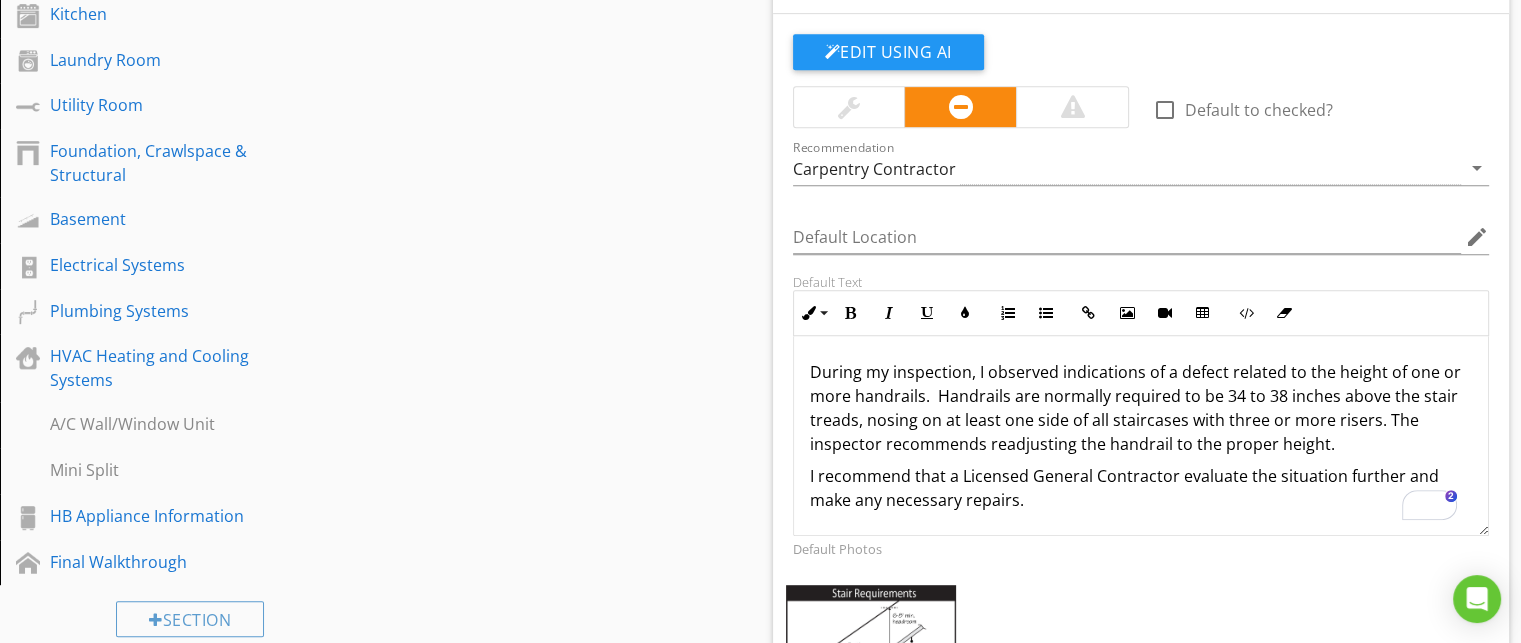 click on "During my inspection, I observed indications of a defect related to the height of one or more handrails.  Handrails are normally required to be 34 to 38 inches above the stair treads, nosing on at least one side of all staircases with three or more risers. The inspector recommends readjusting the handrail to the proper height." at bounding box center [1141, 408] 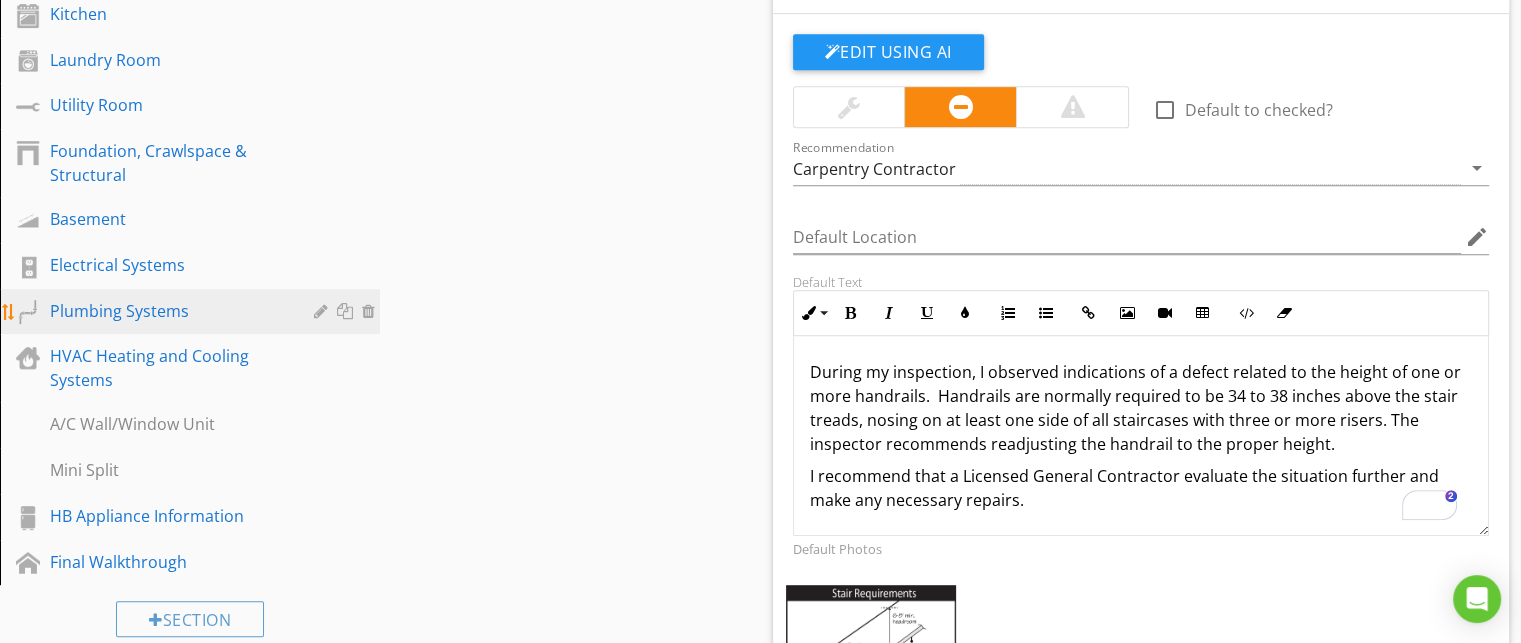 click on "Plumbing Systems" at bounding box center [167, 311] 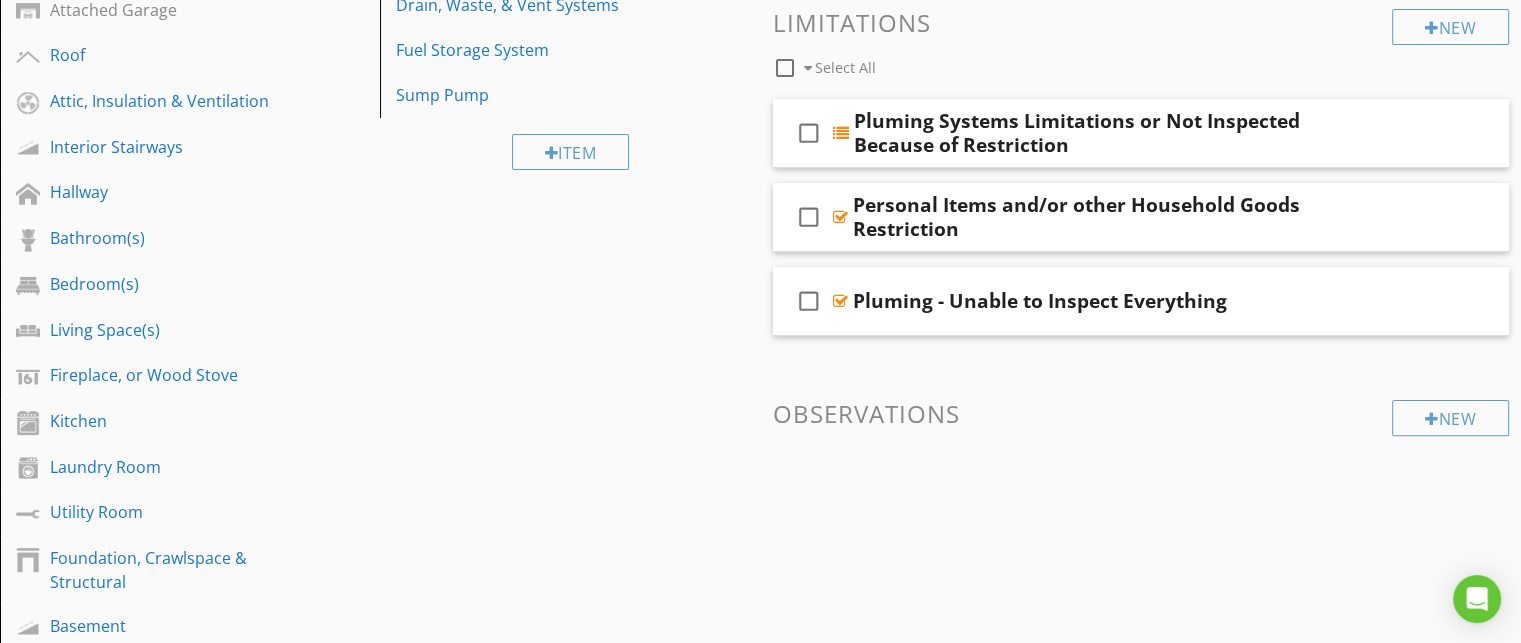 scroll, scrollTop: 547, scrollLeft: 0, axis: vertical 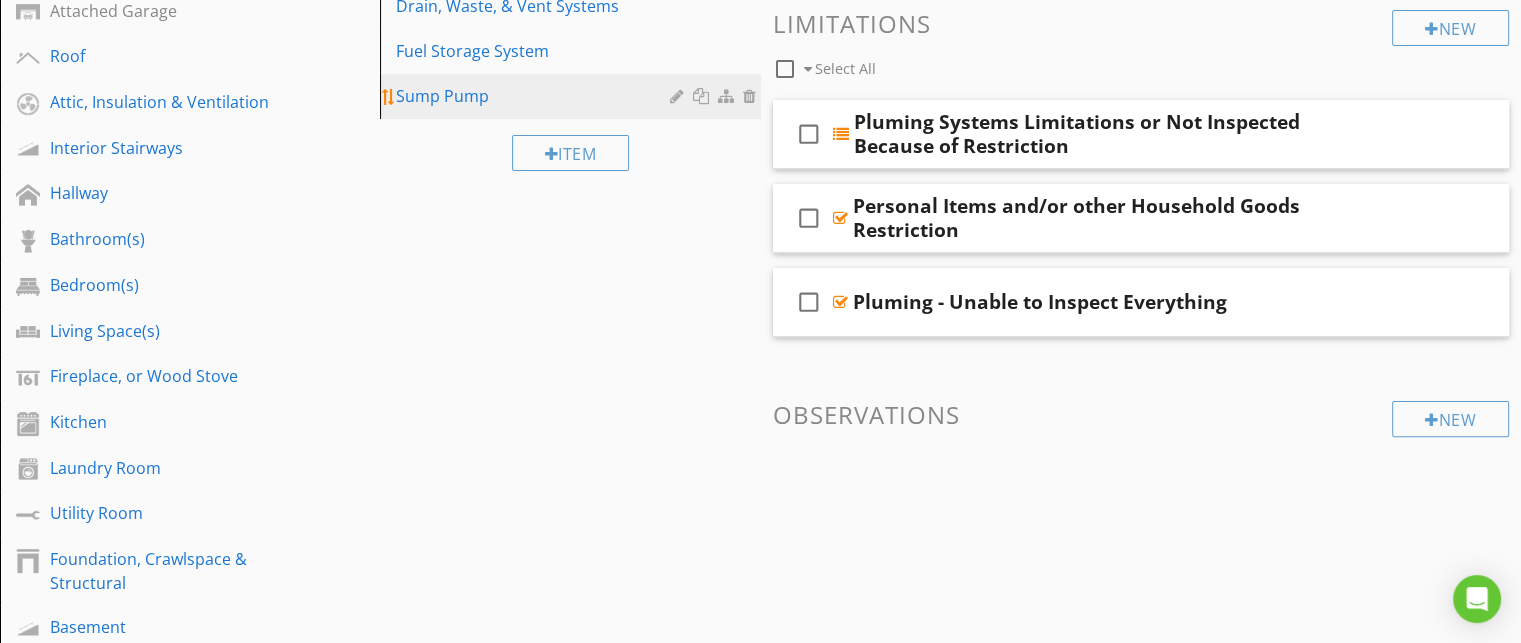 click on "Sump Pump" at bounding box center [535, 96] 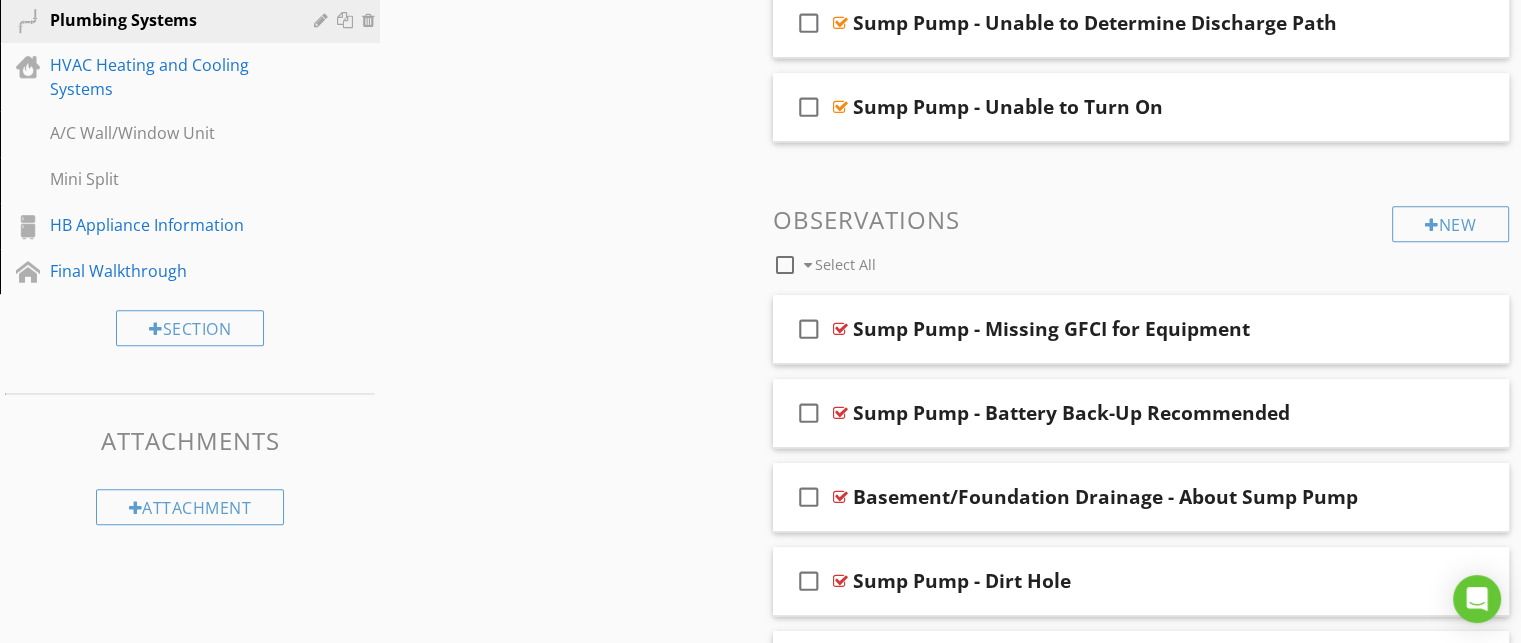 scroll, scrollTop: 1247, scrollLeft: 0, axis: vertical 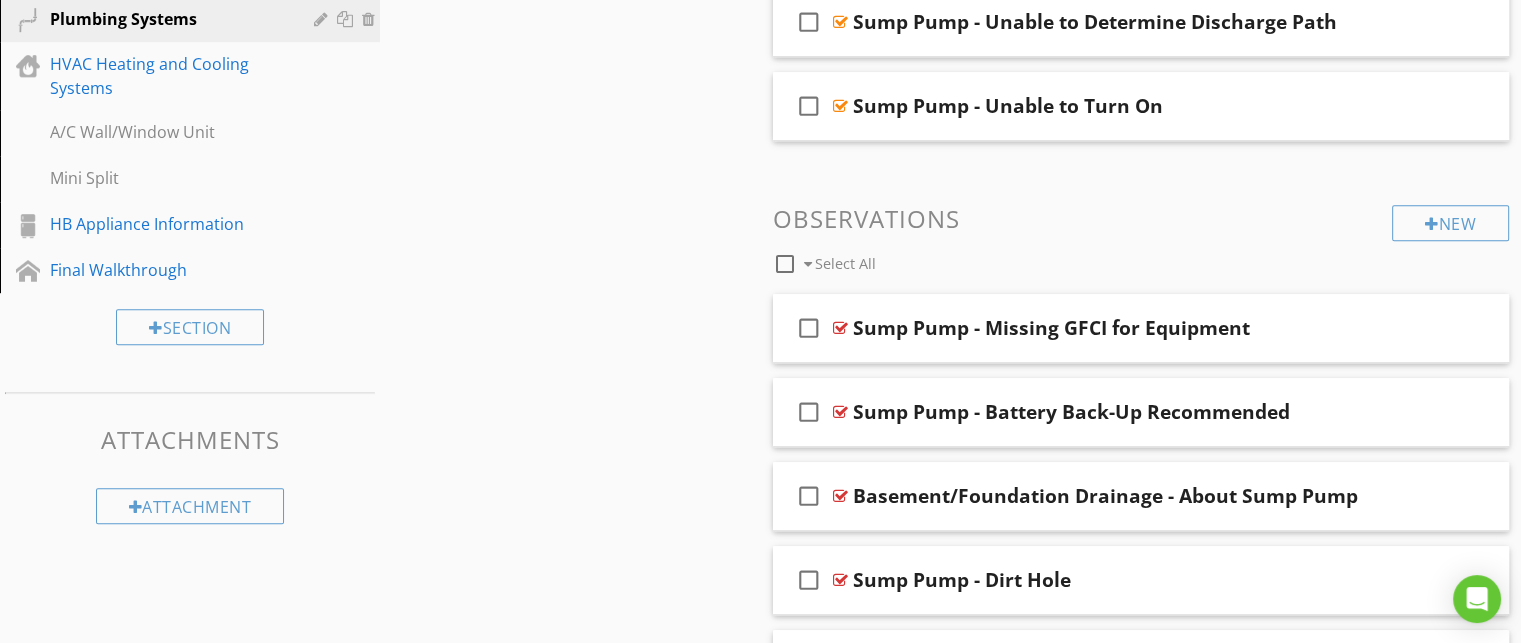 click on "check_box_outline_blank
Sump Pump - Missing GFCI for Equipment" at bounding box center [1141, 328] 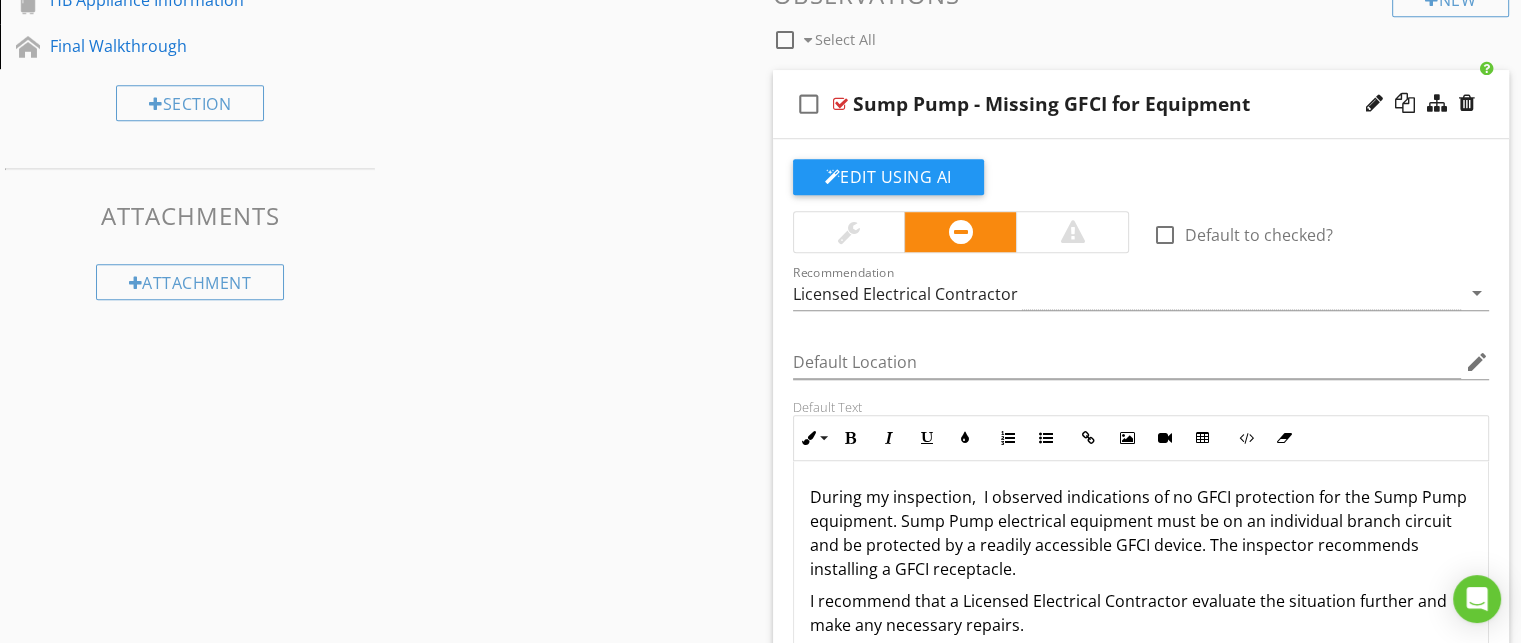 scroll, scrollTop: 1470, scrollLeft: 0, axis: vertical 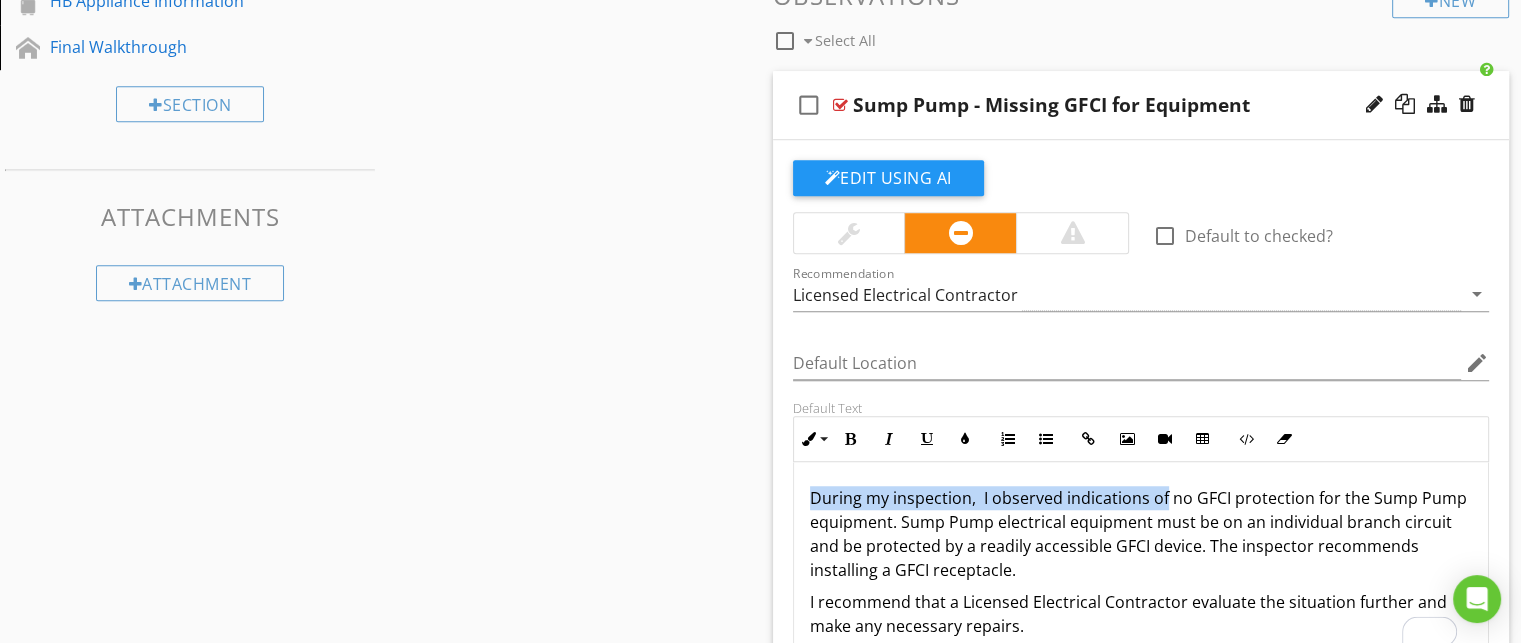 drag, startPoint x: 1163, startPoint y: 498, endPoint x: 798, endPoint y: 487, distance: 365.1657 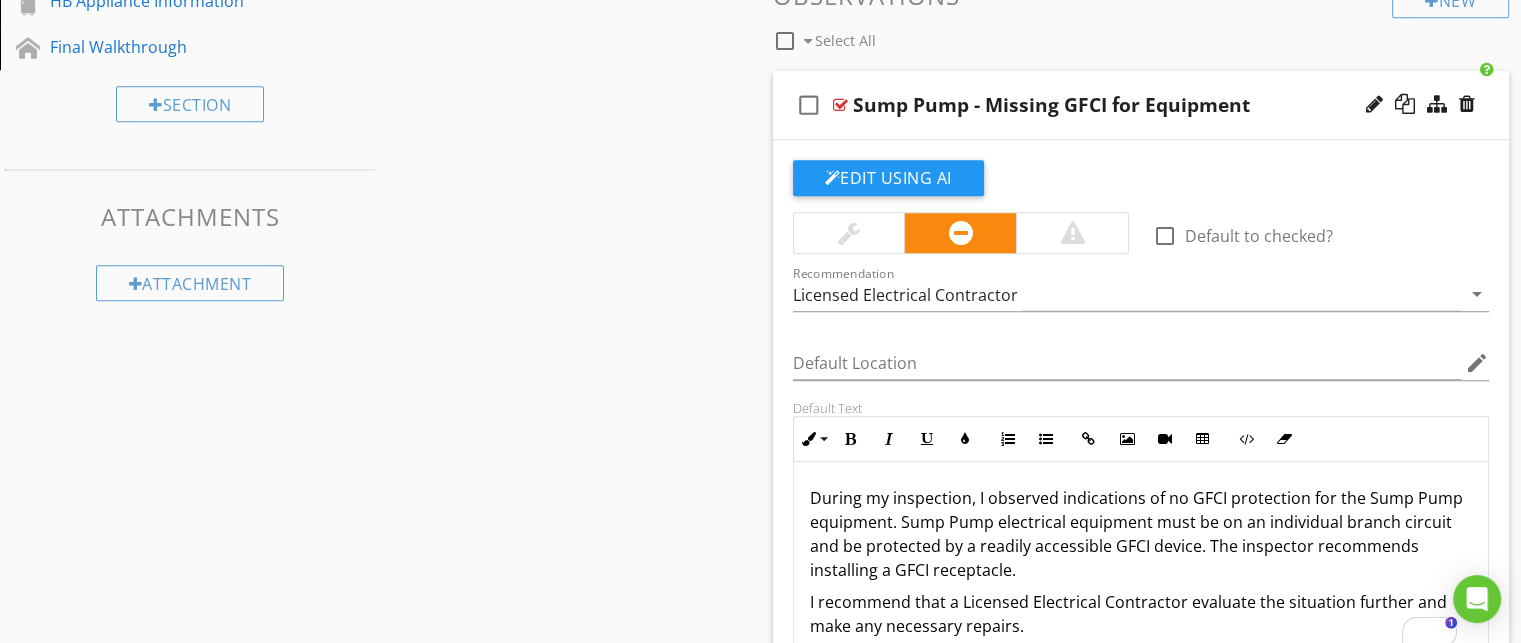 click on "During my inspection, I observed indications of no GFCI protection for the Sump Pump equipment. Sump Pump electrical equipment must be on an individual branch circuit and be protected by a readily accessible GFCI device. The inspector recommends installing a GFCI receptacle. I recommend that a Licensed Electrical Contractor evaluate the situation further and make any necessary repairs." at bounding box center [1141, 562] 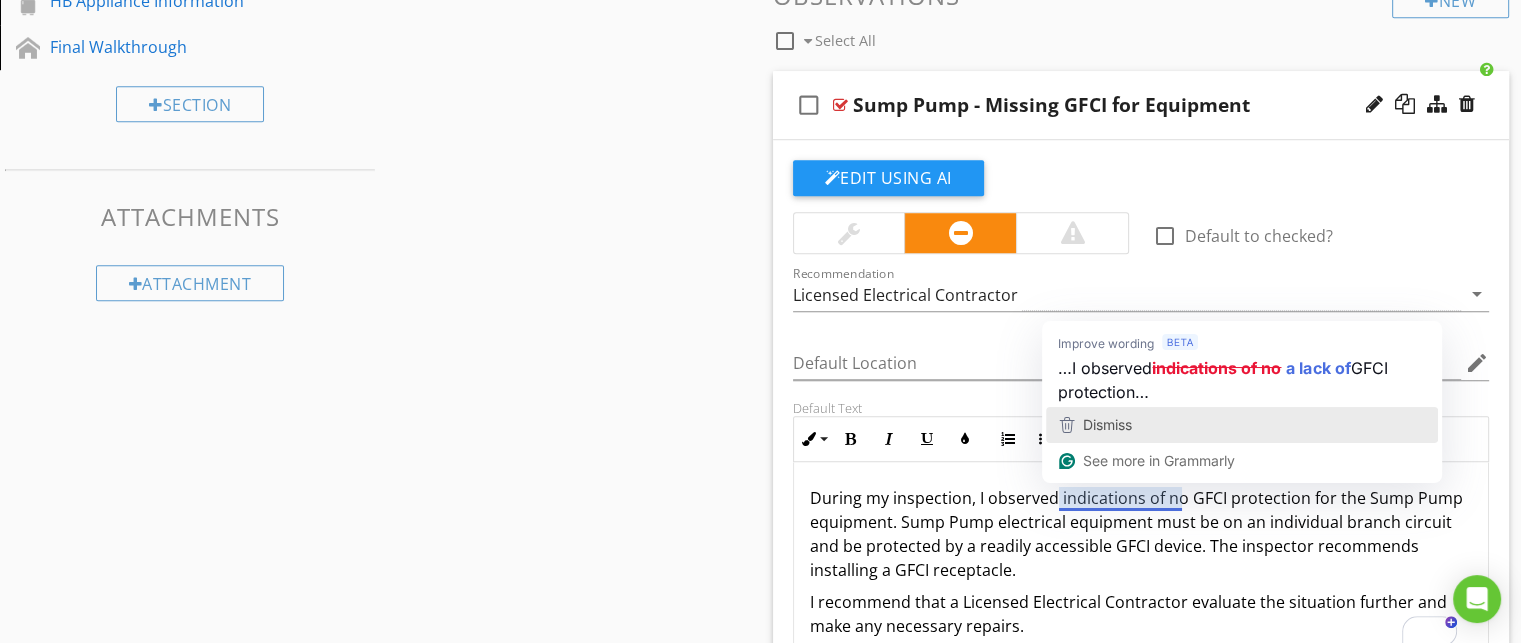 click on "Dismiss" at bounding box center (1242, 425) 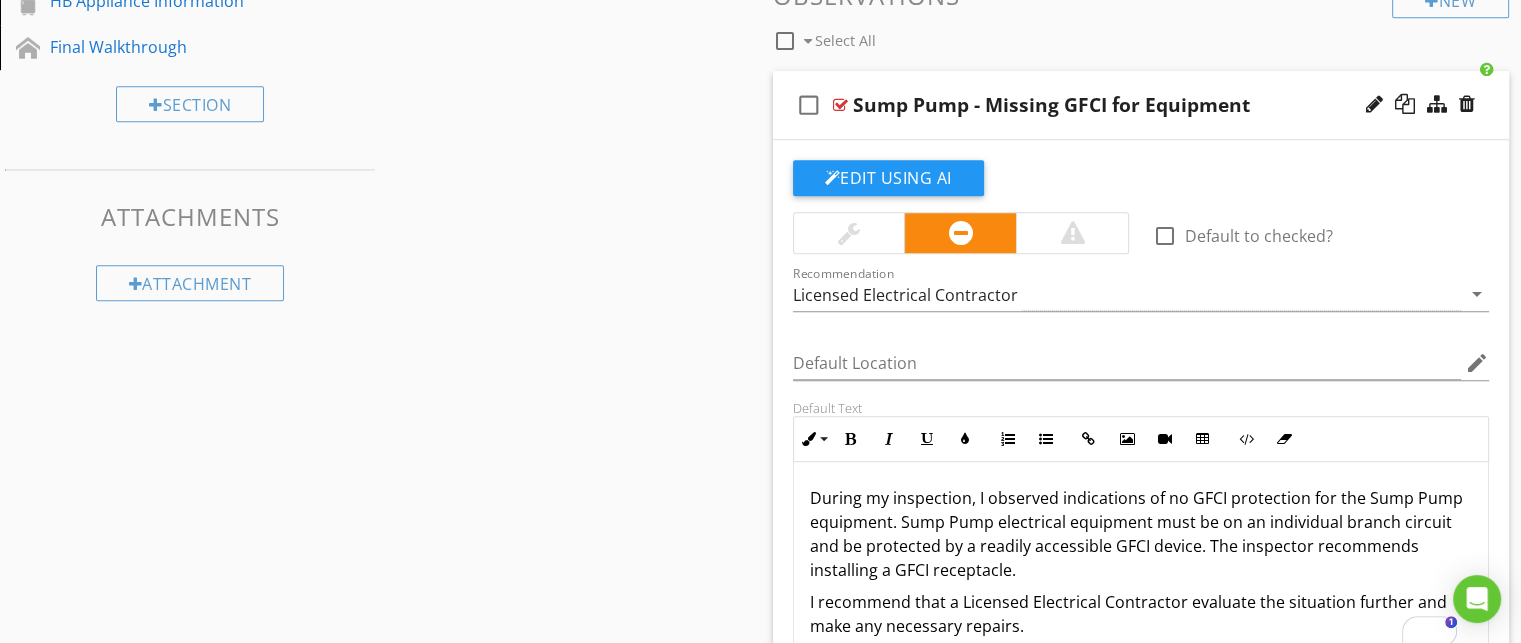 click on "During my inspection, I observed indications of no GFCI protection for the Sump Pump equipment. Sump Pump electrical equipment must be on an individual branch circuit and be protected by a readily accessible GFCI device. The inspector recommends installing a GFCI receptacle." at bounding box center [1141, 534] 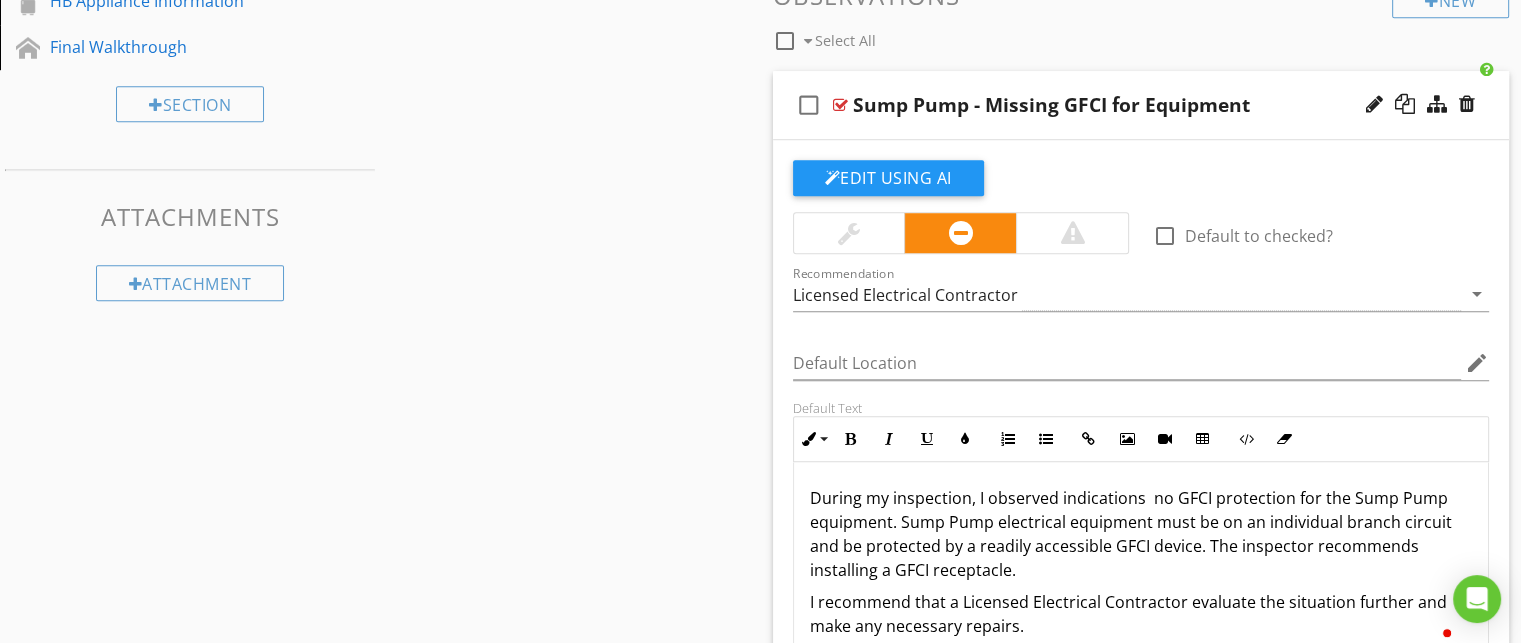 type 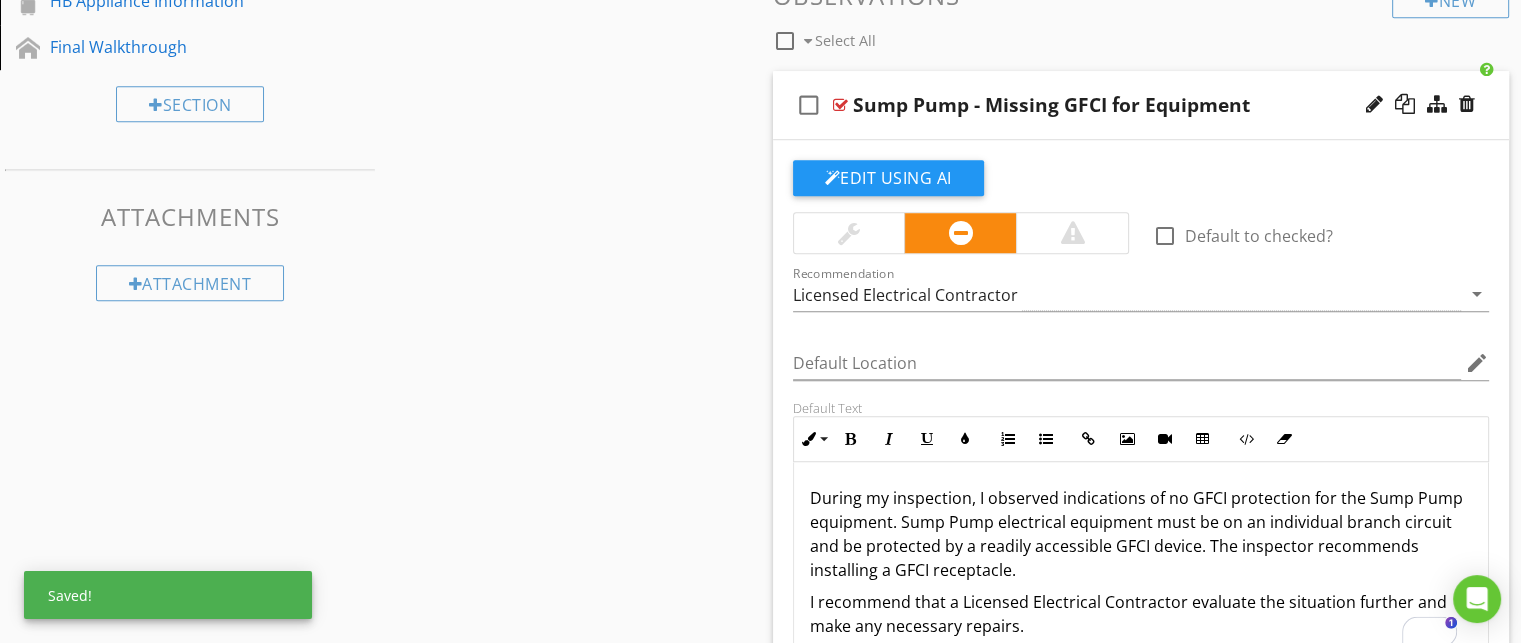 scroll, scrollTop: 0, scrollLeft: 0, axis: both 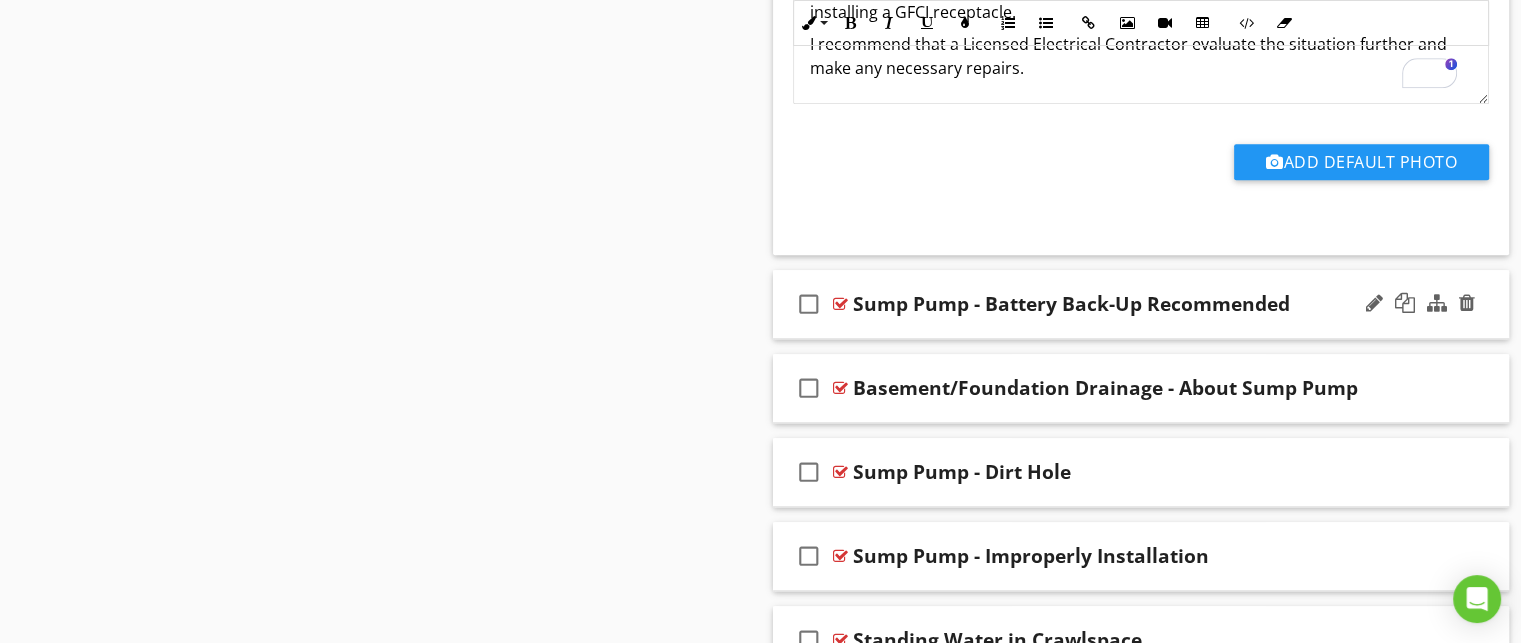 click on "check_box_outline_blank
Sump Pump - Battery Back-Up Recommended" at bounding box center [1141, 304] 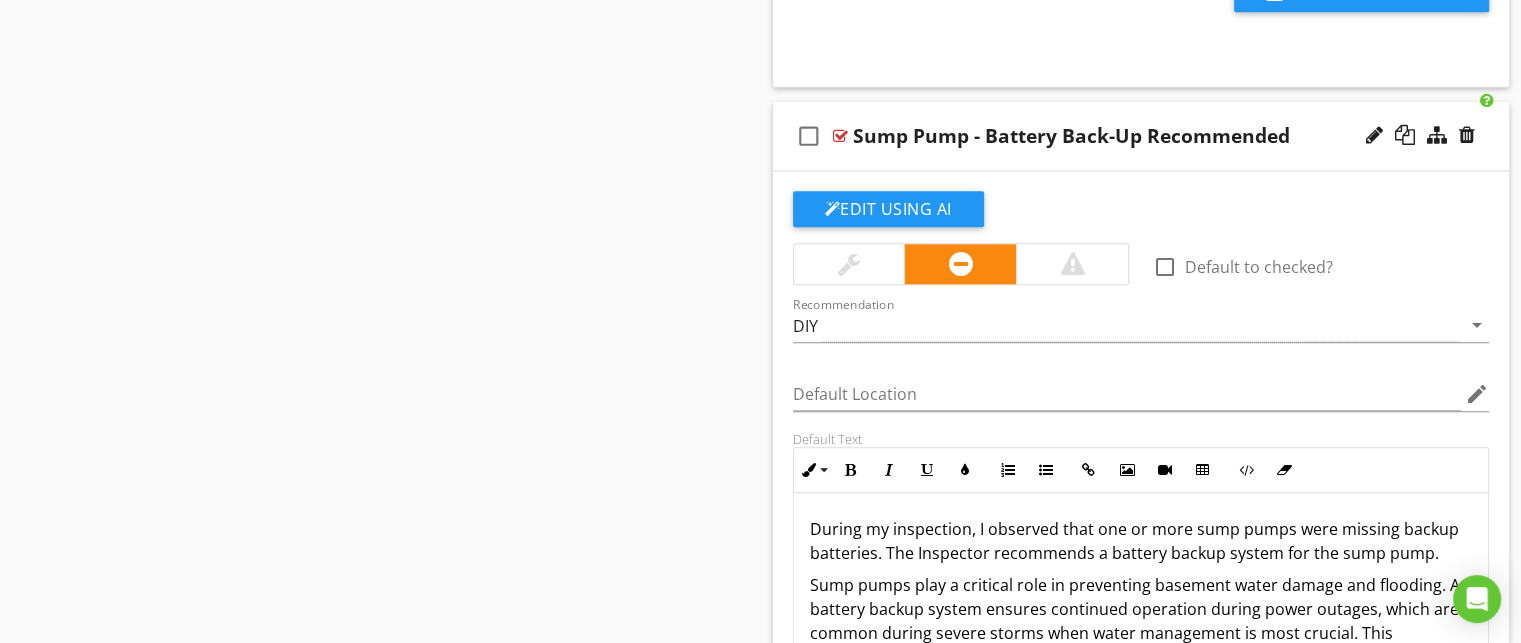 scroll, scrollTop: 2250, scrollLeft: 0, axis: vertical 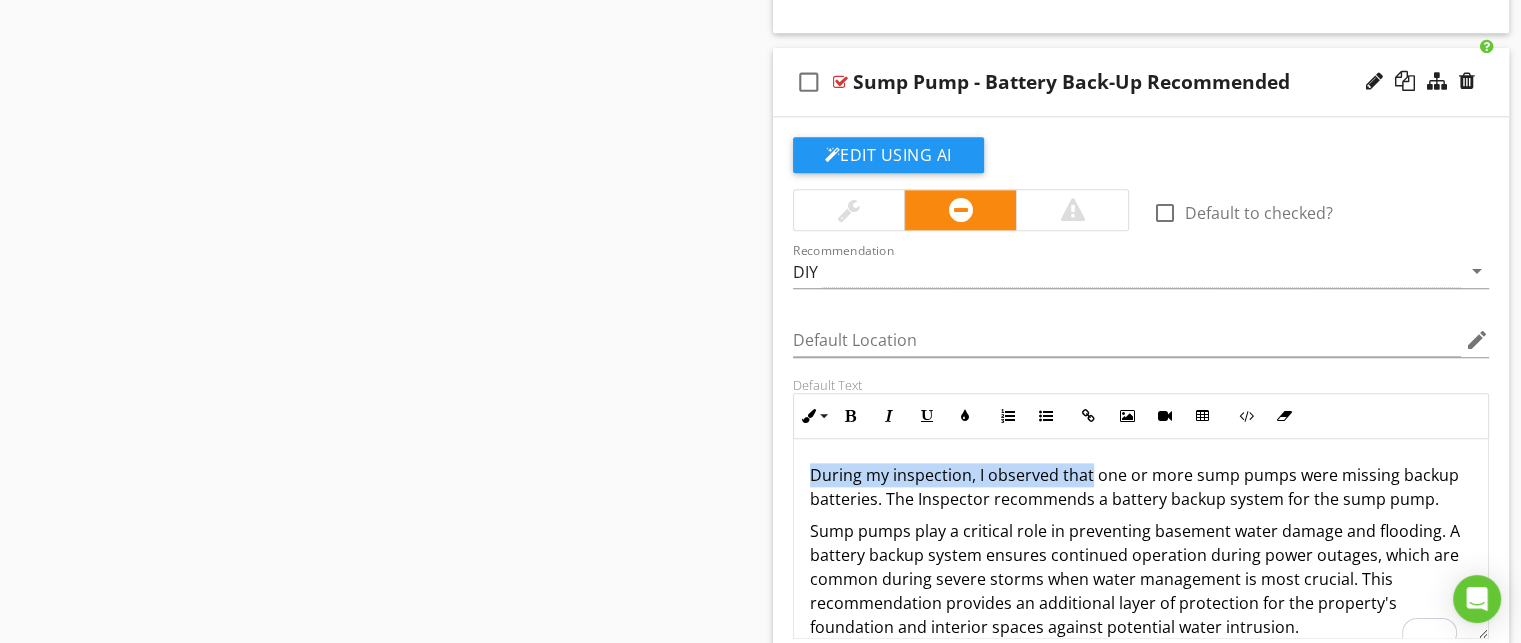 drag, startPoint x: 1087, startPoint y: 471, endPoint x: 805, endPoint y: 476, distance: 282.0443 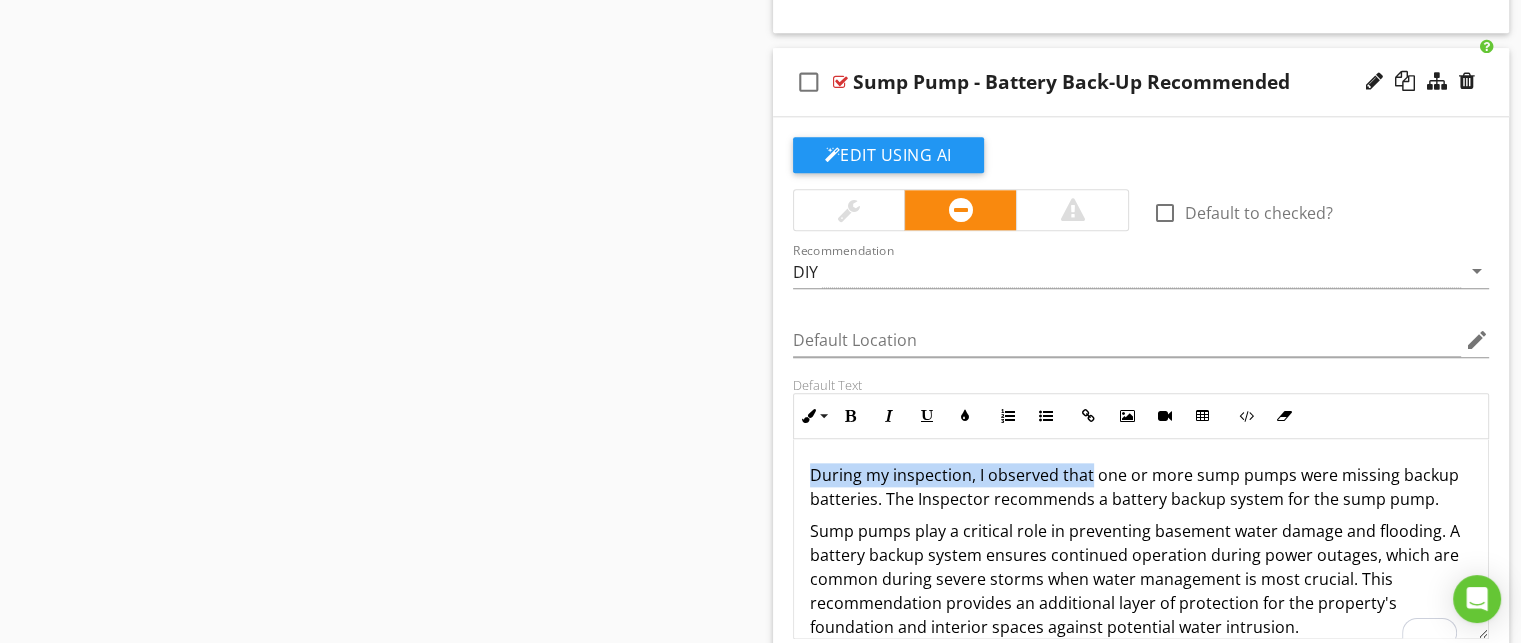 click on "During my inspection, I observed that one or more sump pumps were missing backup batteries. The Inspector recommends a battery backup system for the sump pump. Sump pumps play a critical role in preventing basement water damage and flooding. A battery backup system ensures continued operation during power outages, which are common during severe storms when water management is most crucial. This recommendation provides an additional layer of protection for the property's foundation and interior spaces against potential water intrusion." at bounding box center [1141, 551] 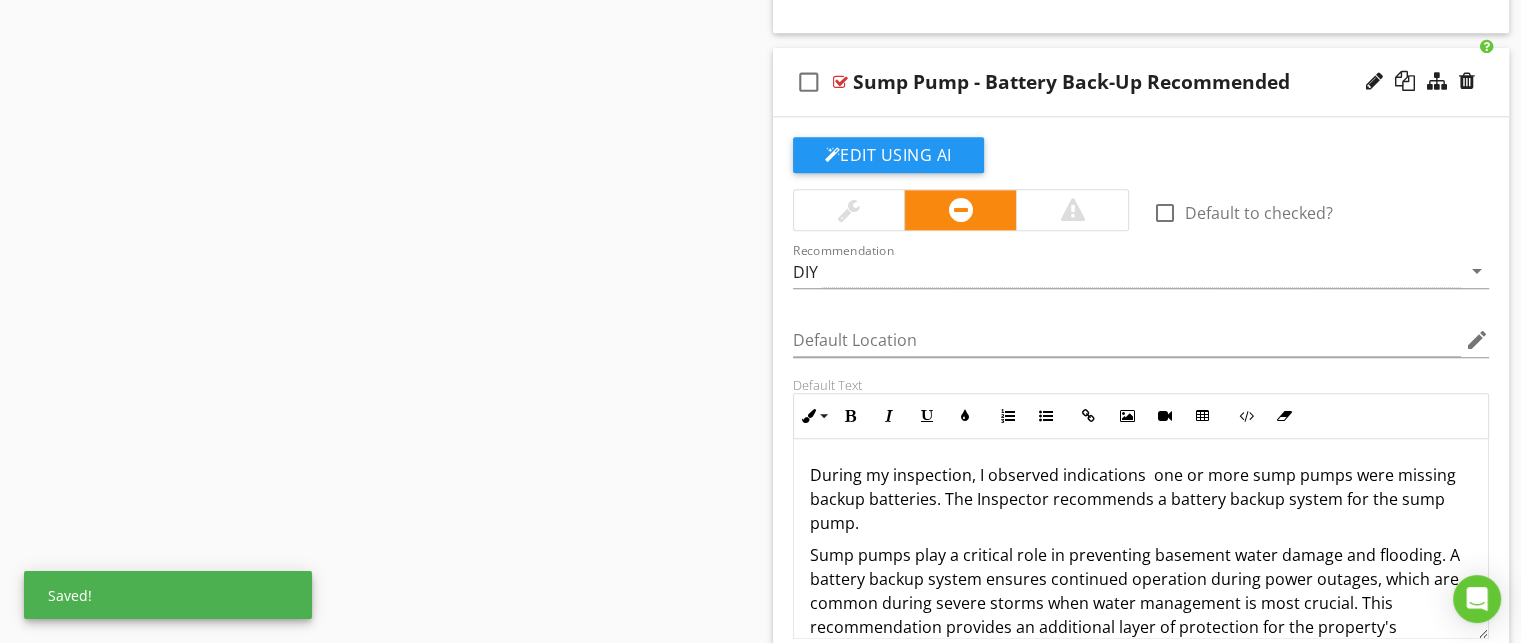 type 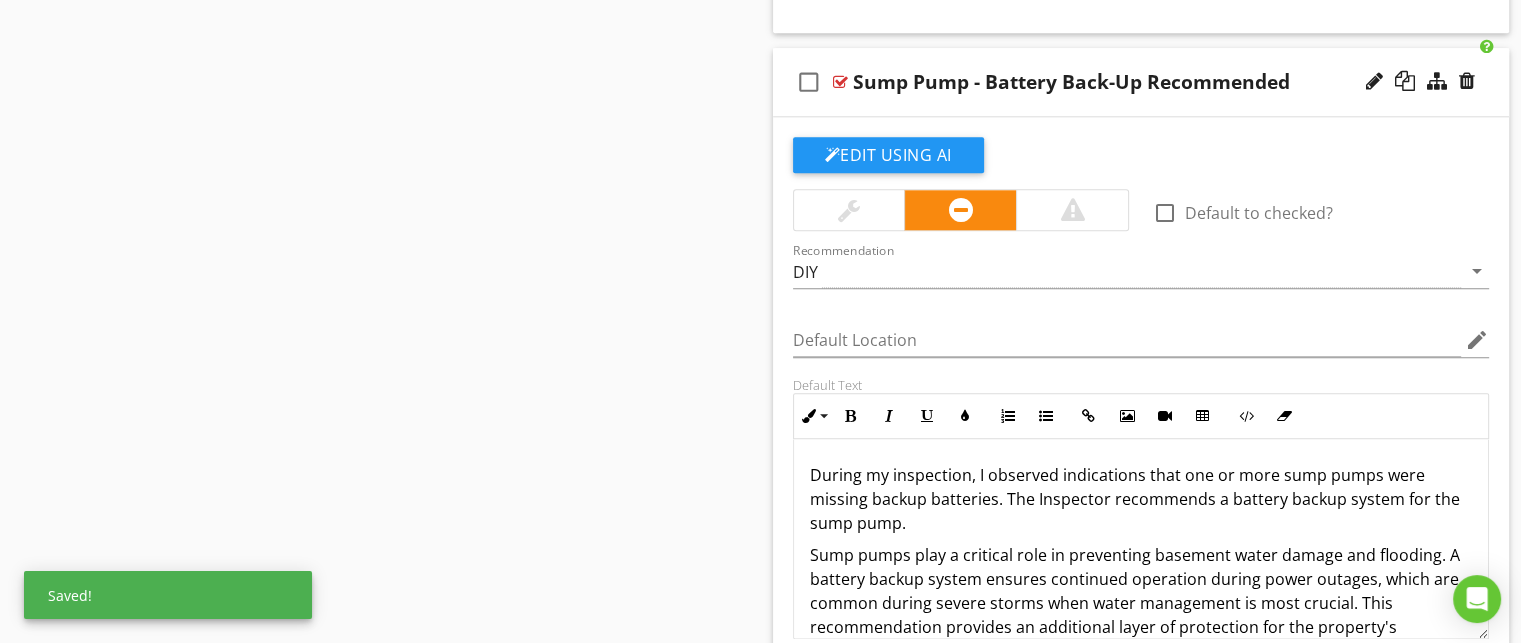 scroll, scrollTop: 48, scrollLeft: 0, axis: vertical 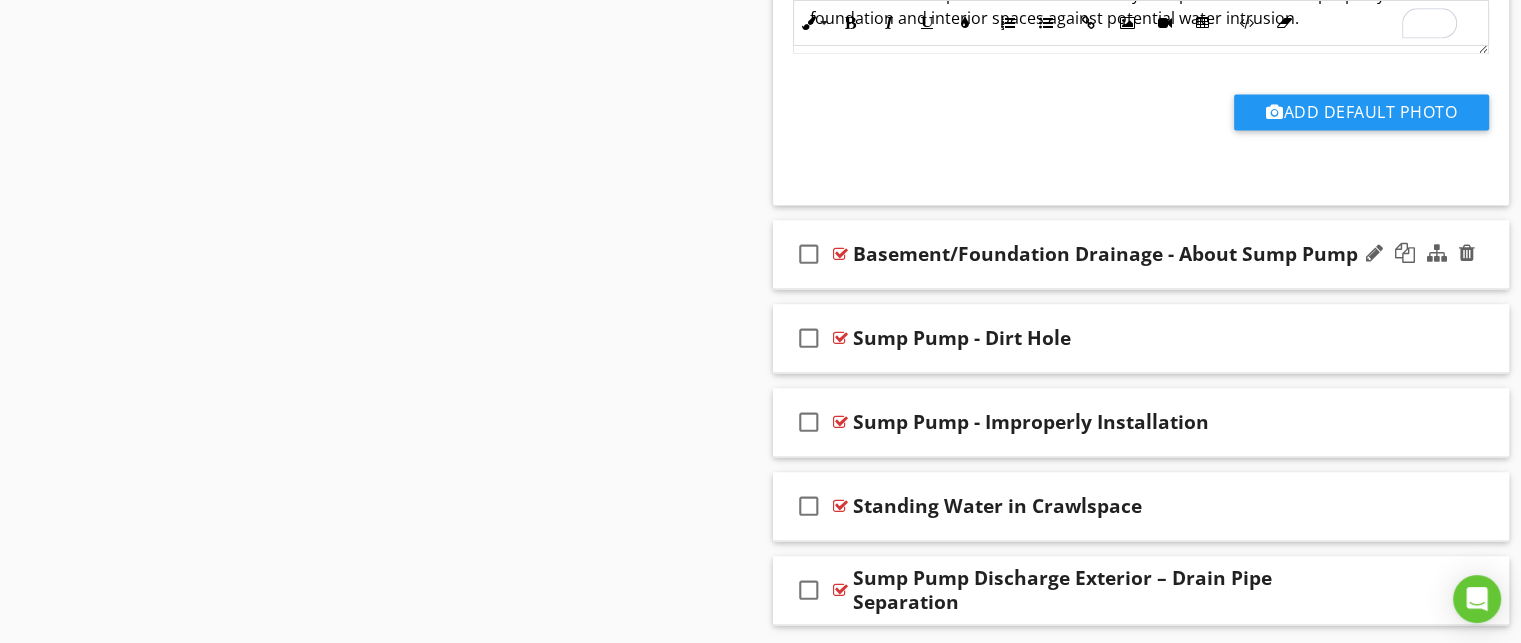 click on "check_box_outline_blank
Basement/Foundation Drainage - About Sump Pump" at bounding box center (1141, 254) 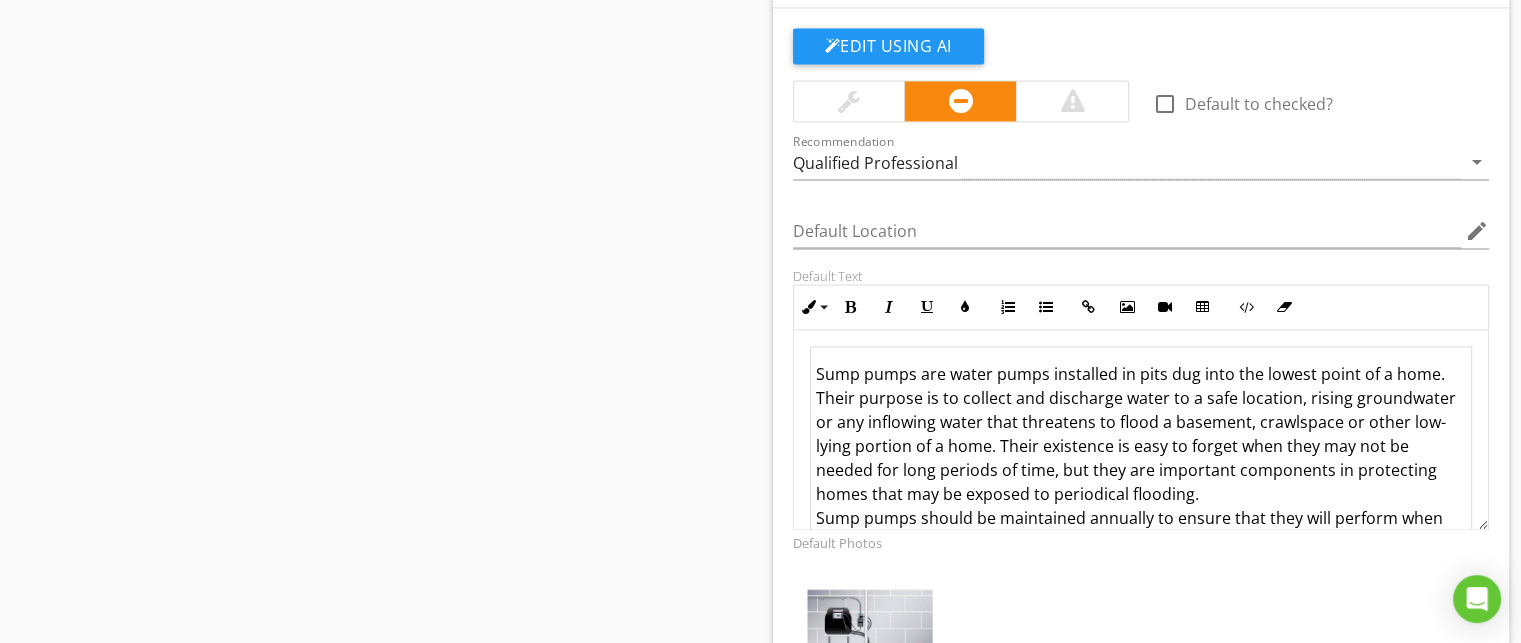 scroll, scrollTop: 3120, scrollLeft: 0, axis: vertical 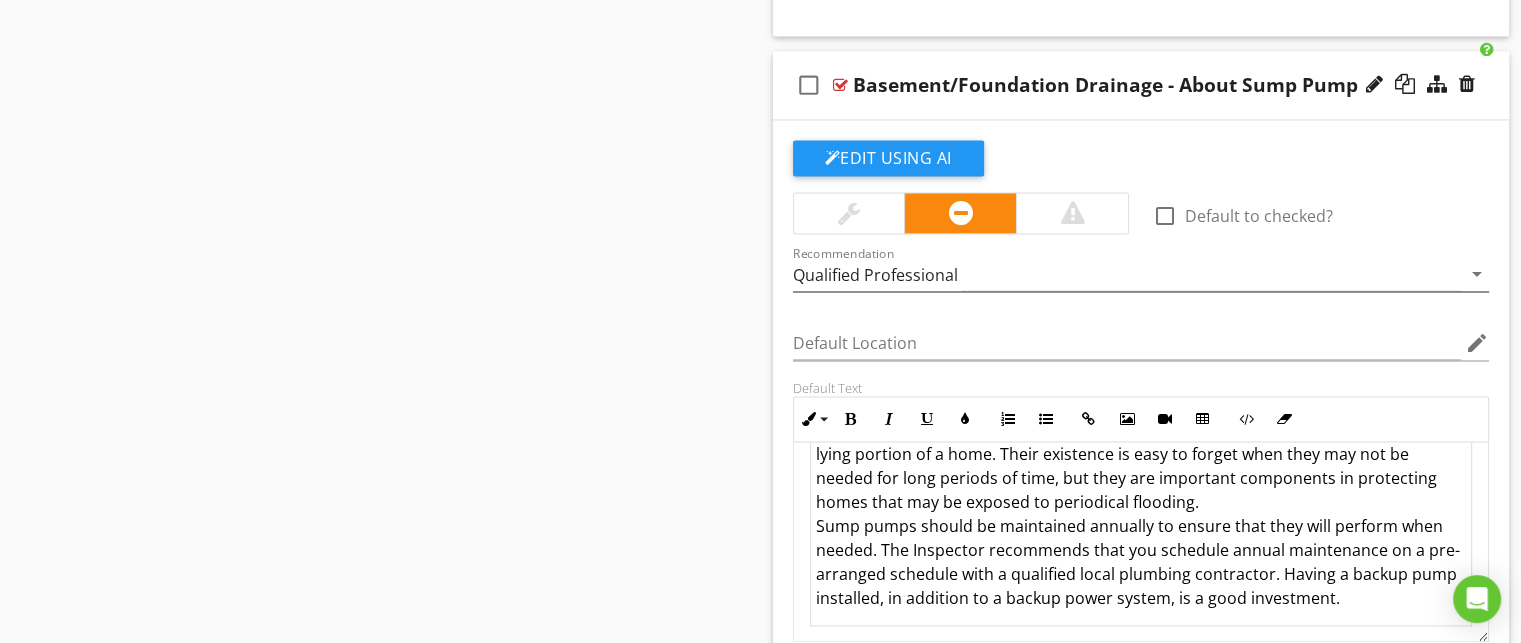 click on "arrow_drop_down" at bounding box center (1477, 274) 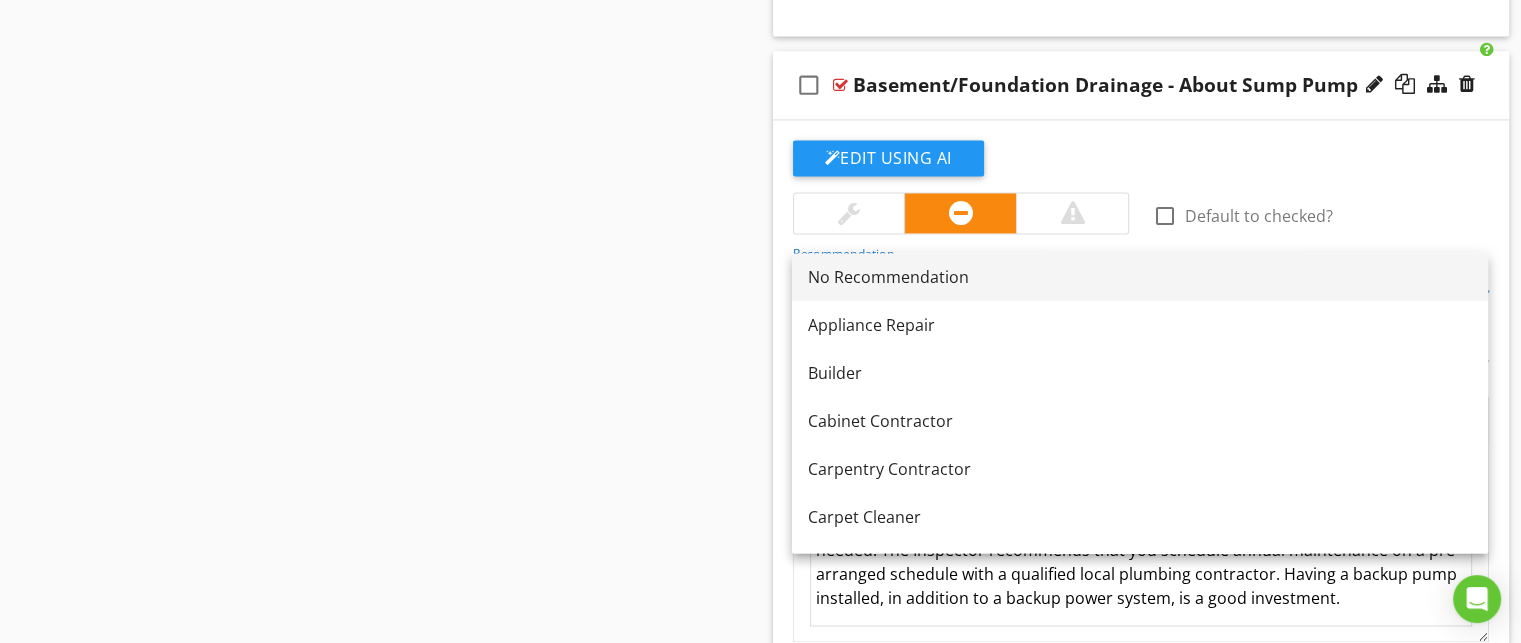 click on "No Recommendation" at bounding box center [1140, 277] 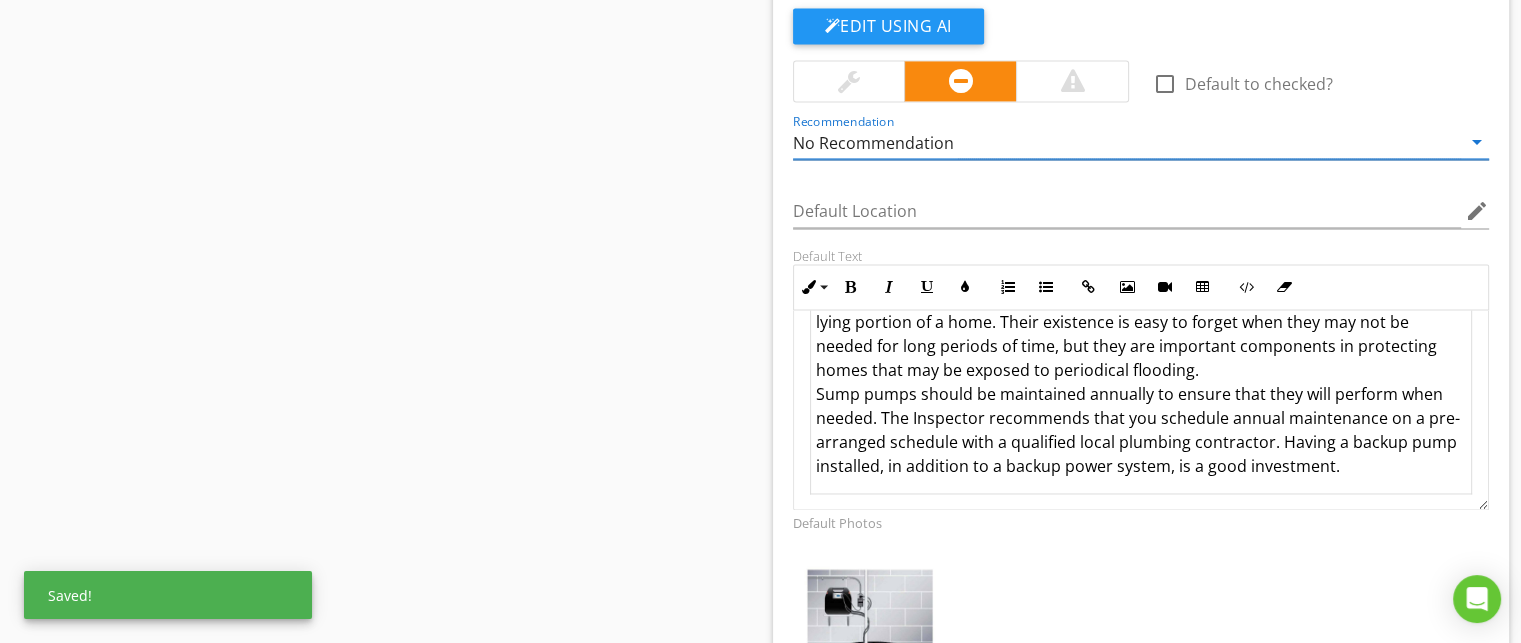 scroll, scrollTop: 3134, scrollLeft: 0, axis: vertical 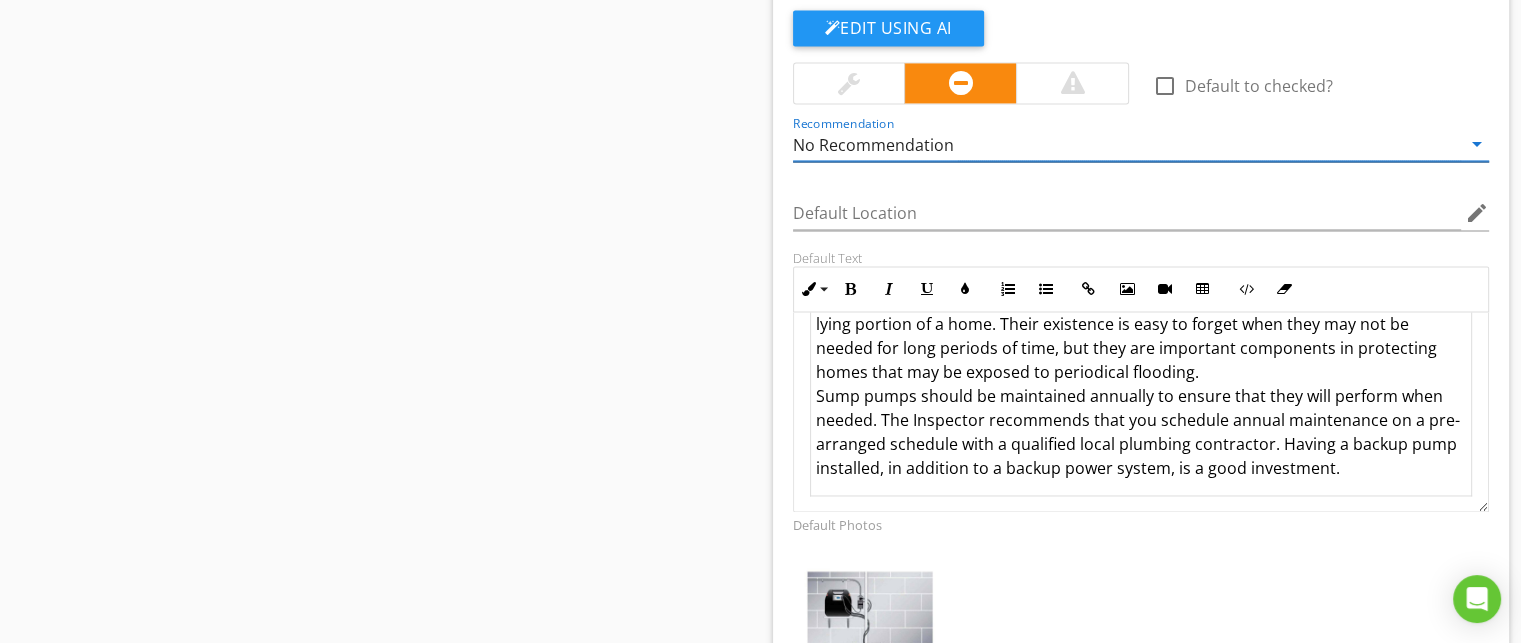 click on "arrow_drop_down" at bounding box center (1477, 144) 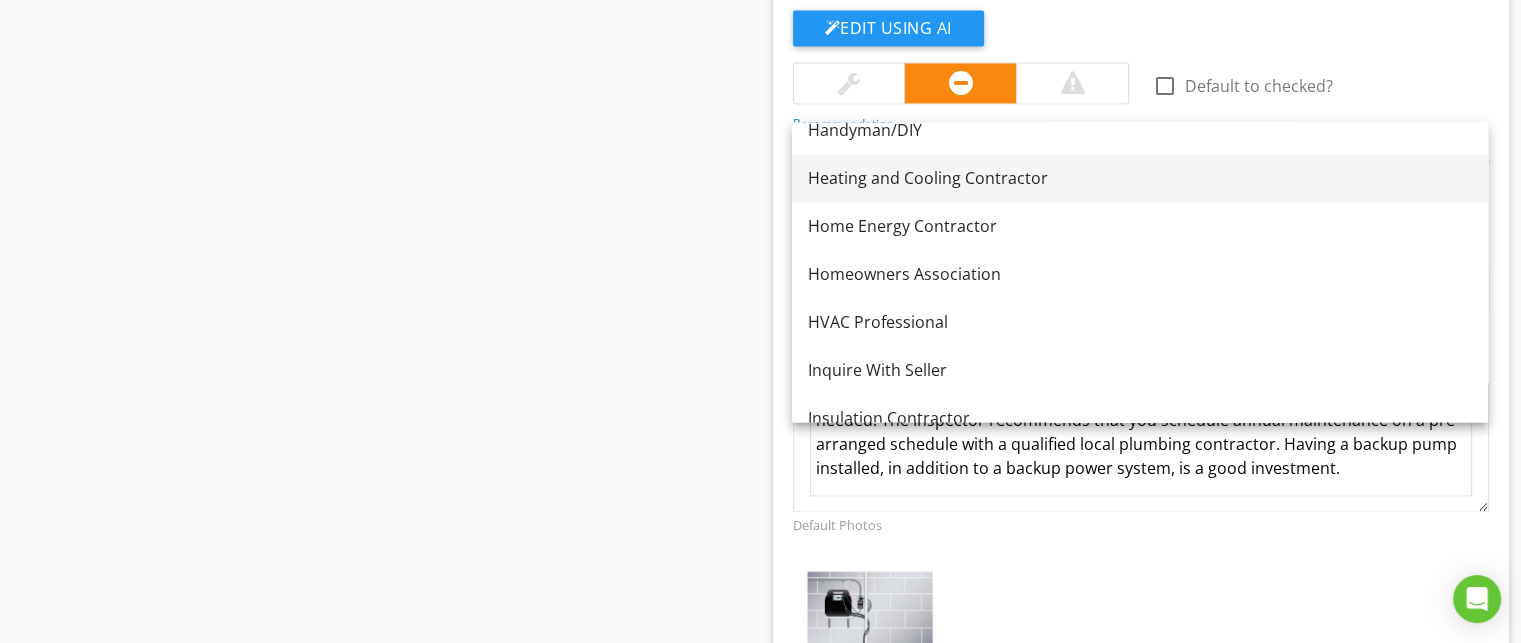 scroll, scrollTop: 1224, scrollLeft: 0, axis: vertical 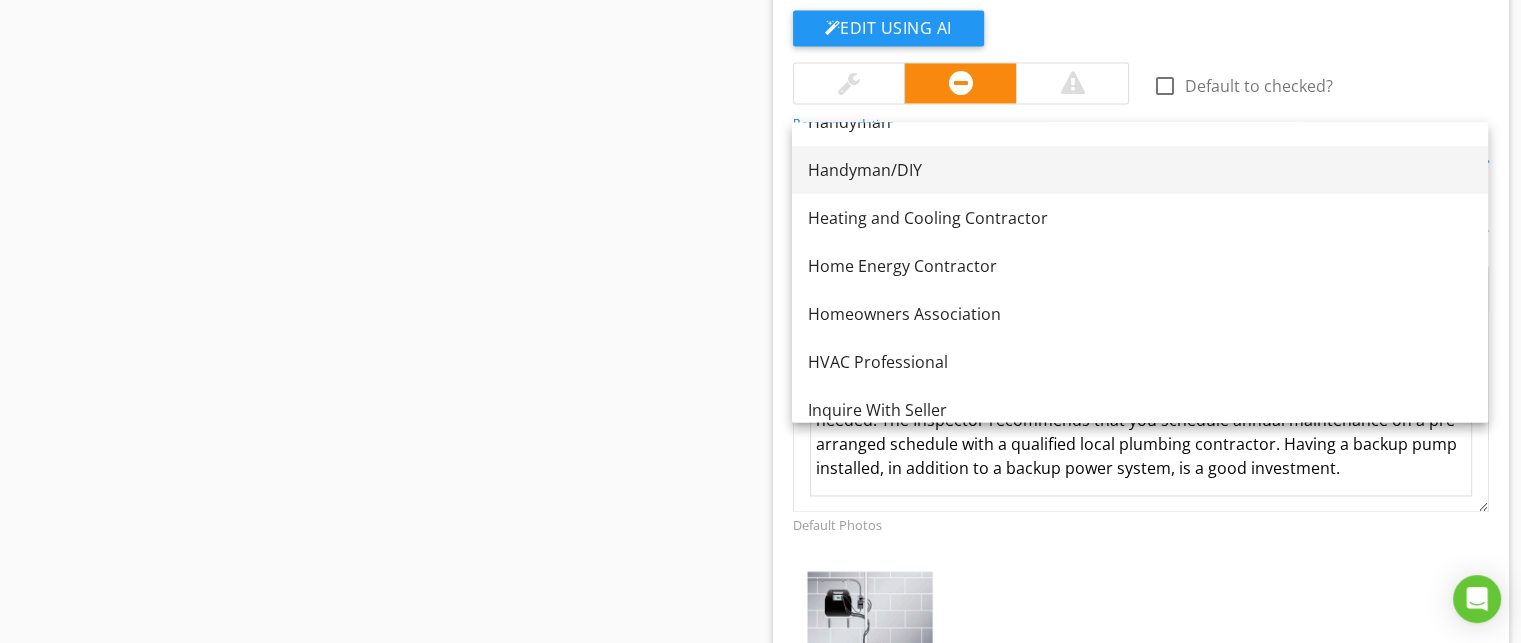 click on "Handyman/DIY" at bounding box center [1140, 170] 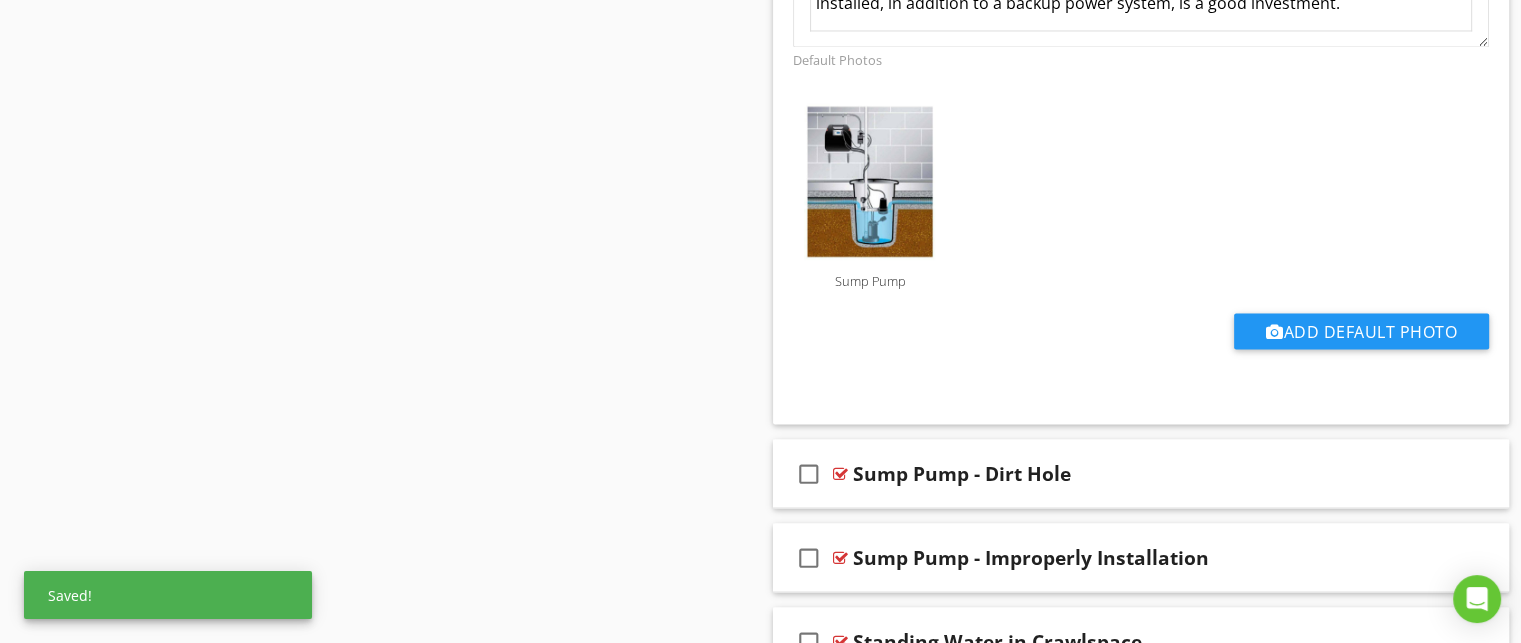scroll, scrollTop: 3600, scrollLeft: 0, axis: vertical 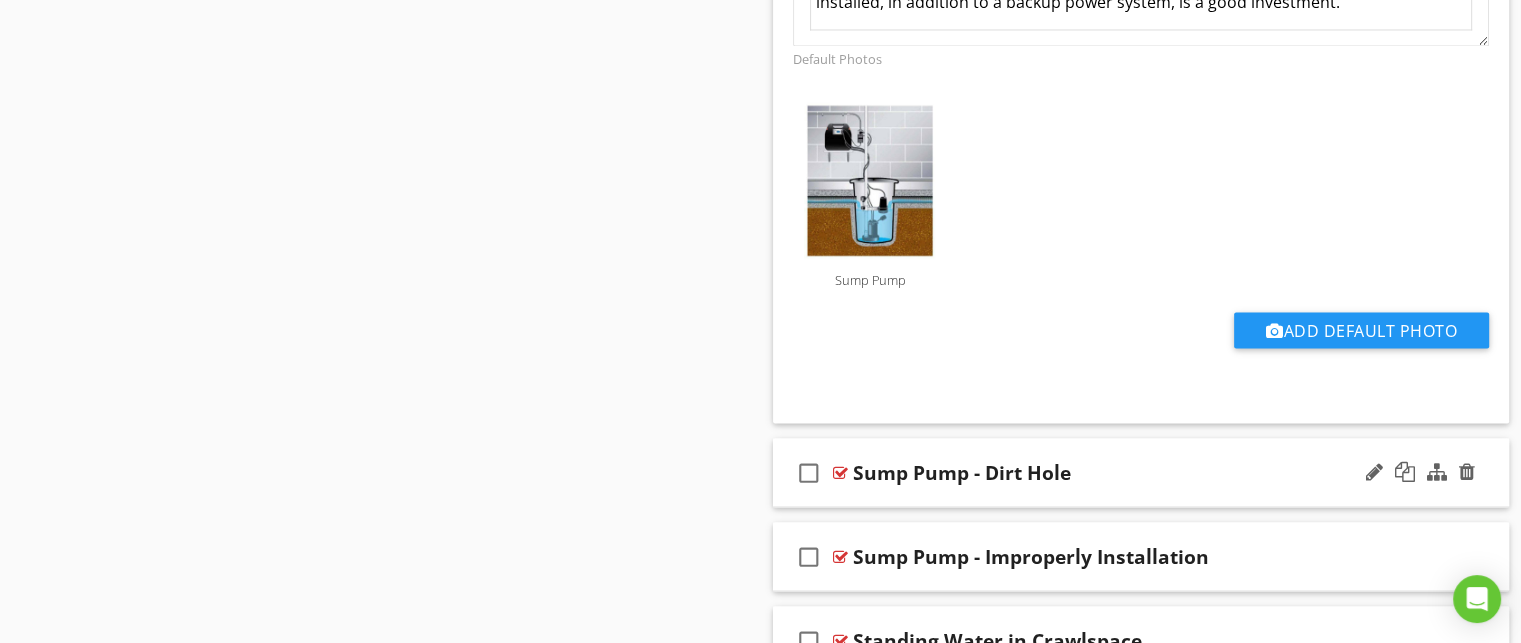 click on "check_box_outline_blank
Sump Pump - Dirt Hole" at bounding box center (1141, 472) 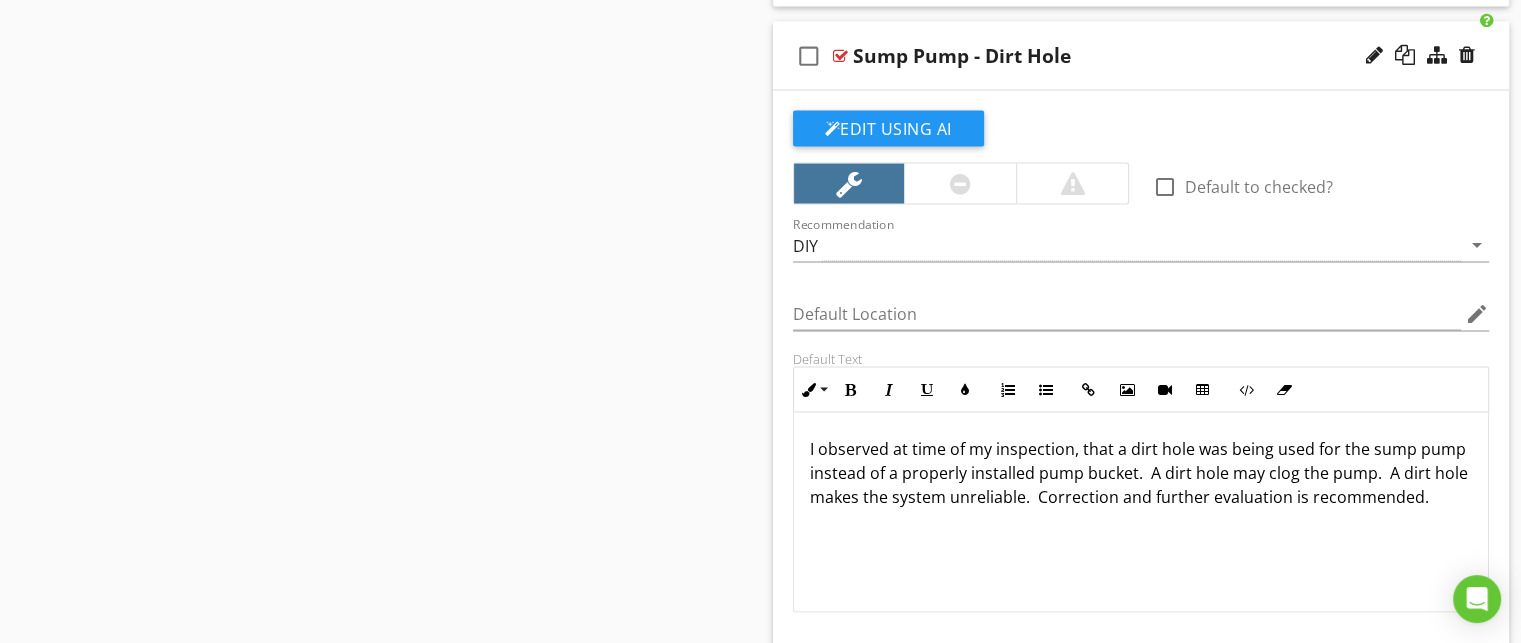 scroll, scrollTop: 4027, scrollLeft: 0, axis: vertical 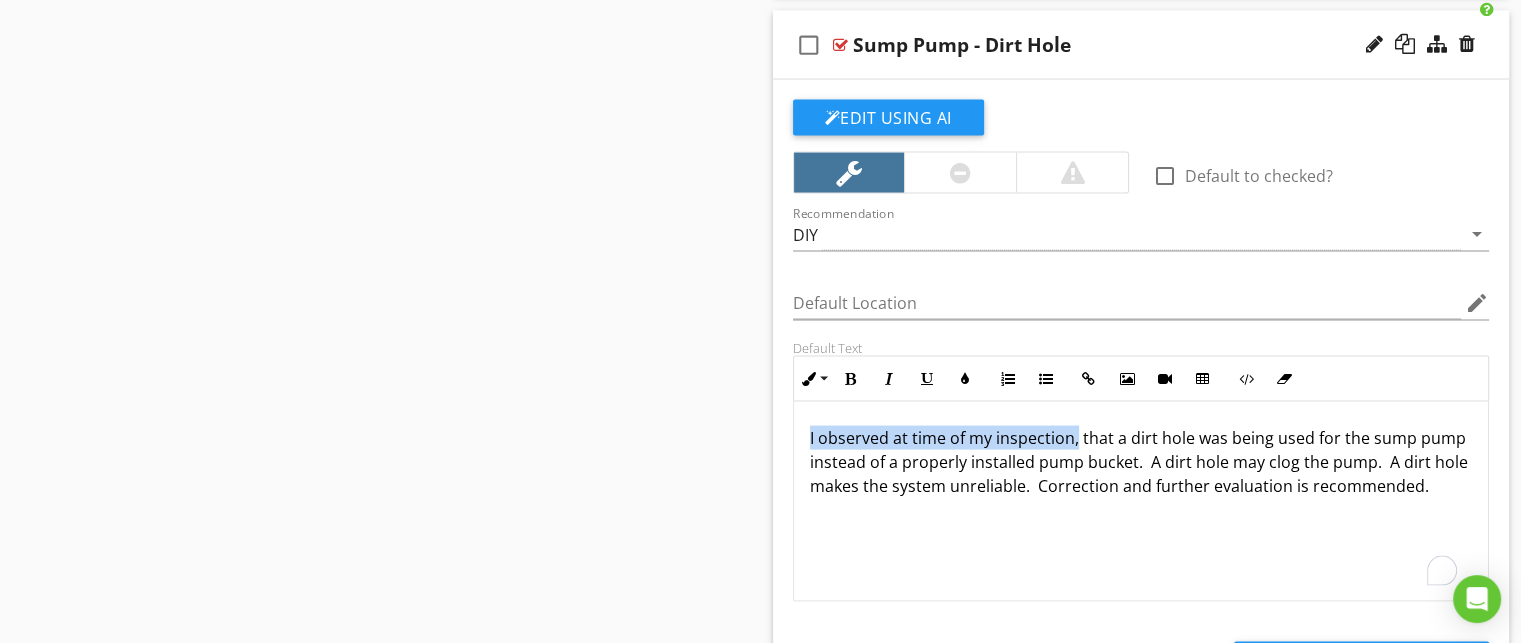 drag, startPoint x: 1073, startPoint y: 436, endPoint x: 798, endPoint y: 431, distance: 275.04544 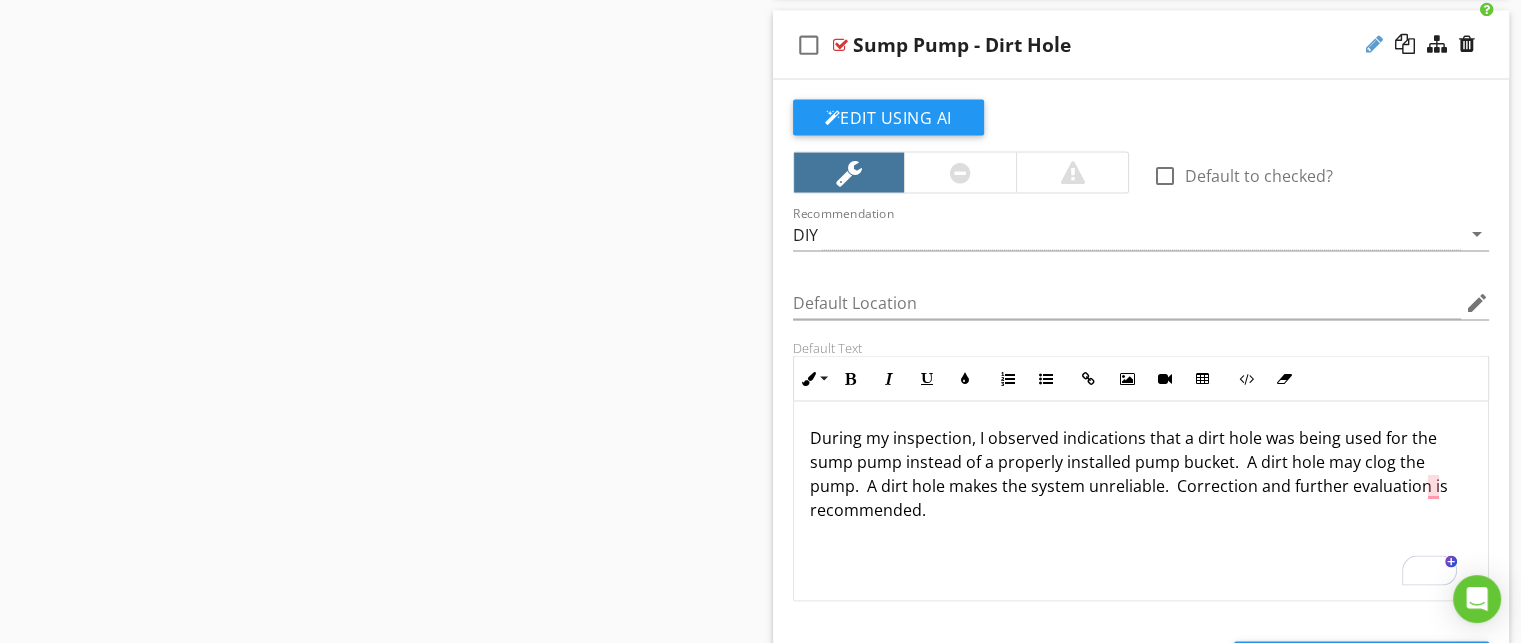 click at bounding box center (1374, 44) 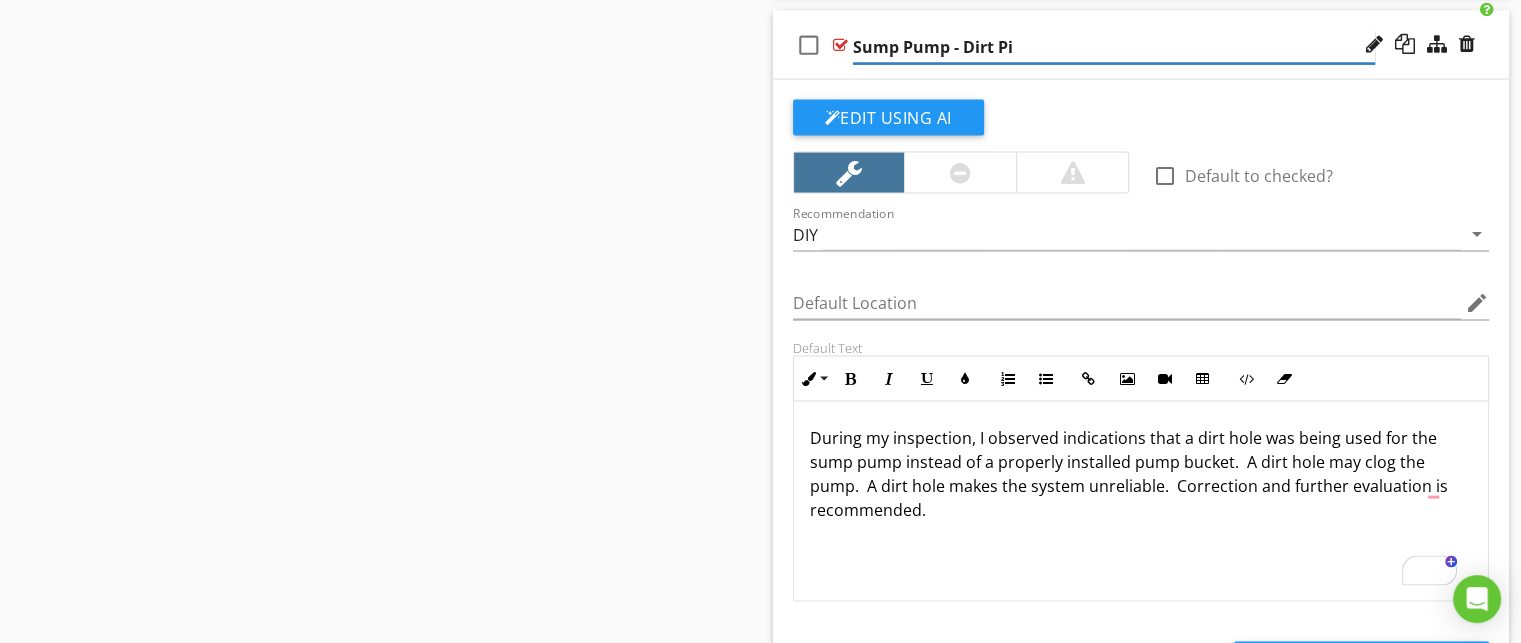 type on "Sump Pump - Dirt Pit" 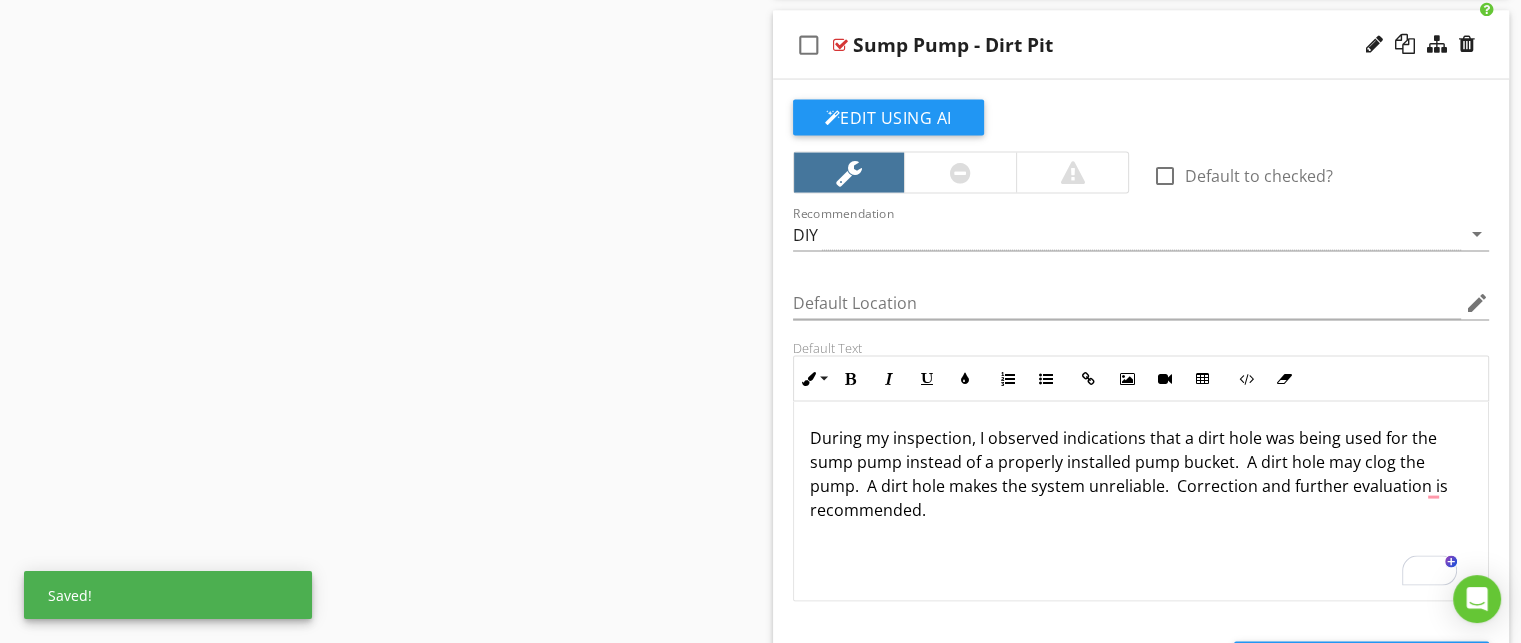 click on "During my inspection, I observed indications that a dirt hole was being used for the sump pump instead of a properly installed pump bucket.  A dirt hole may clog the pump.  A dirt hole makes the system unreliable.  Correction and further evaluation is recommended." at bounding box center [1141, 474] 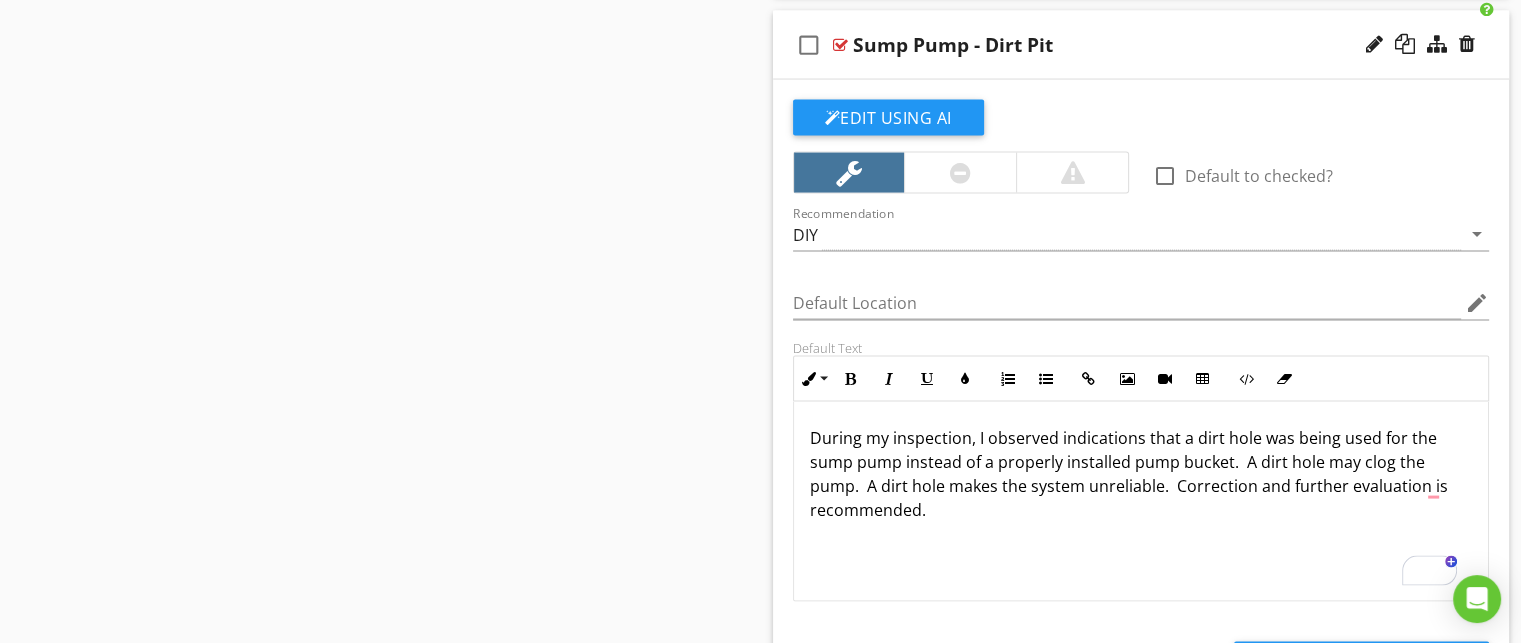 click on "During my inspection, I observed indications that a dirt hole was being used for the sump pump instead of a properly installed pump bucket.  A dirt hole may clog the pump.  A dirt hole makes the system unreliable.  Correction and further evaluation is recommended." at bounding box center (1141, 474) 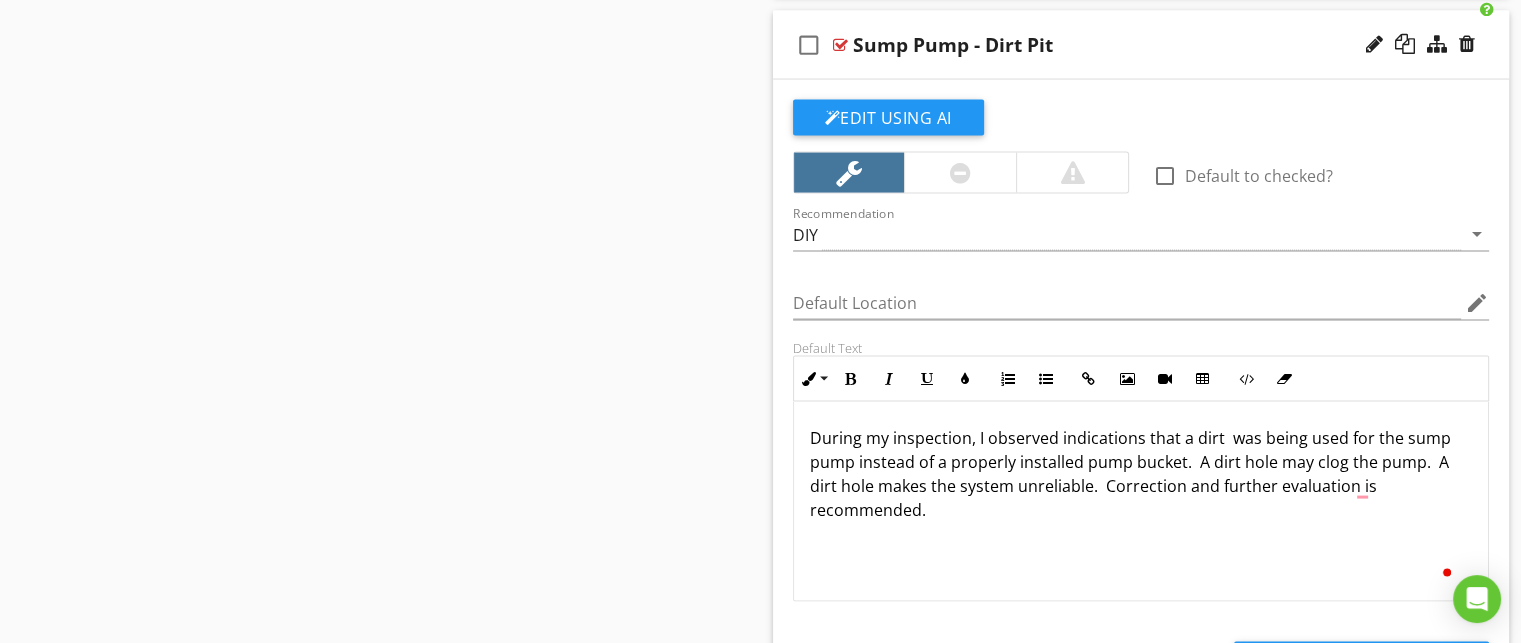 type 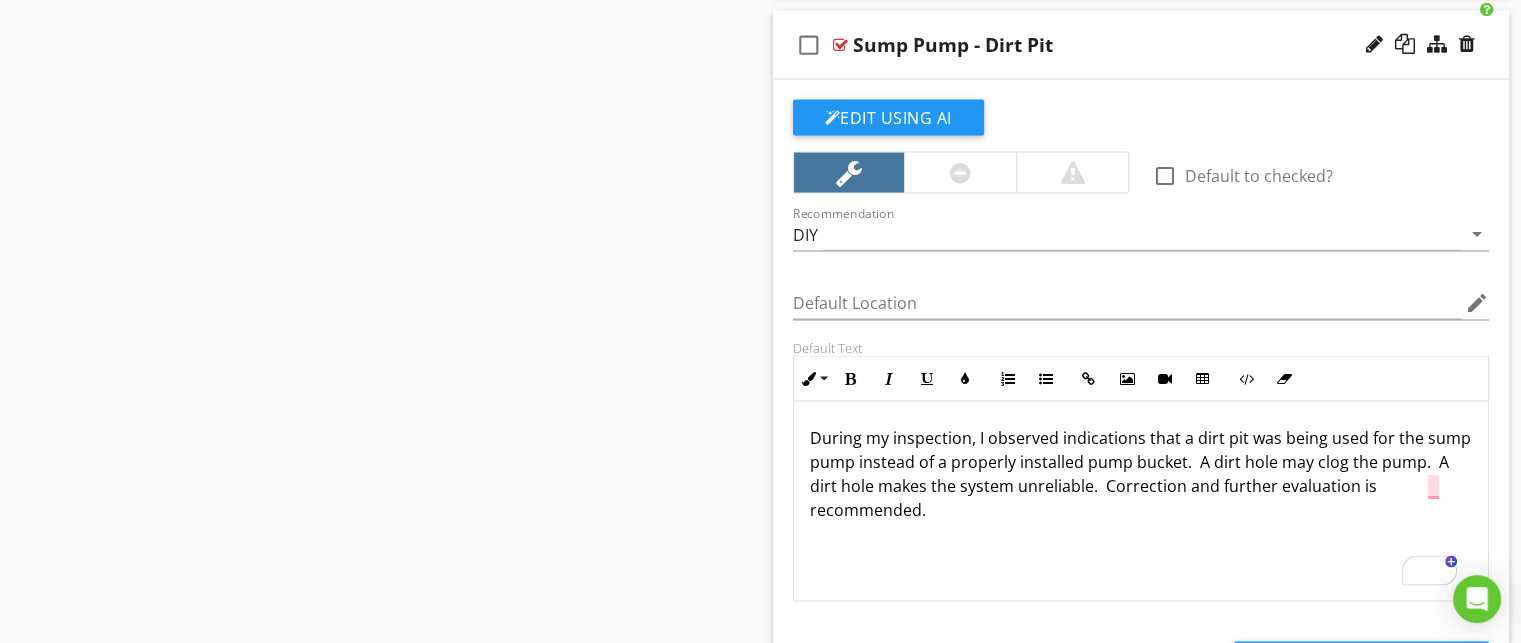 click on "During my inspection, I observed indications that a dirt pit was being used for the sump pump instead of a properly installed pump bucket.  A dirt hole may clog the pump.  A dirt hole makes the system unreliable.  Correction and further evaluation is recommended." at bounding box center (1141, 474) 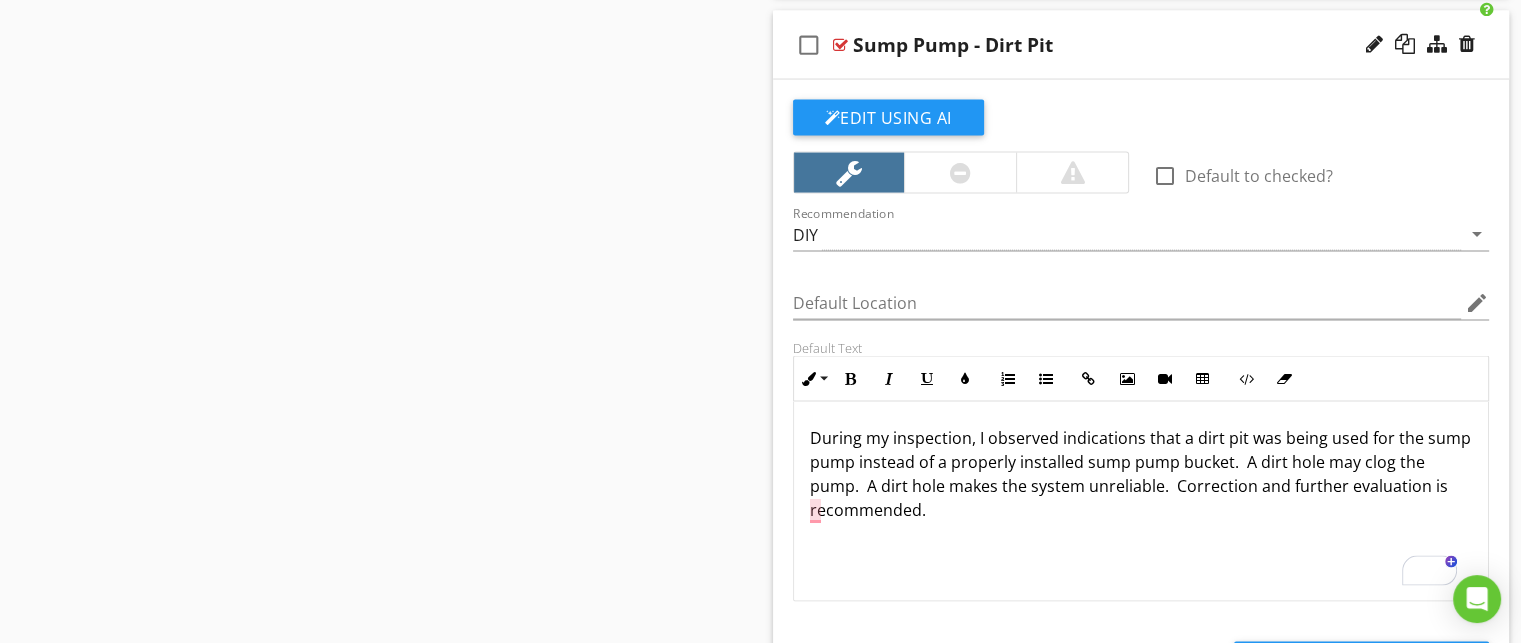 click on "During my inspection, I observed indications that a dirt pit was being used for the sump pump instead of a properly installed sump pump bucket.  A dirt hole may clog the pump.  A dirt hole makes the system unreliable.  Correction and further evaluation is recommended." at bounding box center (1141, 474) 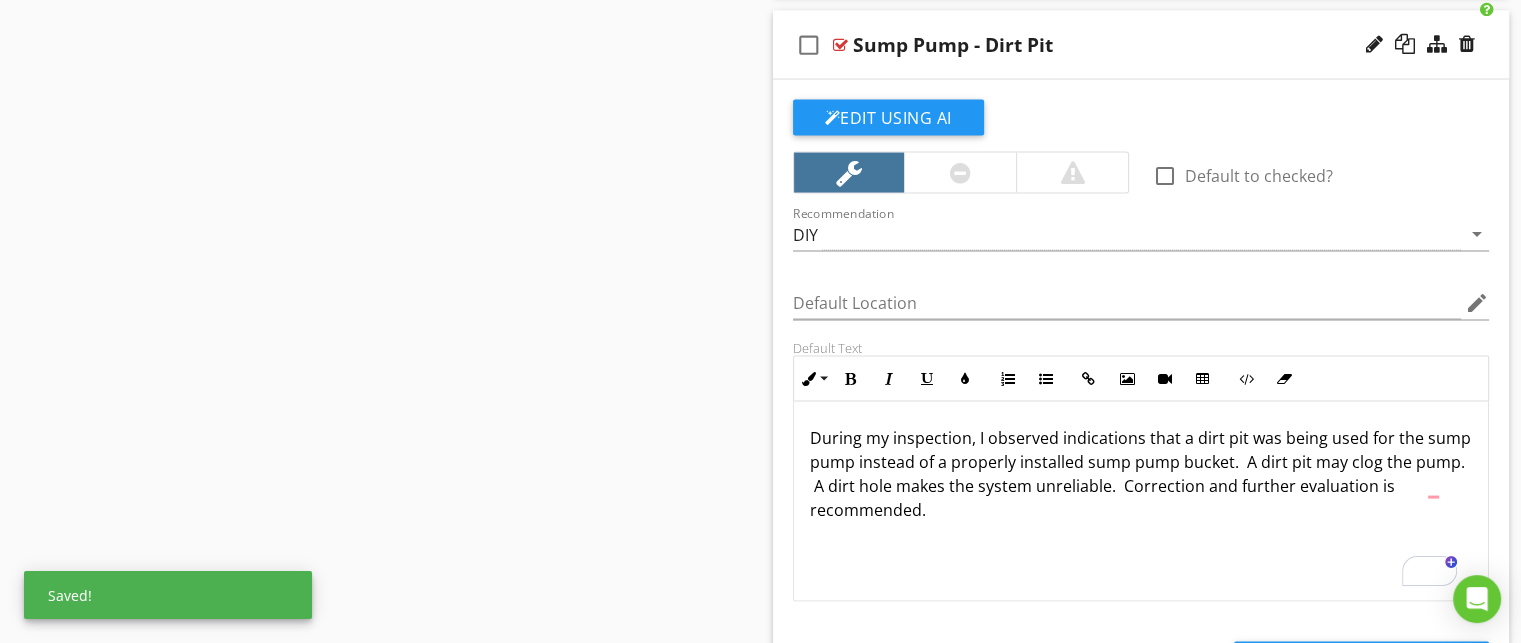 click on "During my inspection, I observed indications that a dirt pit was being used for the sump pump instead of a properly installed sump pump bucket.  A dirt pit may clog the pump.  A dirt hole makes the system unreliable.  Correction and further evaluation is recommended." at bounding box center (1141, 474) 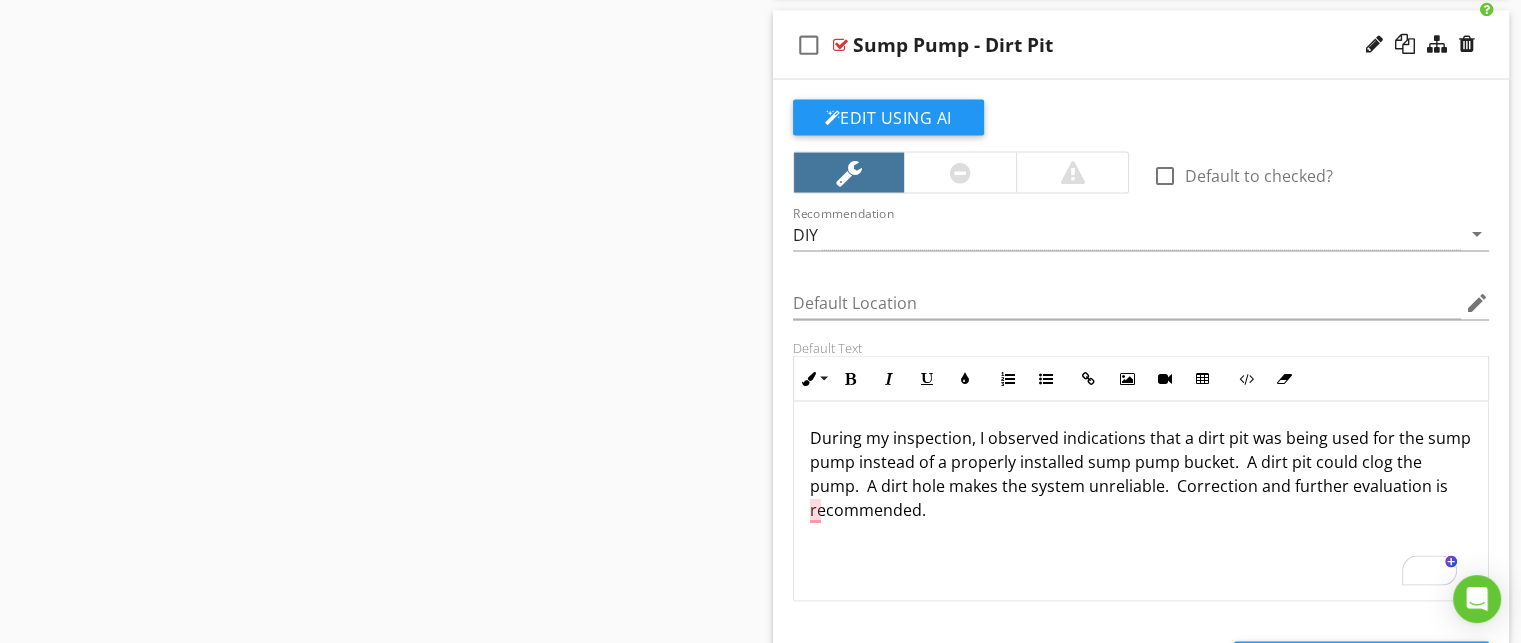 click on "During my inspection, I observed indications that a dirt pit was being used for the sump pump instead of a properly installed sump pump bucket.  A dirt pit could clog the pump.  A dirt hole makes the system unreliable.  Correction and further evaluation is recommended." at bounding box center (1141, 474) 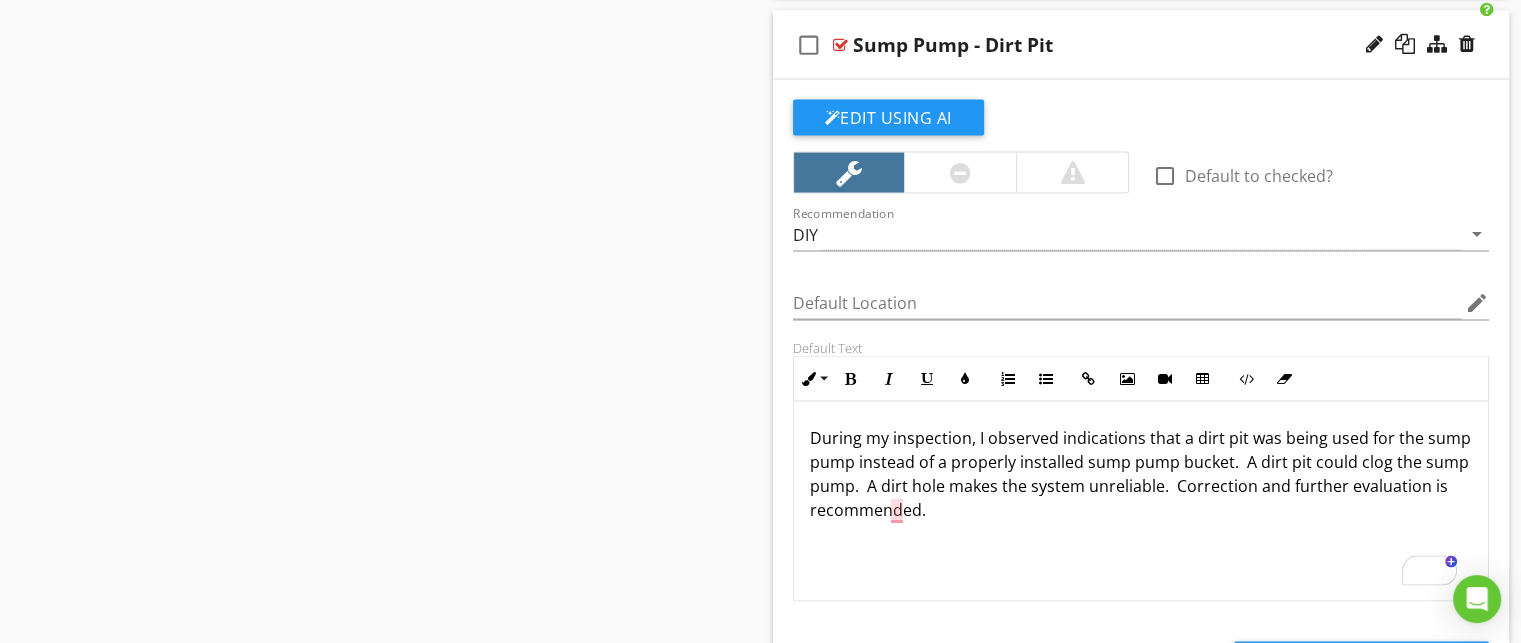 click on "During my inspection, I observed indications that a dirt pit was being used for the sump pump instead of a properly installed sump pump bucket.  A dirt pit could clog the sump pump.  A dirt hole makes the system unreliable.  Correction and further evaluation is recommended." at bounding box center [1141, 474] 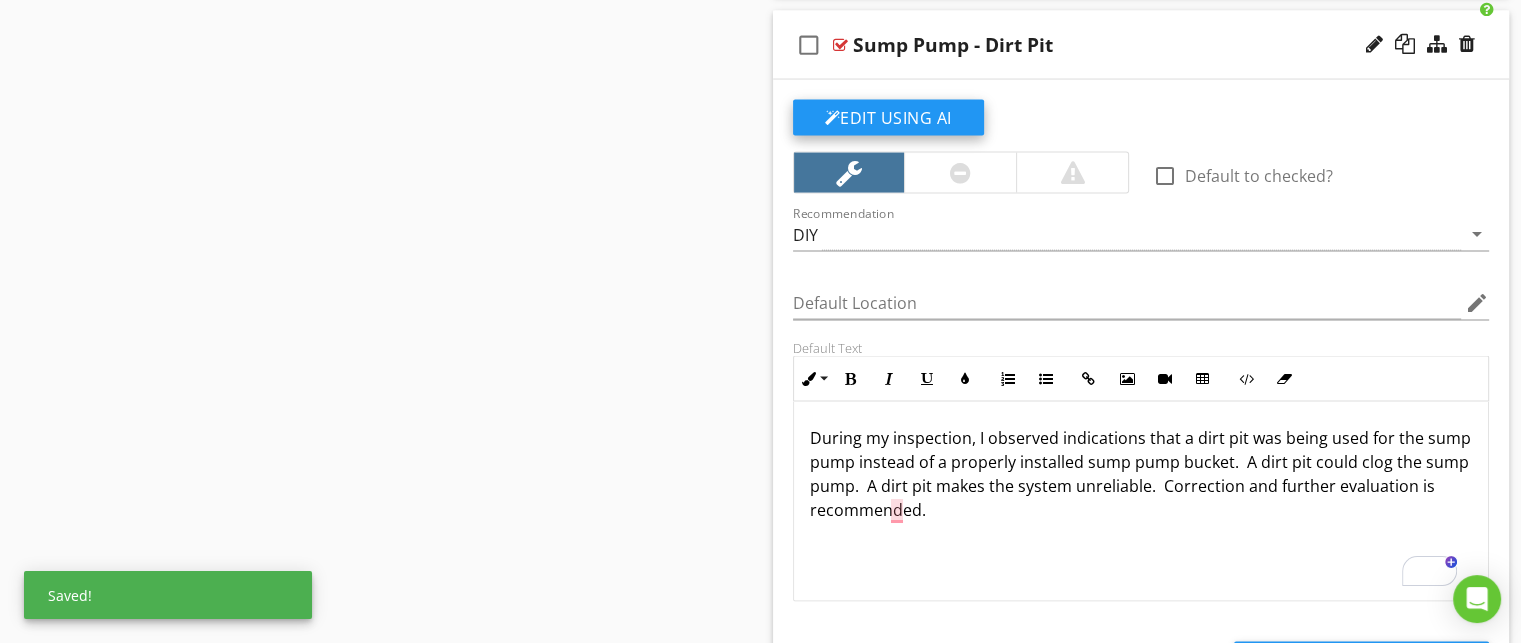 click on "Edit Using AI" at bounding box center (888, -2379) 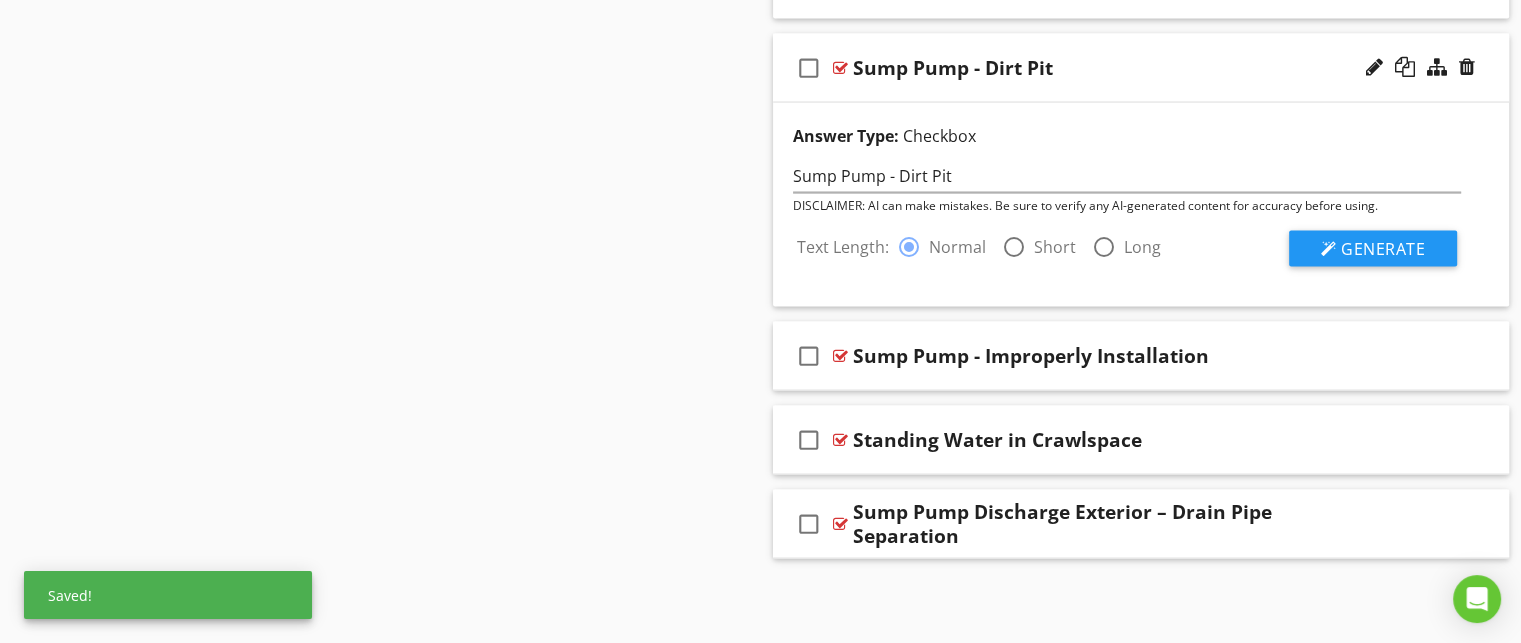scroll, scrollTop: 3996, scrollLeft: 0, axis: vertical 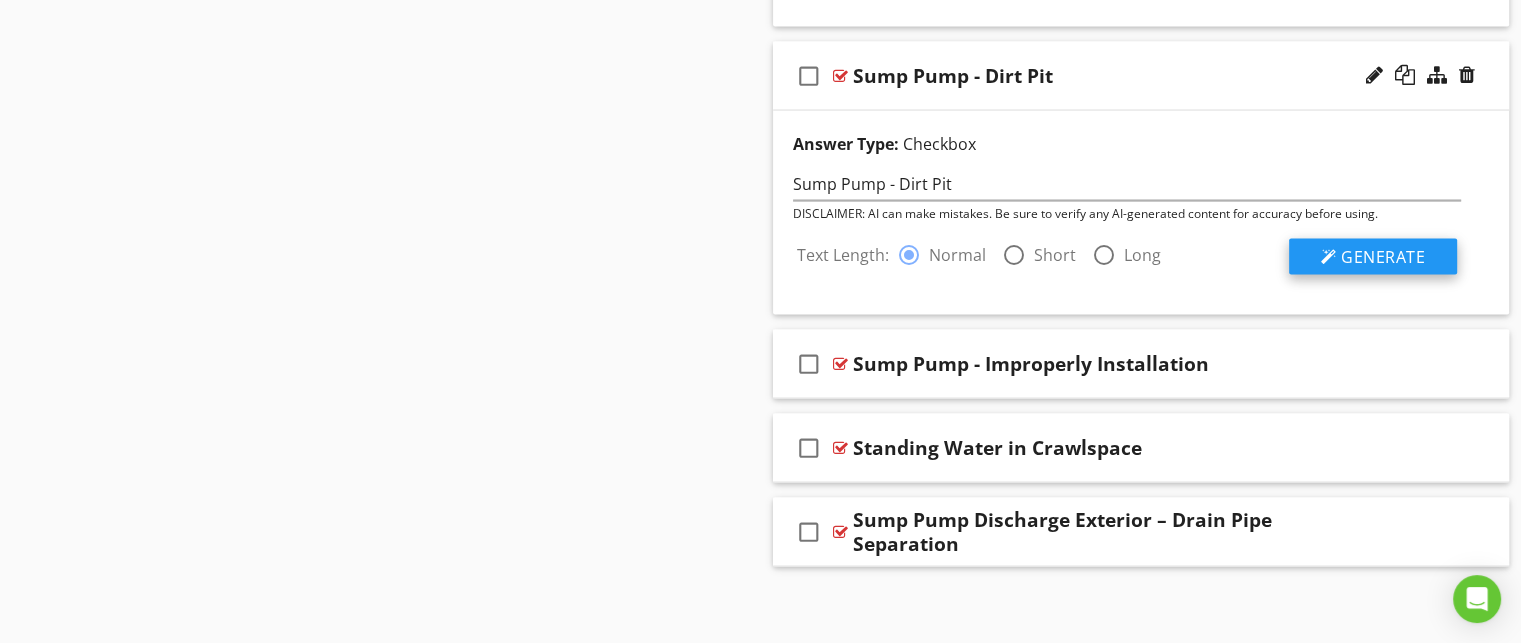 click on "Generate" at bounding box center (1383, 257) 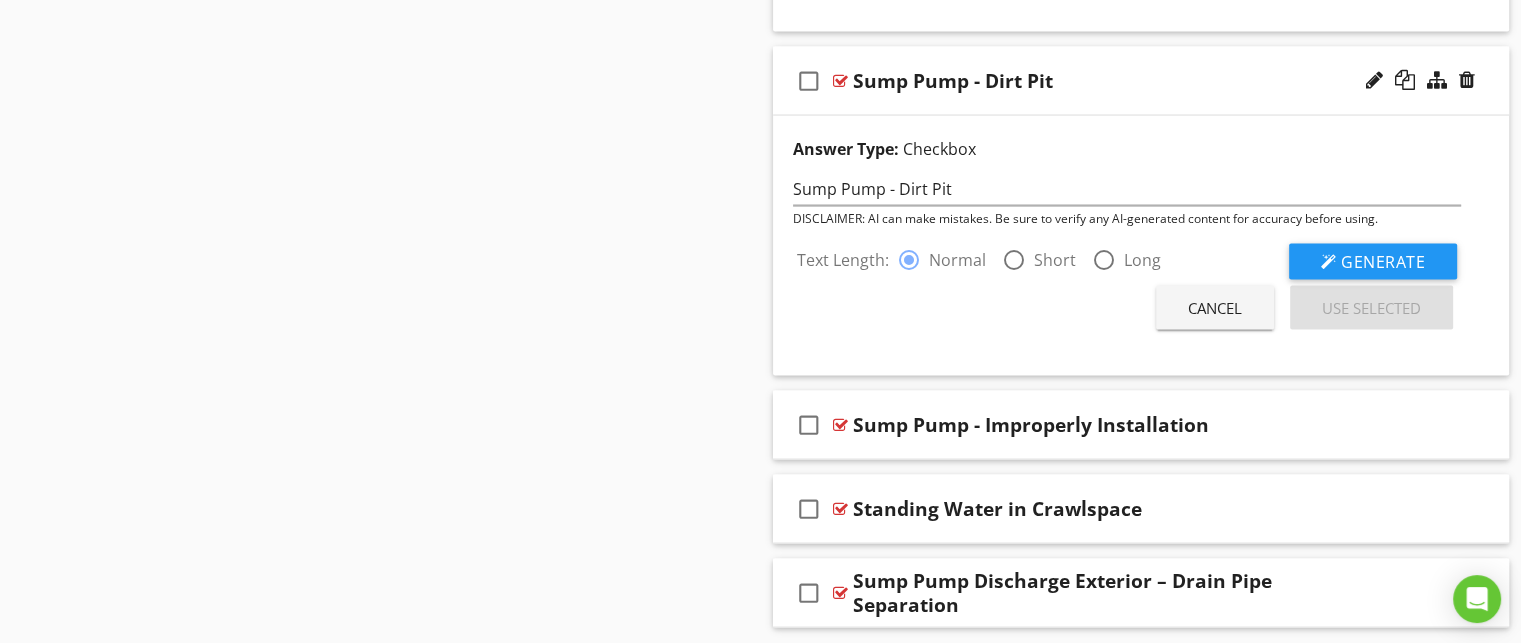 scroll, scrollTop: 3996, scrollLeft: 0, axis: vertical 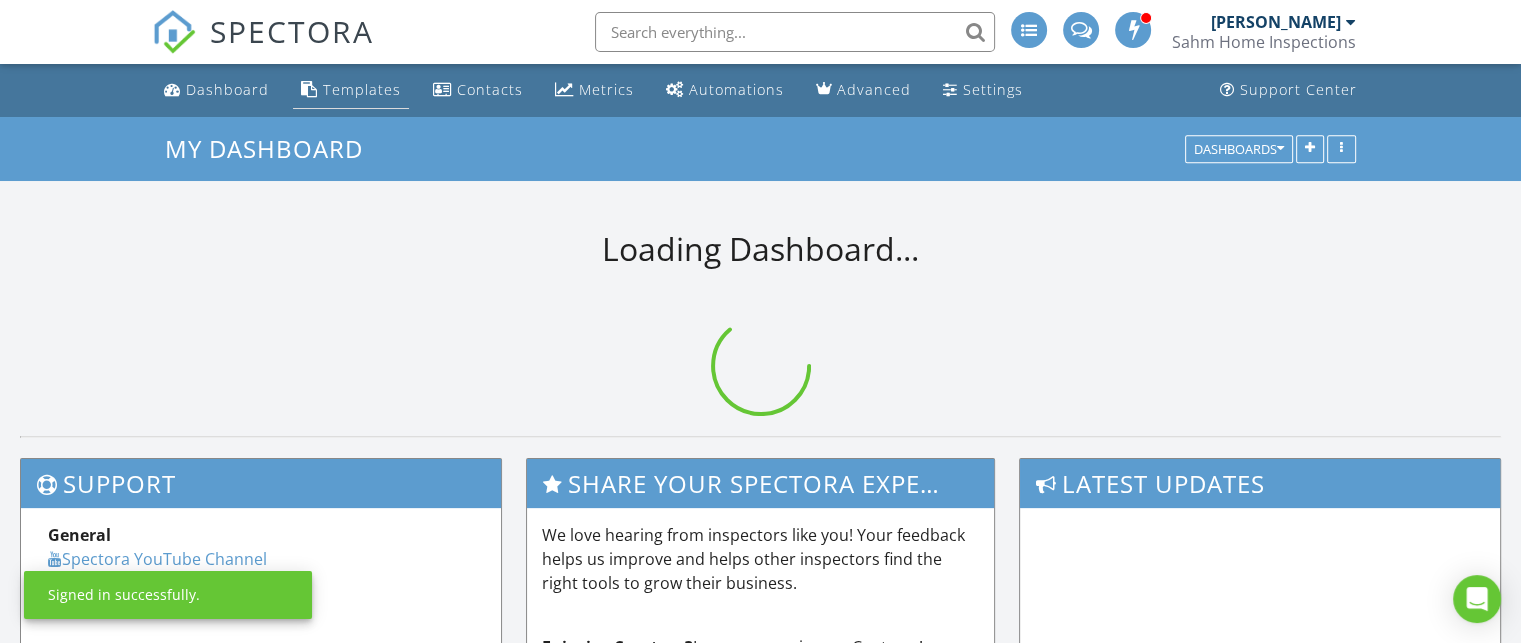click on "Templates" at bounding box center (362, 89) 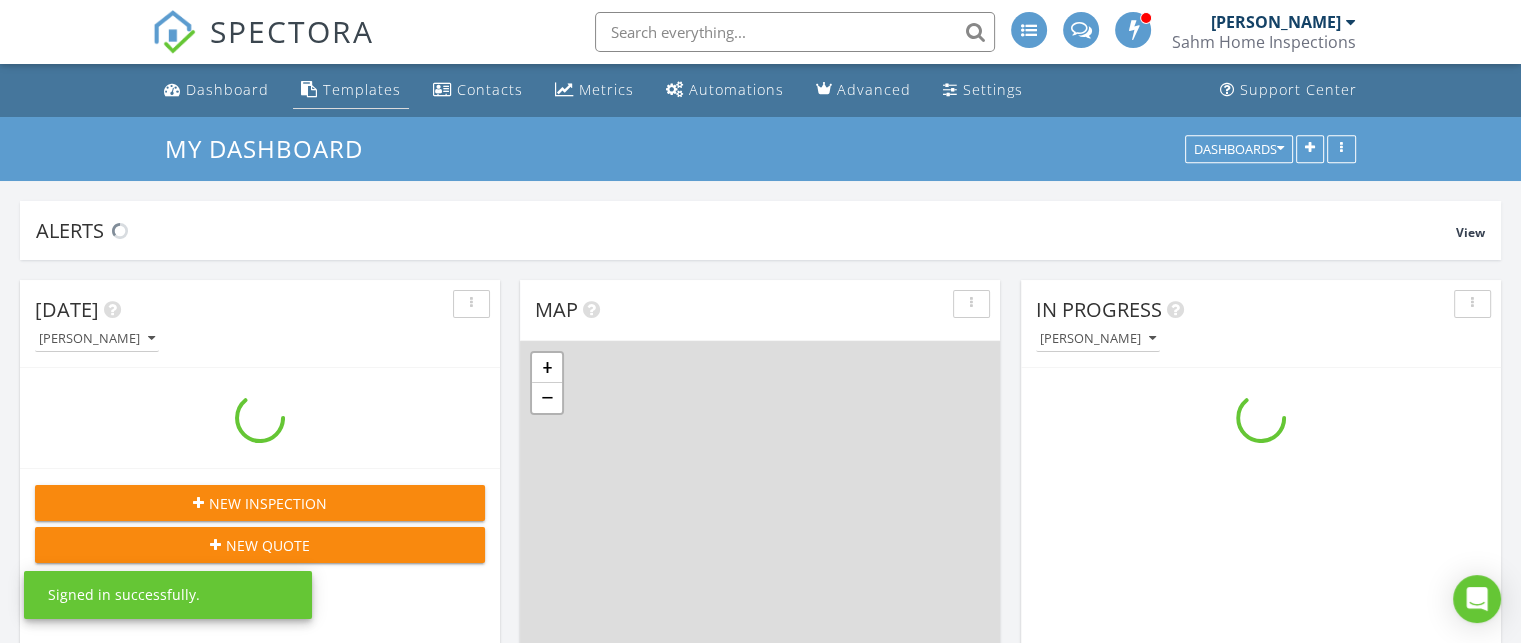 scroll, scrollTop: 9, scrollLeft: 10, axis: both 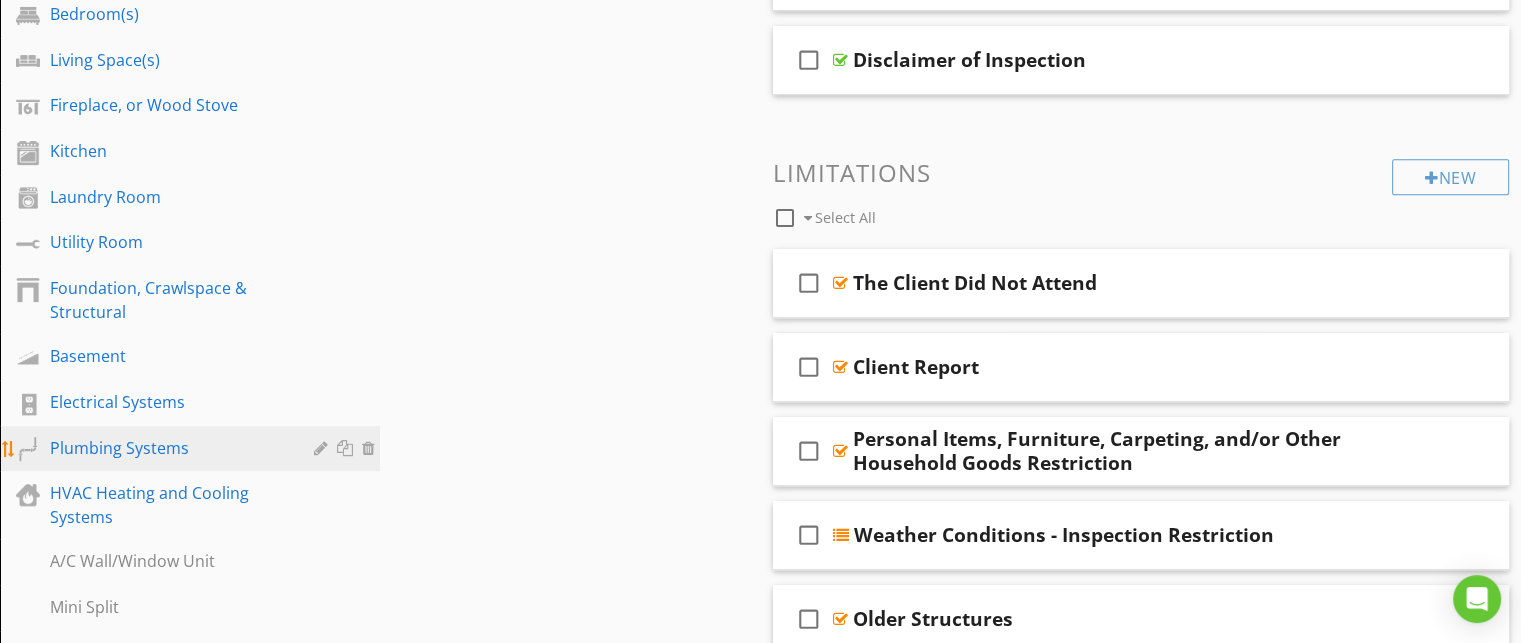 click on "Plumbing Systems" at bounding box center [167, 448] 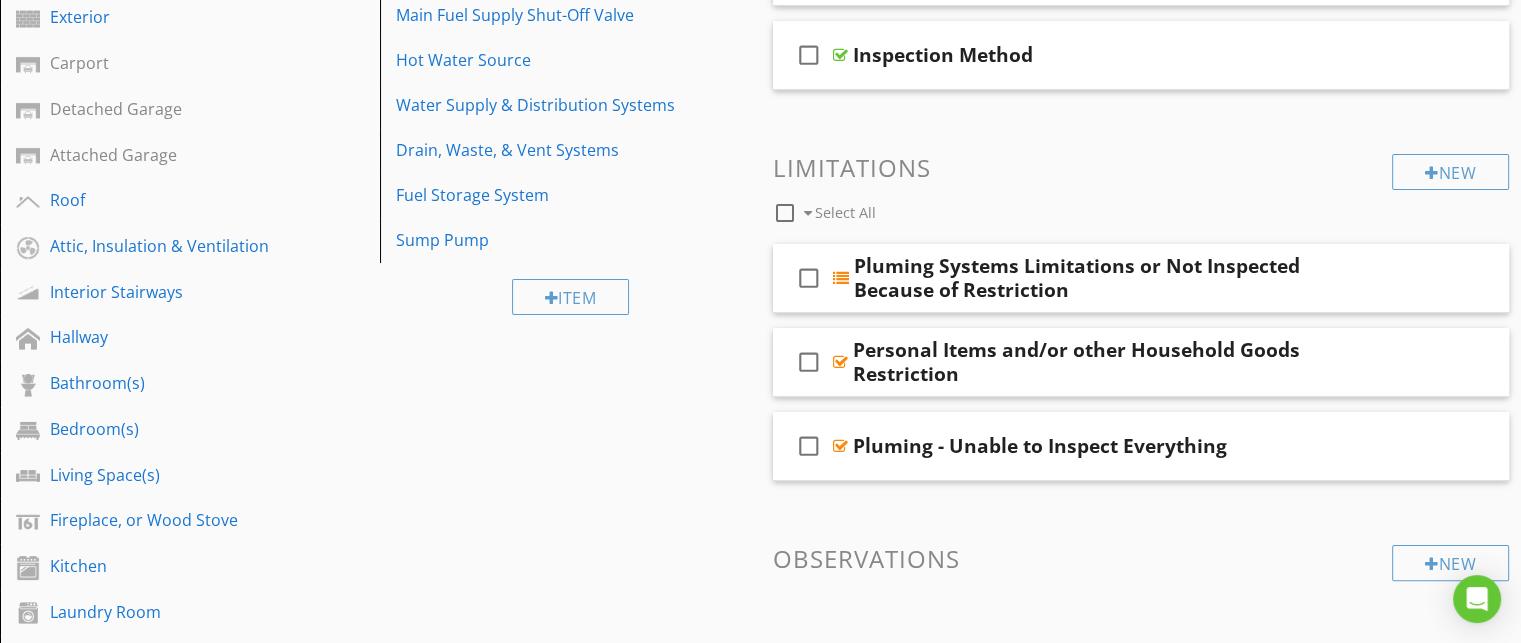 scroll, scrollTop: 402, scrollLeft: 0, axis: vertical 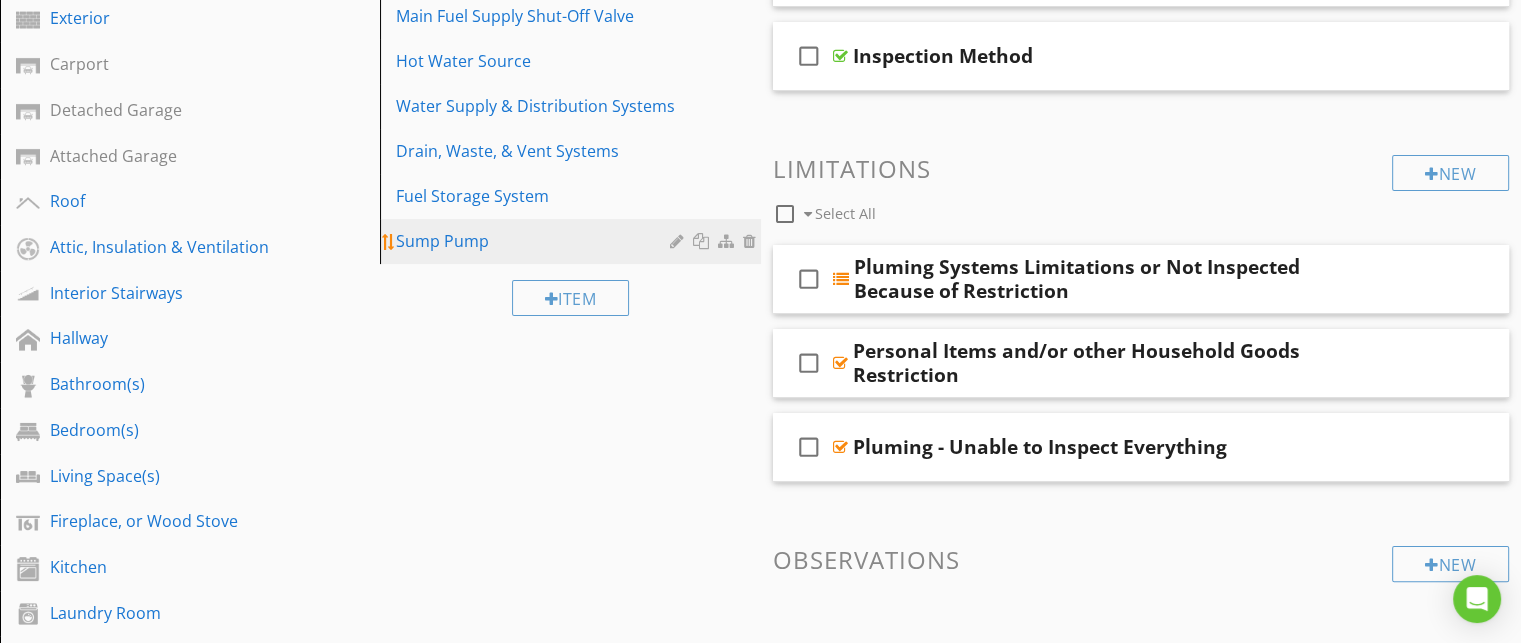 click on "Sump Pump" at bounding box center (535, 241) 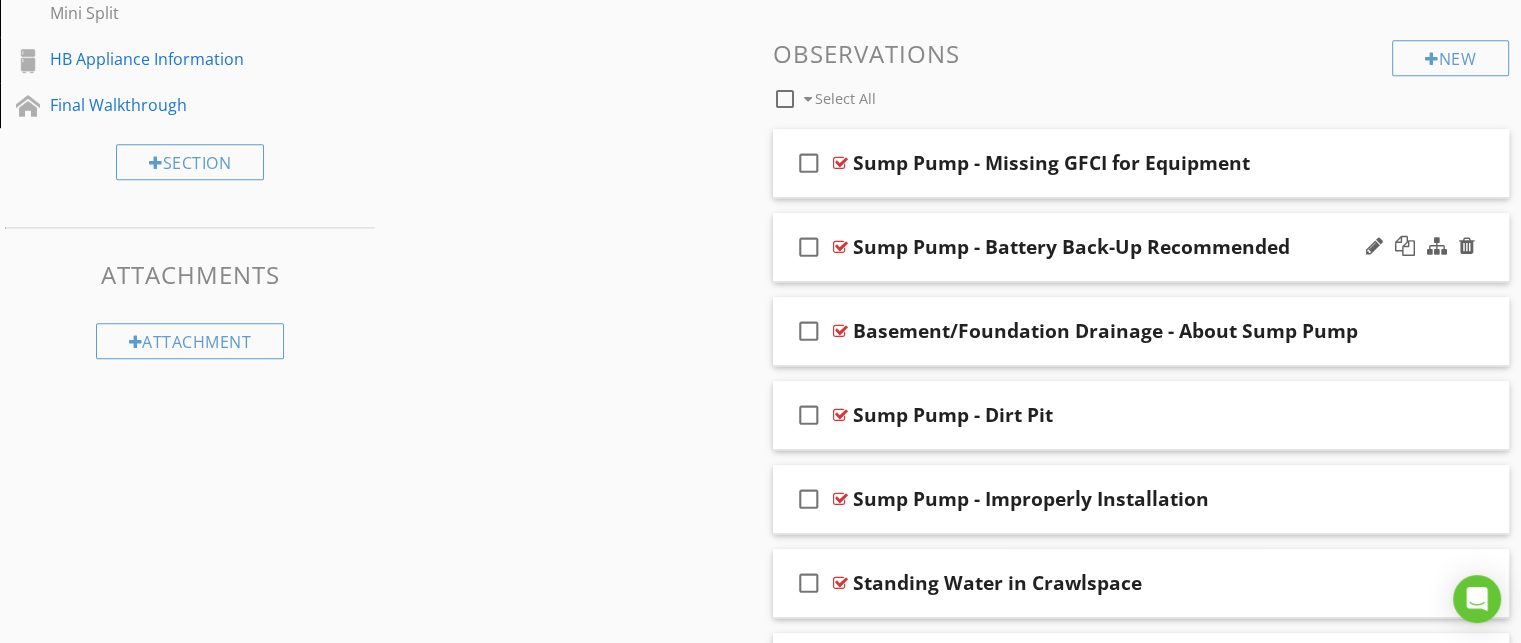 scroll, scrollTop: 1414, scrollLeft: 0, axis: vertical 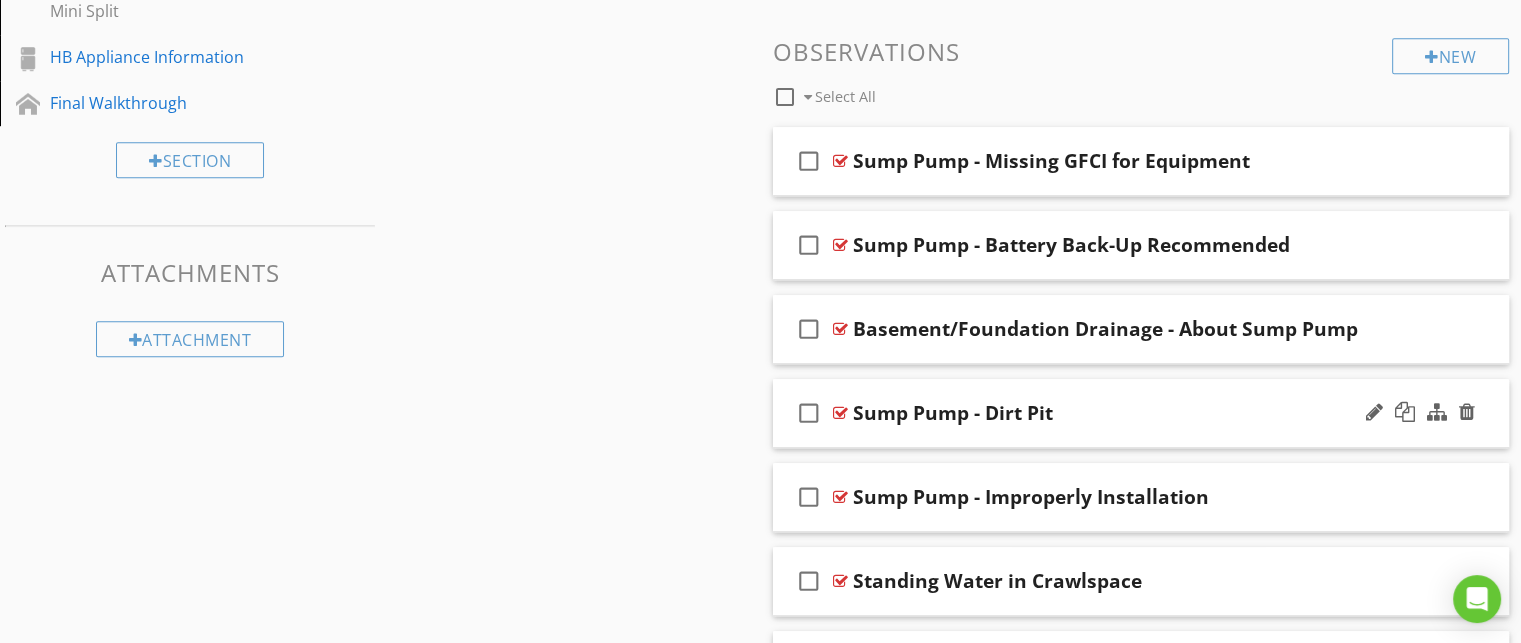 click on "check_box_outline_blank
Sump Pump - Dirt Pit" at bounding box center (1141, 413) 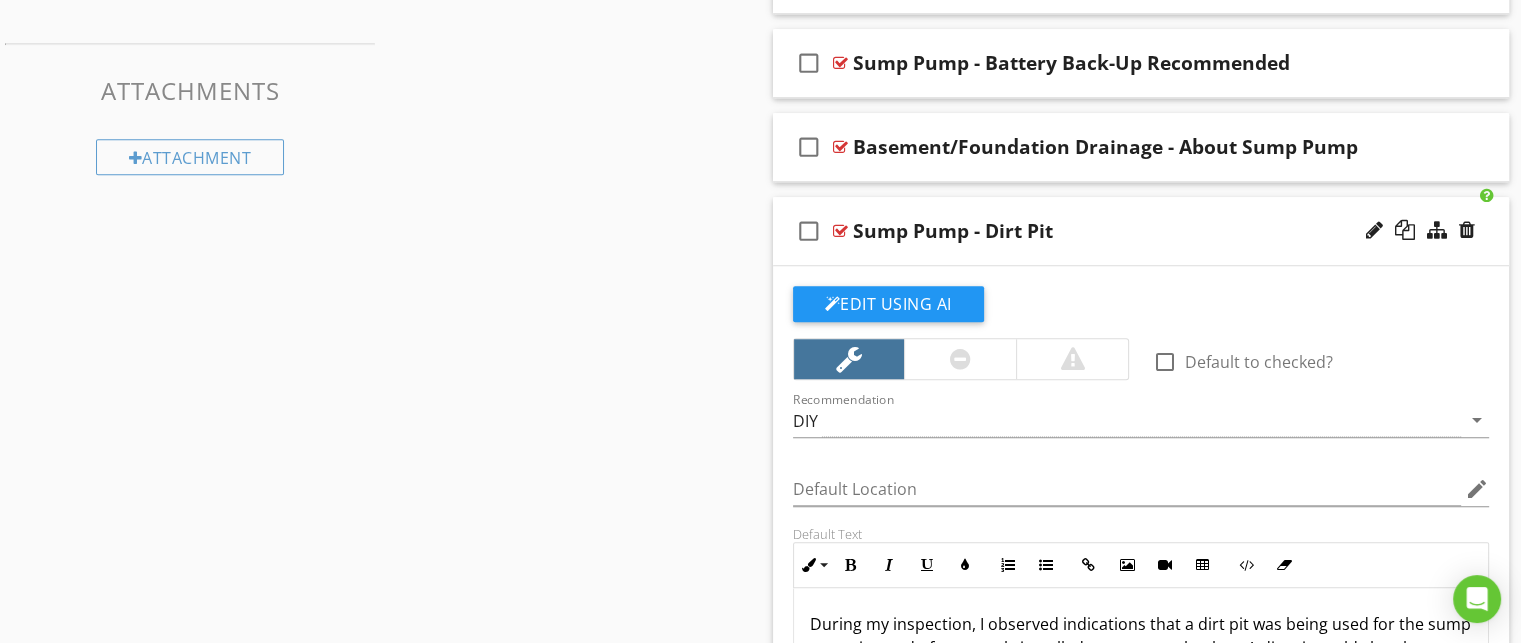 scroll, scrollTop: 1599, scrollLeft: 0, axis: vertical 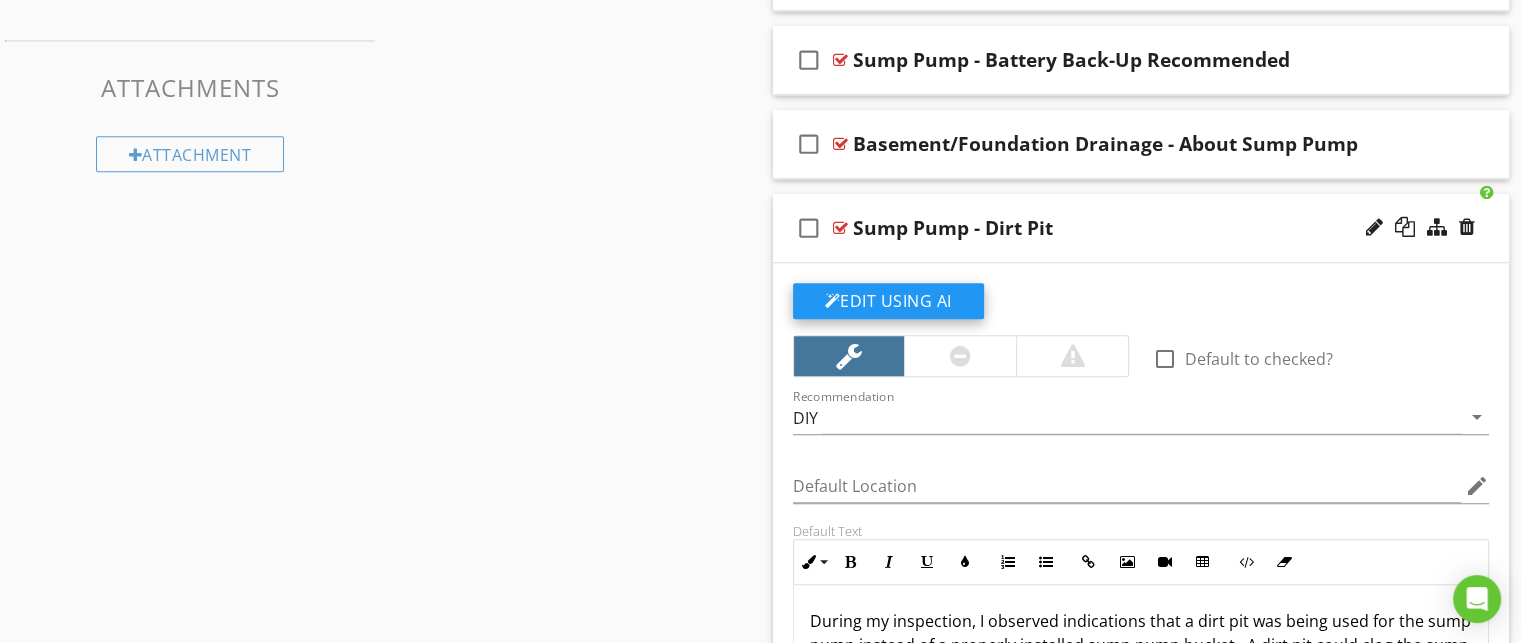 click on "Edit Using AI" at bounding box center [888, 301] 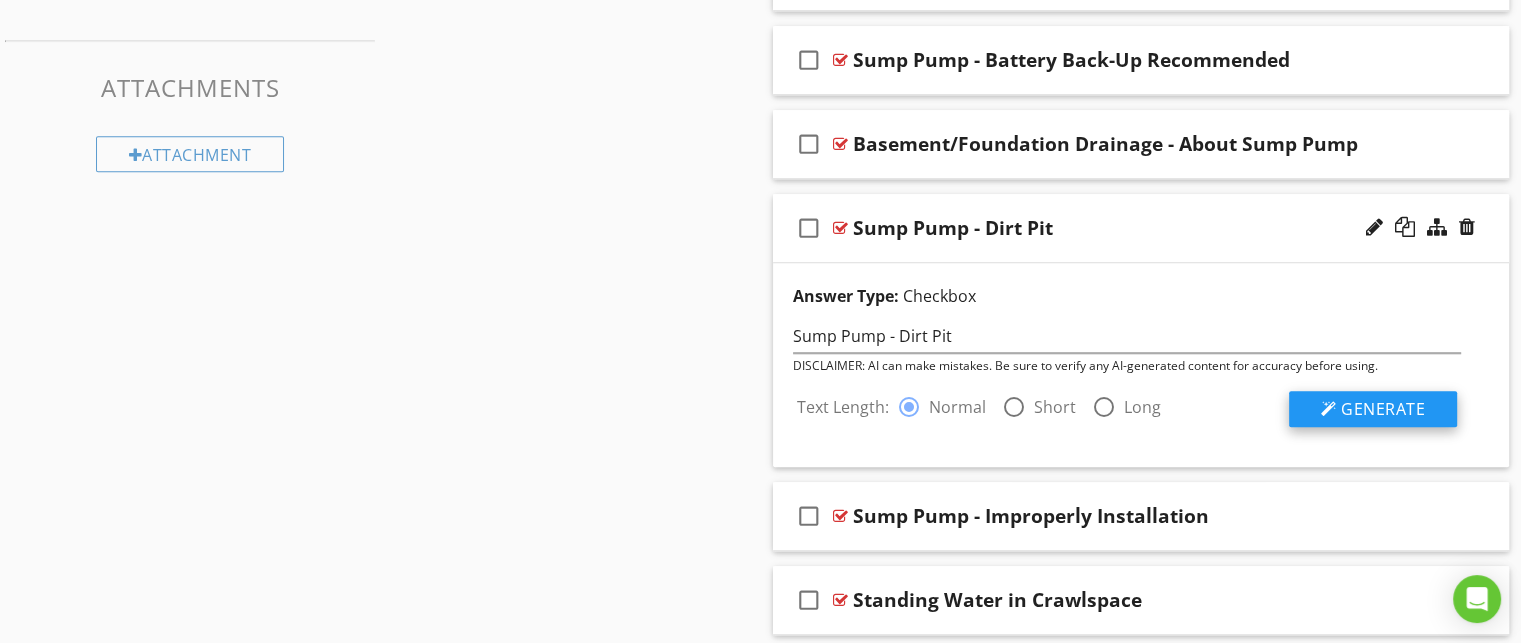 click on "Generate" at bounding box center (1383, 409) 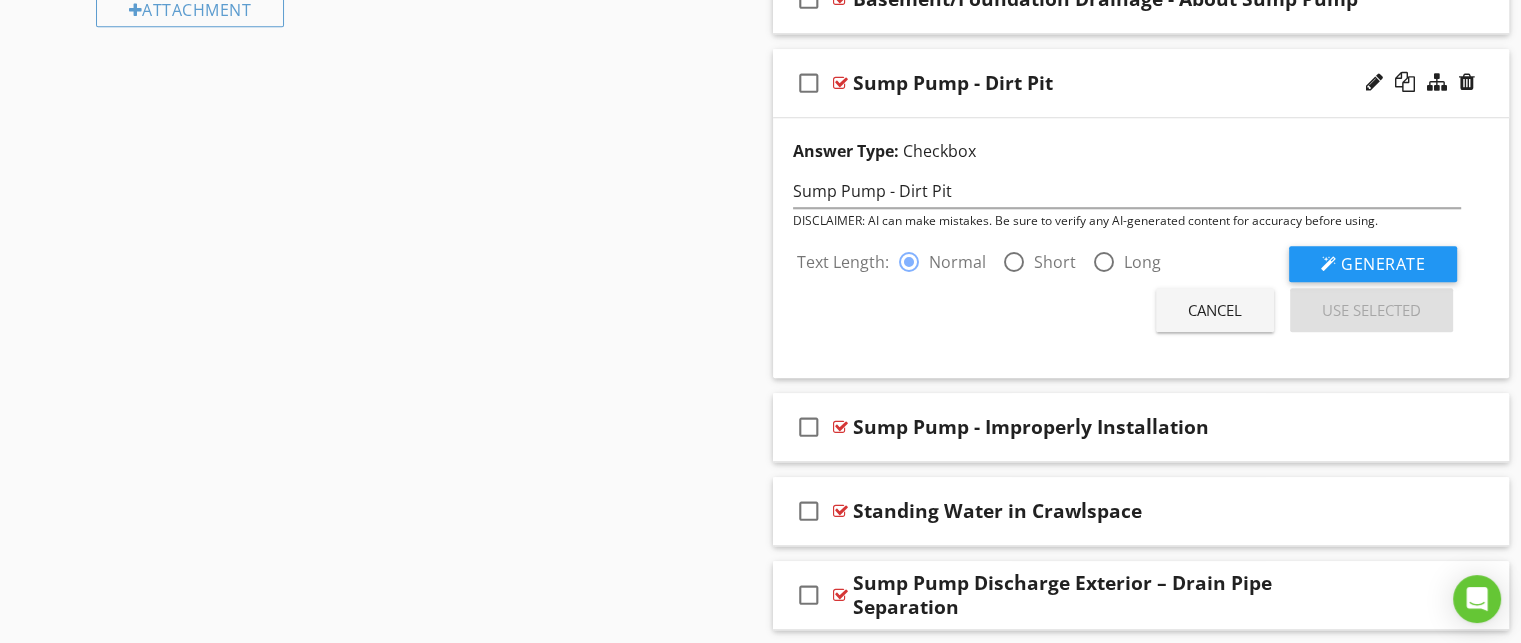 scroll, scrollTop: 1744, scrollLeft: 0, axis: vertical 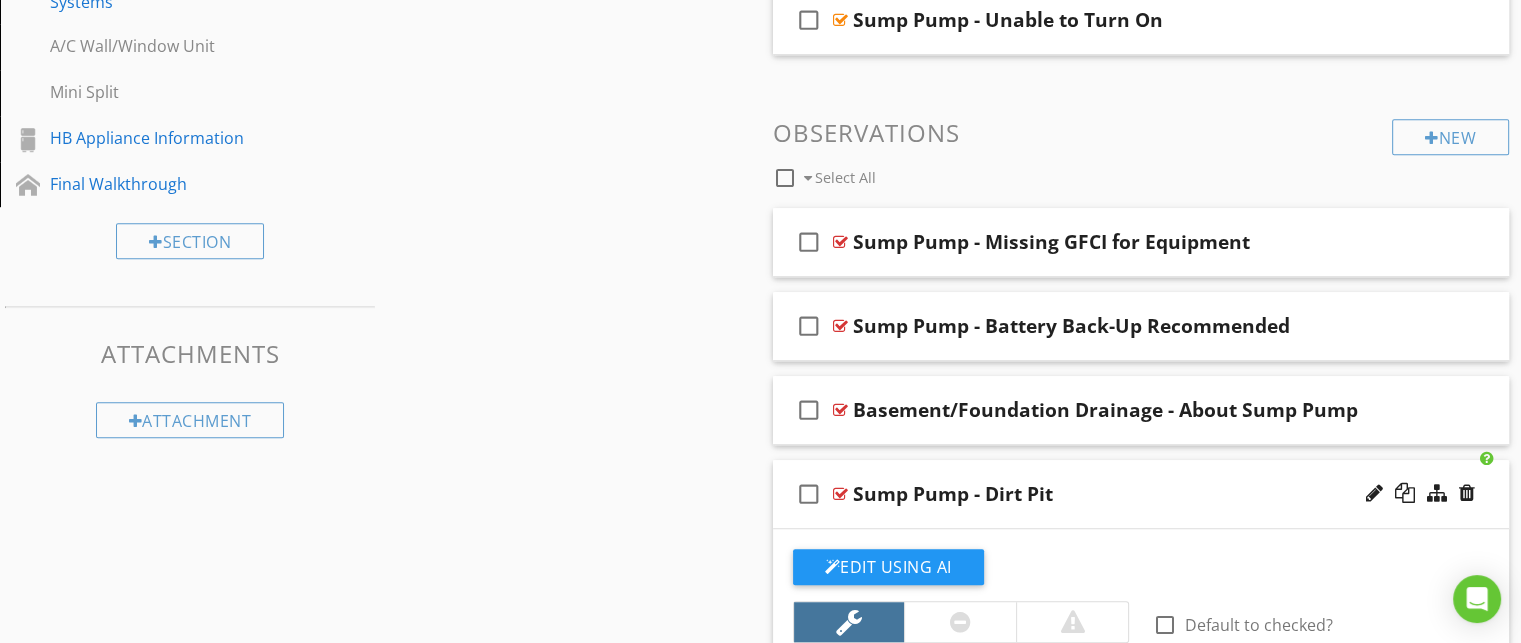 click on "Sections
Inspection Detail           For Your Information           Grounds           Exterior           Carport           Detached Garage           Attached Garage           Roof           Attic, Insulation & Ventilation           Interior Stairways           Hallway           Bathroom(s)           Bedroom(s)           Living Space(s)           Fireplace, or Wood Stove           Kitchen           Laundry Room           Utility Room           Foundation, Crawlspace & Structural           Basement           Electrical Systems           Plumbing Systems           HVAC Heating and Cooling Systems           A/C Wall/Window Unit           Mini Split           HB Appliance Information            Final Walkthrough
Section
Attachments
Attachment
Items
General           Water Supply            Main Water Shut-Off Valve           Main Fuel Supply Shut-Off Valve" at bounding box center [760, 192] 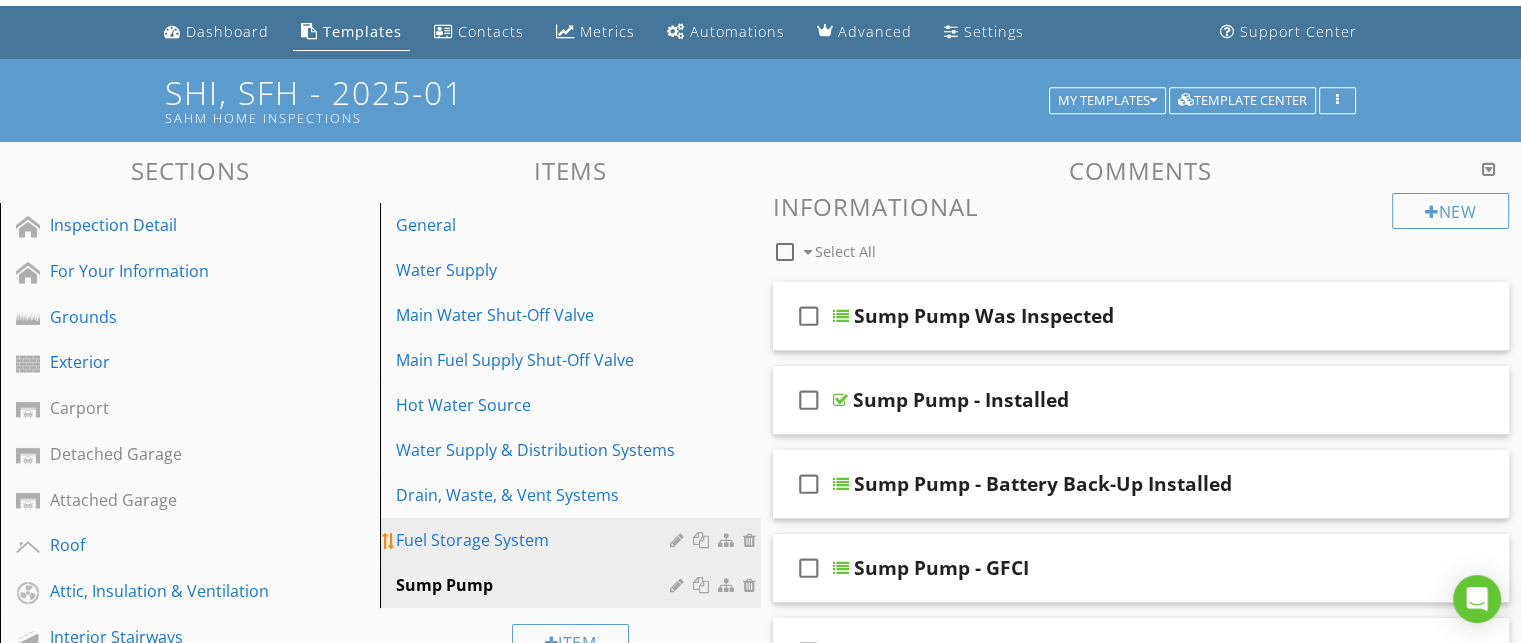 scroll, scrollTop: 59, scrollLeft: 0, axis: vertical 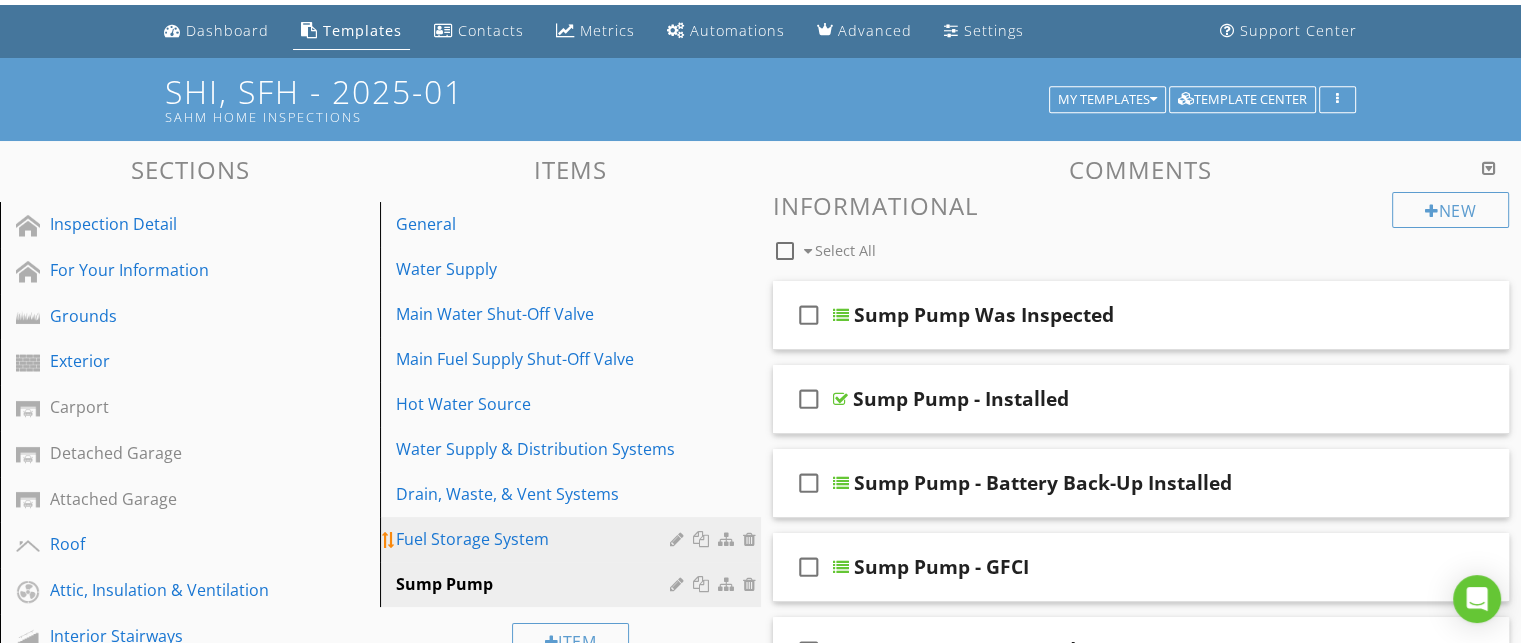 click on "Fuel Storage System" at bounding box center (535, 539) 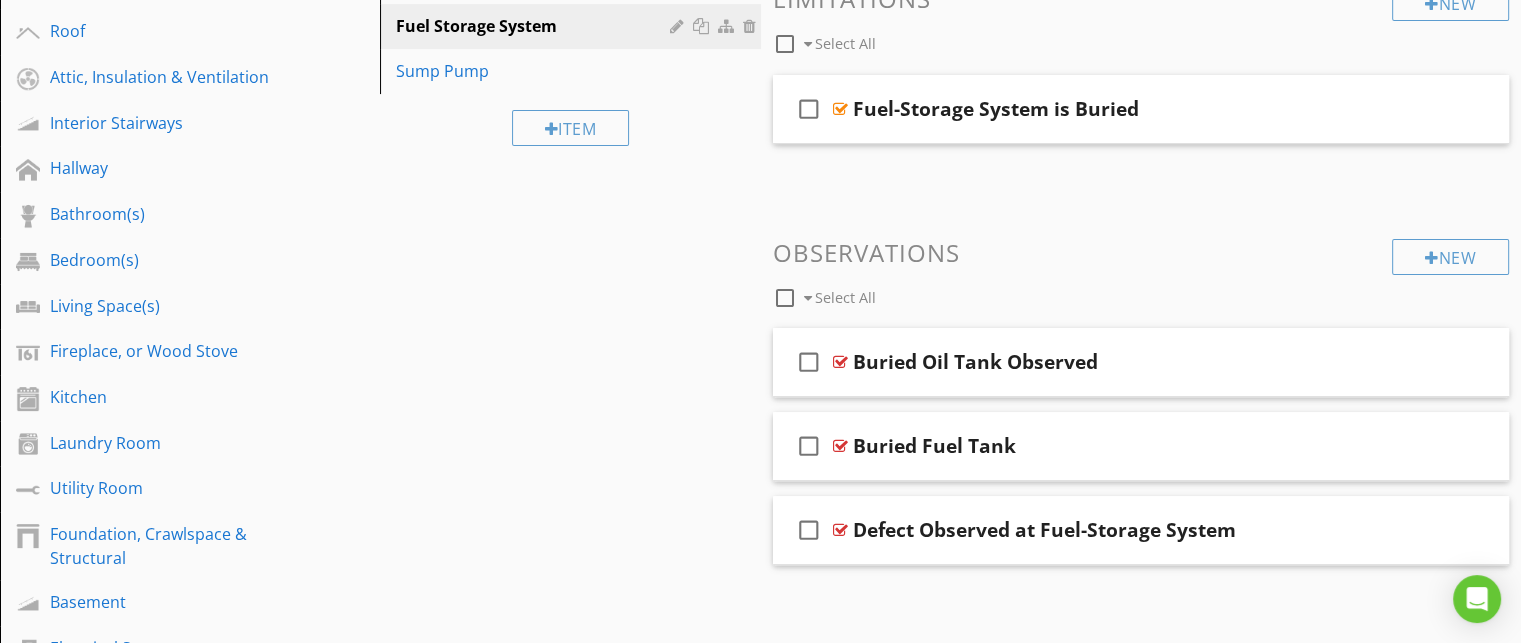 scroll, scrollTop: 582, scrollLeft: 0, axis: vertical 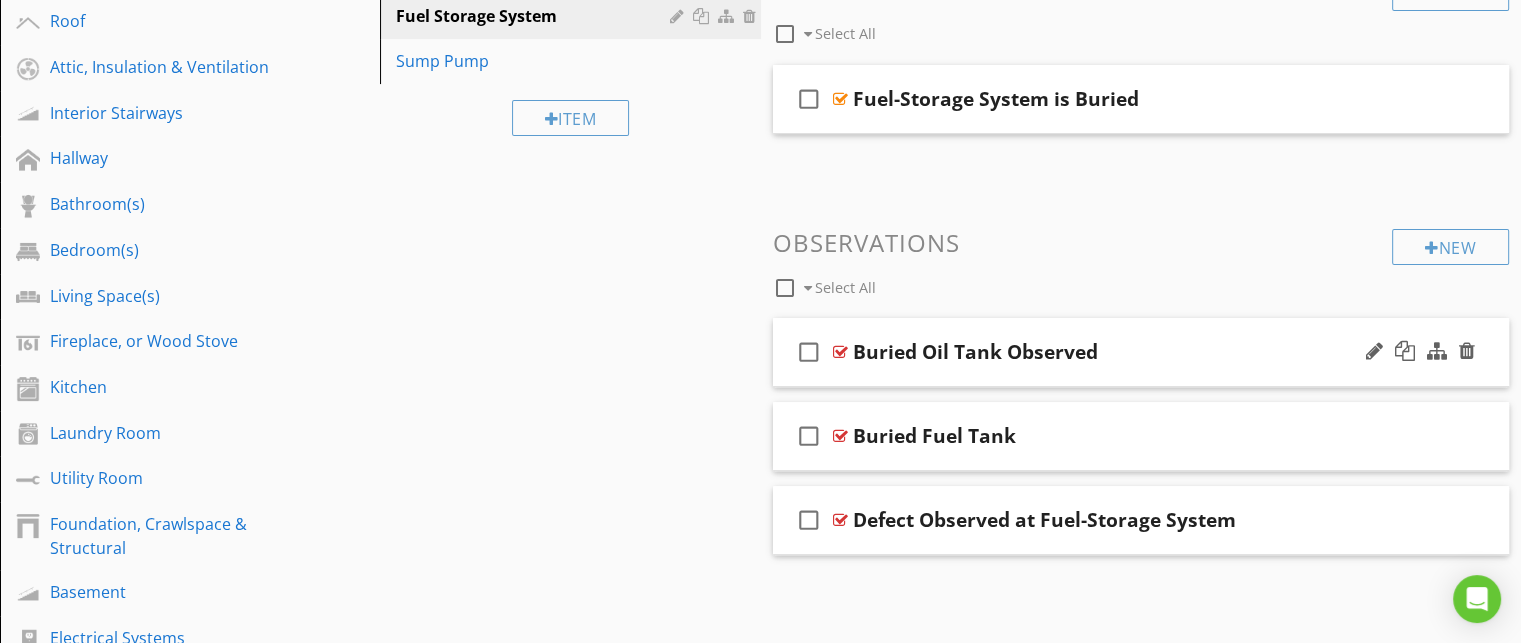 click on "check_box_outline_blank
Buried Oil Tank Observed" at bounding box center [1141, 352] 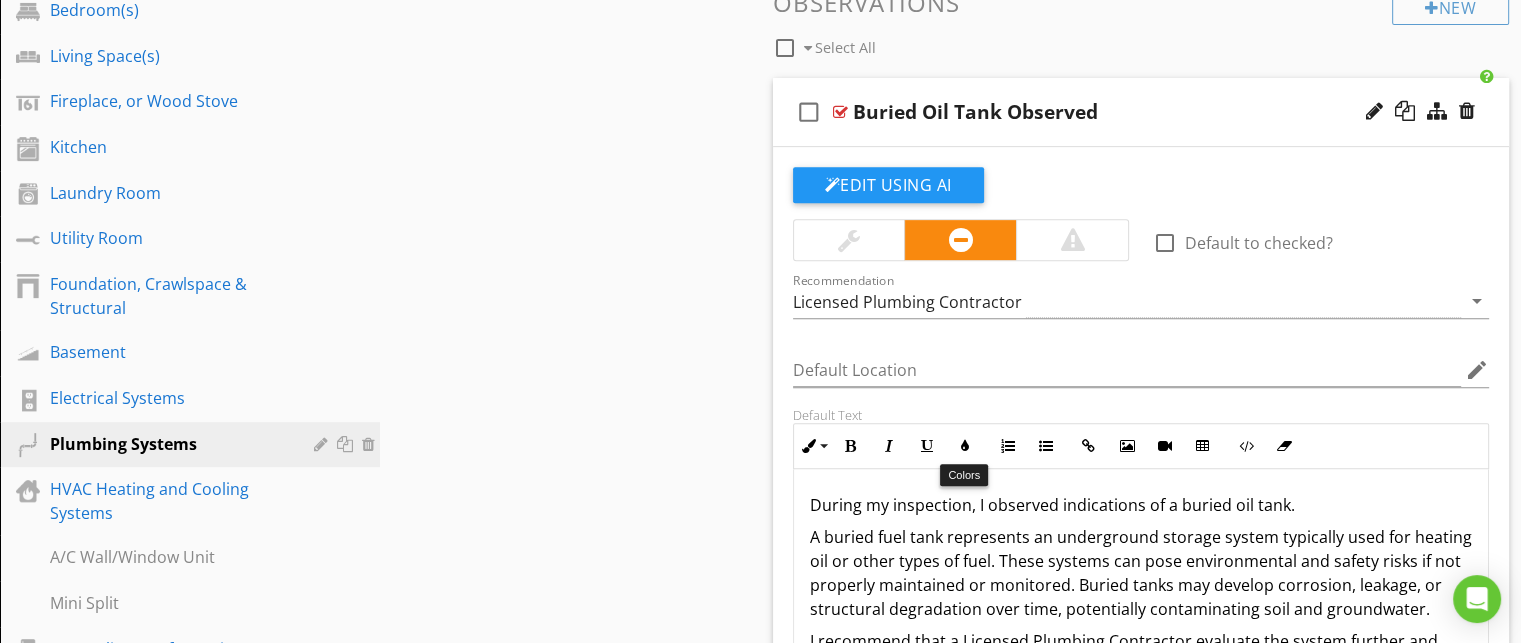 scroll, scrollTop: 823, scrollLeft: 0, axis: vertical 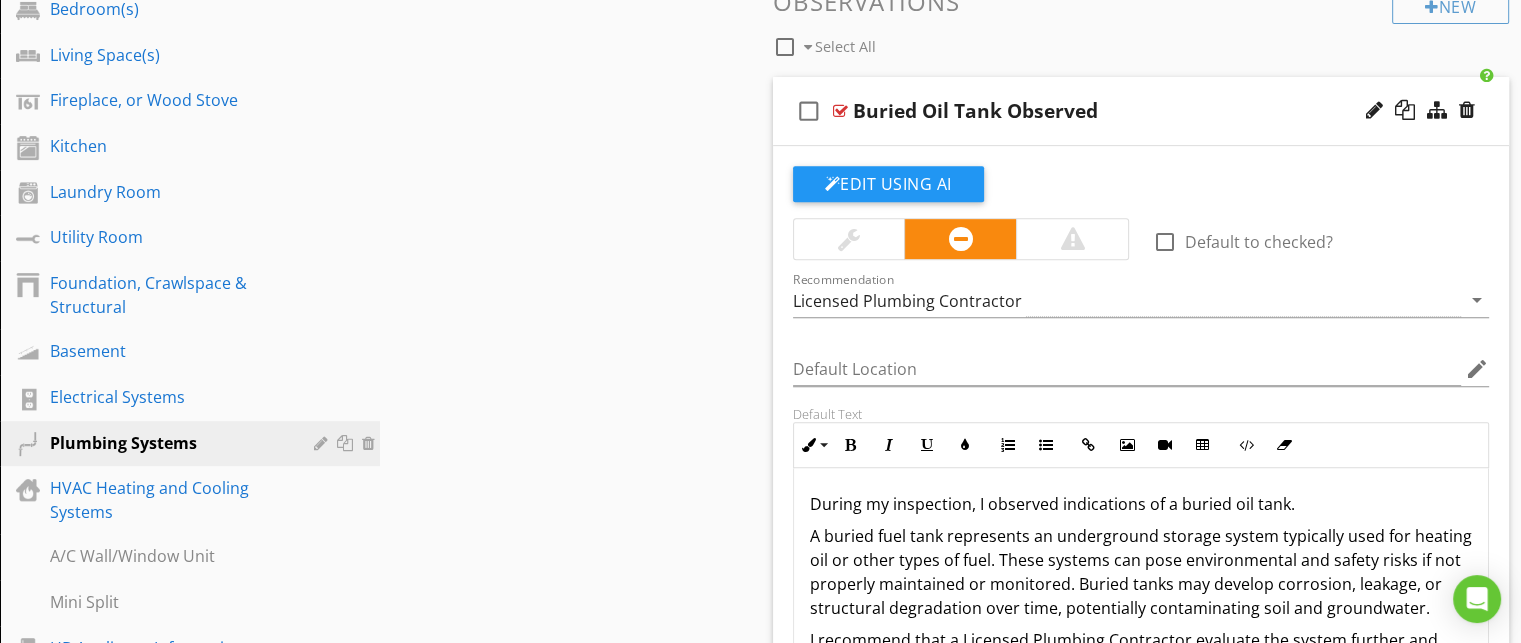 click on "During my inspection, I observed indications of a buried oil tank." at bounding box center (1141, 504) 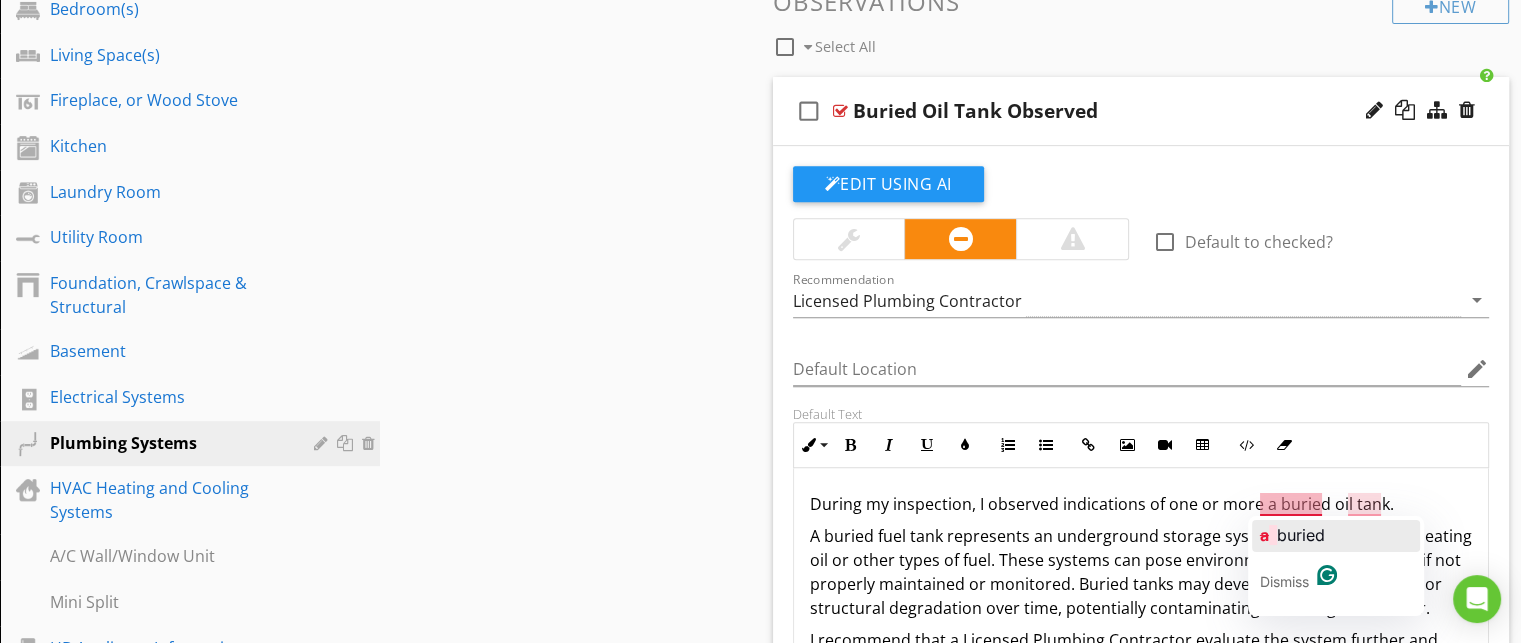 click on "buried" 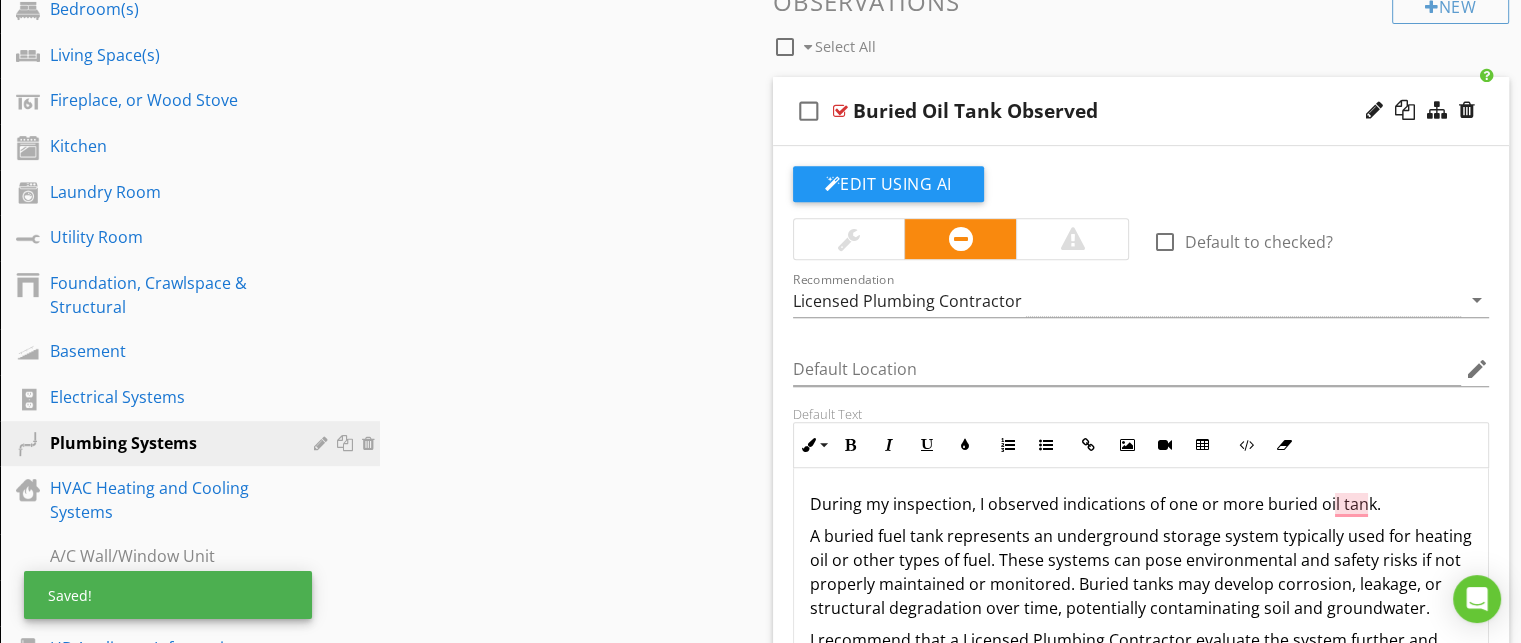 scroll, scrollTop: 56, scrollLeft: 0, axis: vertical 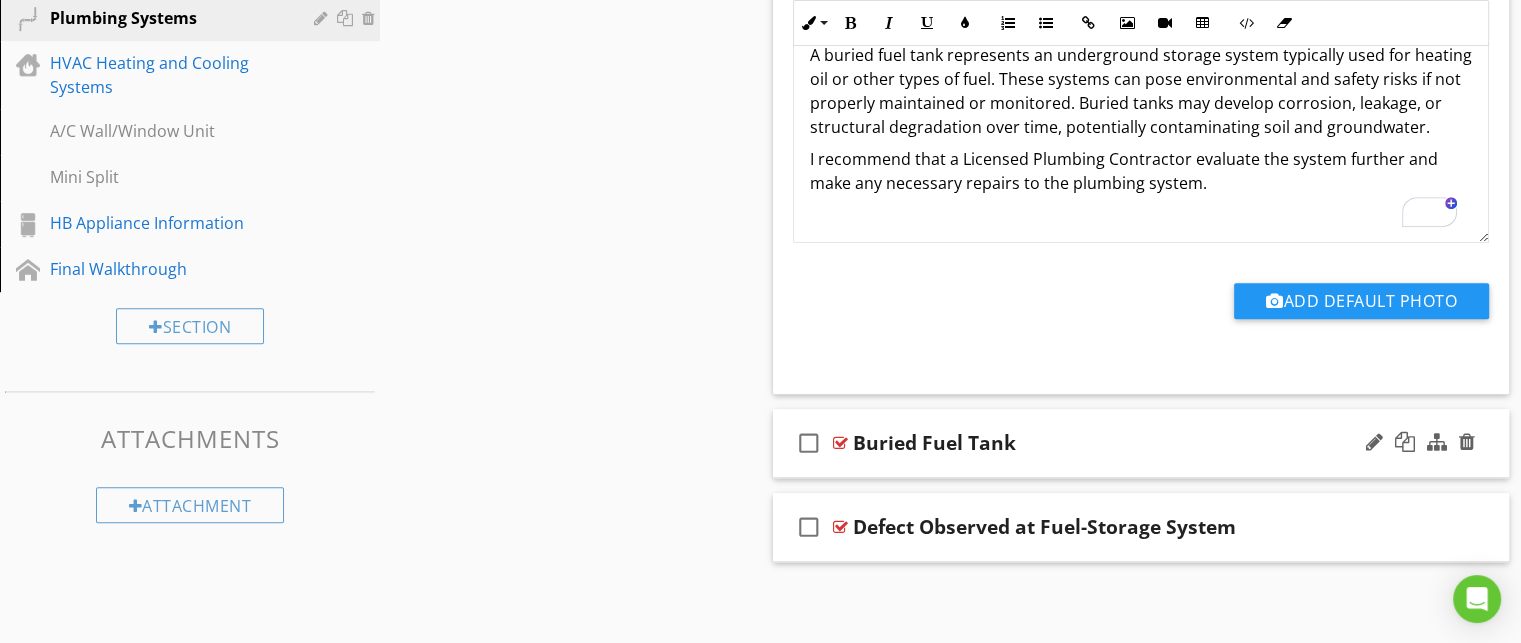 click on "check_box_outline_blank
Buried Fuel Tank" at bounding box center (1141, 443) 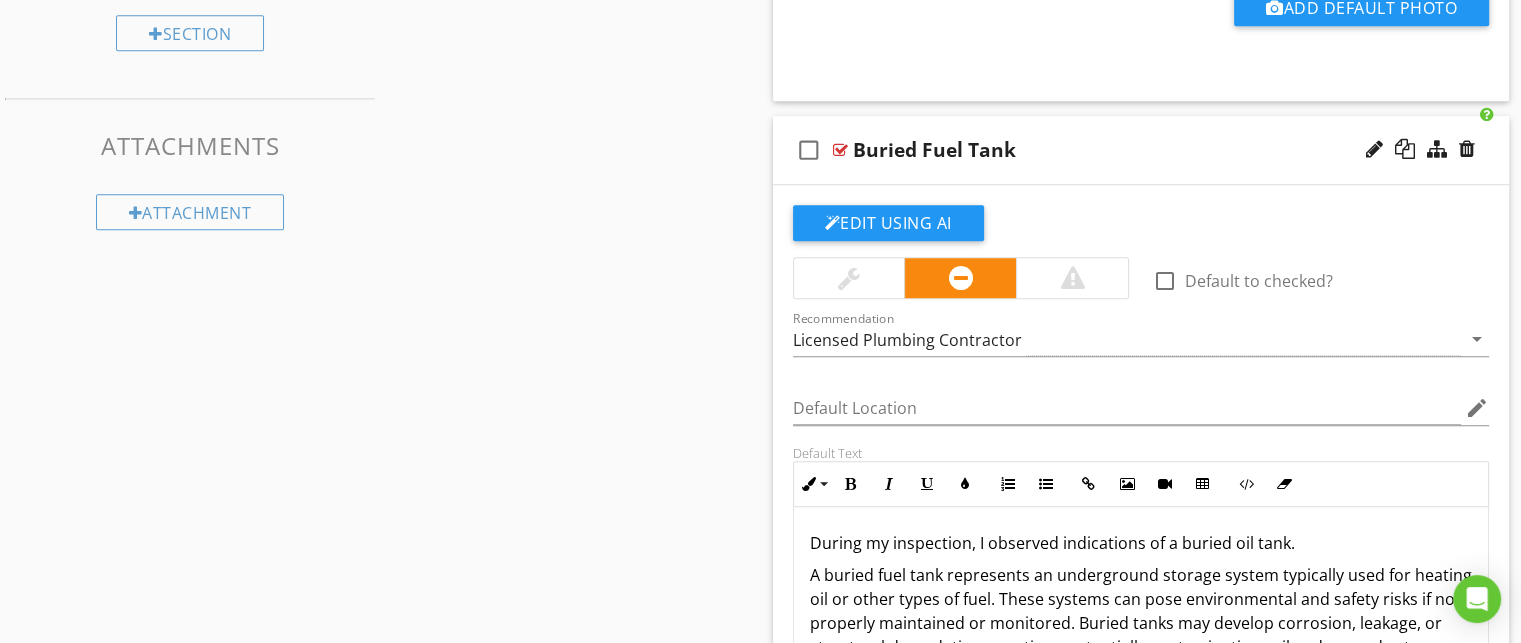 scroll, scrollTop: 1540, scrollLeft: 0, axis: vertical 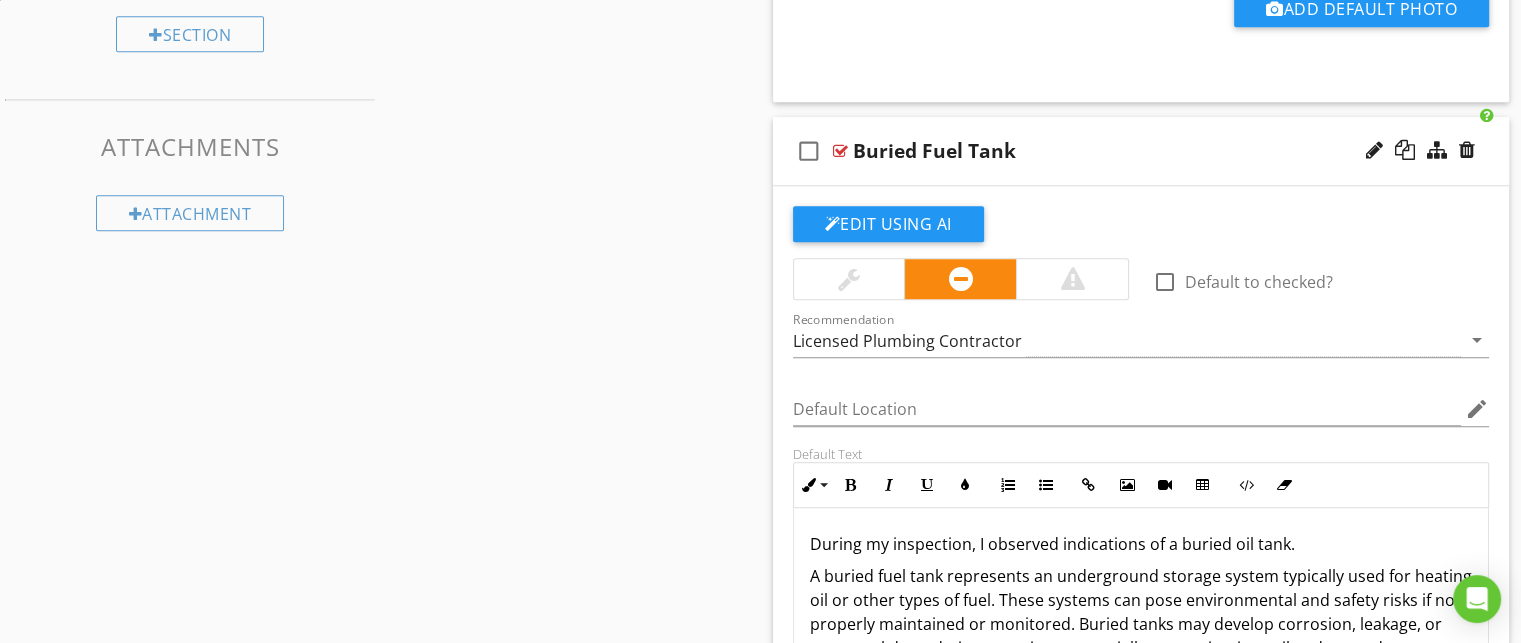 click on "During my inspection, I observed indications of a buried oil tank." at bounding box center (1141, 544) 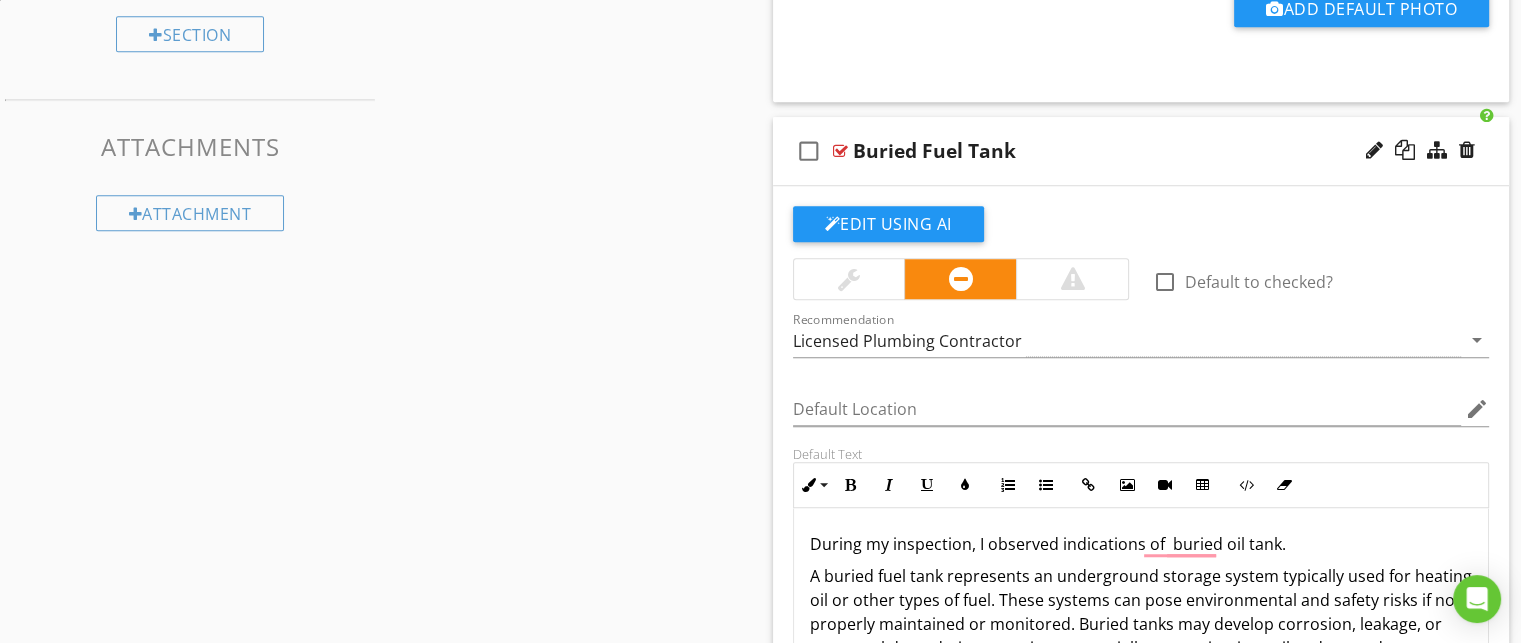 type 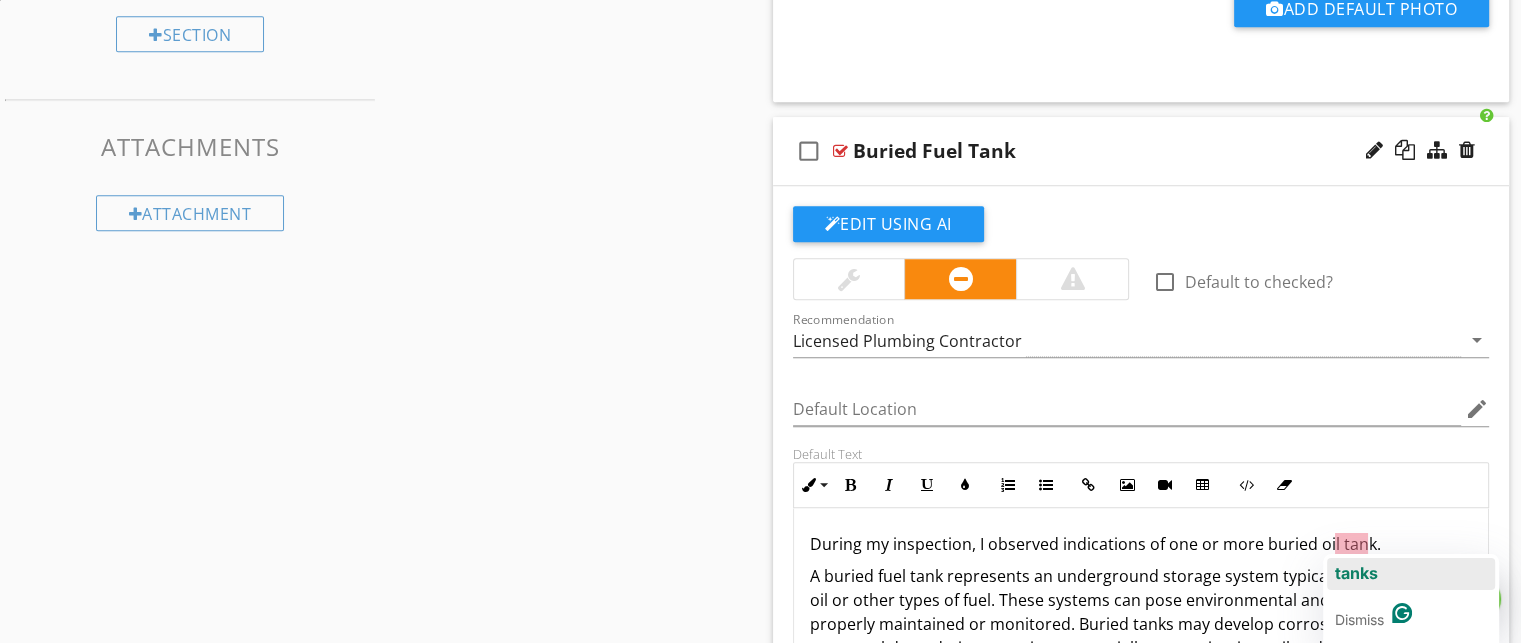 click on "tanks" 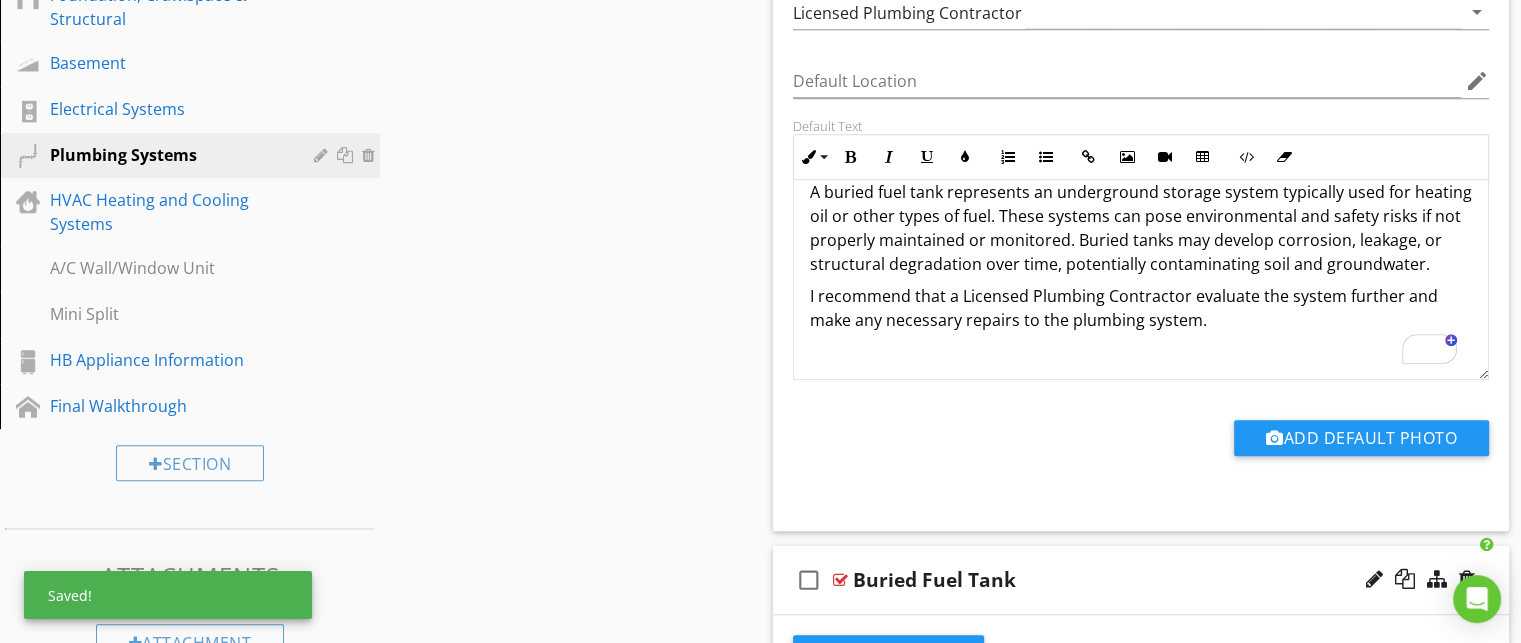 scroll, scrollTop: 1109, scrollLeft: 0, axis: vertical 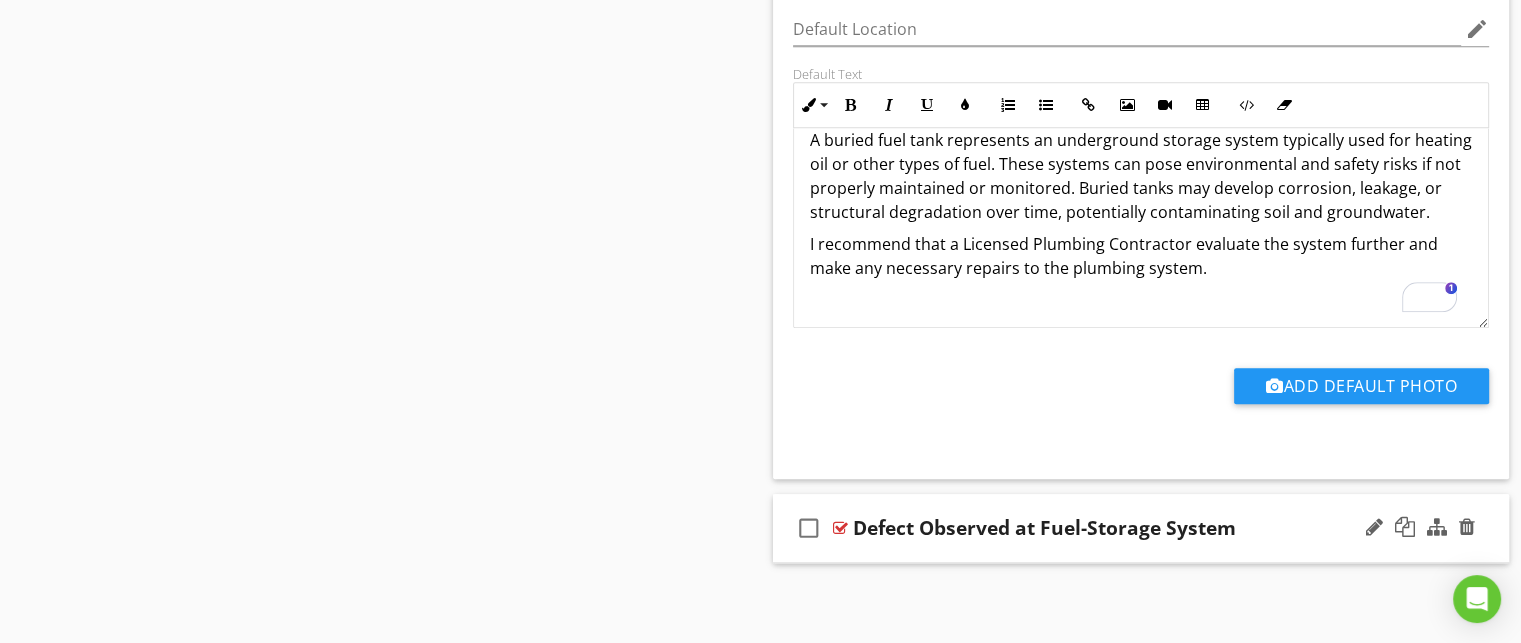click on "check_box_outline_blank
Defect Observed at Fuel-Storage System" at bounding box center (1141, 528) 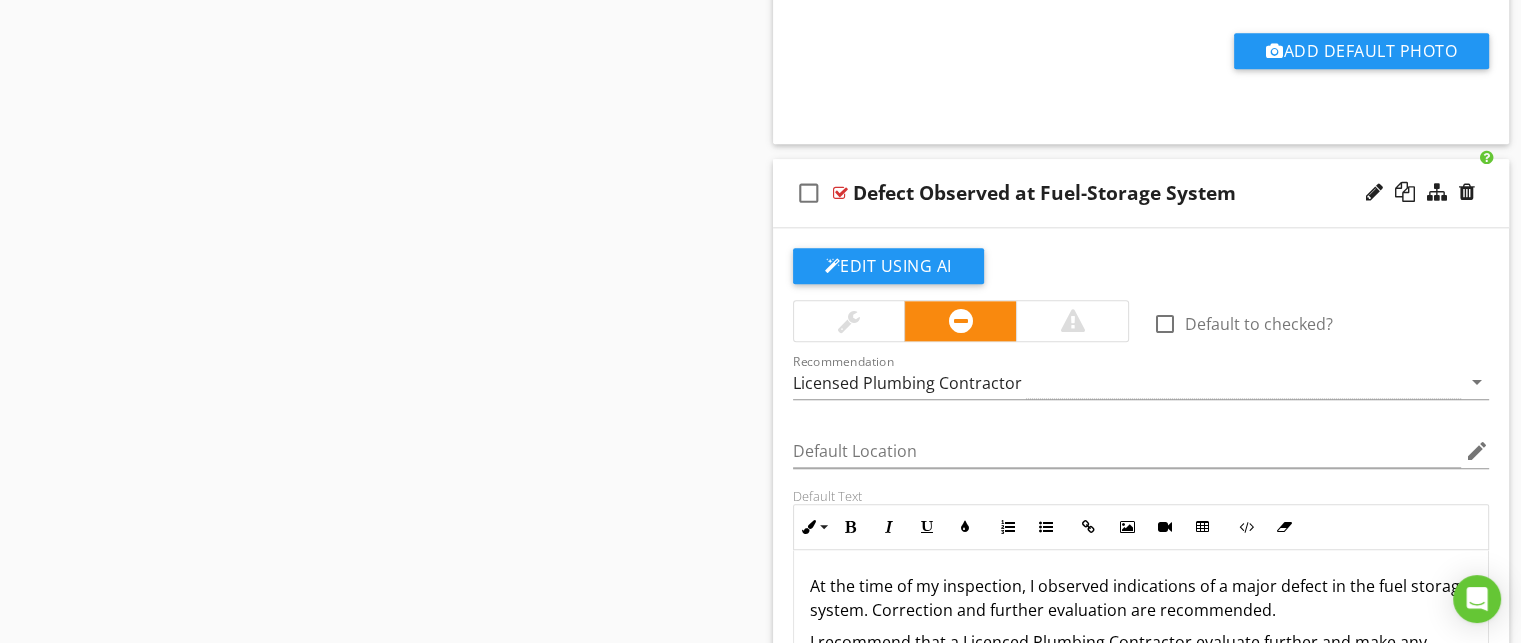 scroll, scrollTop: 2292, scrollLeft: 0, axis: vertical 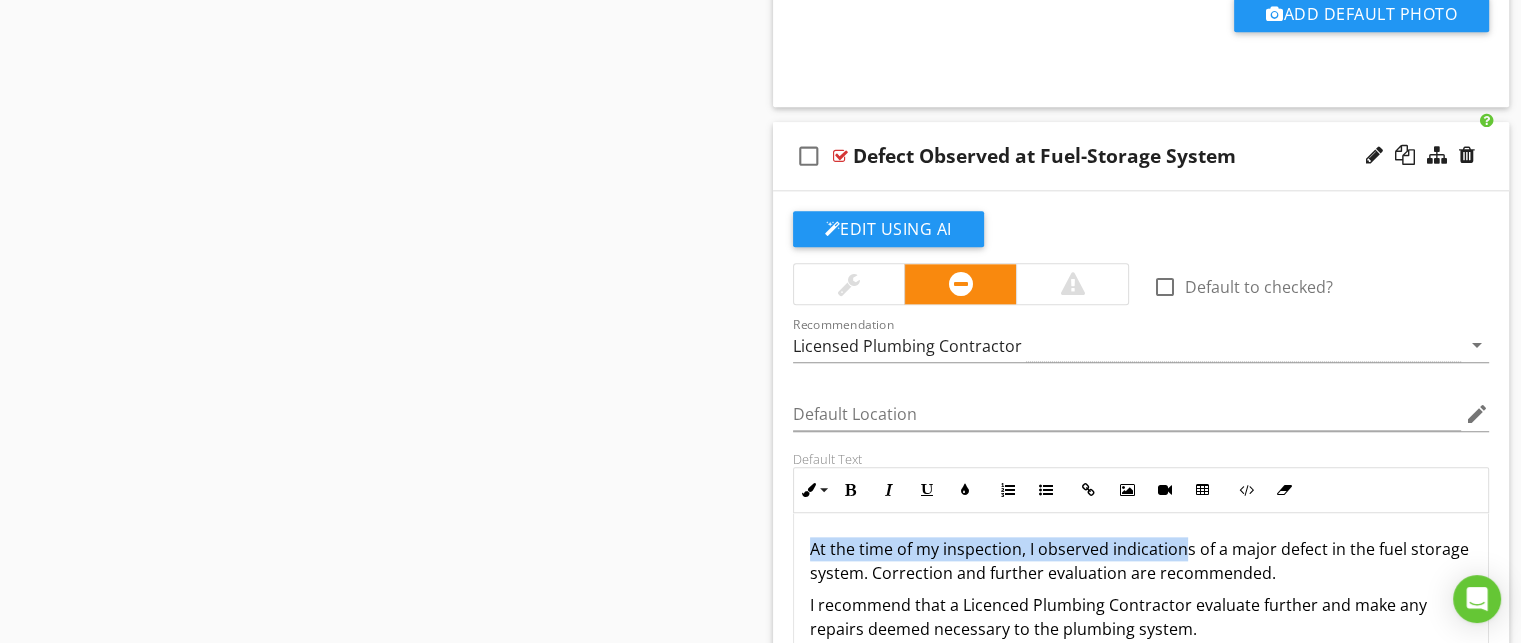 drag, startPoint x: 1184, startPoint y: 544, endPoint x: 789, endPoint y: 553, distance: 395.1025 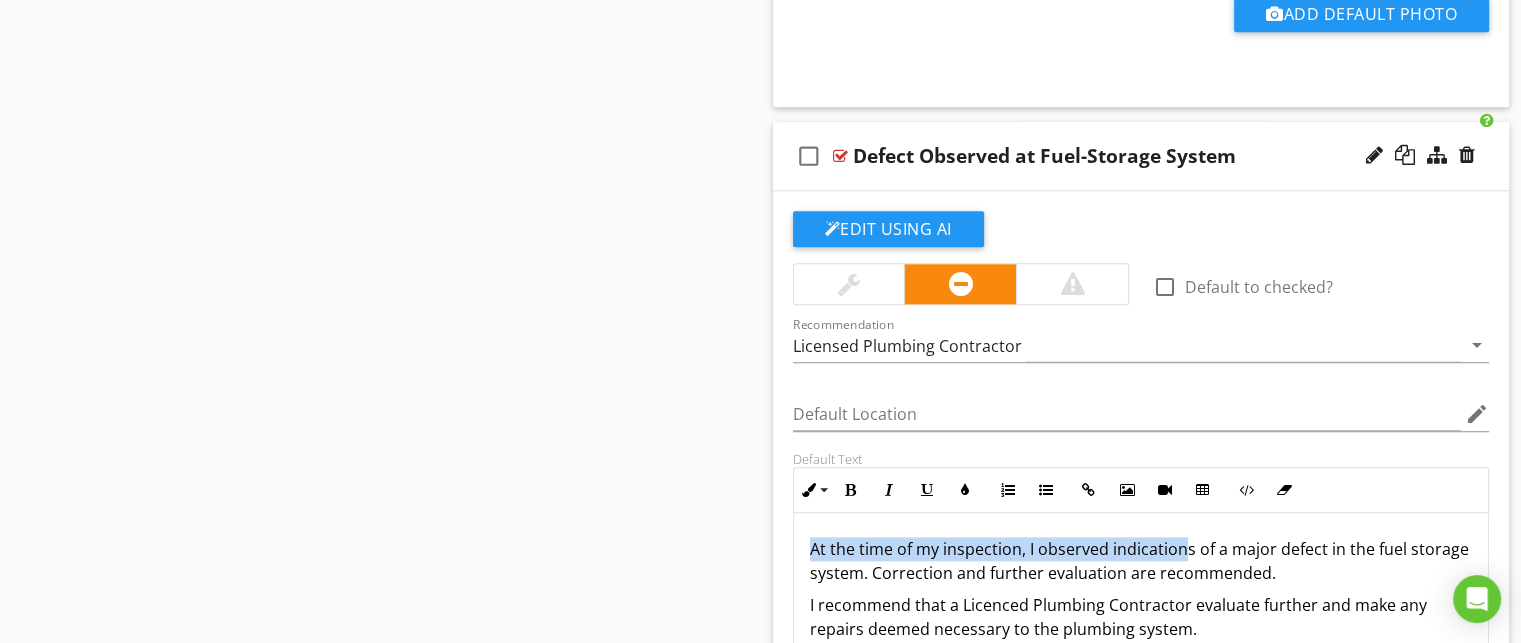 click on "Default Text   Inline Style XLarge Large Normal Small Light Small/Light Bold Italic Underline Colors Ordered List Unordered List Insert Link Insert Image Insert Video Insert Table Code View Clear Formatting At the time of my inspection, I observed indications of a major defect in the fuel storage system. Correction and further evaluation are recommended. I recommend that a Licenced Plumbing Contractor evaluate further and make any repairs deemed necessary to the plumbing system. Enter text here <p>At the time of my inspection, I observed indications of a major defect in the fuel storage system. Correction and further evaluation are recommended.</p><p>I recommend that a Licenced Plumbing Contractor evaluate further and make any repairs deemed necessary to the plumbing system.</p>" at bounding box center [1141, 582] 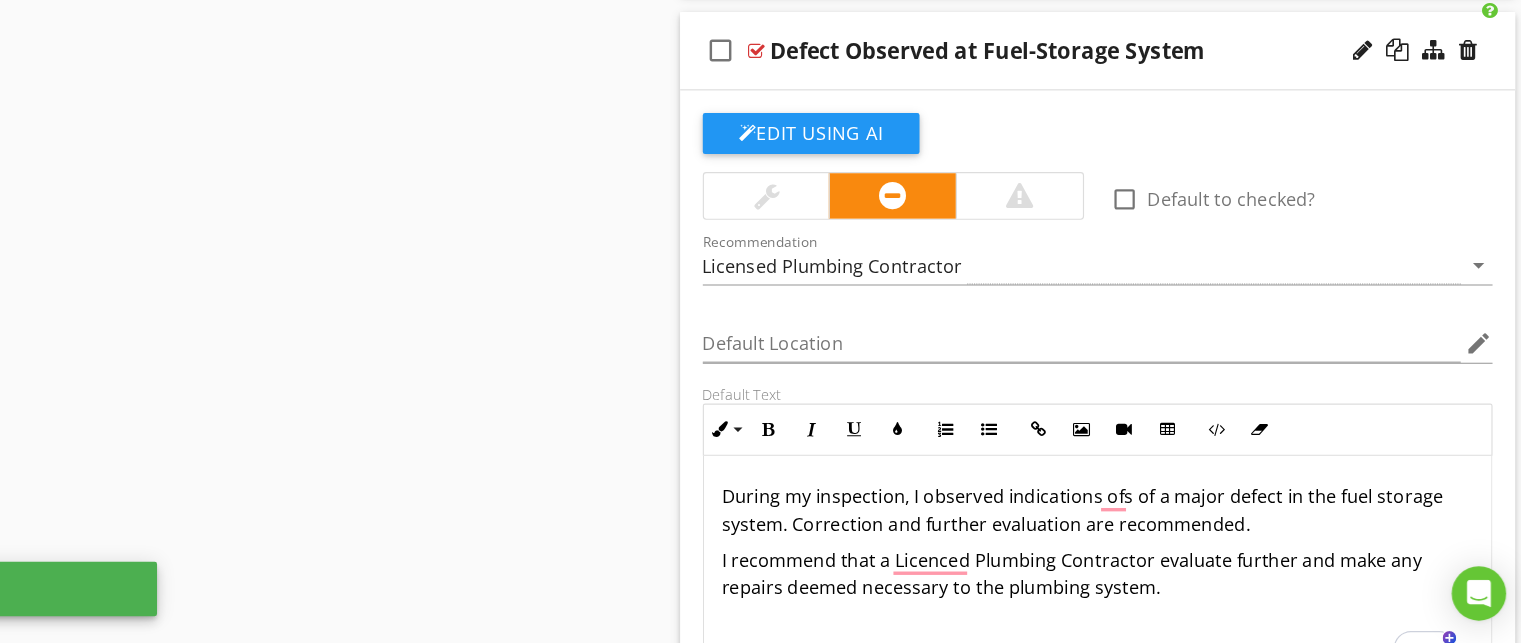 scroll, scrollTop: 2330, scrollLeft: 0, axis: vertical 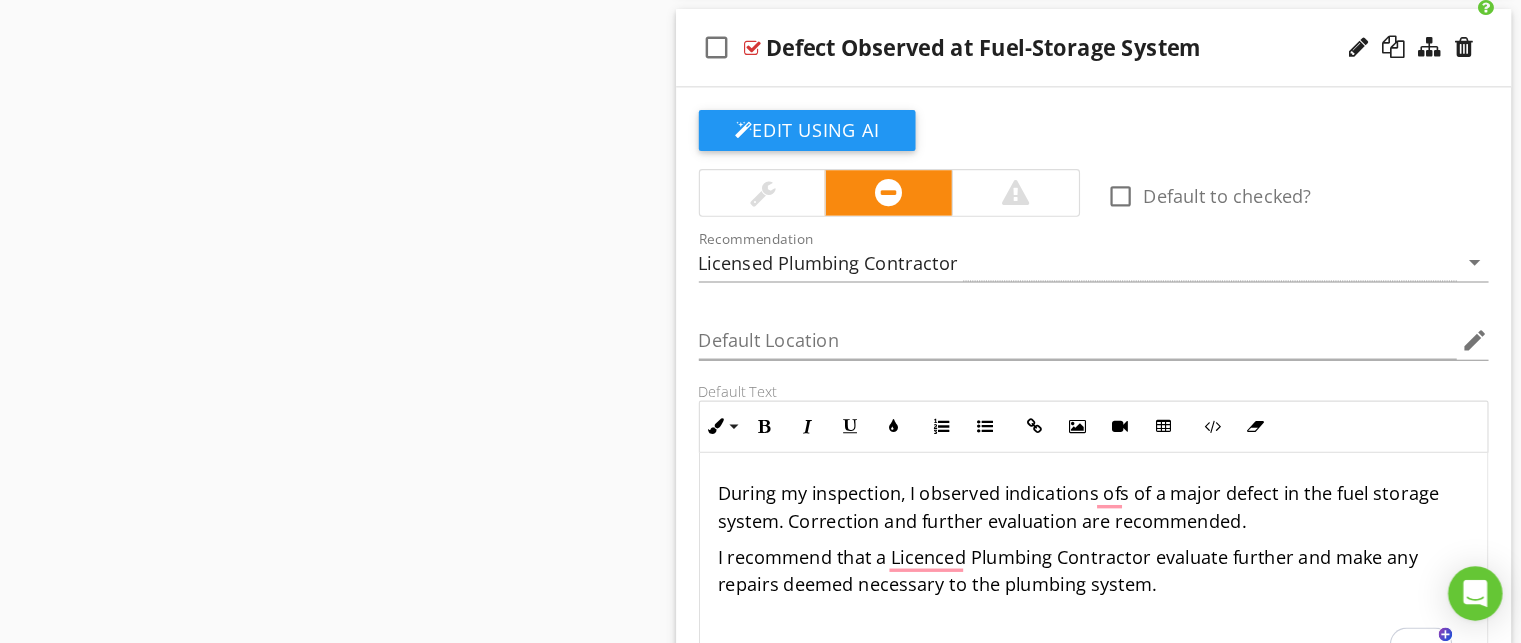 type 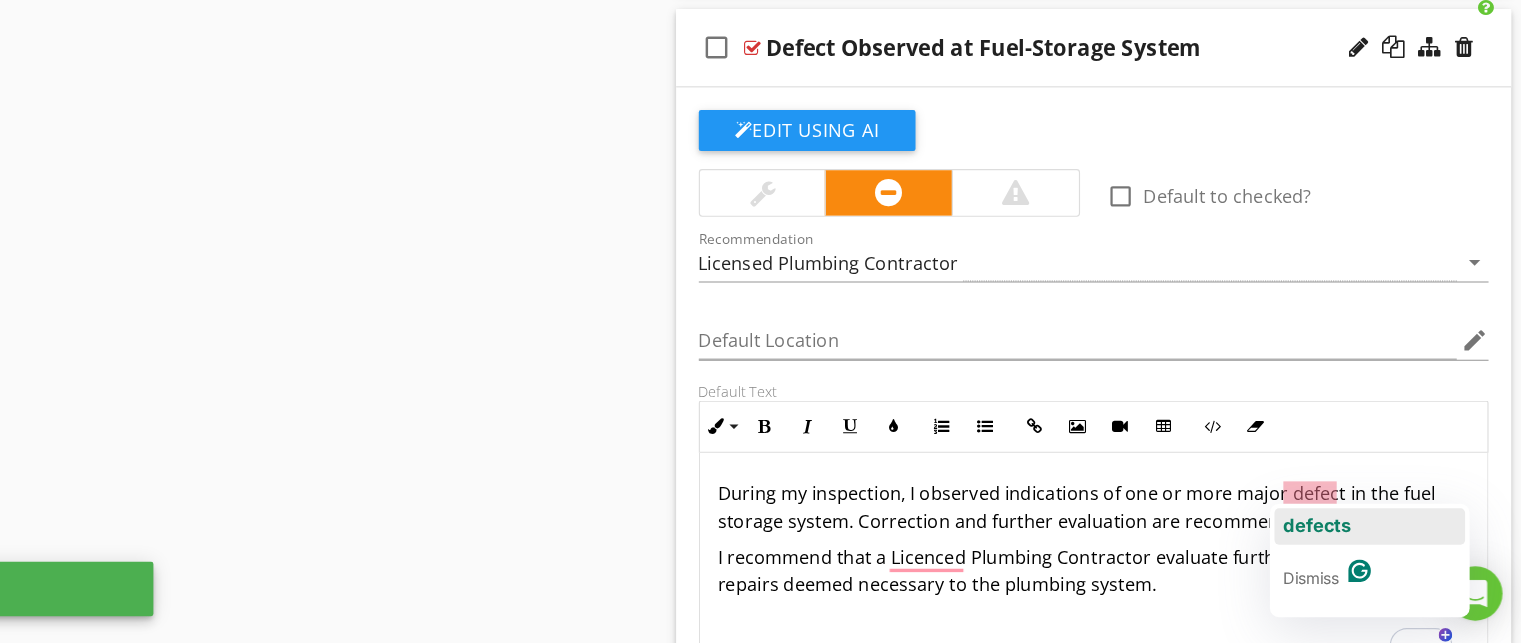 click on "defects" 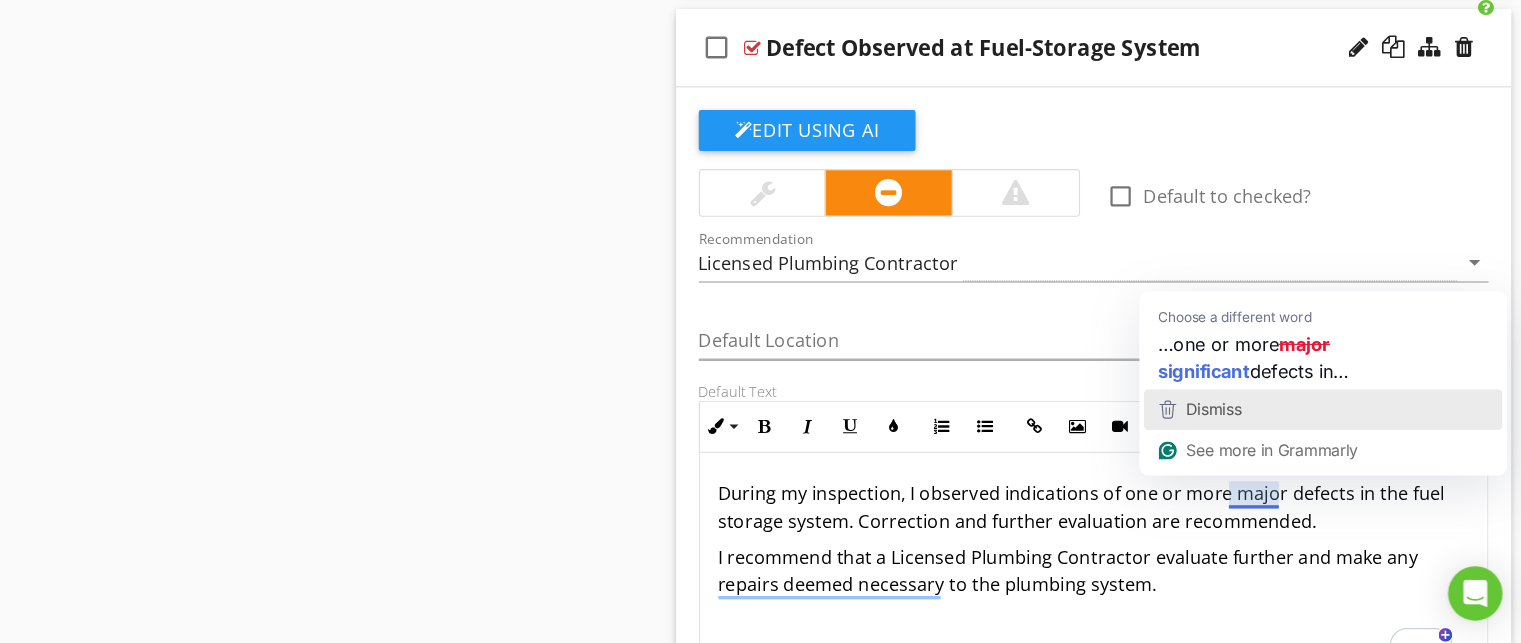 click on "Dismiss" at bounding box center (1246, 436) 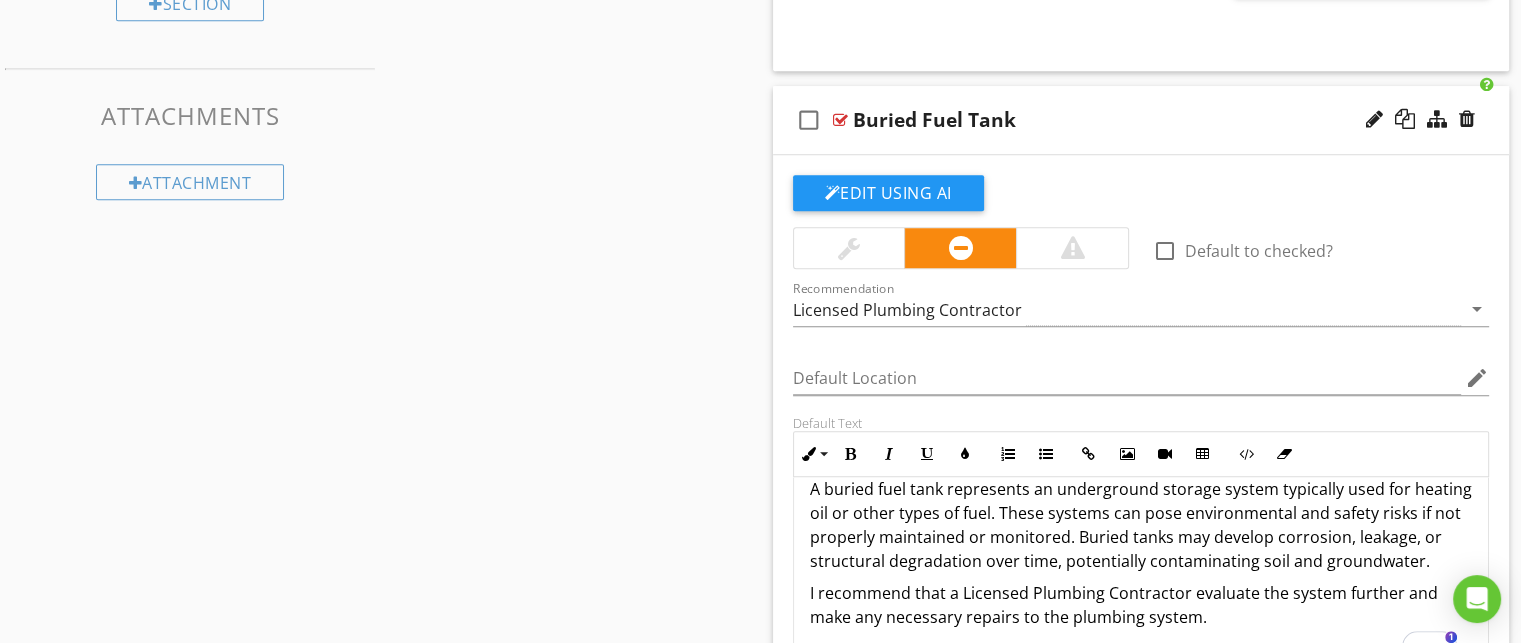 scroll, scrollTop: 1559, scrollLeft: 0, axis: vertical 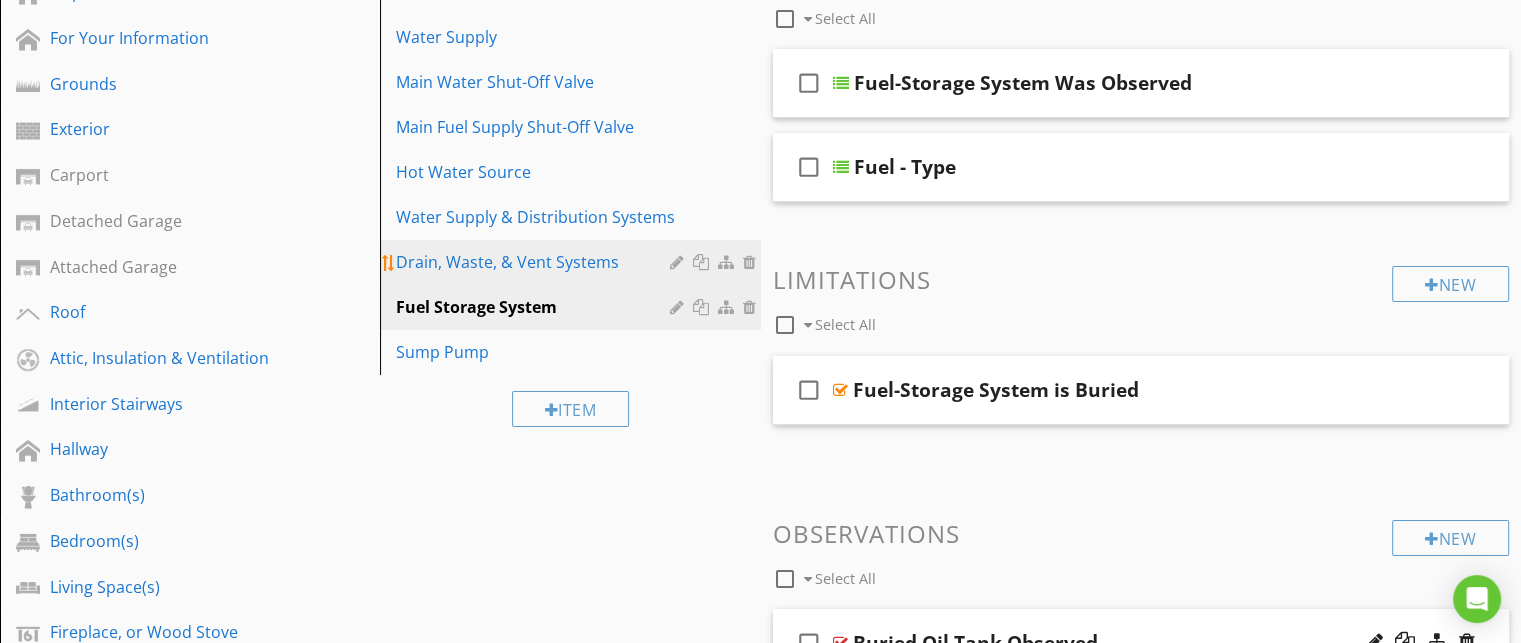 click on "Drain, Waste, & Vent Systems" at bounding box center [535, 262] 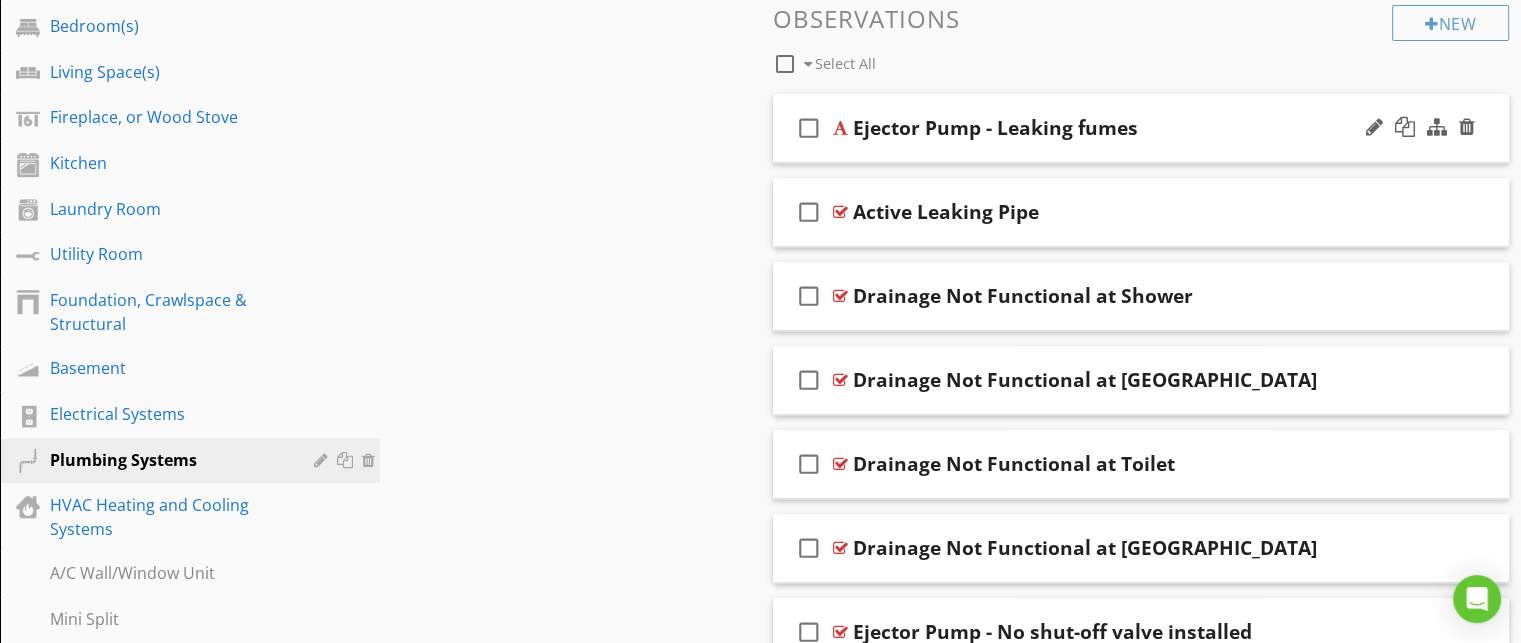 scroll, scrollTop: 804, scrollLeft: 0, axis: vertical 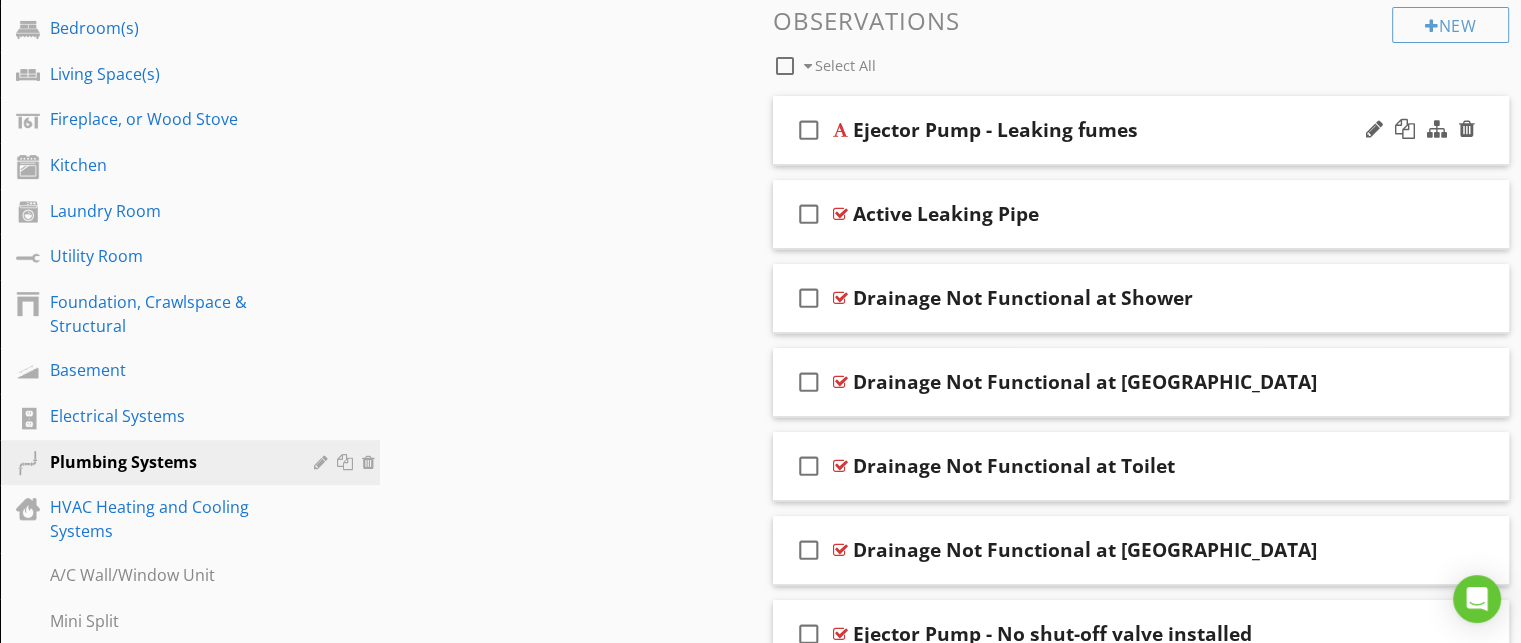 click on "check_box_outline_blank
Ejector Pump - Leaking fumes" at bounding box center [1141, 130] 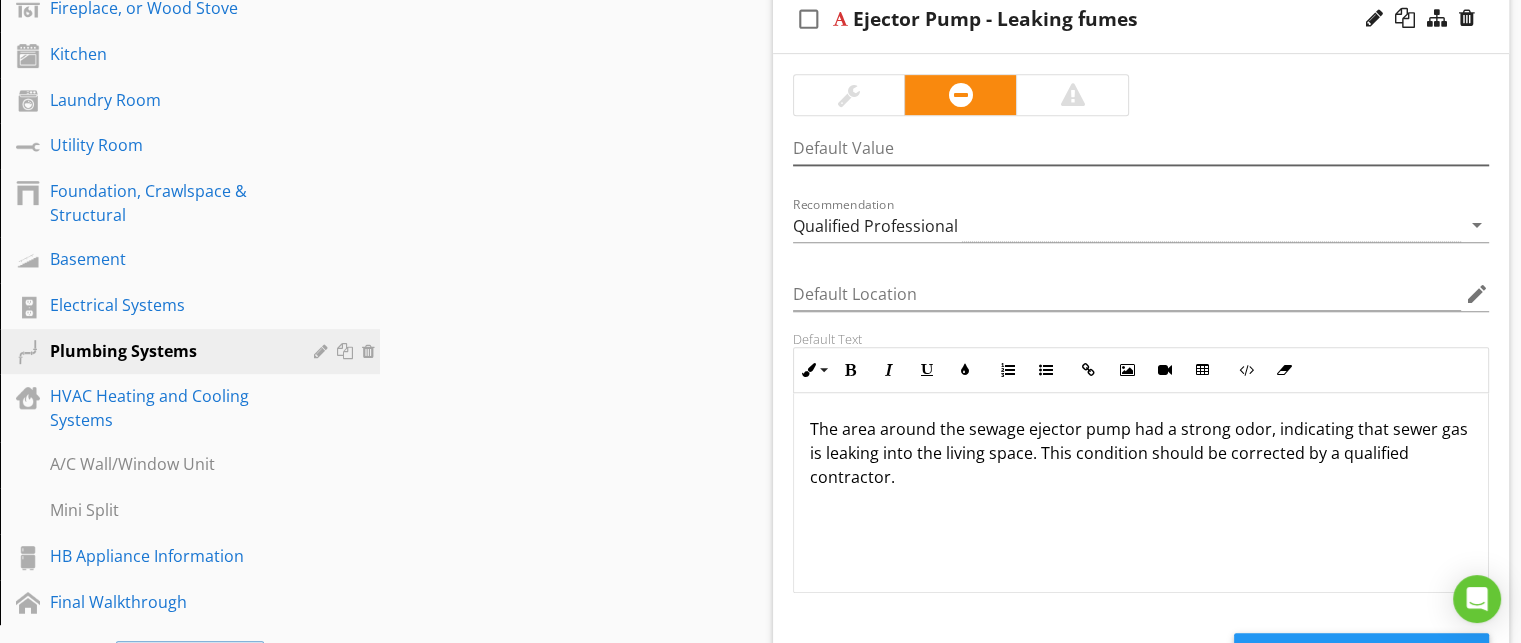 scroll, scrollTop: 916, scrollLeft: 0, axis: vertical 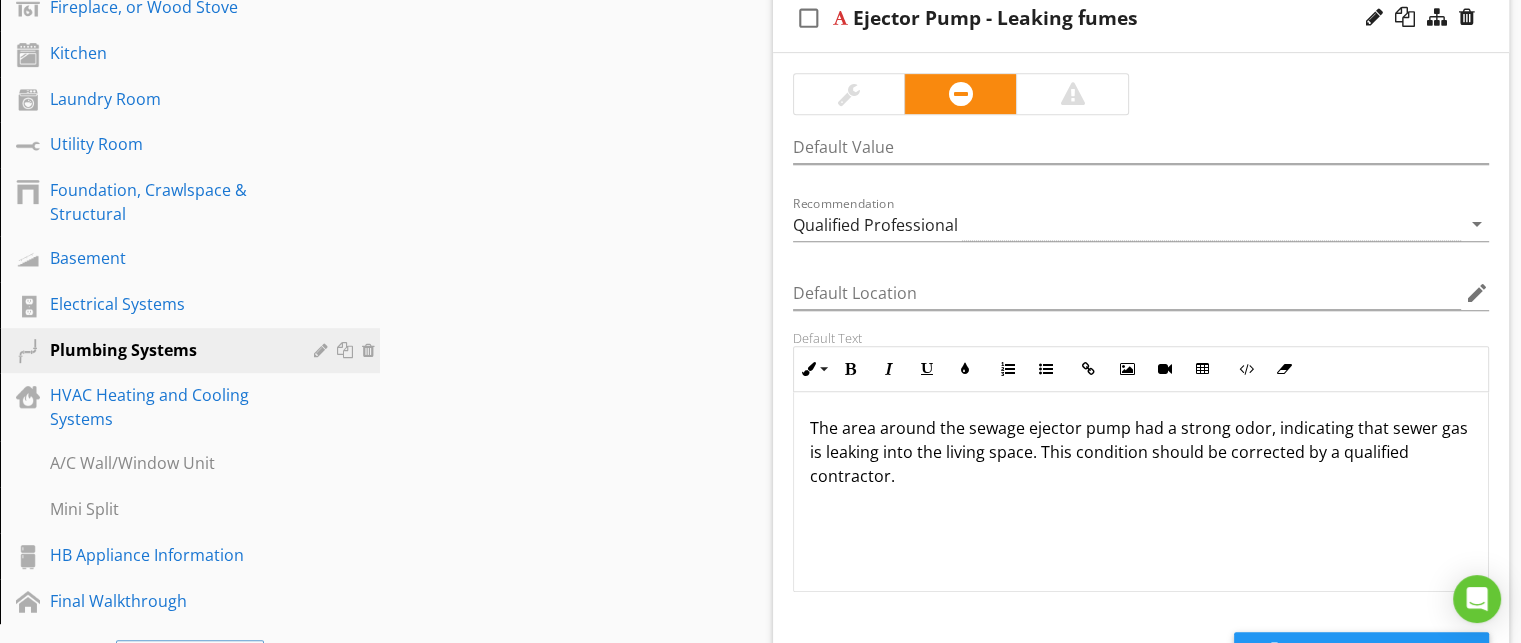 click on "The area around the sewage ejector pump had a strong odor, indicating that sewer gas is leaking into the living space. This condition should be corrected by a qualified contractor." at bounding box center (1141, 492) 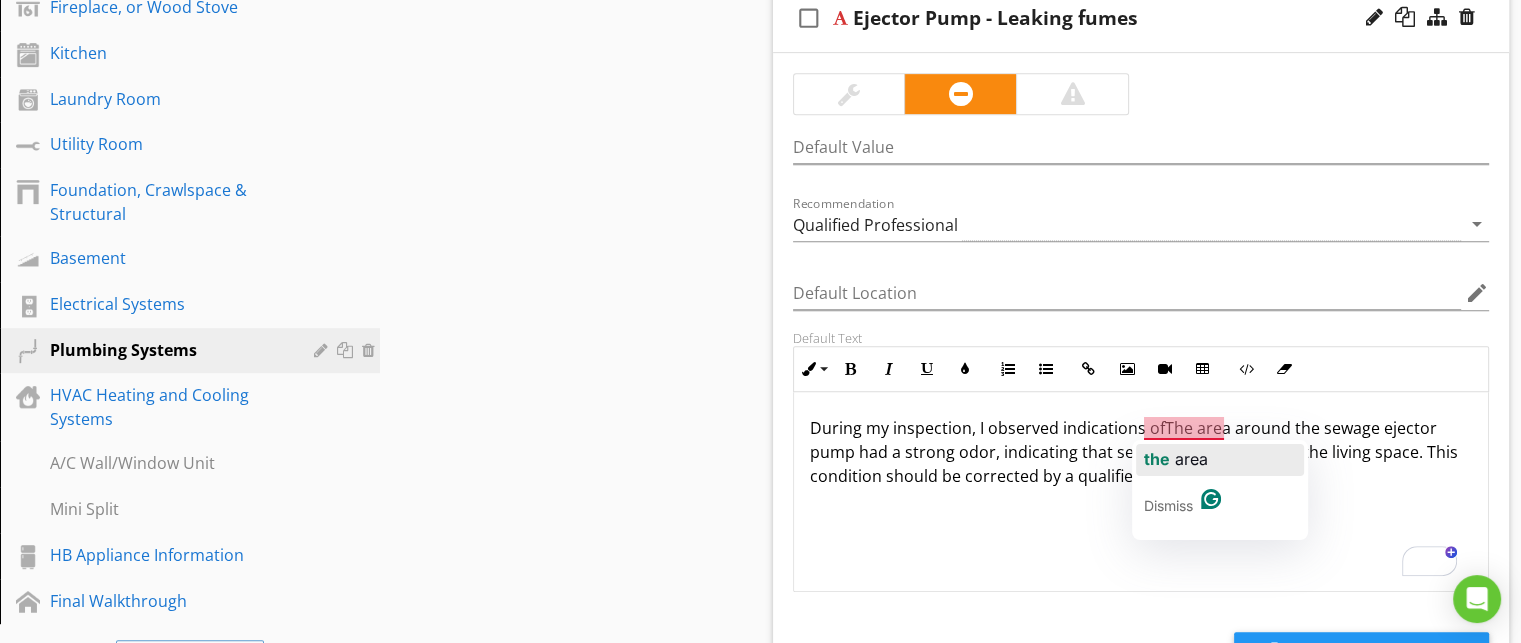click on "area" 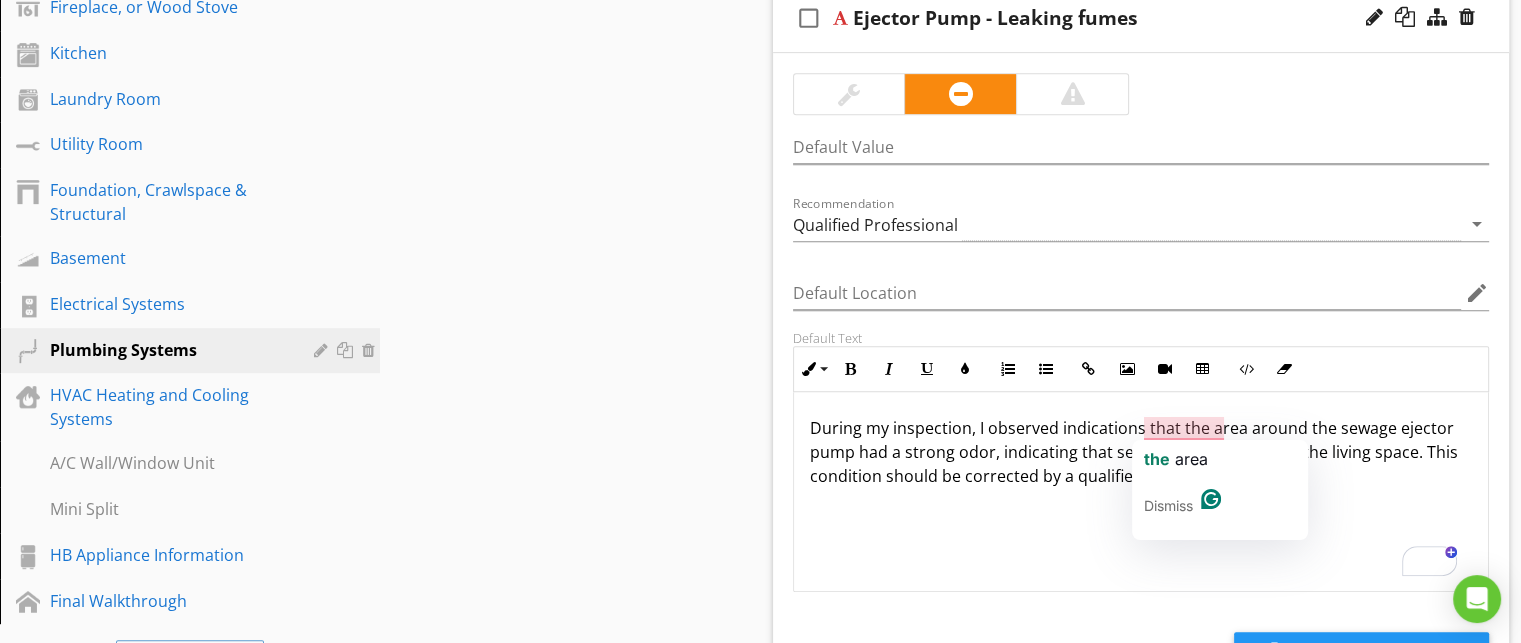 type 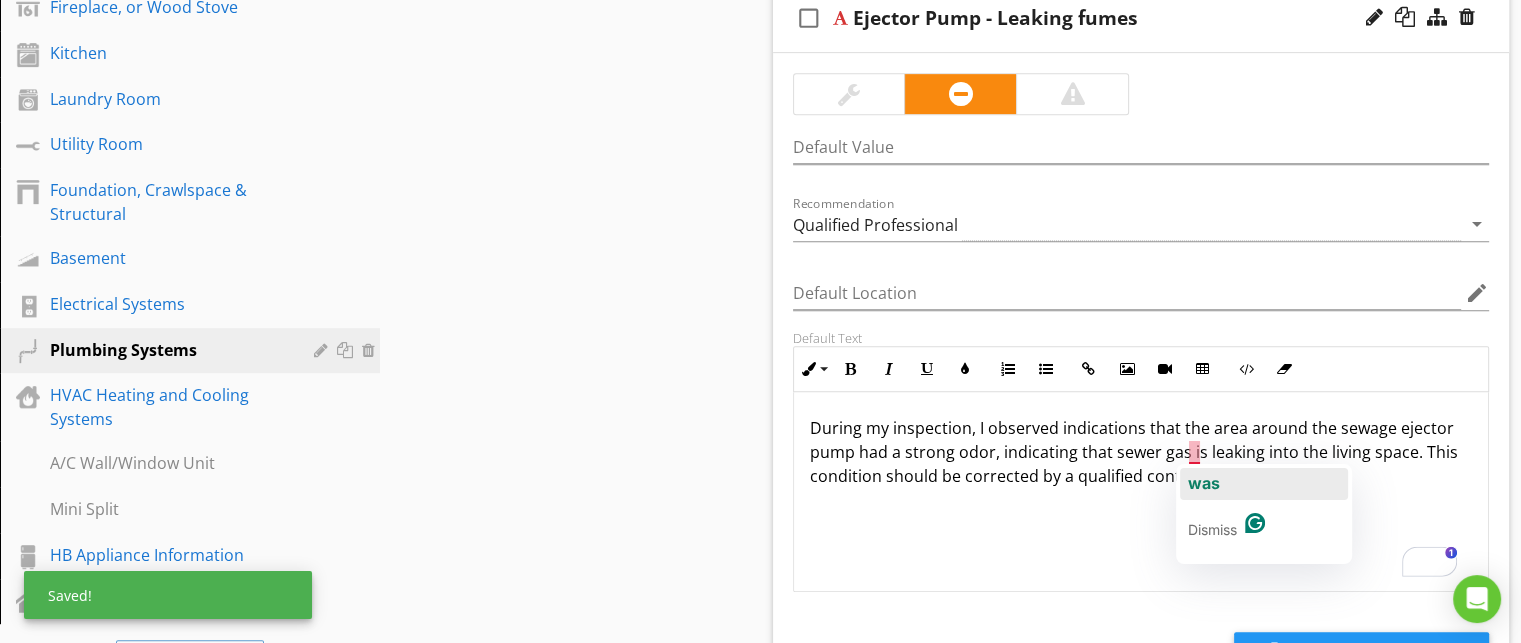 click on "was" 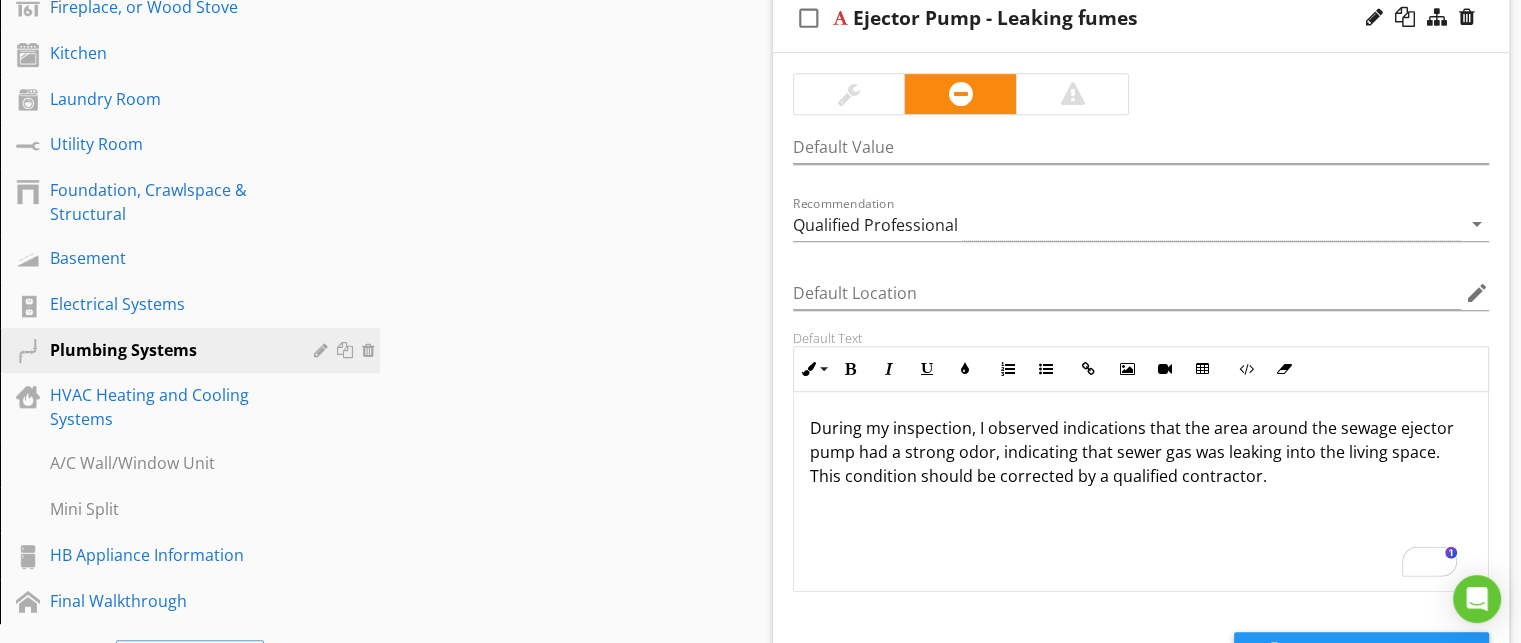 scroll, scrollTop: 0, scrollLeft: 0, axis: both 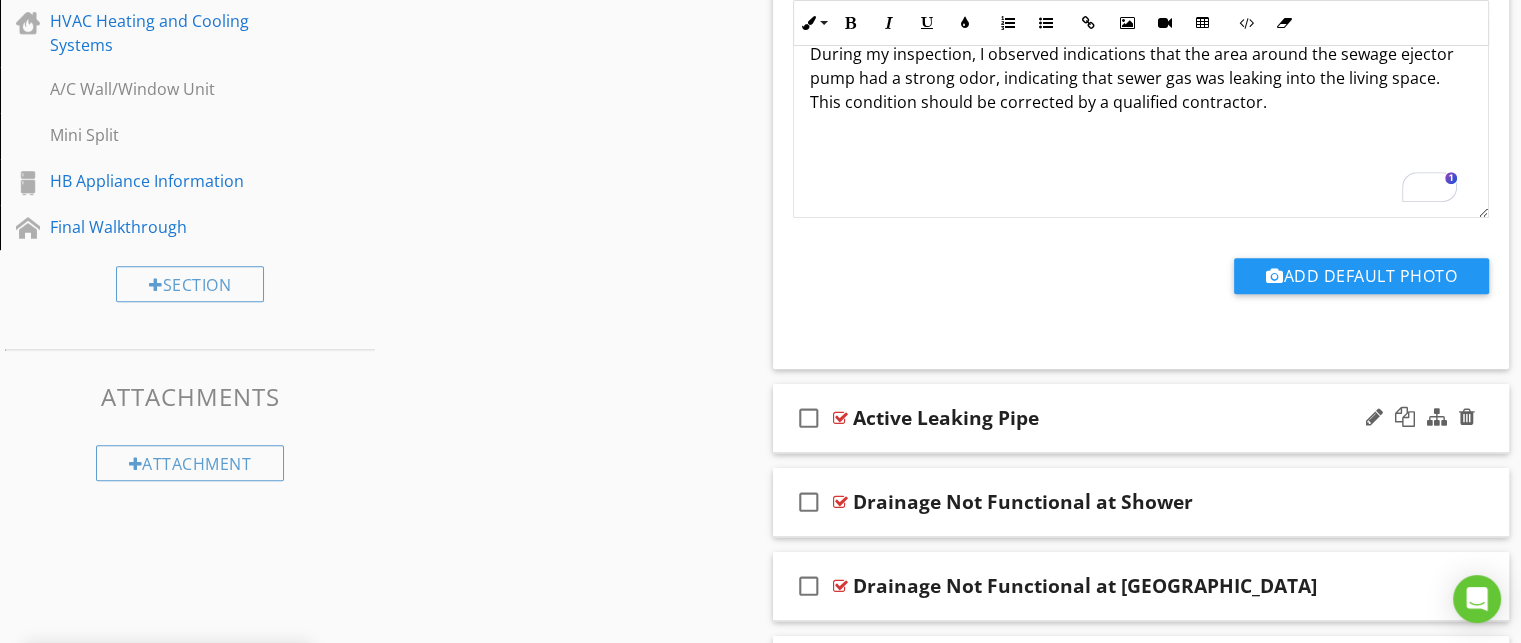 click on "check_box_outline_blank
Active Leaking Pipe" at bounding box center [1141, 418] 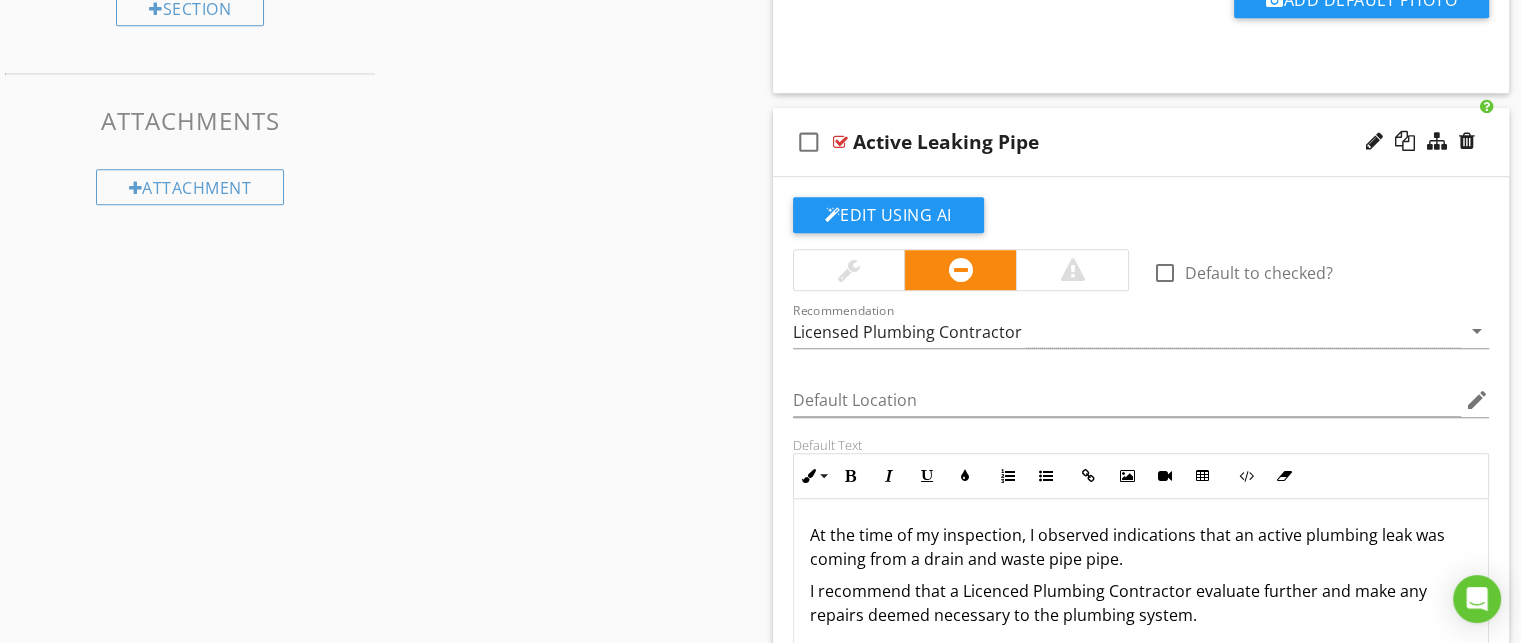 scroll, scrollTop: 1567, scrollLeft: 0, axis: vertical 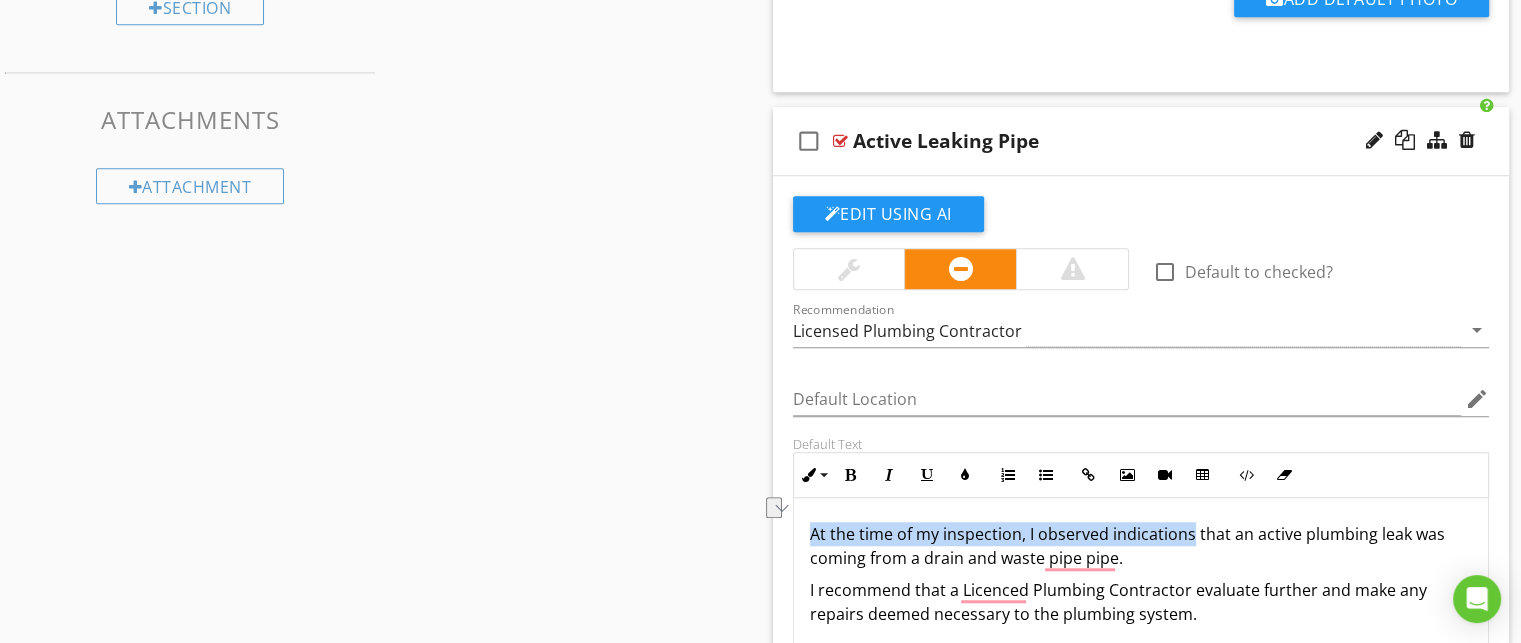 drag, startPoint x: 1190, startPoint y: 535, endPoint x: 801, endPoint y: 534, distance: 389.00128 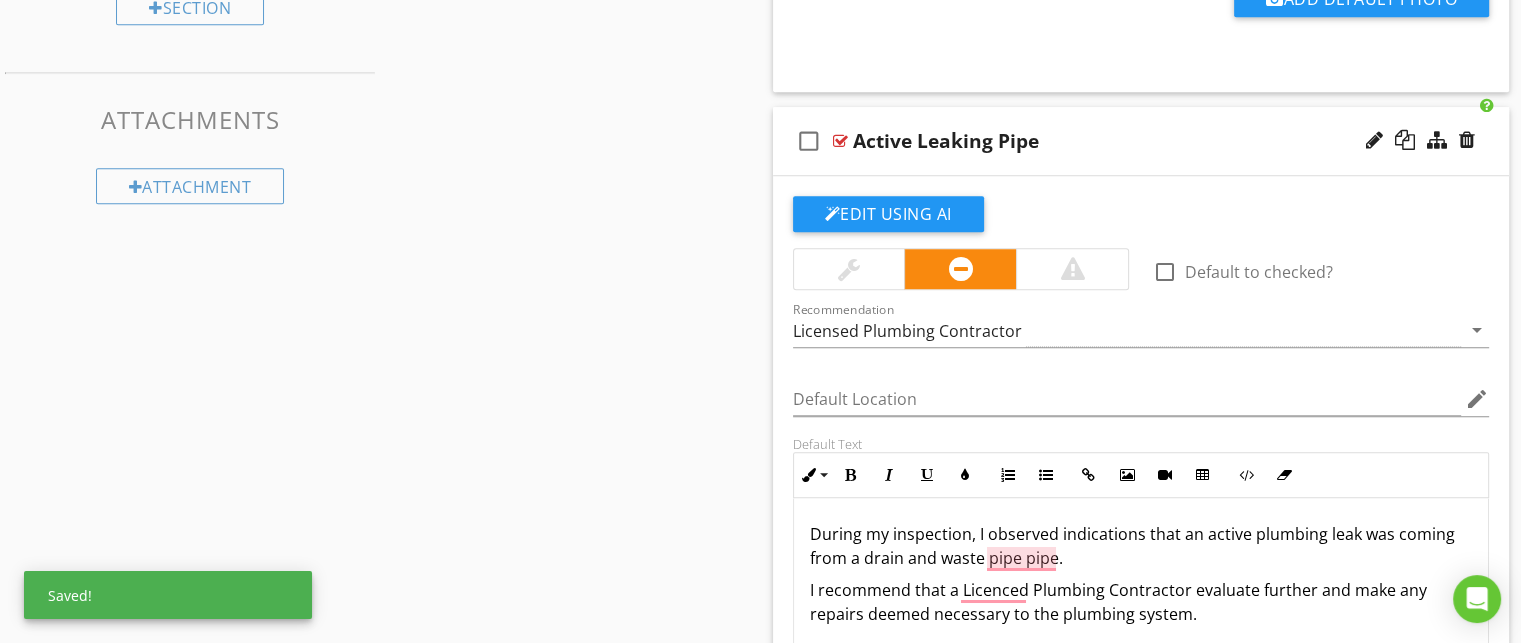 click on "During my inspection, I observed indications that an active plumbing leak was coming from a drain and waste pipe pipe." at bounding box center [1141, 546] 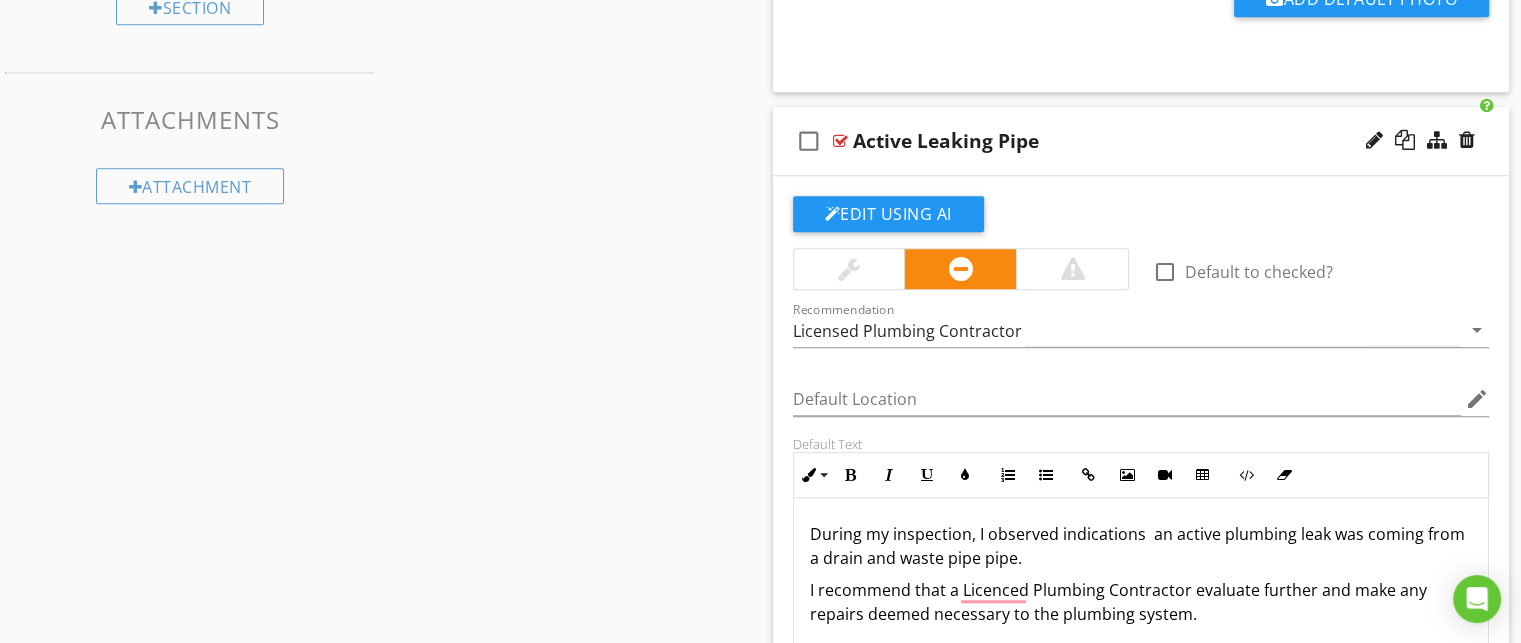type 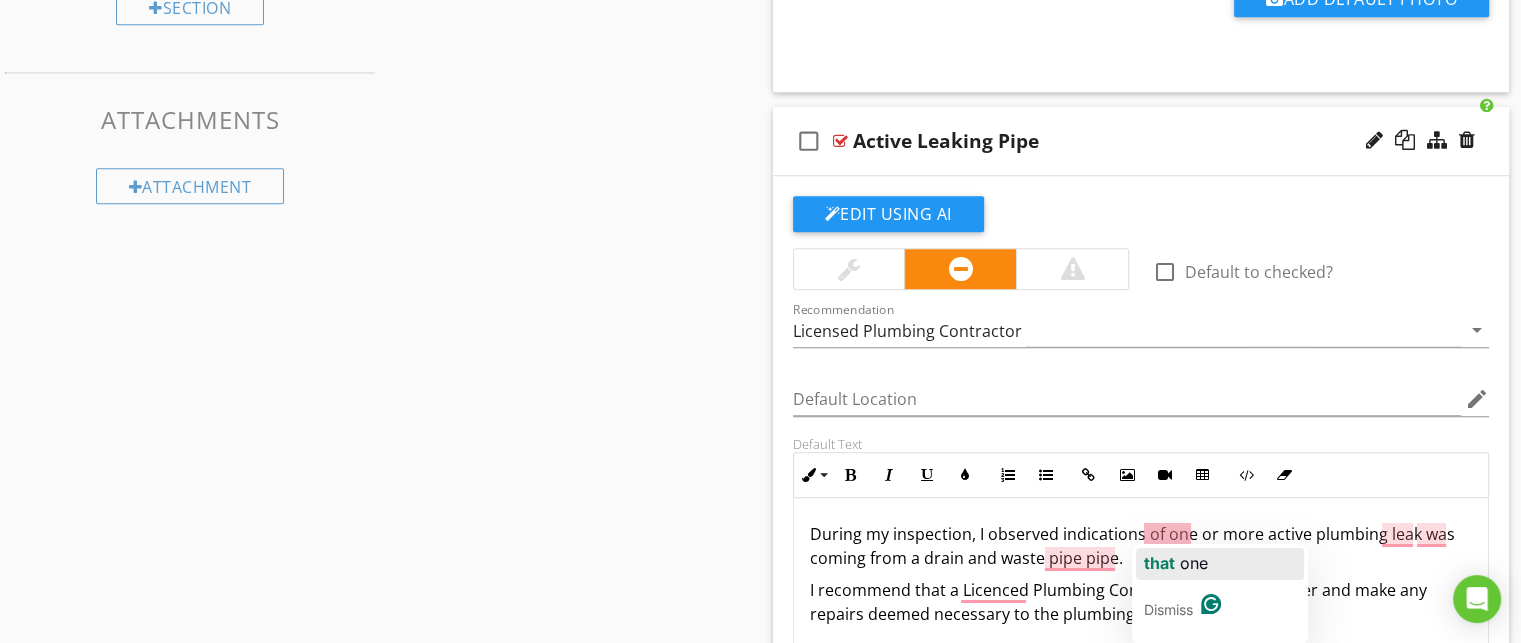 click 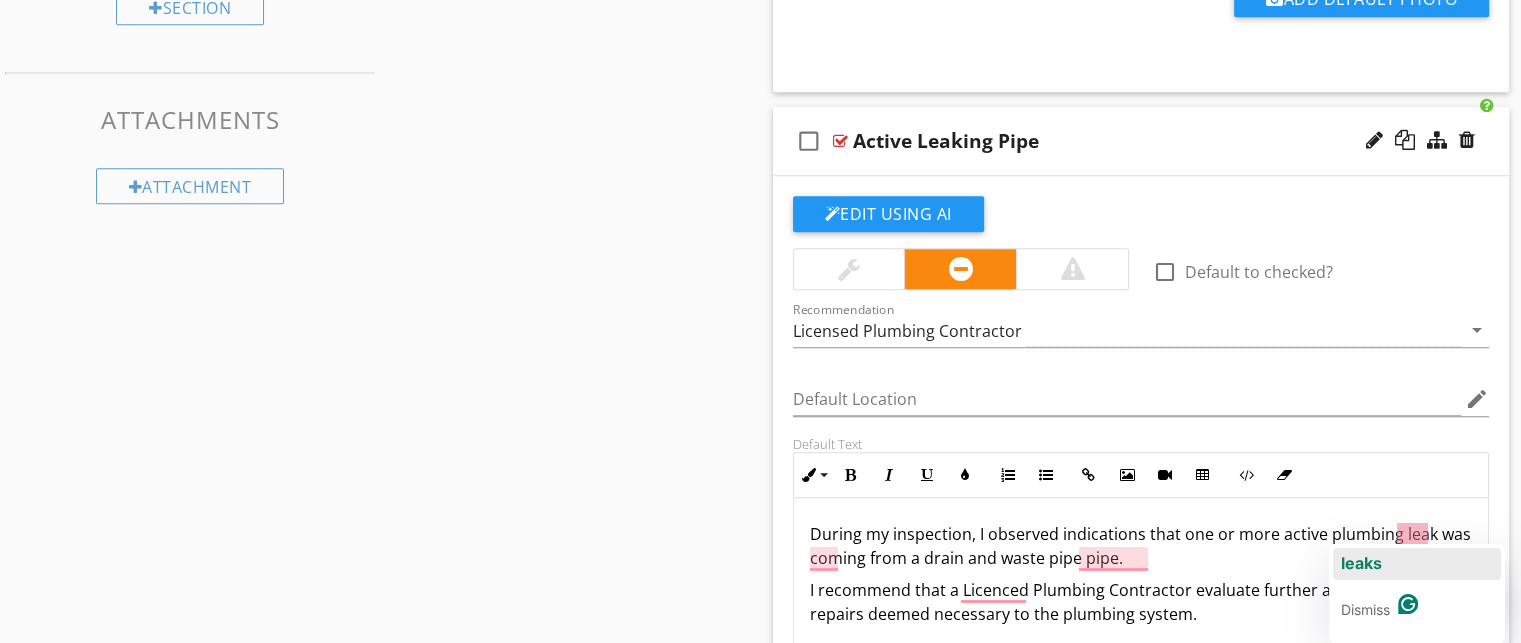 click on "leaks" 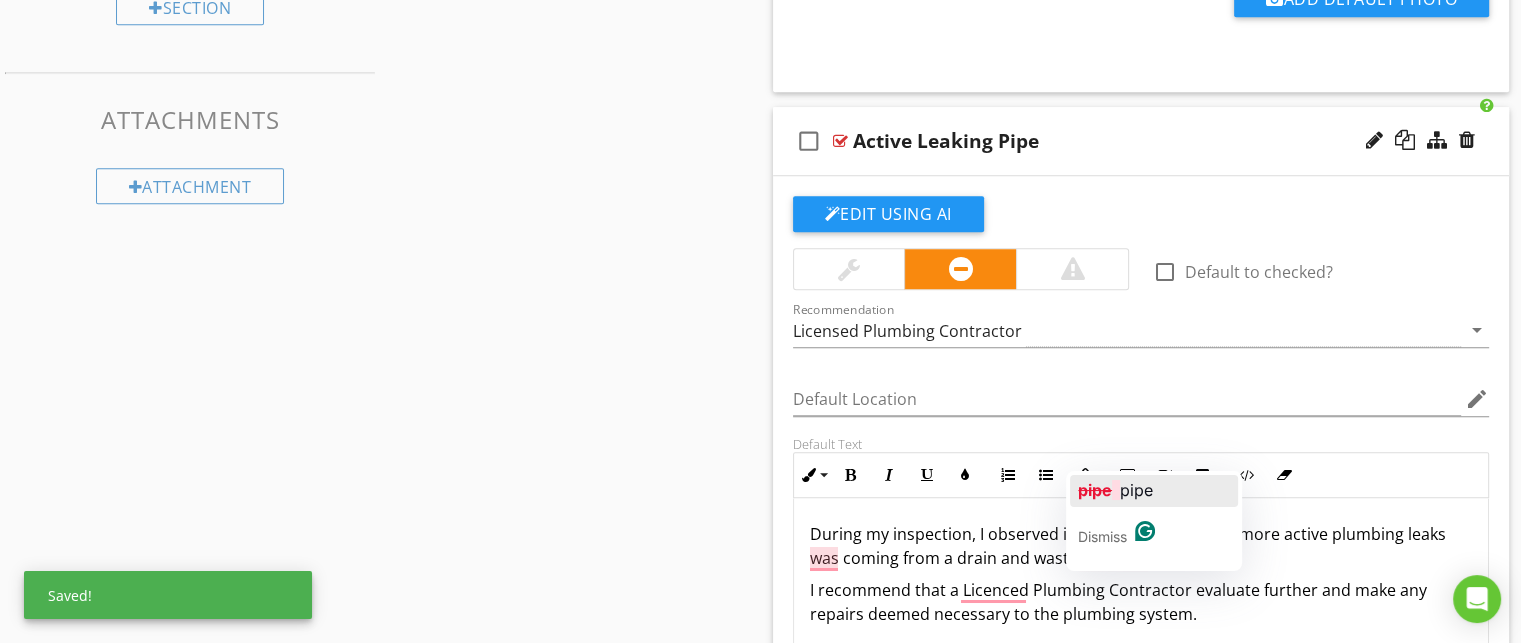 click 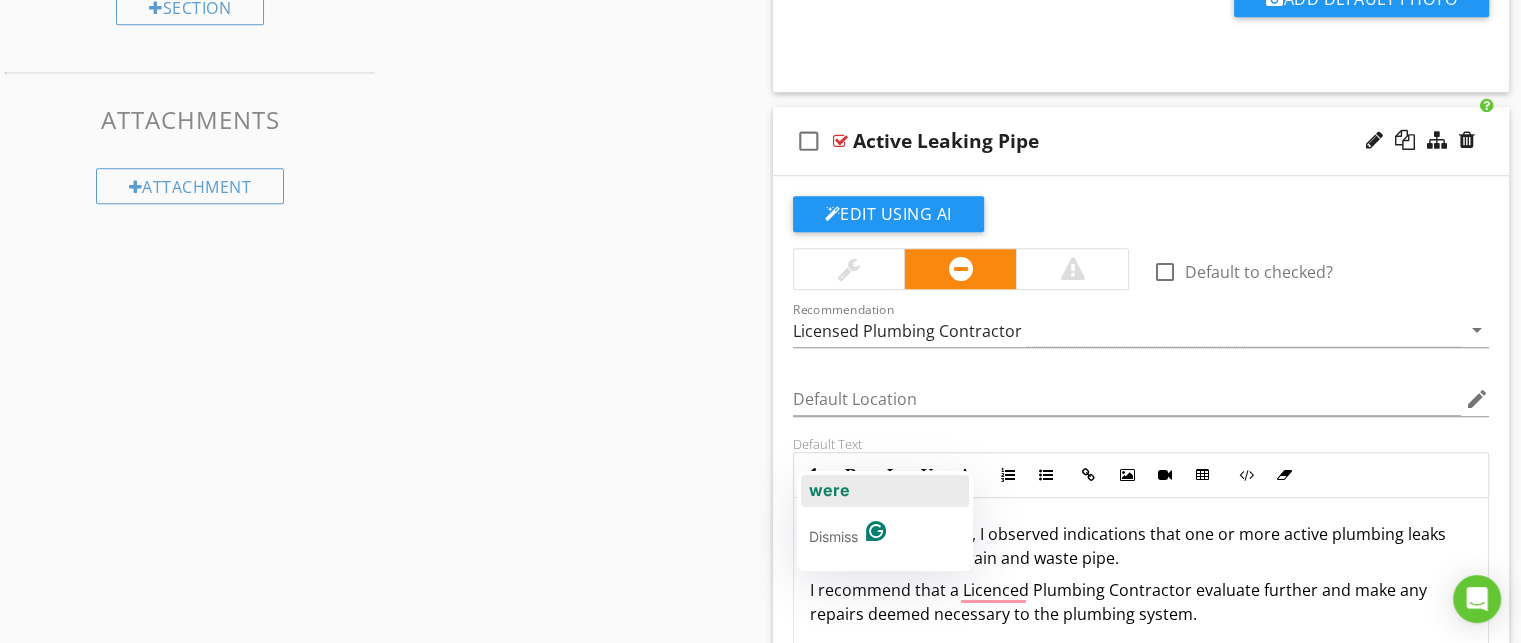 click on "were" 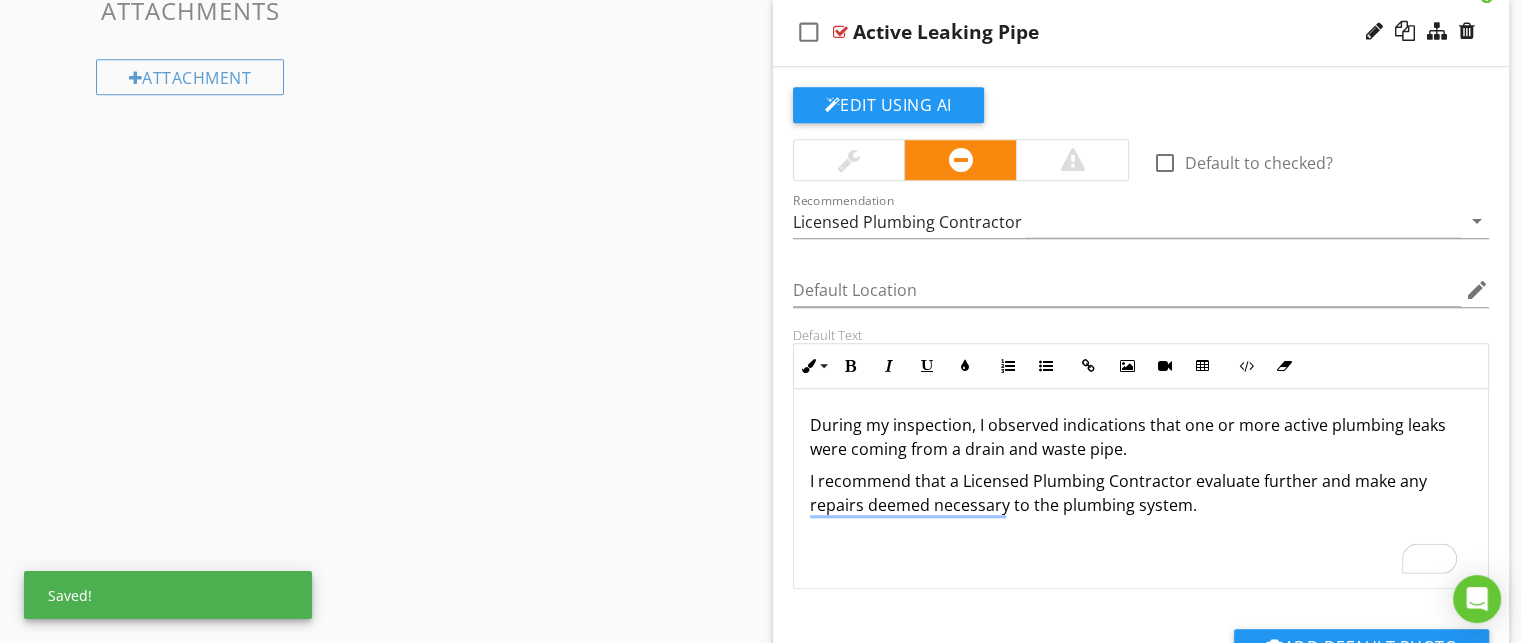 scroll, scrollTop: 1676, scrollLeft: 0, axis: vertical 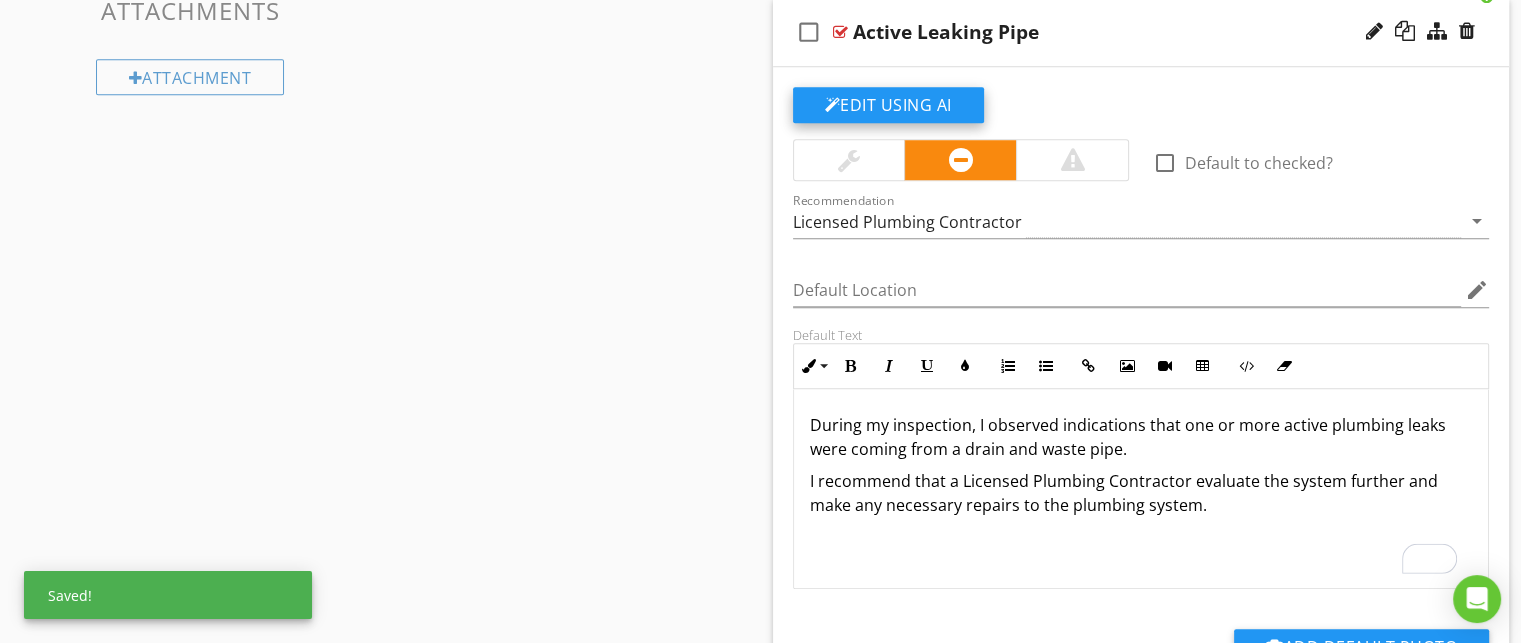 click on "Edit Using AI" at bounding box center (888, 105) 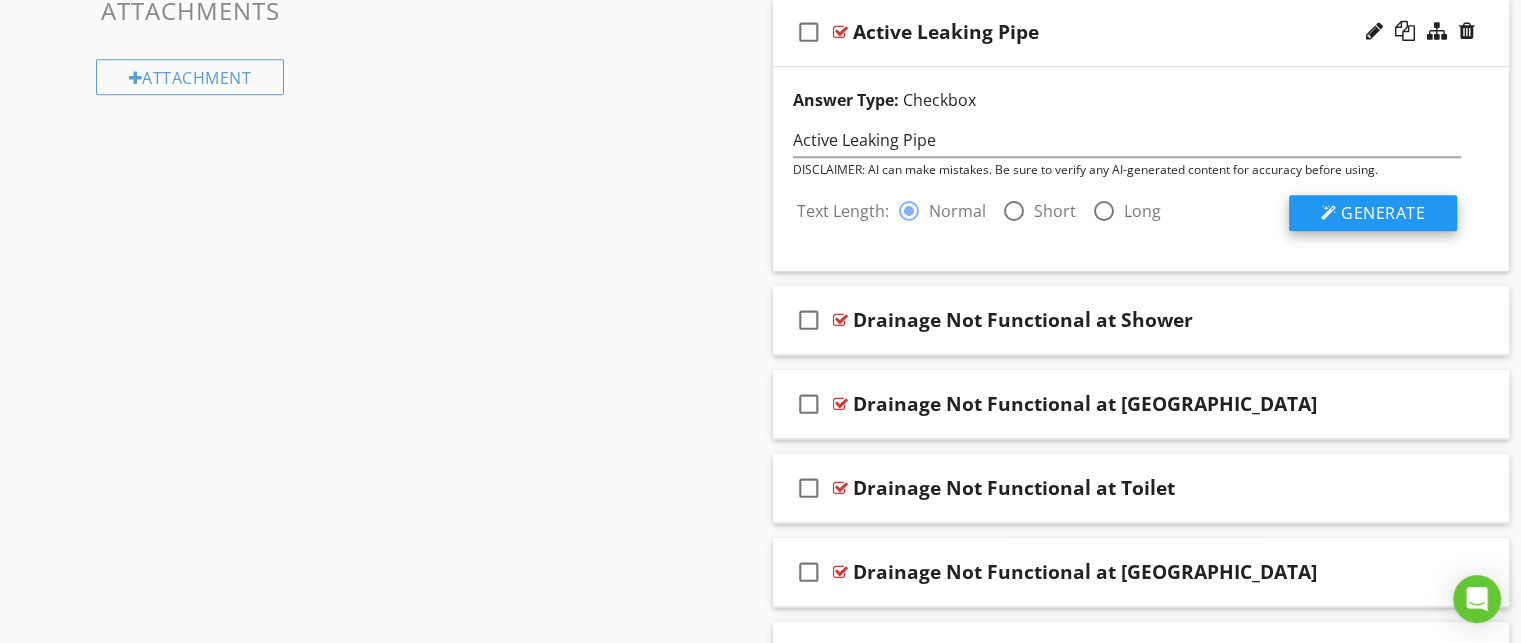 click on "Generate" at bounding box center (1373, 213) 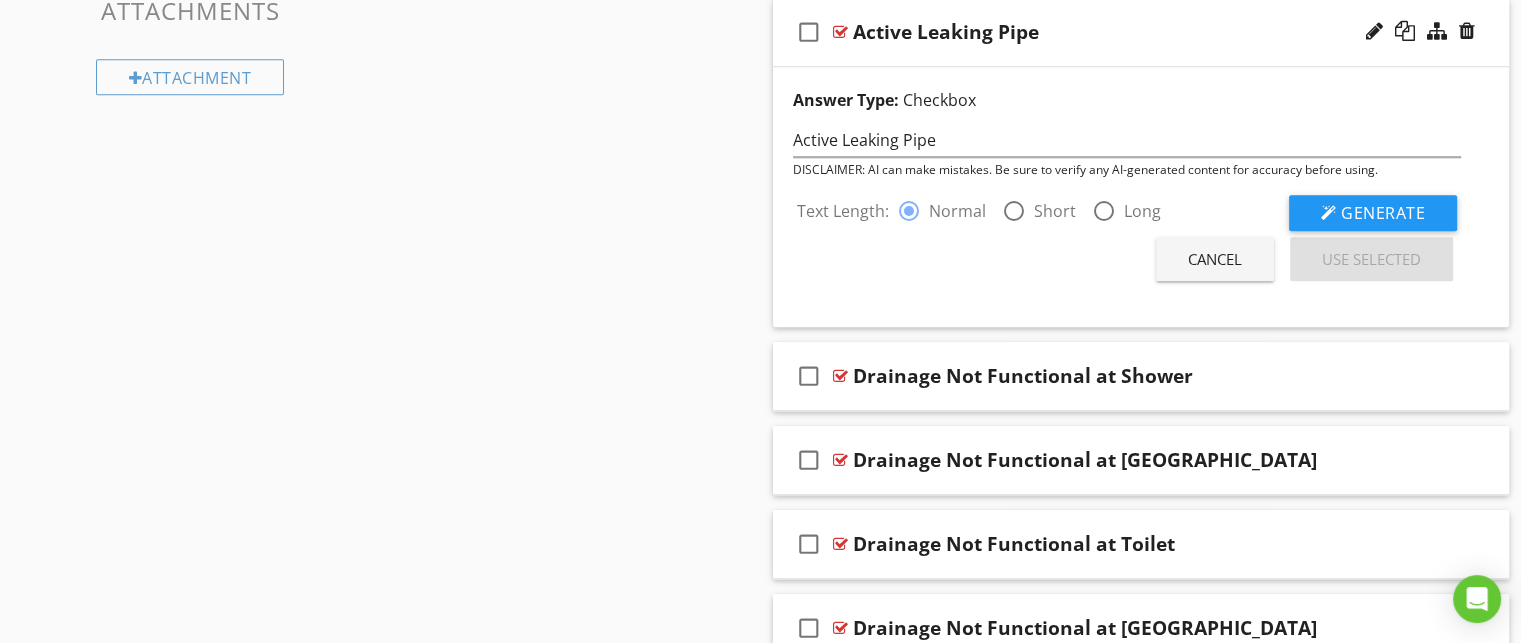 click on "Cancel" at bounding box center [1215, 259] 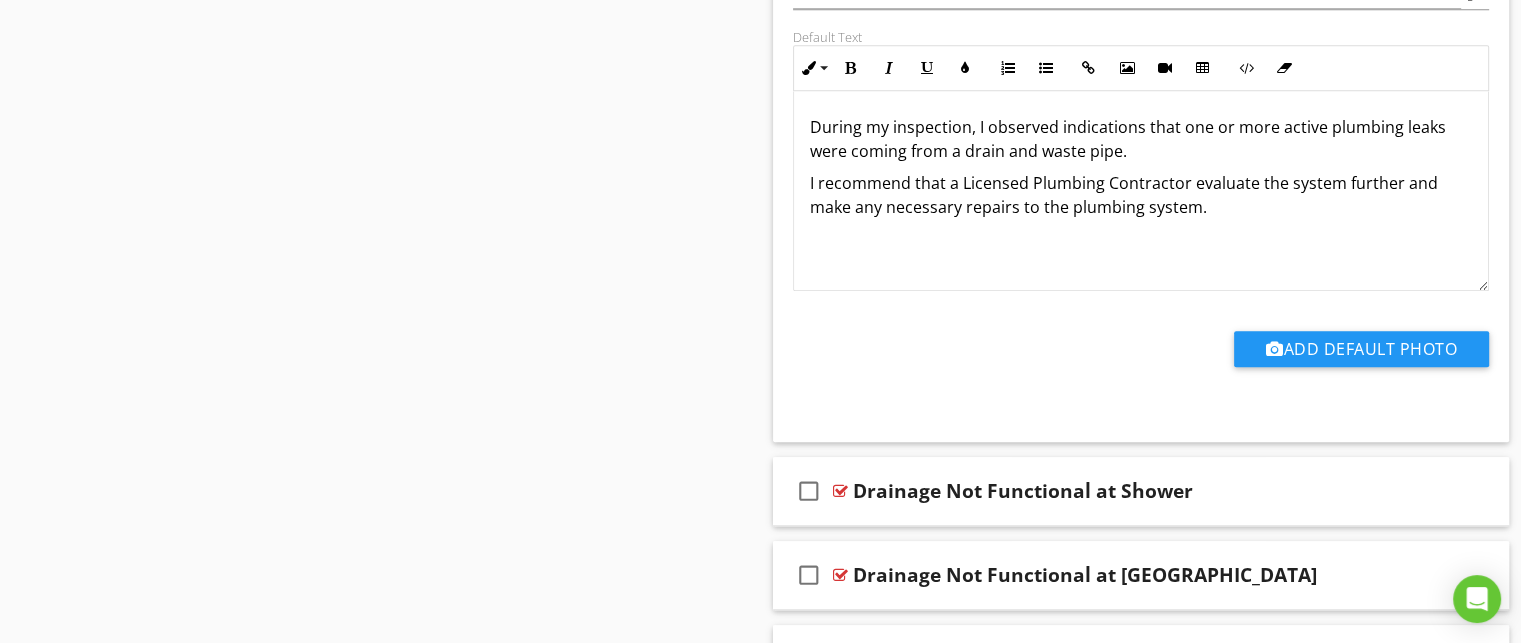 scroll, scrollTop: 1976, scrollLeft: 0, axis: vertical 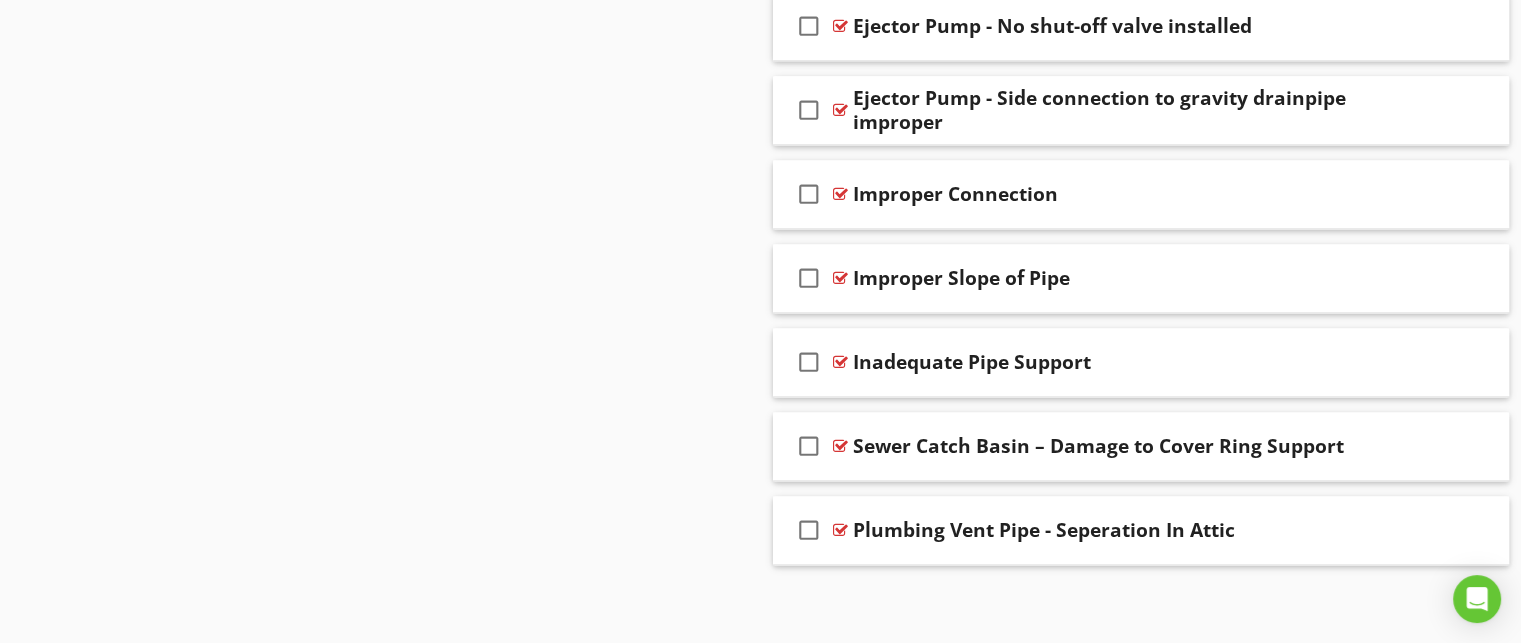 click on "check_box_outline_blank
Improper Connection" at bounding box center (1141, 194) 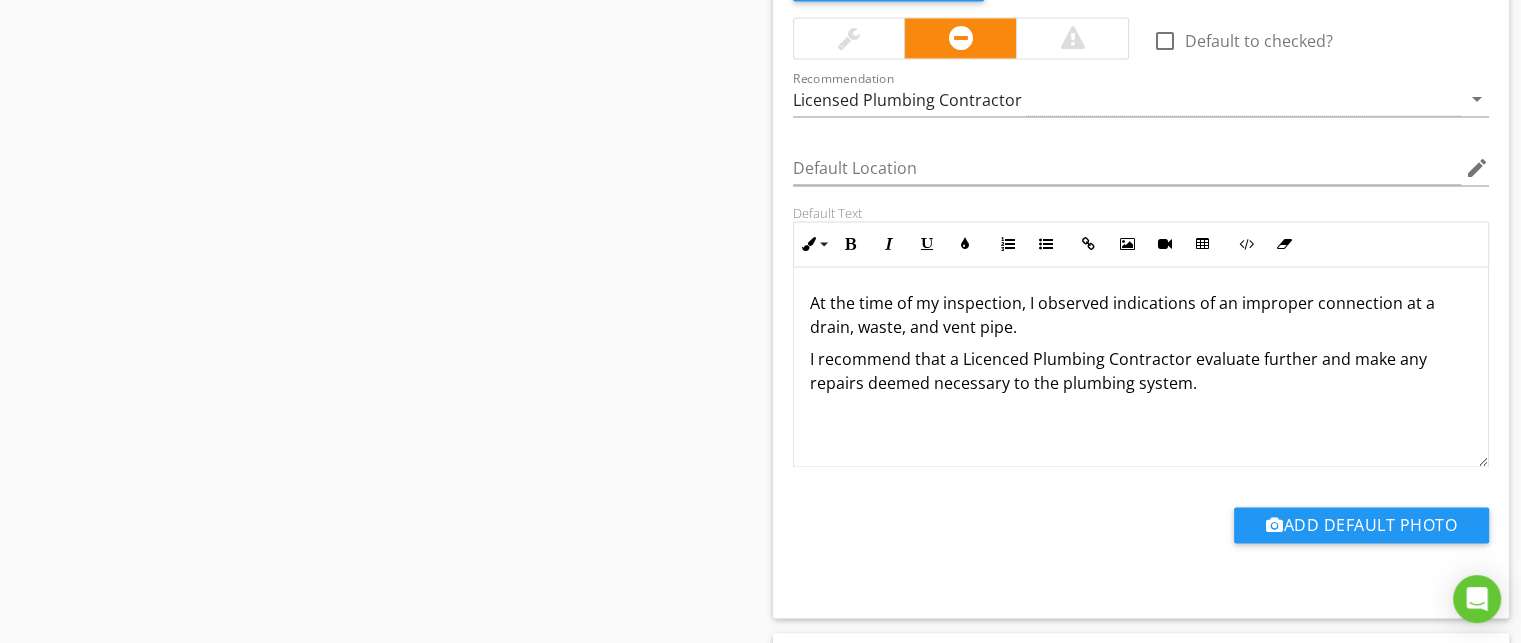 scroll, scrollTop: 3072, scrollLeft: 0, axis: vertical 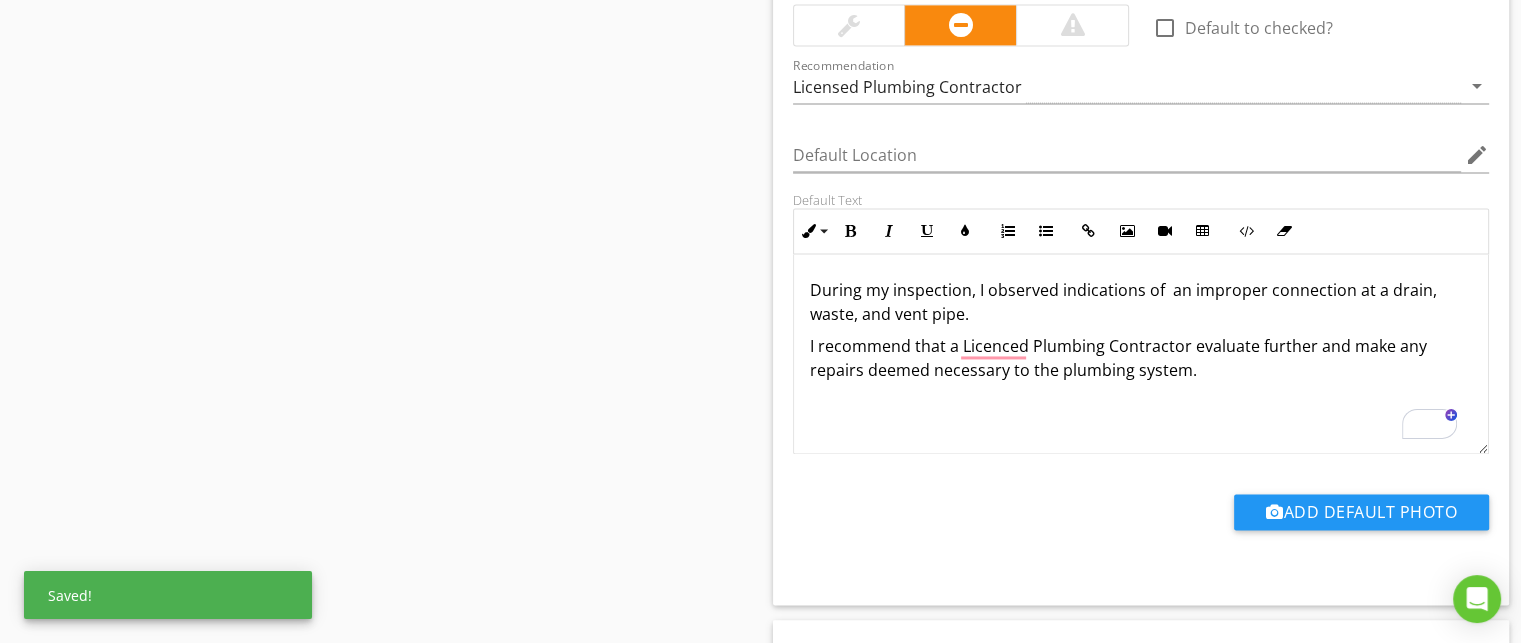 type 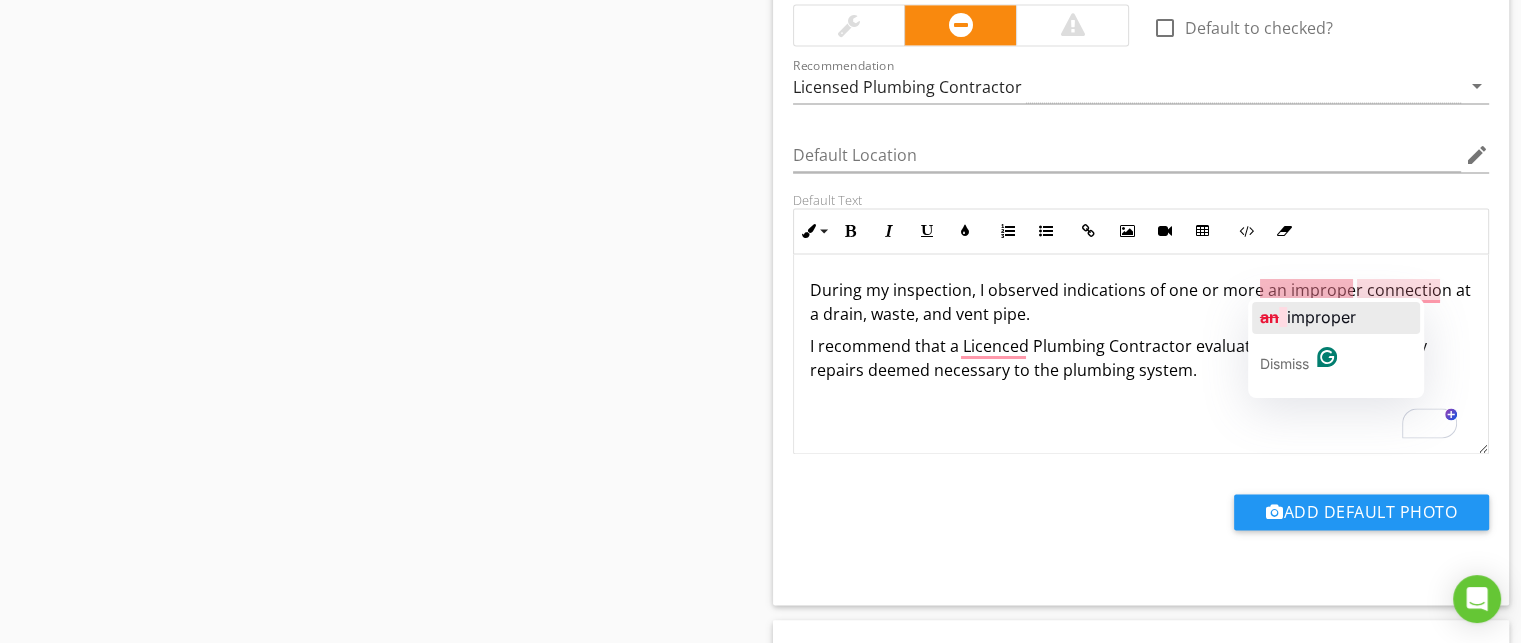 click on "improper" 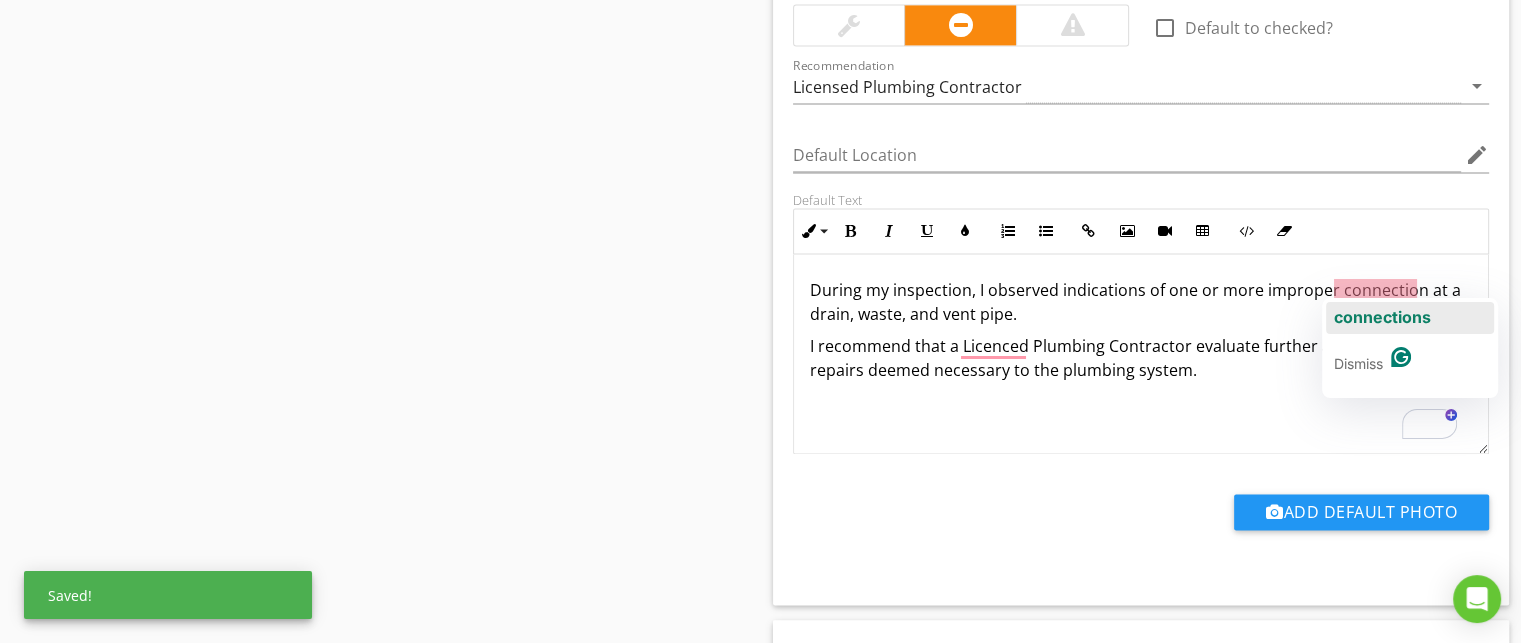 click on "connections" 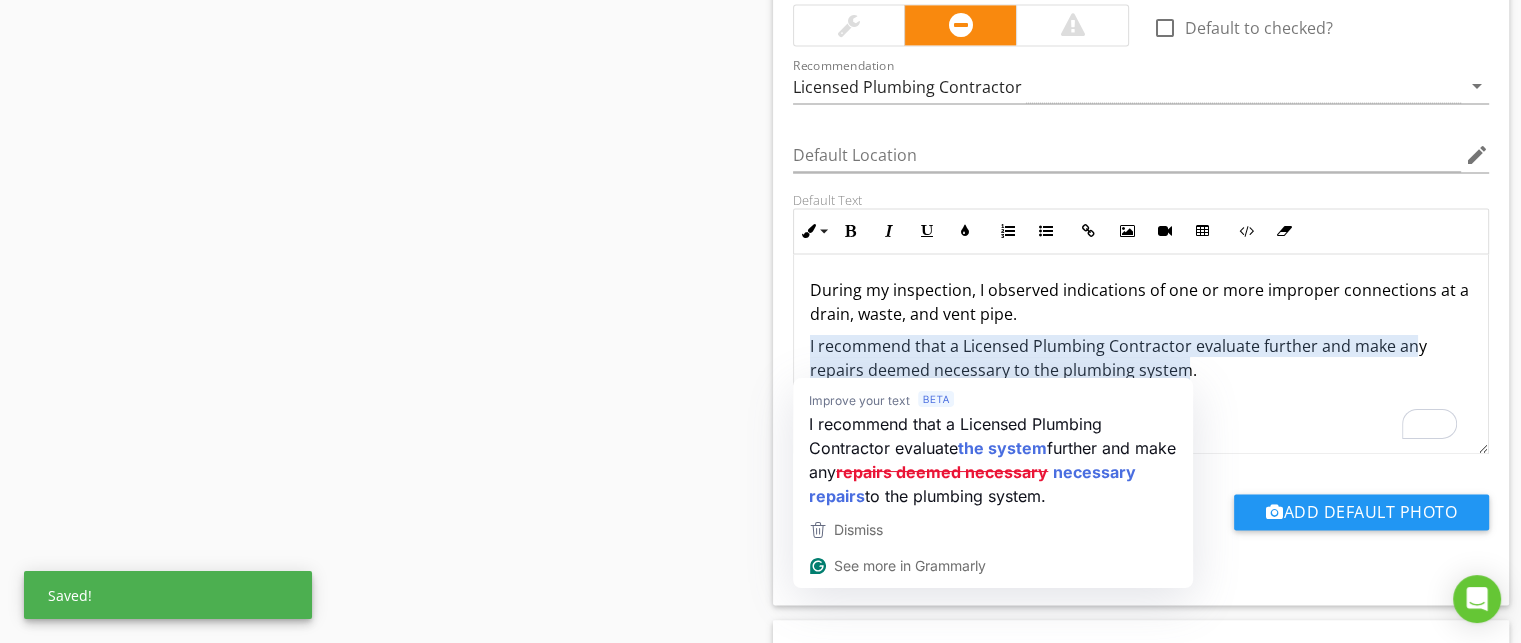click on "I recommend that a Licensed Plumbing Contractor evaluate further and make any repairs deemed necessary to the plumbing system." at bounding box center [1141, 358] 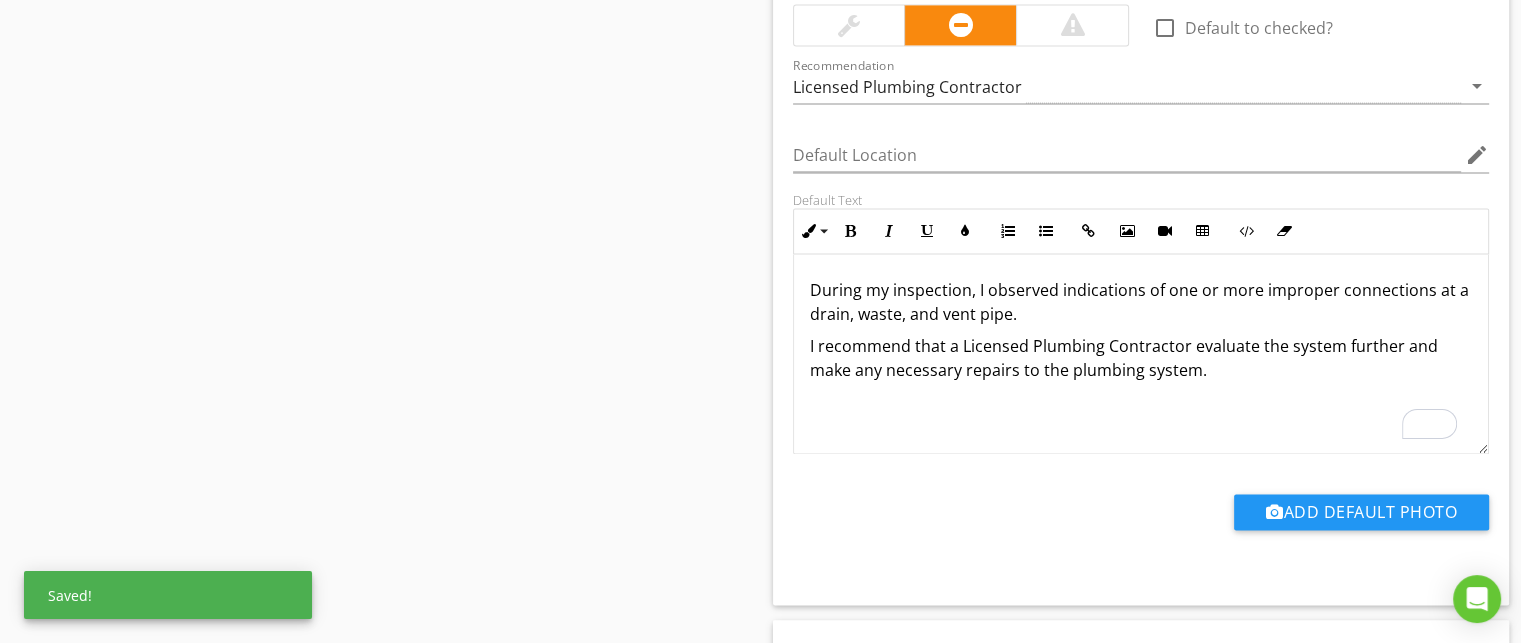 scroll, scrollTop: 0, scrollLeft: 0, axis: both 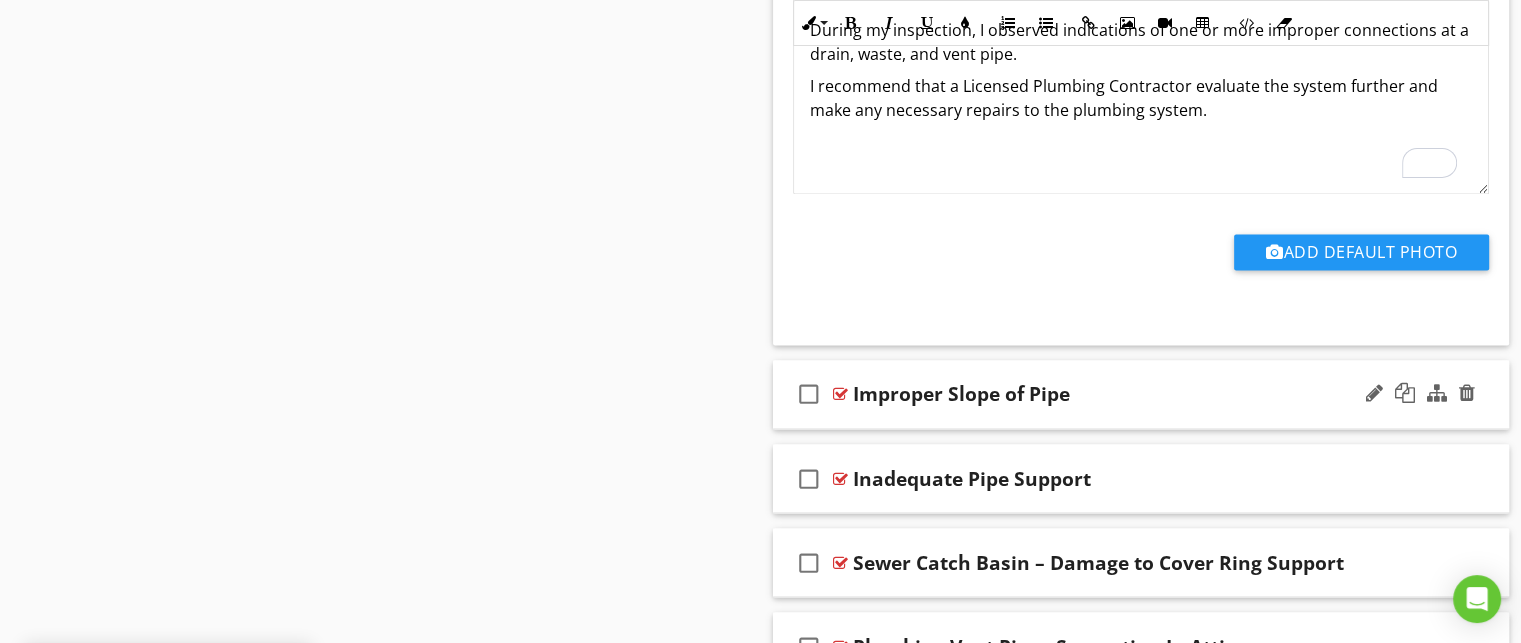 click on "check_box_outline_blank
Improper Slope of Pipe" at bounding box center (1141, 394) 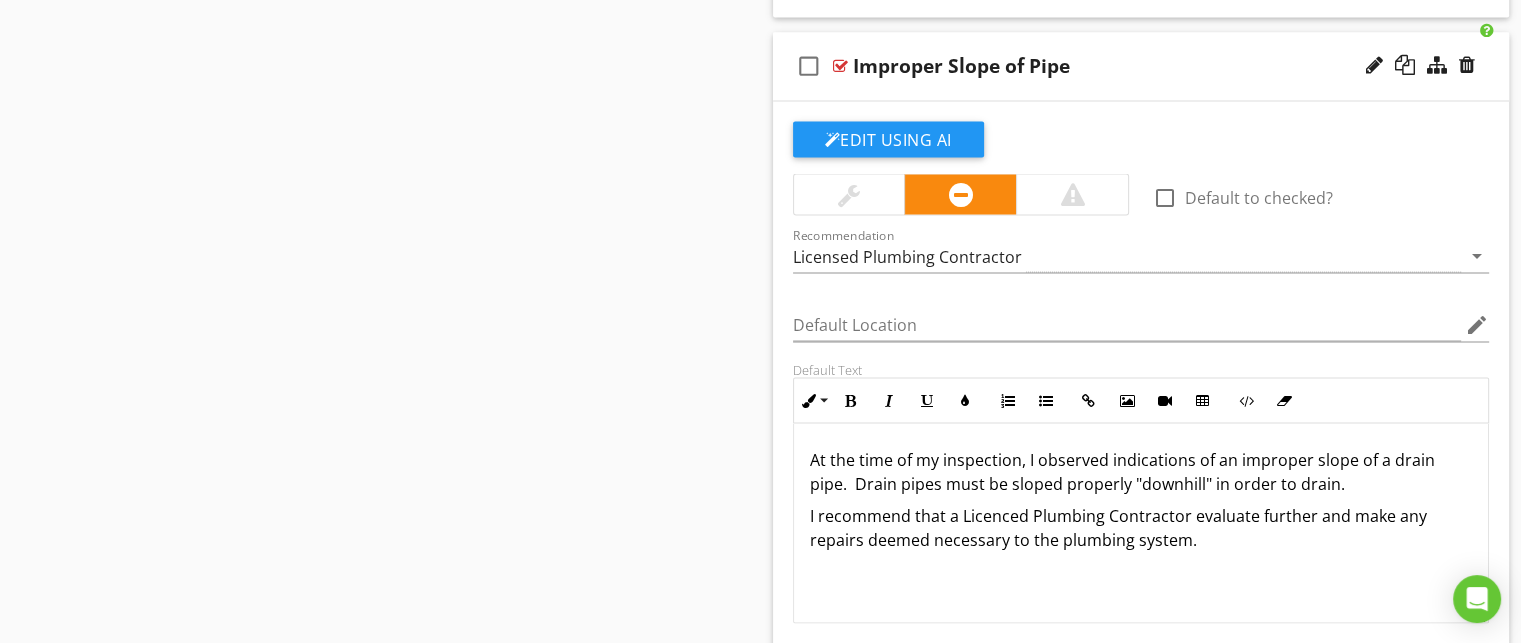scroll, scrollTop: 3673, scrollLeft: 0, axis: vertical 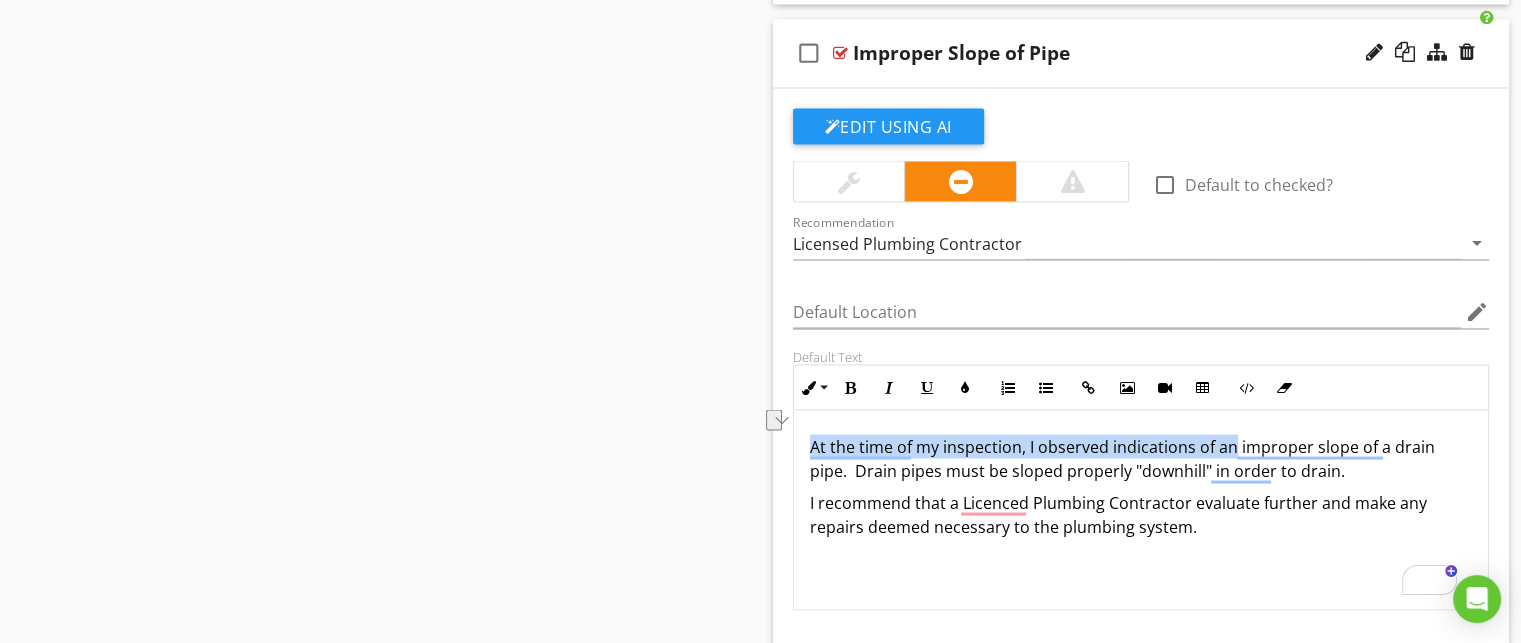drag, startPoint x: 1231, startPoint y: 442, endPoint x: 756, endPoint y: 418, distance: 475.60593 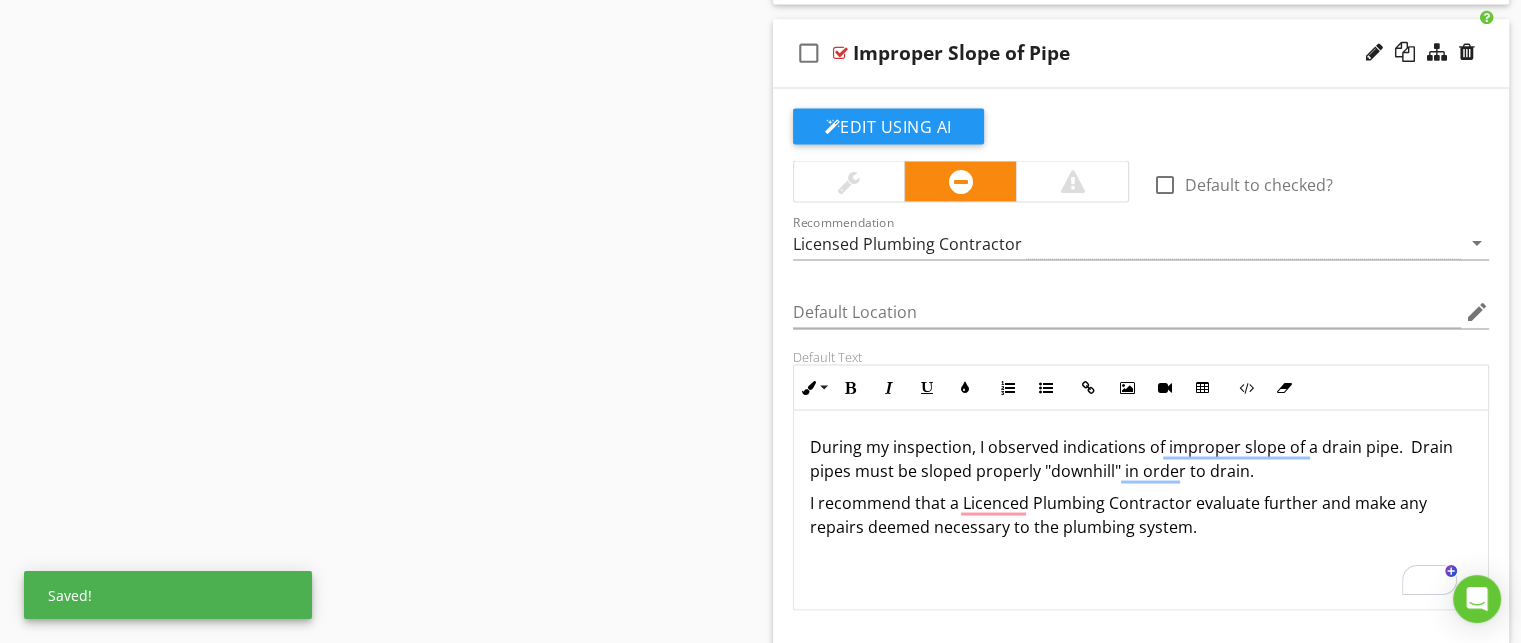type 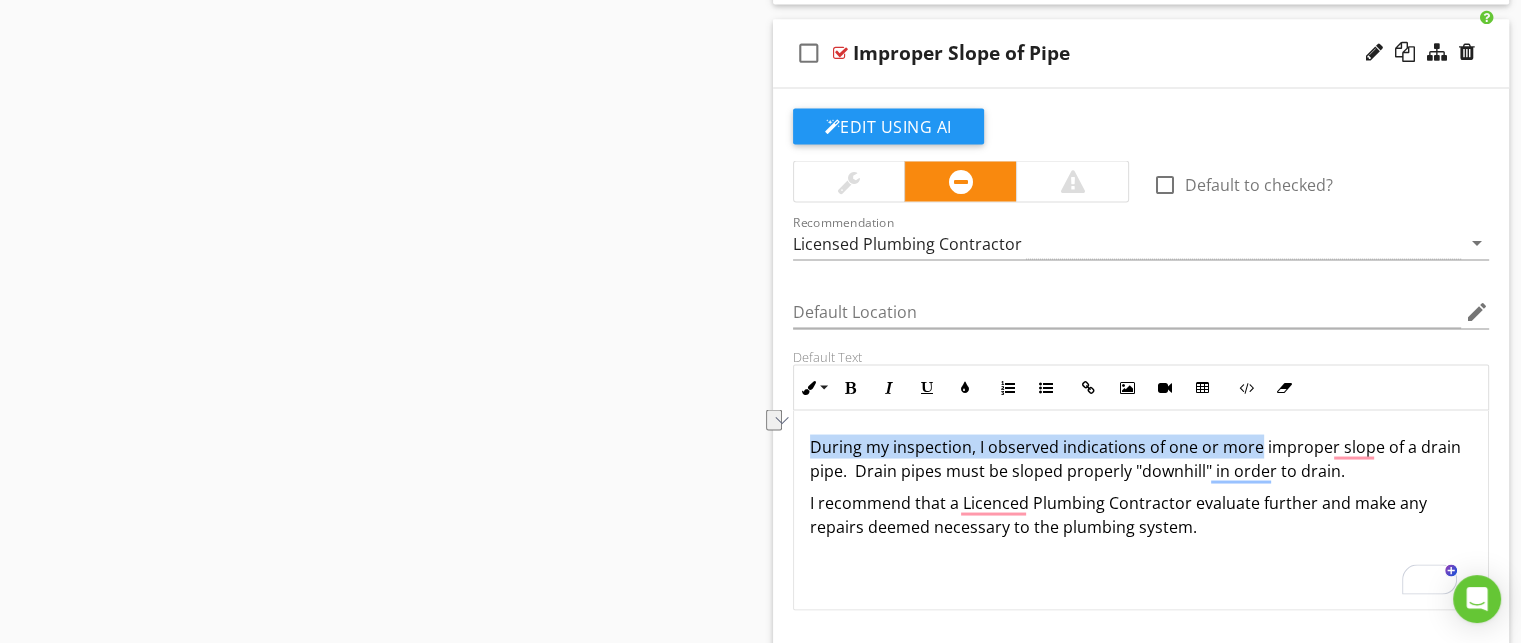 copy on "During my inspection, I observed indications of one or more" 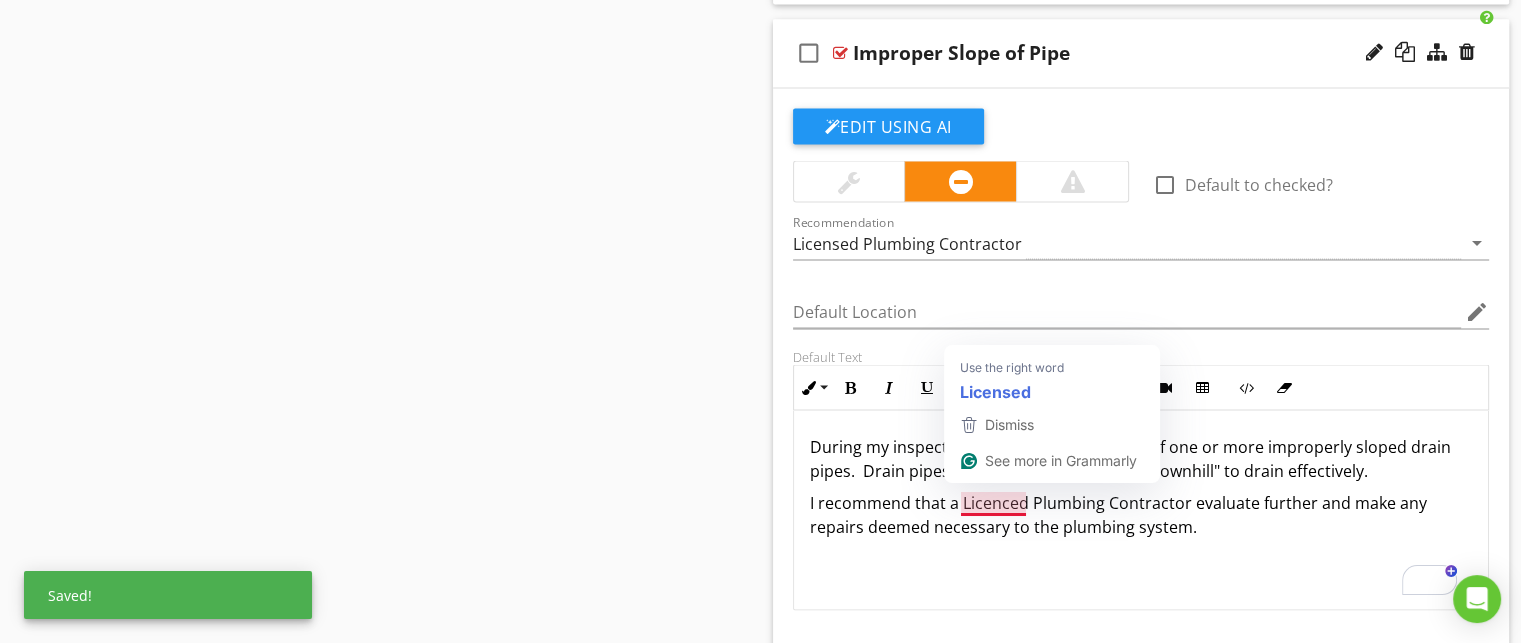 click on "I recommend that a Licenced Plumbing Contractor evaluate further and make any repairs deemed necessary to the plumbing system." at bounding box center (1141, 514) 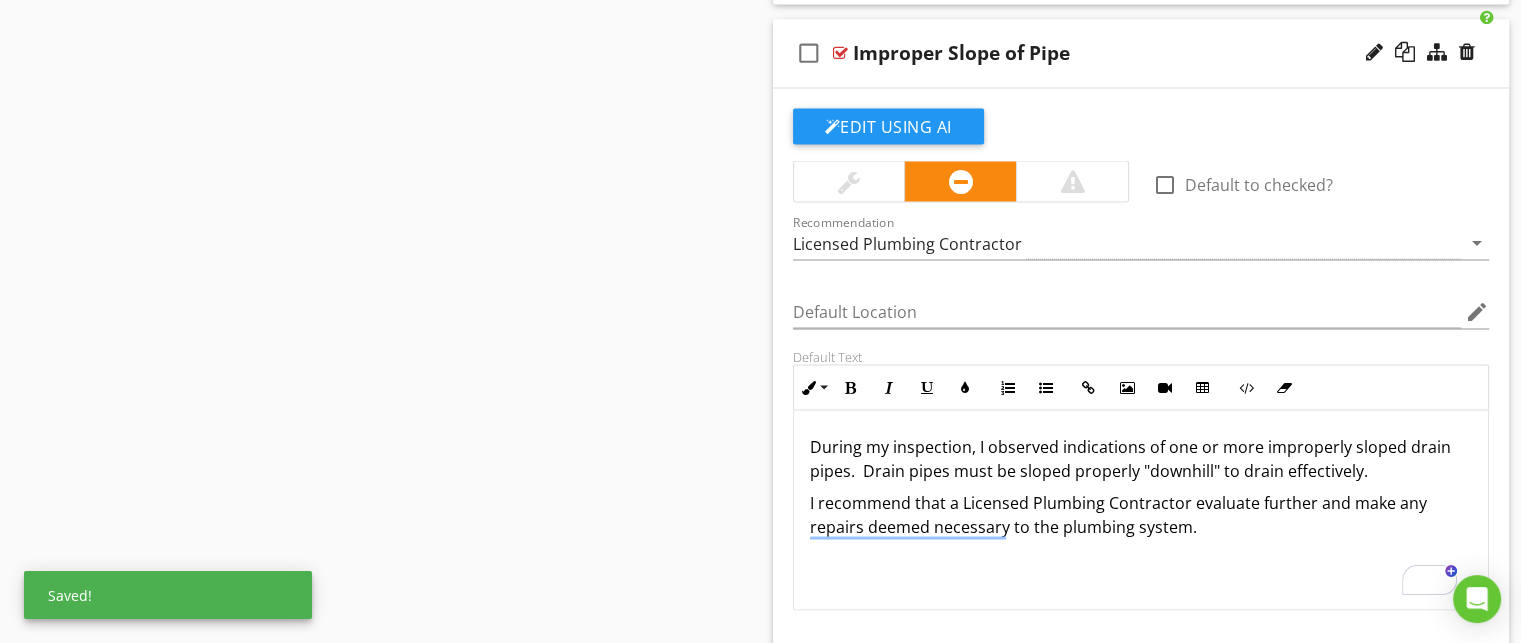 scroll, scrollTop: 0, scrollLeft: 0, axis: both 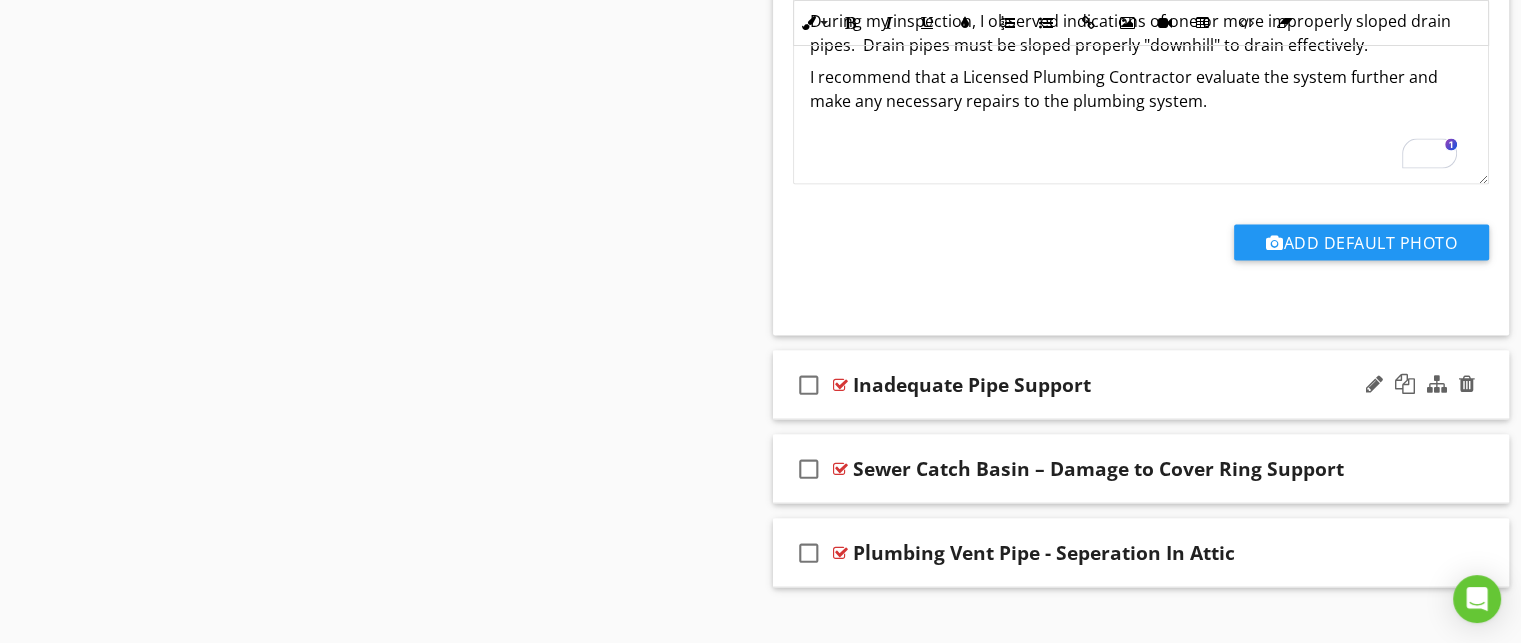 click on "check_box_outline_blank
Inadequate Pipe Support" at bounding box center (1141, 385) 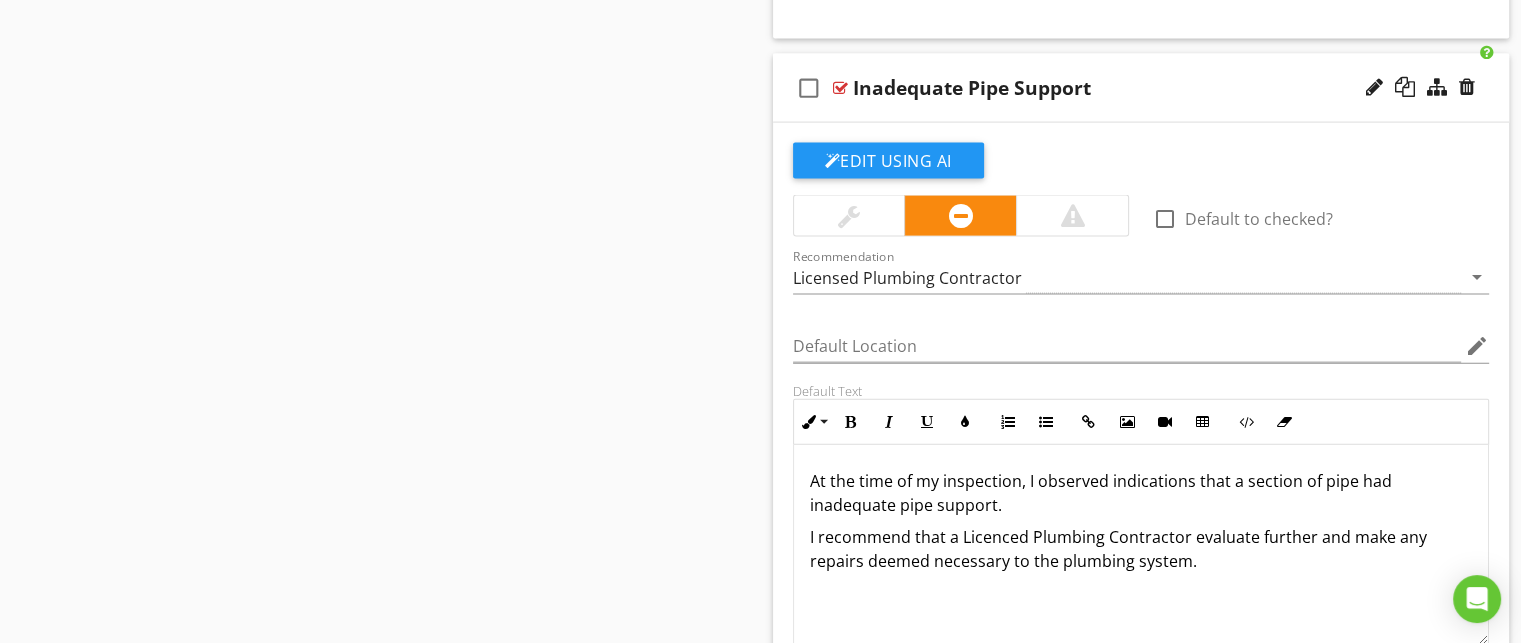 scroll, scrollTop: 4396, scrollLeft: 0, axis: vertical 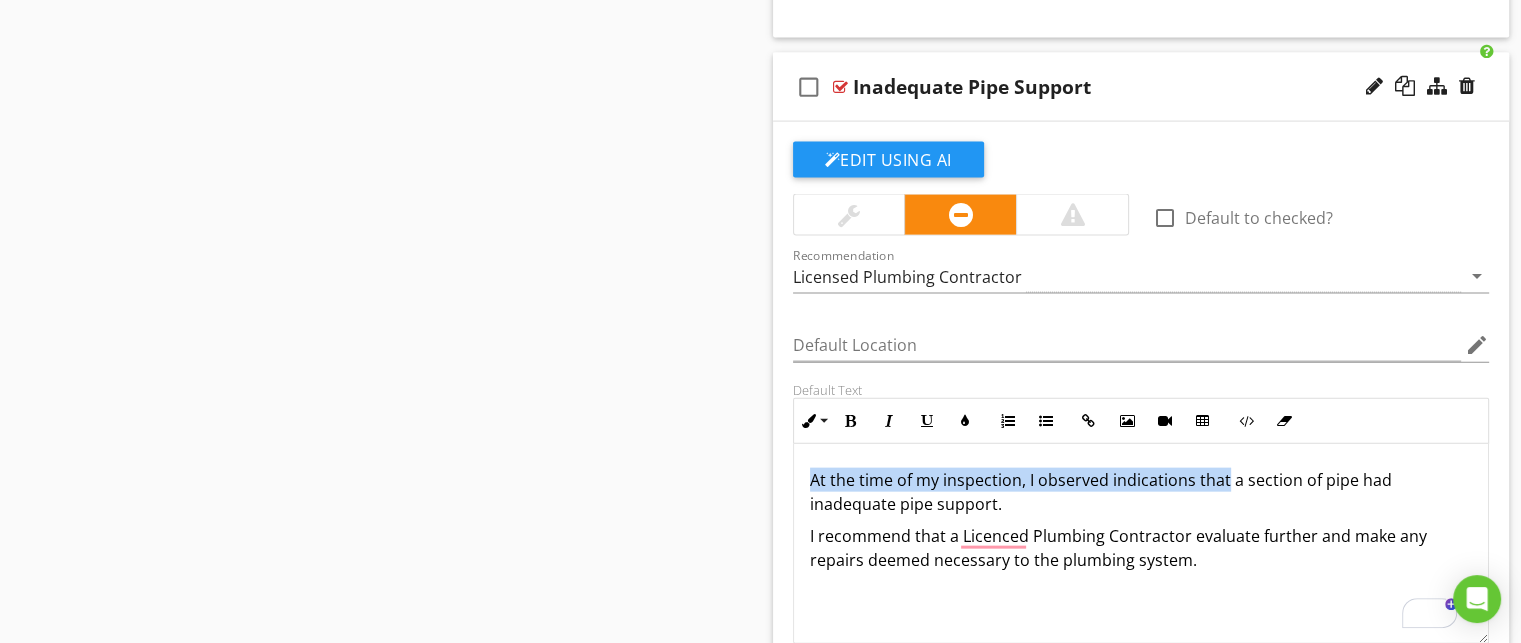 drag, startPoint x: 1225, startPoint y: 475, endPoint x: 796, endPoint y: 463, distance: 429.1678 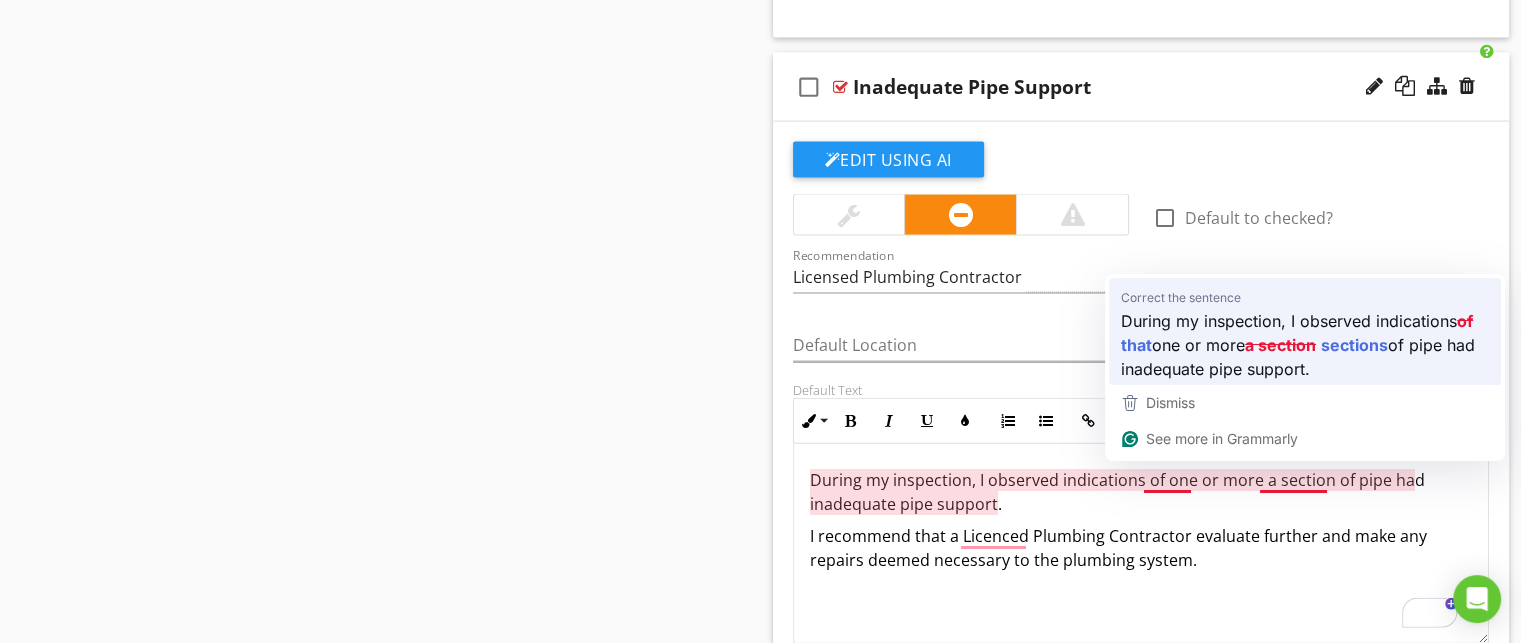 type 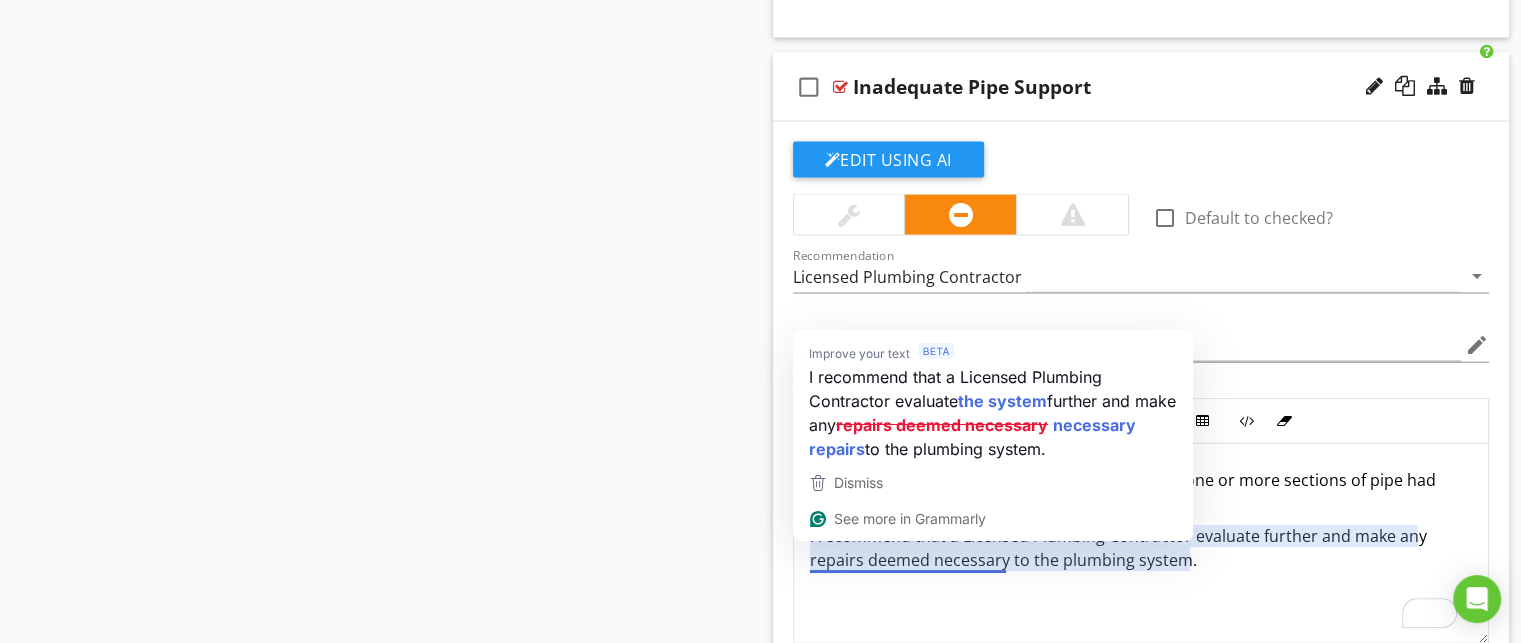 click on "I recommend that a Licensed Plumbing Contractor evaluate further and make any repairs deemed necessary to the plumbing system." at bounding box center [1141, 548] 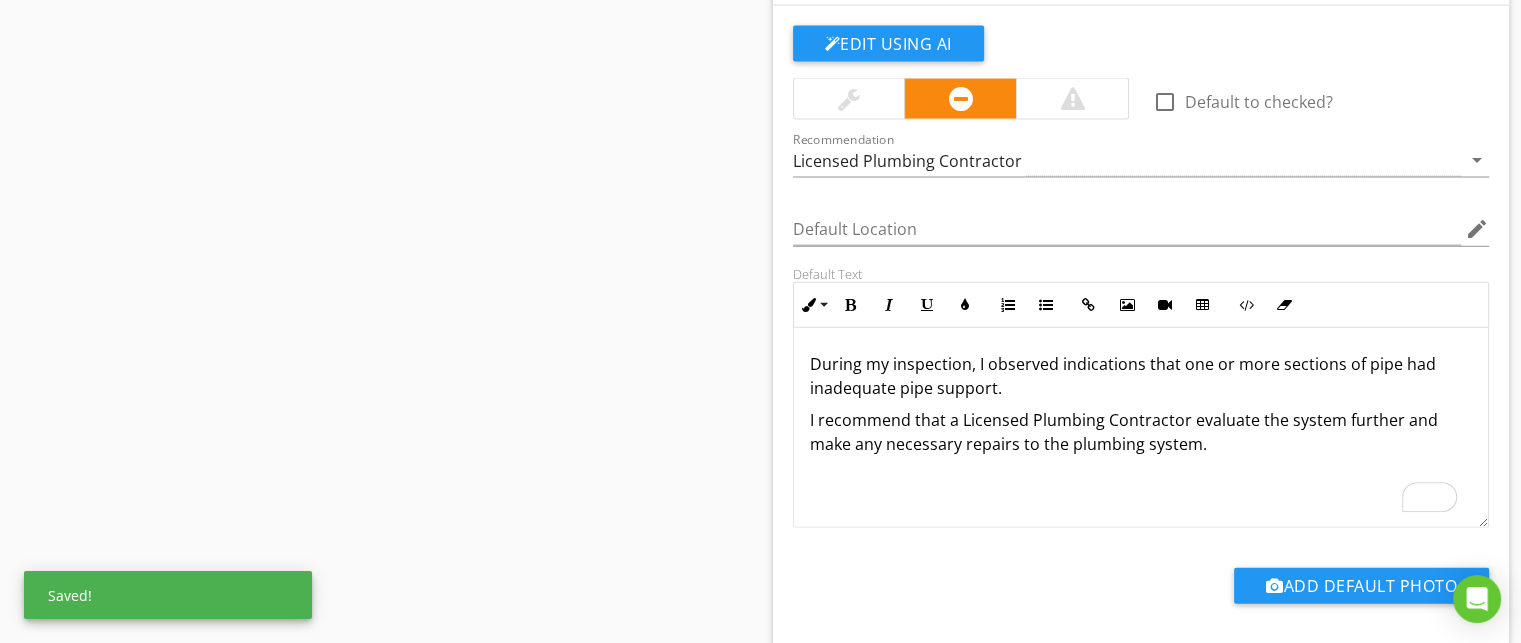 scroll, scrollTop: 4516, scrollLeft: 0, axis: vertical 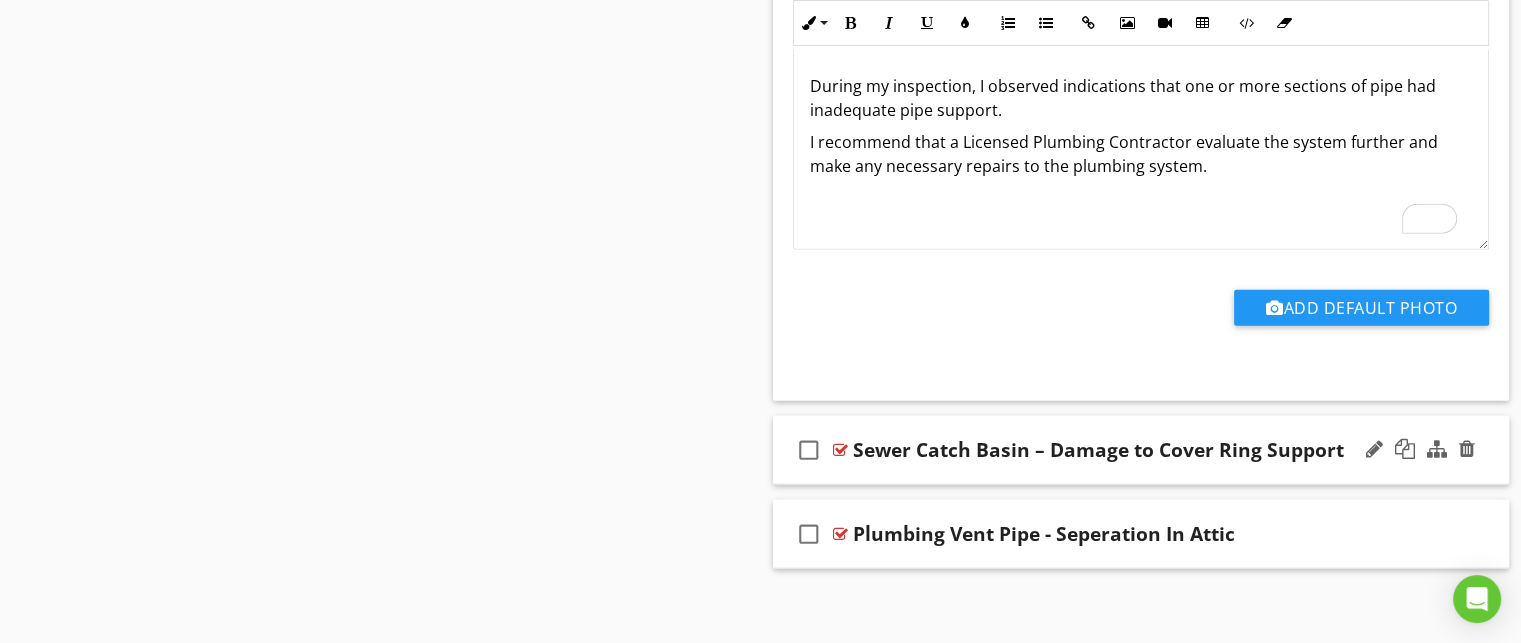 click on "check_box_outline_blank
Sewer Catch Basin – Damage to Cover Ring Support" at bounding box center (1141, 450) 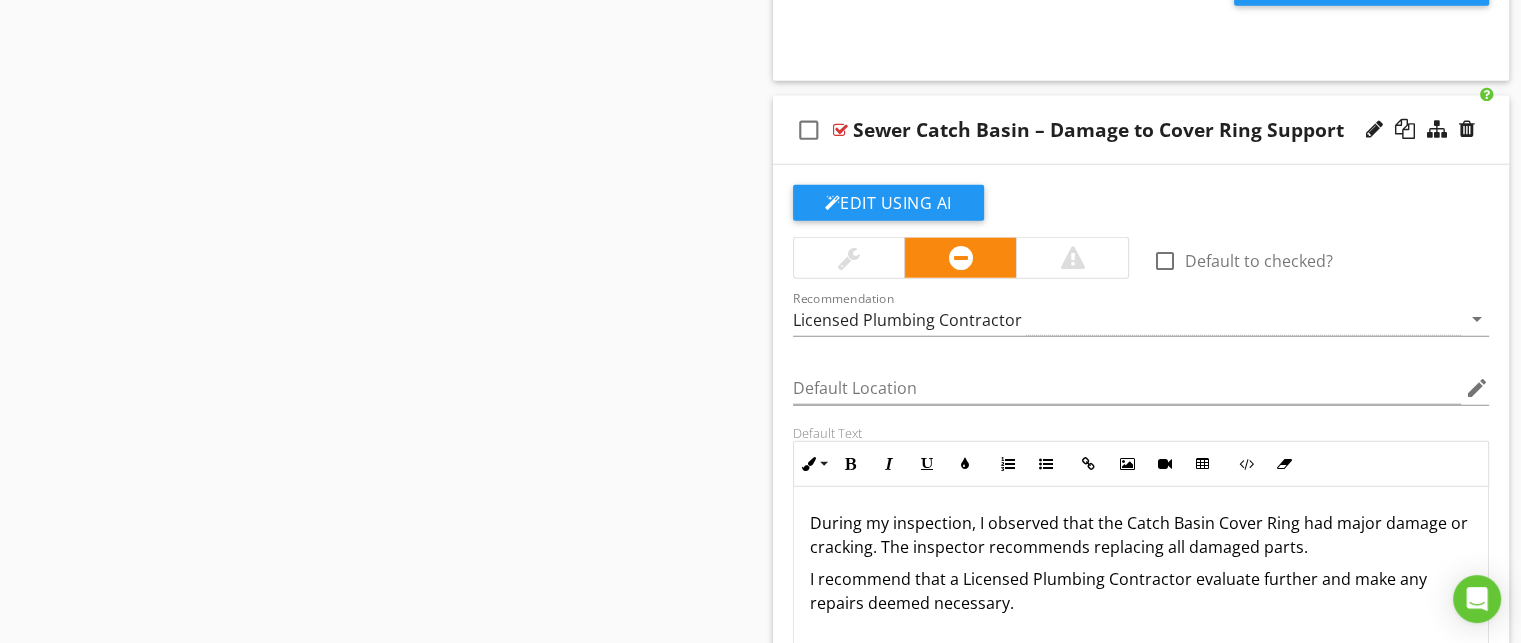 scroll, scrollTop: 5146, scrollLeft: 0, axis: vertical 